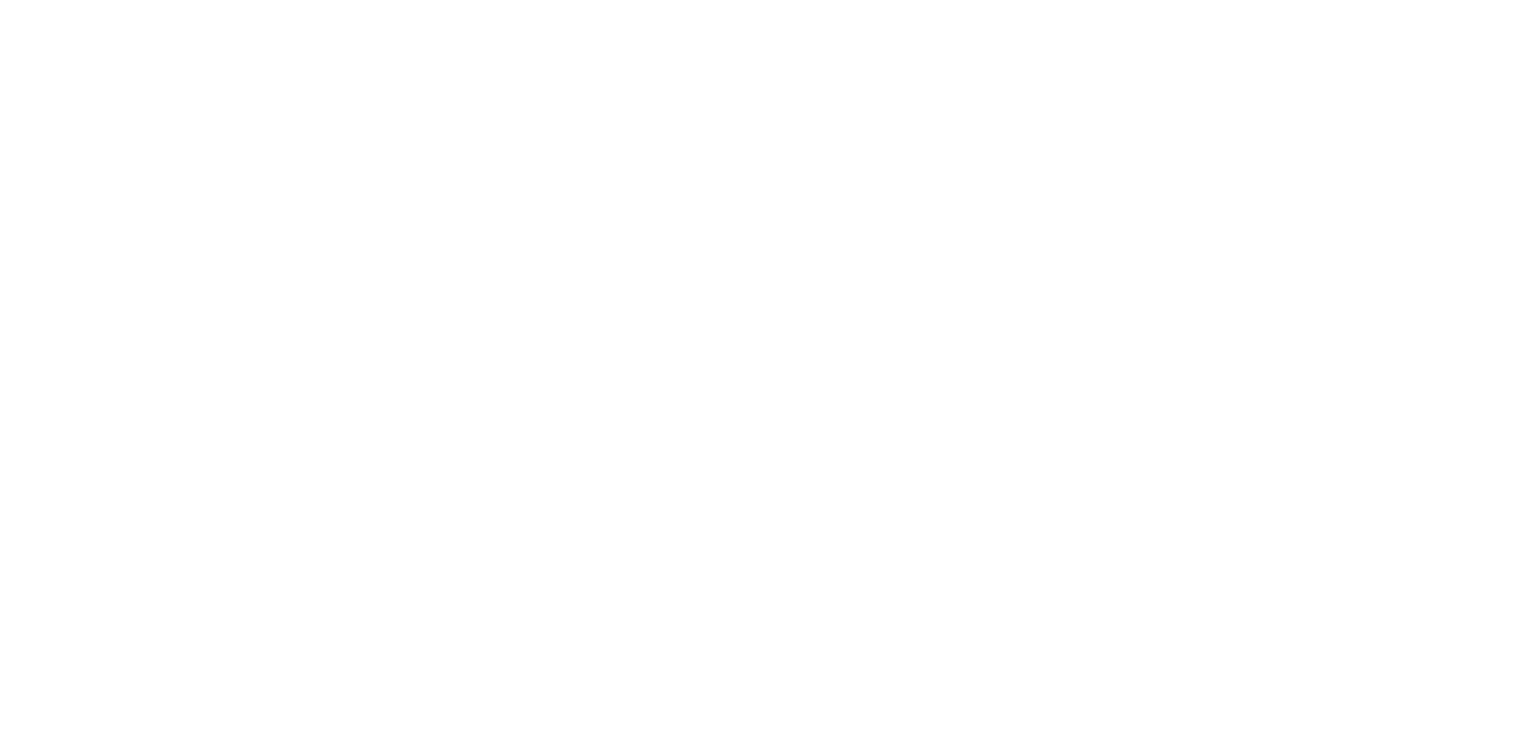 scroll, scrollTop: 0, scrollLeft: 0, axis: both 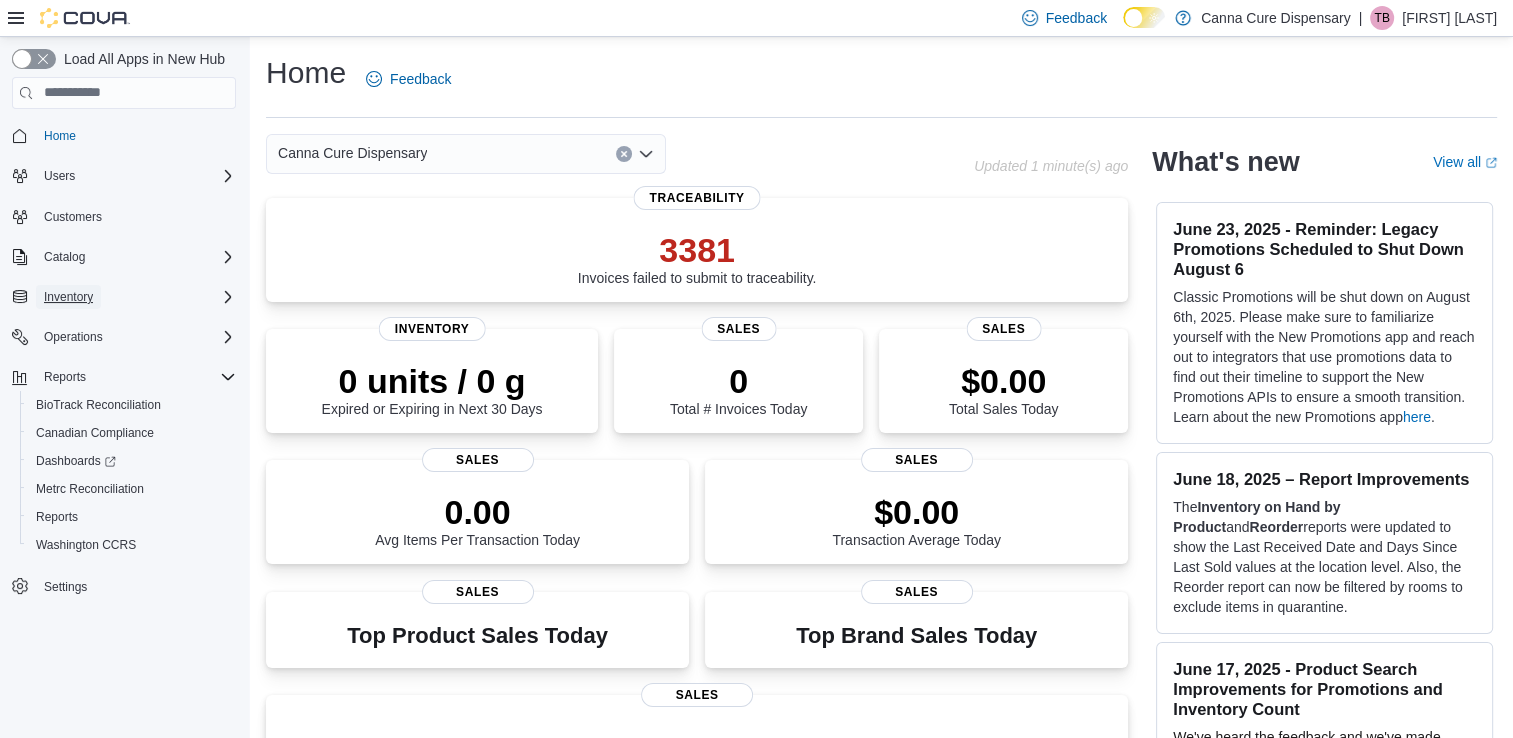 click on "Inventory" at bounding box center (68, 297) 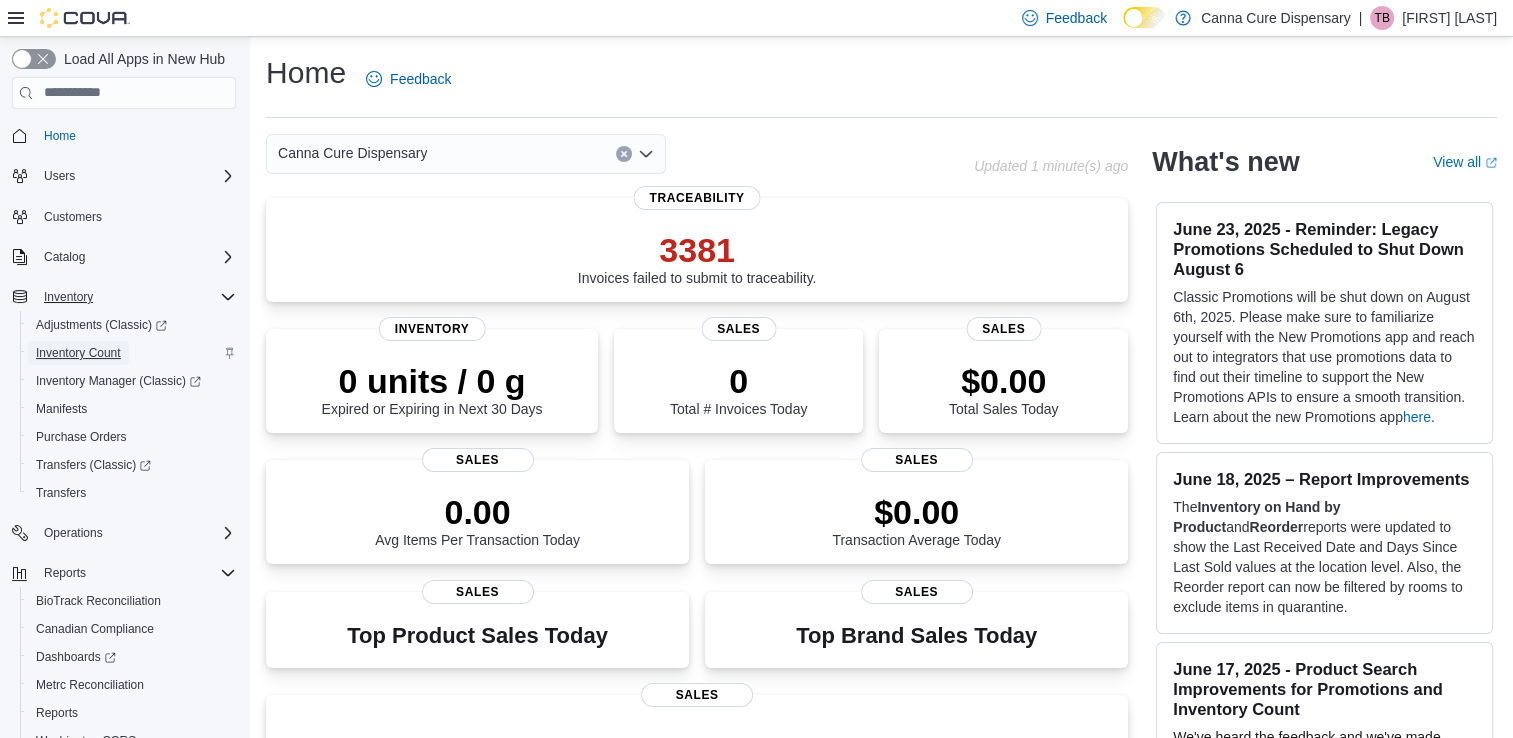 click on "Inventory Count" at bounding box center [78, 353] 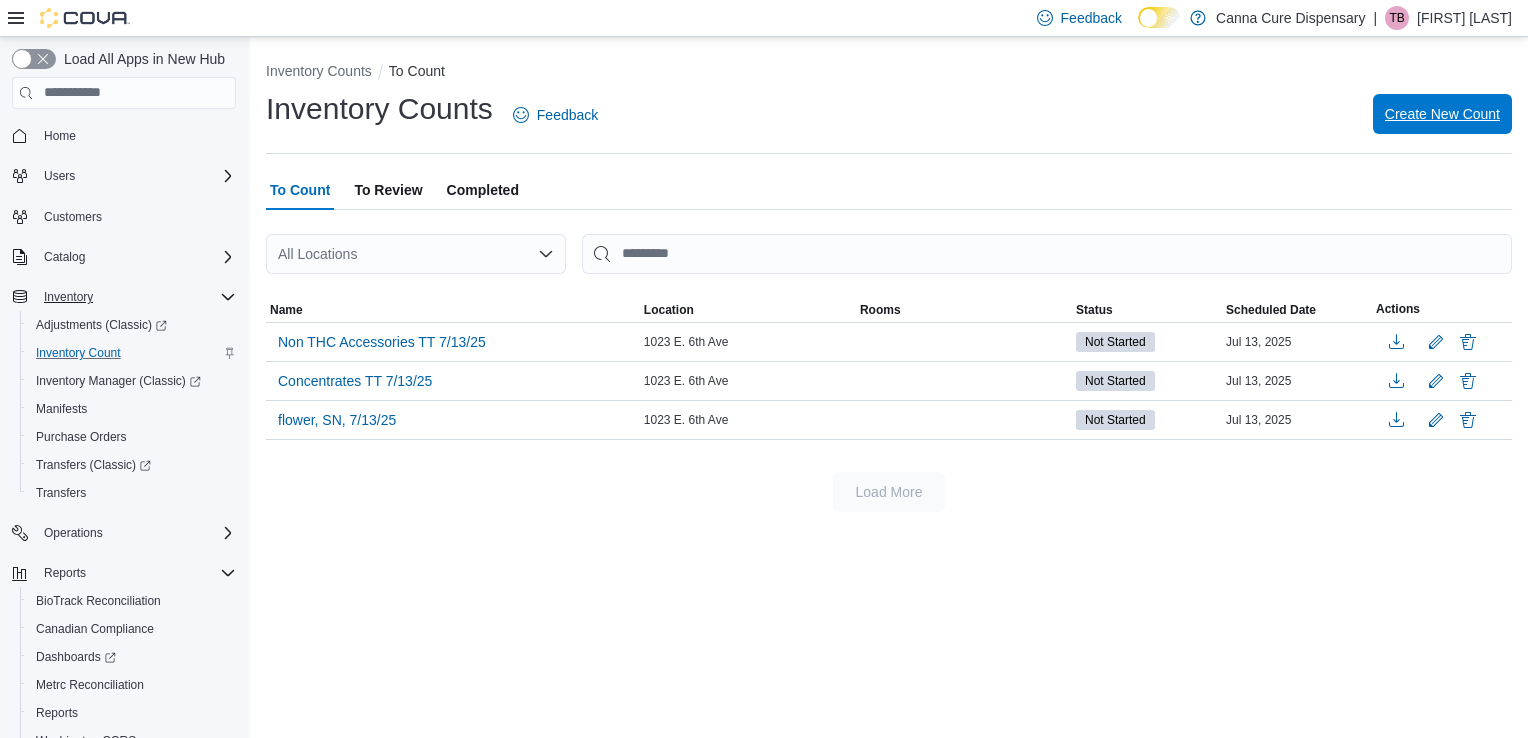 click on "Create New Count" at bounding box center [1442, 114] 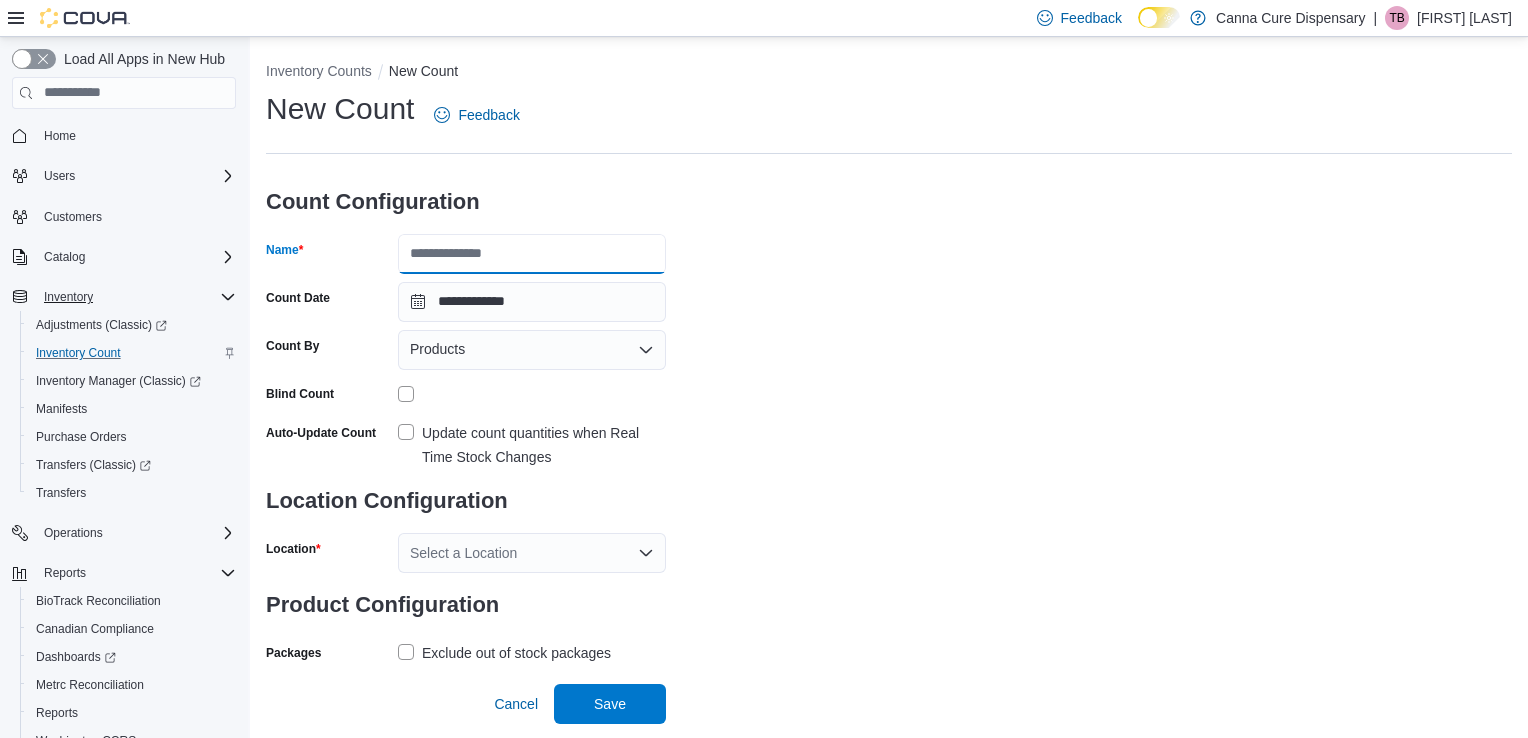 click on "Name" at bounding box center [532, 254] 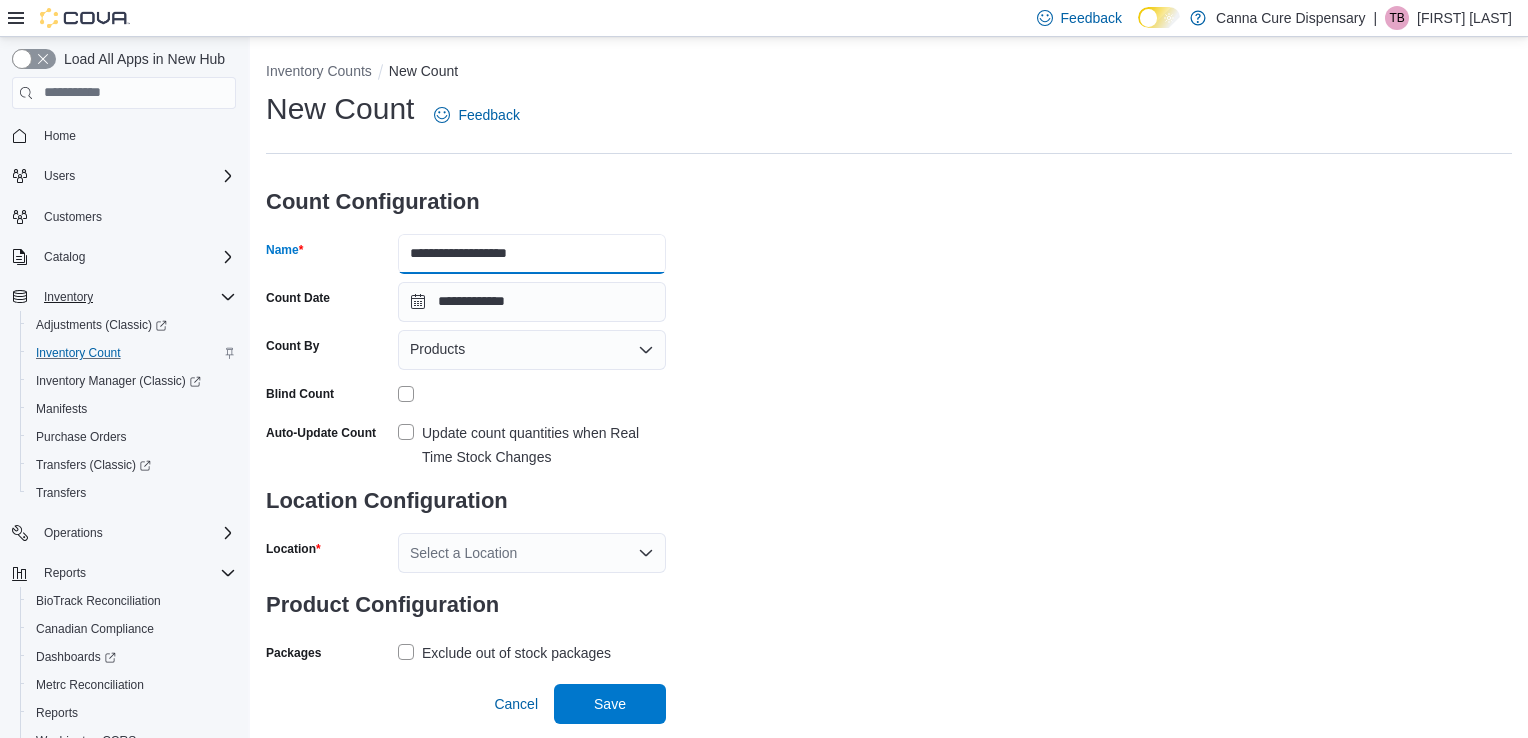 type on "**********" 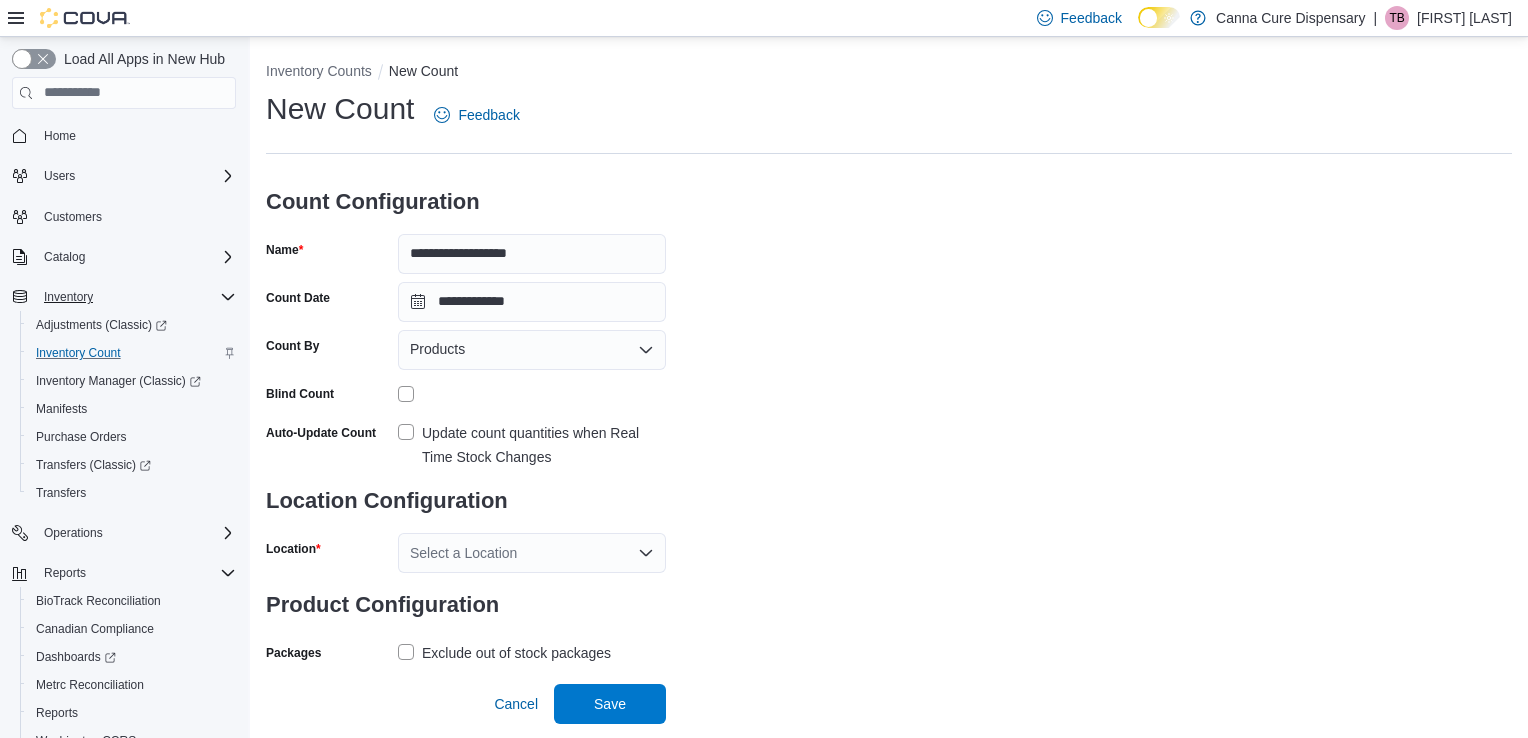 click on "Update count quantities when Real Time Stock Changes" at bounding box center (532, 445) 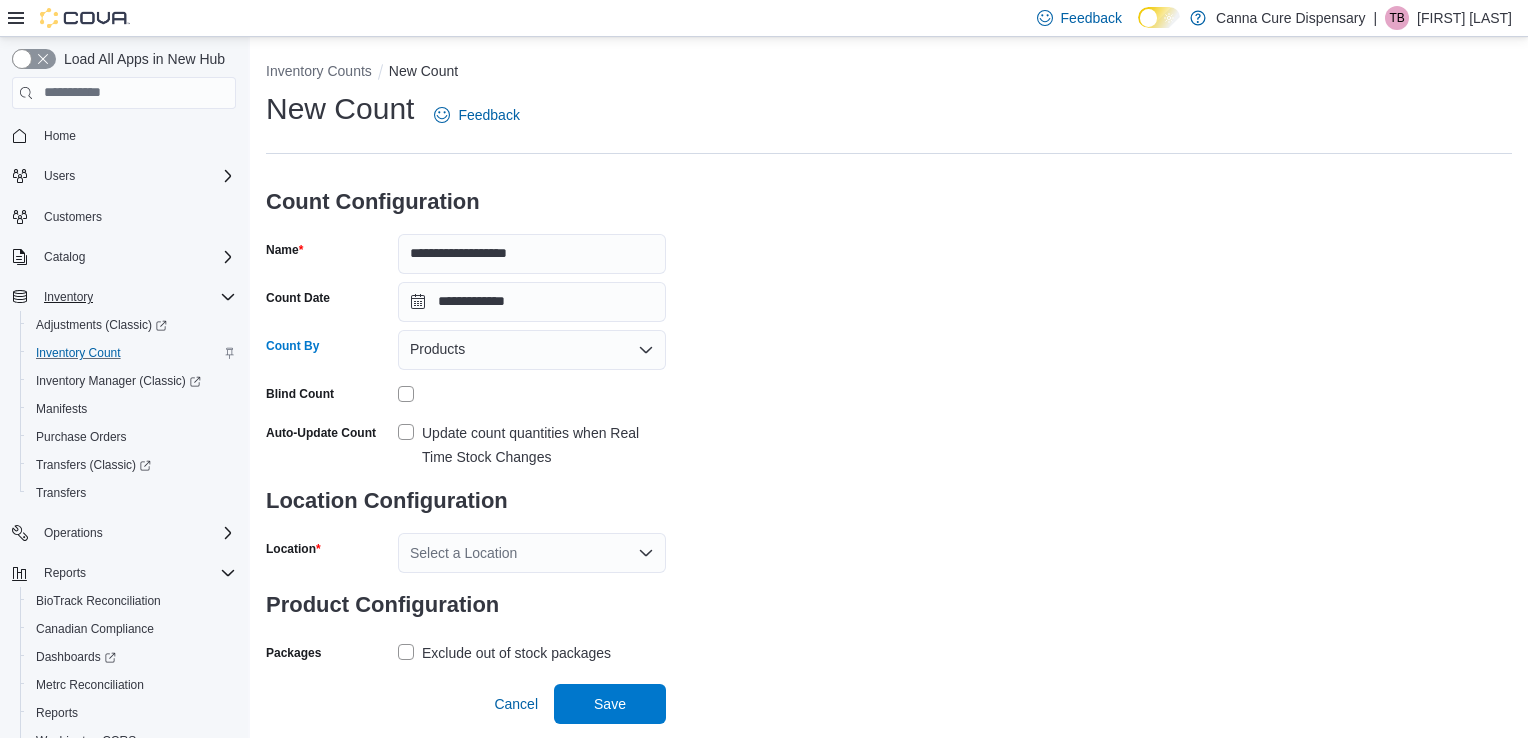 click on "Products" at bounding box center (532, 350) 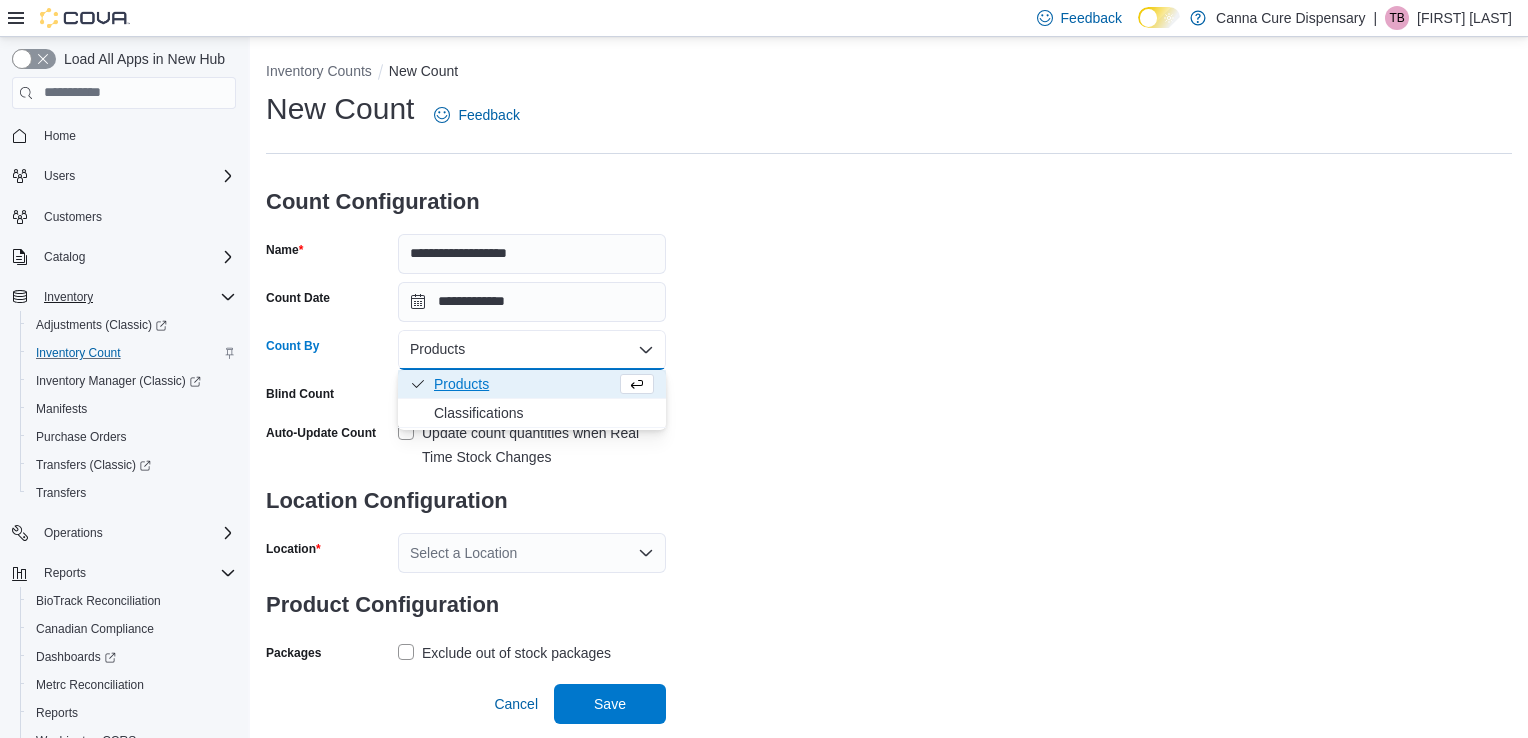 click on "Products" at bounding box center (532, 350) 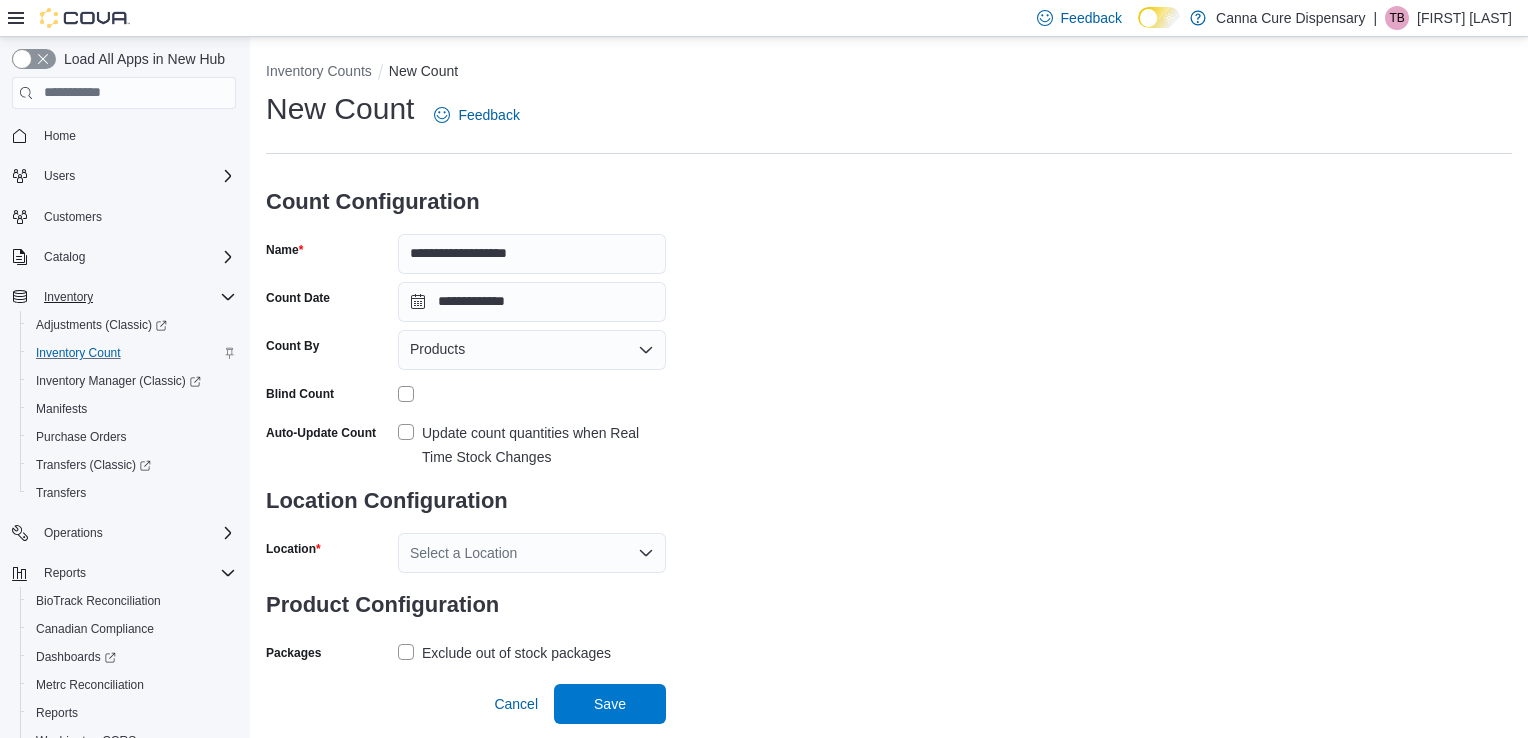 click on "**********" at bounding box center (889, 378) 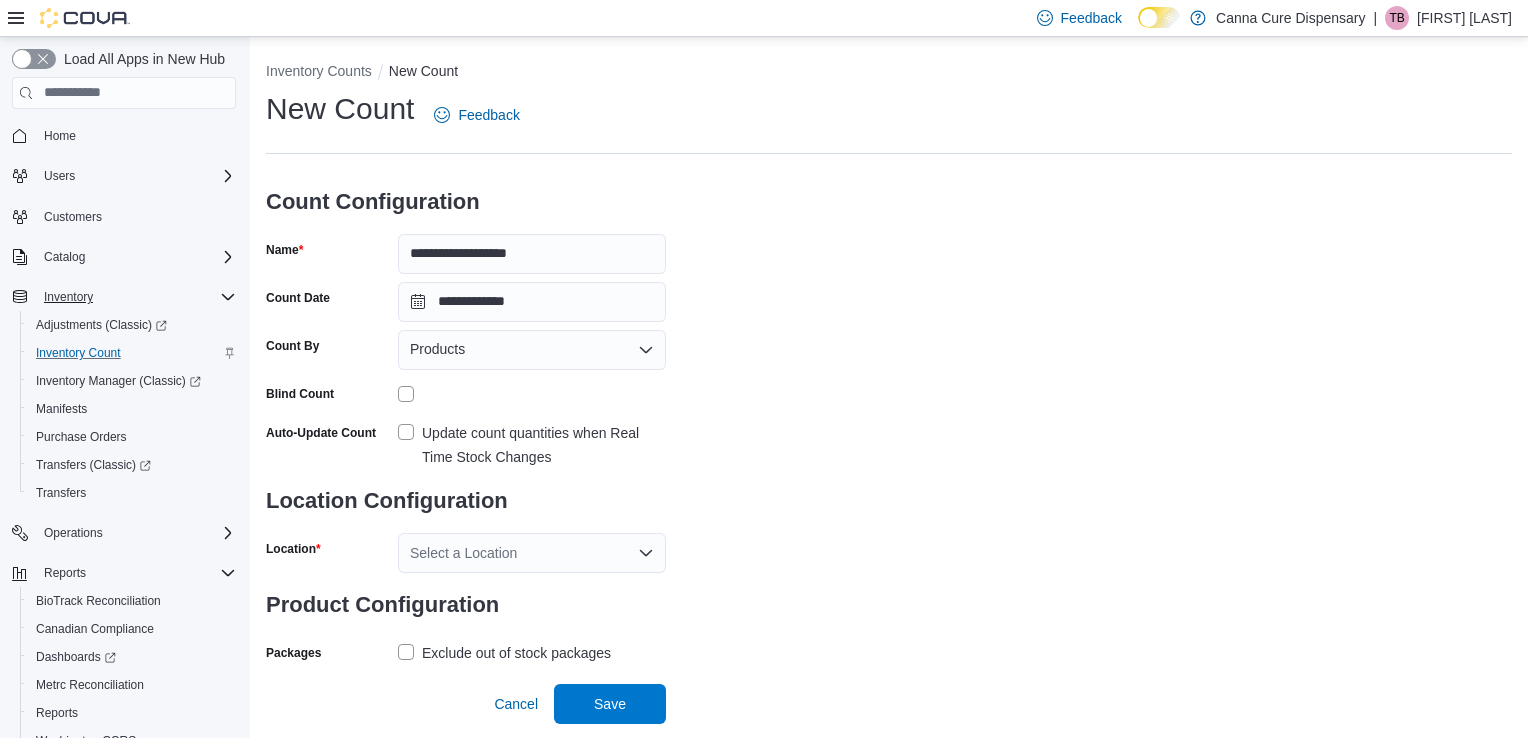 click on "Select a Location" at bounding box center (532, 553) 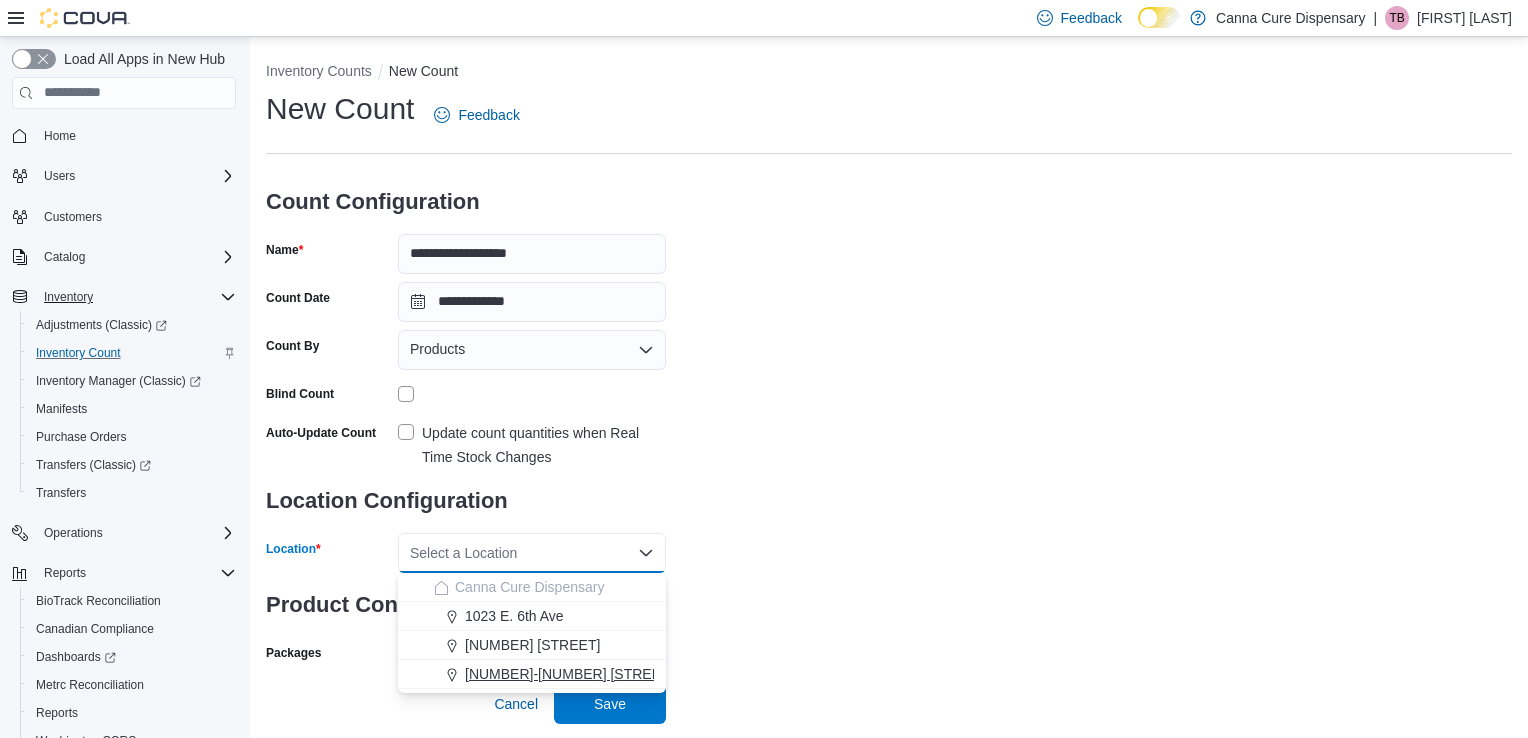 click on "[NUMBER]-[NUMBER] [STREET] [STREET]" at bounding box center (602, 674) 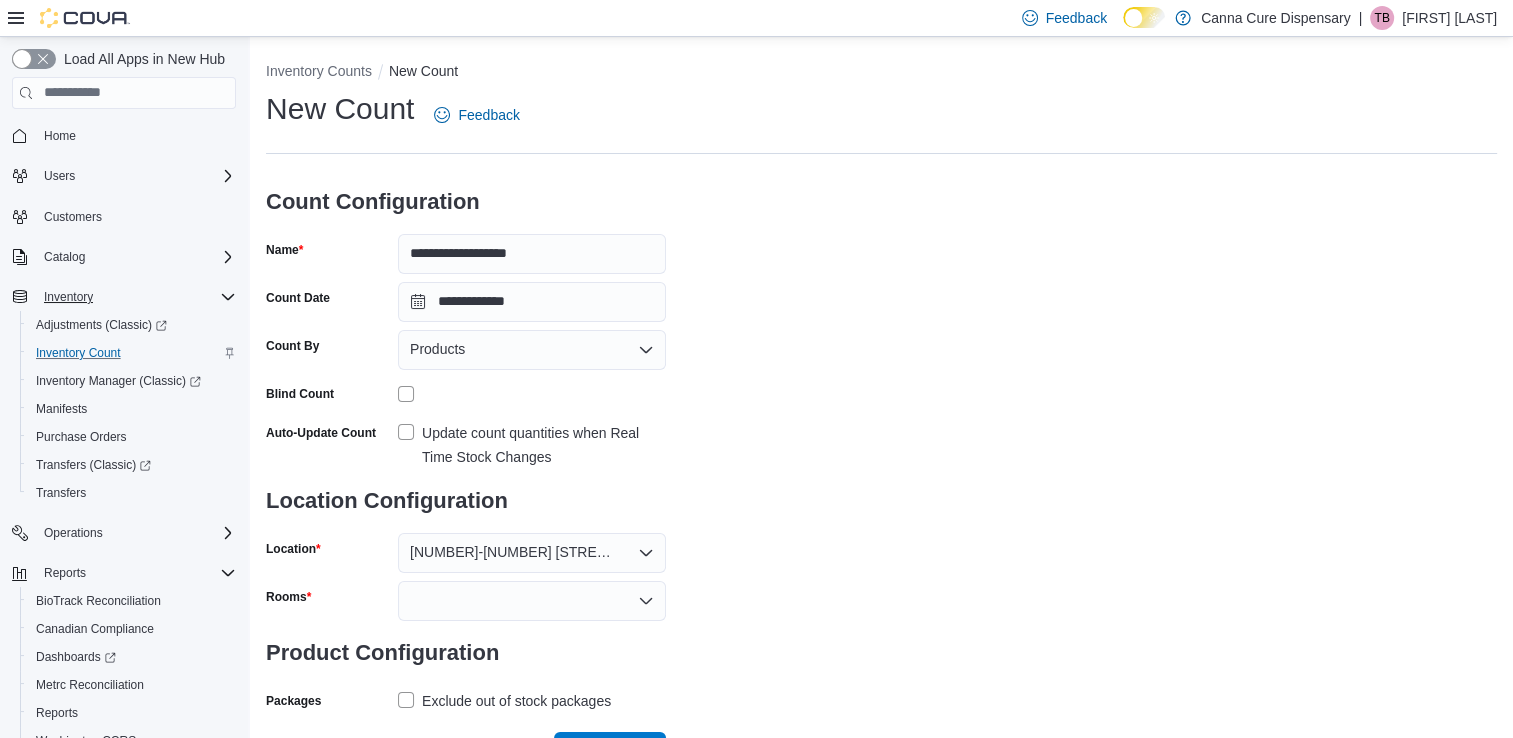 click on "**********" at bounding box center [881, 402] 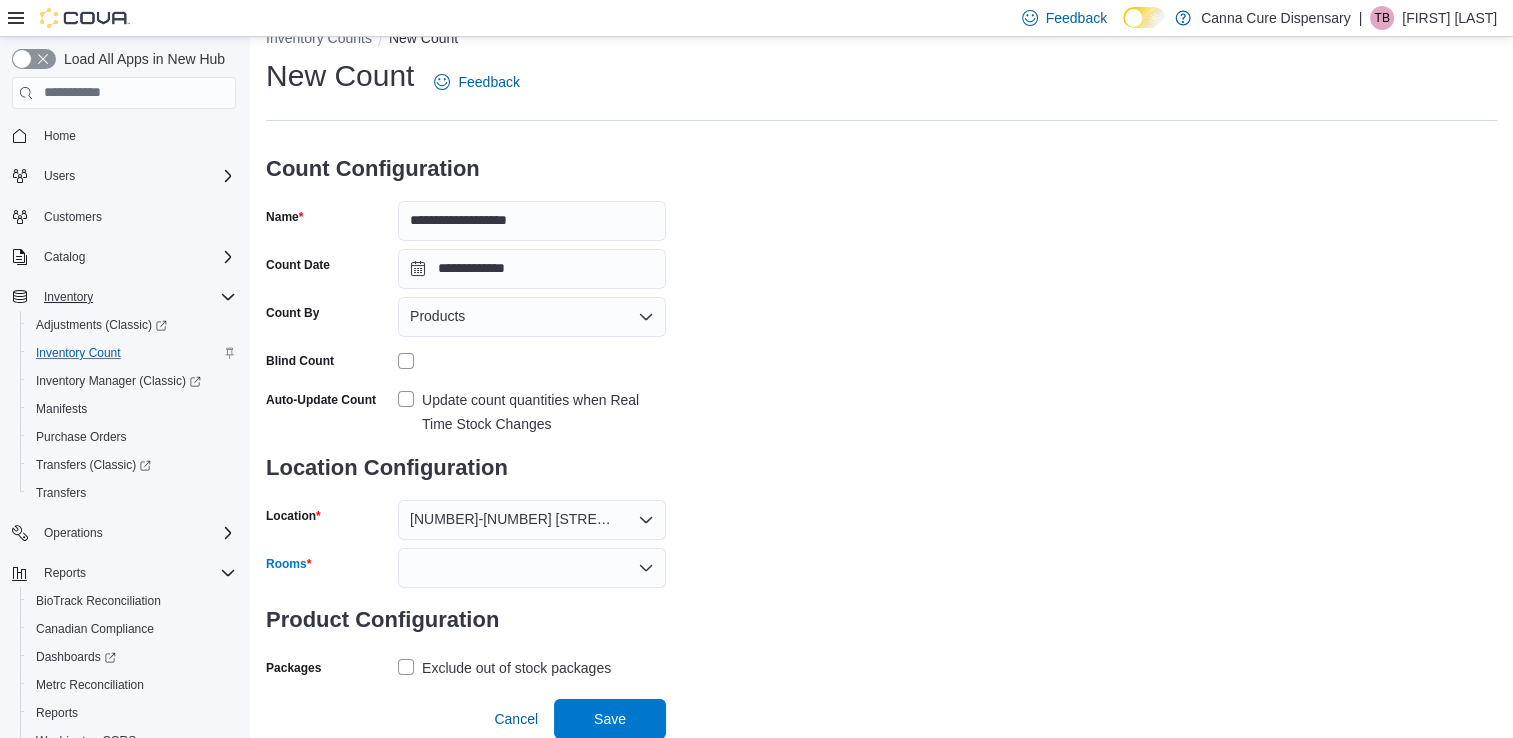 click at bounding box center (532, 568) 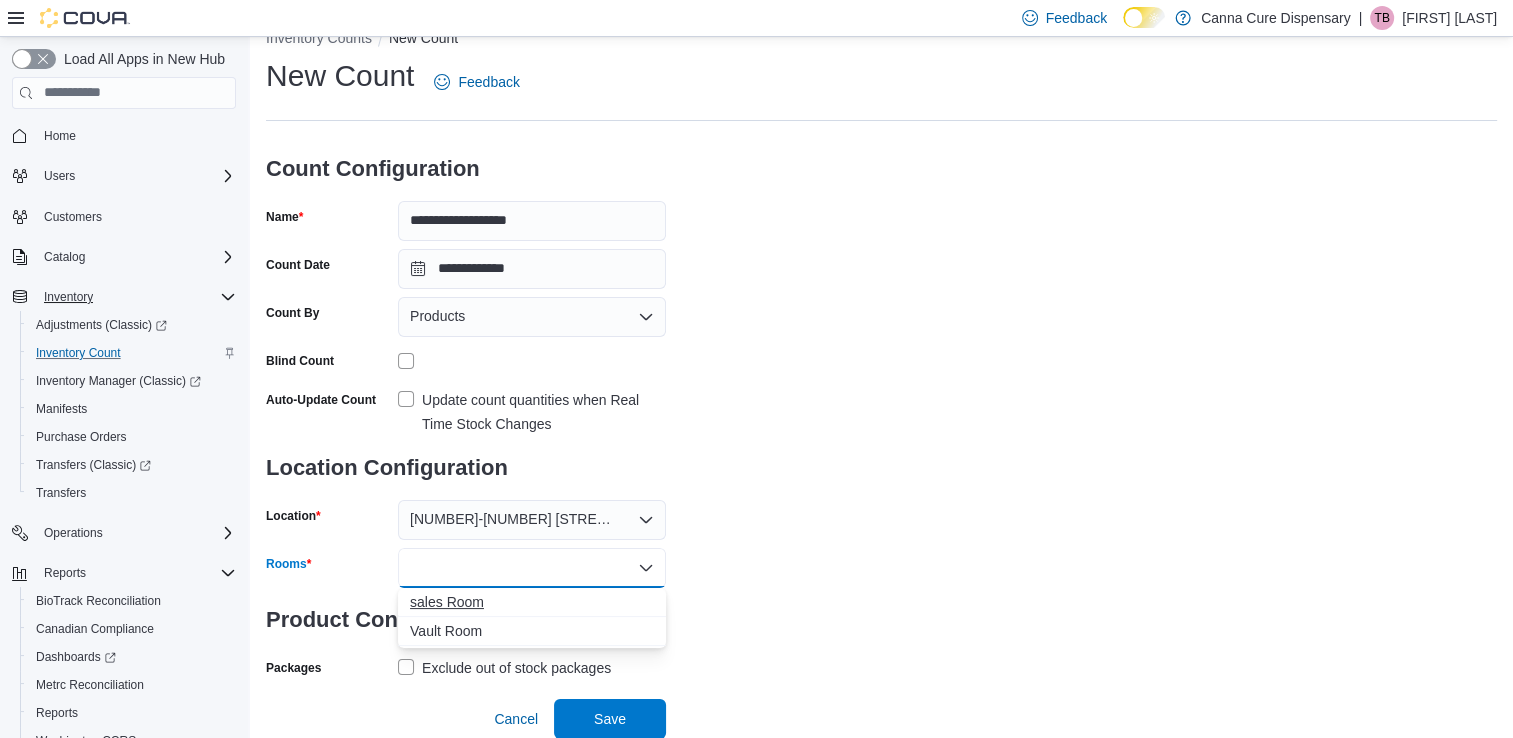 click on "sales Room" at bounding box center (532, 602) 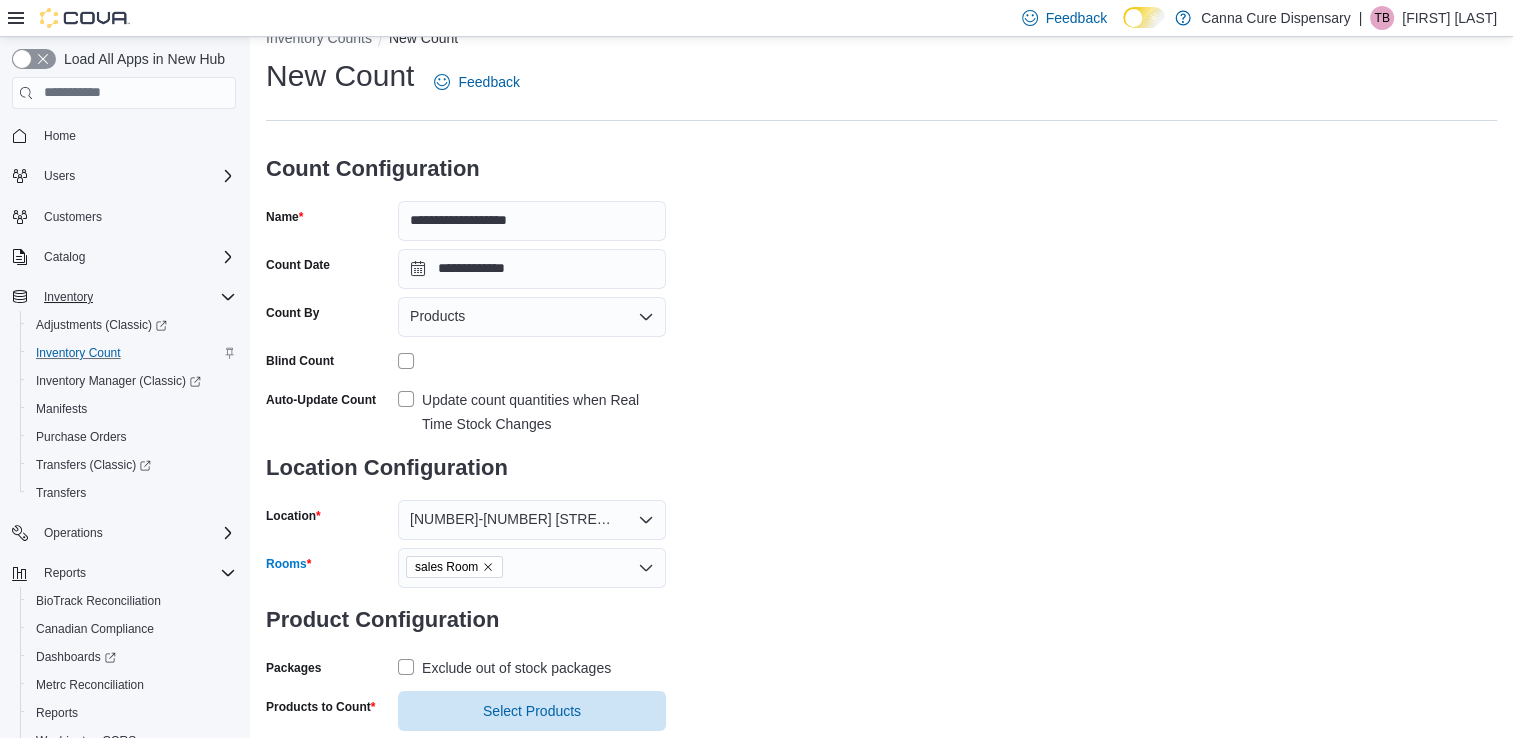 scroll, scrollTop: 81, scrollLeft: 0, axis: vertical 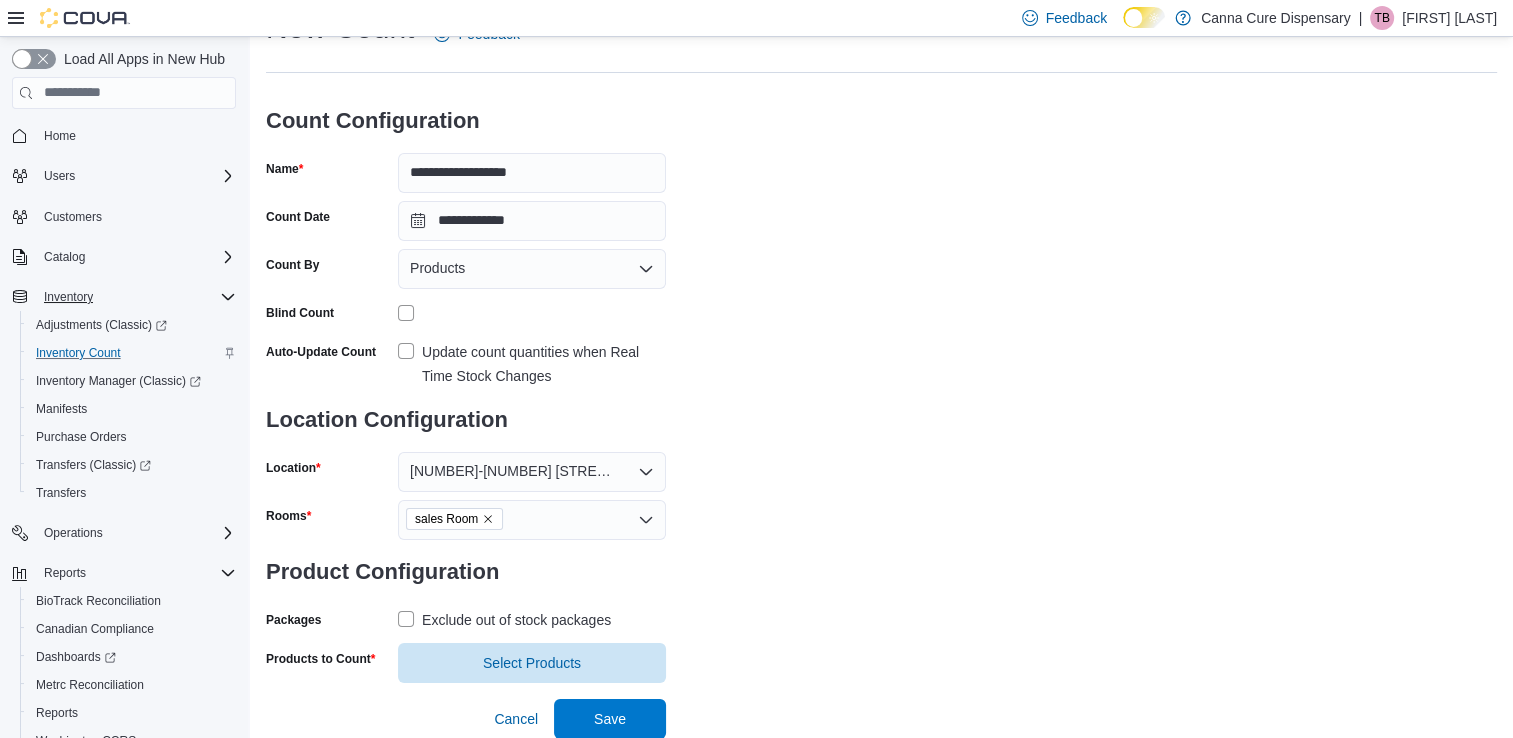 click on "Exclude out of stock packages" at bounding box center [504, 620] 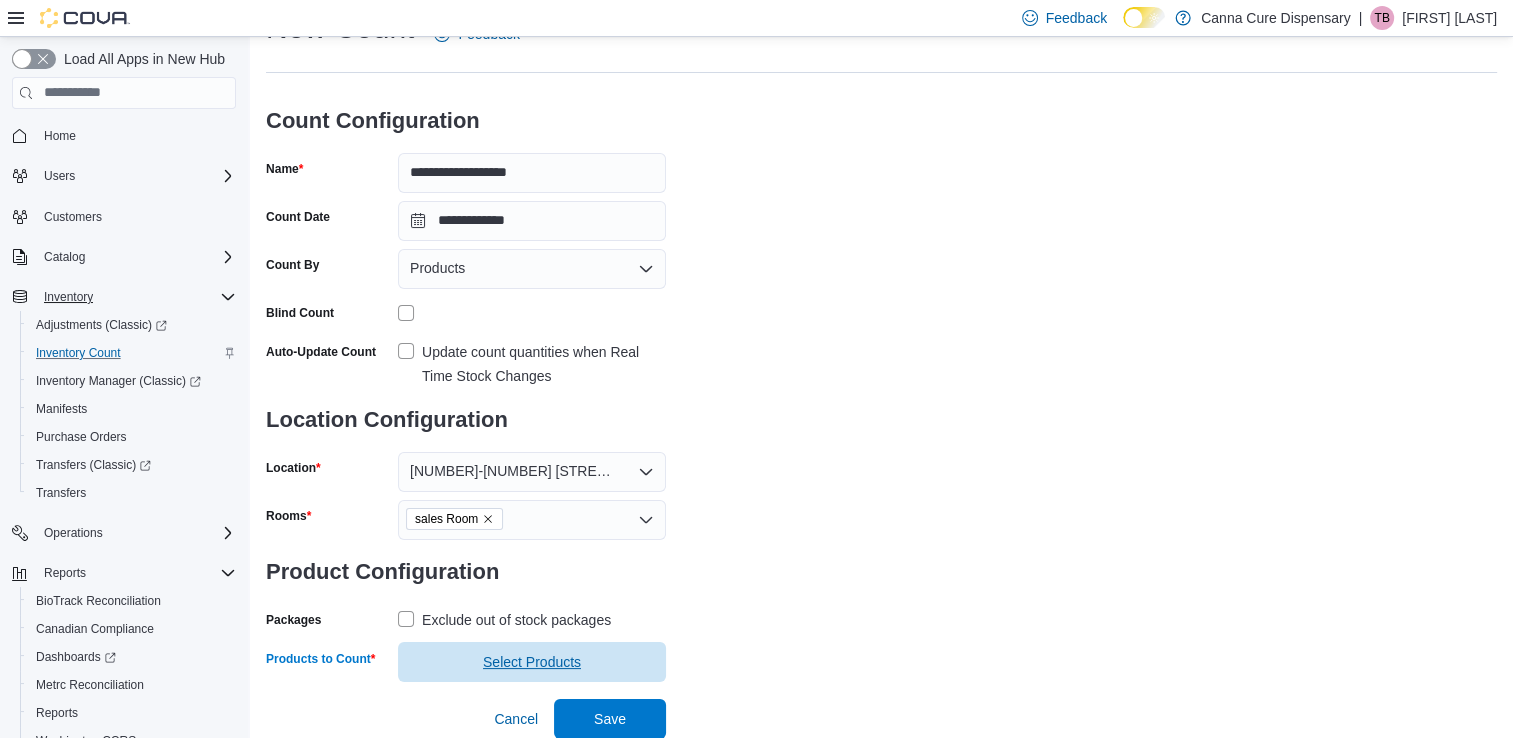 click on "Select Products" at bounding box center [532, 662] 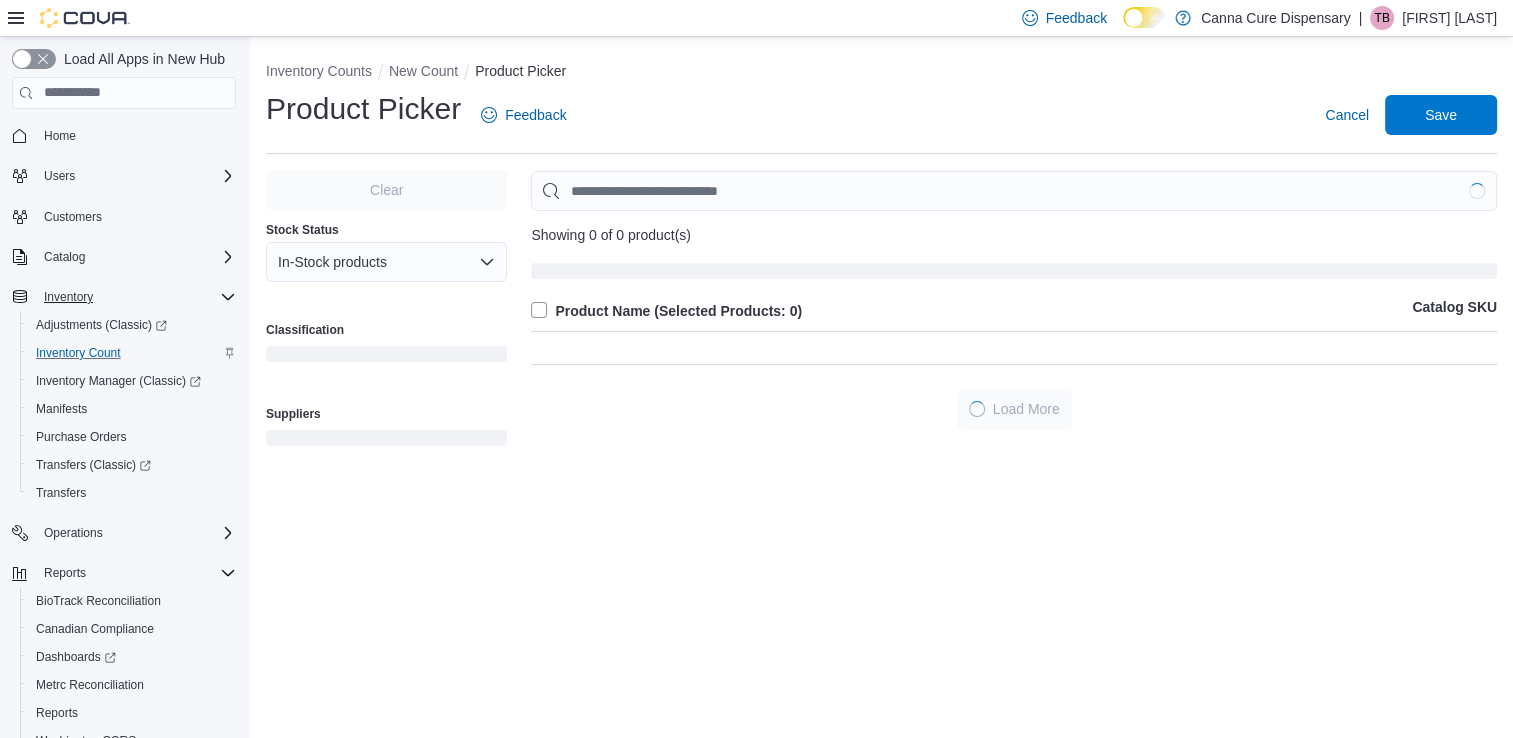 scroll, scrollTop: 0, scrollLeft: 0, axis: both 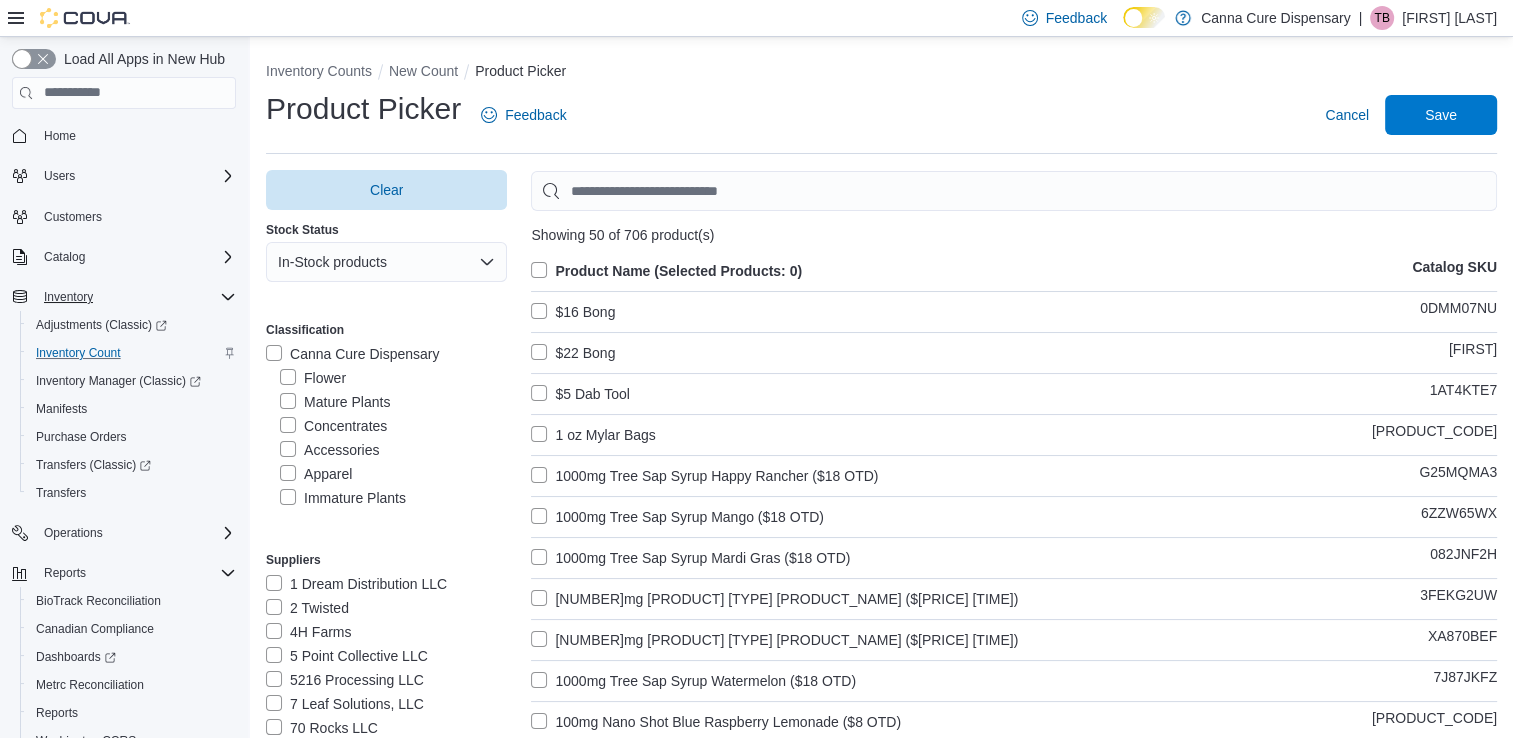 click on "Flower" at bounding box center [313, 378] 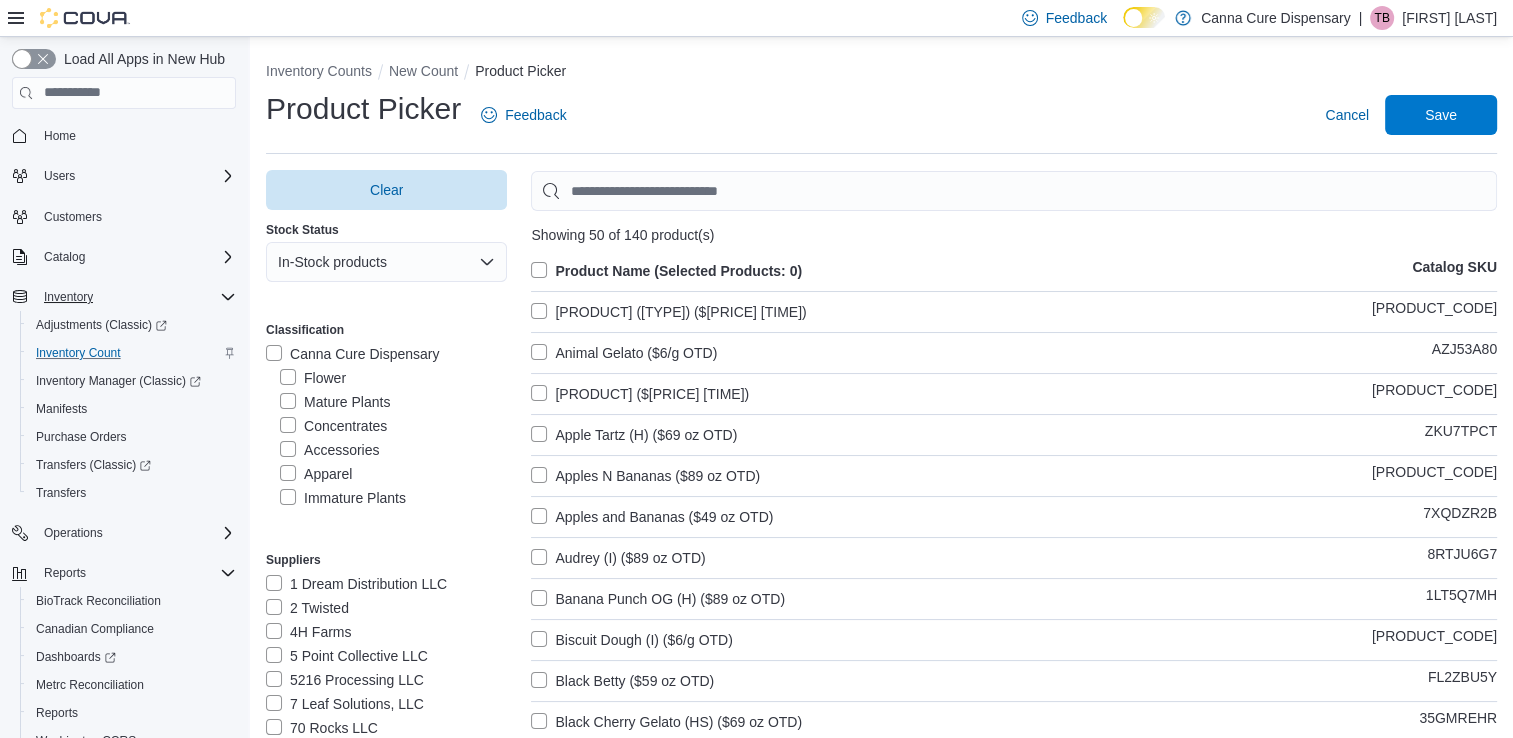 click on "Product Name (Selected Products: 0)" at bounding box center [666, 271] 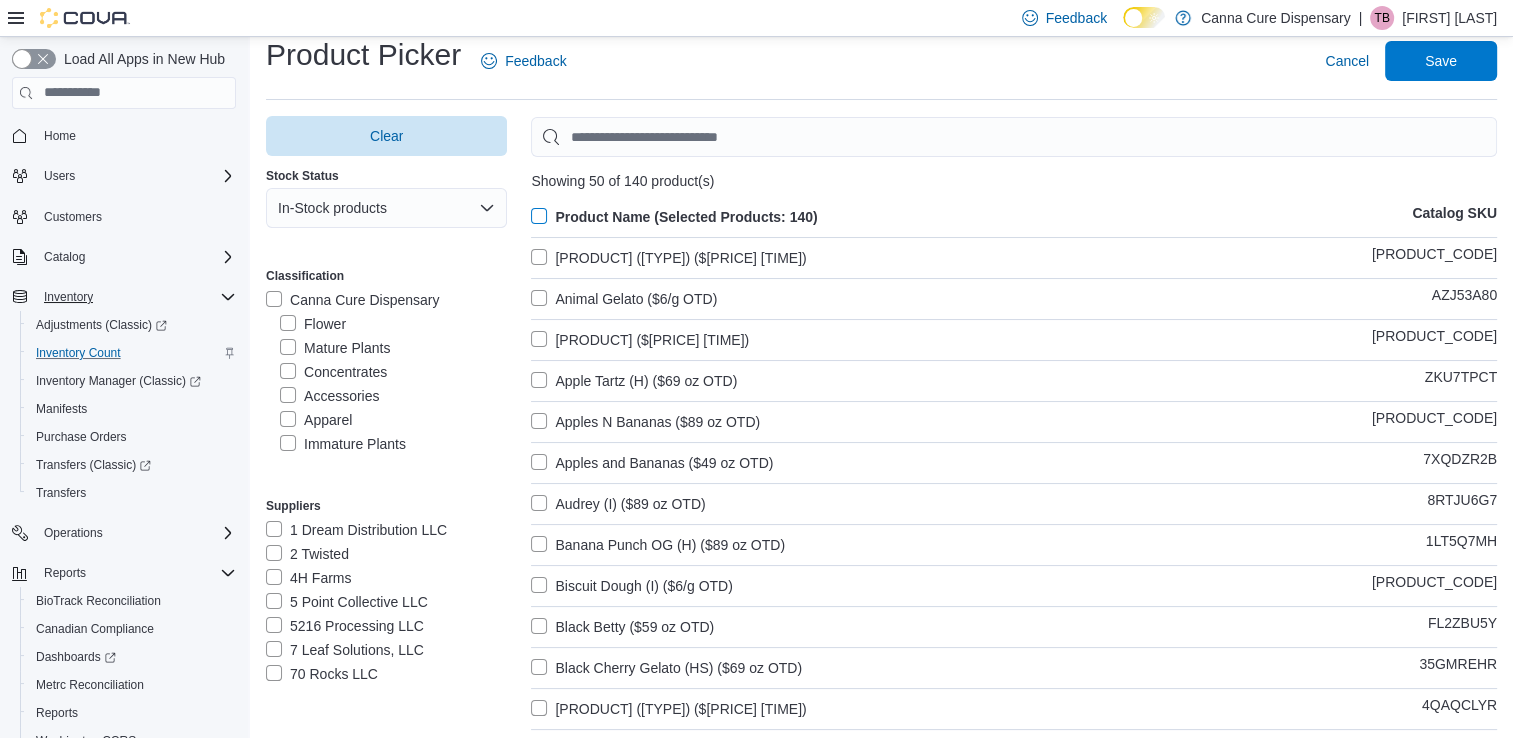 scroll, scrollTop: 0, scrollLeft: 0, axis: both 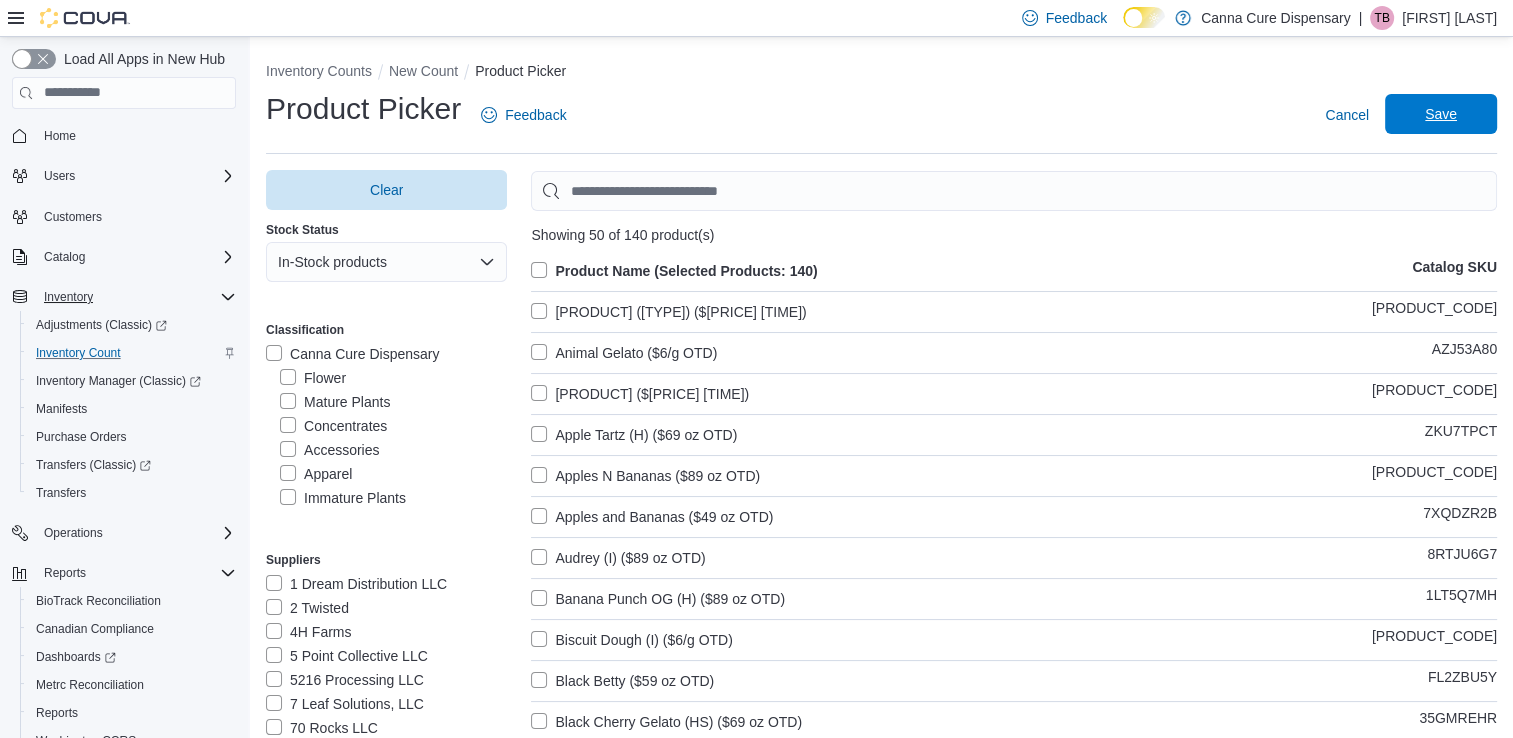 click on "Save" at bounding box center [1441, 114] 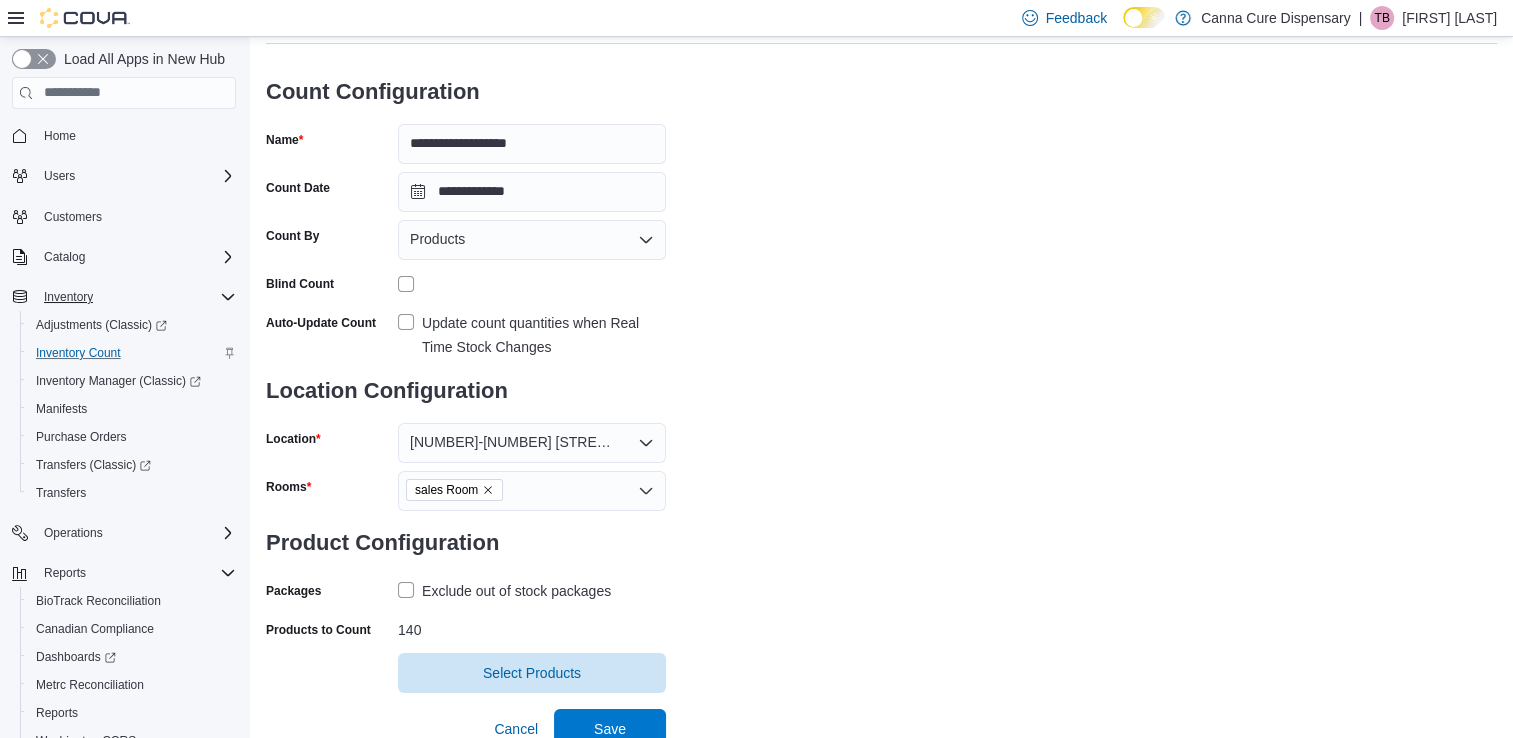 scroll, scrollTop: 120, scrollLeft: 0, axis: vertical 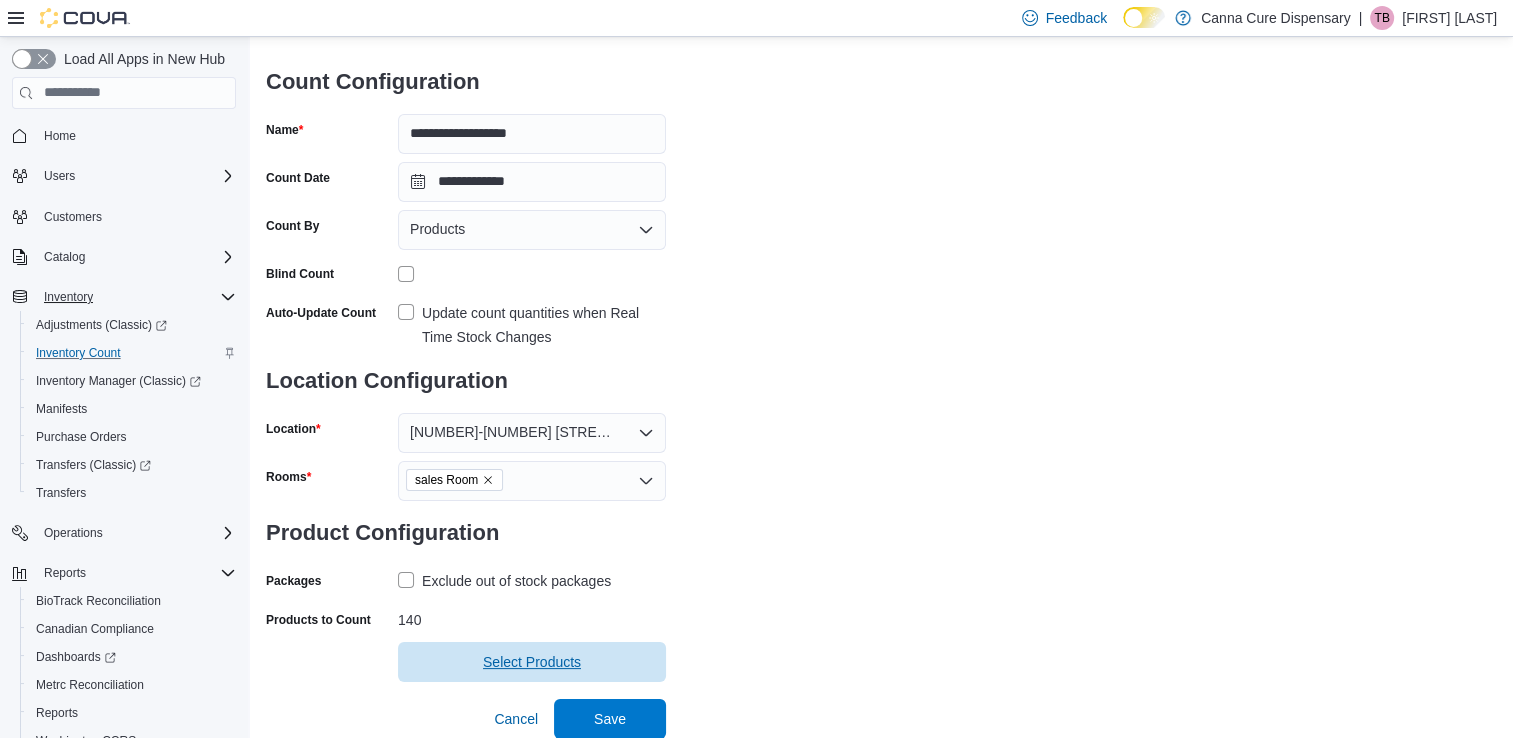 click on "Select Products" at bounding box center [532, 662] 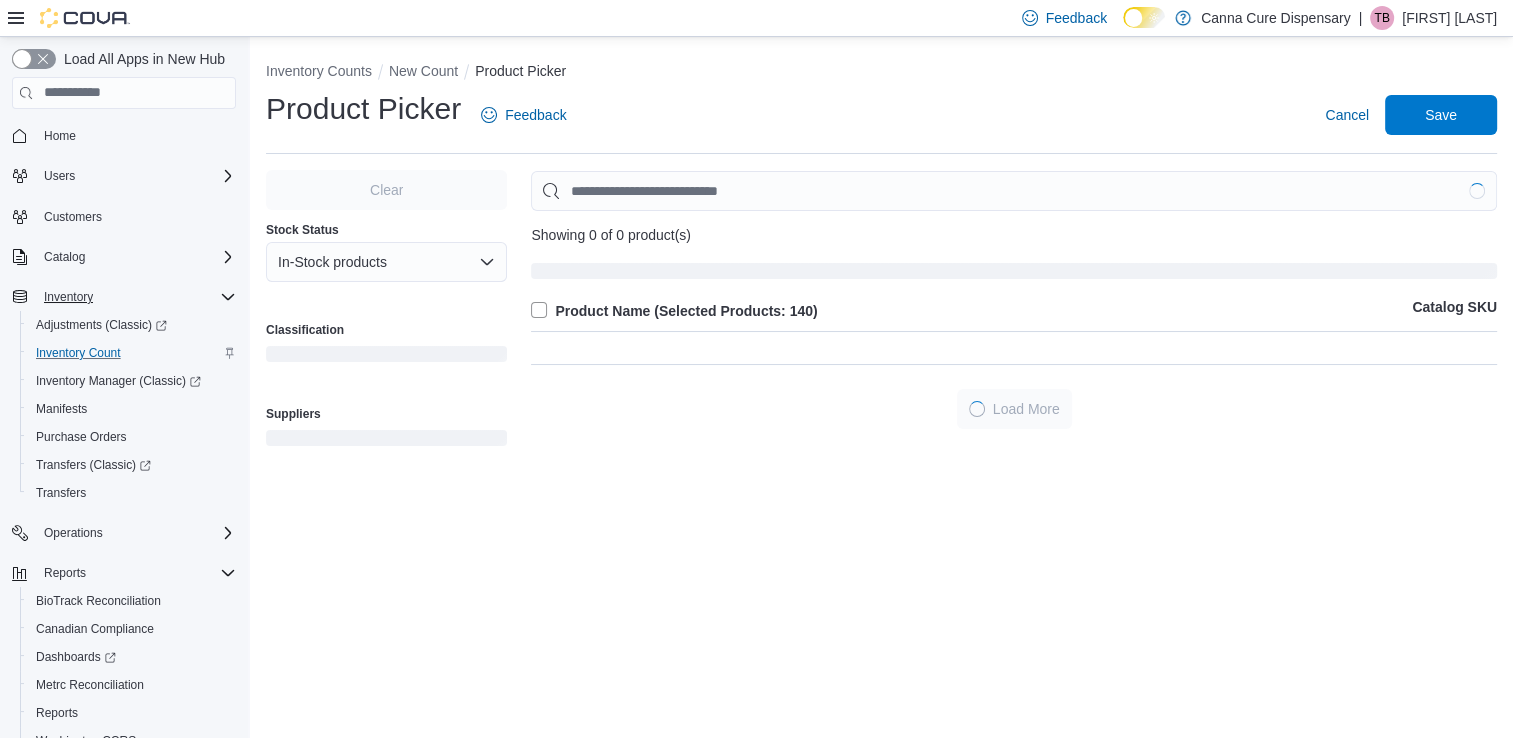 scroll, scrollTop: 0, scrollLeft: 0, axis: both 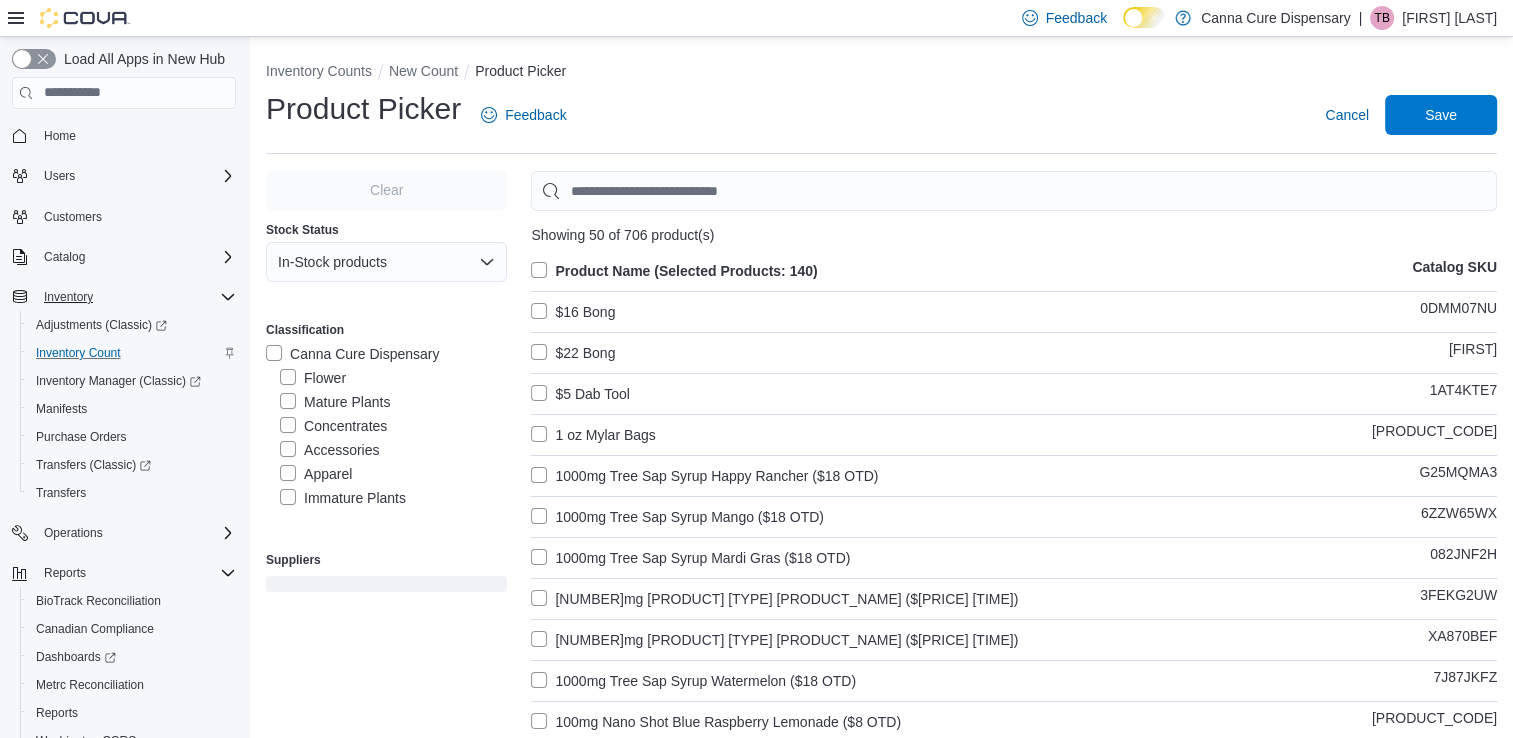 click on "Flower" at bounding box center [313, 378] 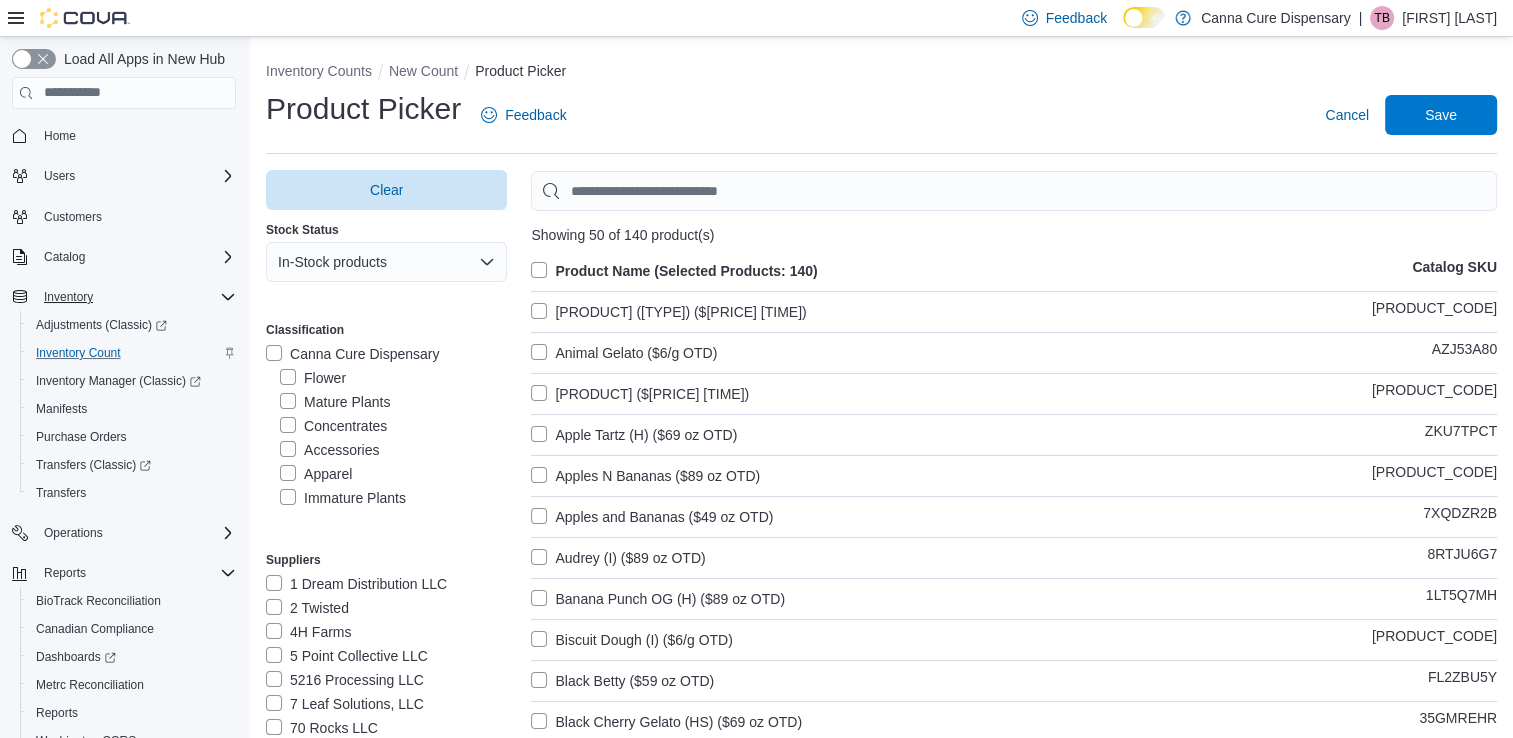 click on "Product Name (Selected Products: 140)" at bounding box center [674, 271] 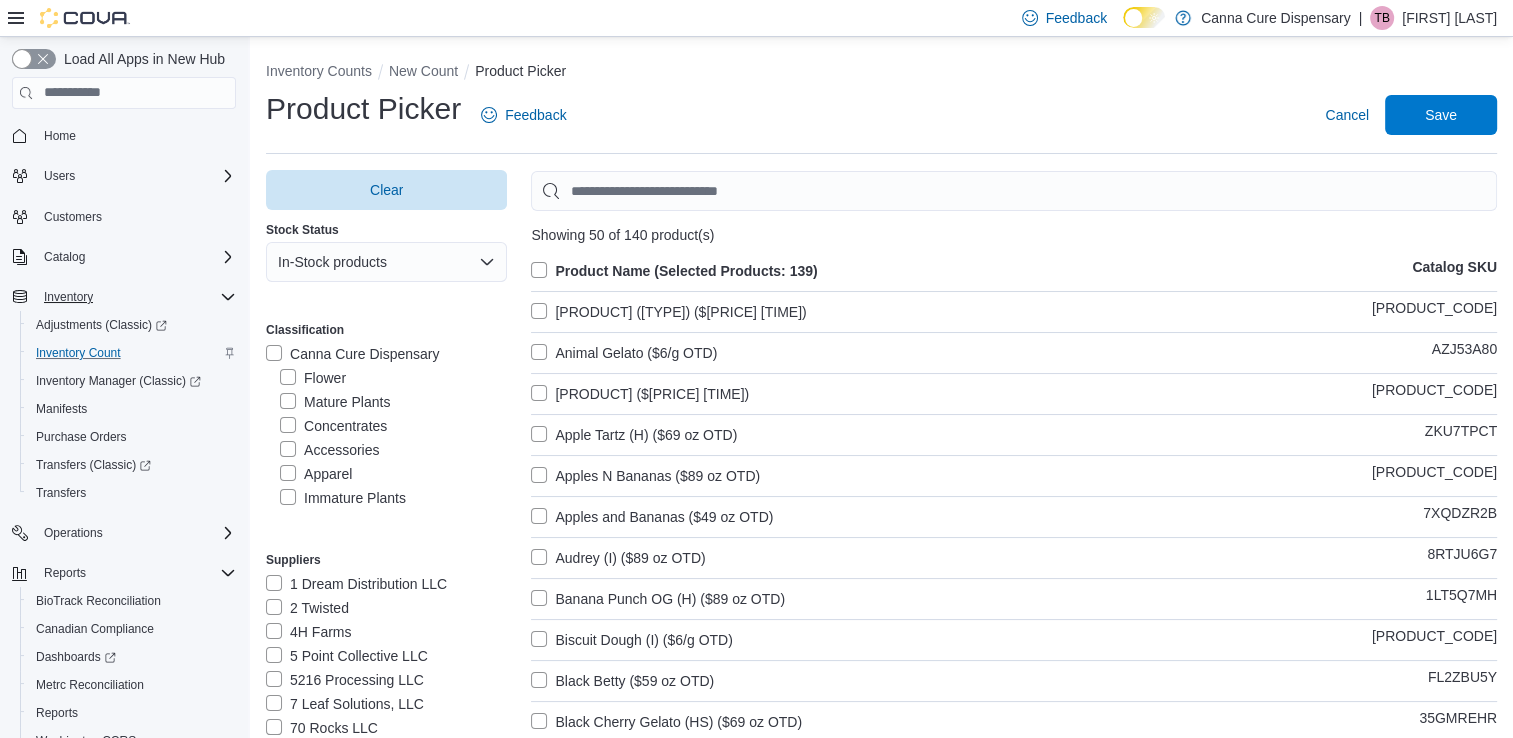 click on "[PRODUCT] ([TYPE]) ($[PRICE] [TIME])" at bounding box center [668, 312] 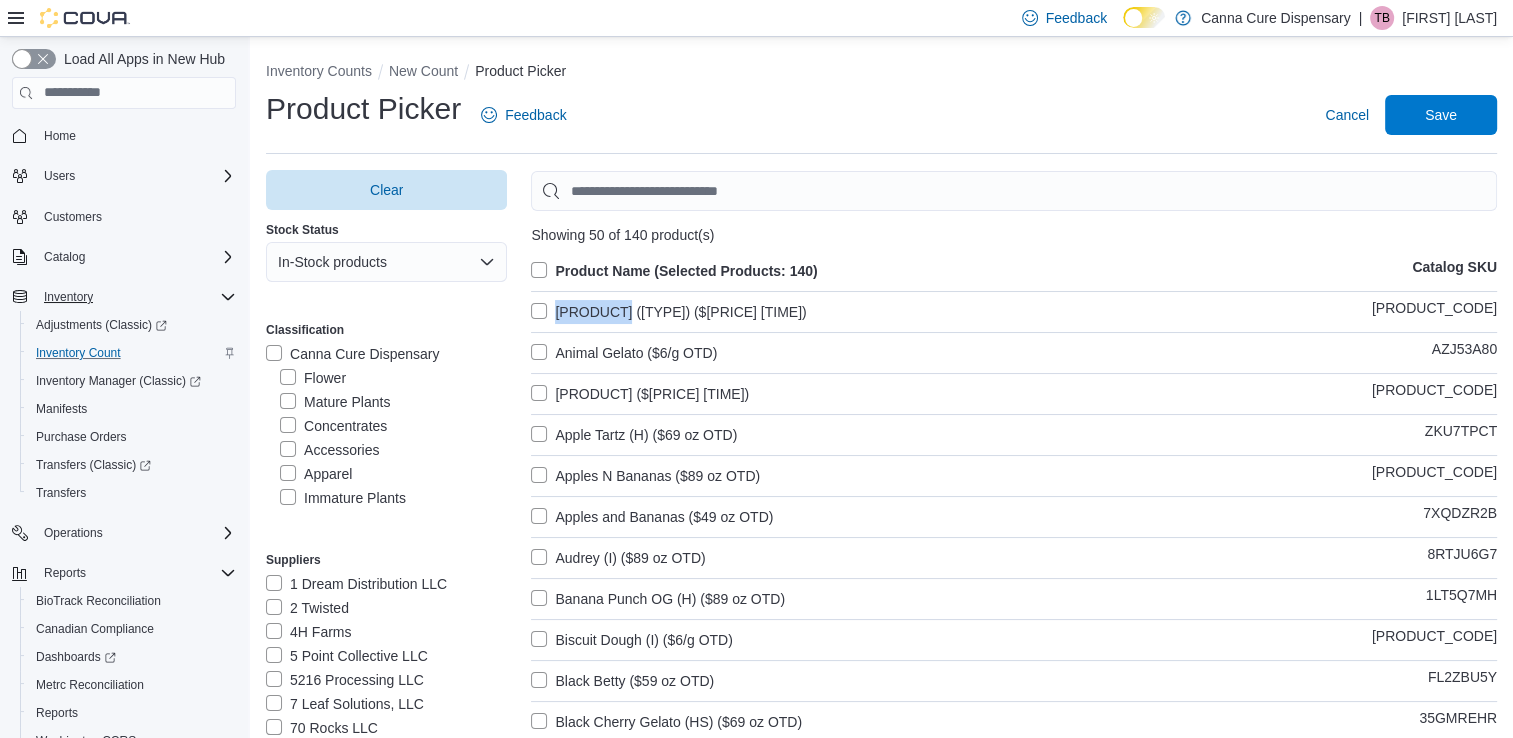 click on "[PRODUCT] ([TYPE]) ($[PRICE] [TIME])" at bounding box center (668, 312) 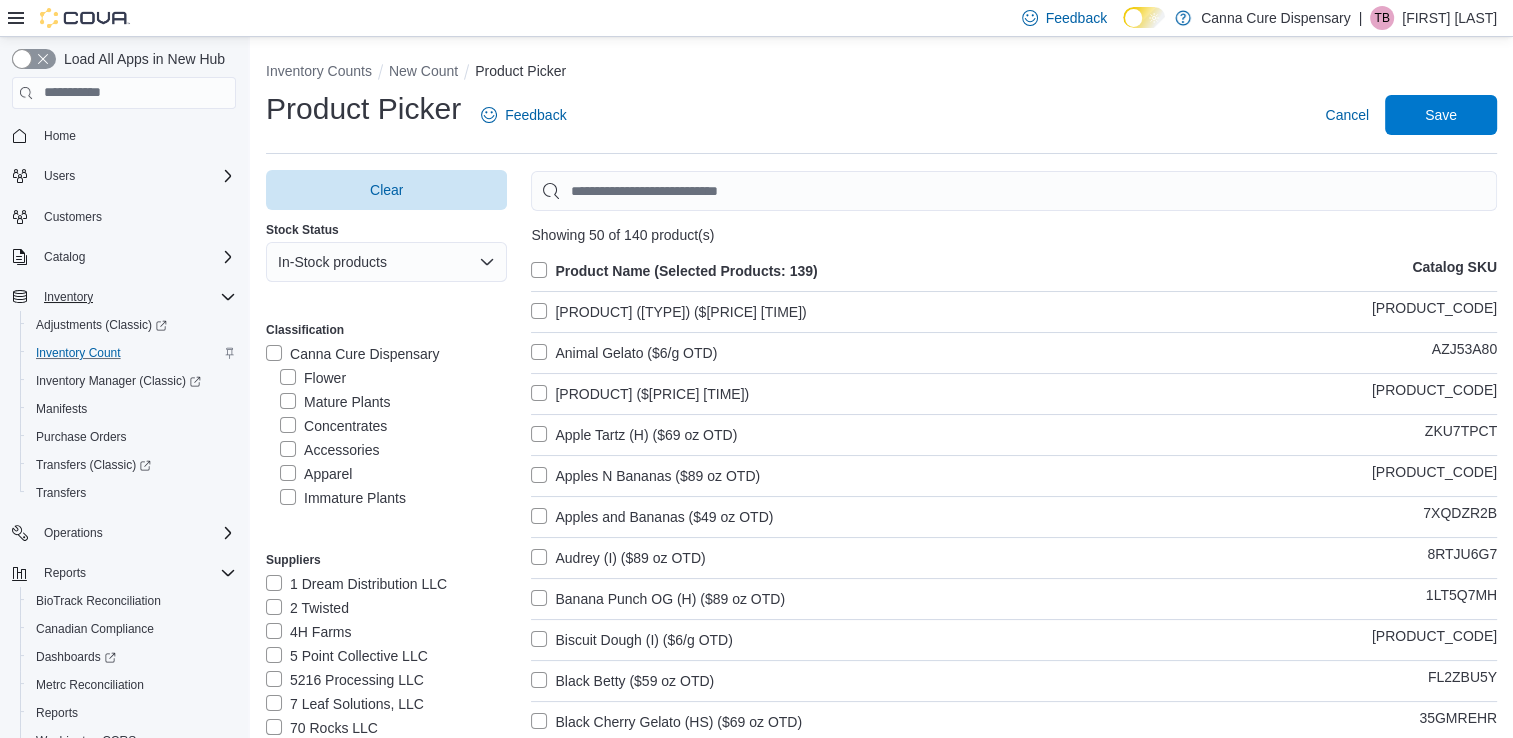 drag, startPoint x: 541, startPoint y: 317, endPoint x: 543, endPoint y: 270, distance: 47.042534 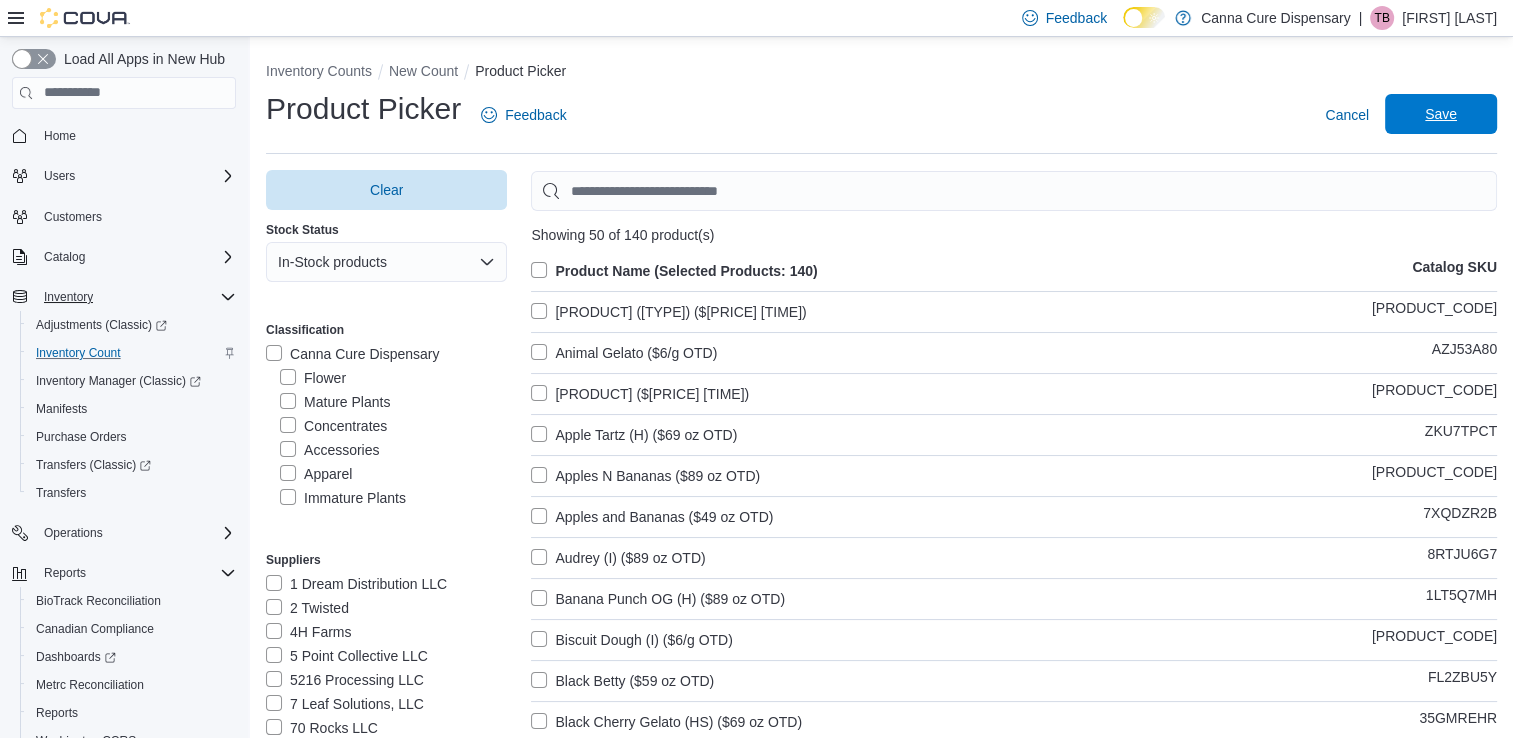 click on "Save" at bounding box center [1441, 114] 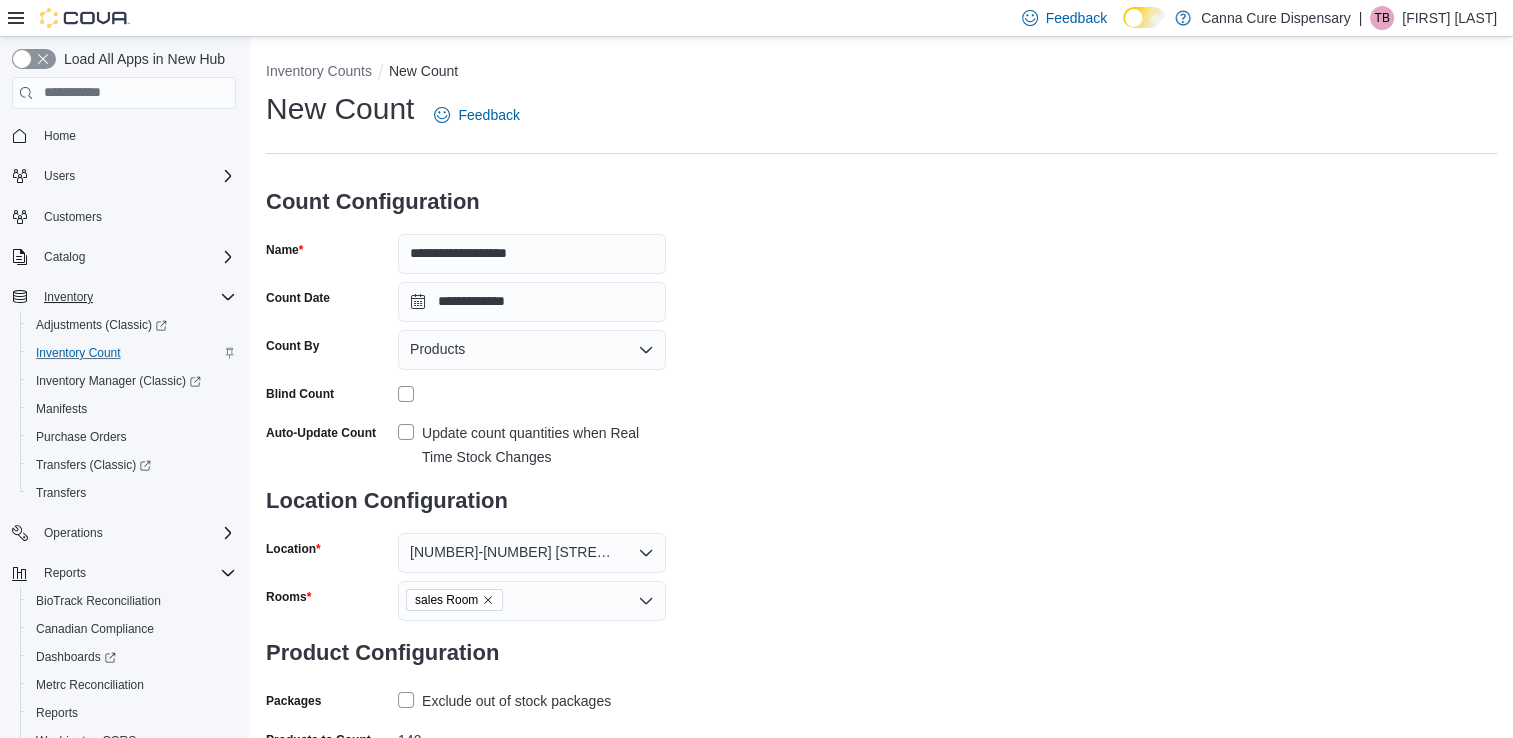 scroll, scrollTop: 120, scrollLeft: 0, axis: vertical 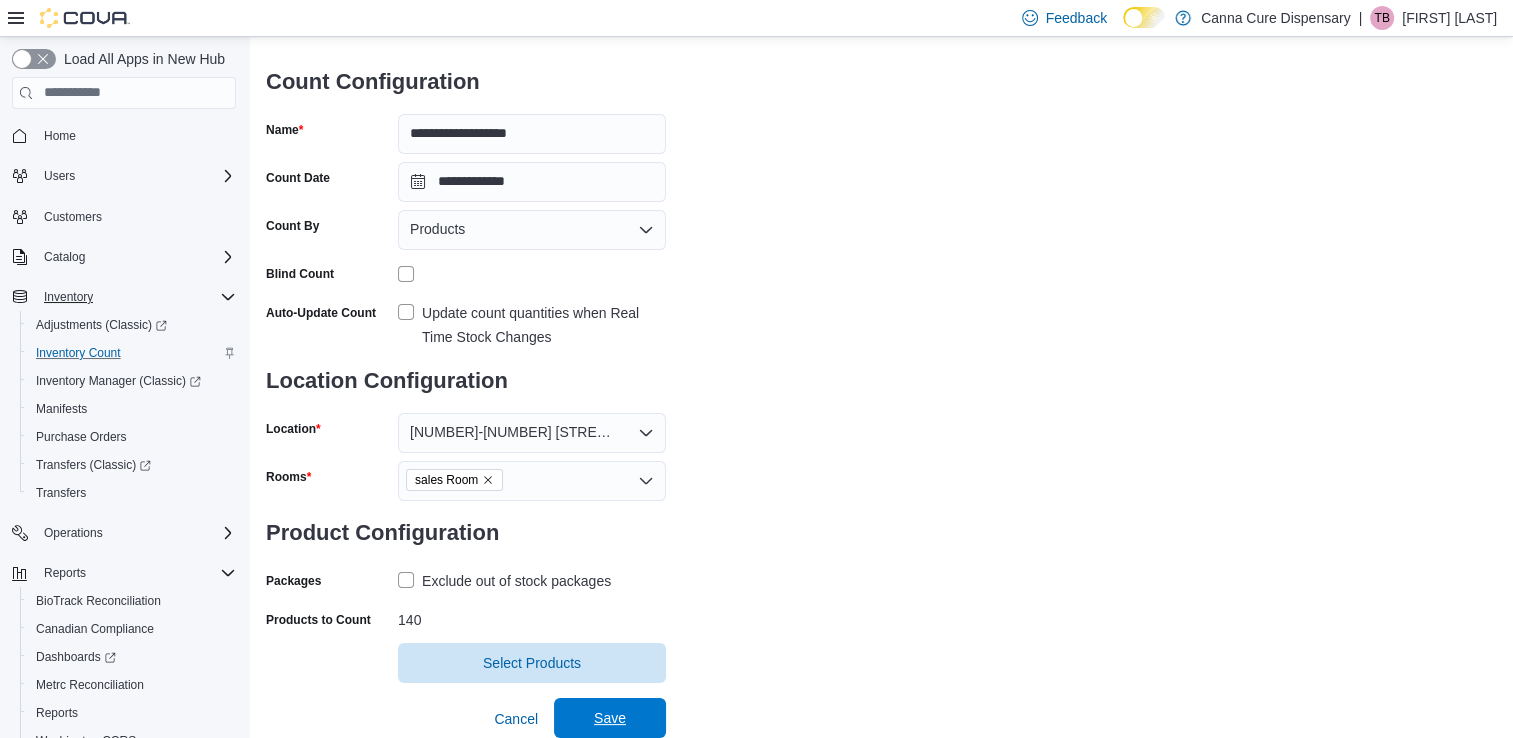 click on "Save" at bounding box center (610, 718) 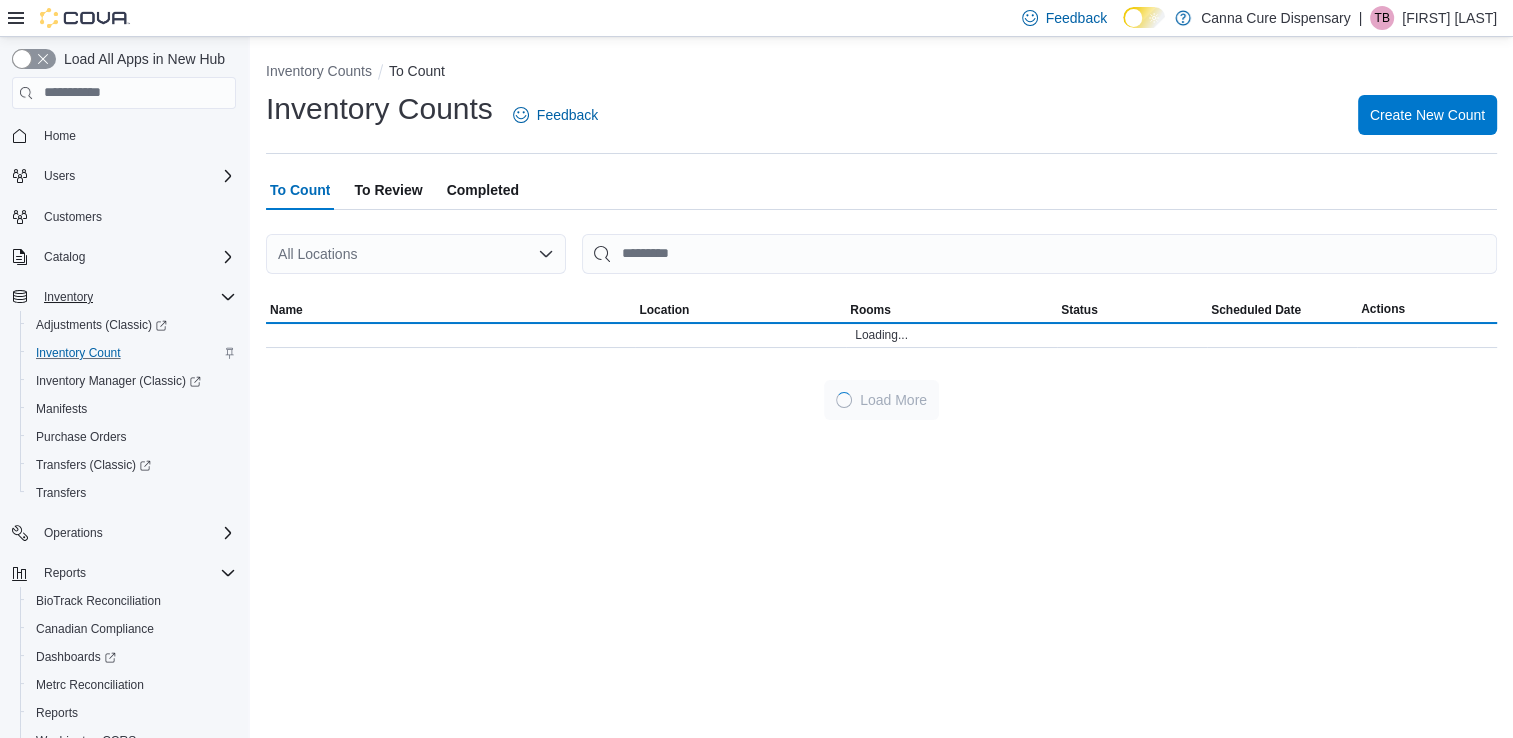 scroll, scrollTop: 0, scrollLeft: 0, axis: both 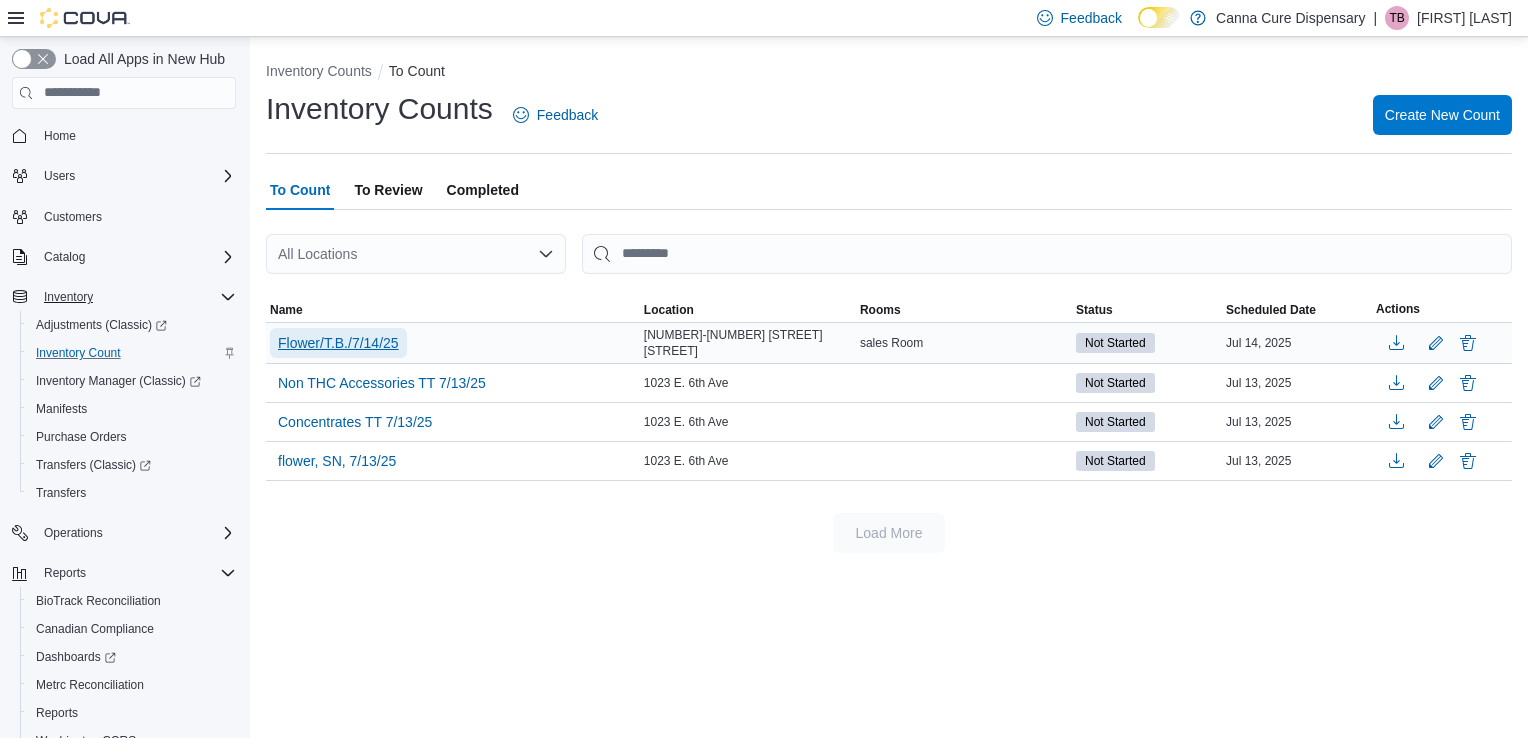 click on "Flower/T.B./7/14/25" at bounding box center (338, 343) 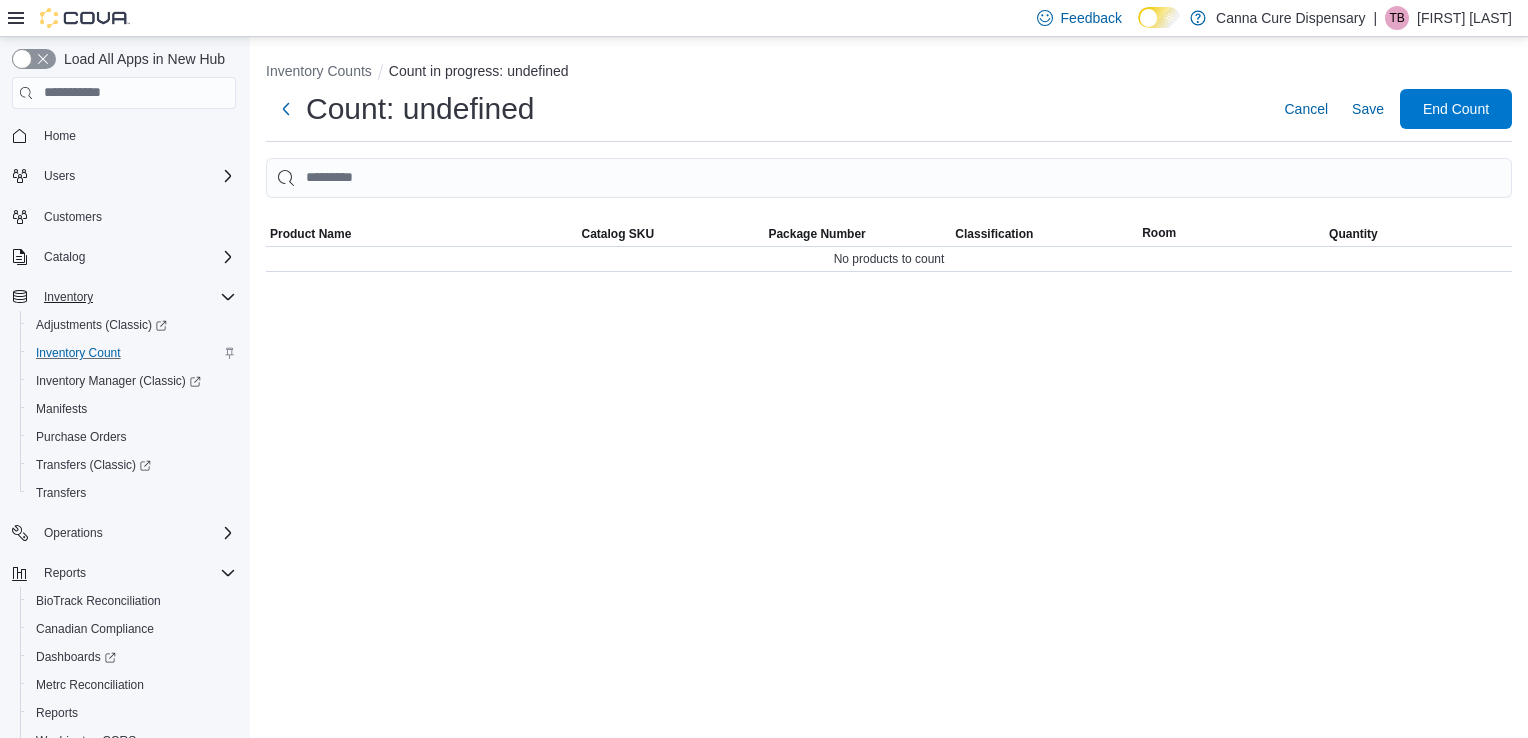 click on "Inventory Counts Count in progress: undefined Count: undefined  Cancel Save End Count Sorting Product Name Catalog SKU Package Number Classification Room Quantity No products to count" at bounding box center [889, 387] 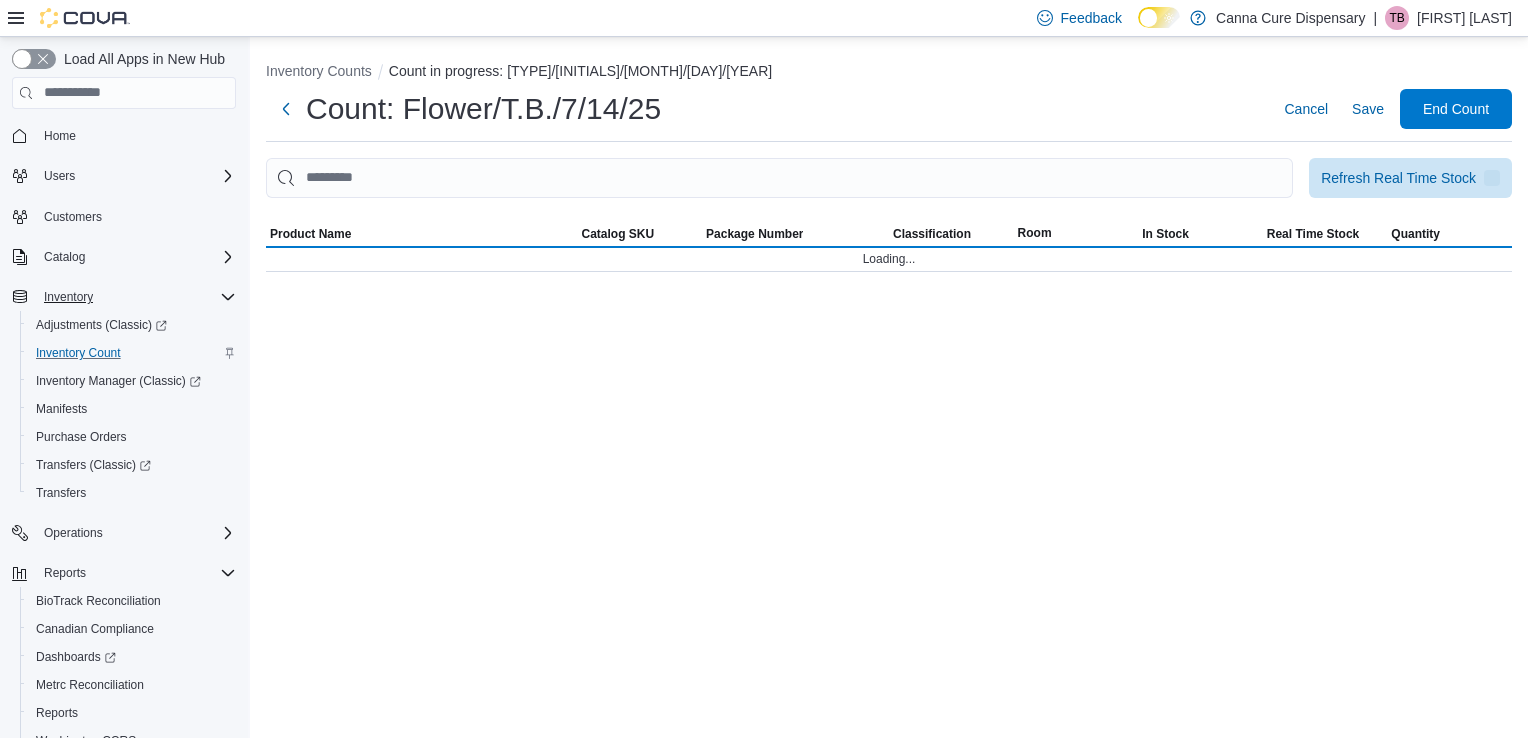click on "Inventory Counts Count in progress: Flower/T.B./7/14/25 Count: Flower/T.B./7/14/25  Cancel Save End Count Refresh Real Time Stock Sorting Product Name Catalog SKU Package Number Classification Room In Stock Real Time Stock Quantity Loading..." at bounding box center [889, 387] 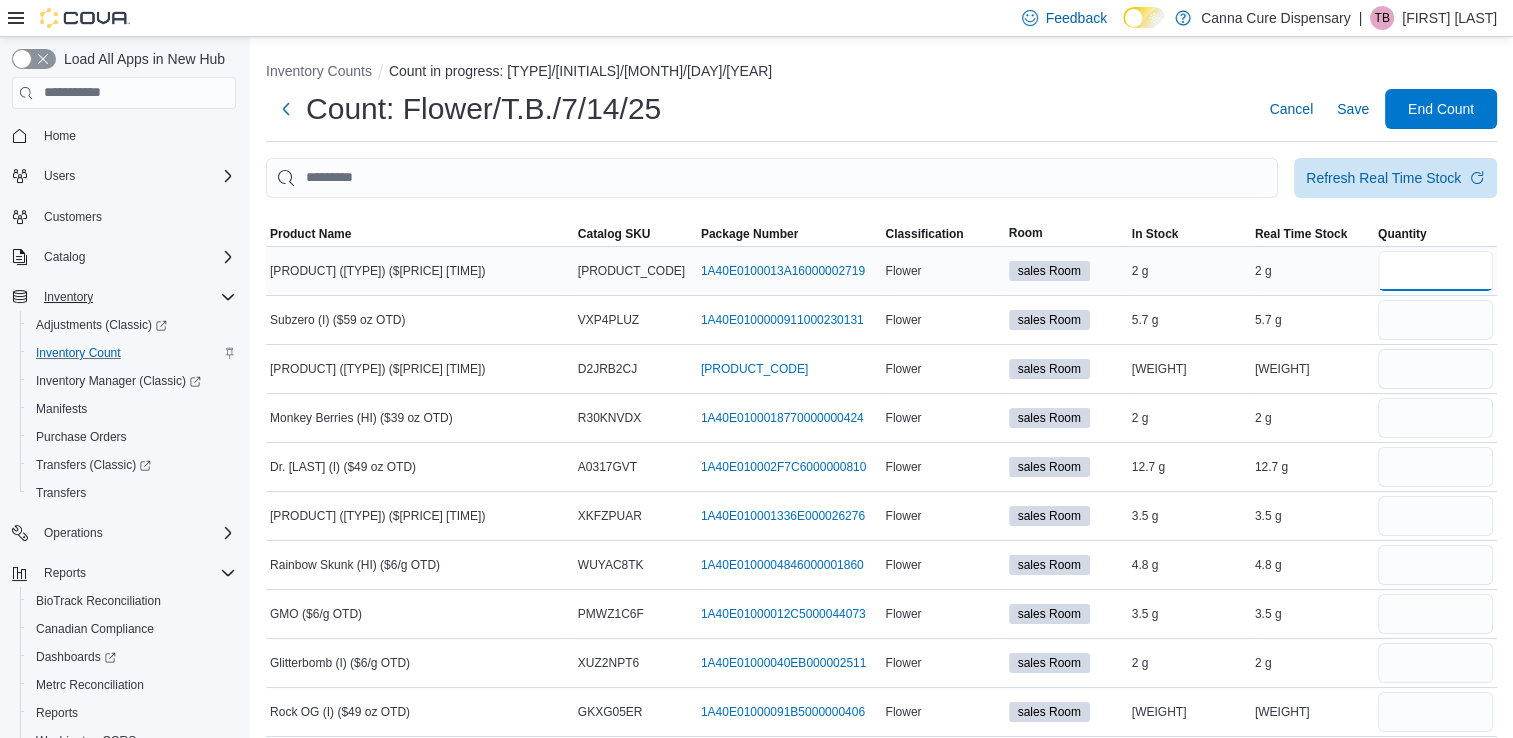 click at bounding box center [1435, 271] 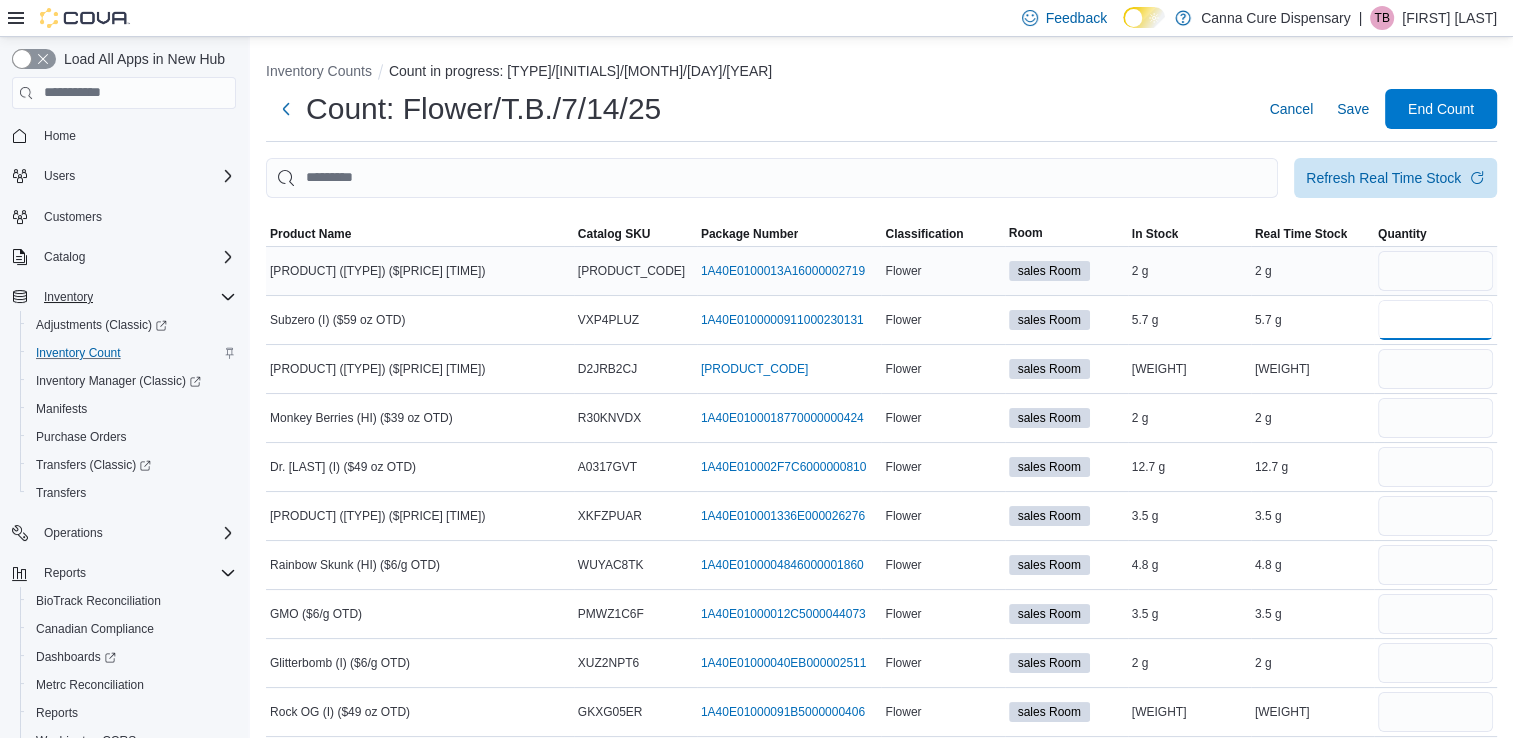 type 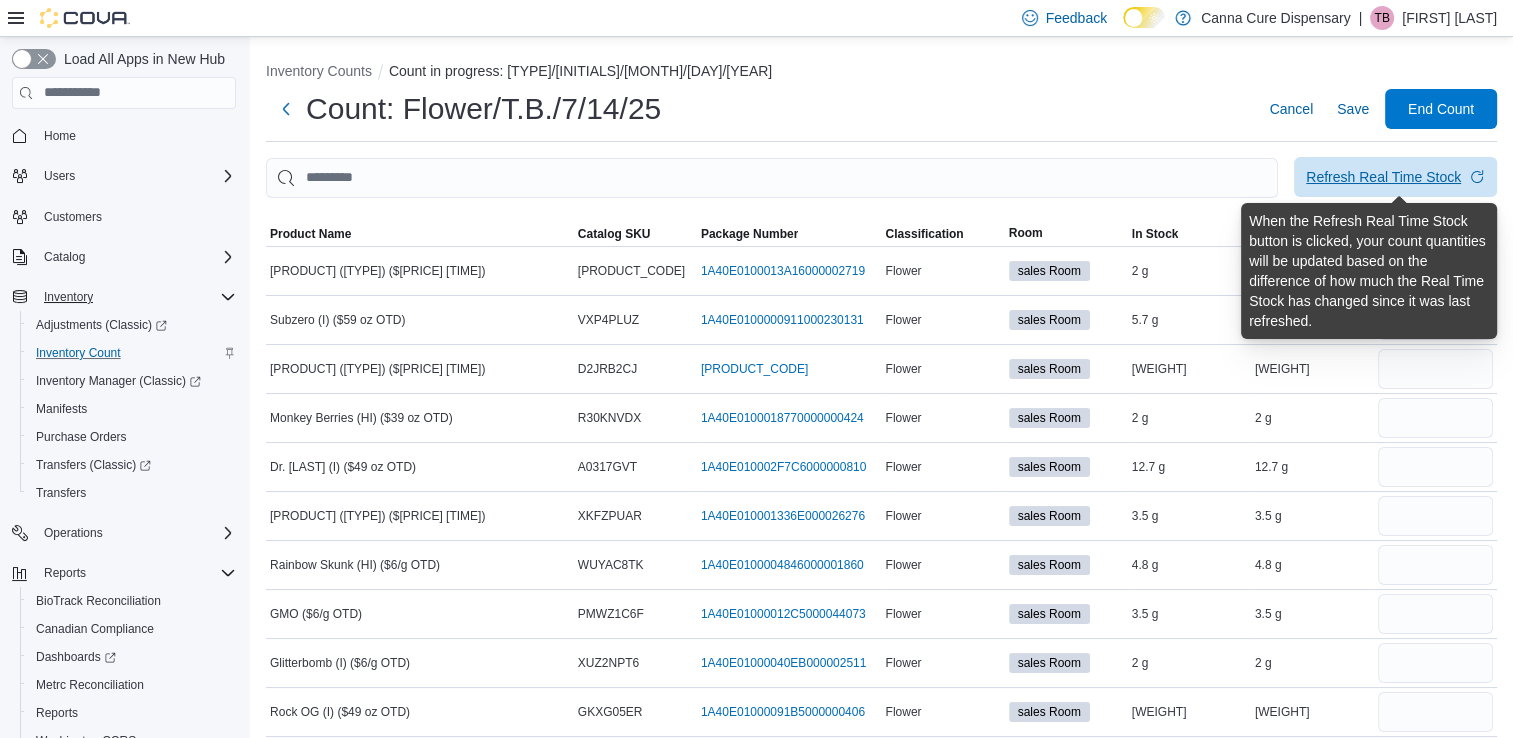 click on "Refresh Real Time Stock" at bounding box center [1383, 177] 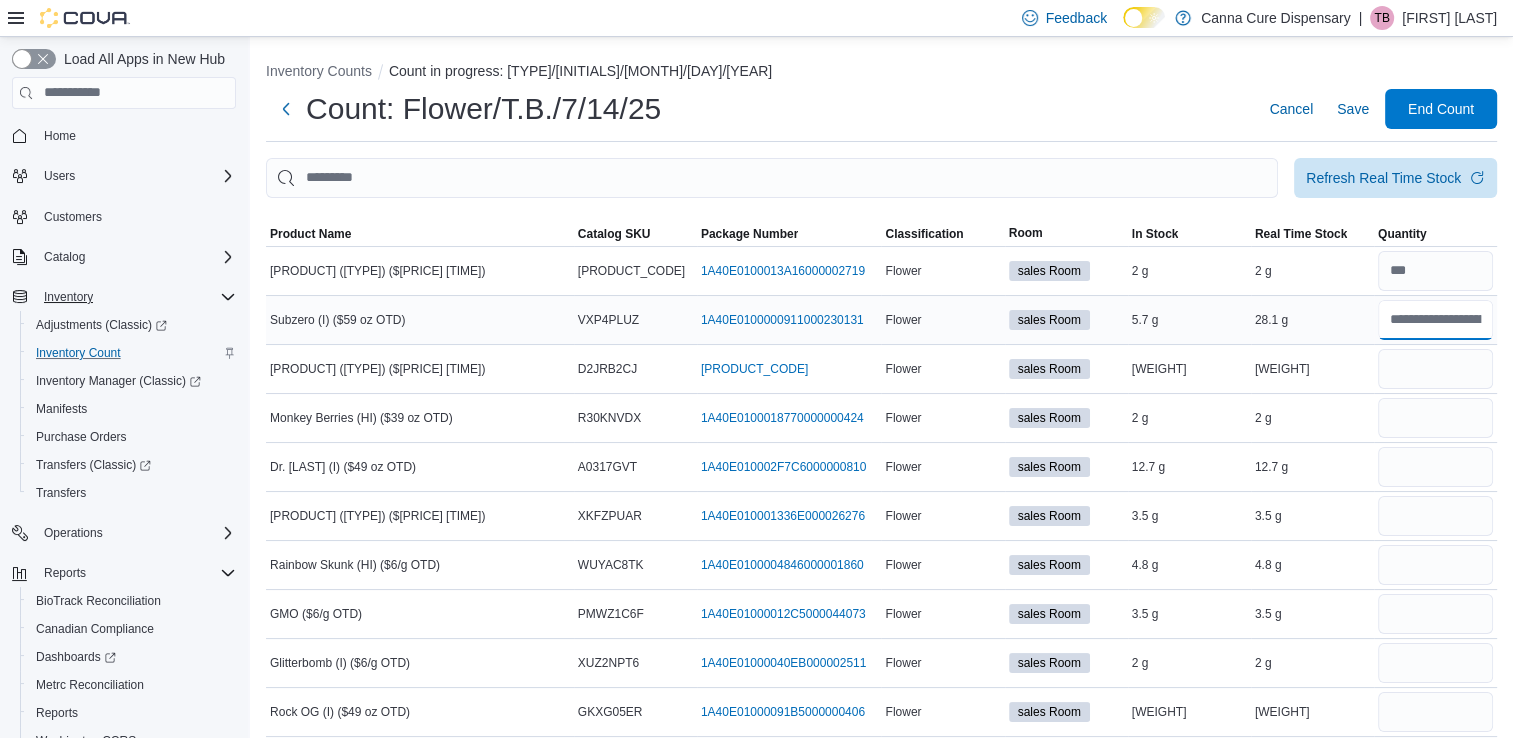 click at bounding box center [1435, 320] 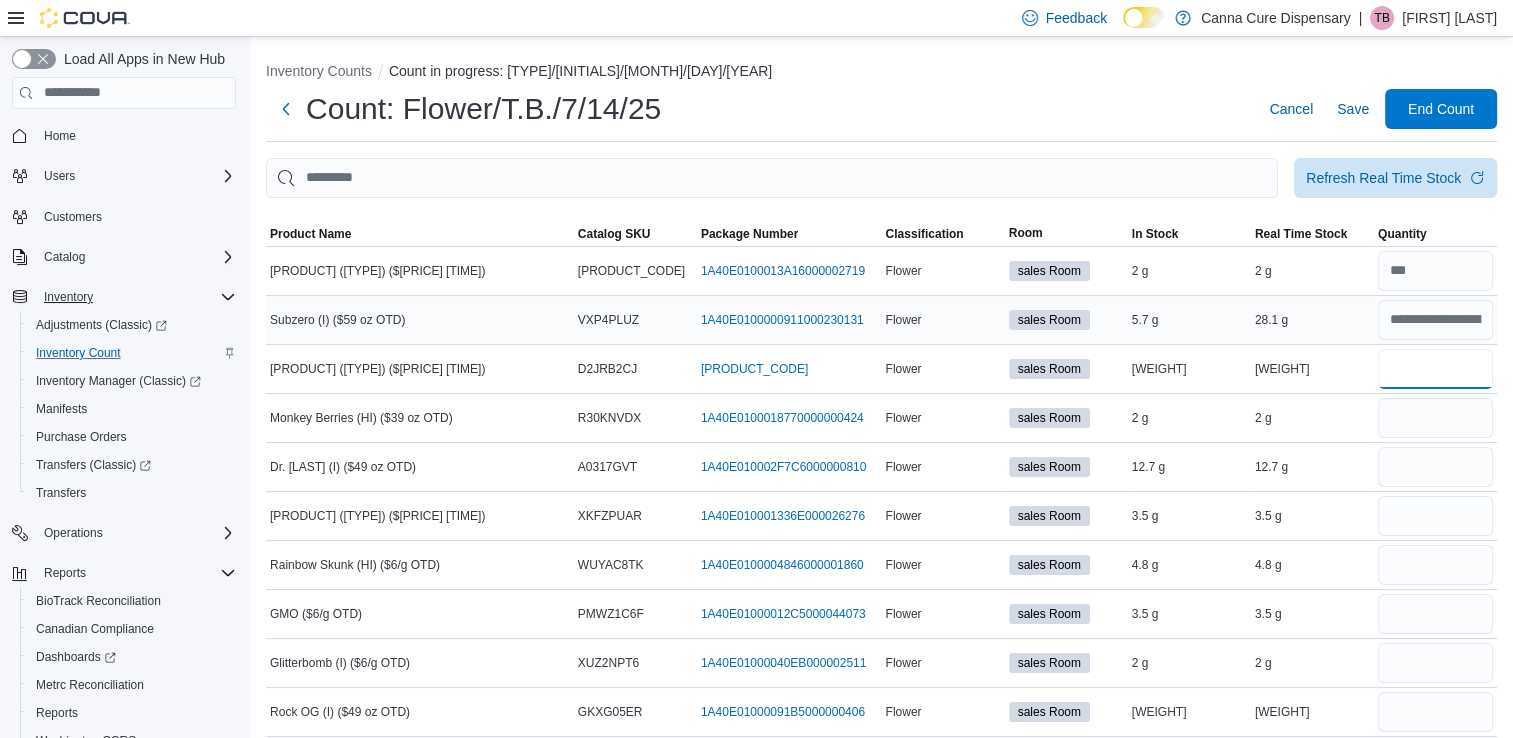type 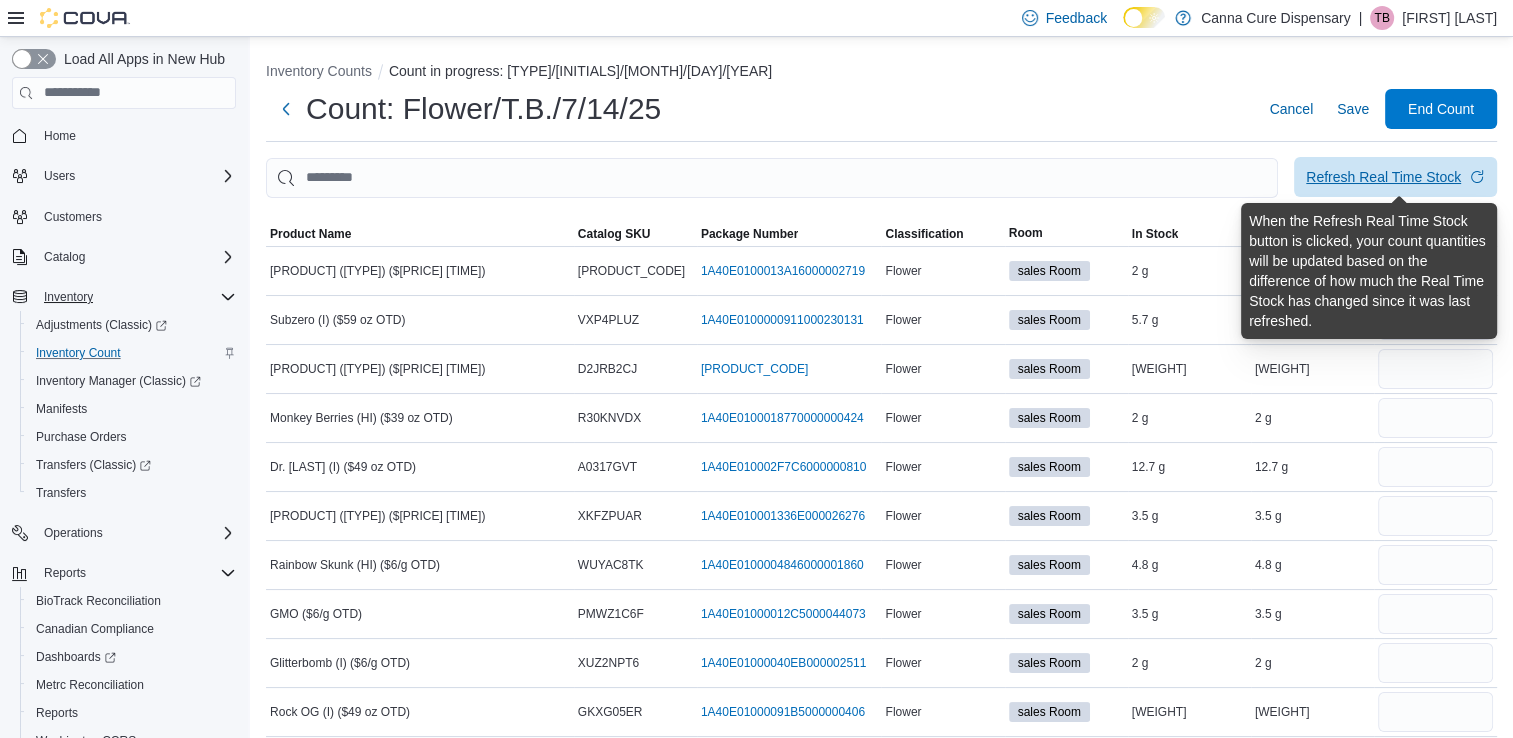 click on "Refresh Real Time Stock" at bounding box center (1383, 177) 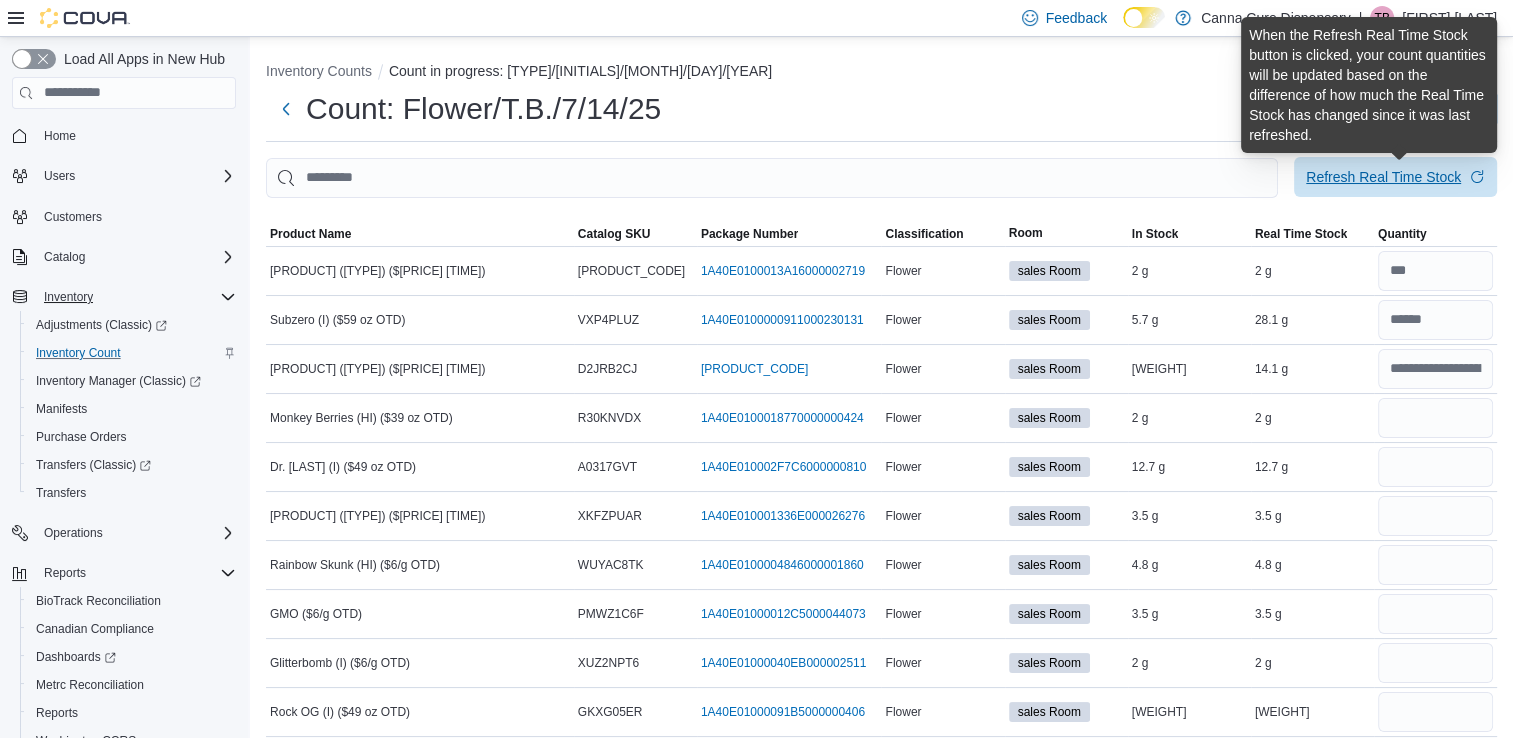 click on "Refresh Real Time Stock" at bounding box center [1383, 177] 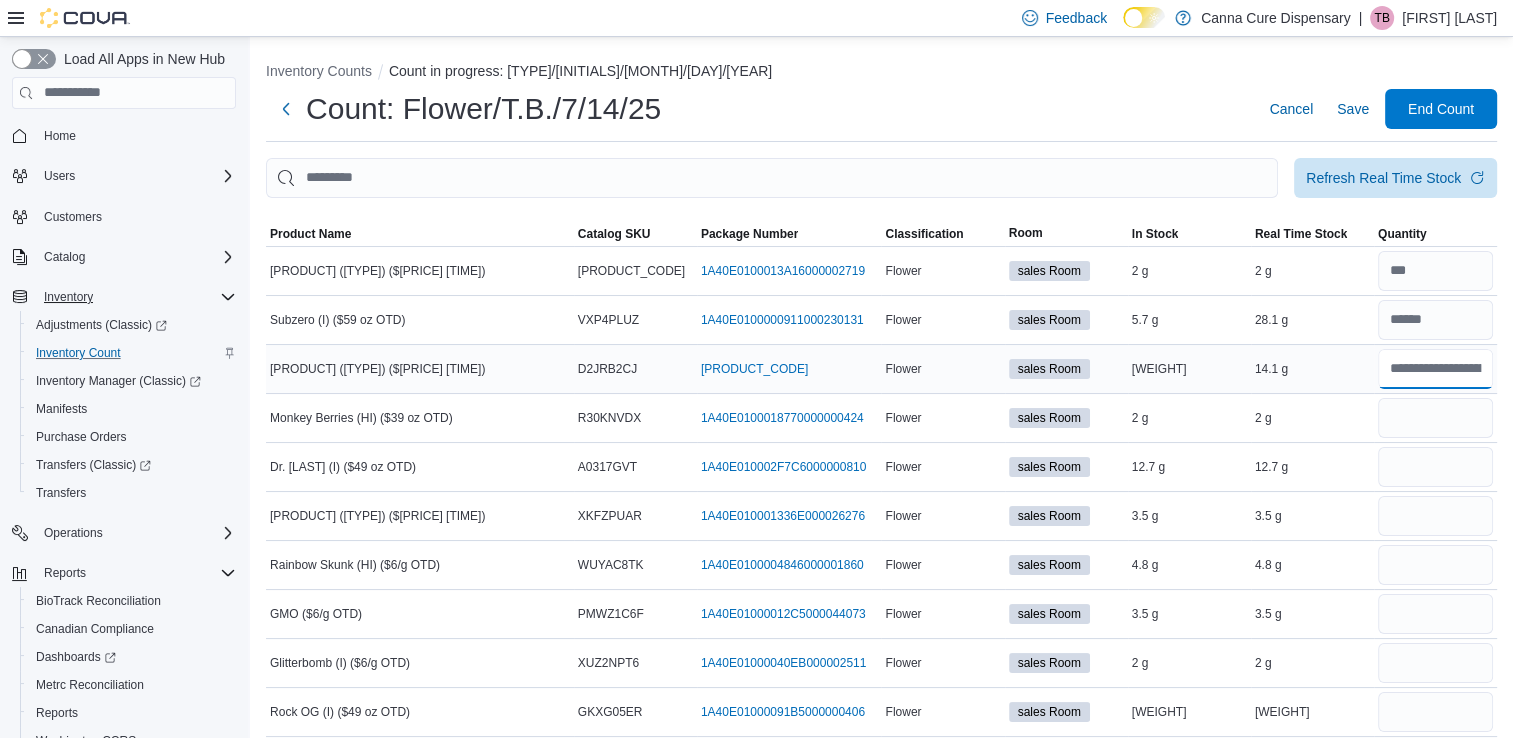 click at bounding box center [1435, 369] 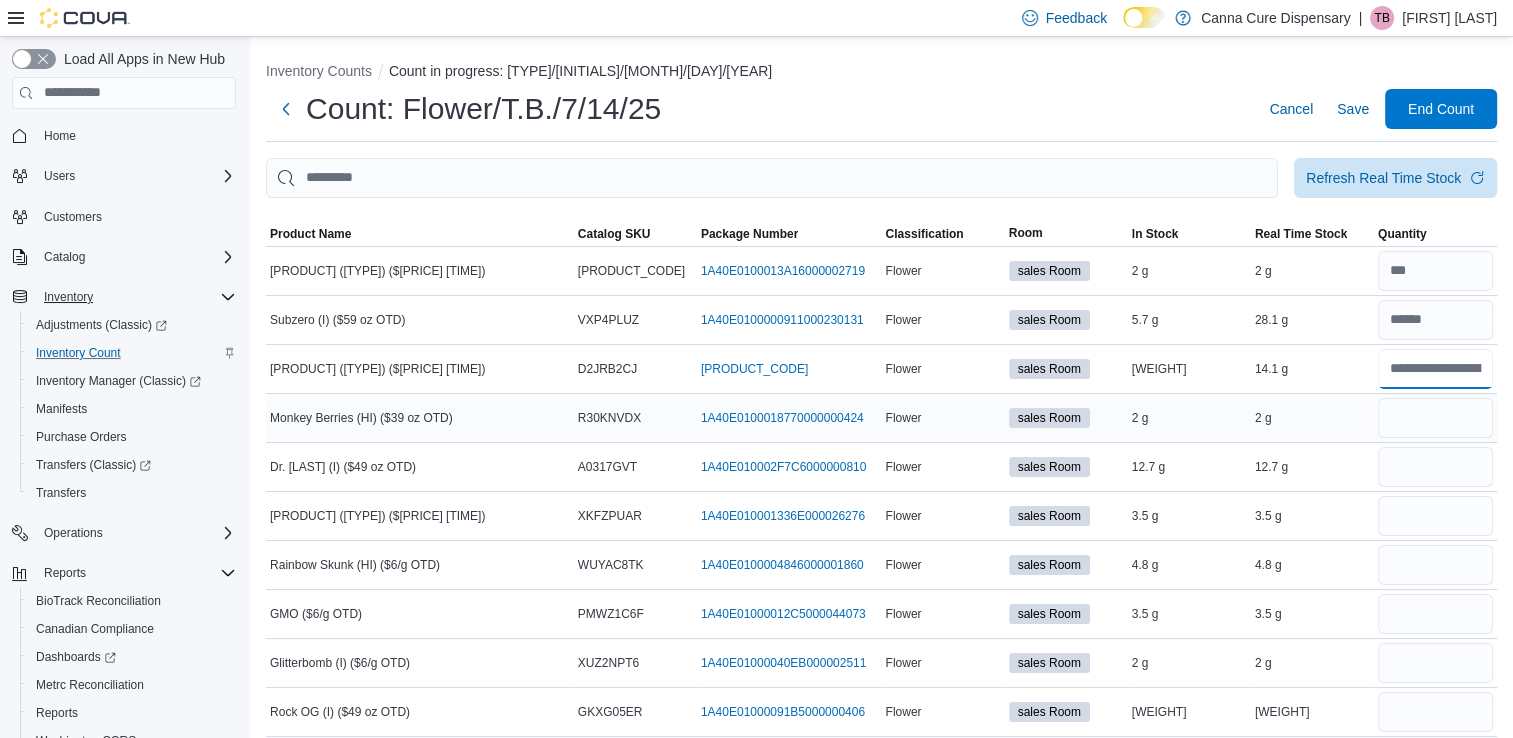 type on "****" 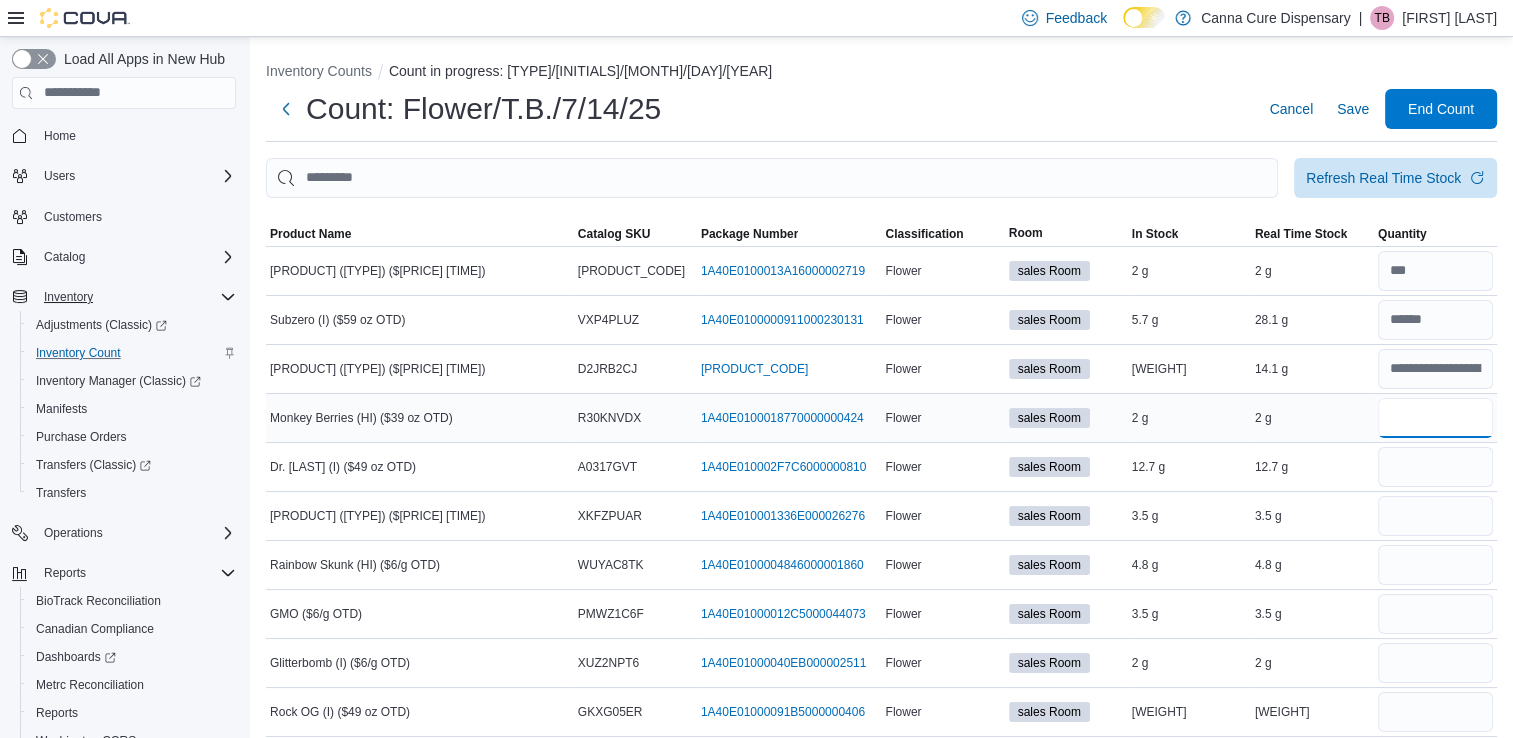 type 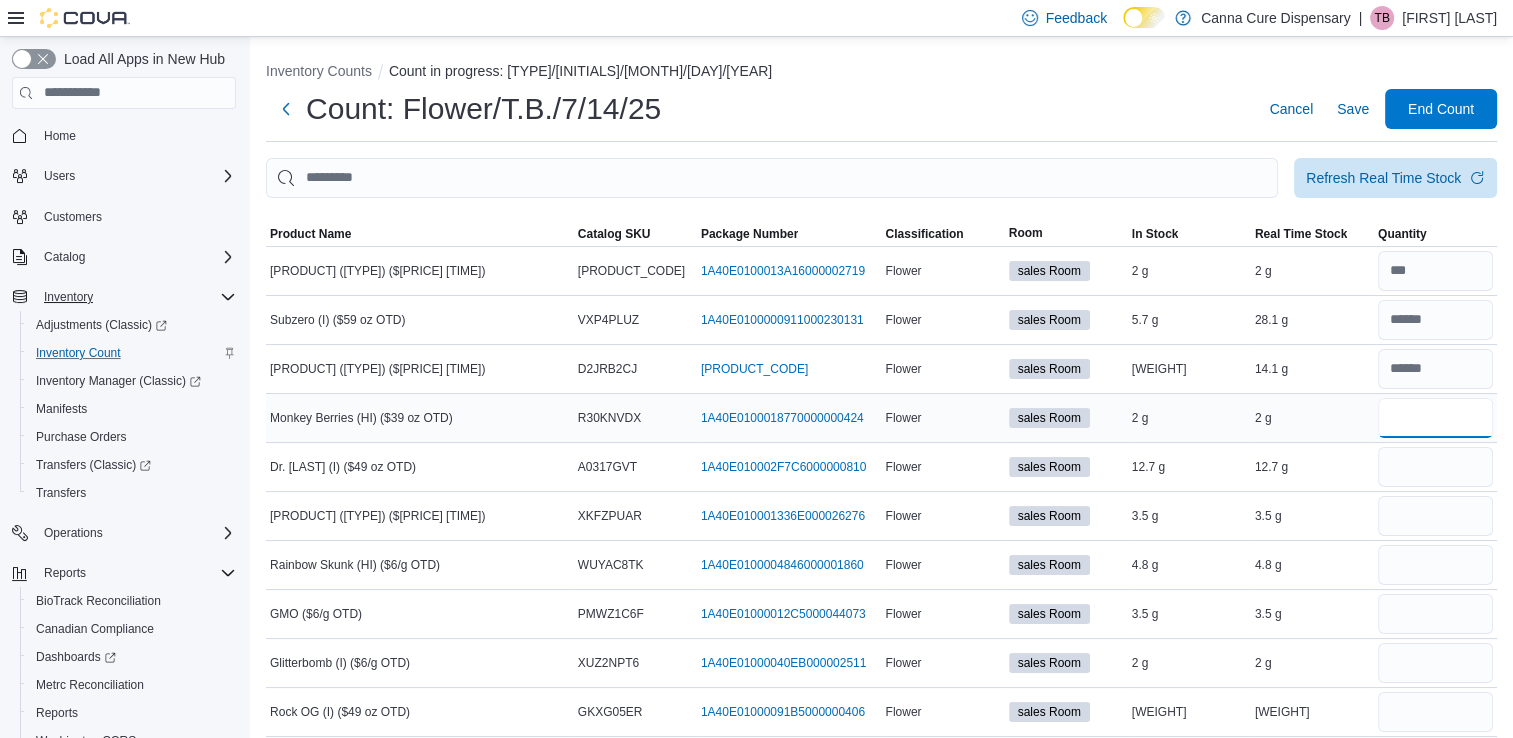 click at bounding box center (1435, 418) 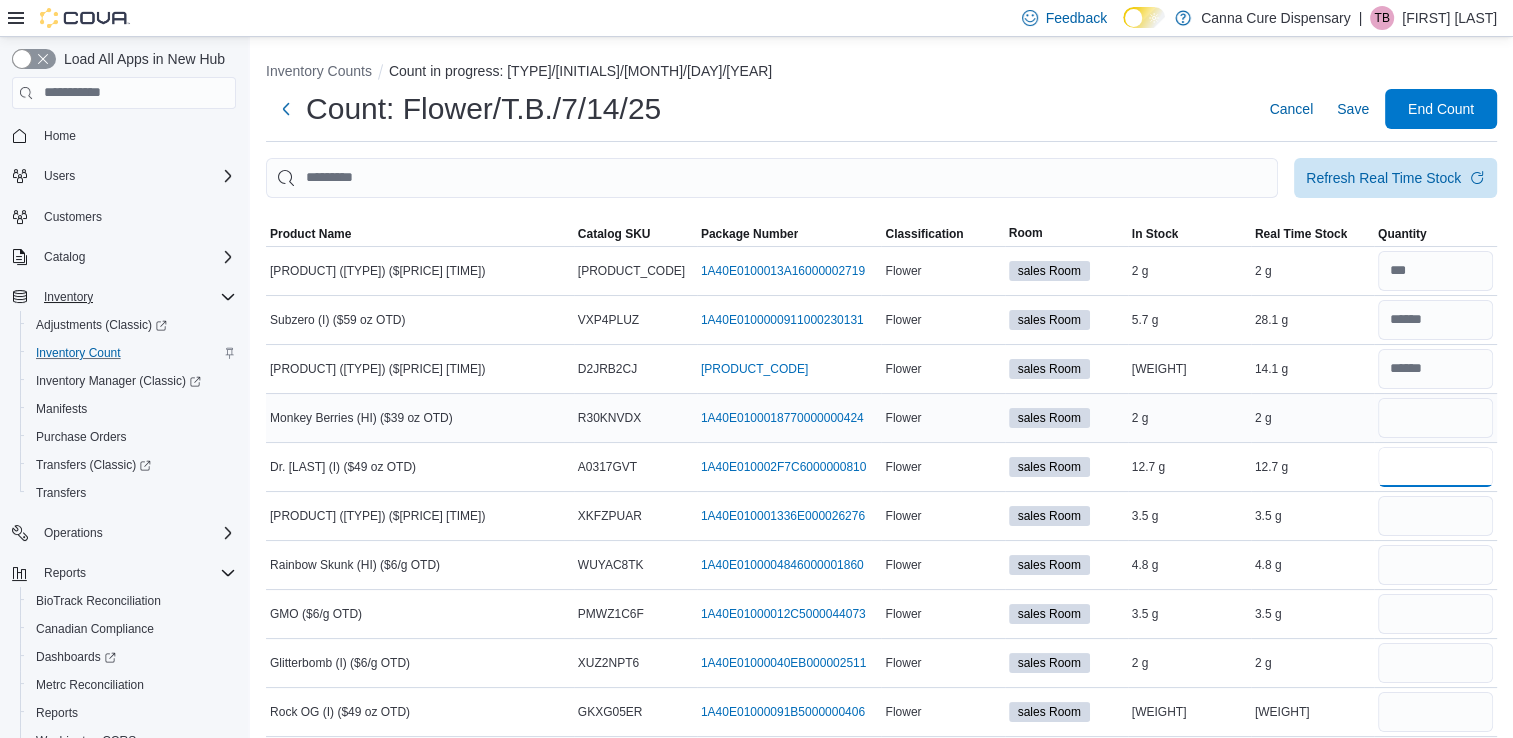 type 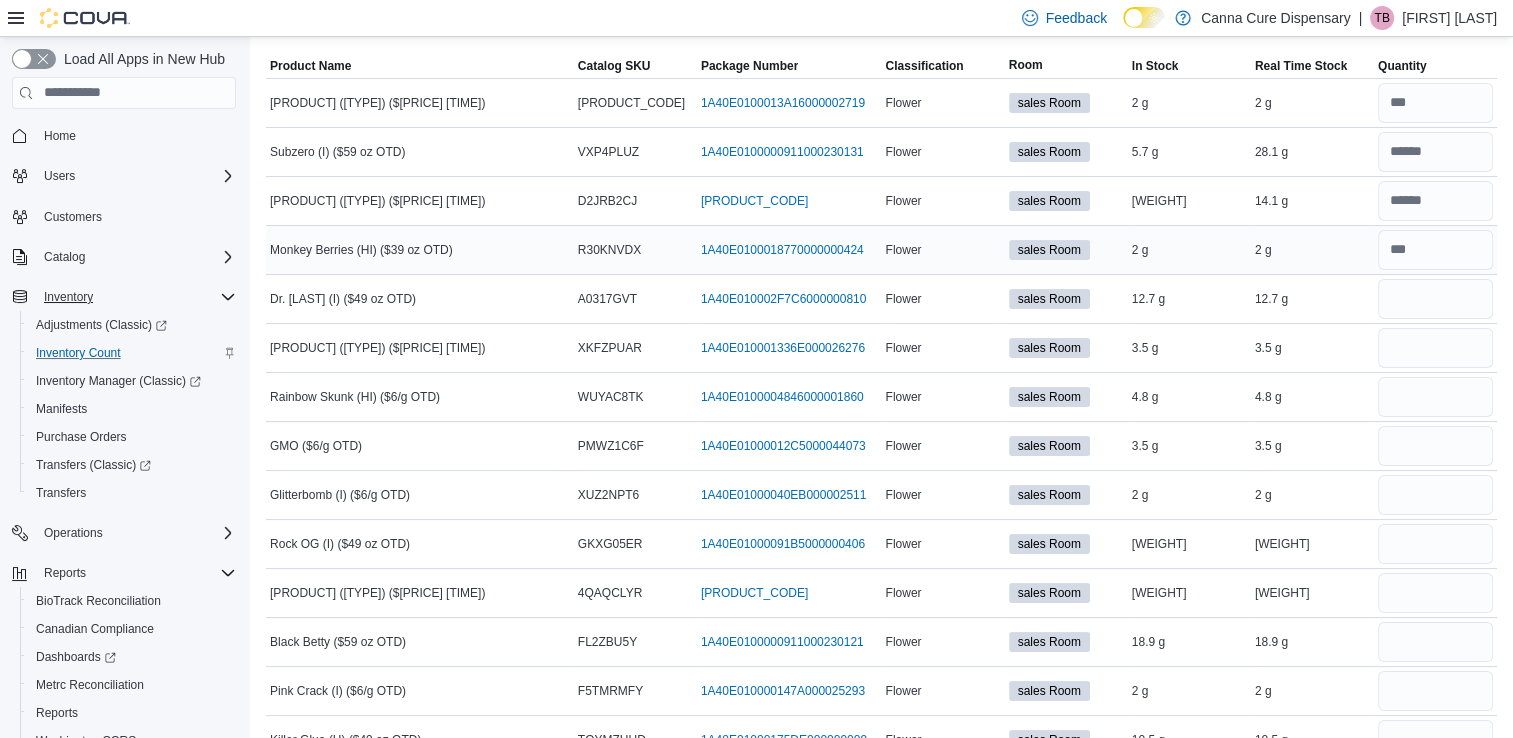 scroll, scrollTop: 171, scrollLeft: 0, axis: vertical 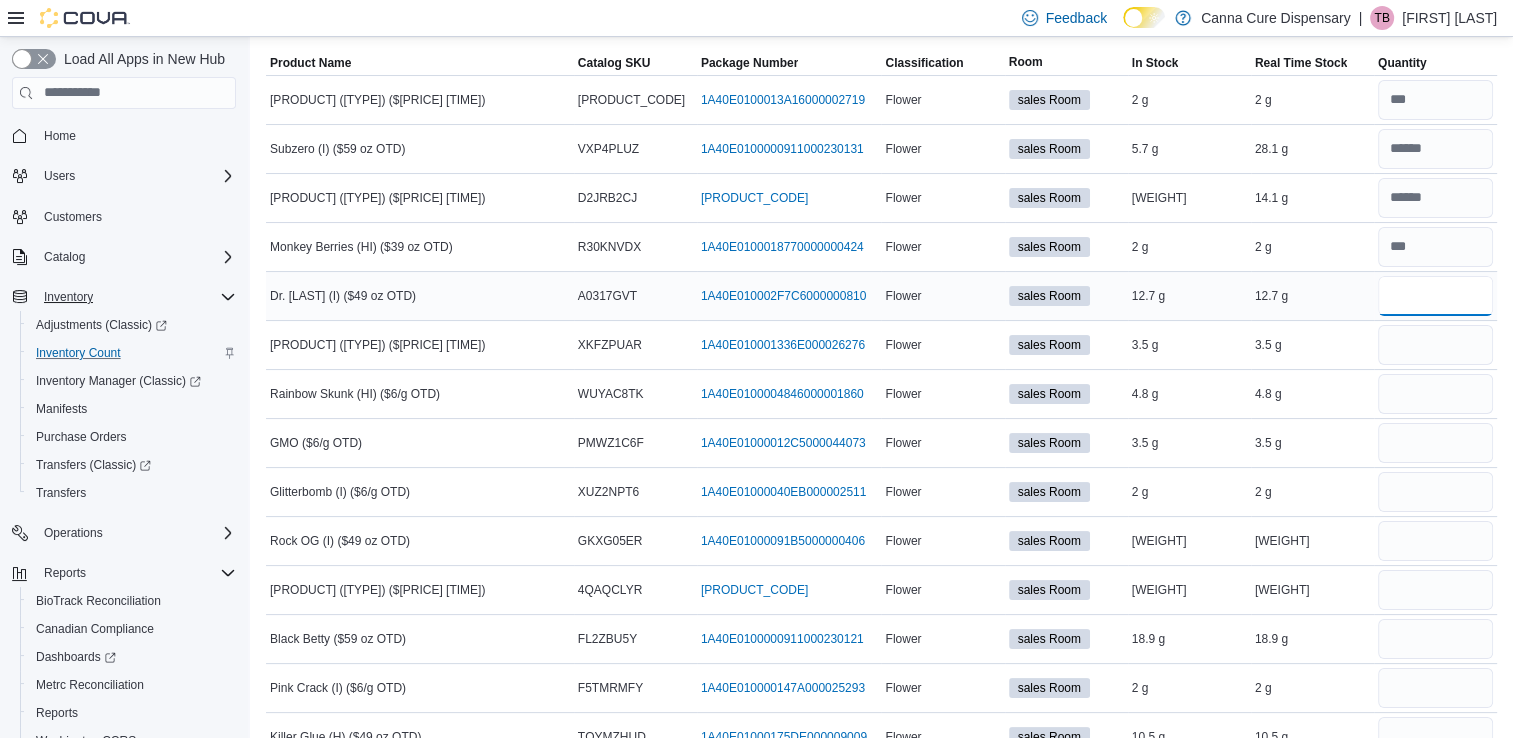 click at bounding box center (1435, 296) 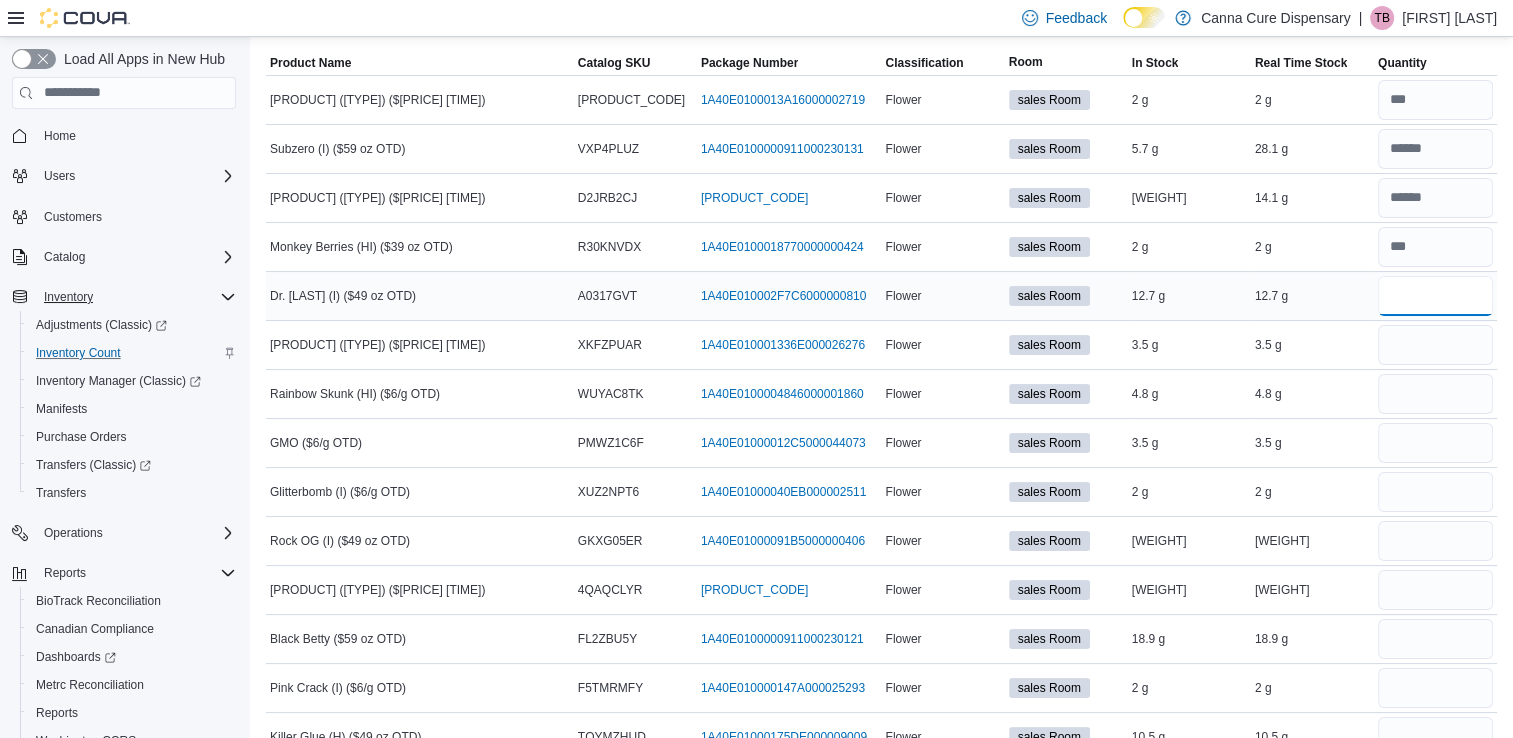 type on "*" 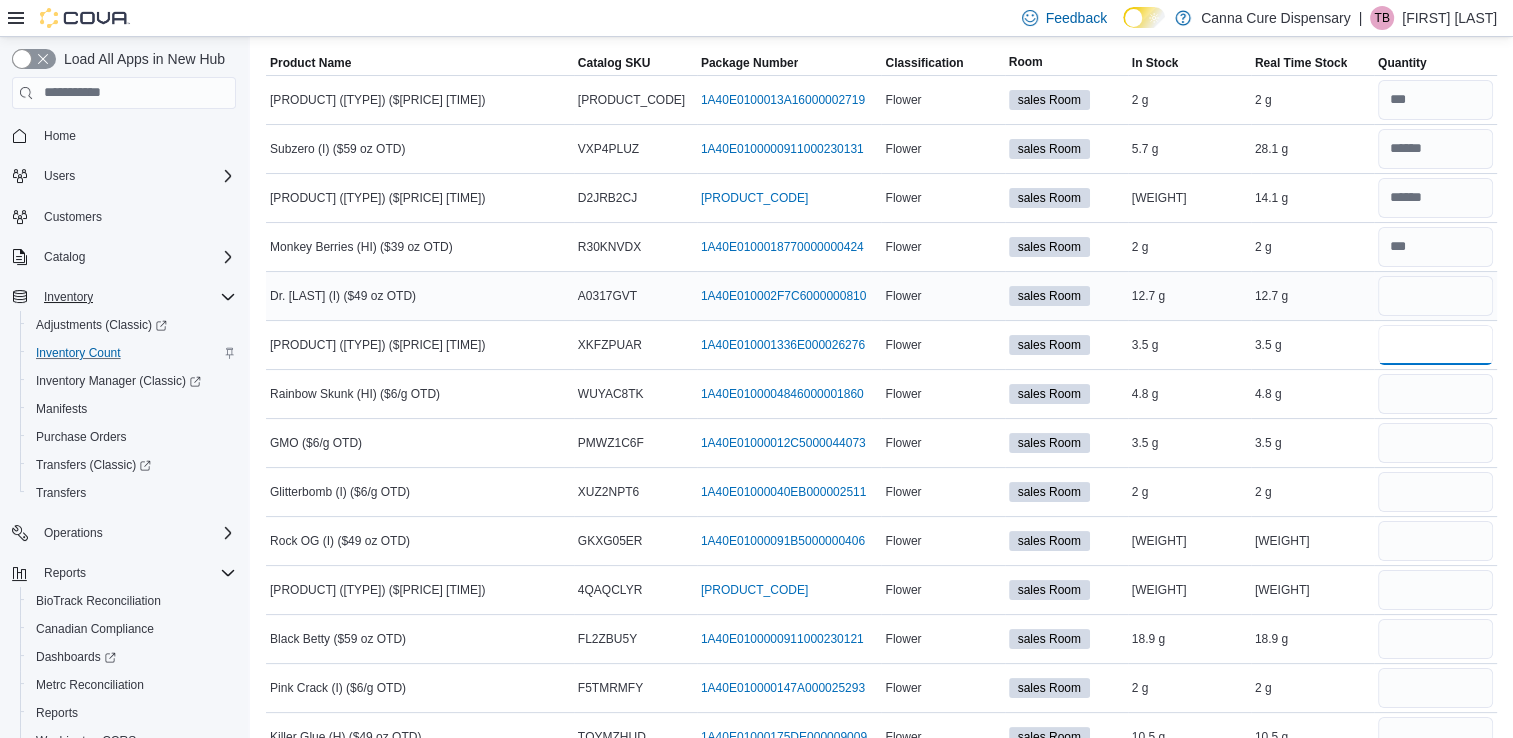 type 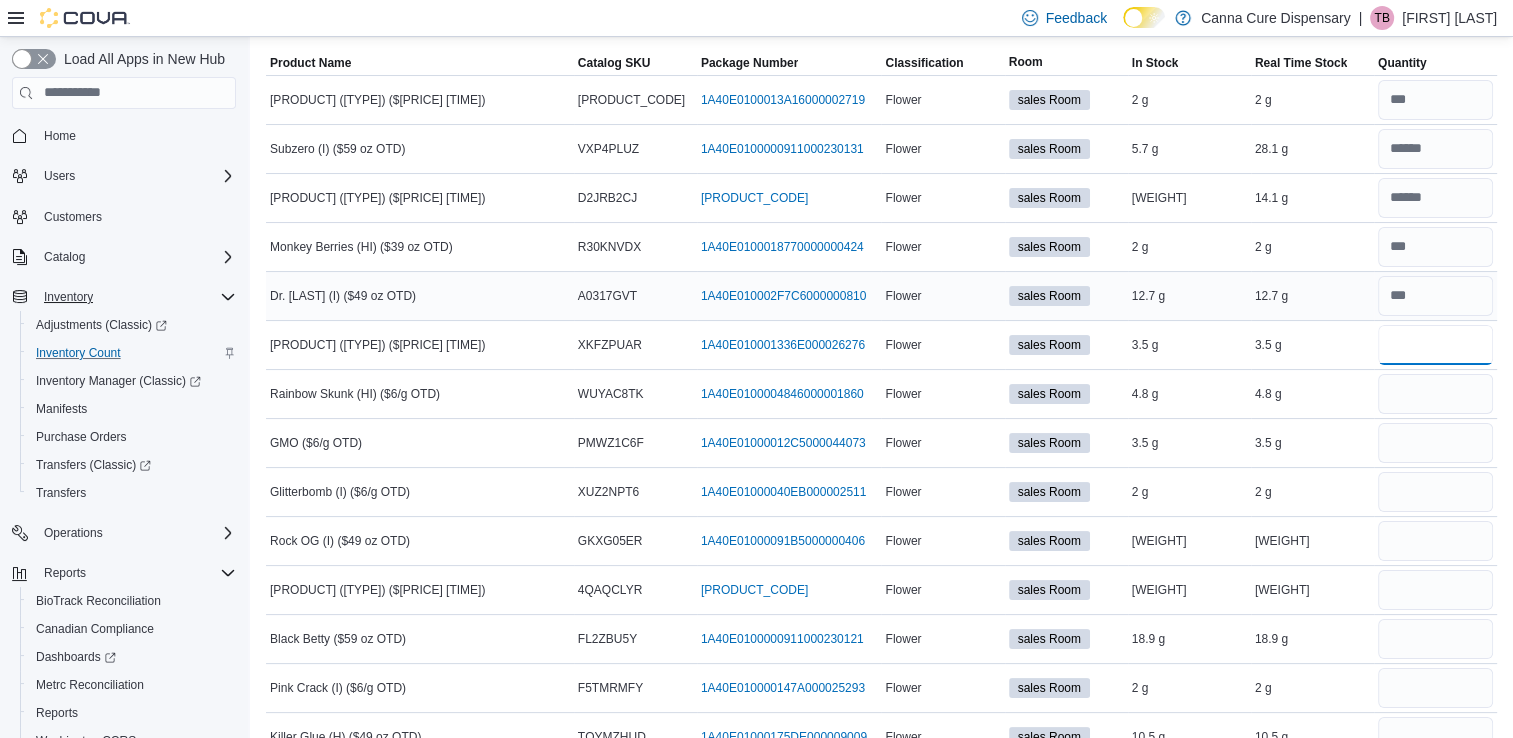 type on "***" 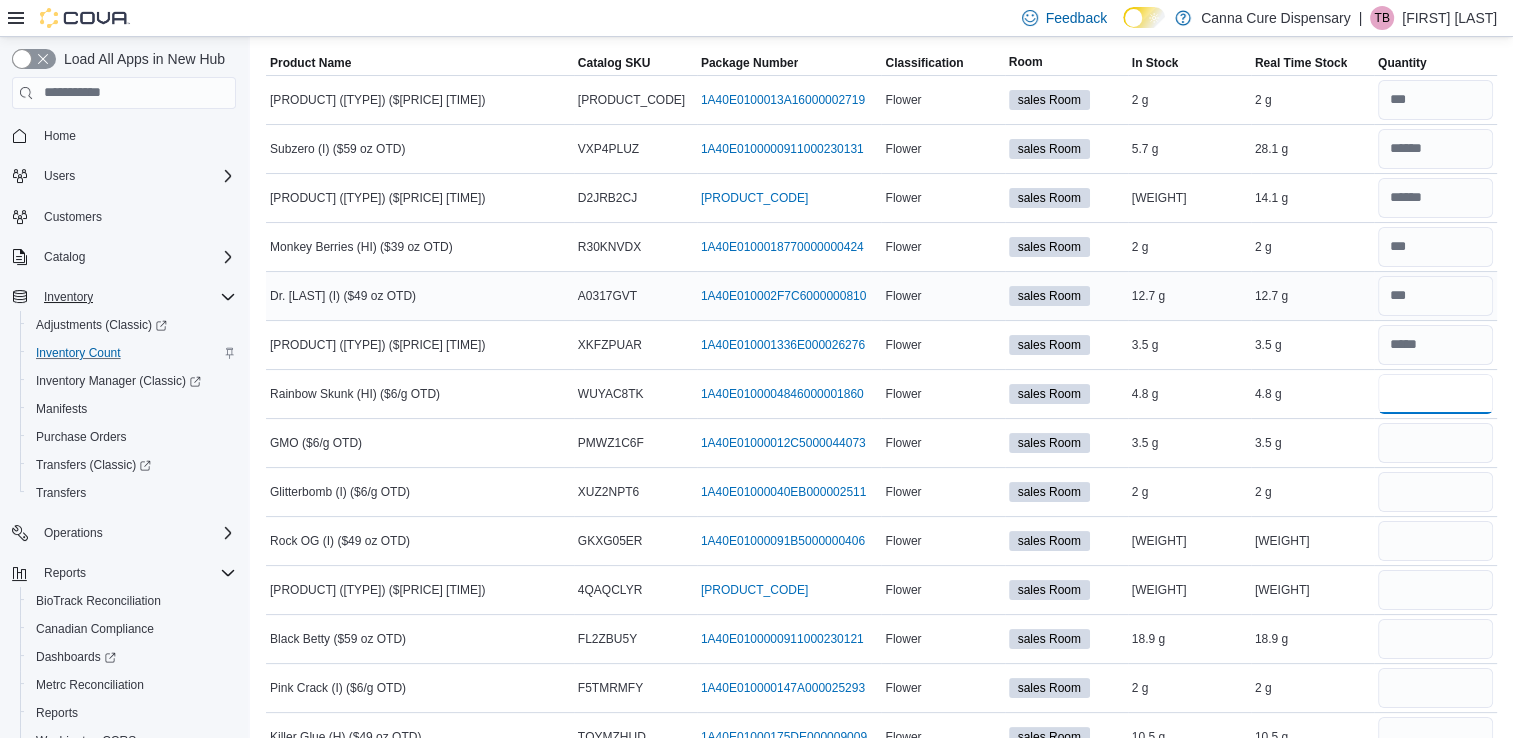 type 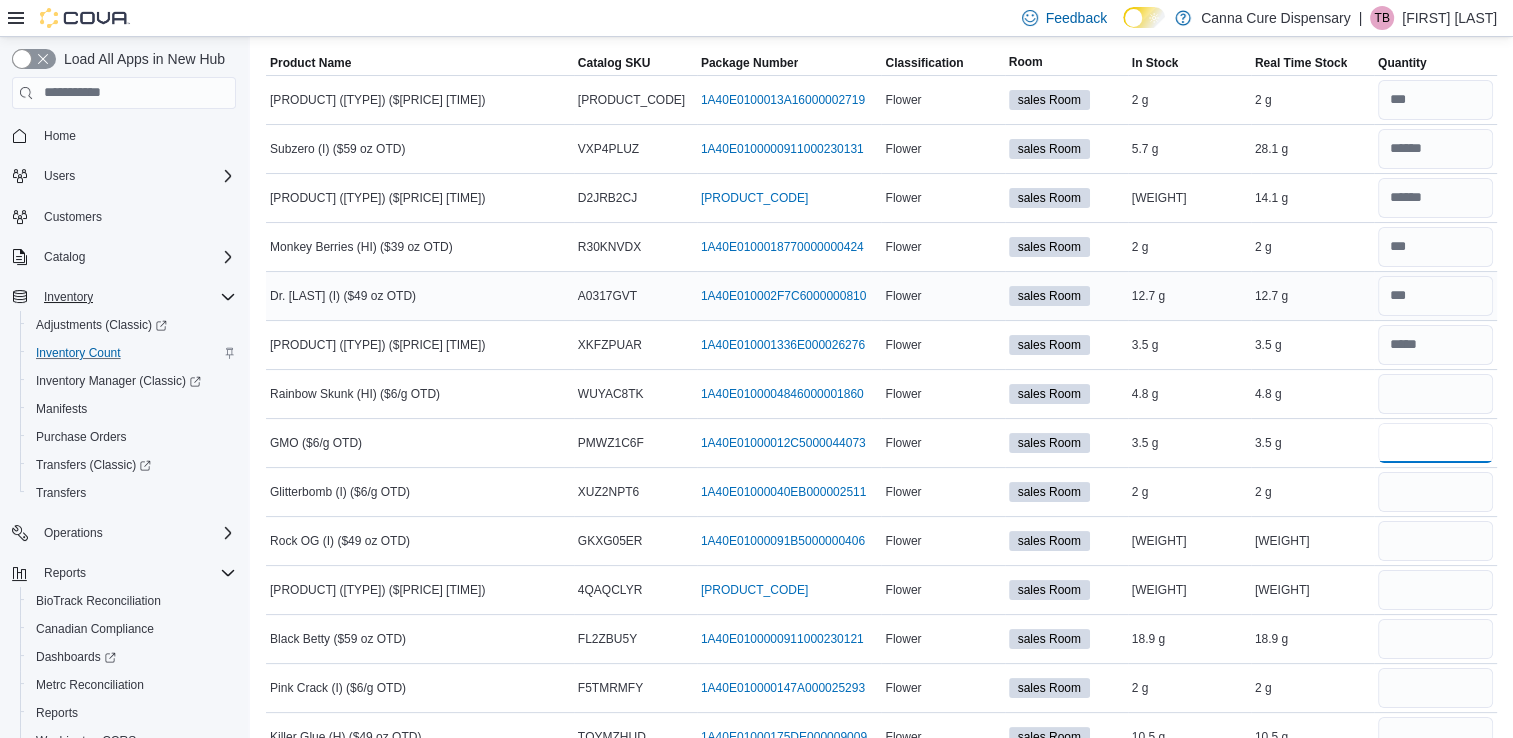 type 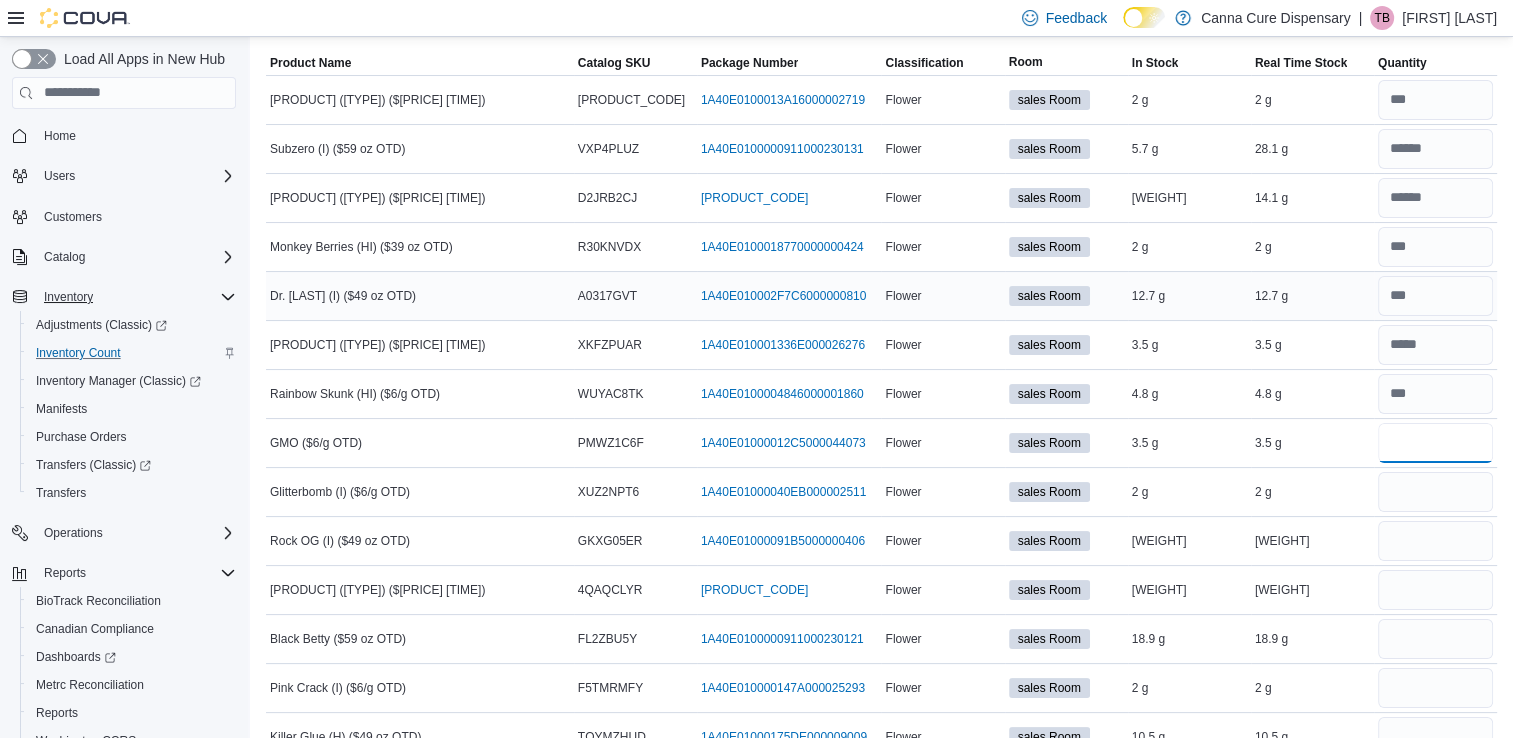 type on "***" 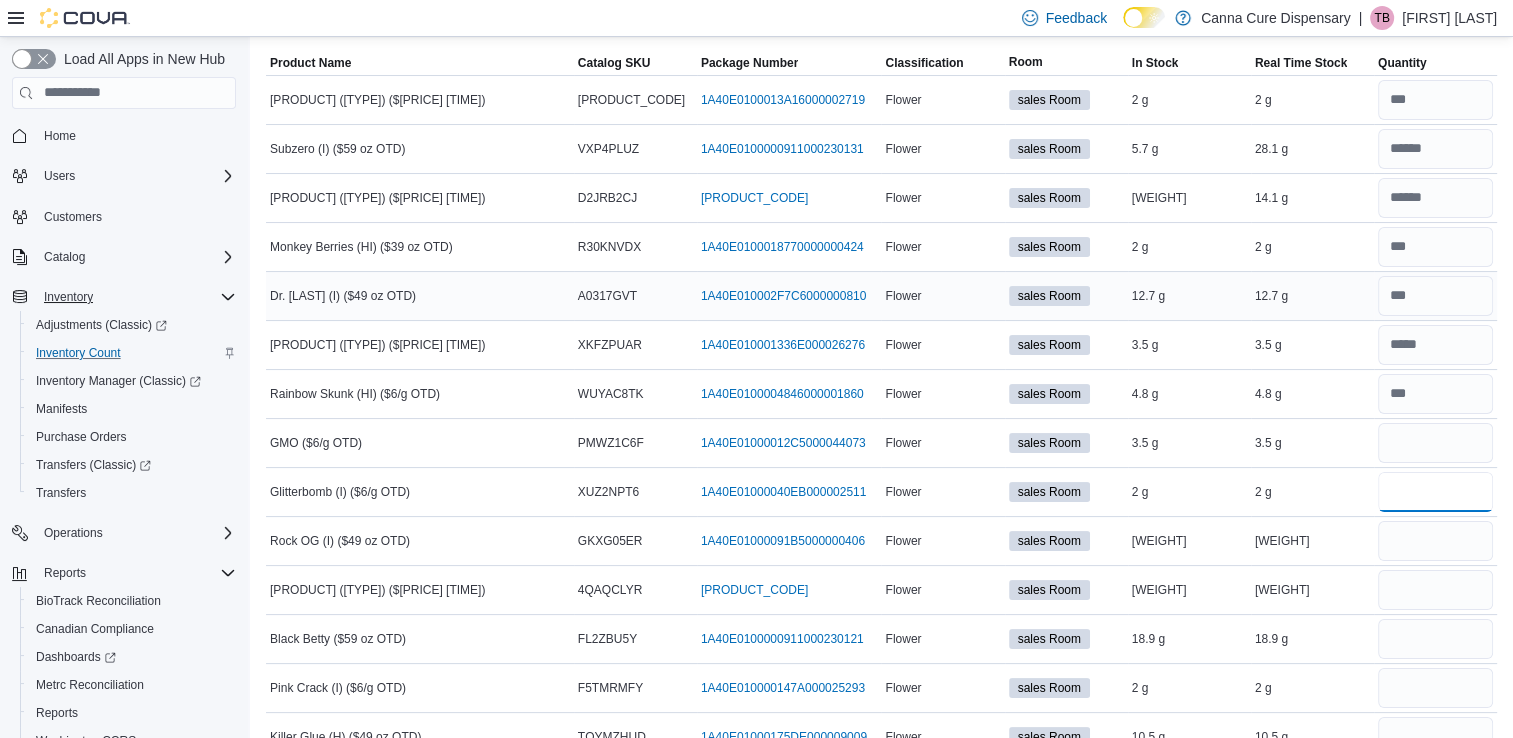 type 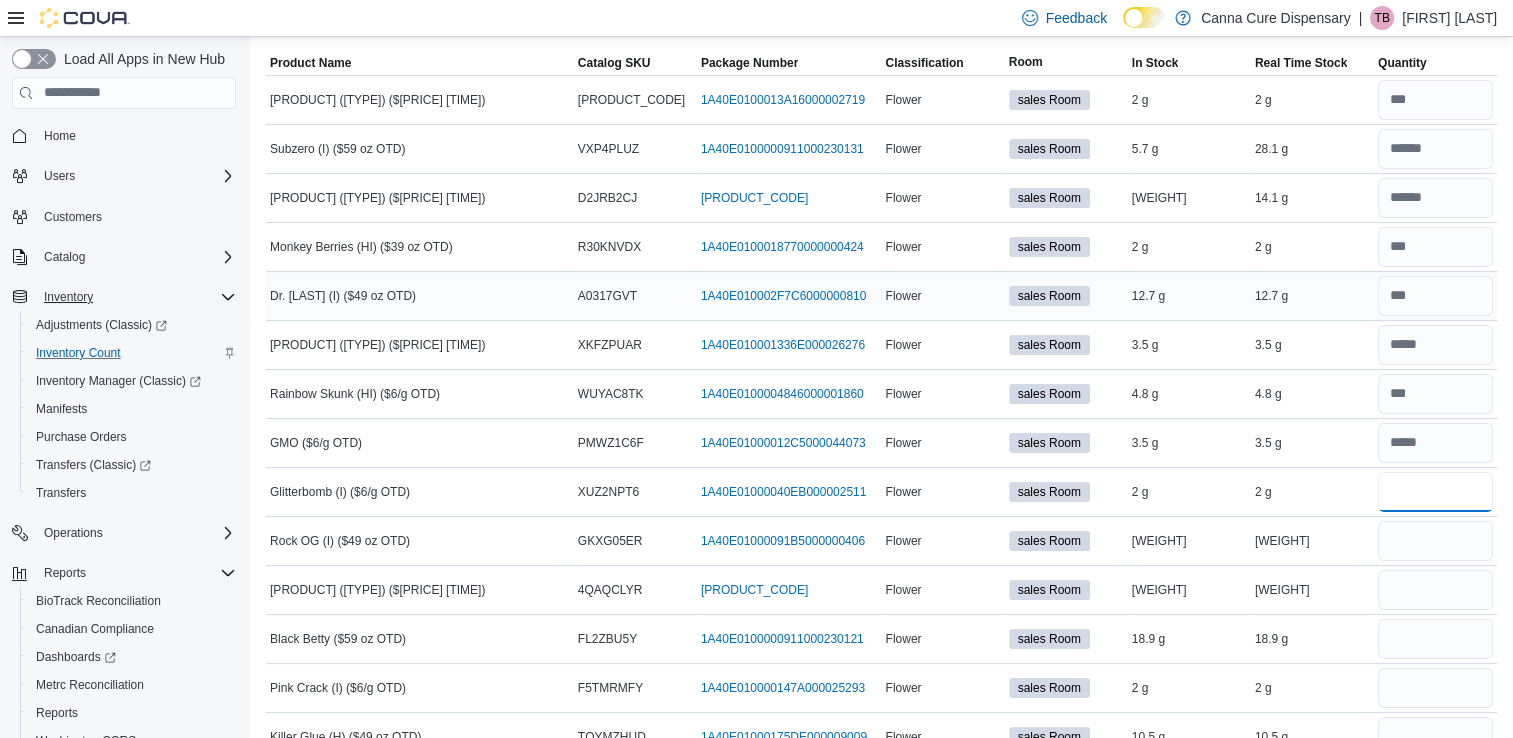 type on "*" 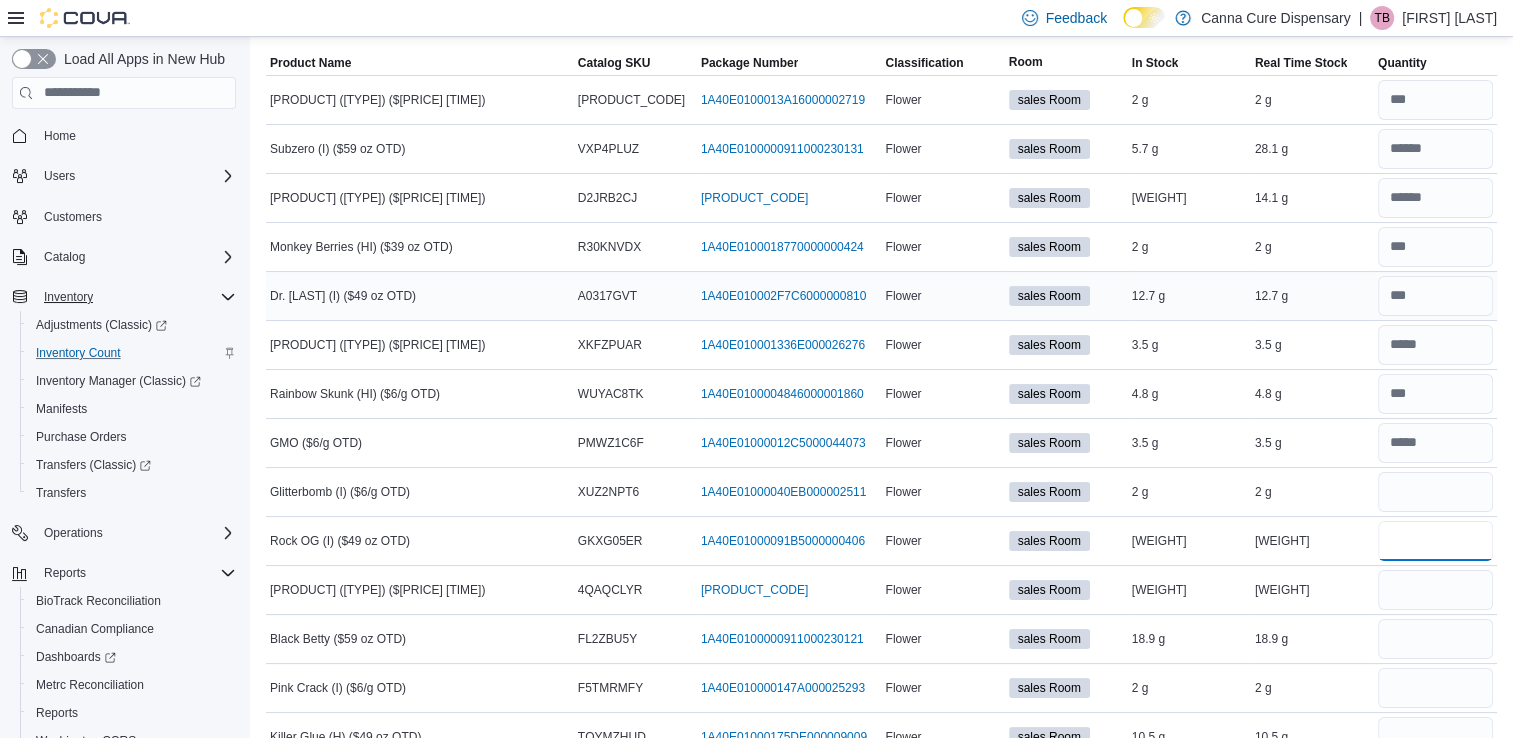 type 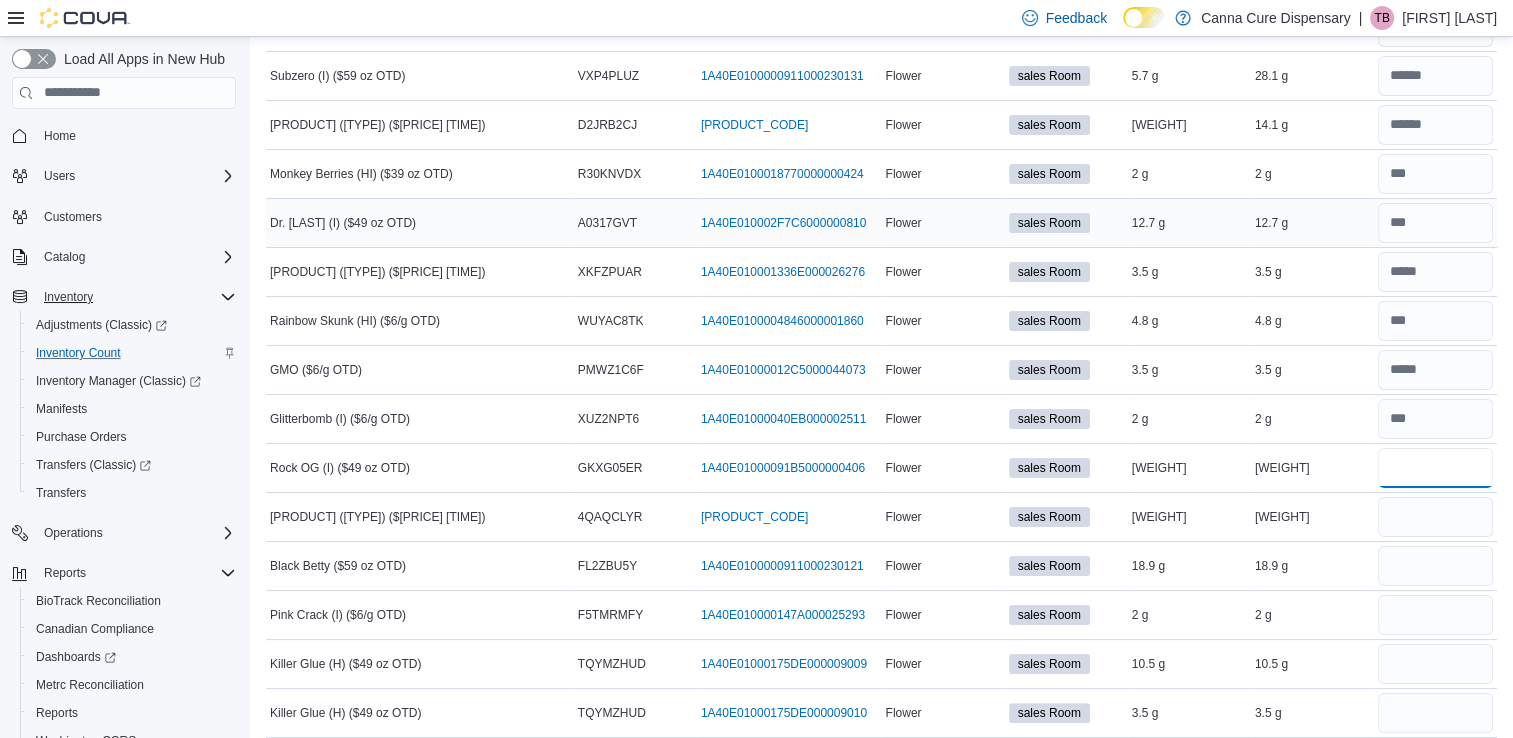 scroll, scrollTop: 246, scrollLeft: 0, axis: vertical 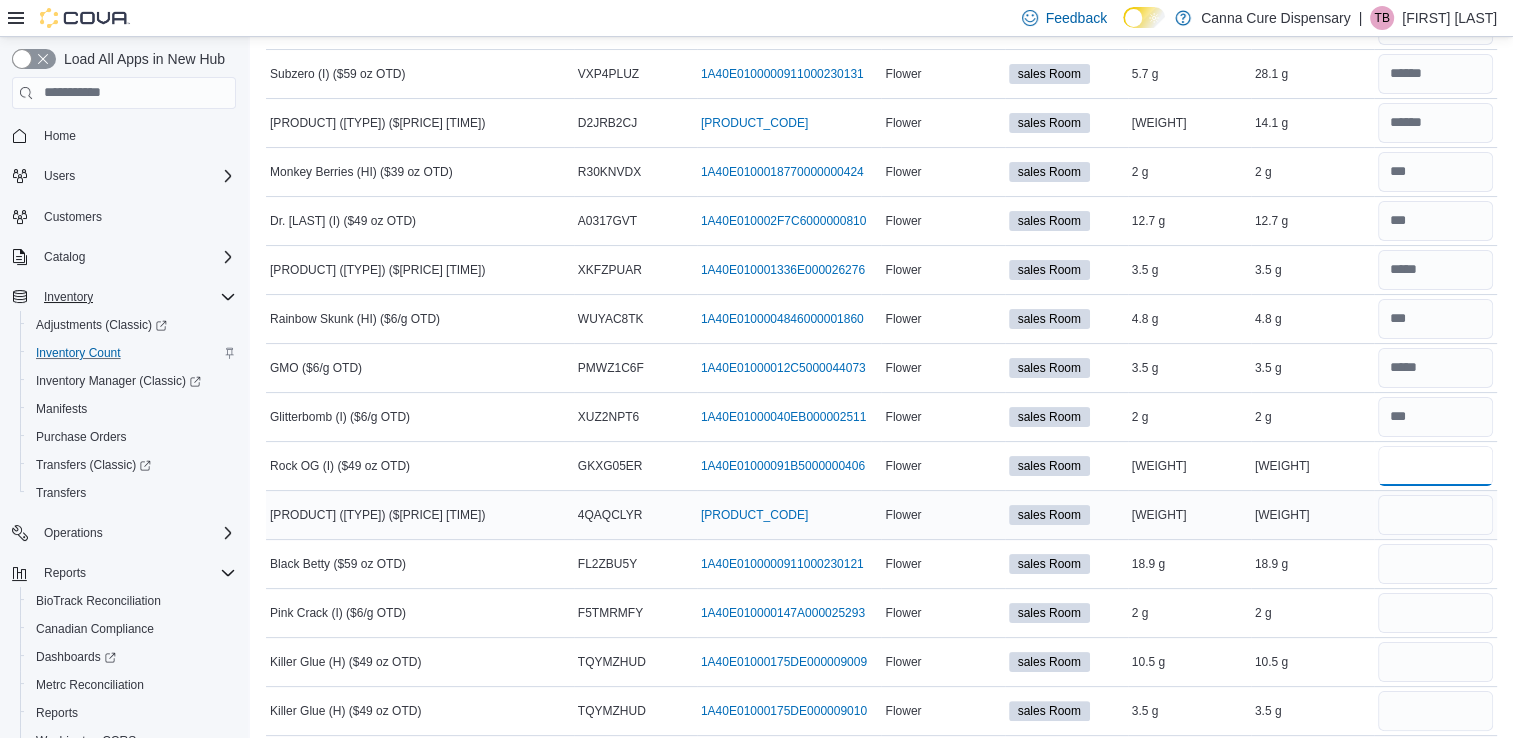 type on "***" 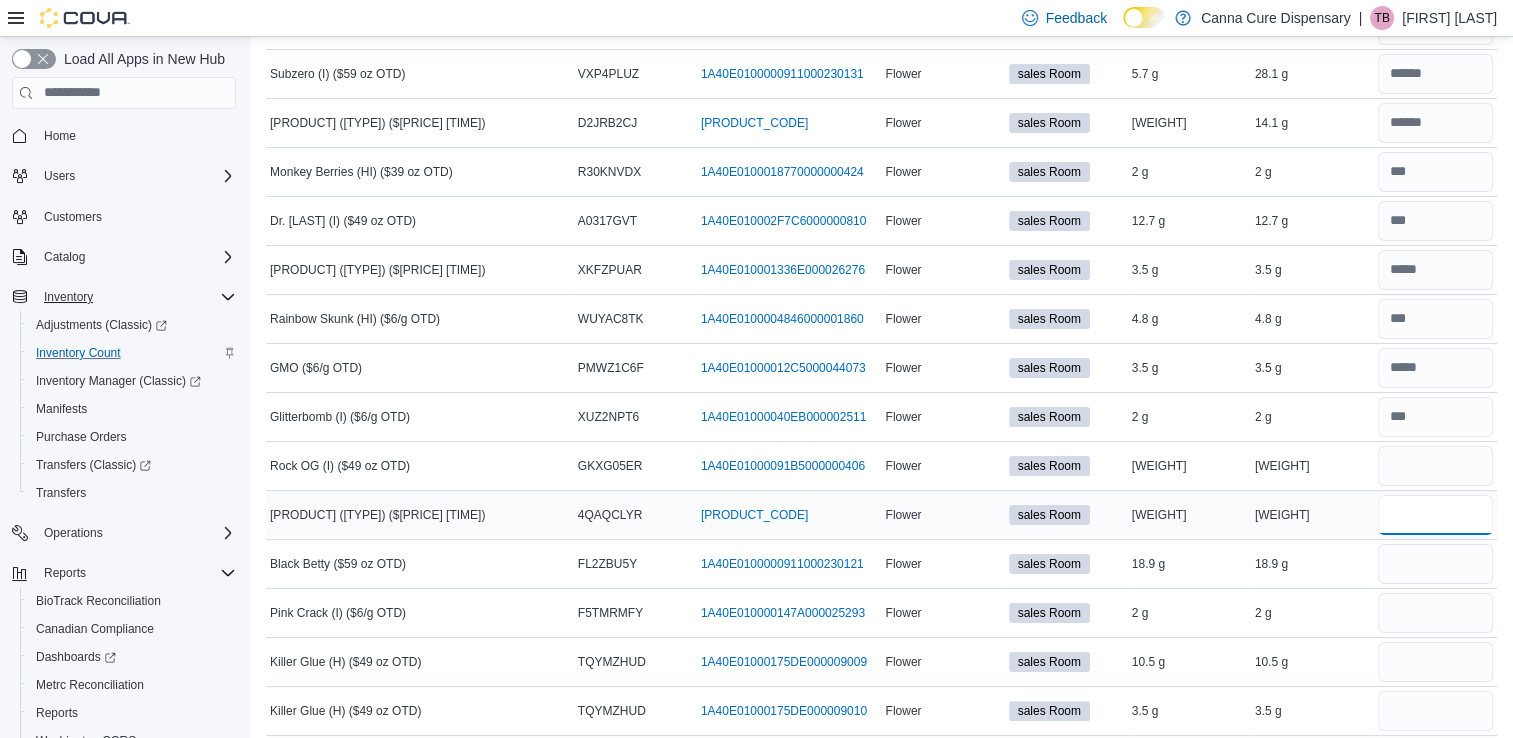 type 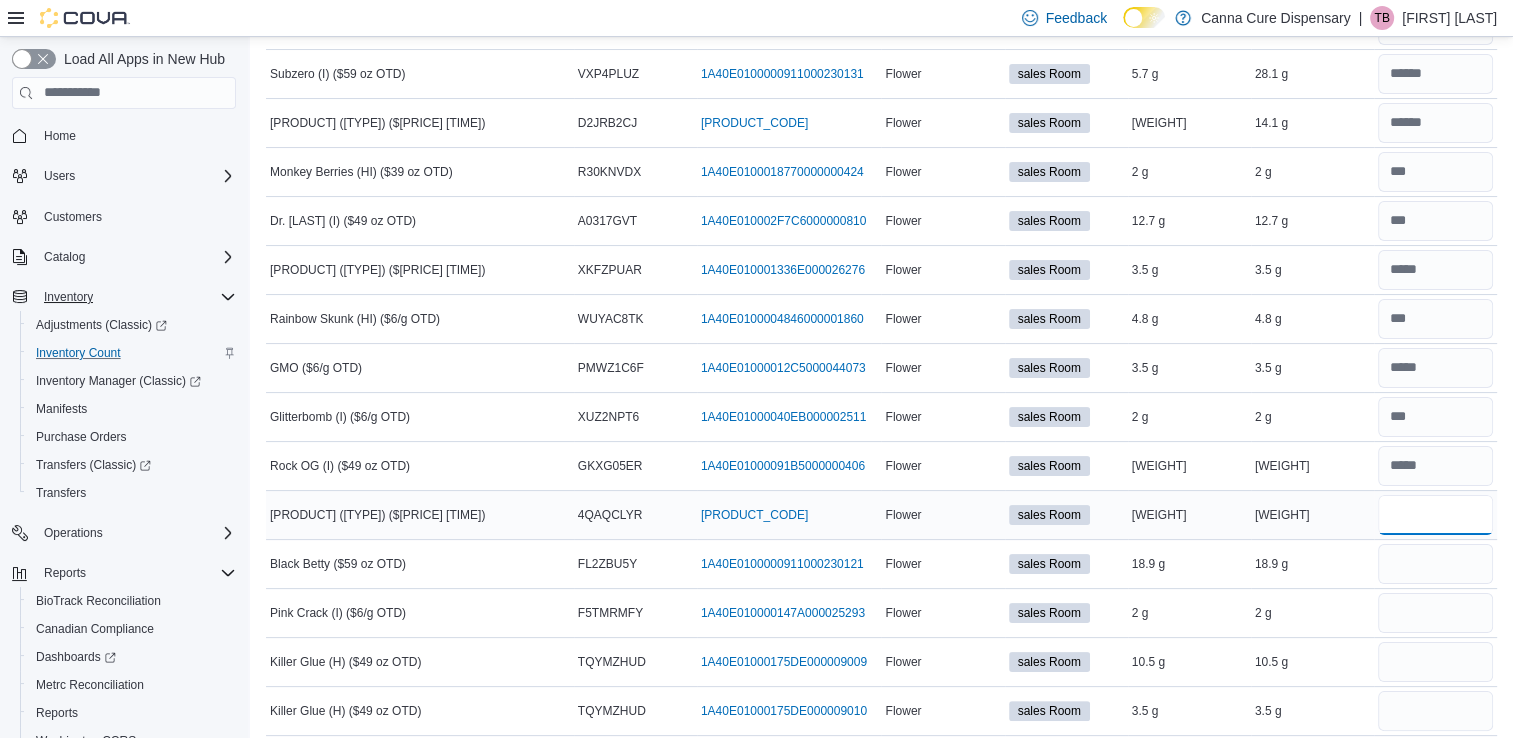 click at bounding box center (1435, 515) 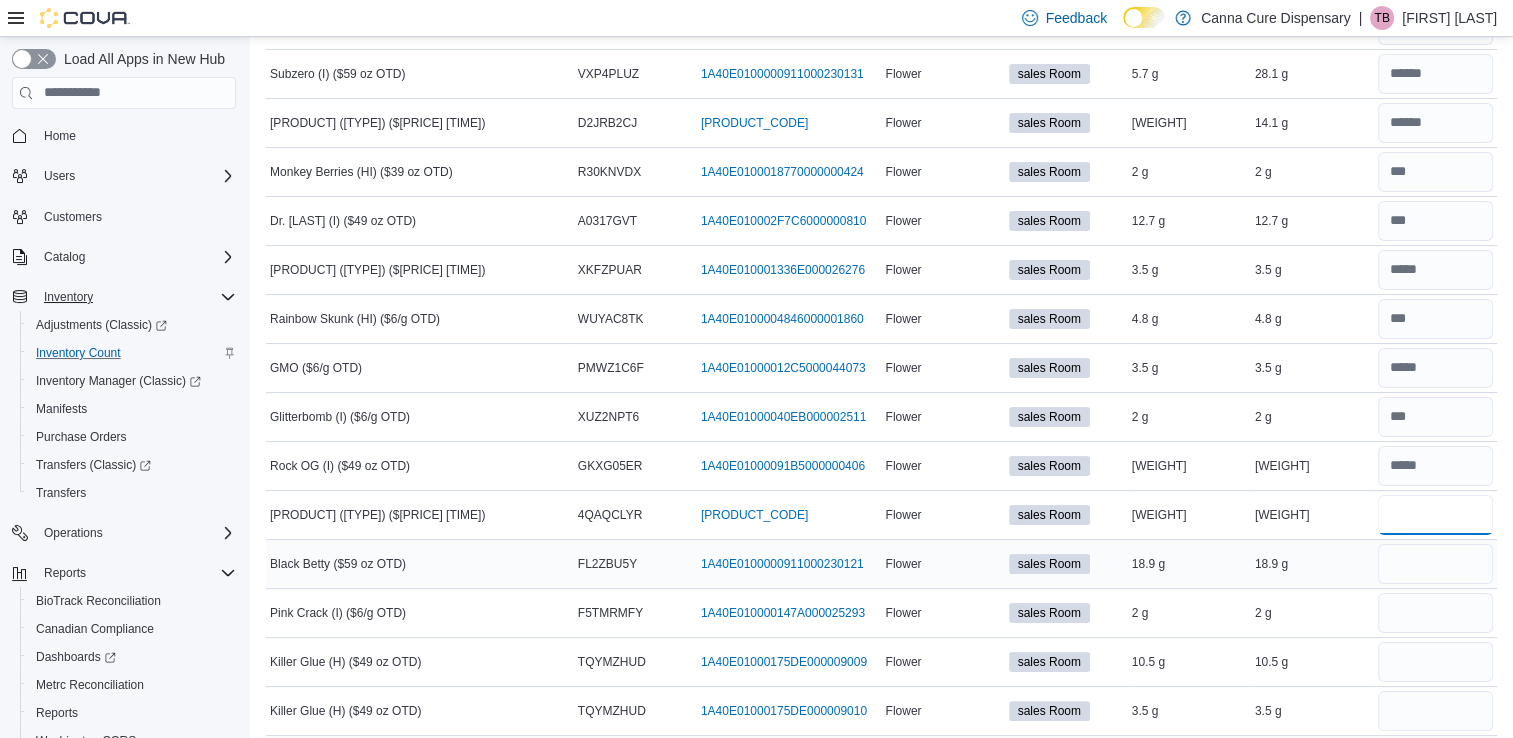 type on "***" 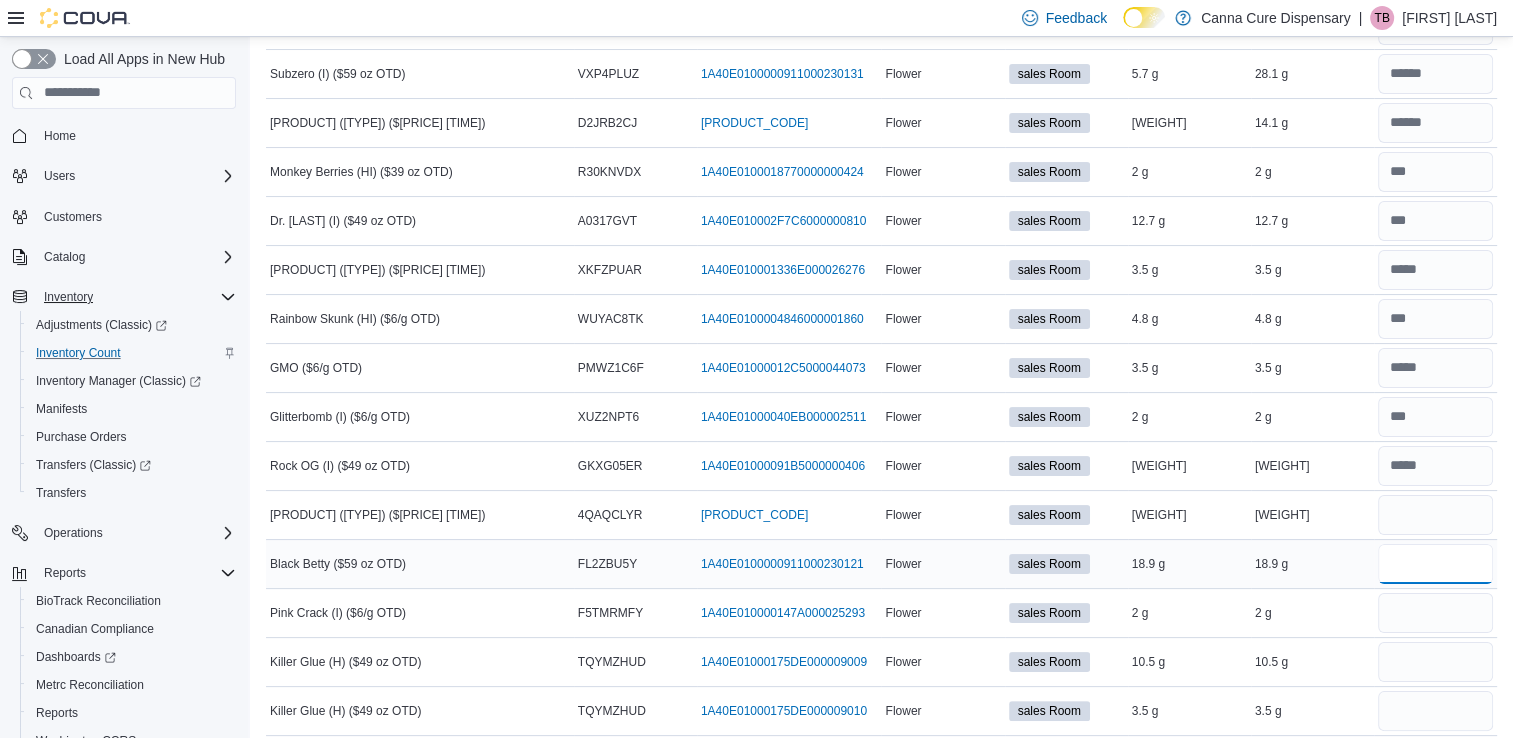 click at bounding box center [1435, 564] 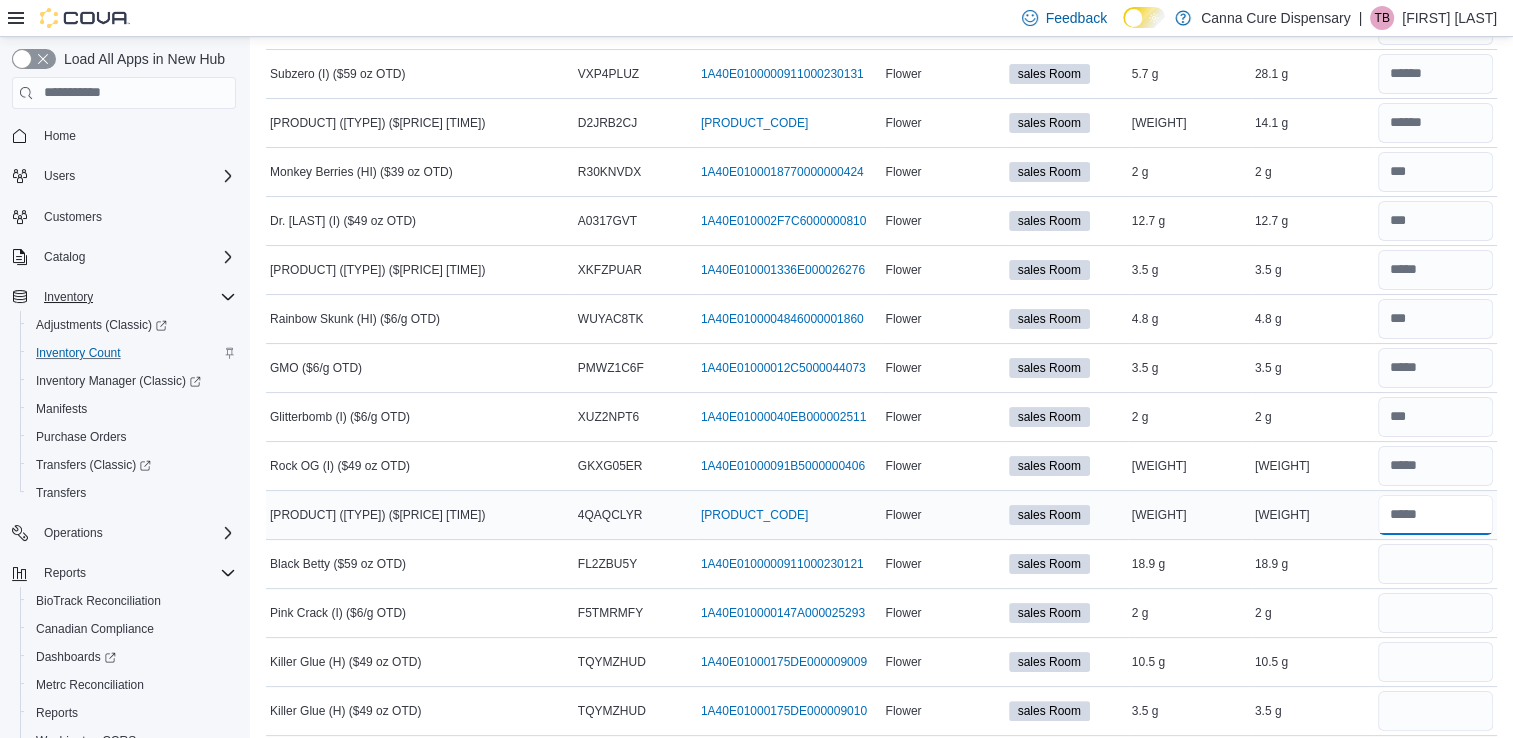 click at bounding box center [1435, 515] 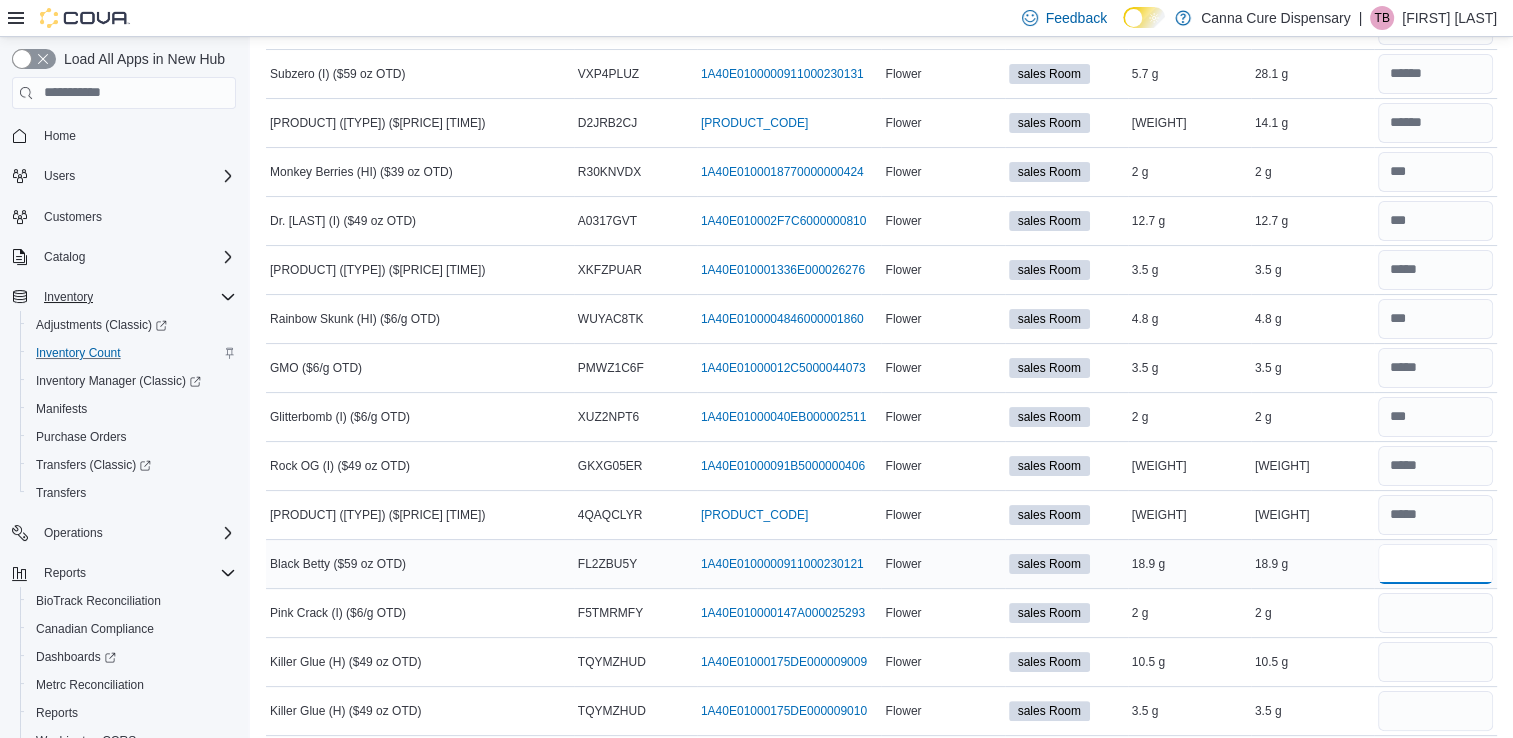 click at bounding box center [1435, 564] 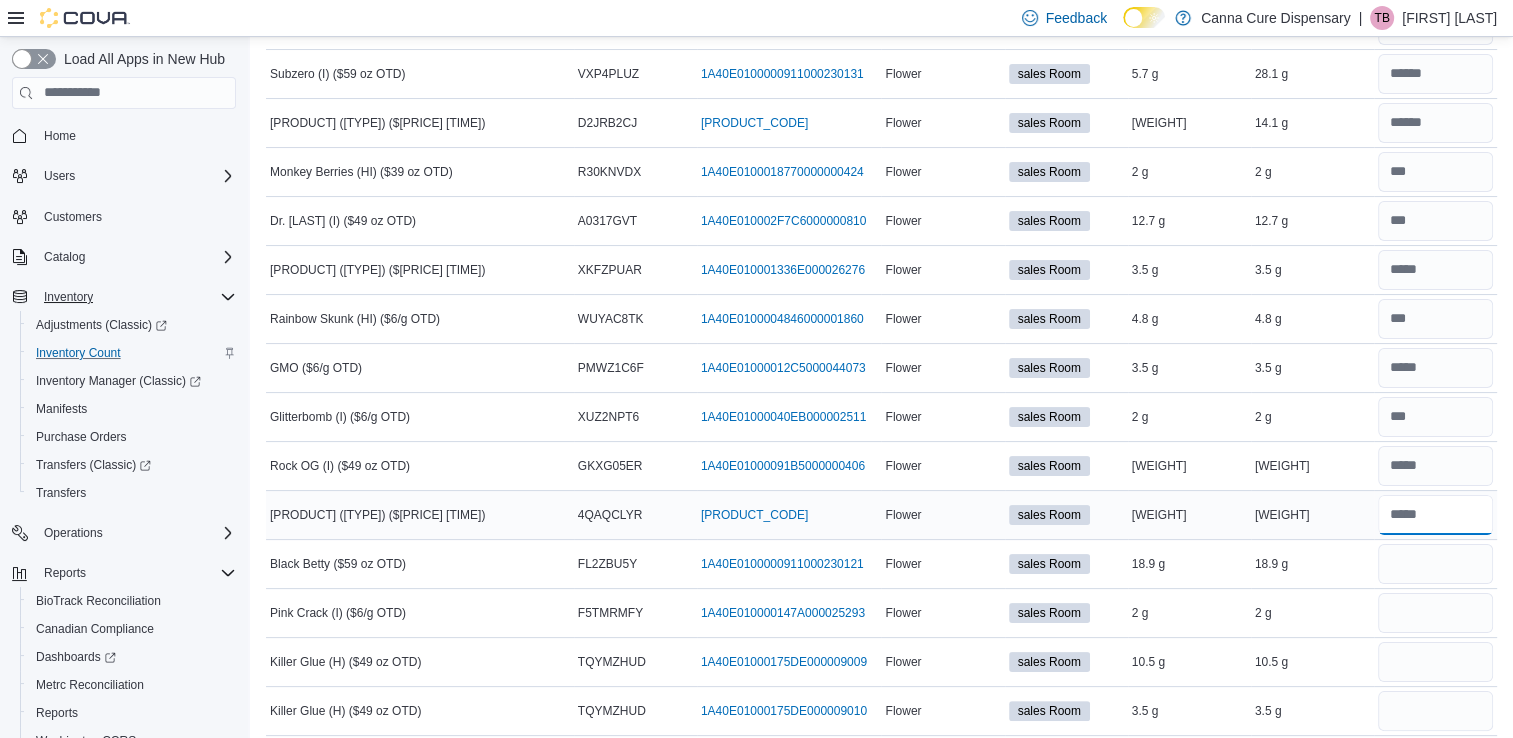click at bounding box center (1435, 515) 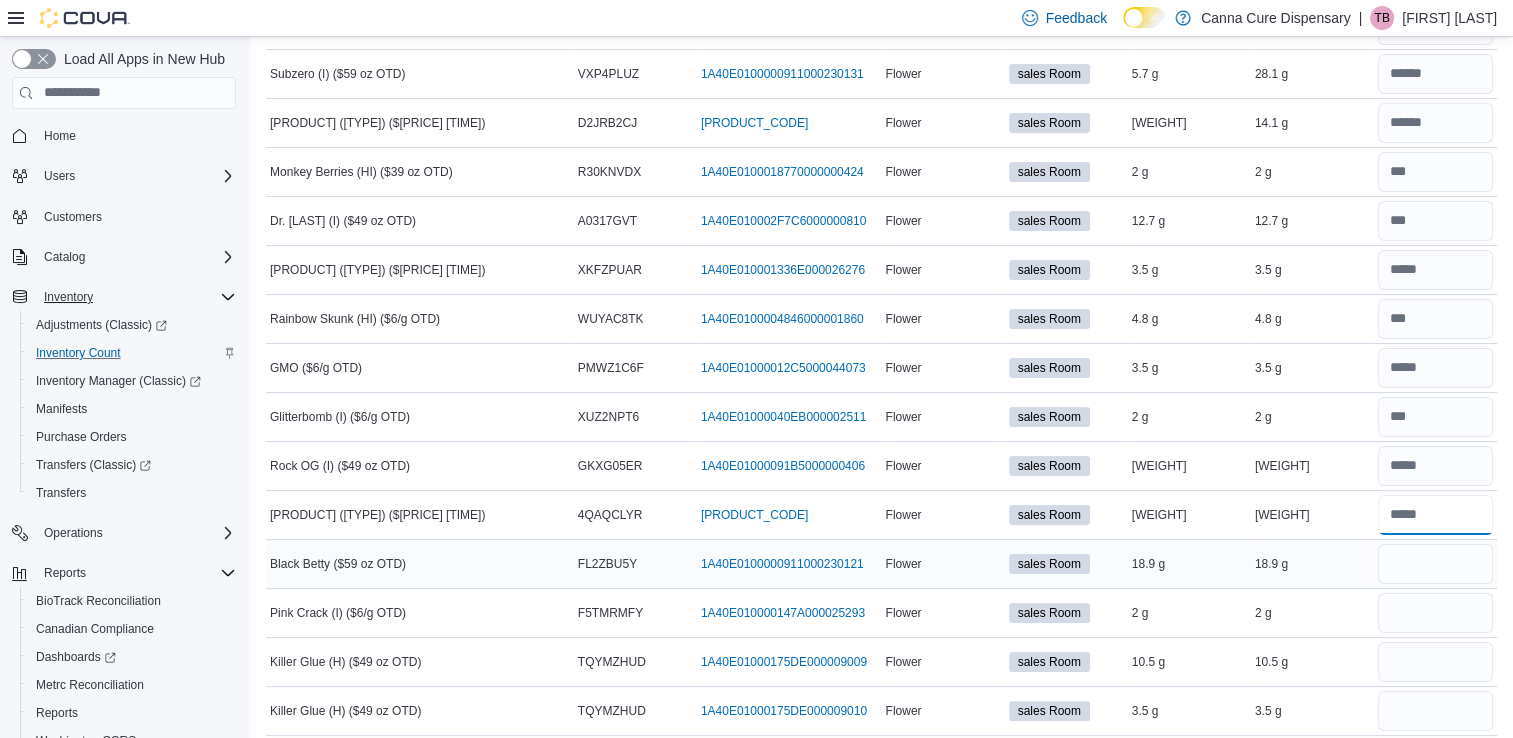 type on "***" 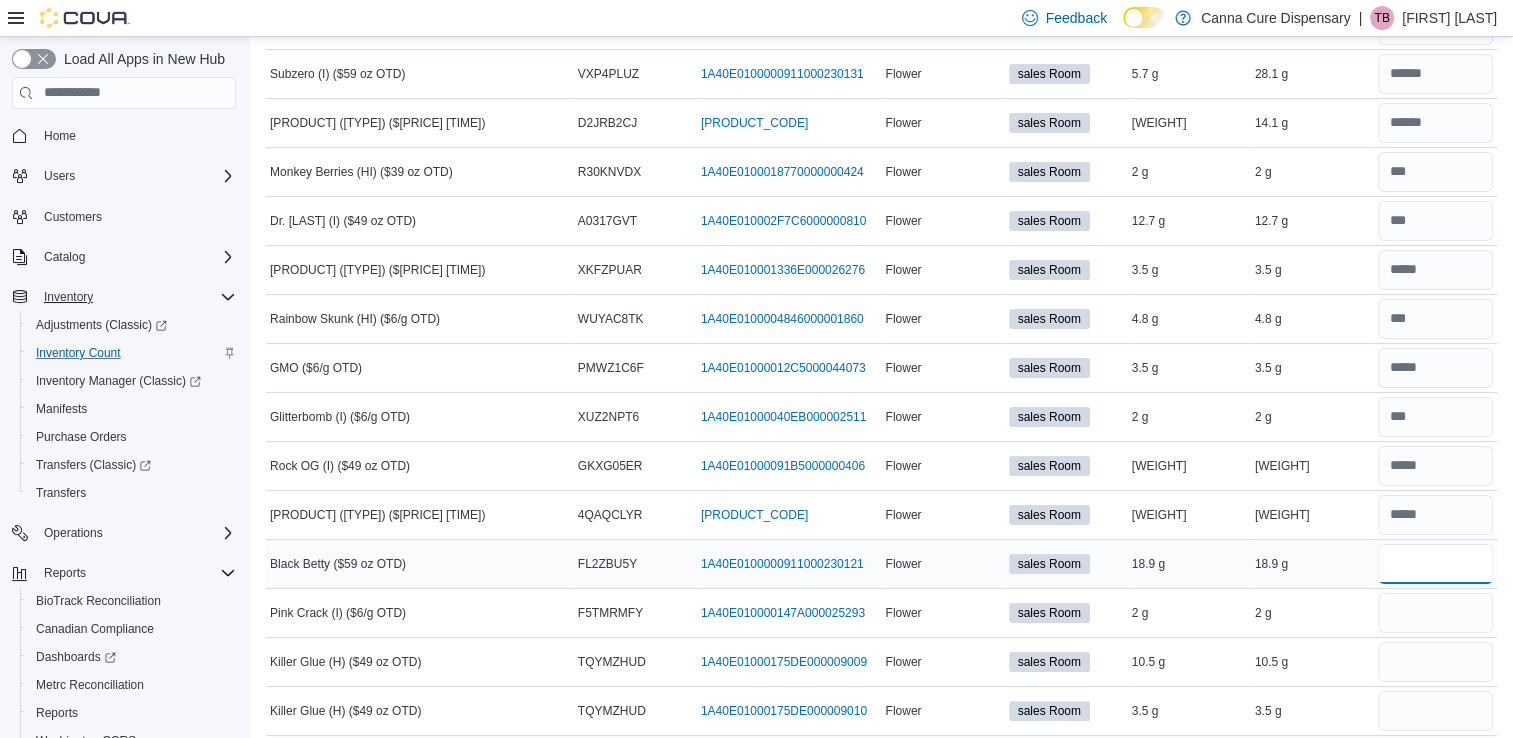 type 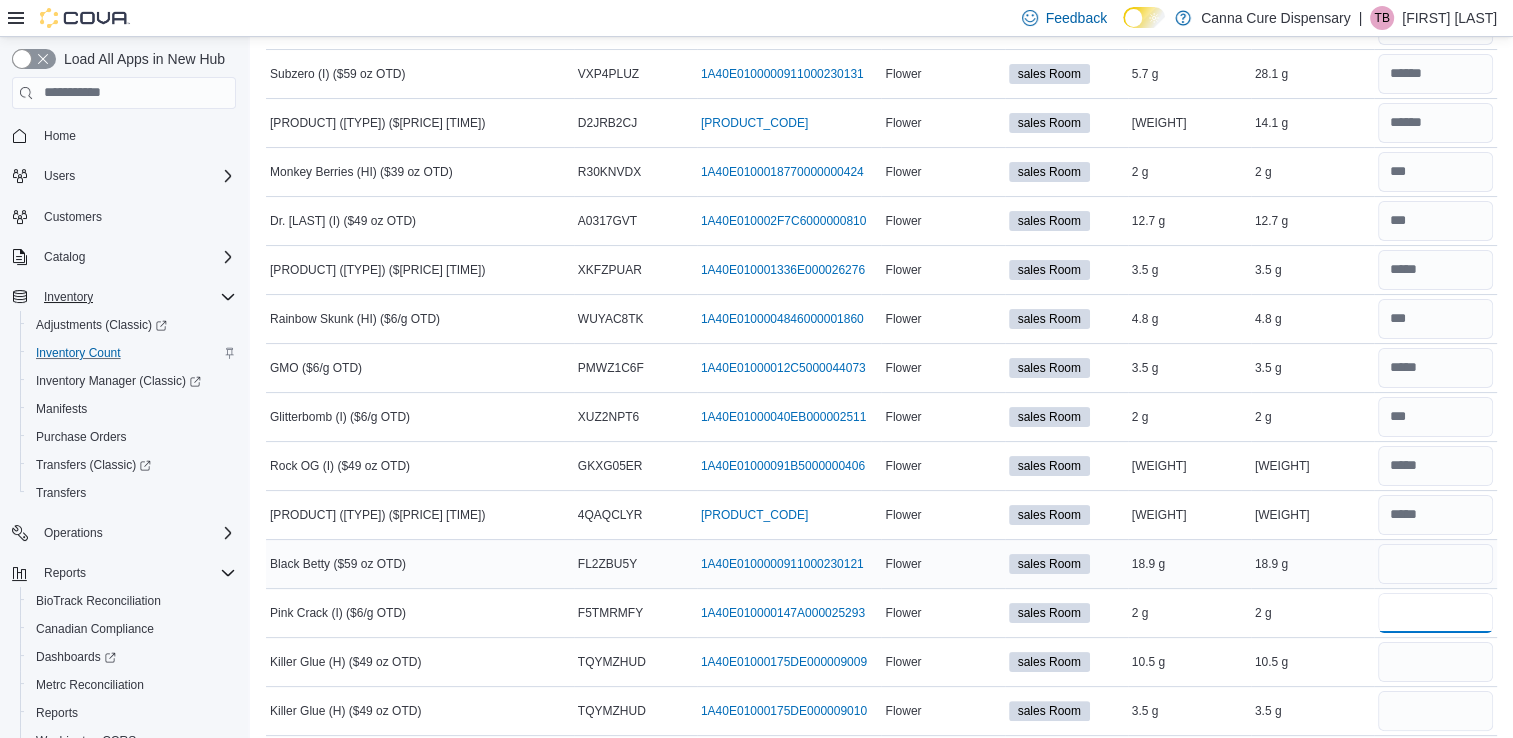 type 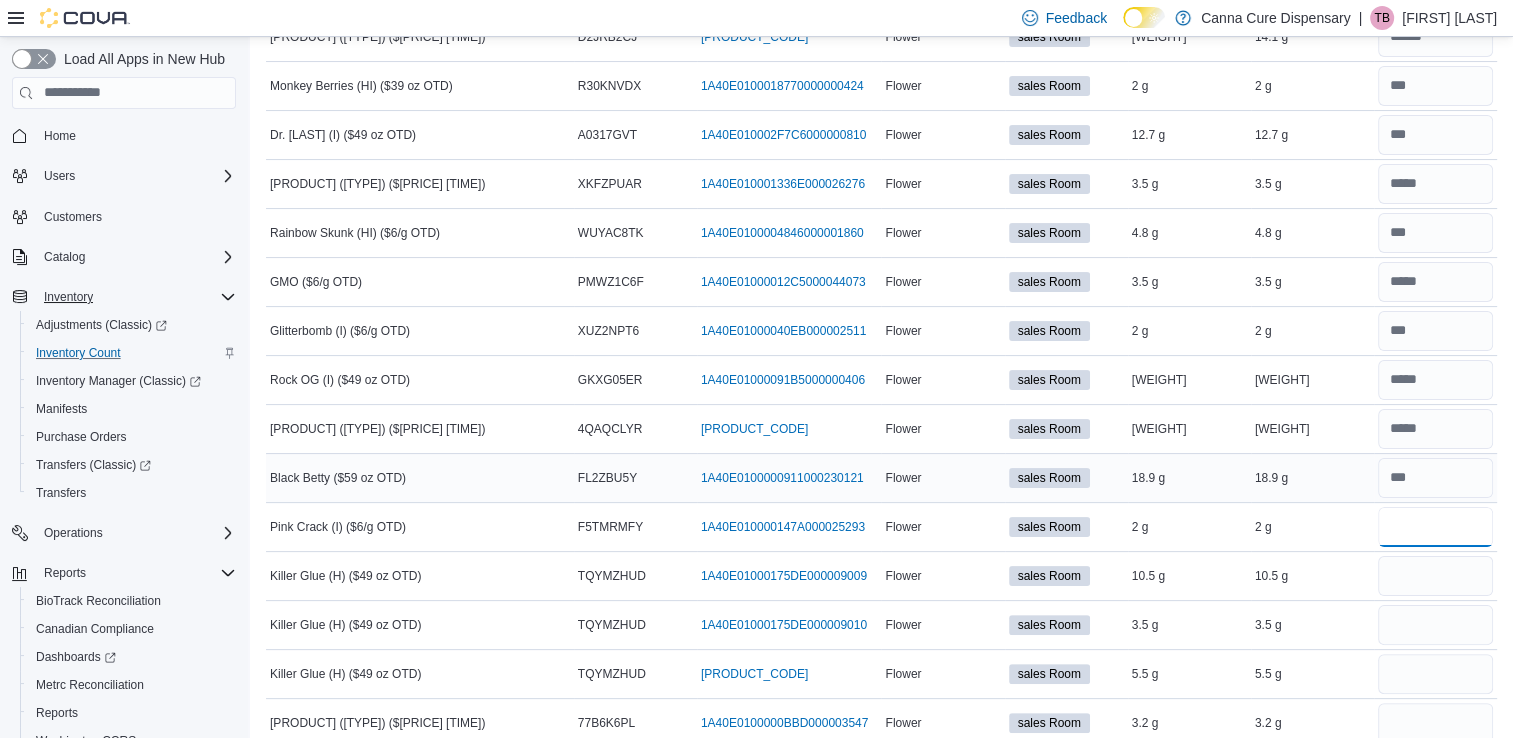 scroll, scrollTop: 335, scrollLeft: 0, axis: vertical 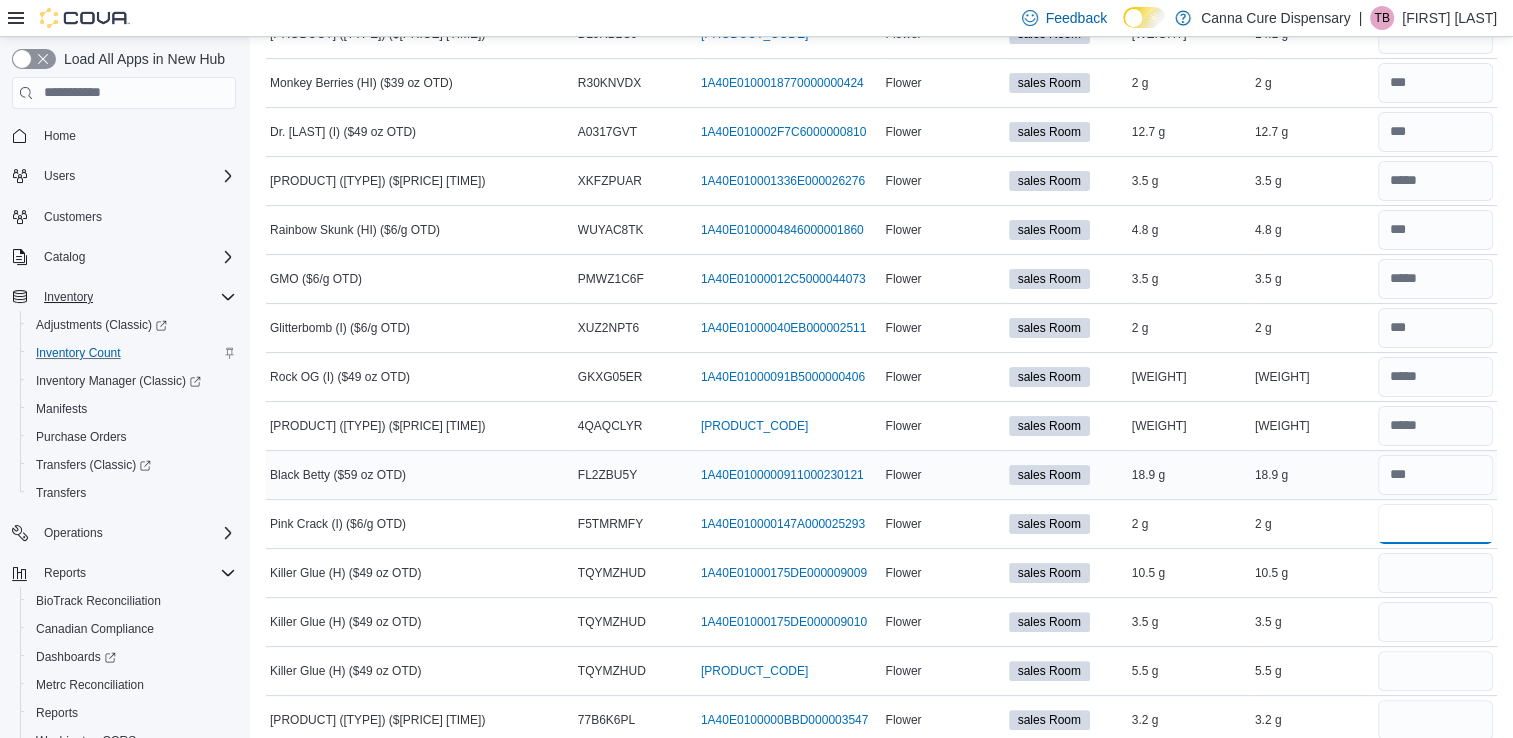 type on "*" 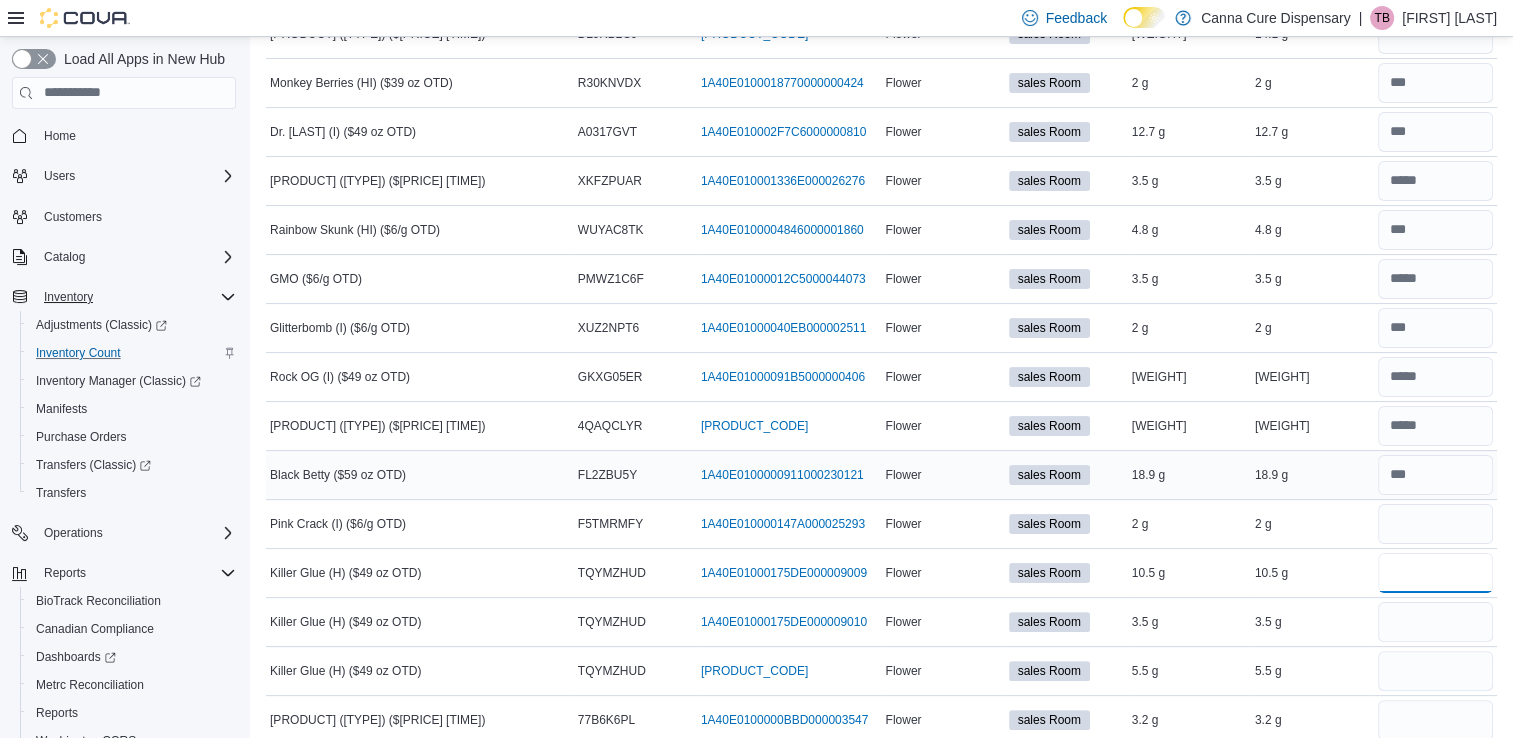 type 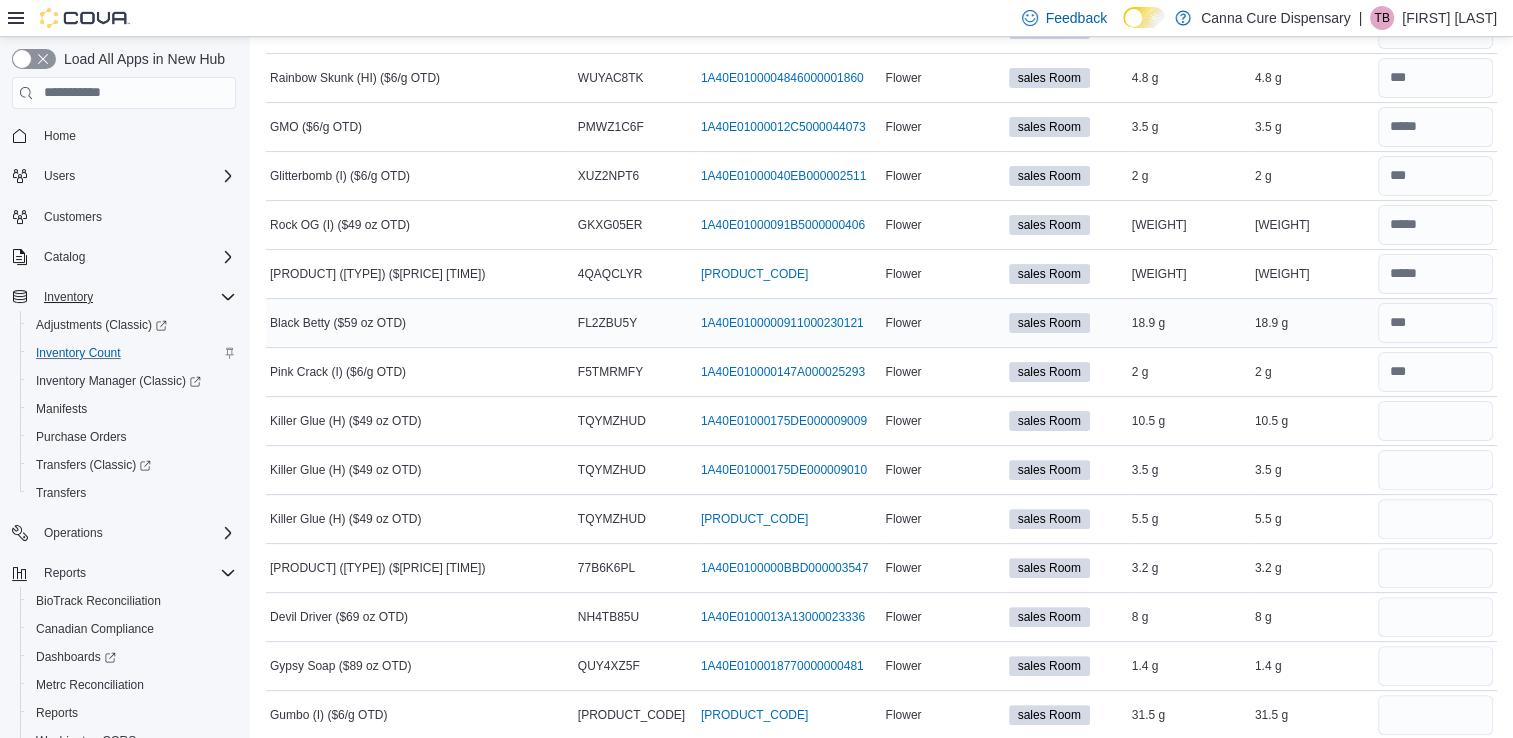 scroll, scrollTop: 488, scrollLeft: 0, axis: vertical 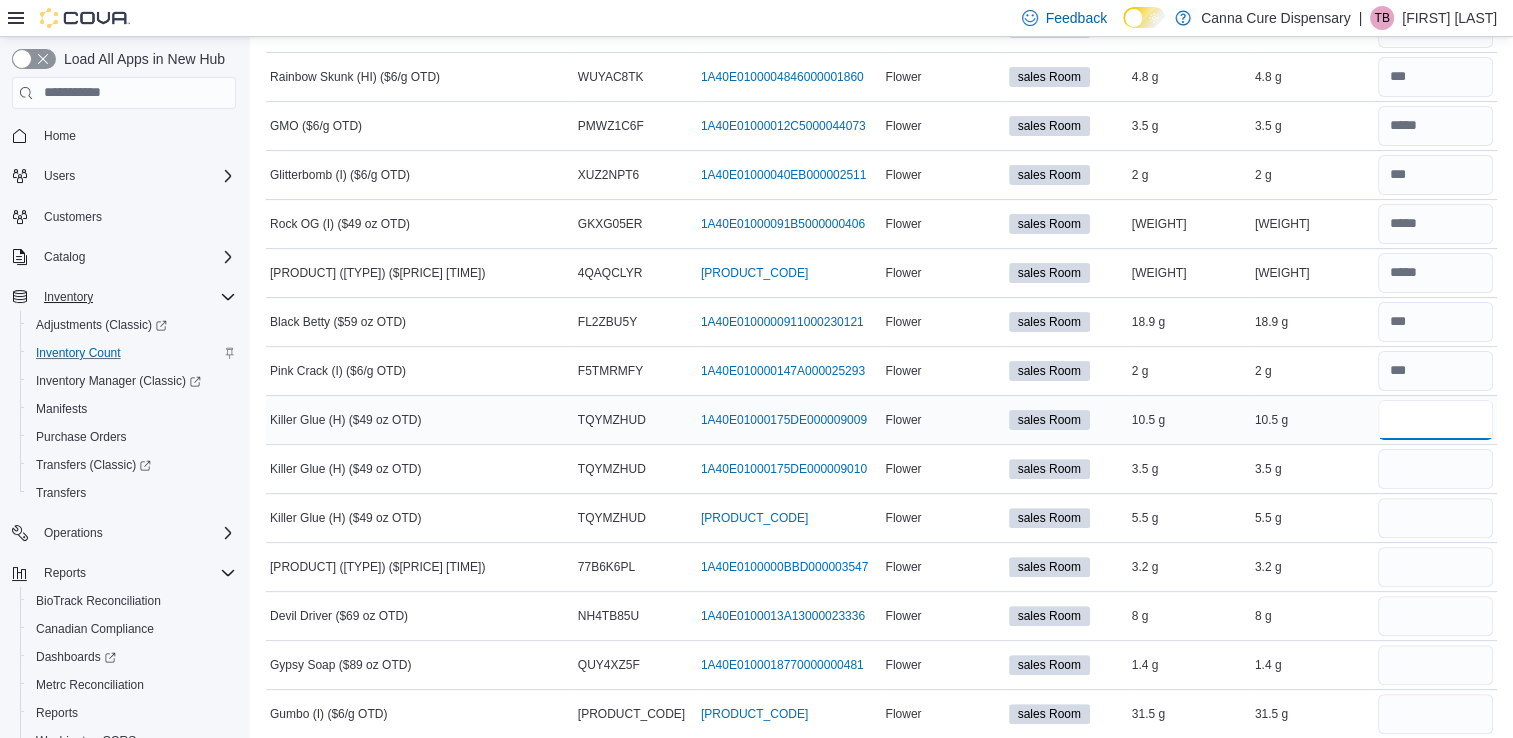 click at bounding box center [1435, 420] 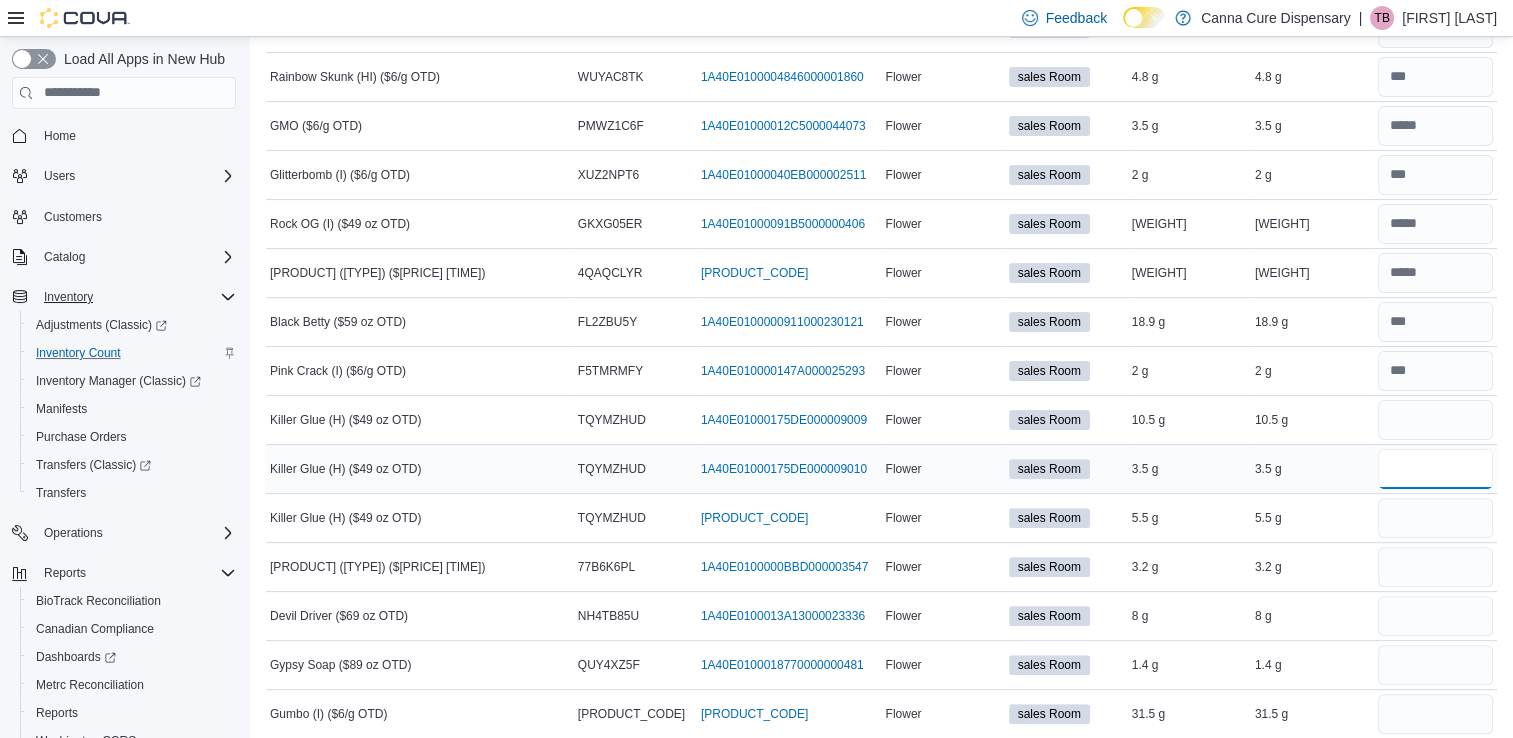 click at bounding box center [1435, 469] 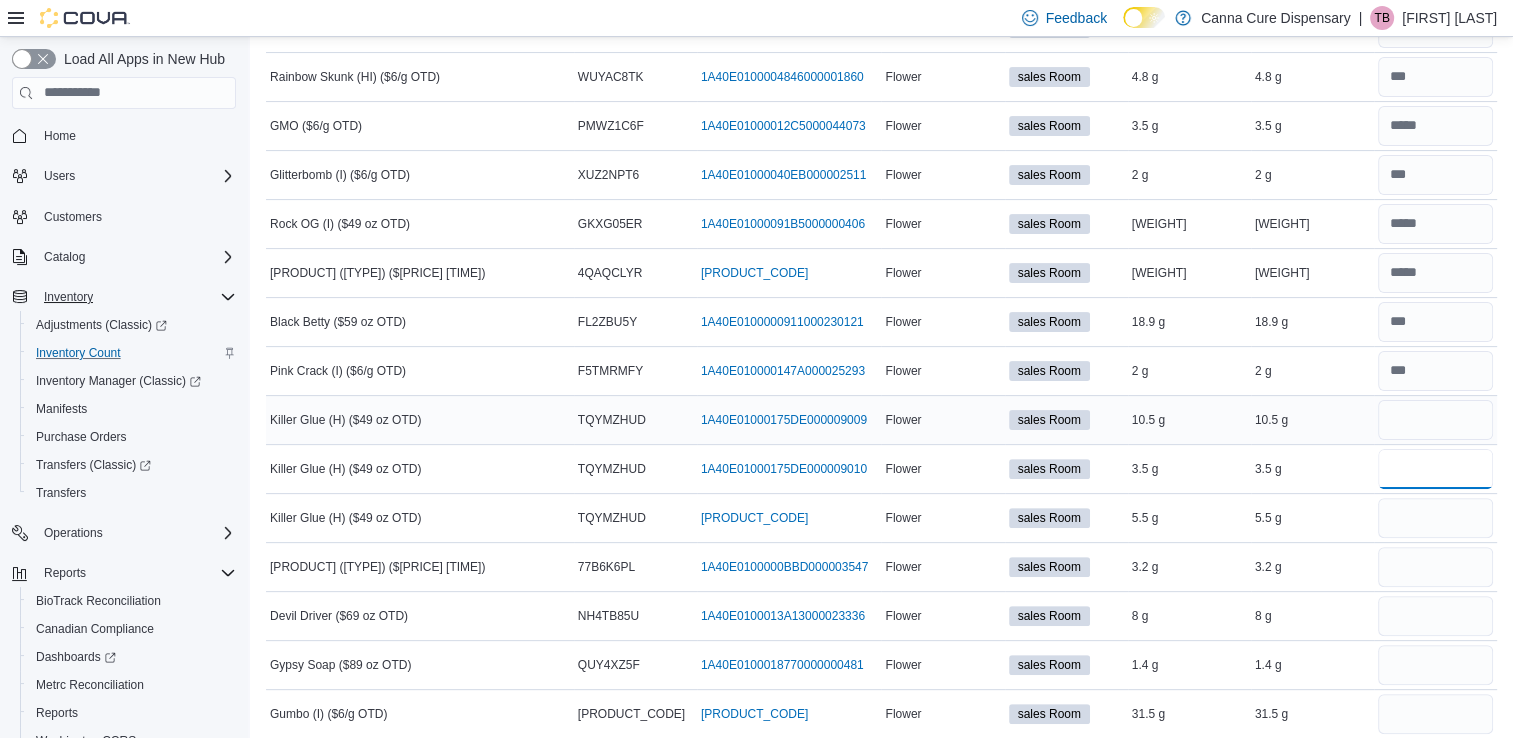 type on "***" 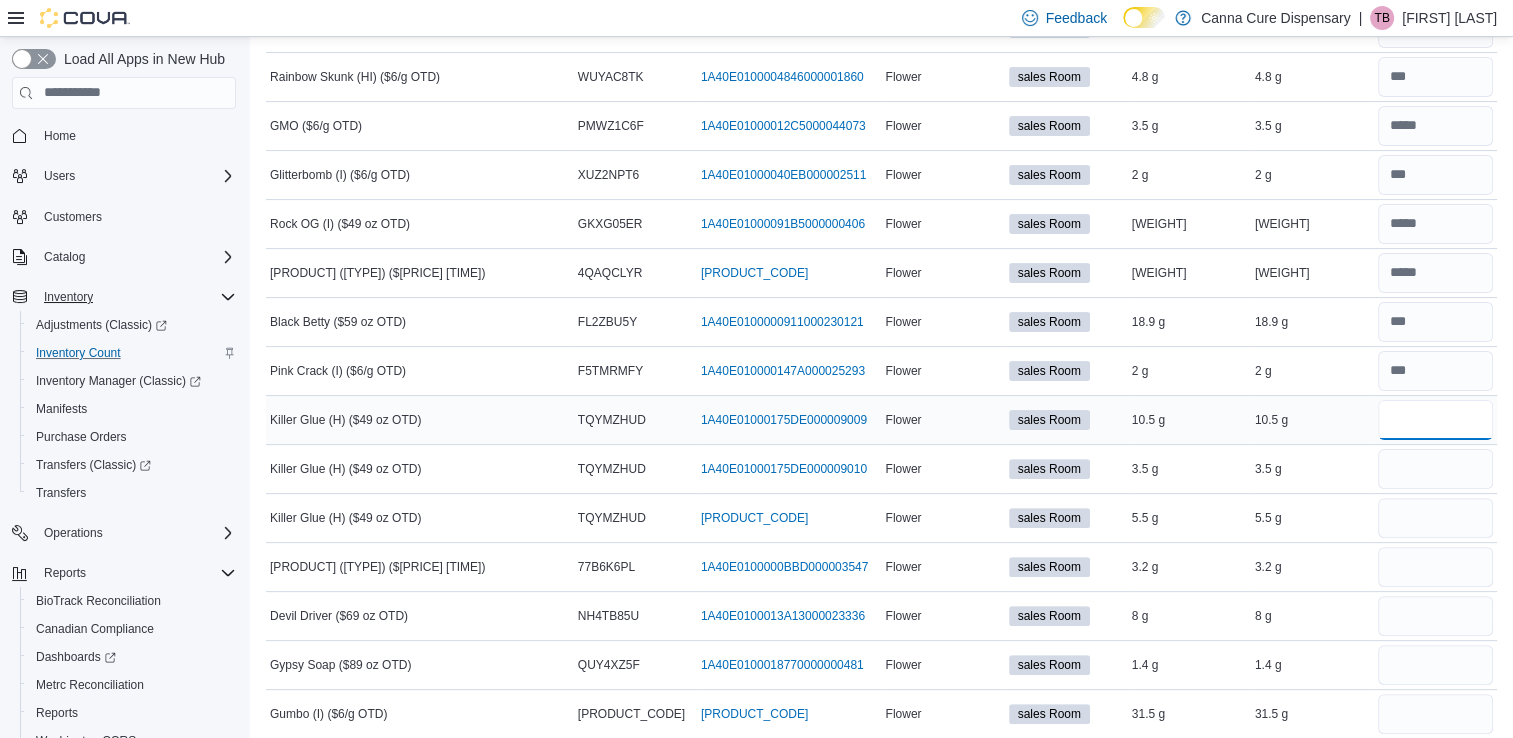 type 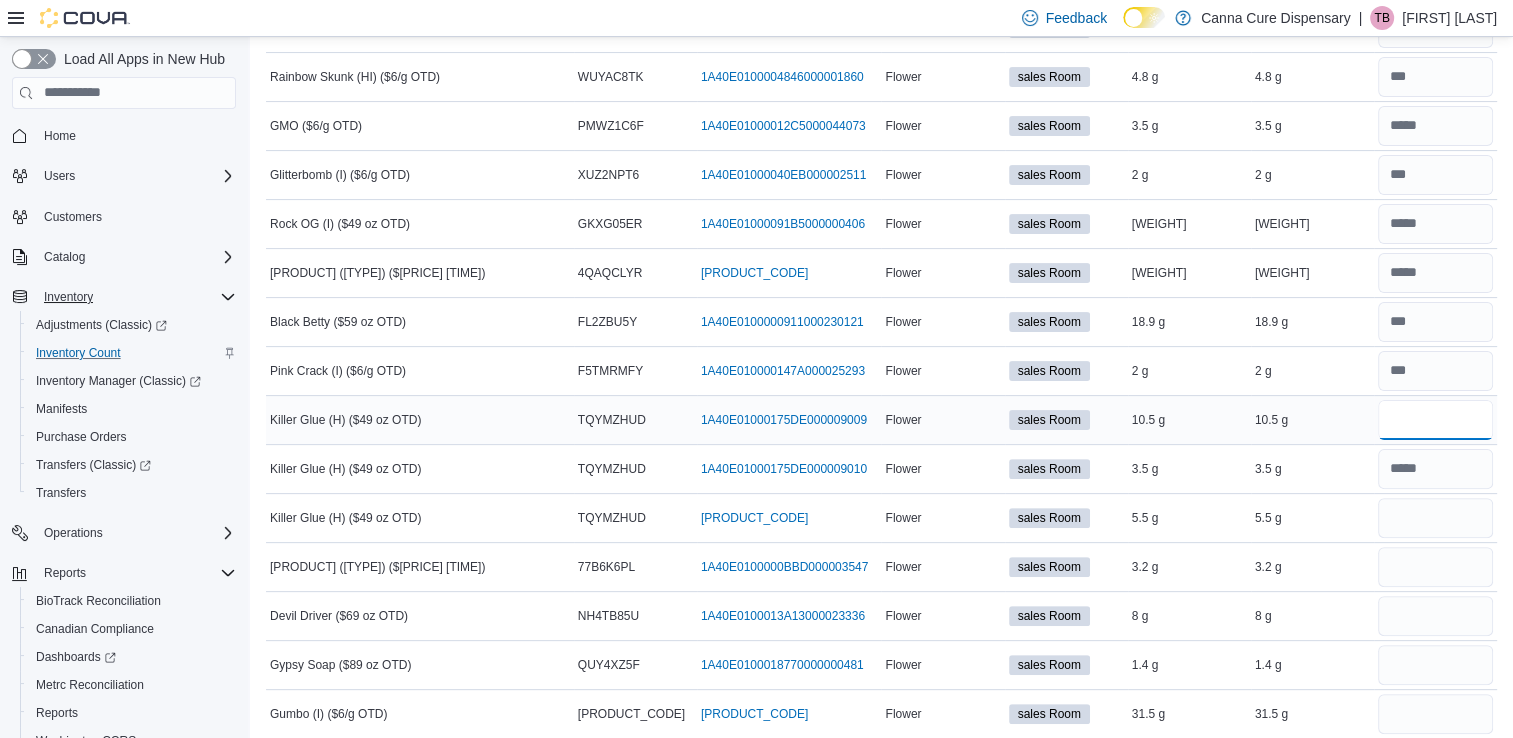 click at bounding box center (1435, 420) 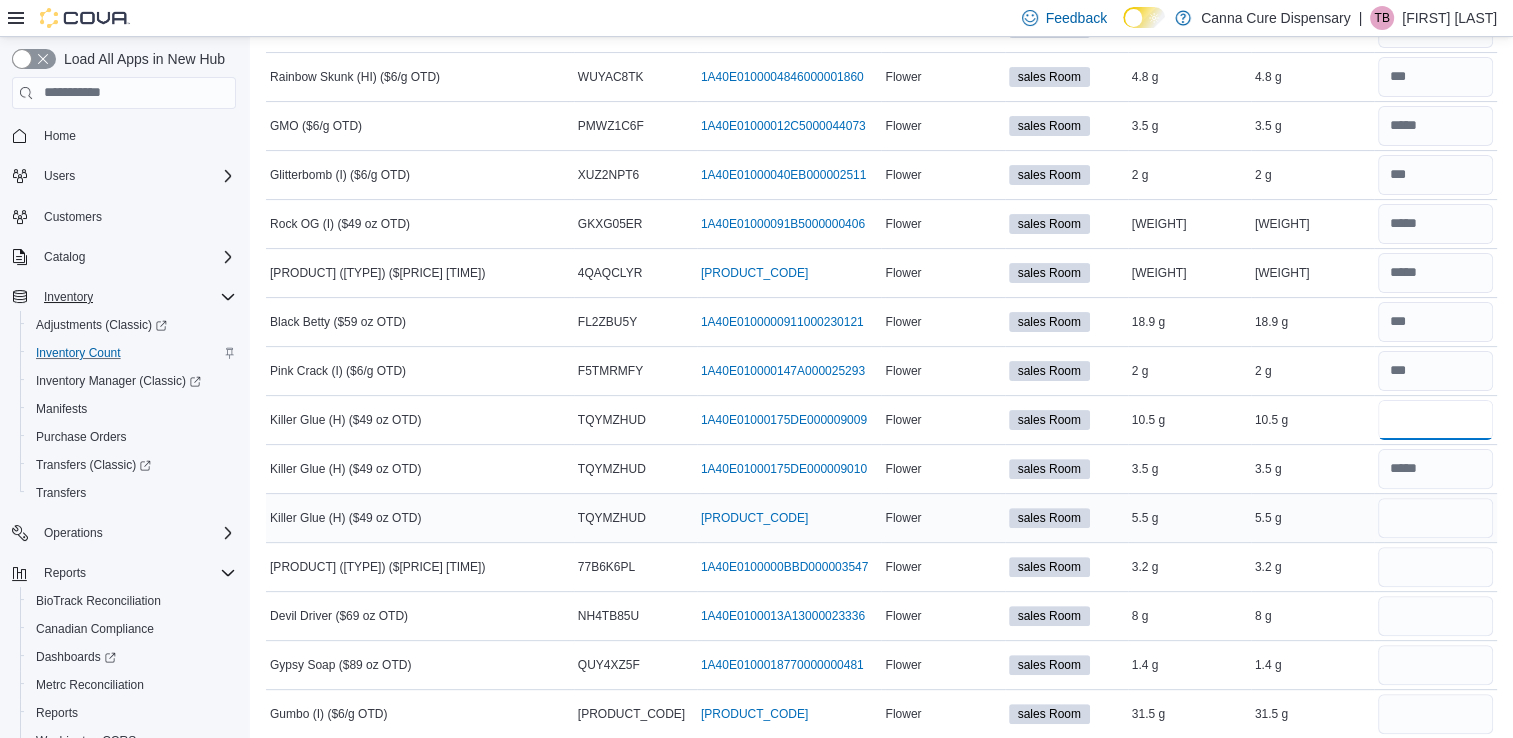 type on "***" 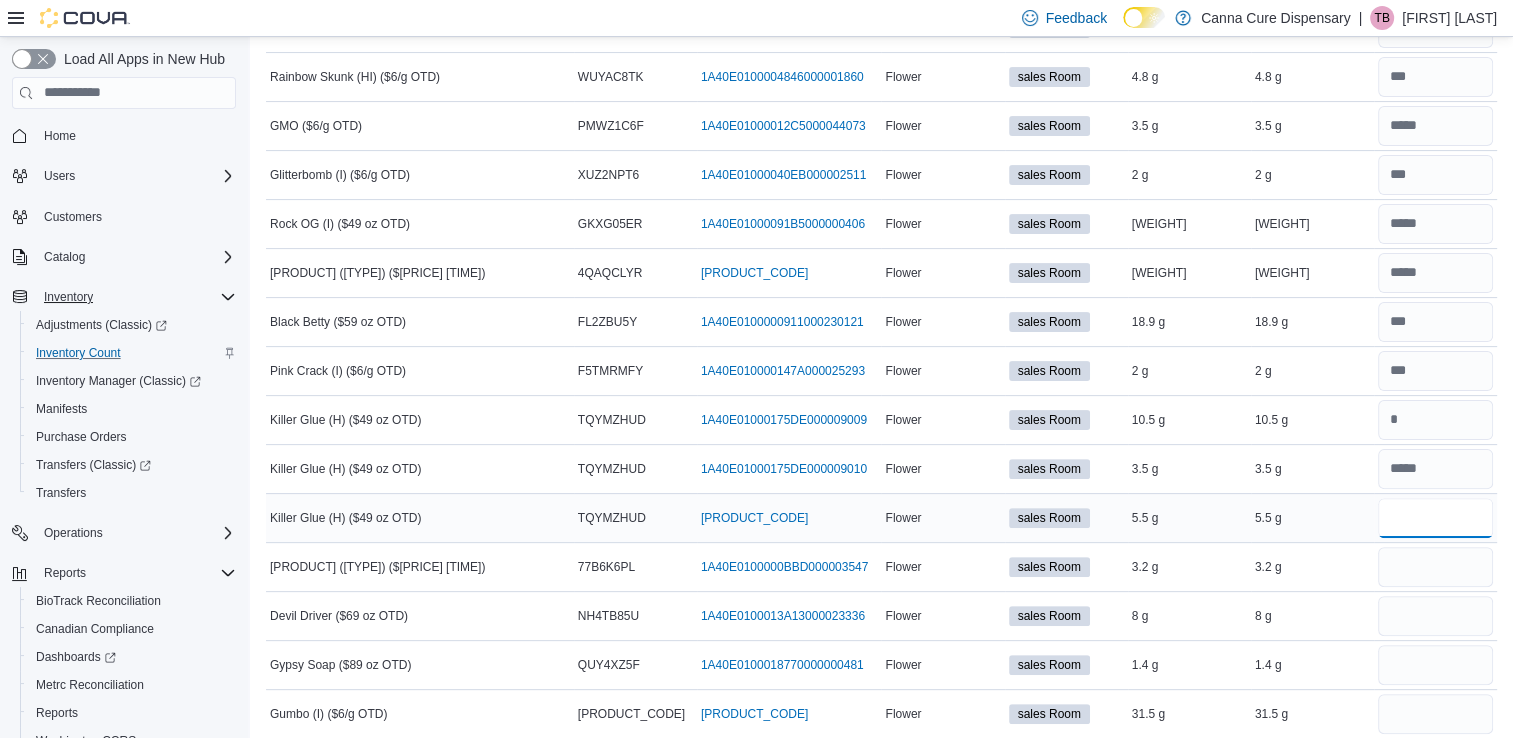 type 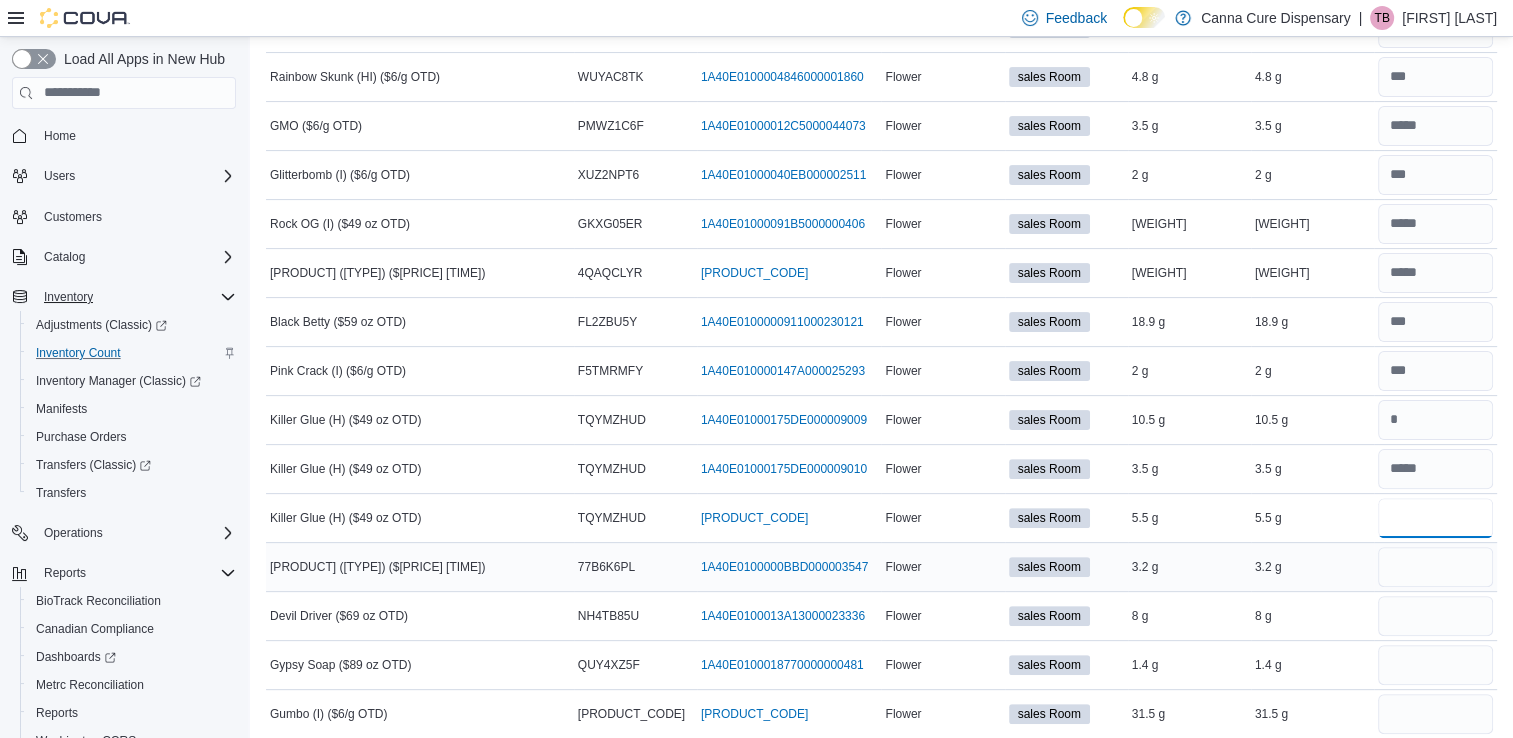 type on "*" 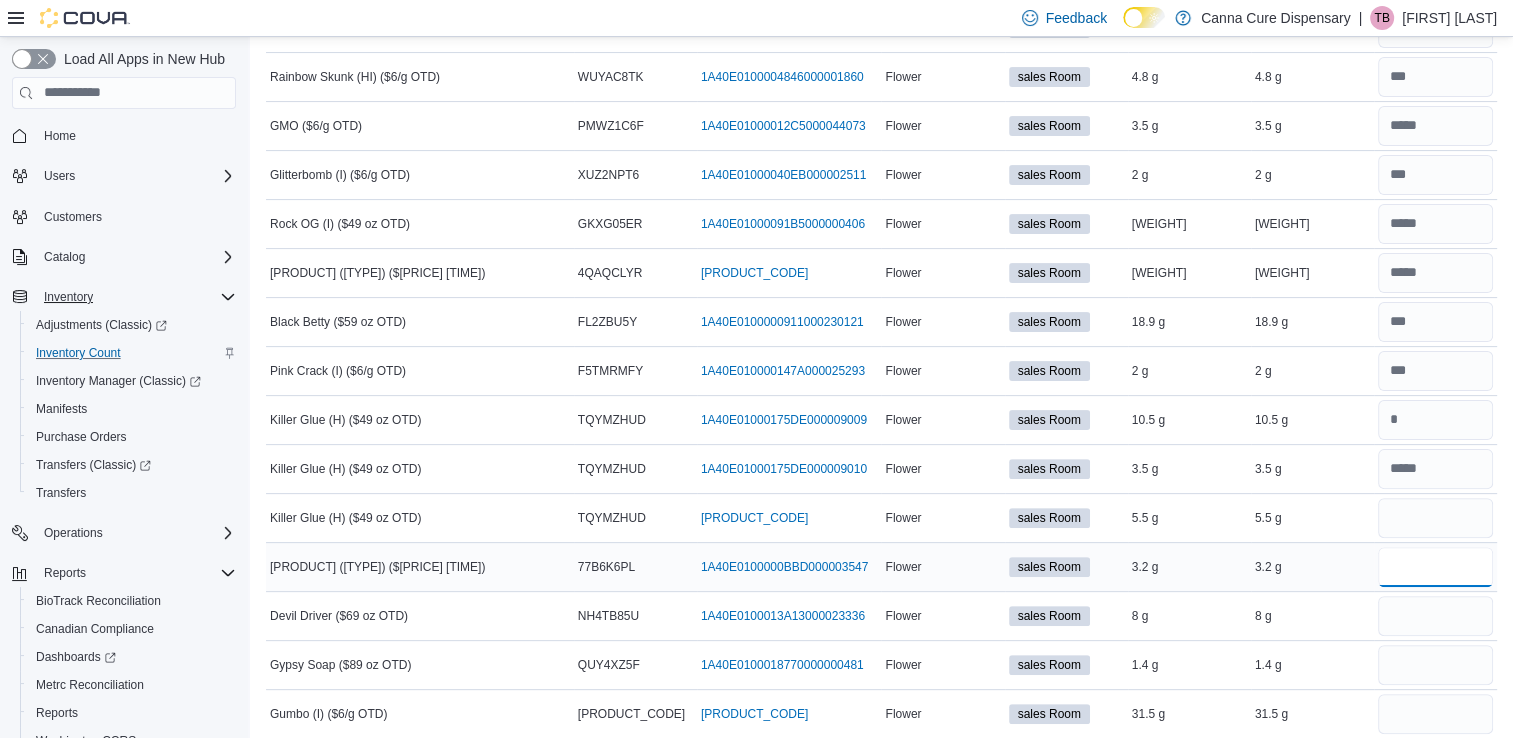 type 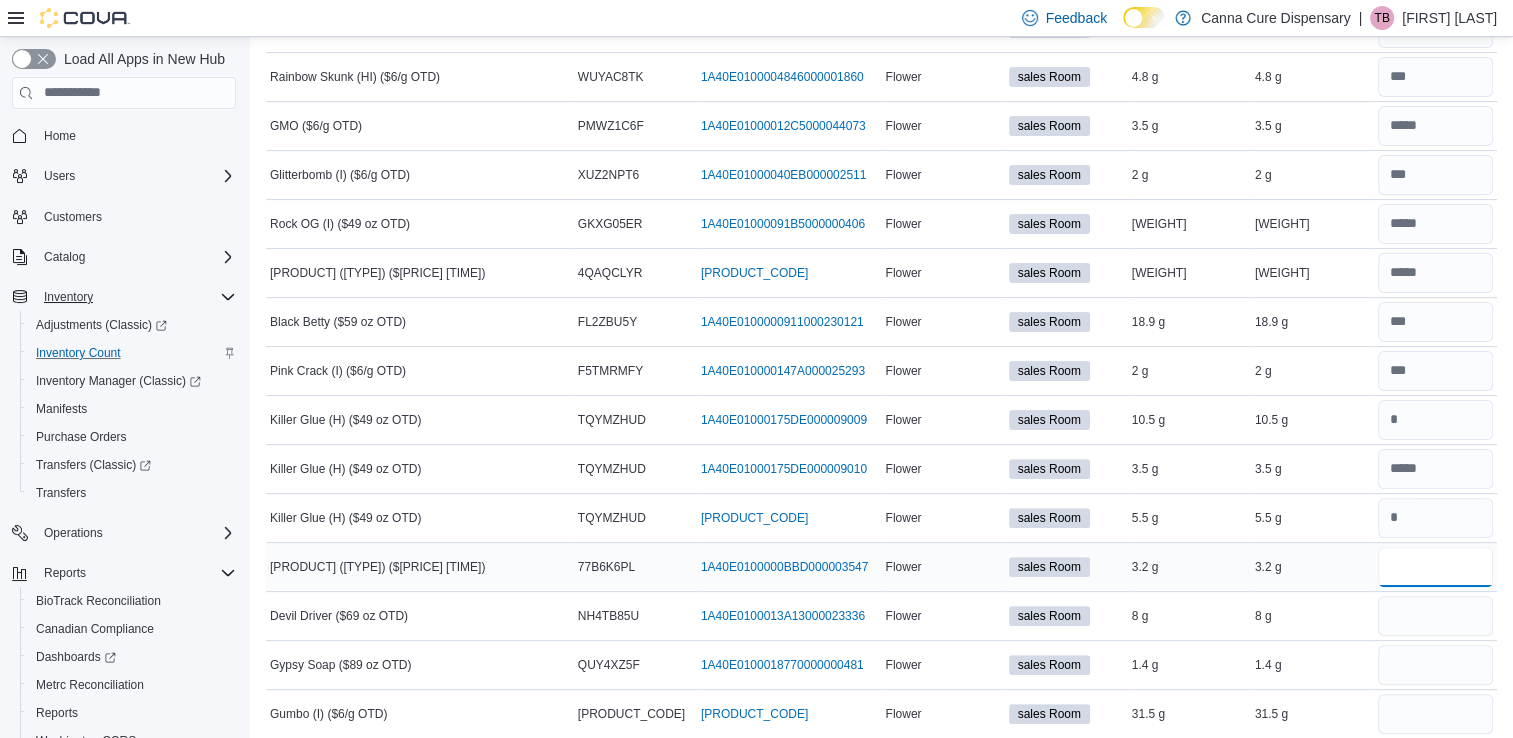 click at bounding box center (1435, 567) 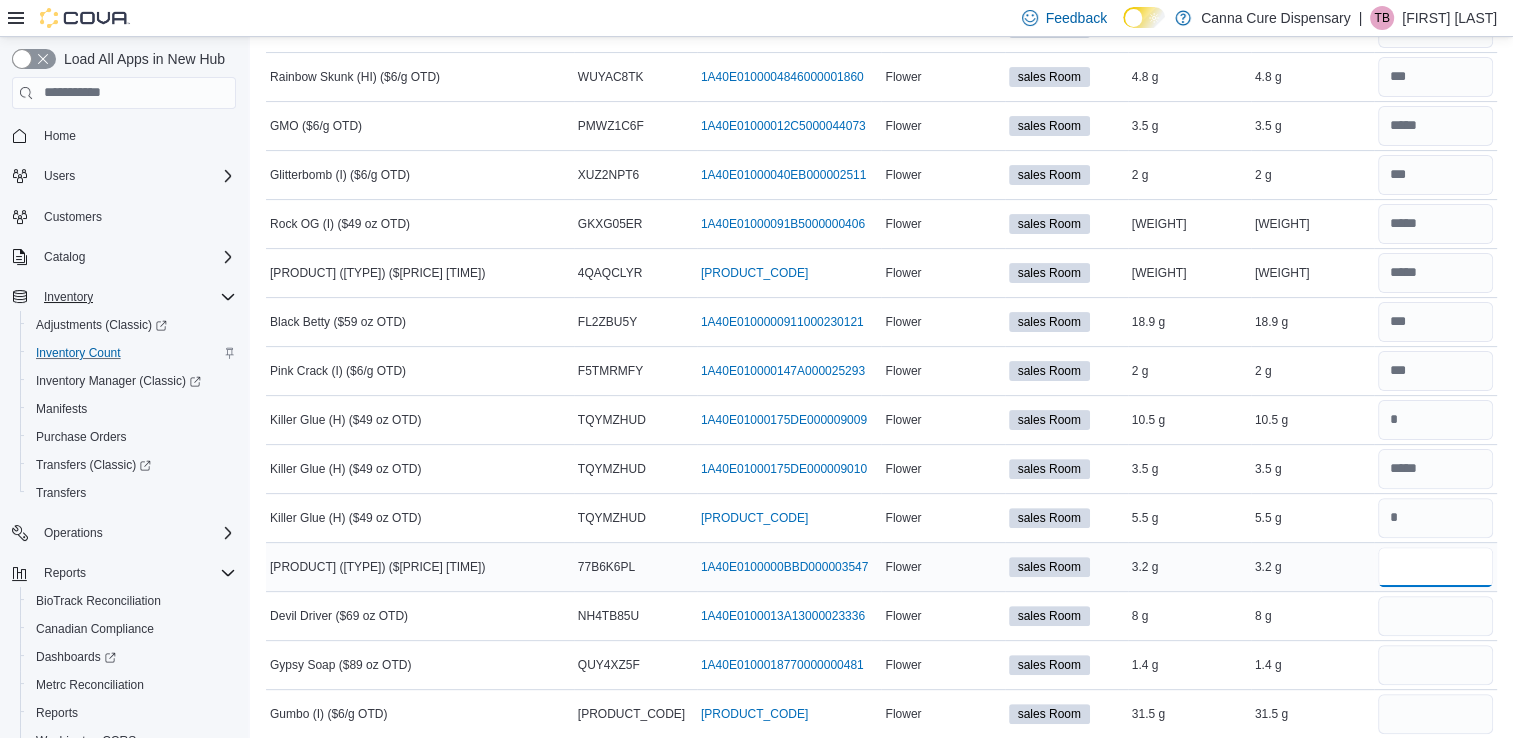 type on "*" 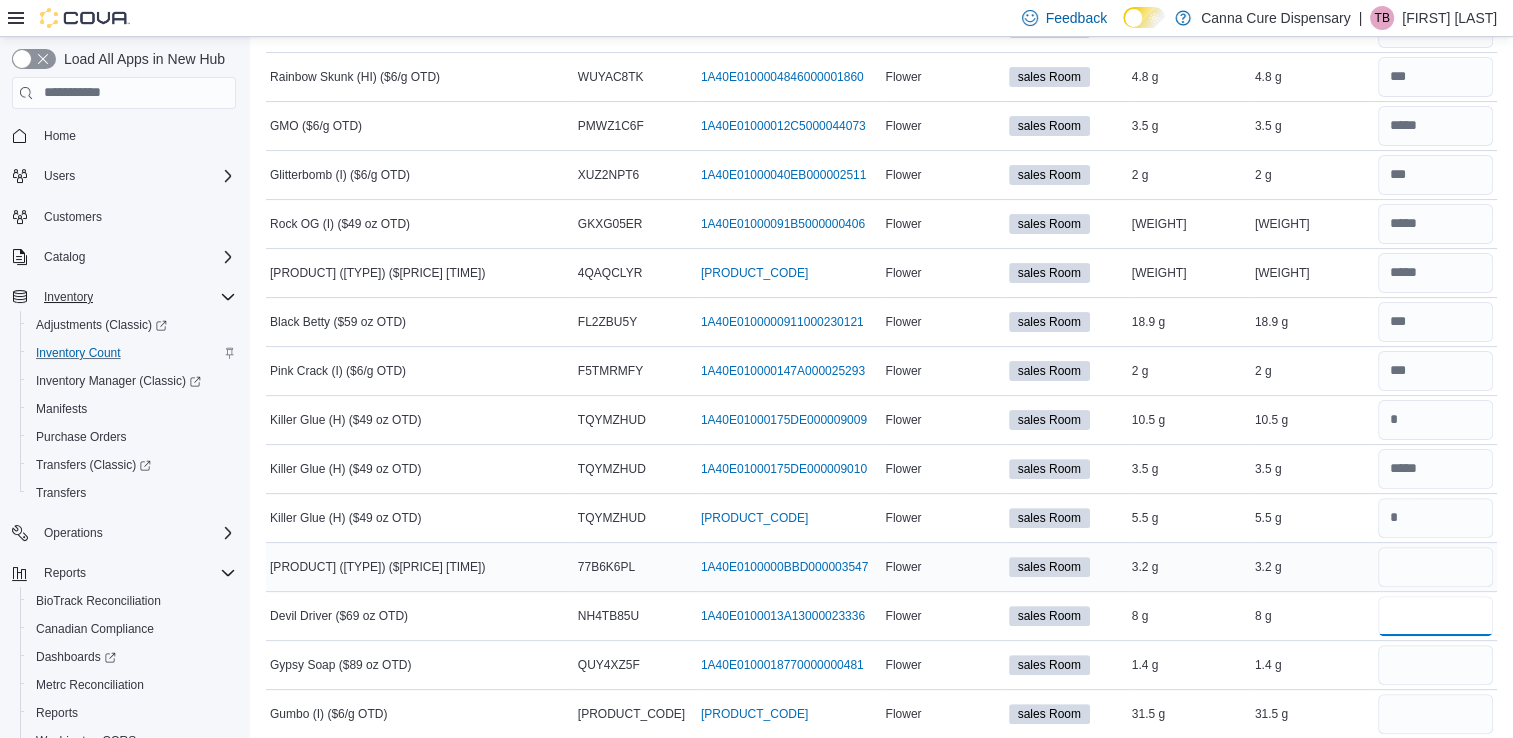 type 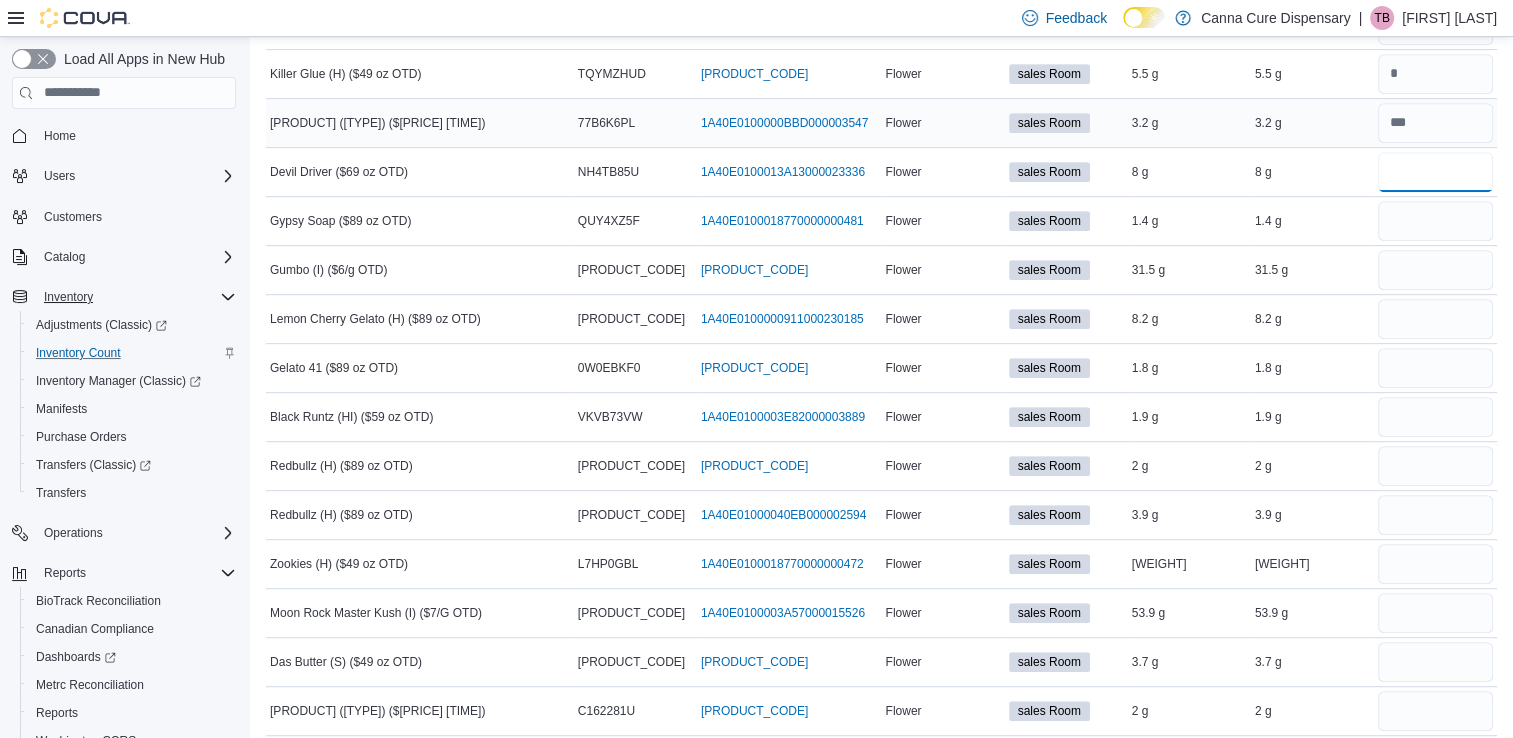 scroll, scrollTop: 932, scrollLeft: 0, axis: vertical 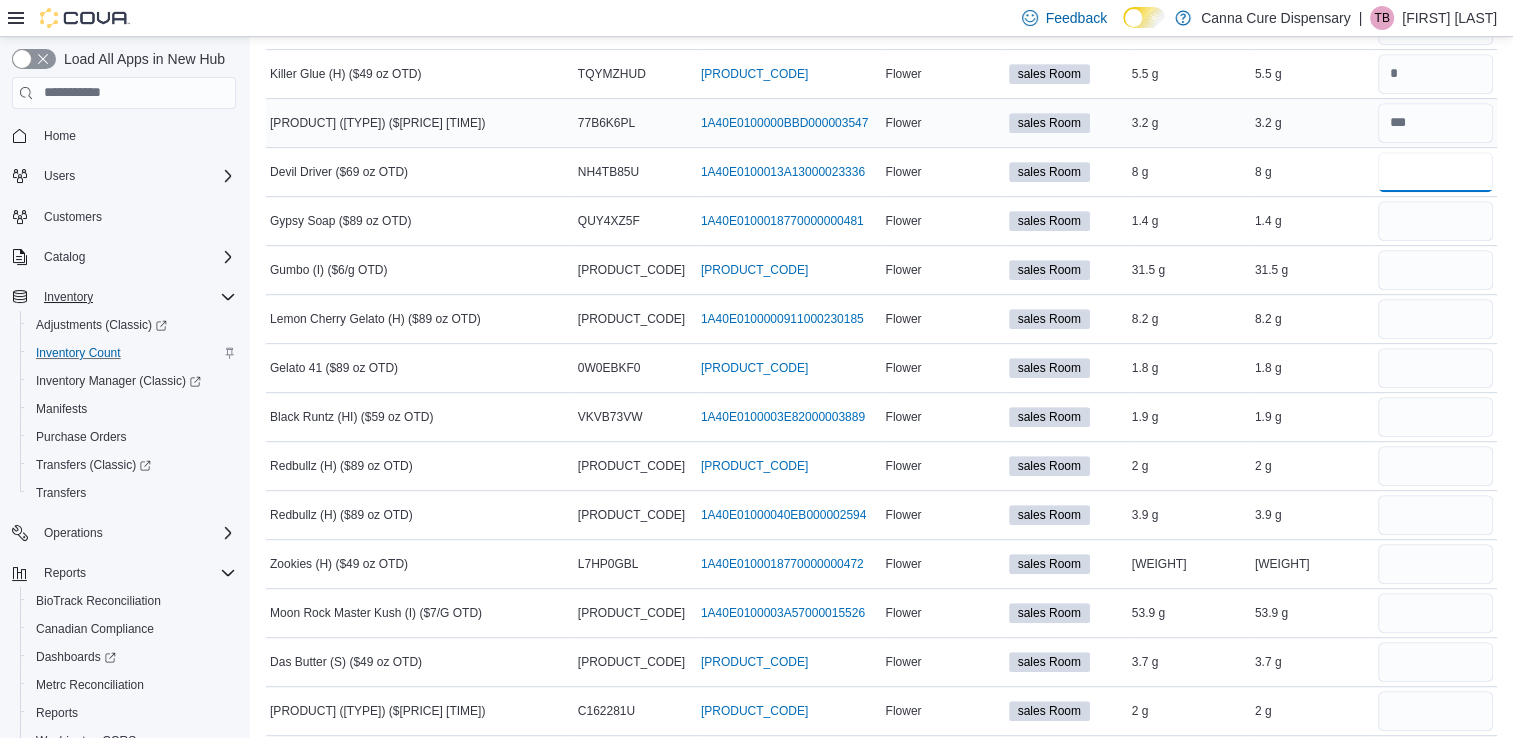 type on "*" 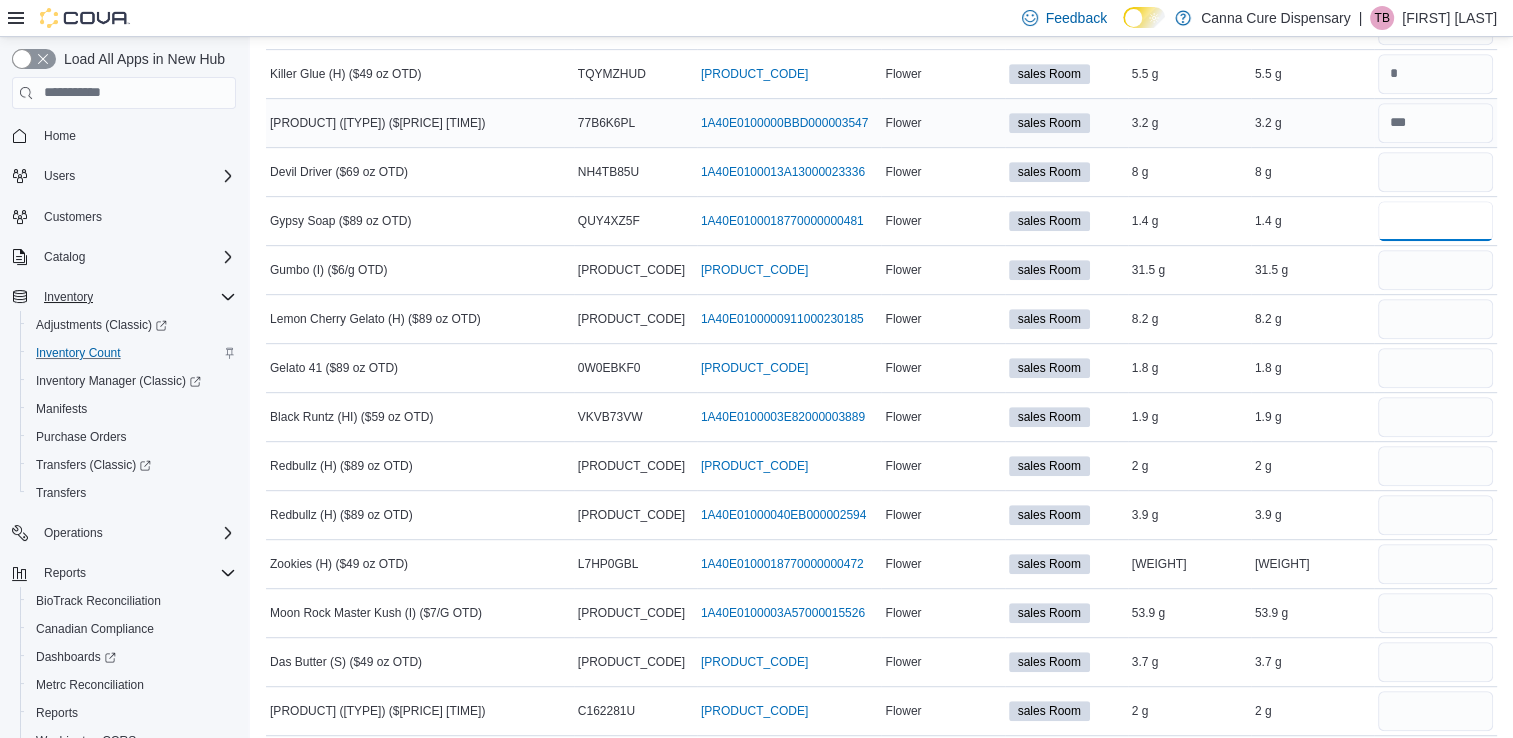 type 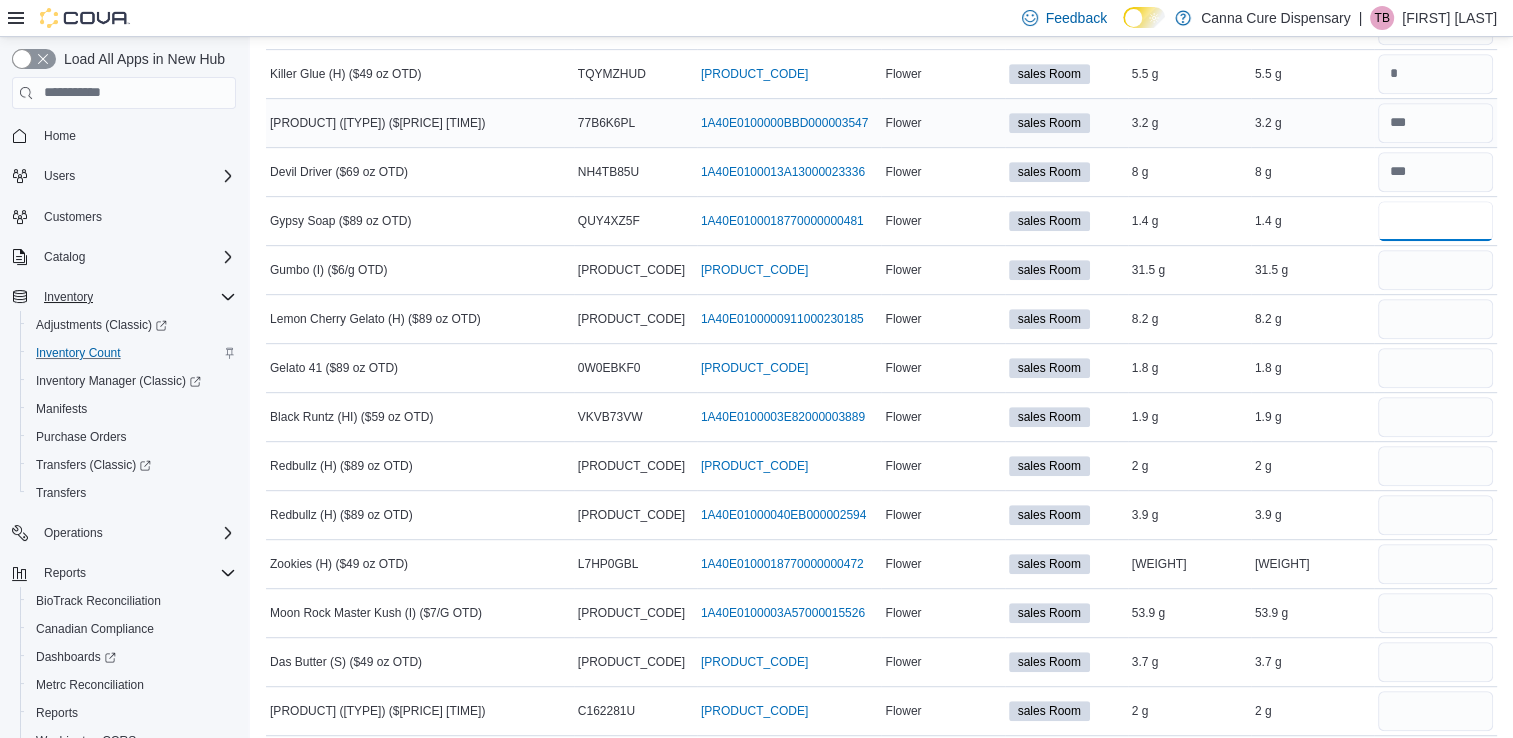 type on "*" 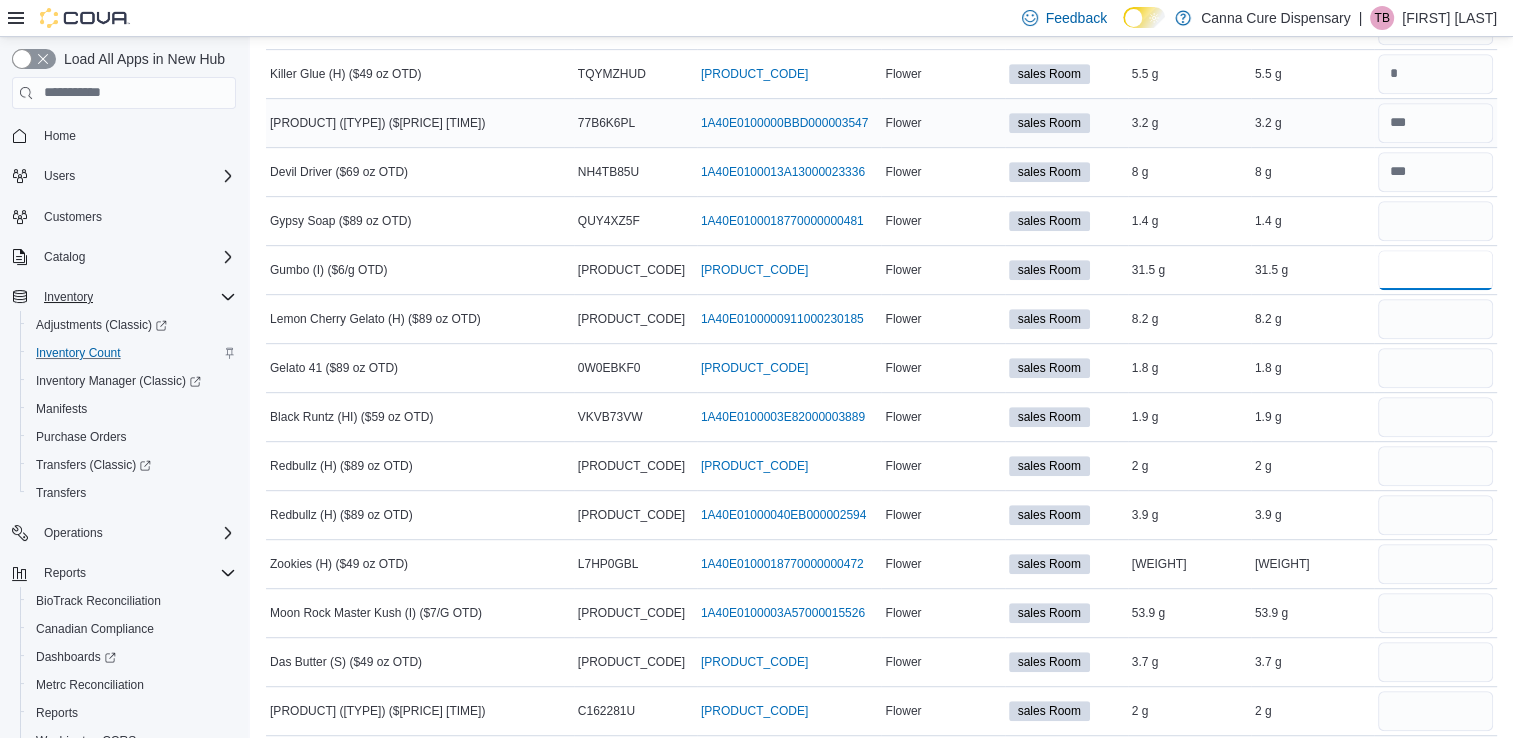 type 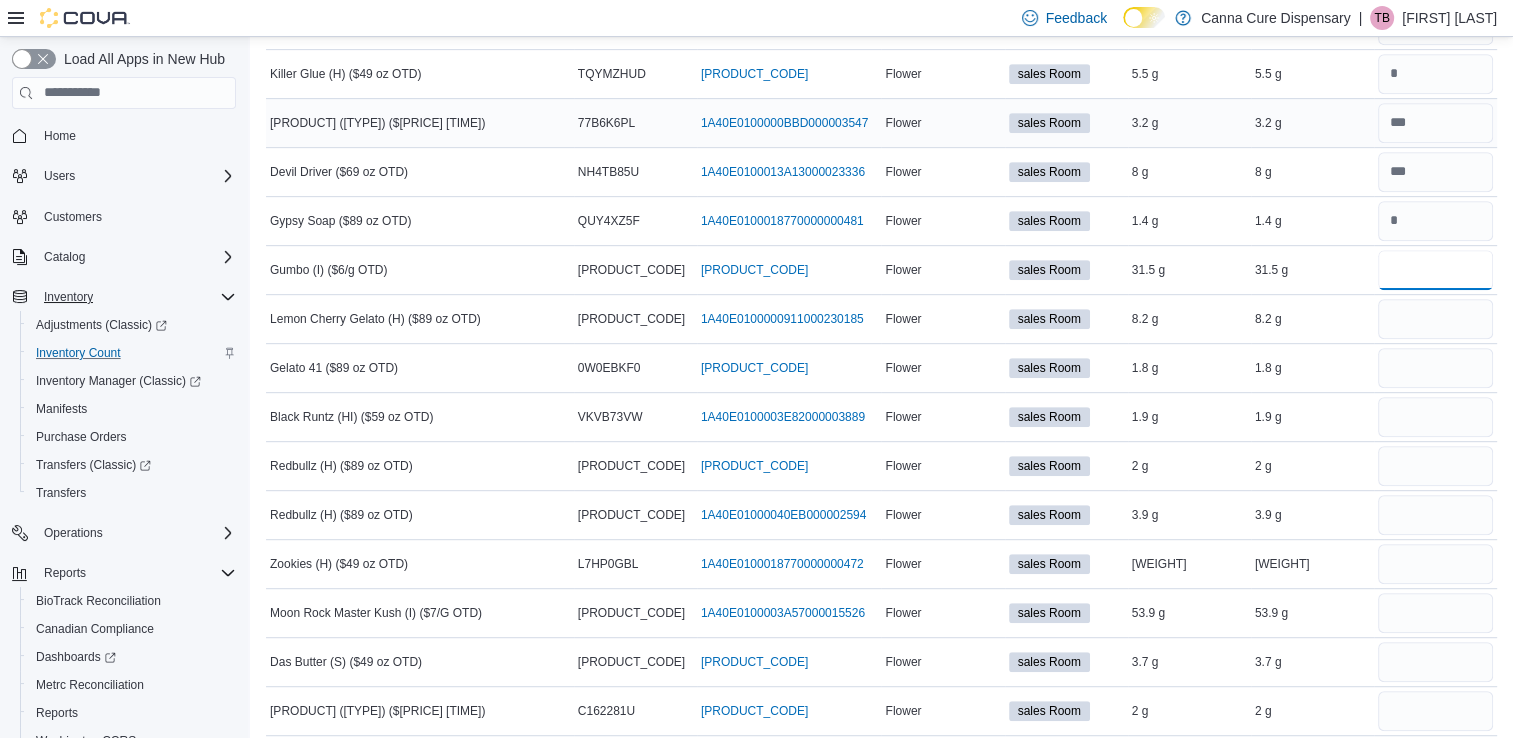 type on "****" 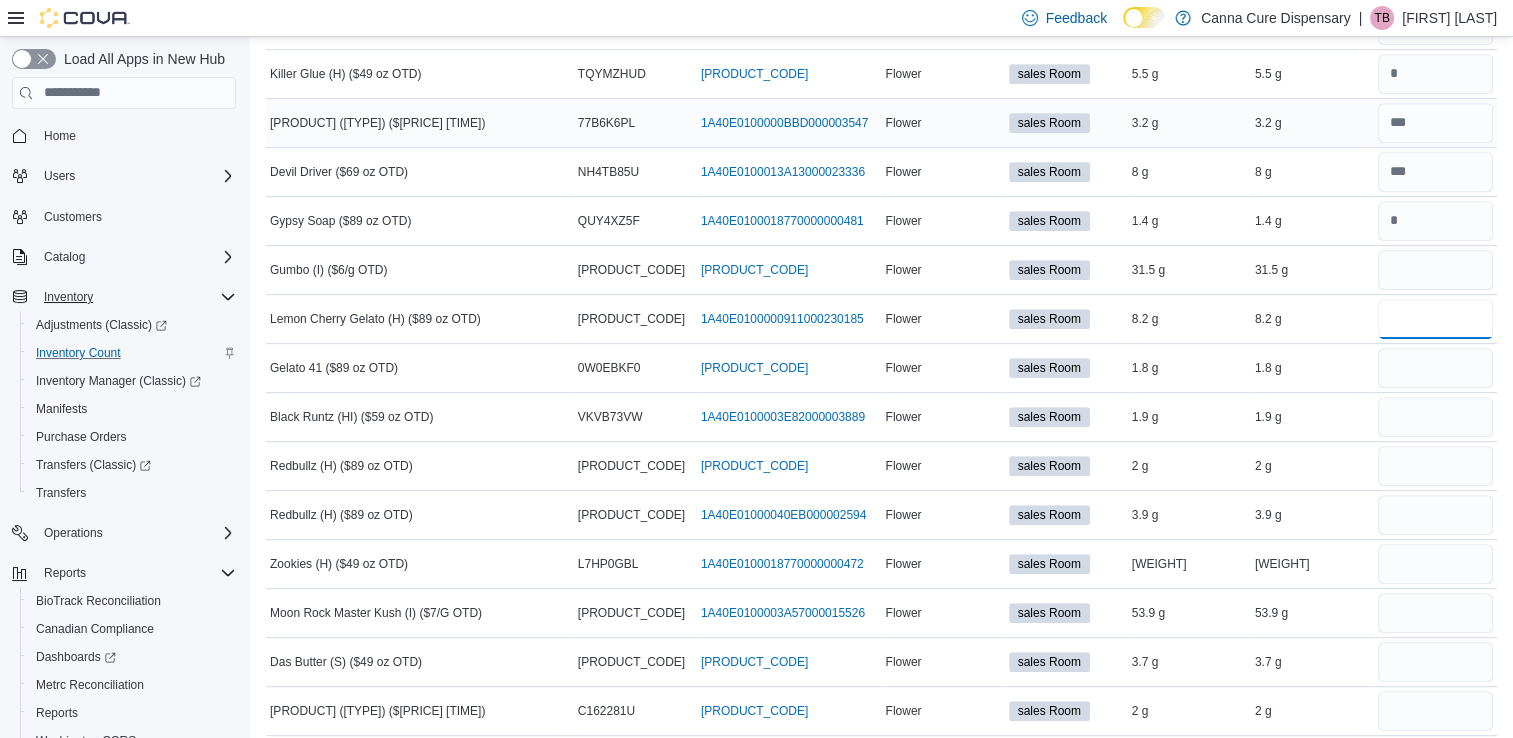 type 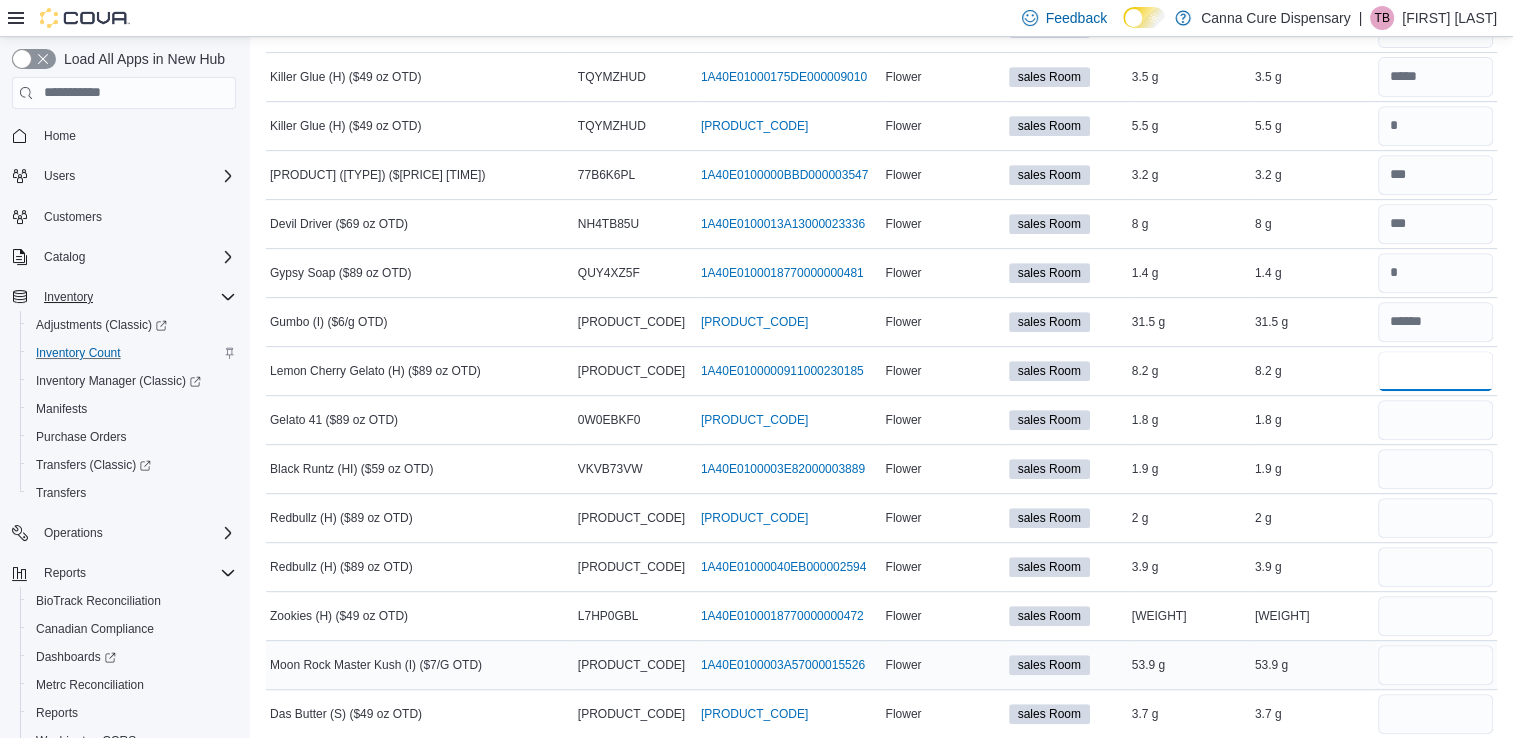 scroll, scrollTop: 884, scrollLeft: 0, axis: vertical 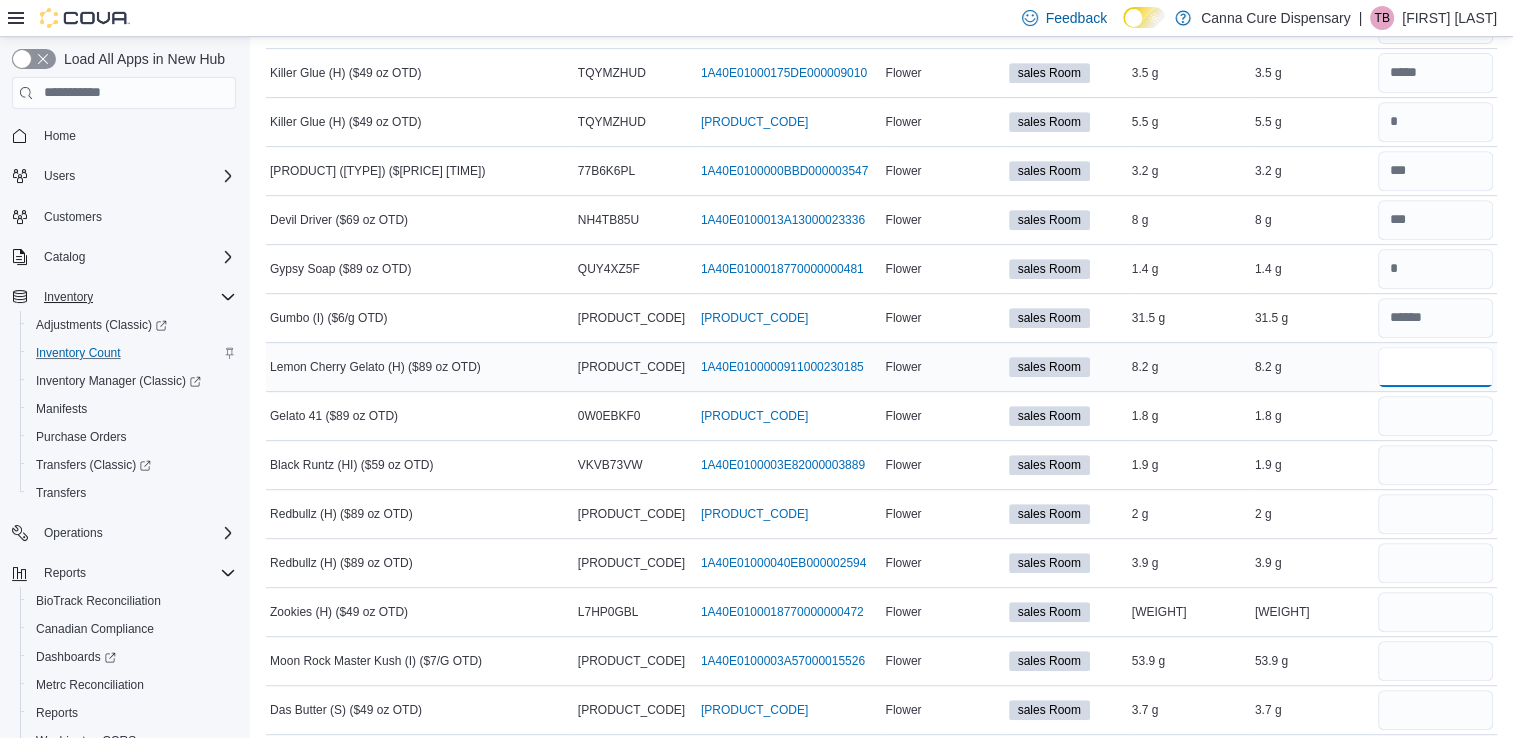 type on "*" 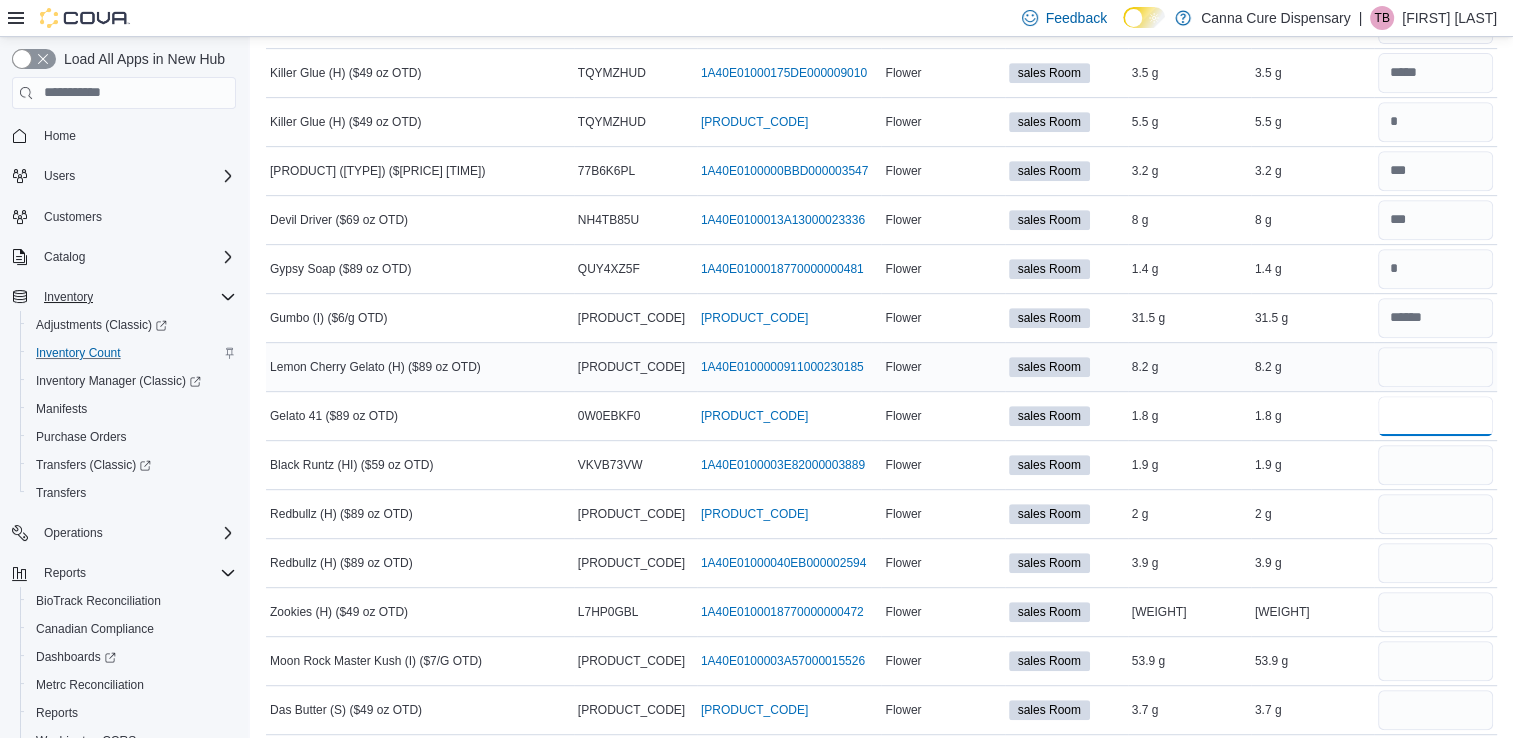 type 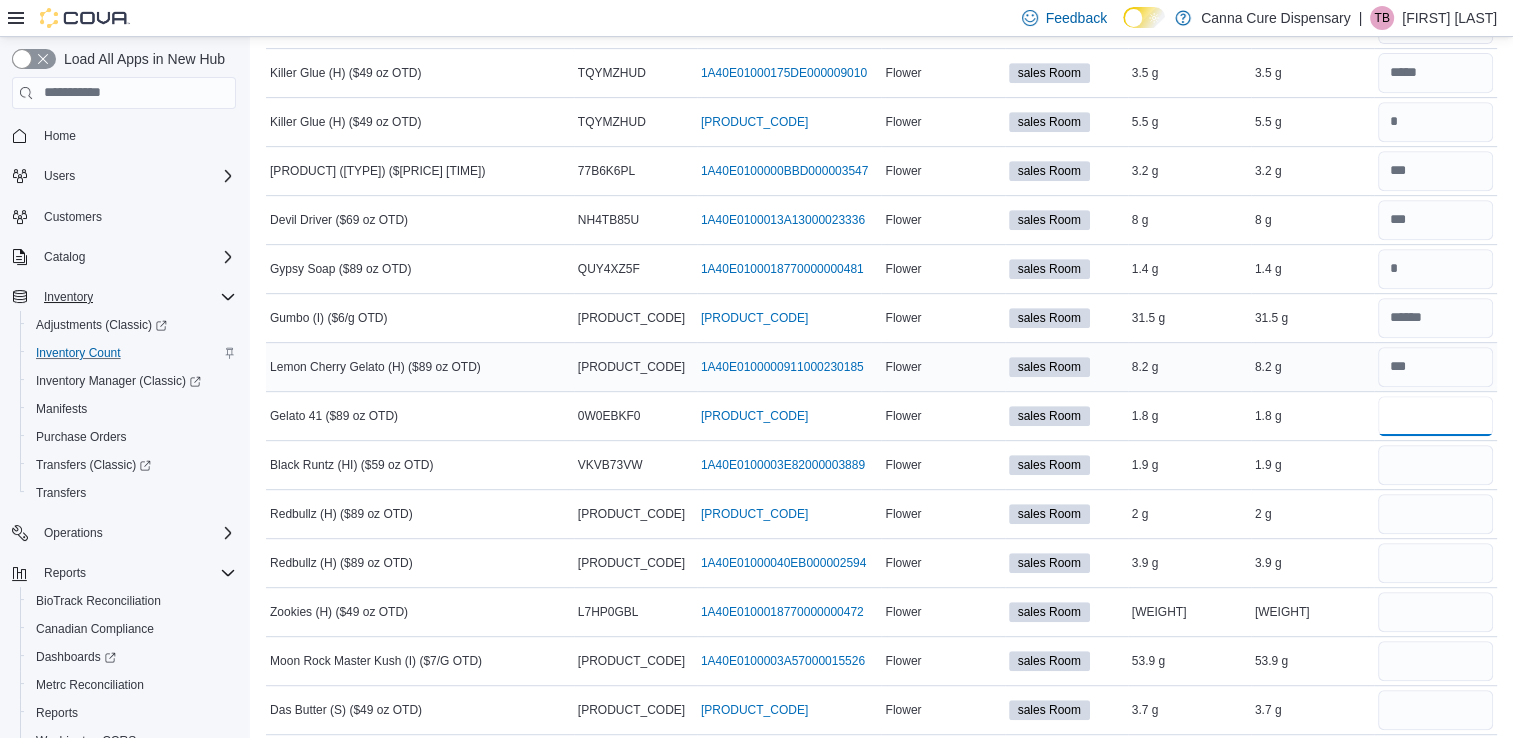 type on "*" 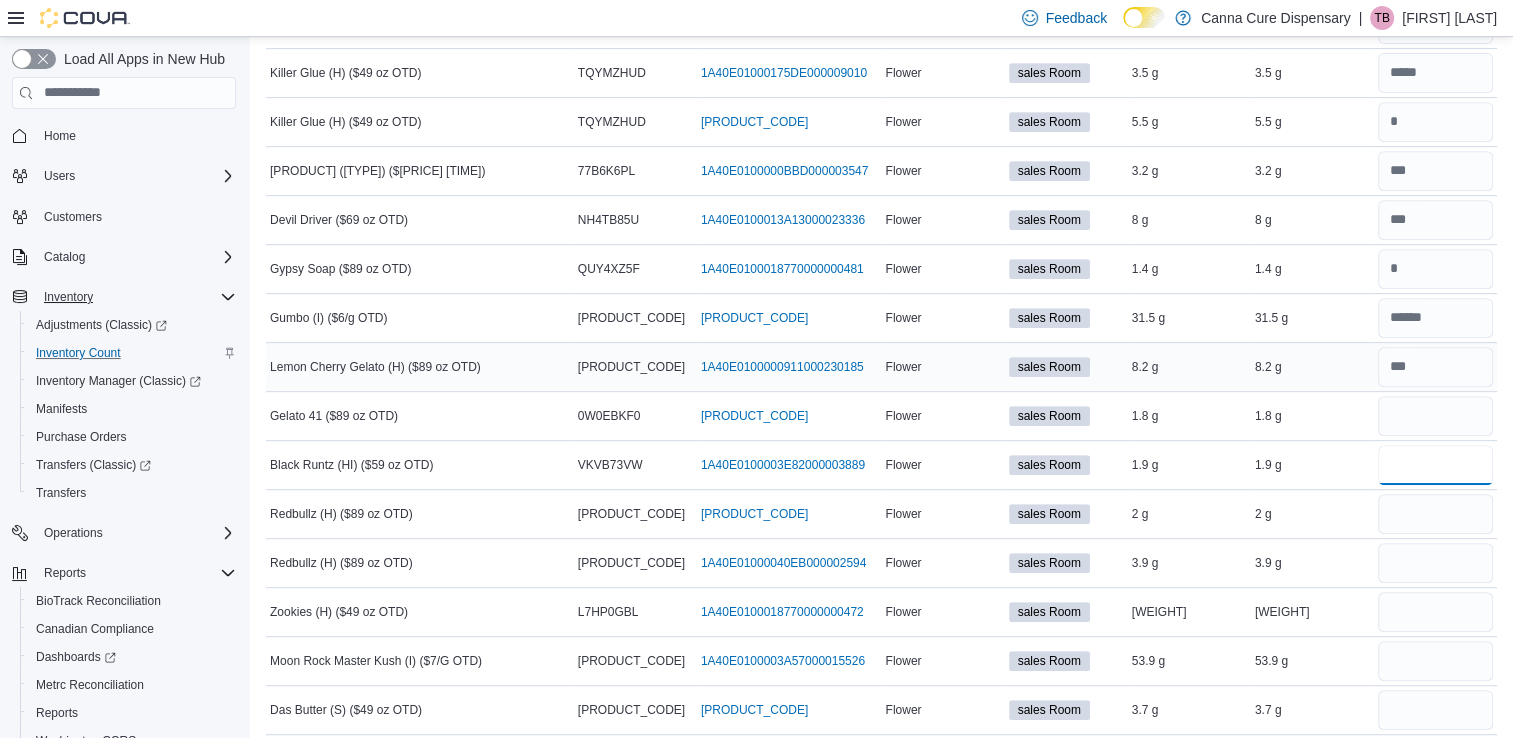 type 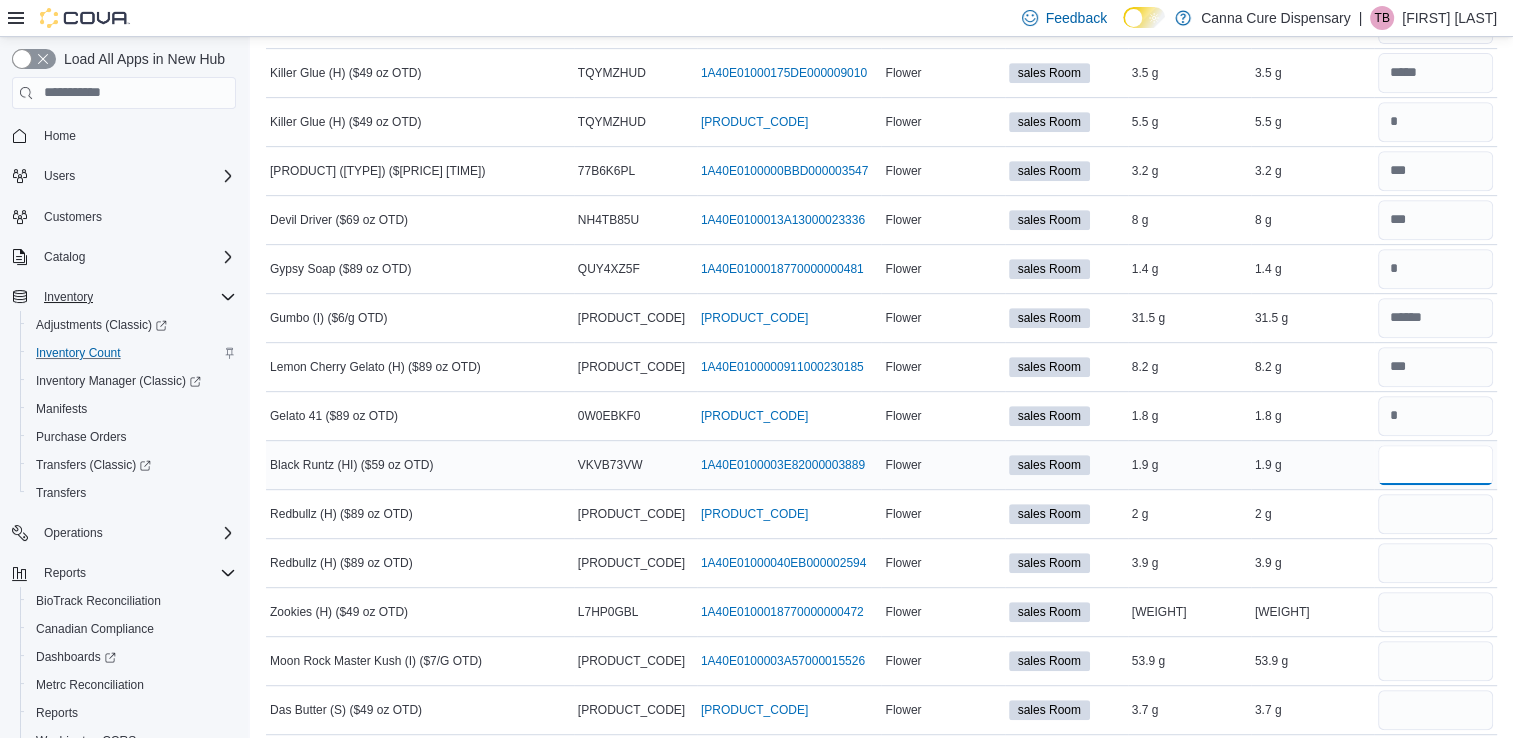 type on "*" 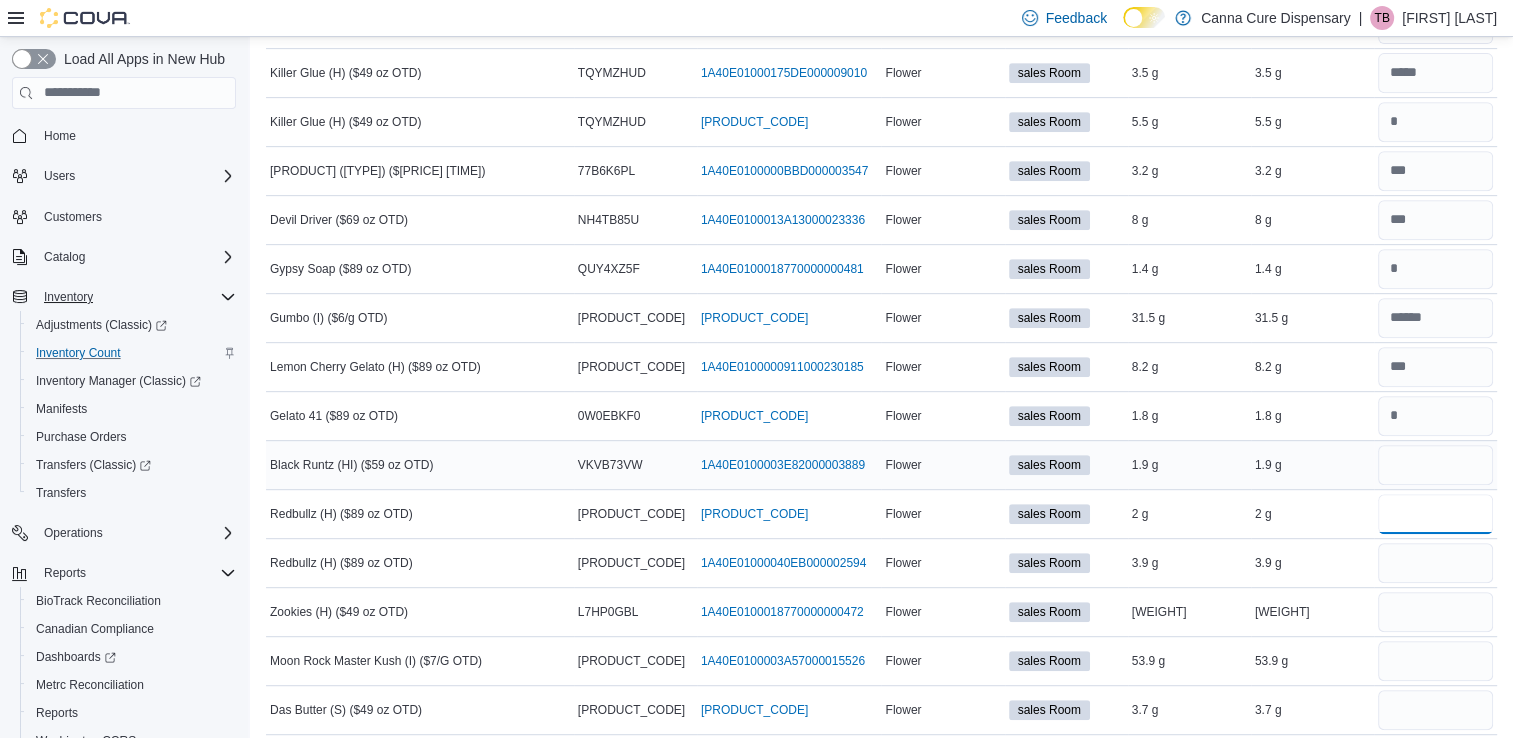 type 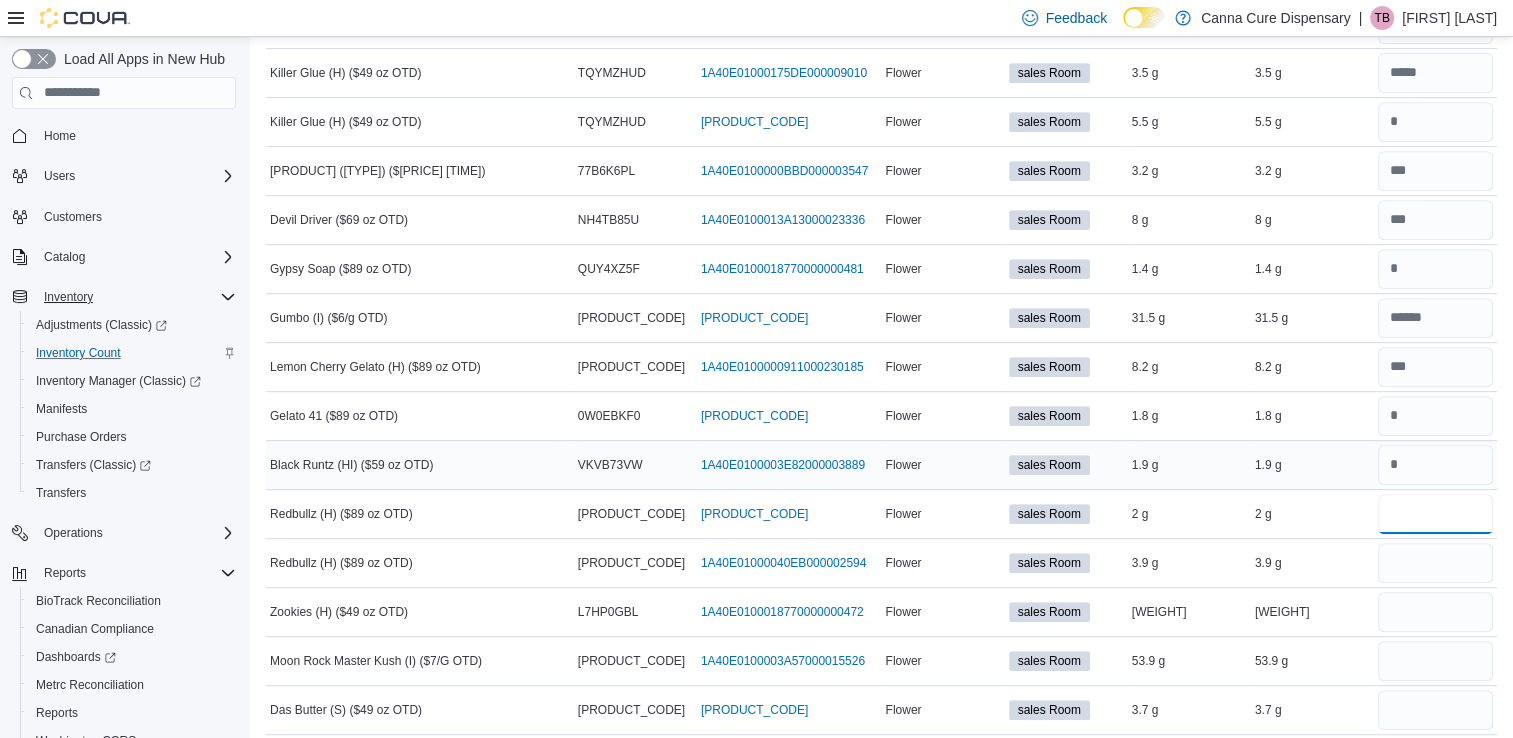 type on "*" 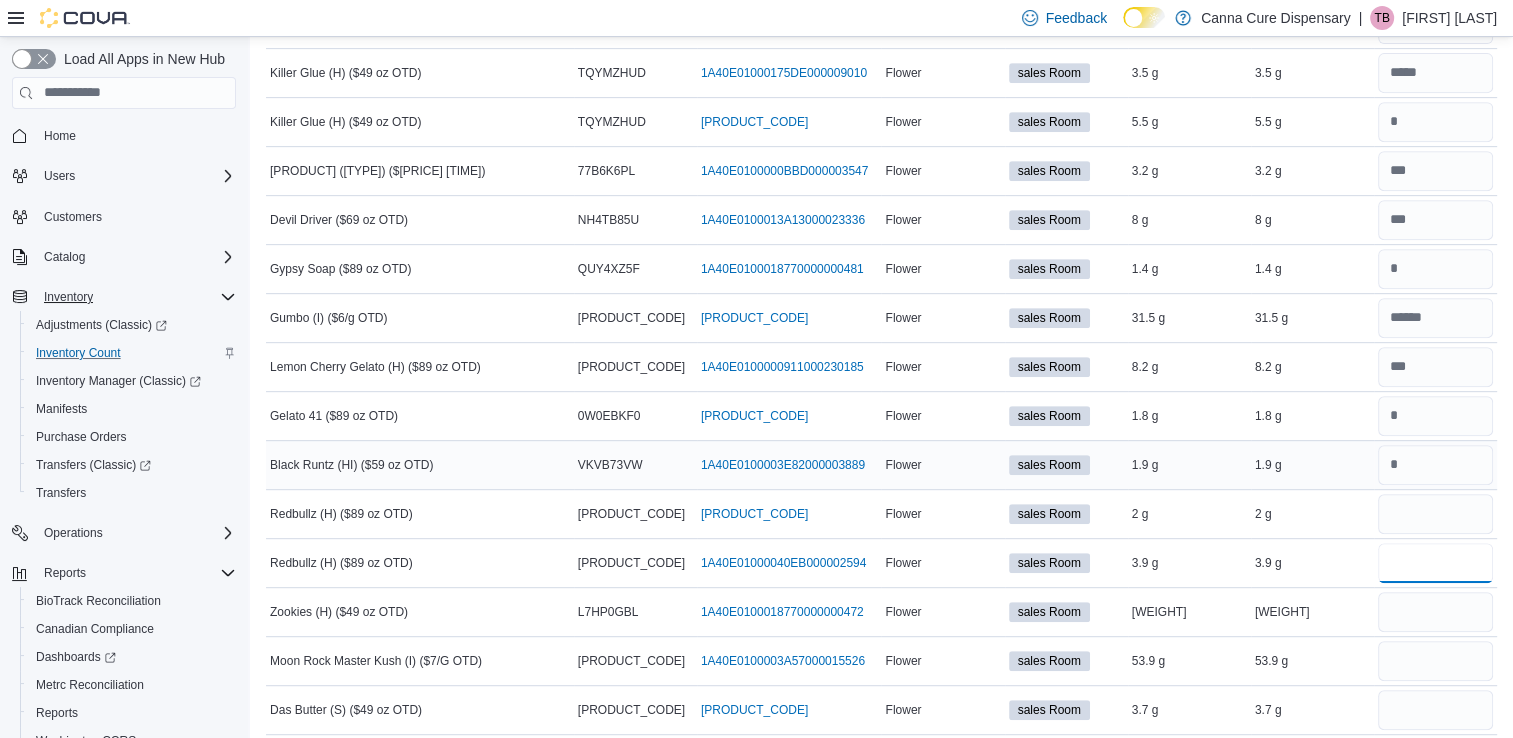 type 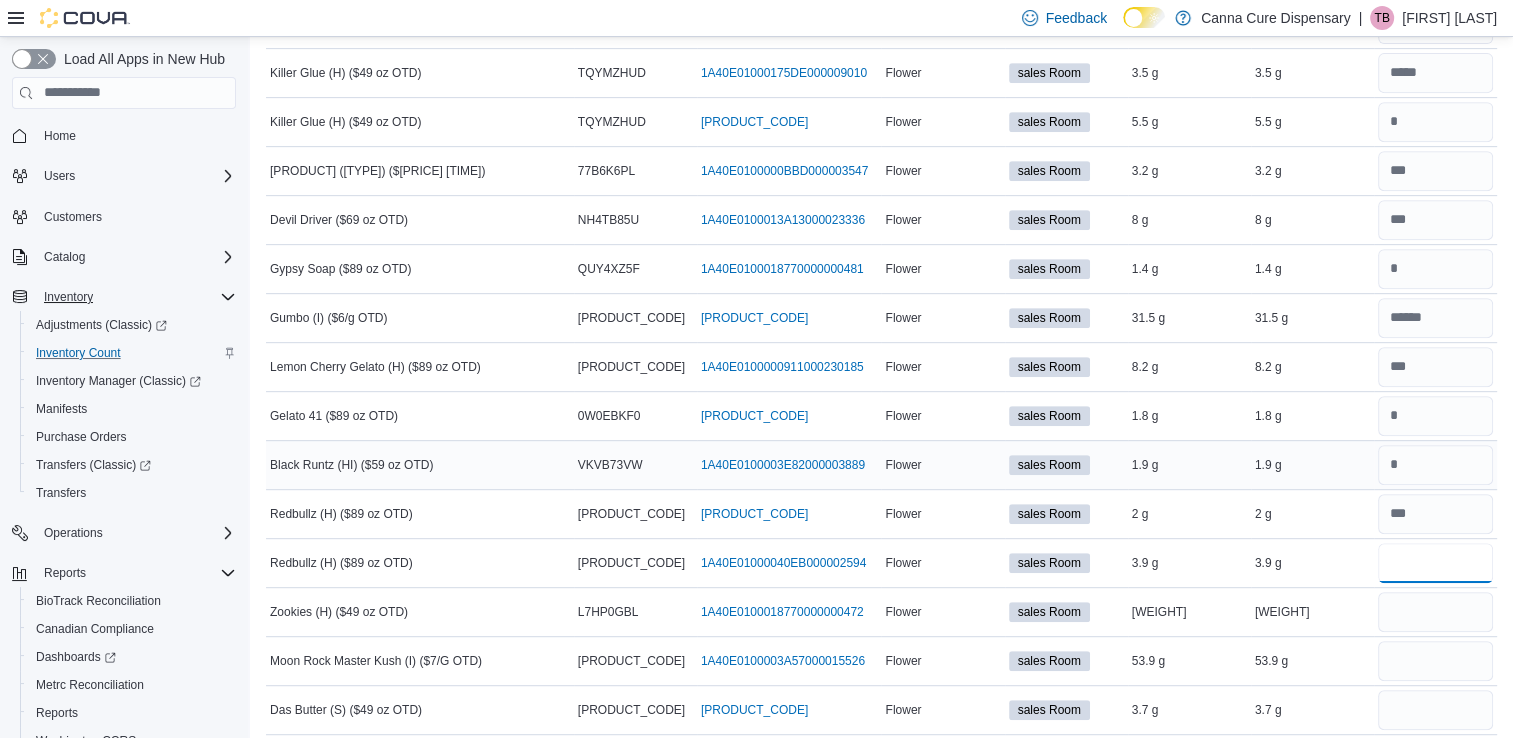 type on "*" 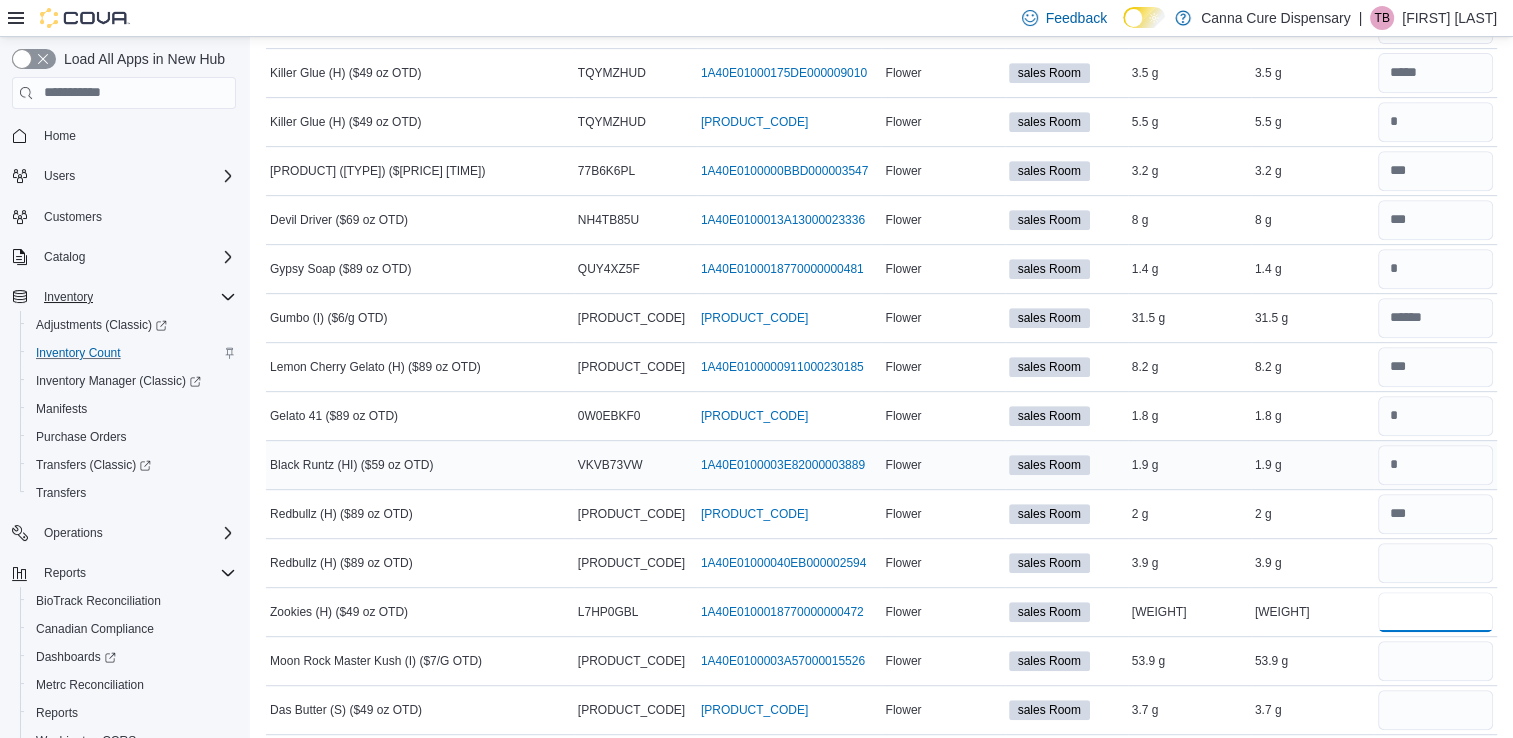 type 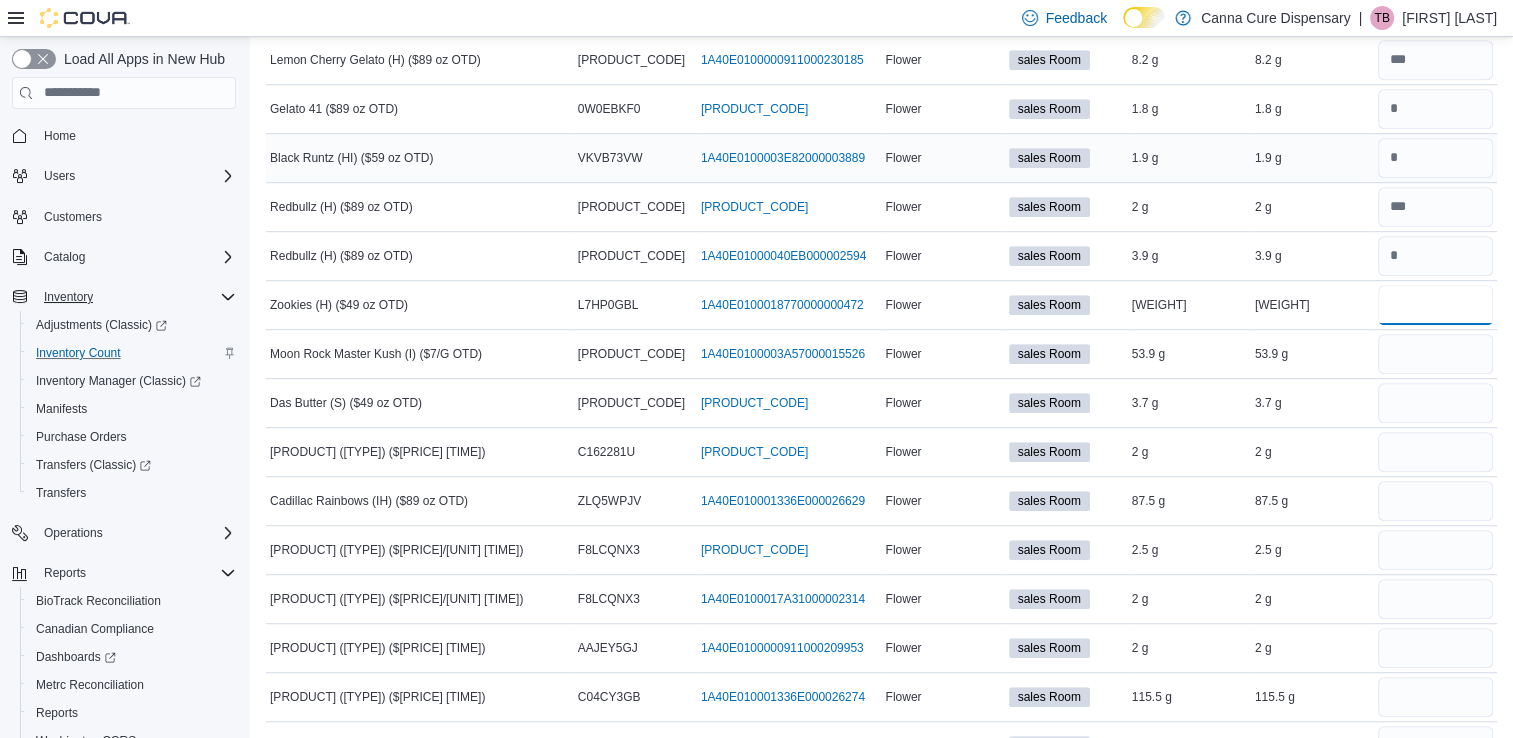 scroll, scrollTop: 1251, scrollLeft: 0, axis: vertical 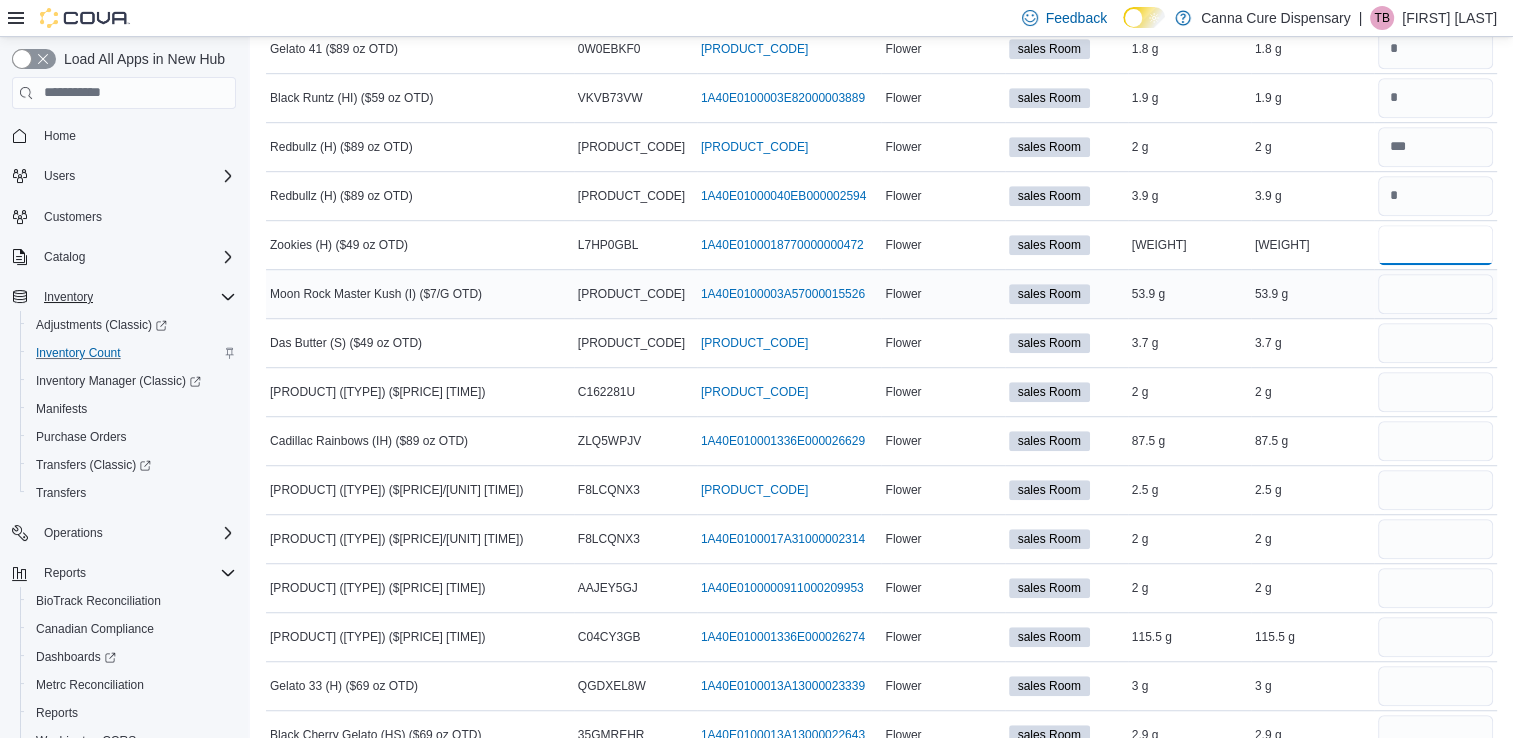 type on "*" 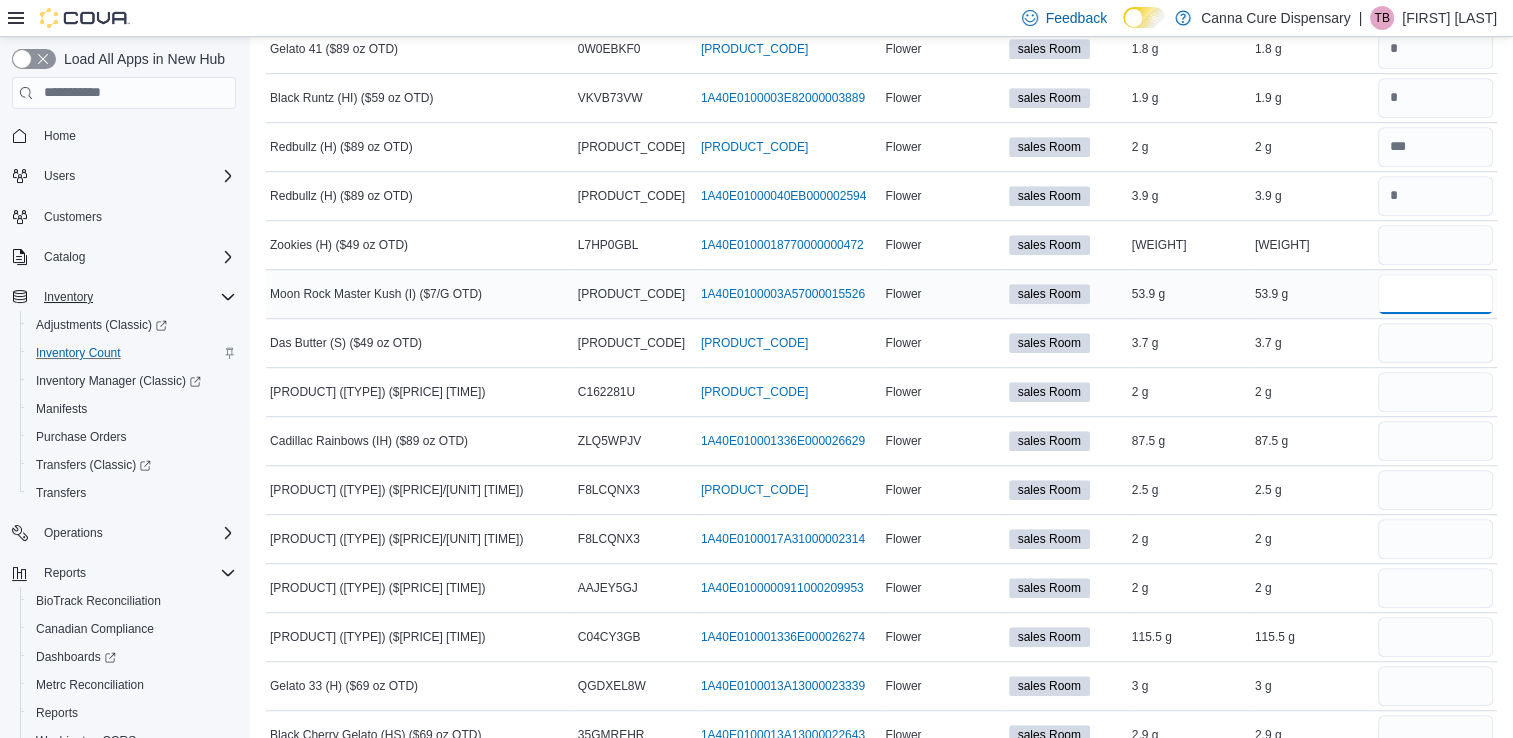 type 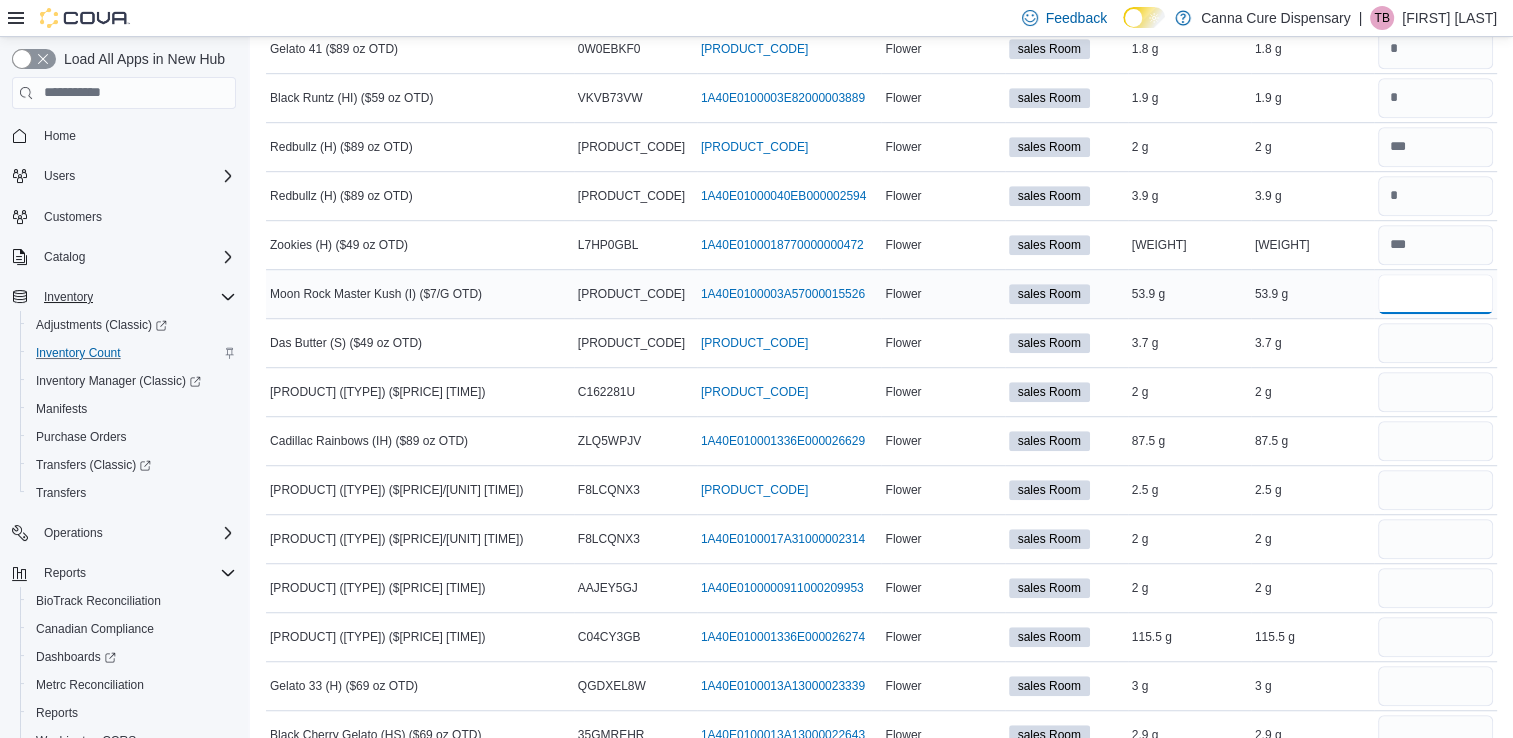 click at bounding box center (1435, 294) 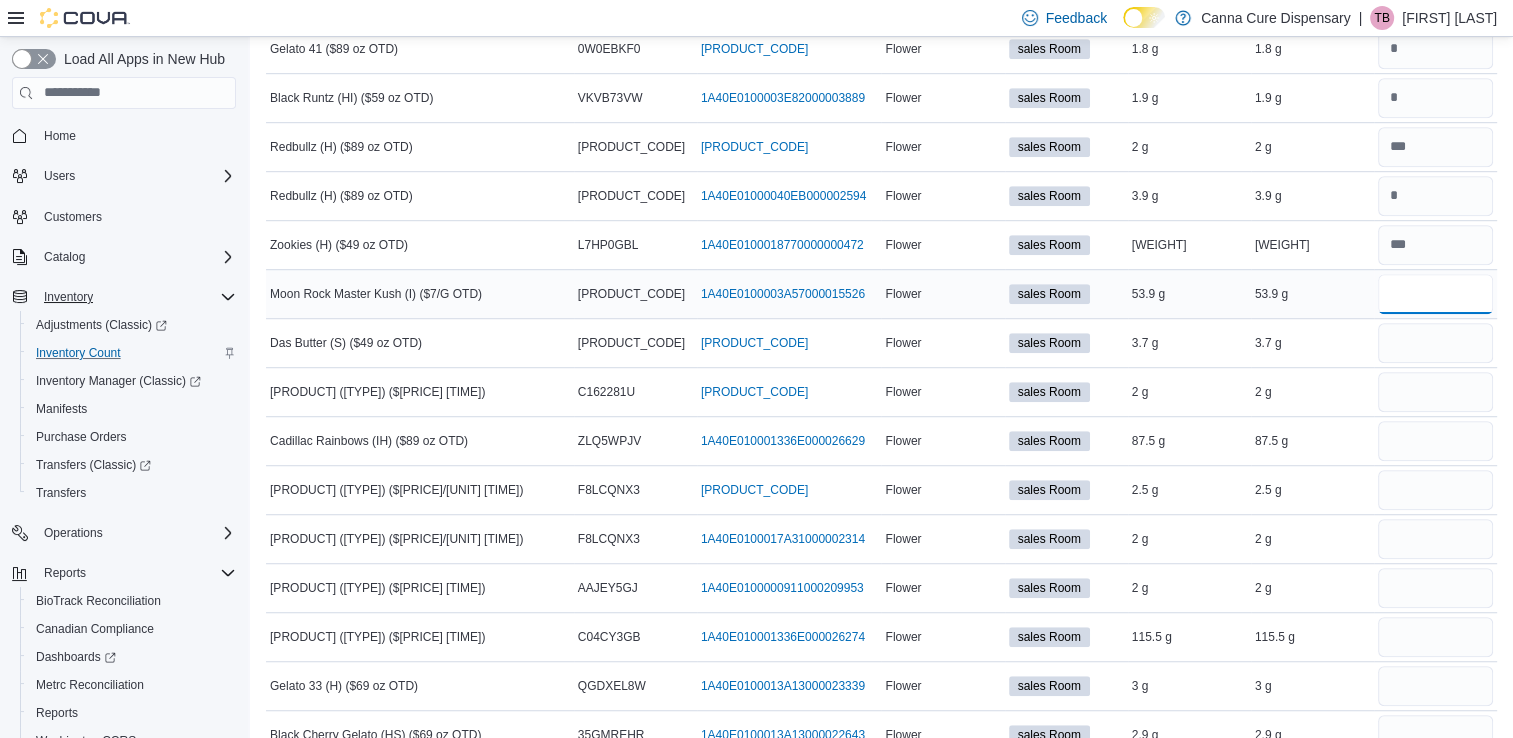 type on "****" 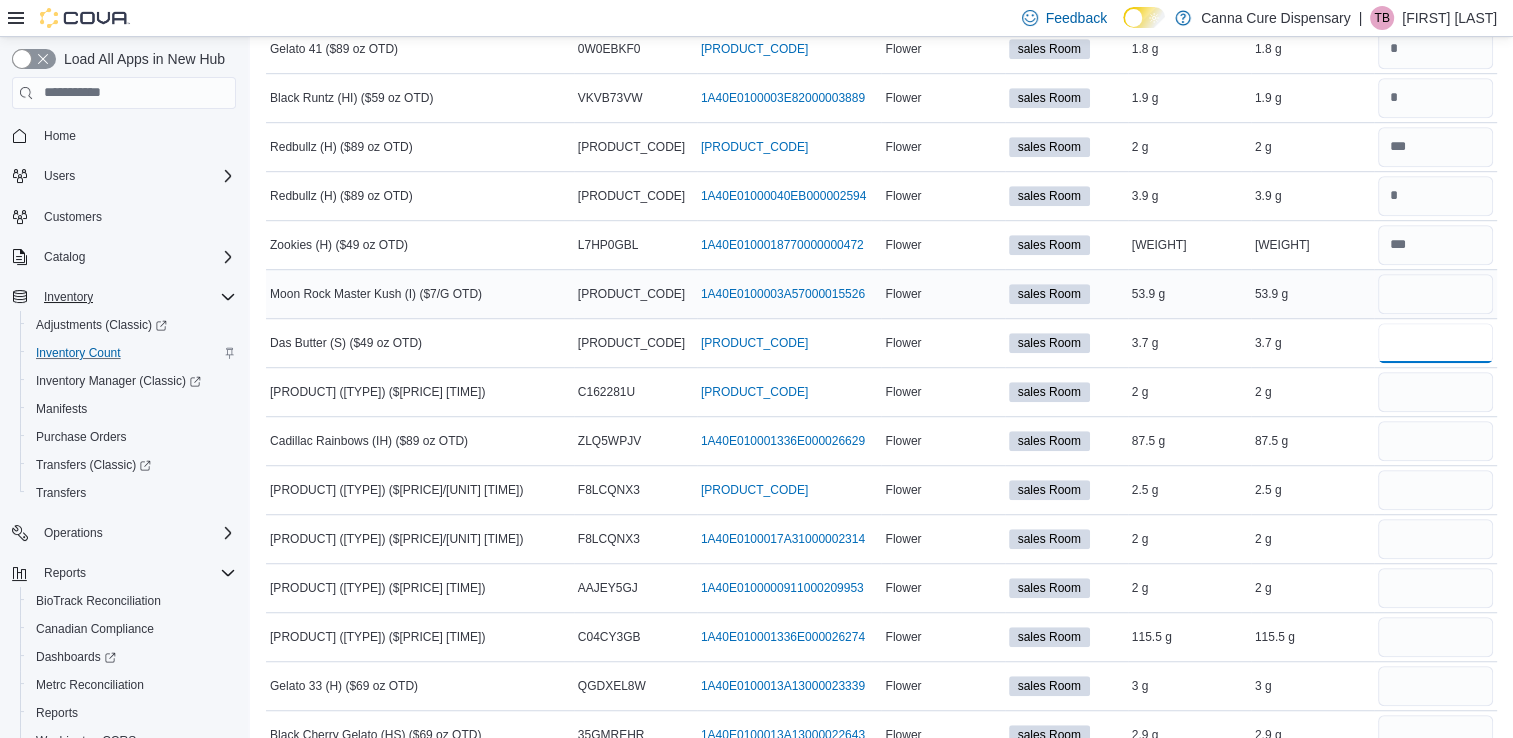type 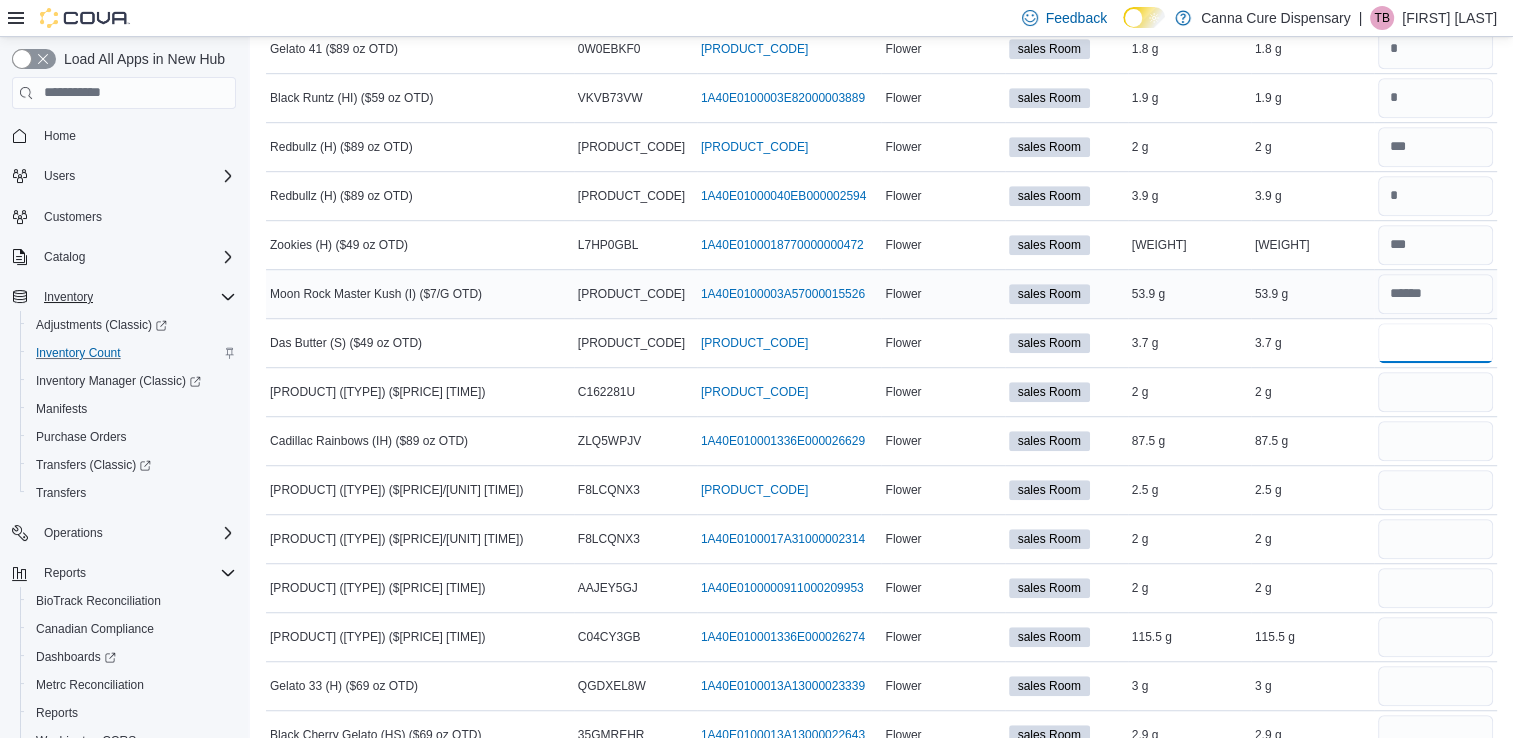 type on "*" 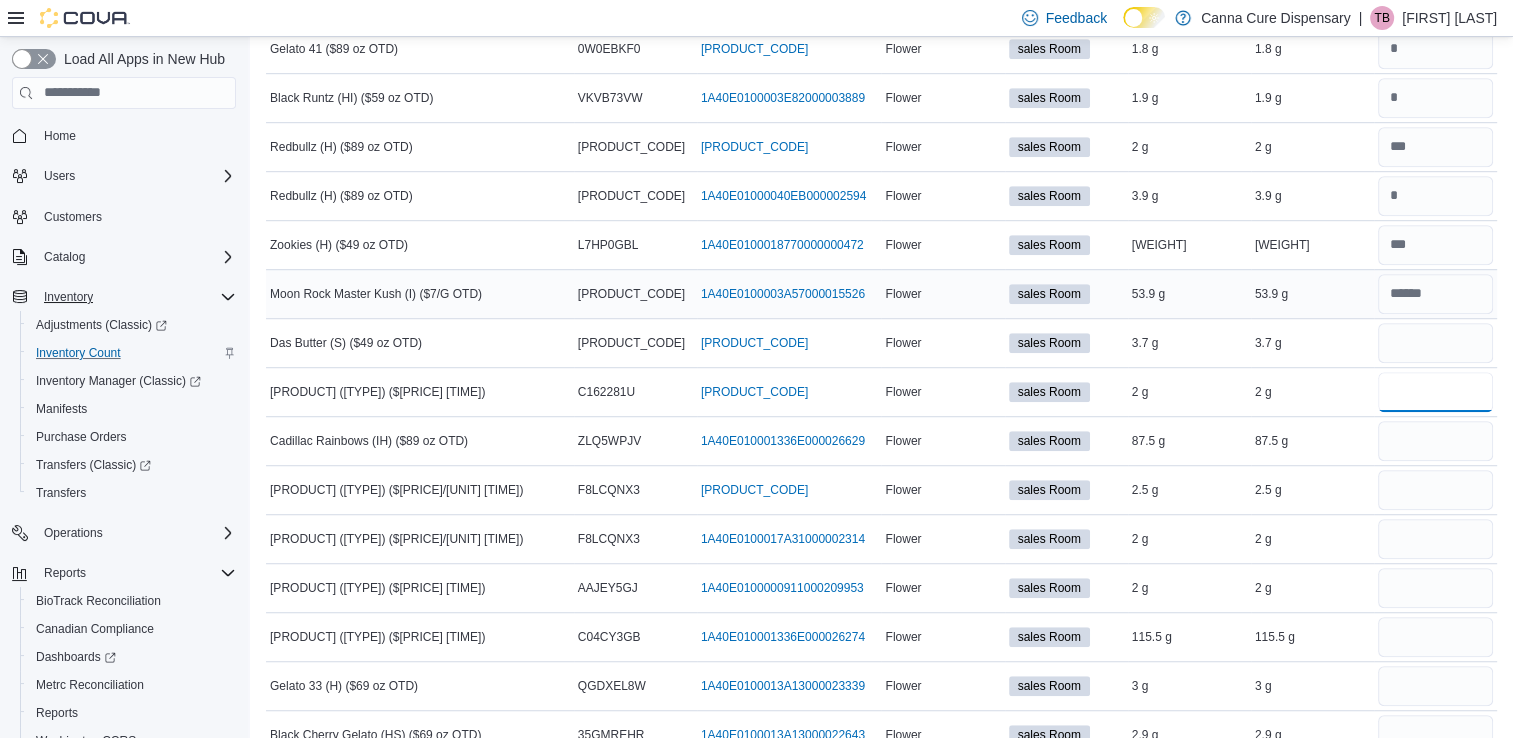 type 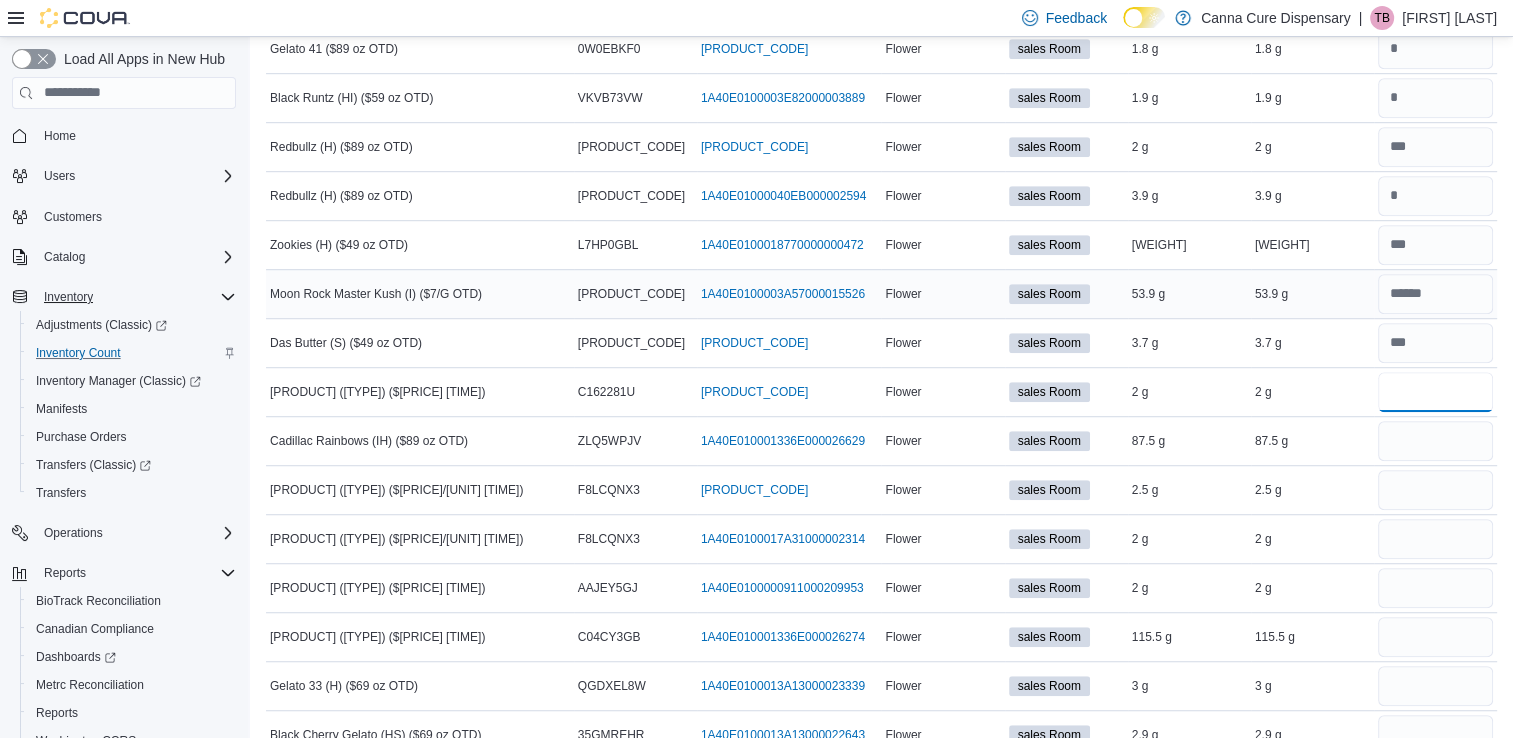 type on "*" 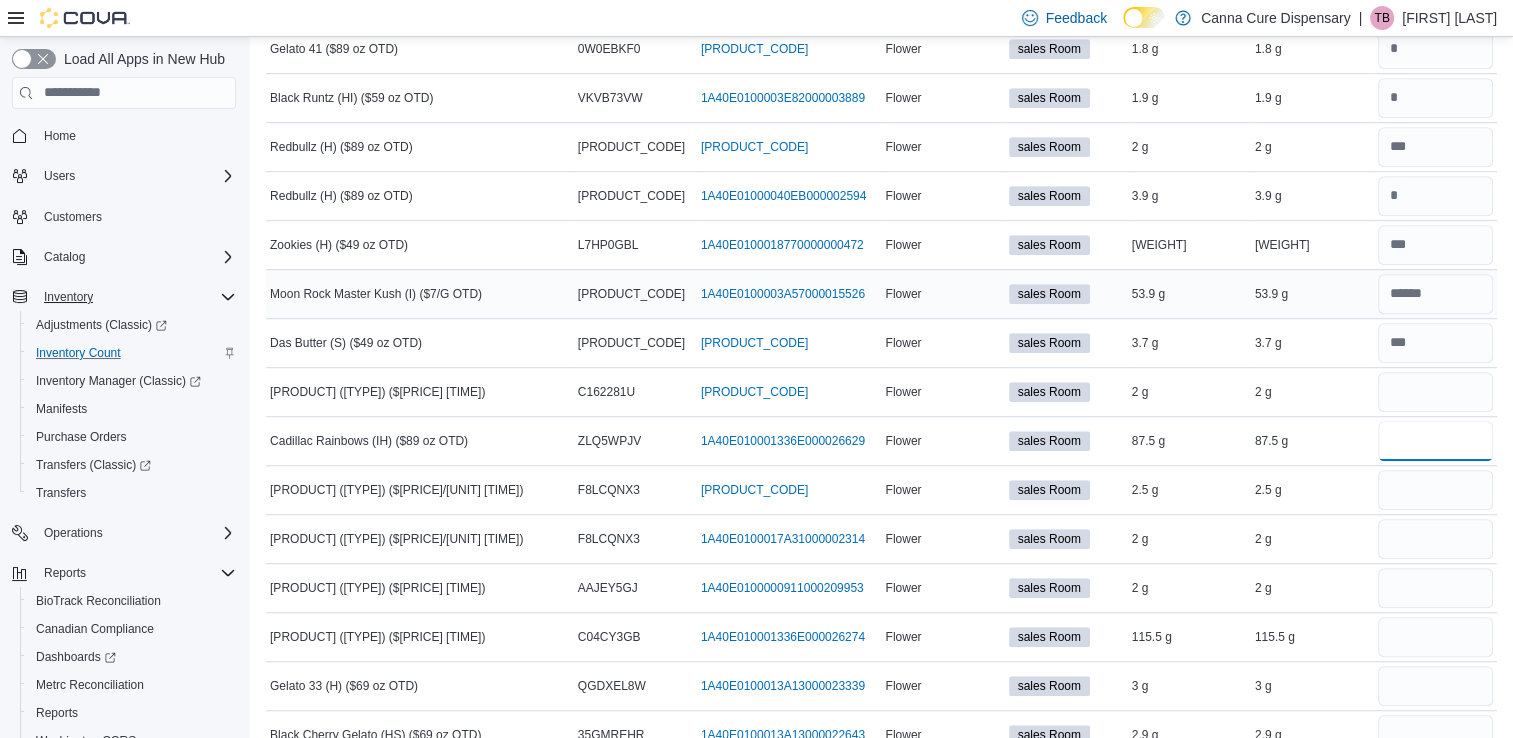 type 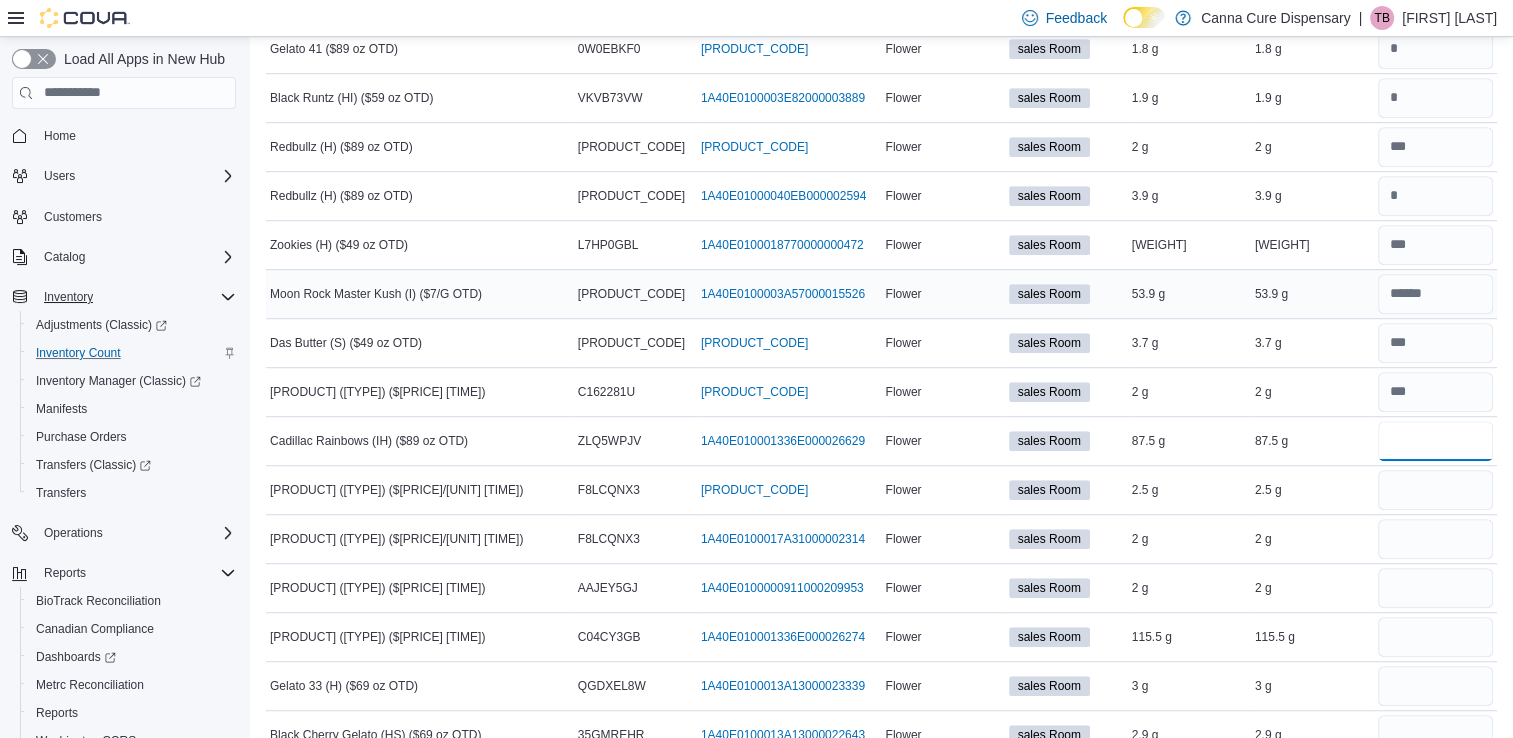 type on "****" 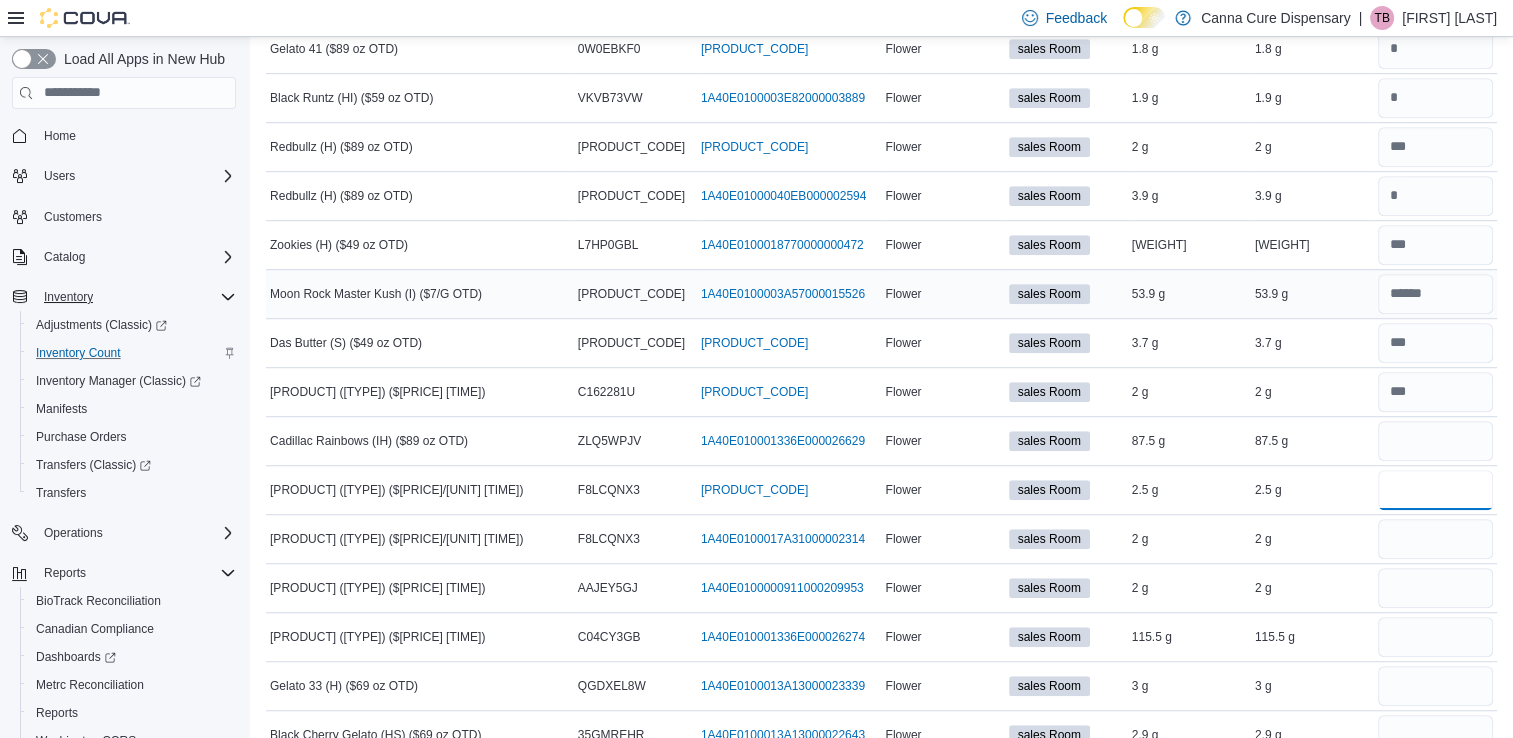 type 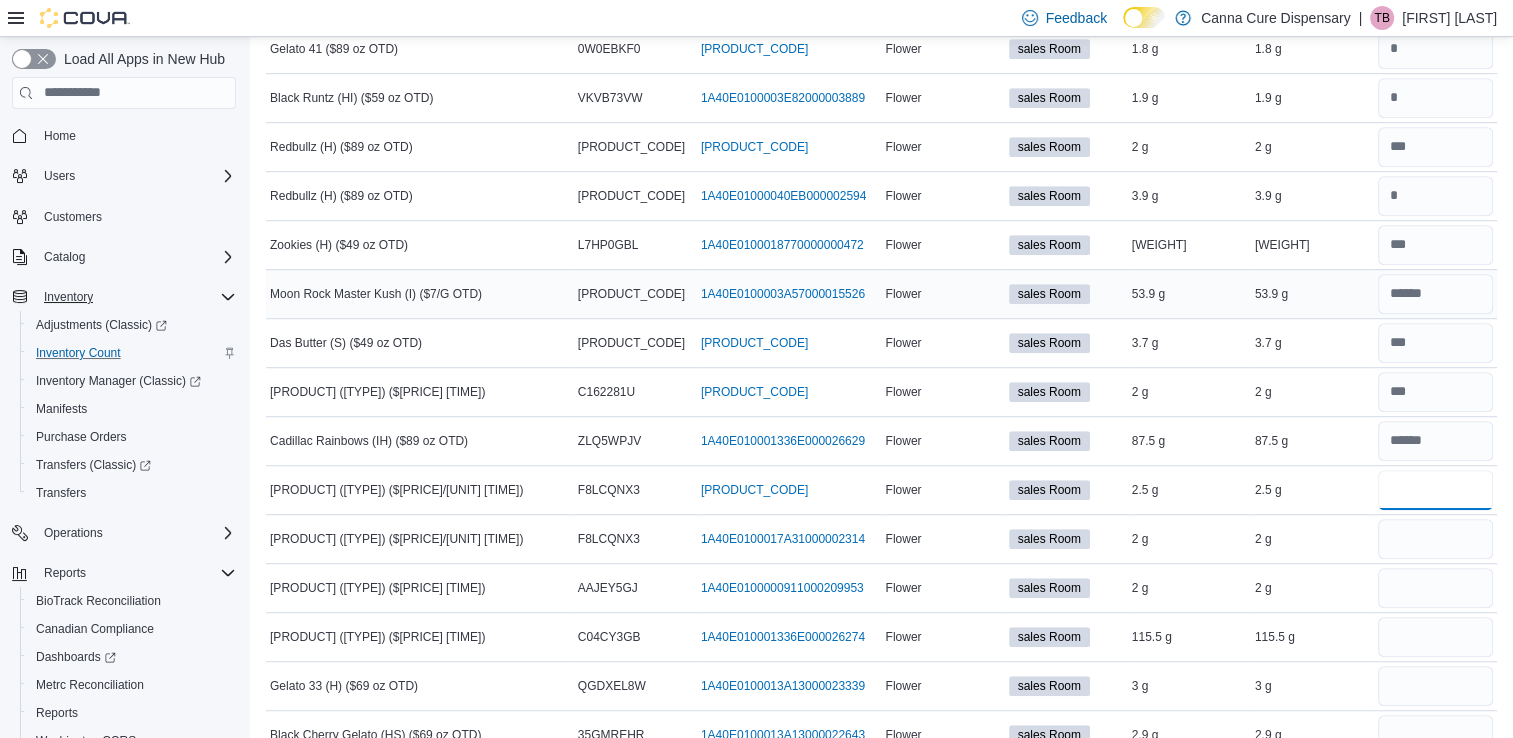 type on "*" 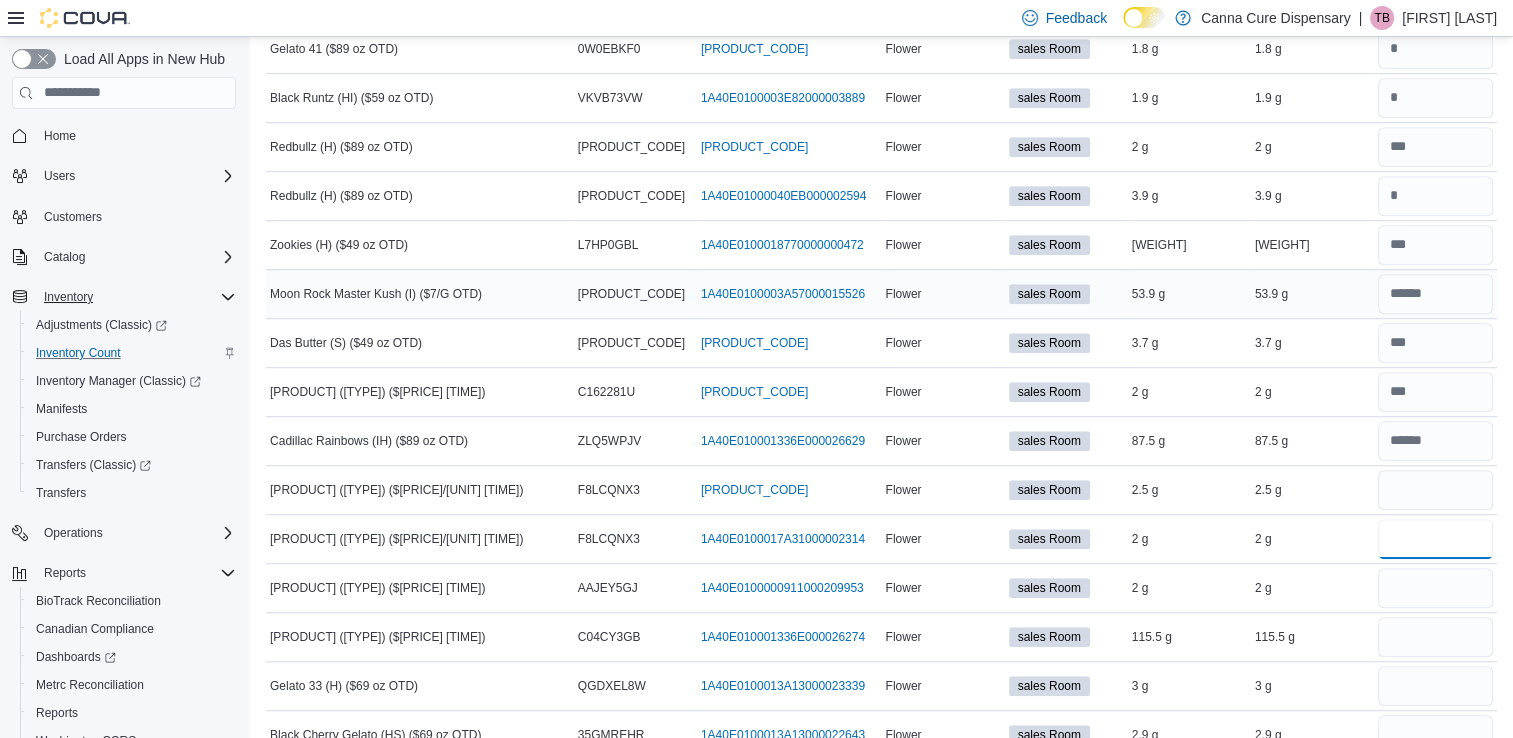 type 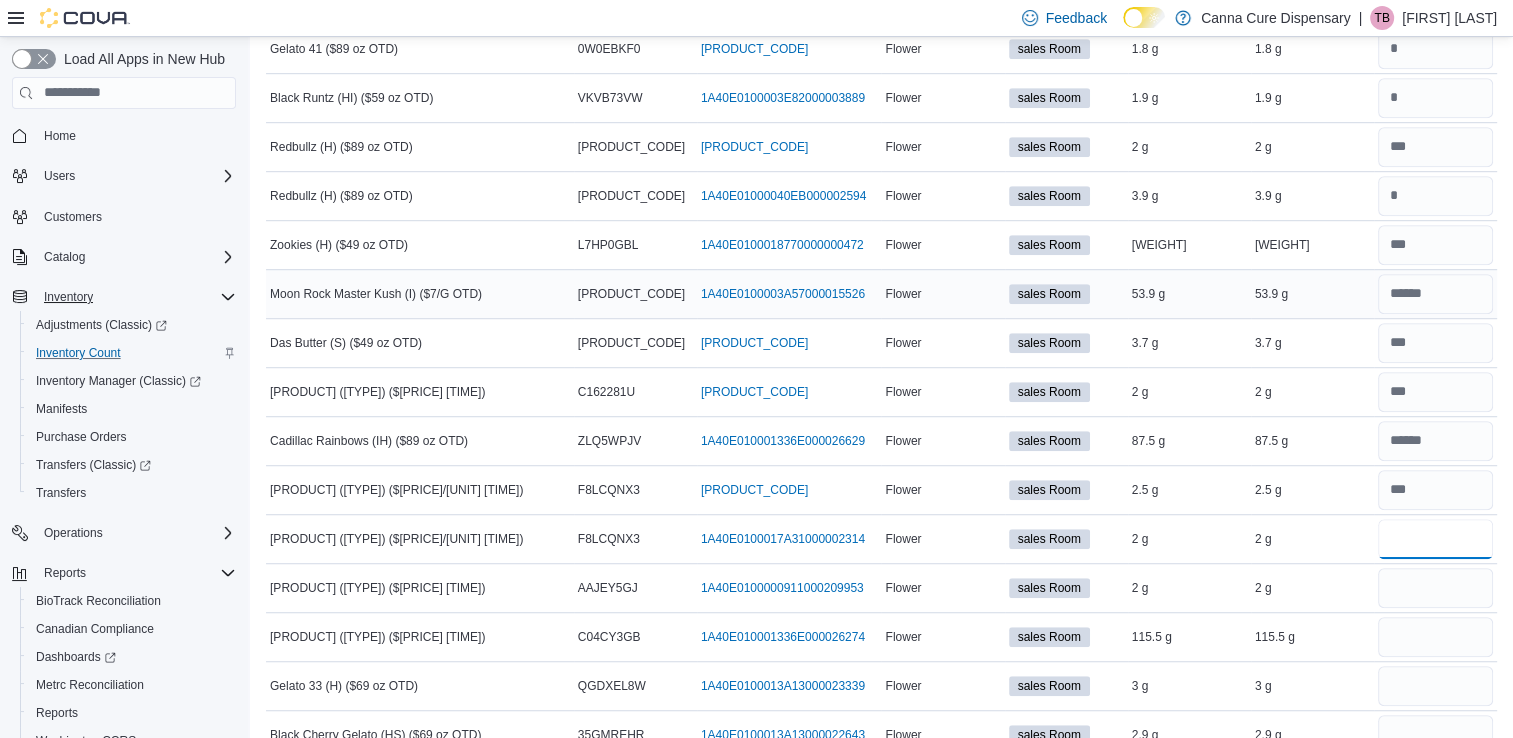 type on "*" 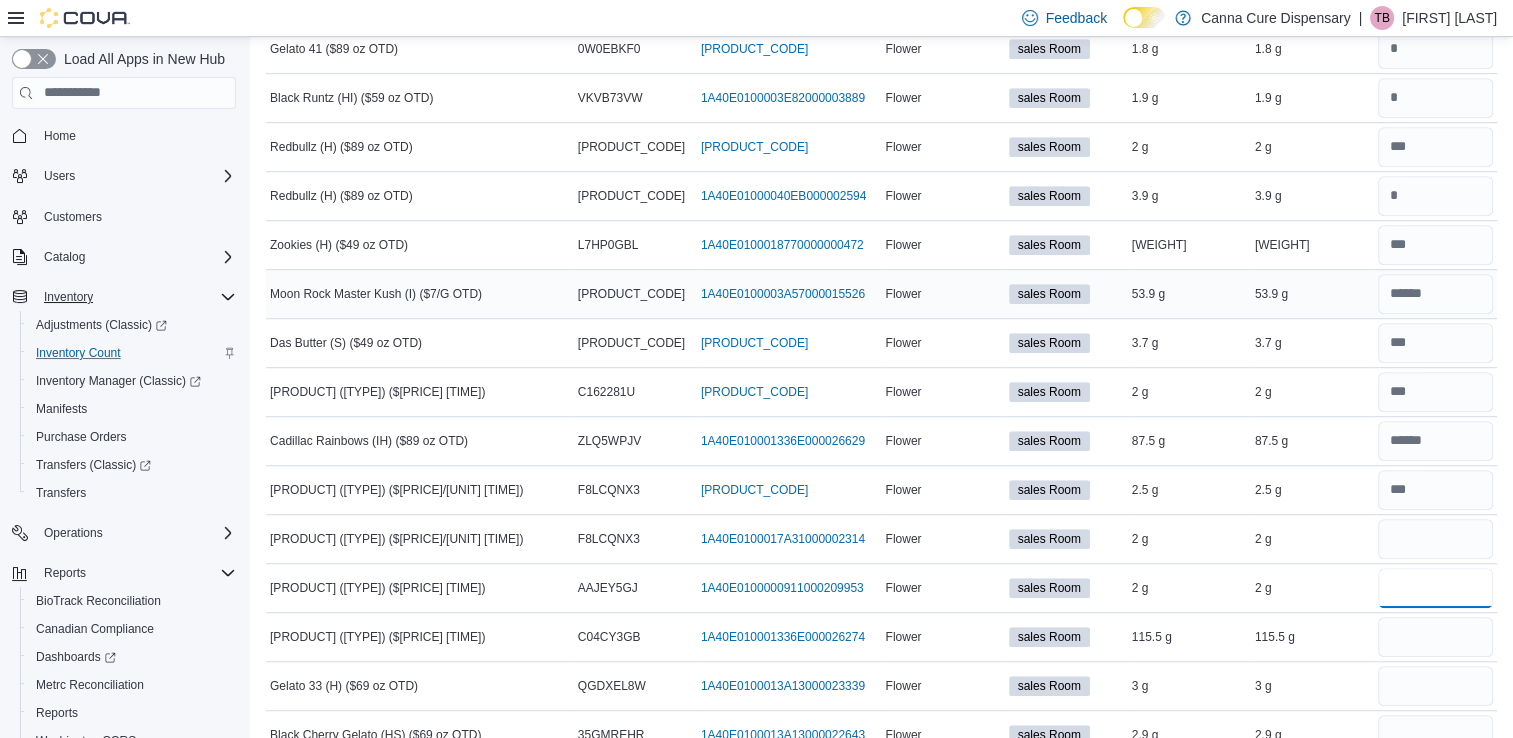 type 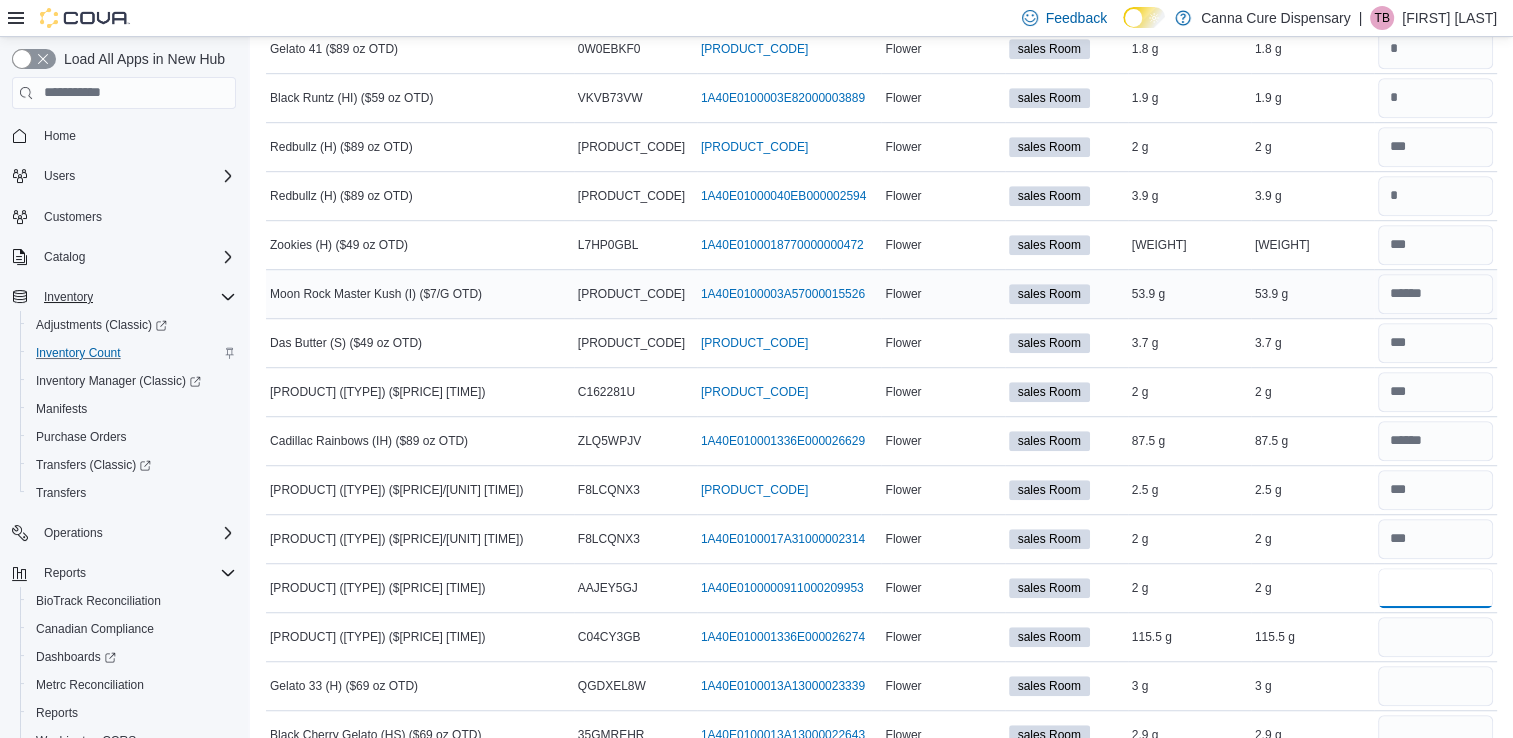 type on "*" 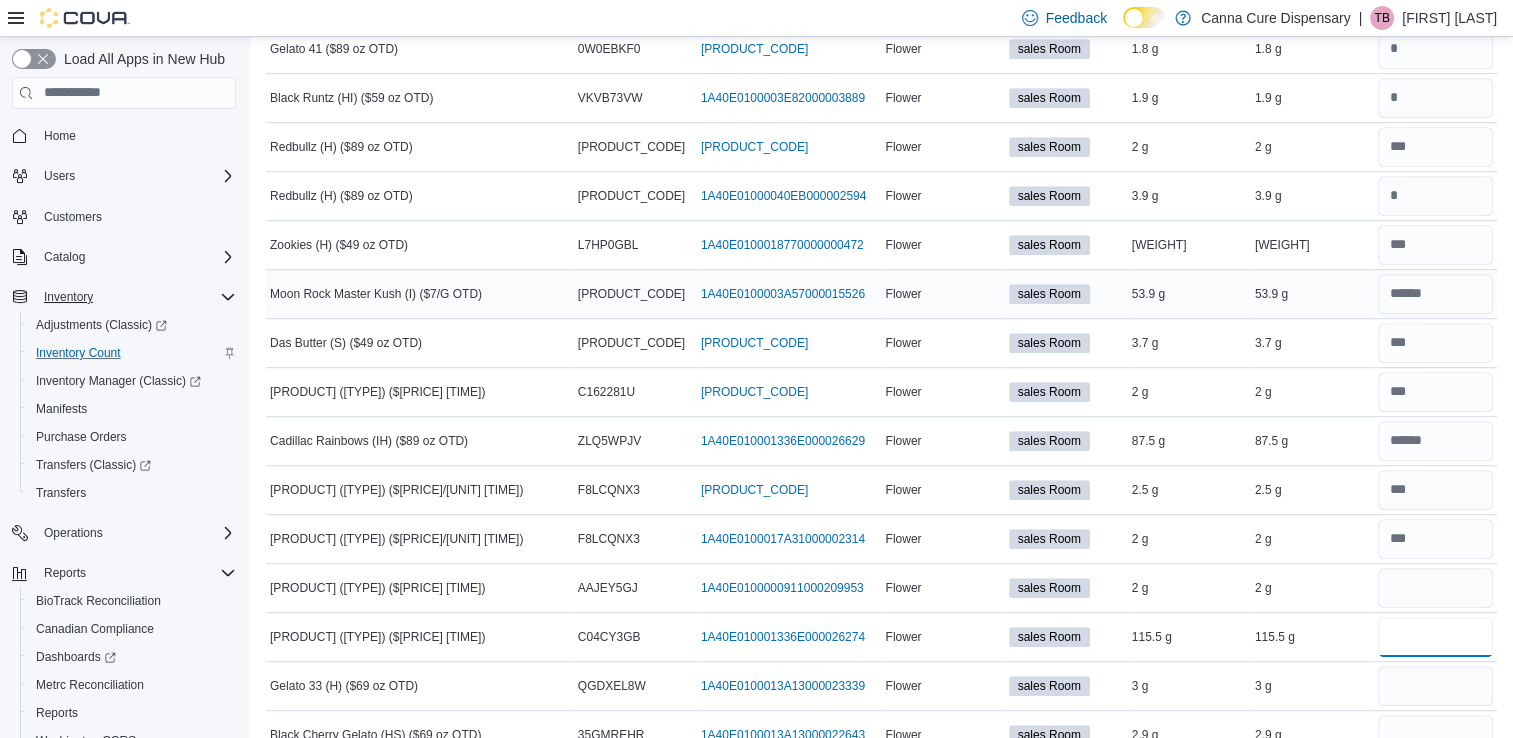type 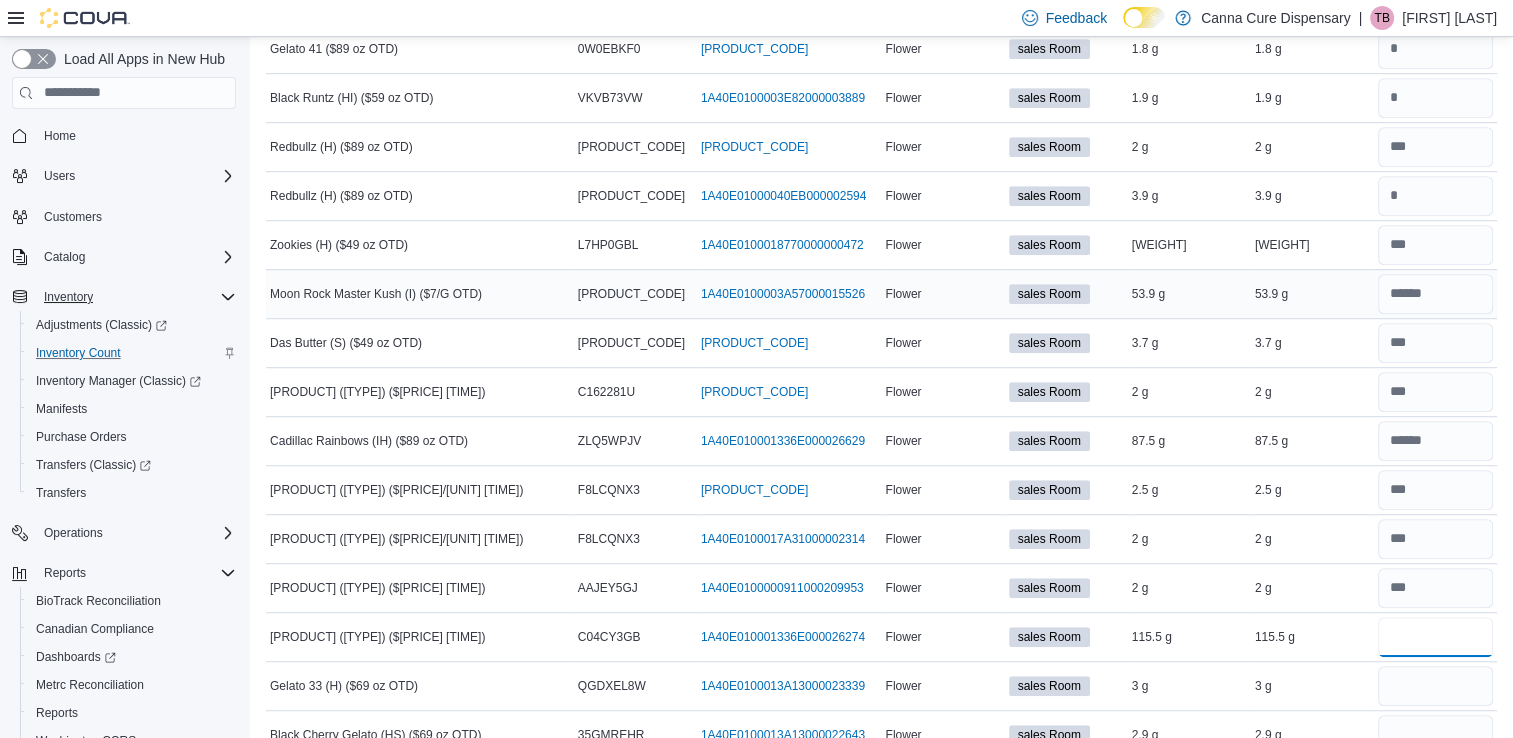 type on "*****" 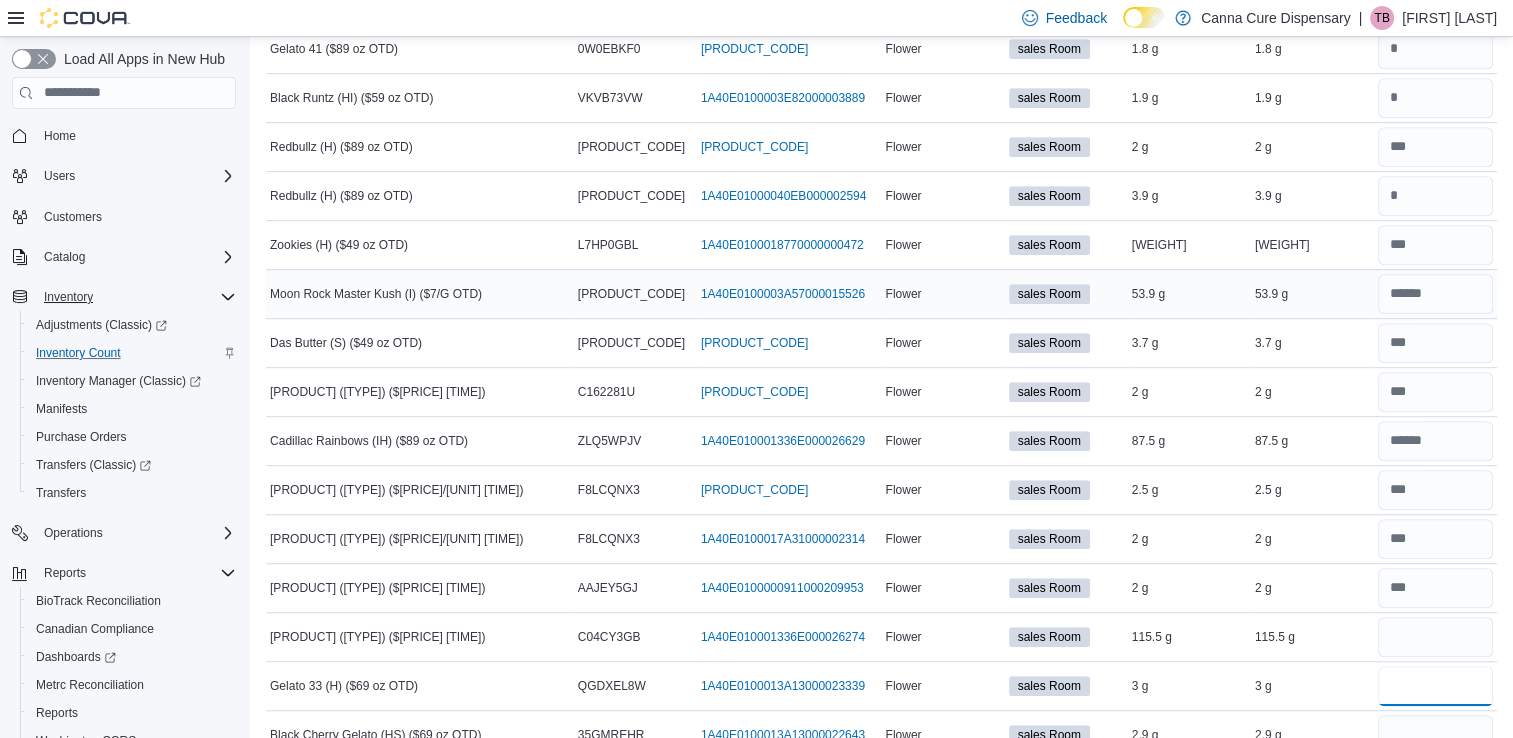 type 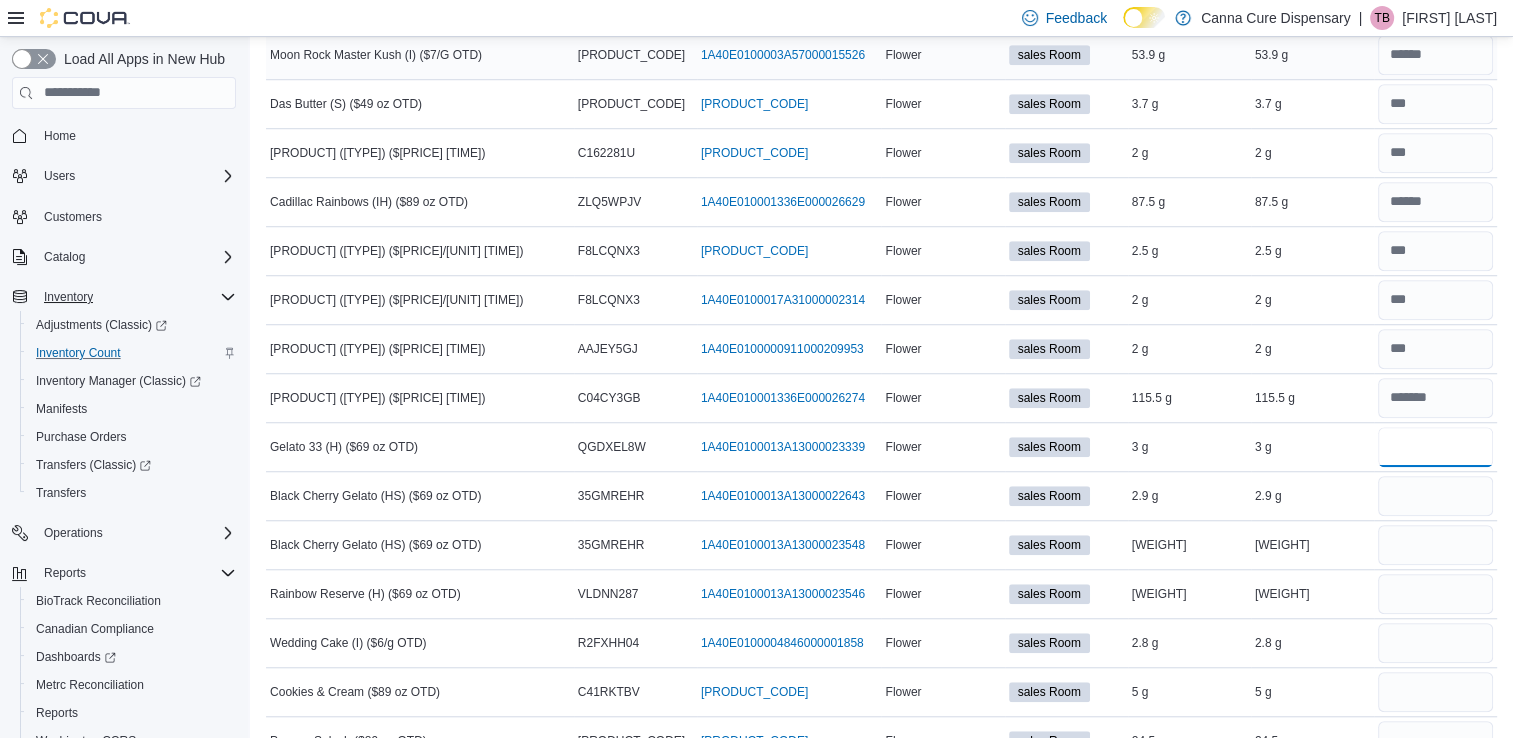 scroll, scrollTop: 1491, scrollLeft: 0, axis: vertical 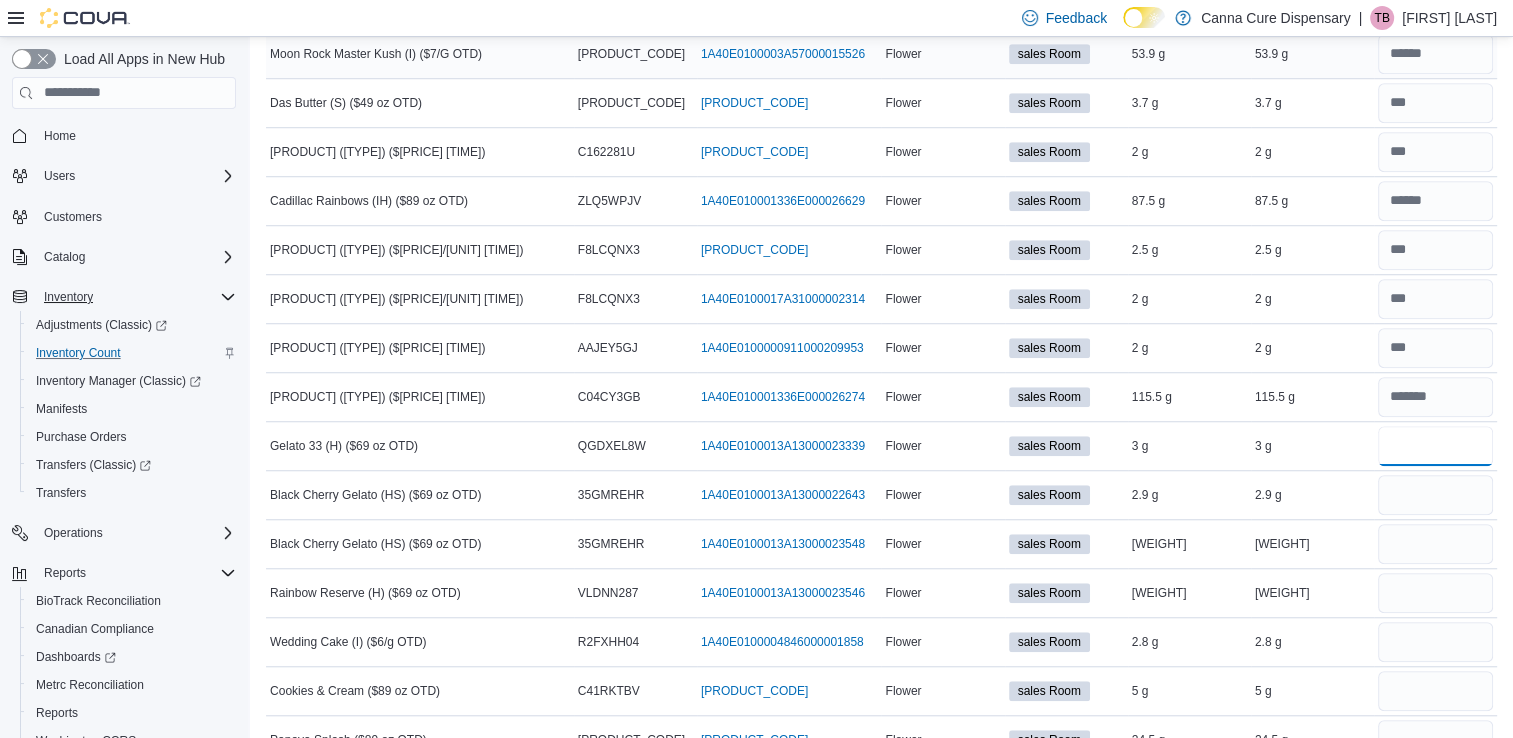 type on "*" 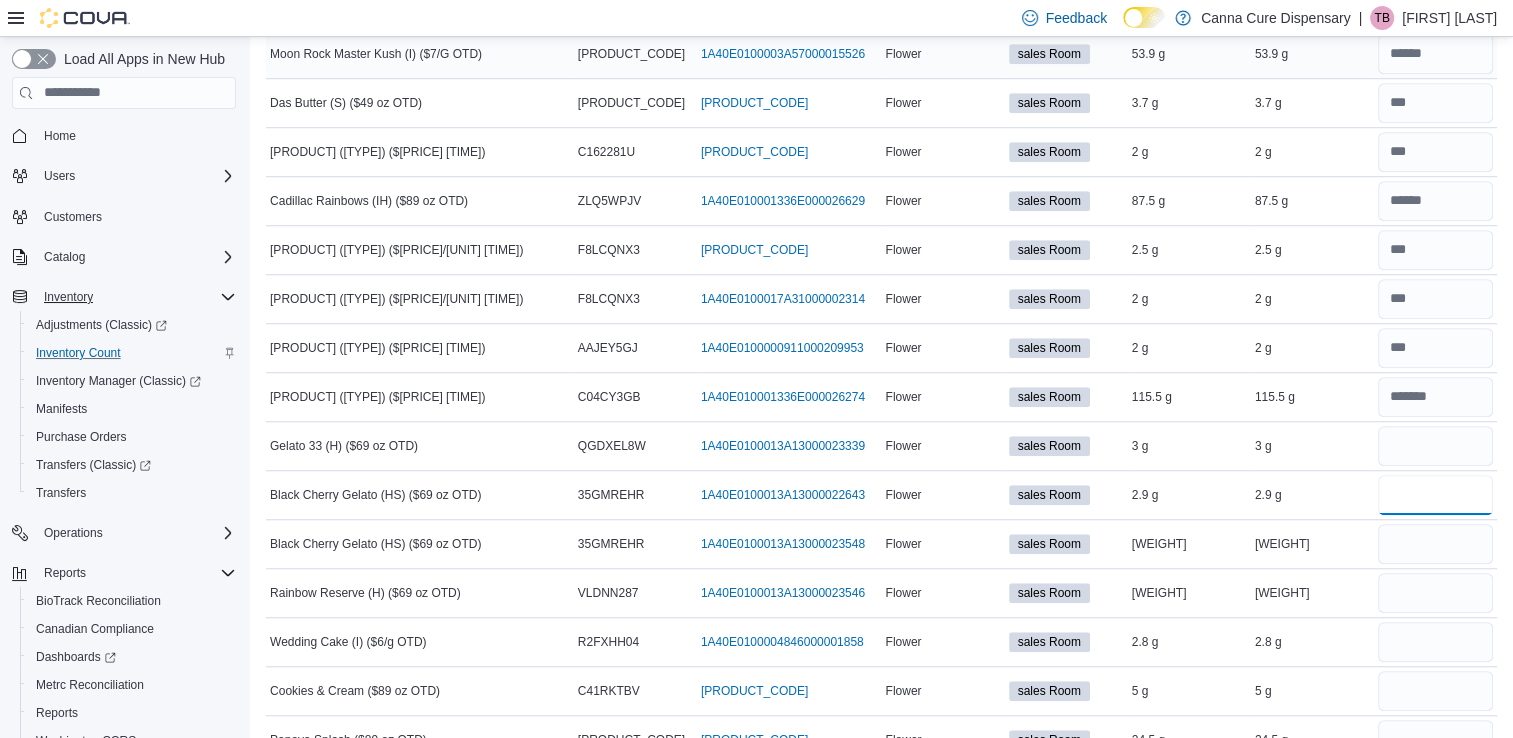 type 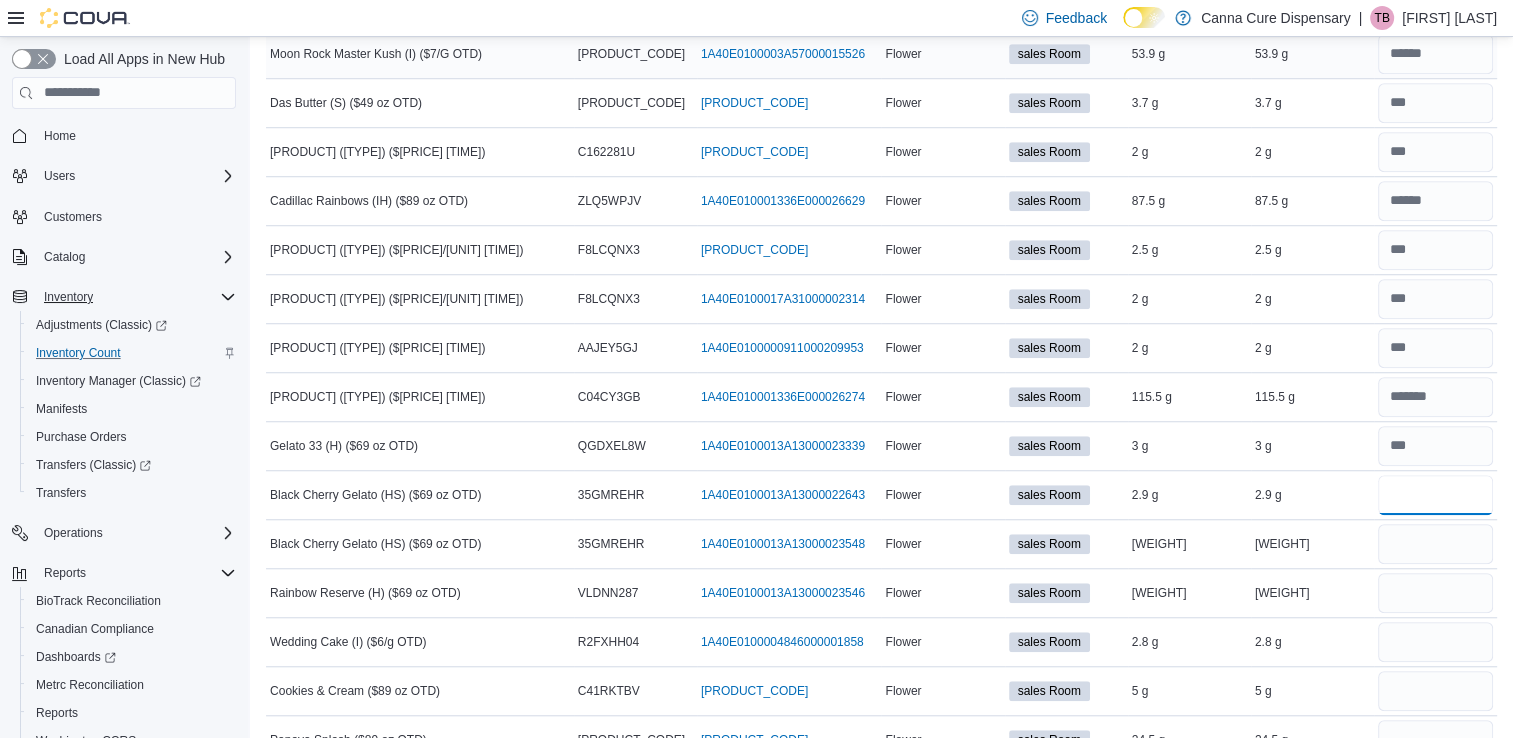type on "*" 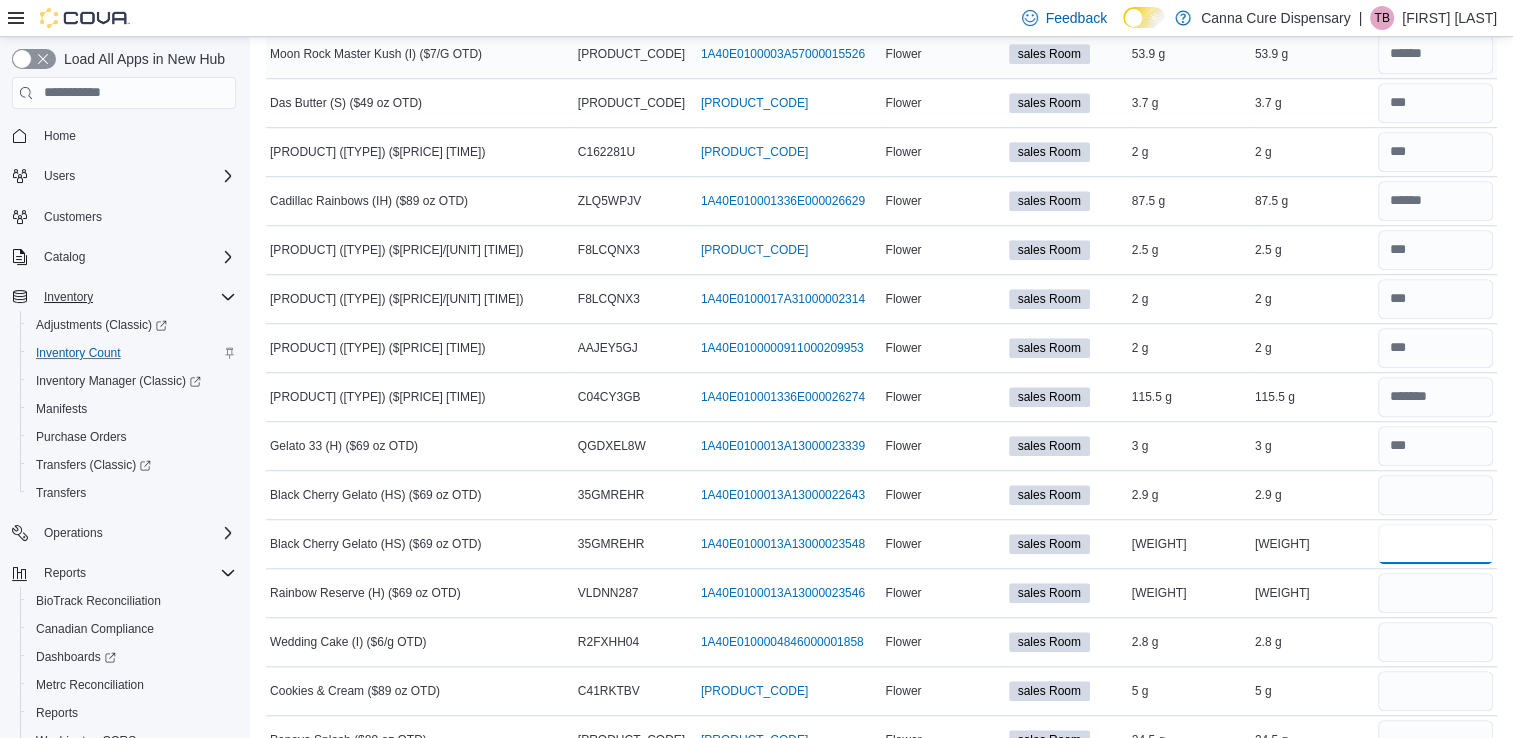type 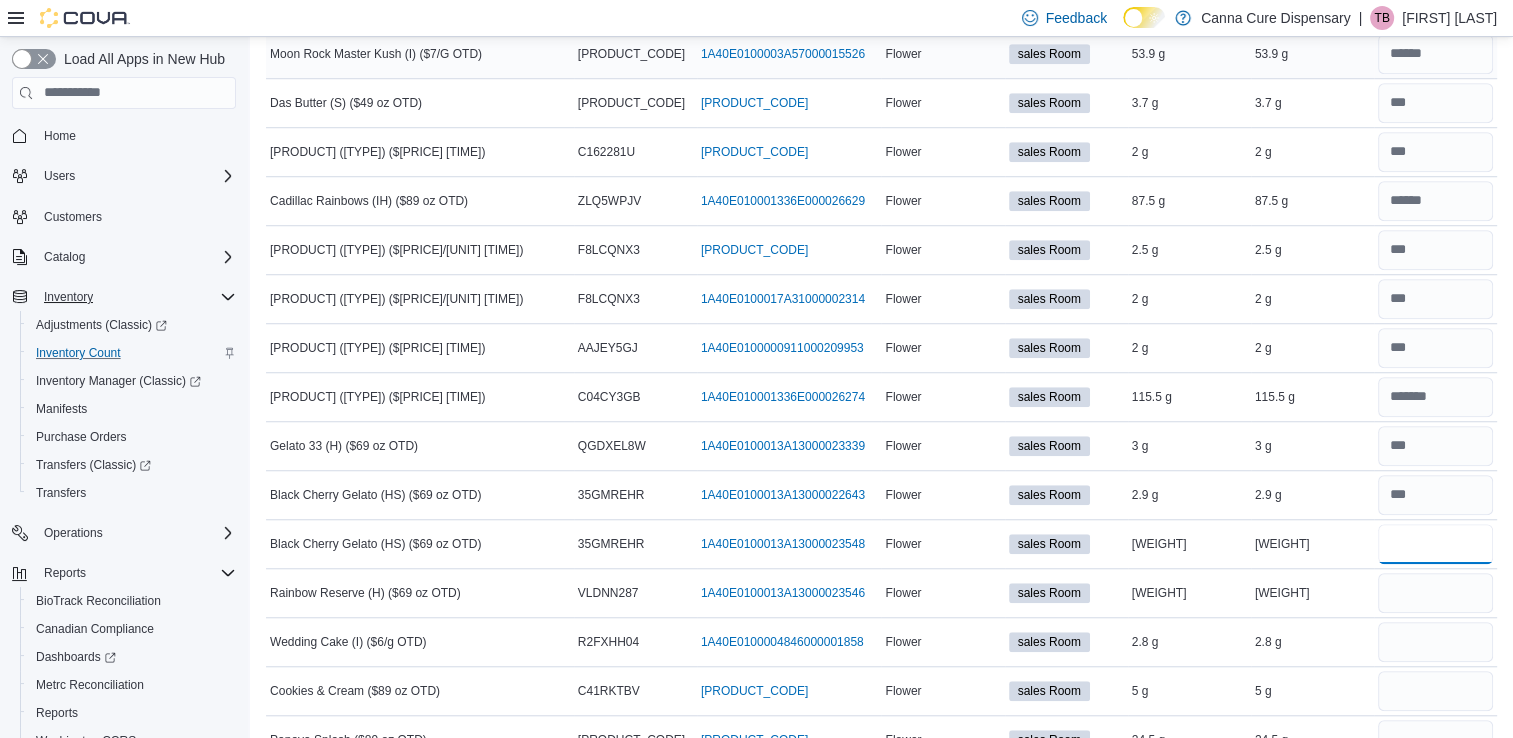 type on "*" 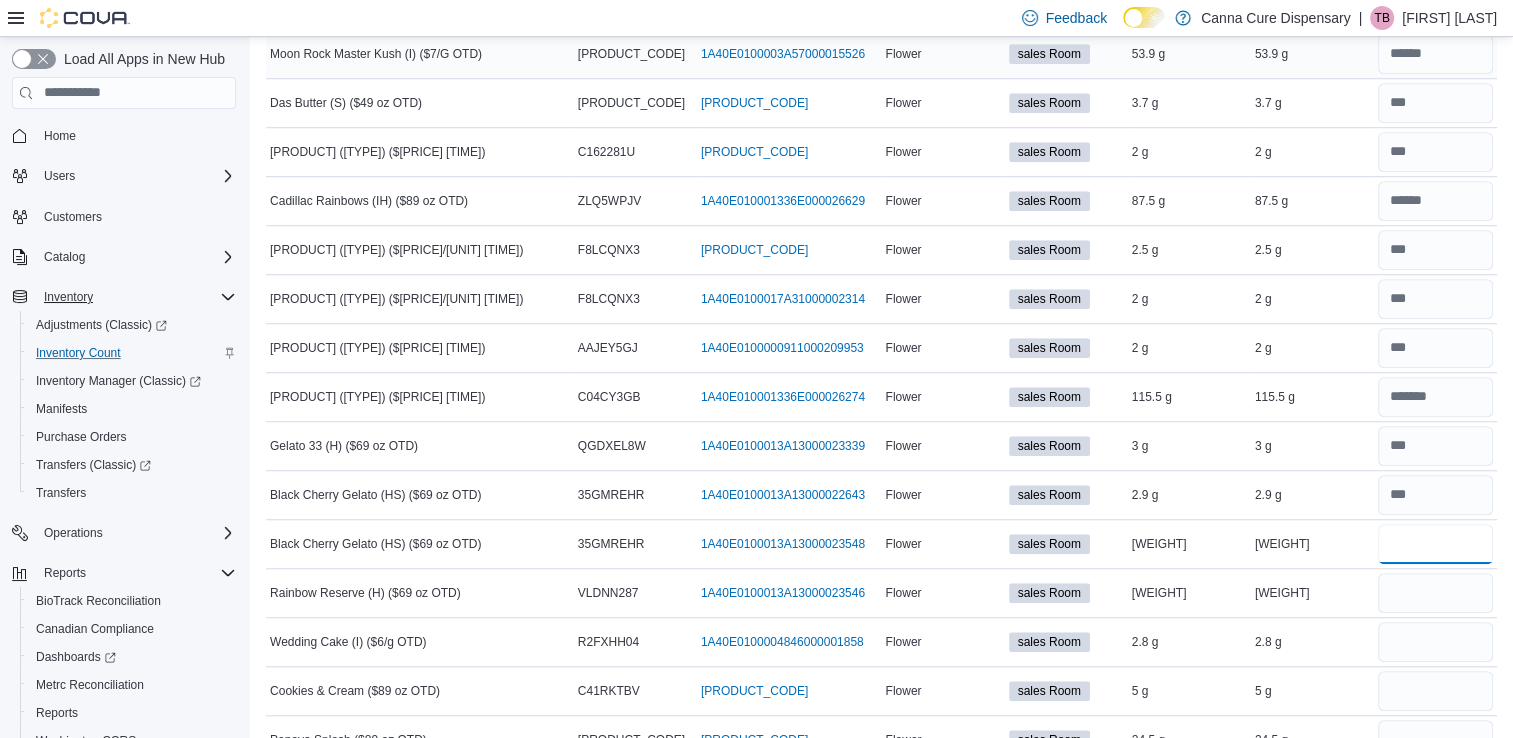 type on "***" 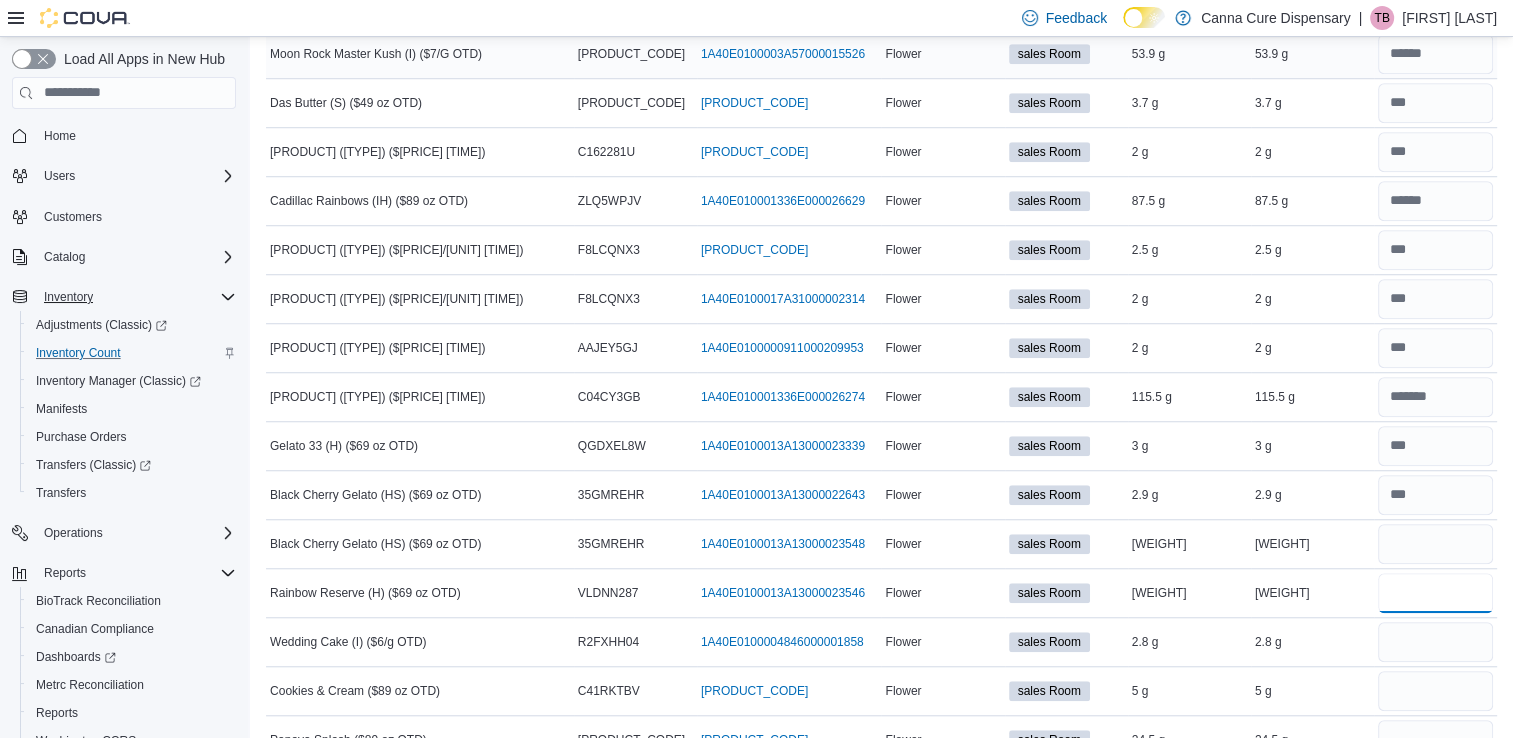 type 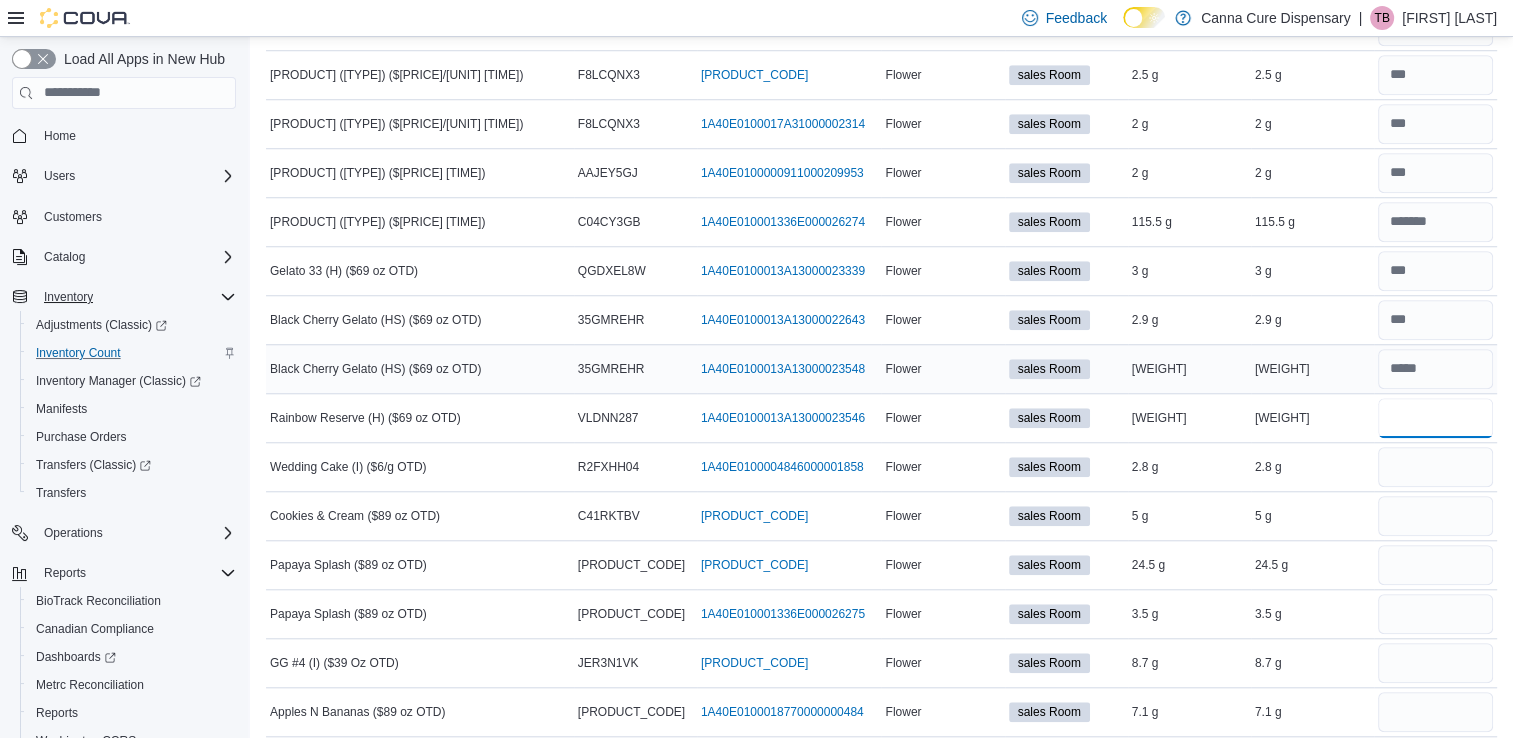 scroll, scrollTop: 1722, scrollLeft: 0, axis: vertical 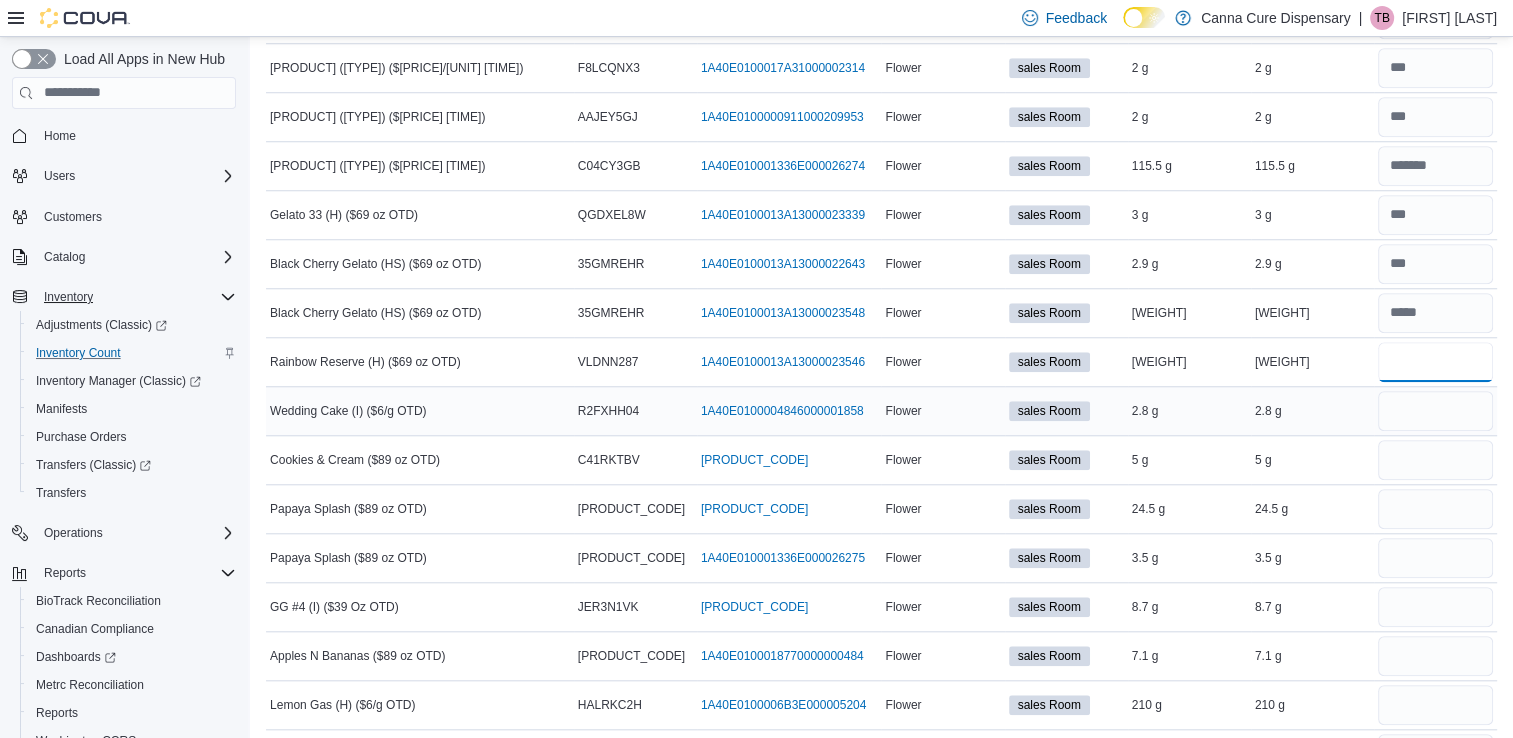 type on "***" 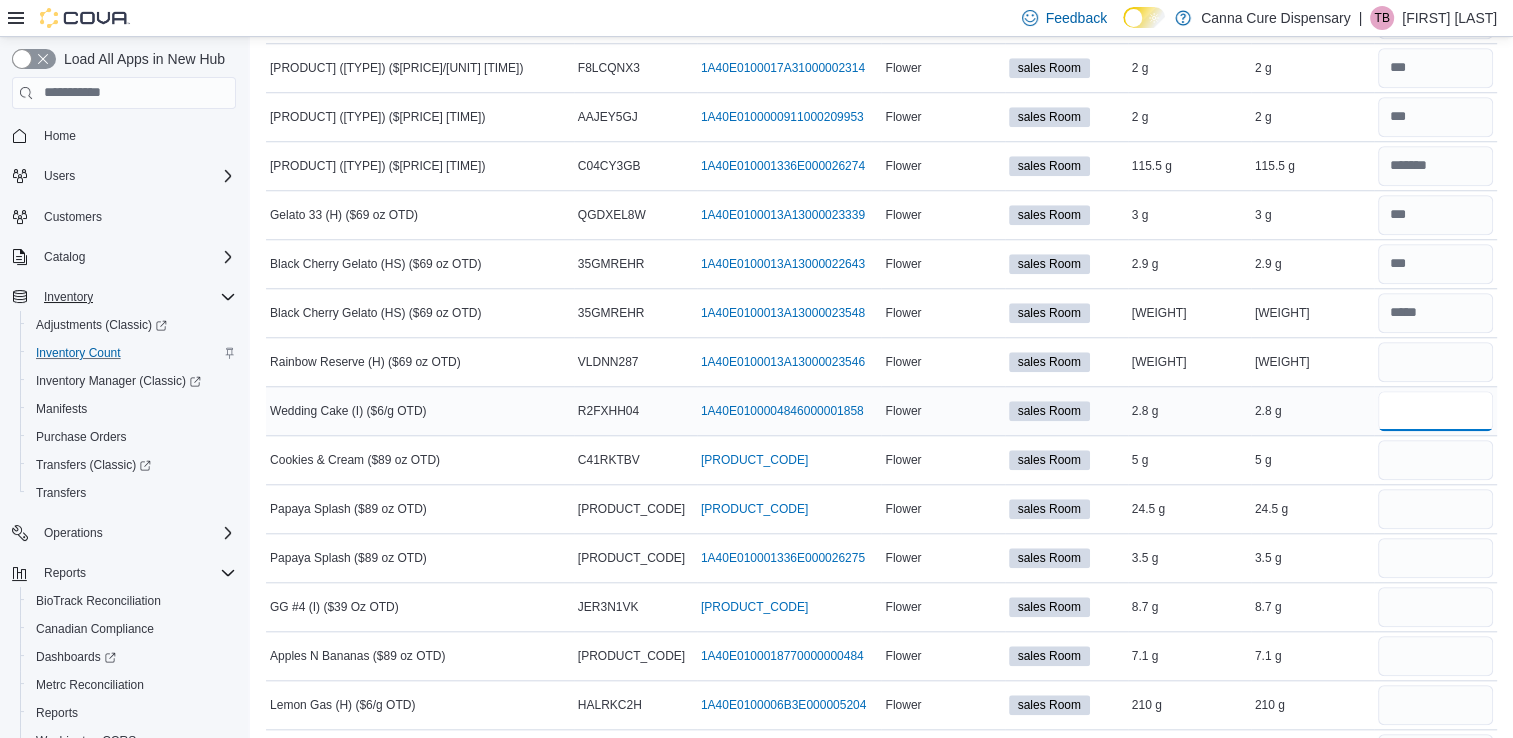 click at bounding box center [1435, 411] 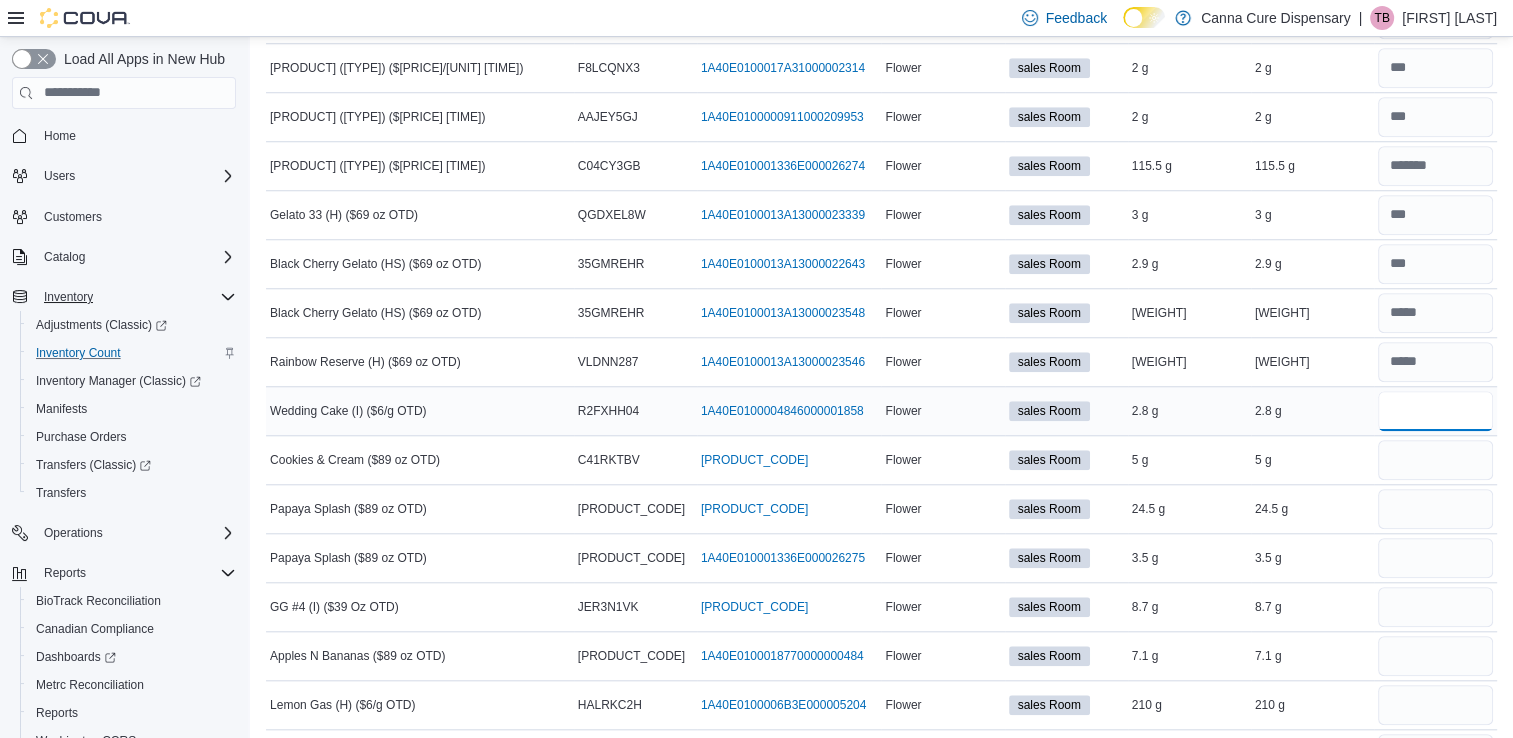 type on "*" 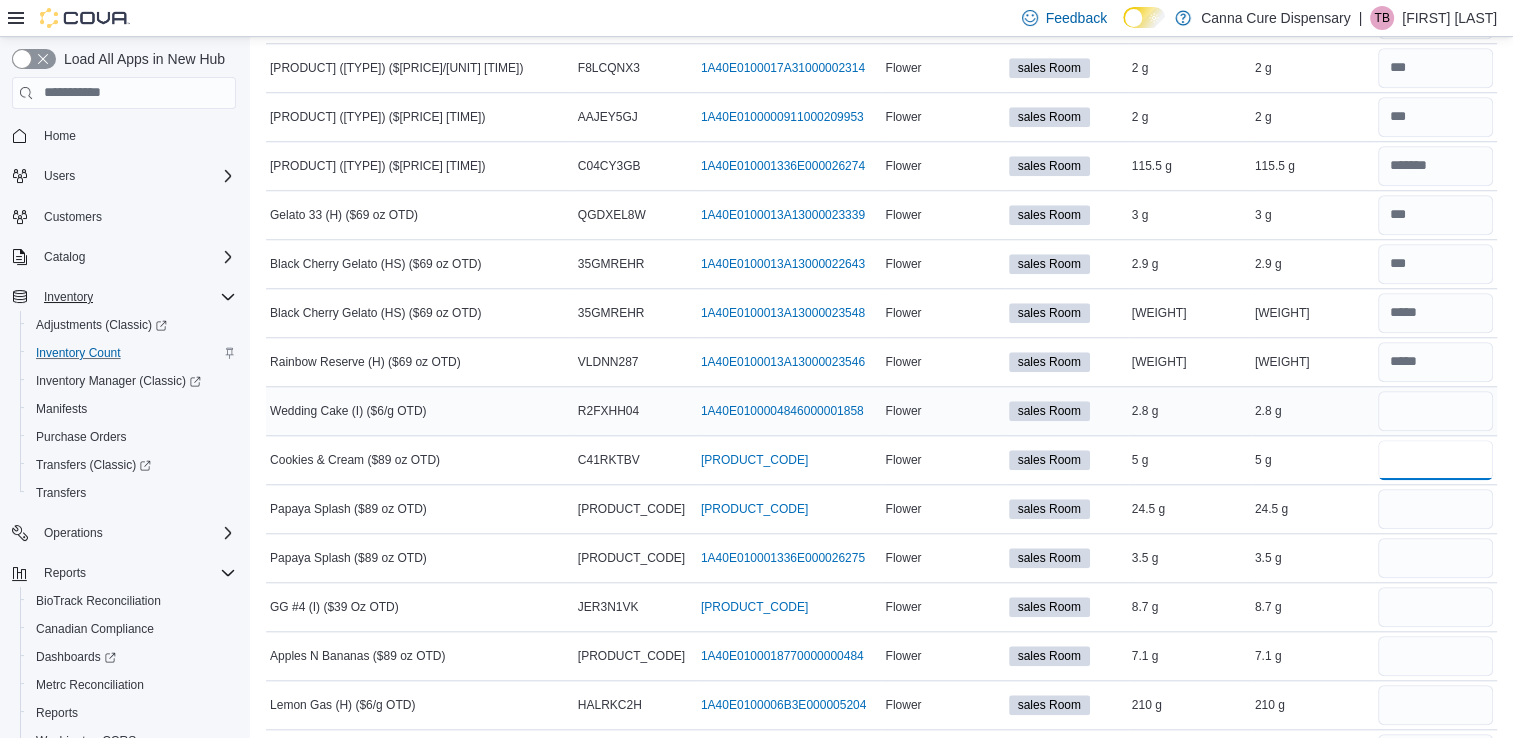 type 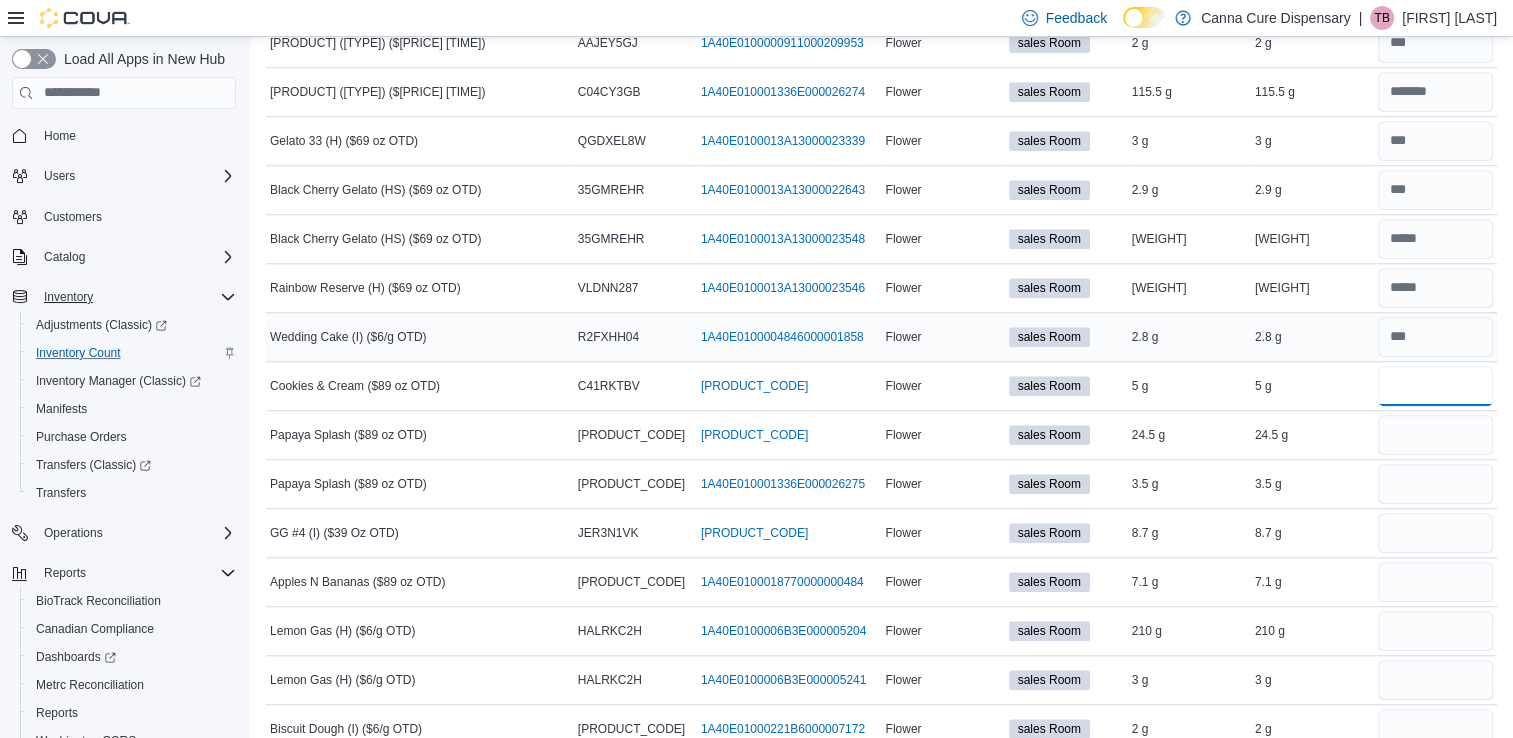 scroll, scrollTop: 1791, scrollLeft: 0, axis: vertical 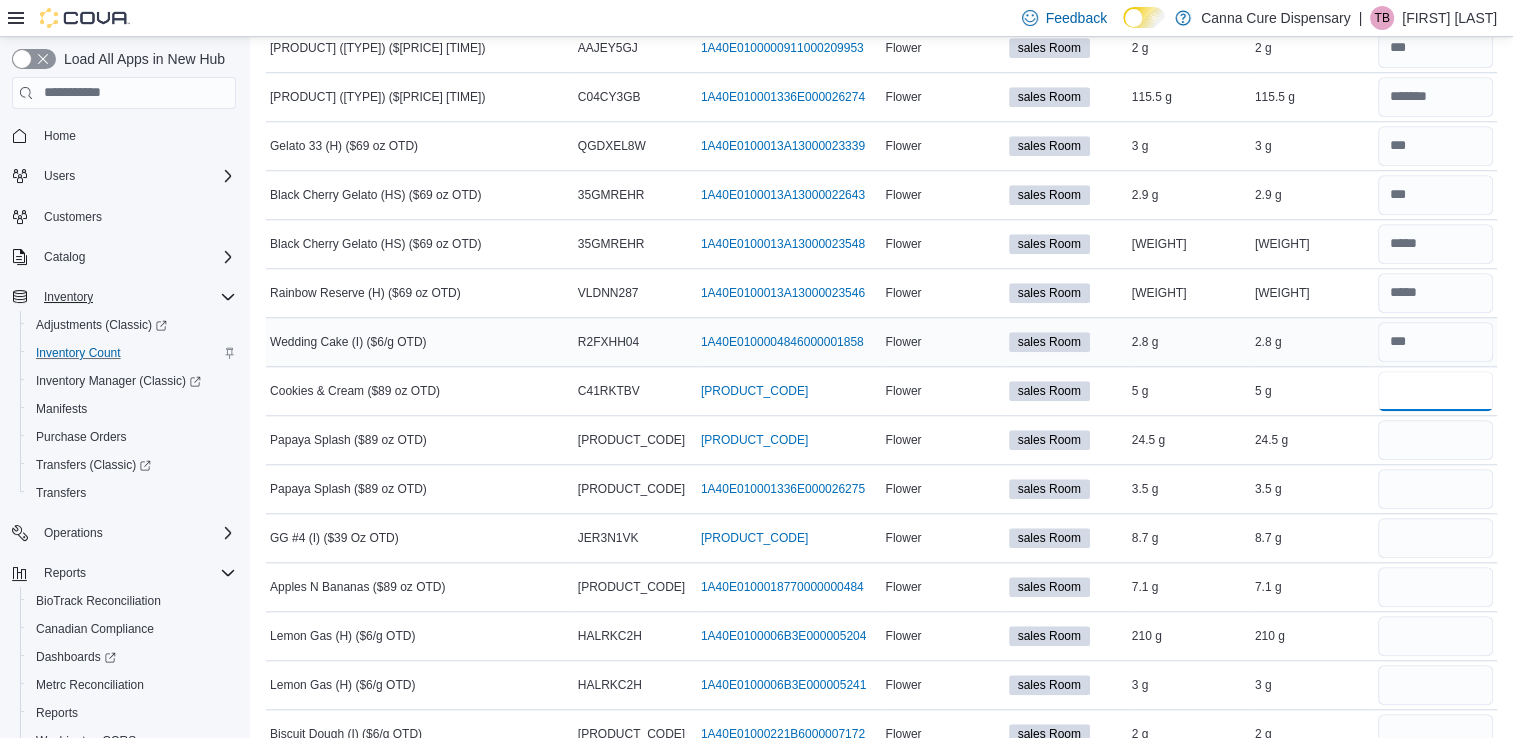 type on "*" 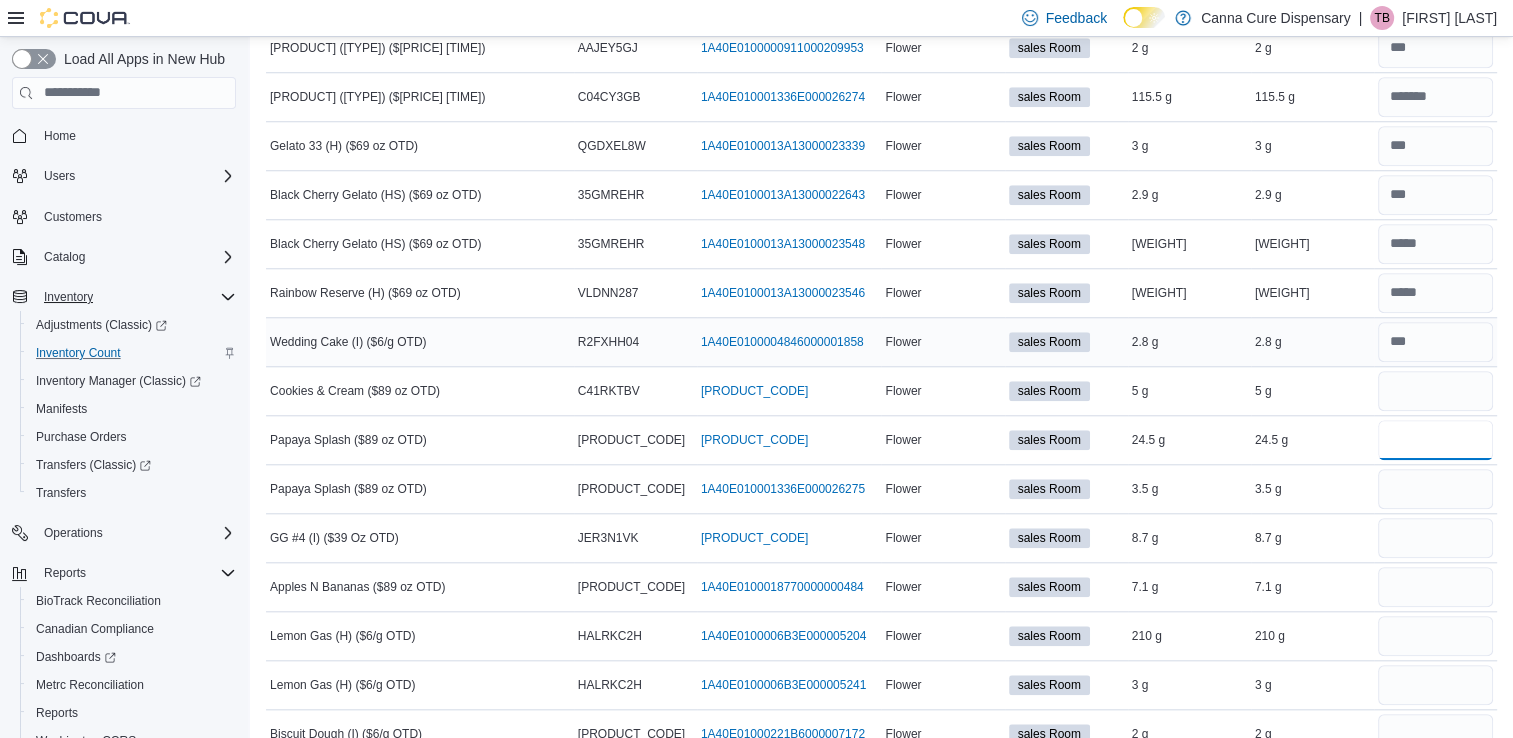 type 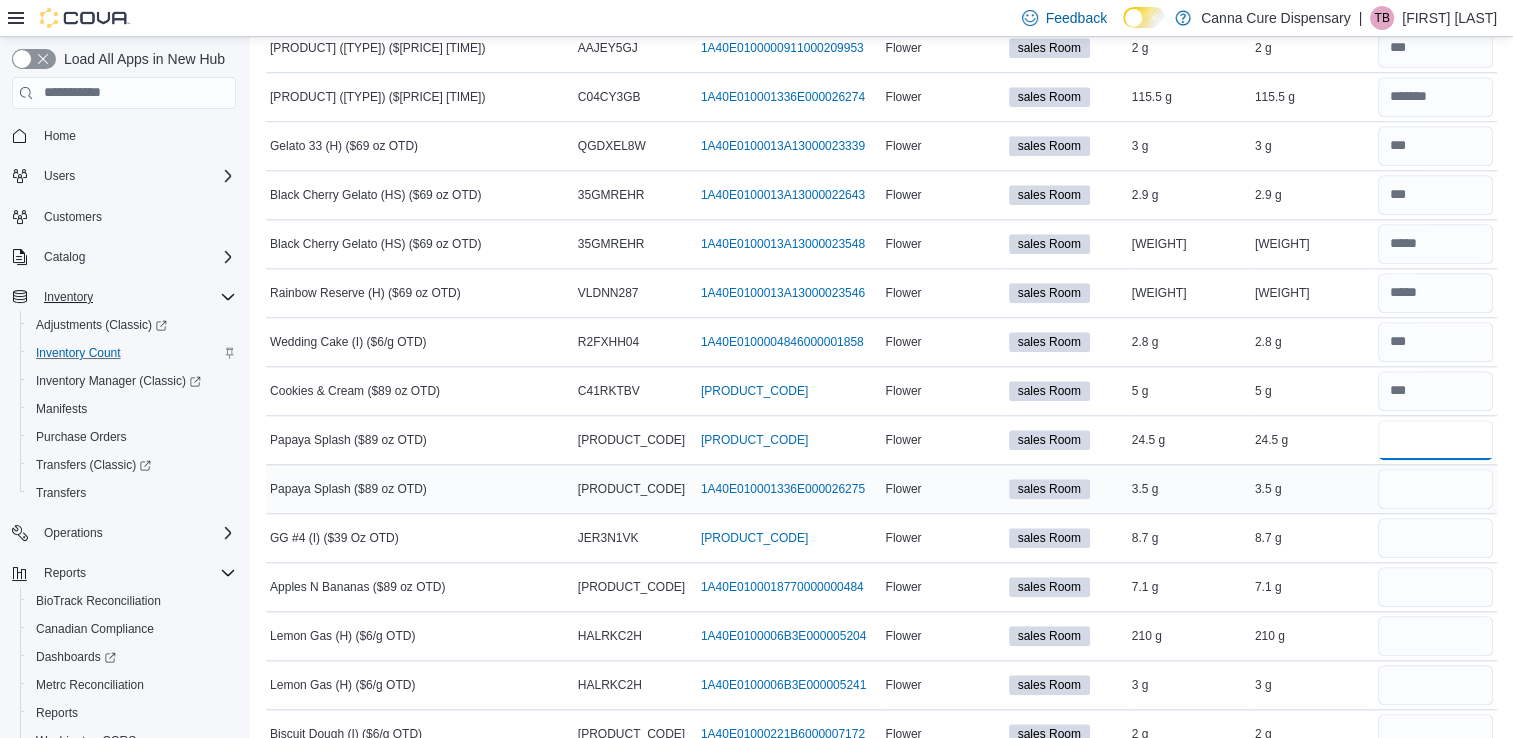 type on "****" 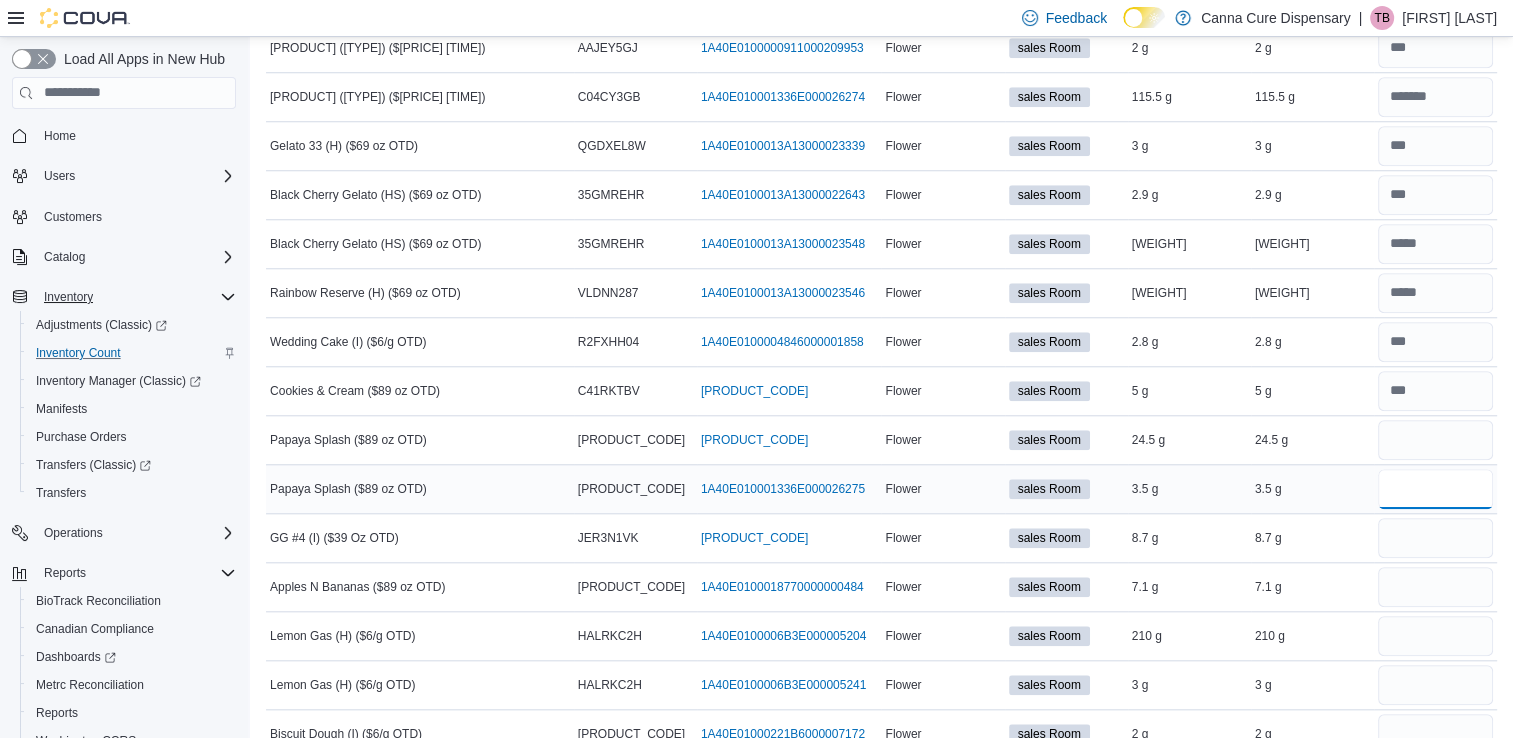 click at bounding box center [1435, 489] 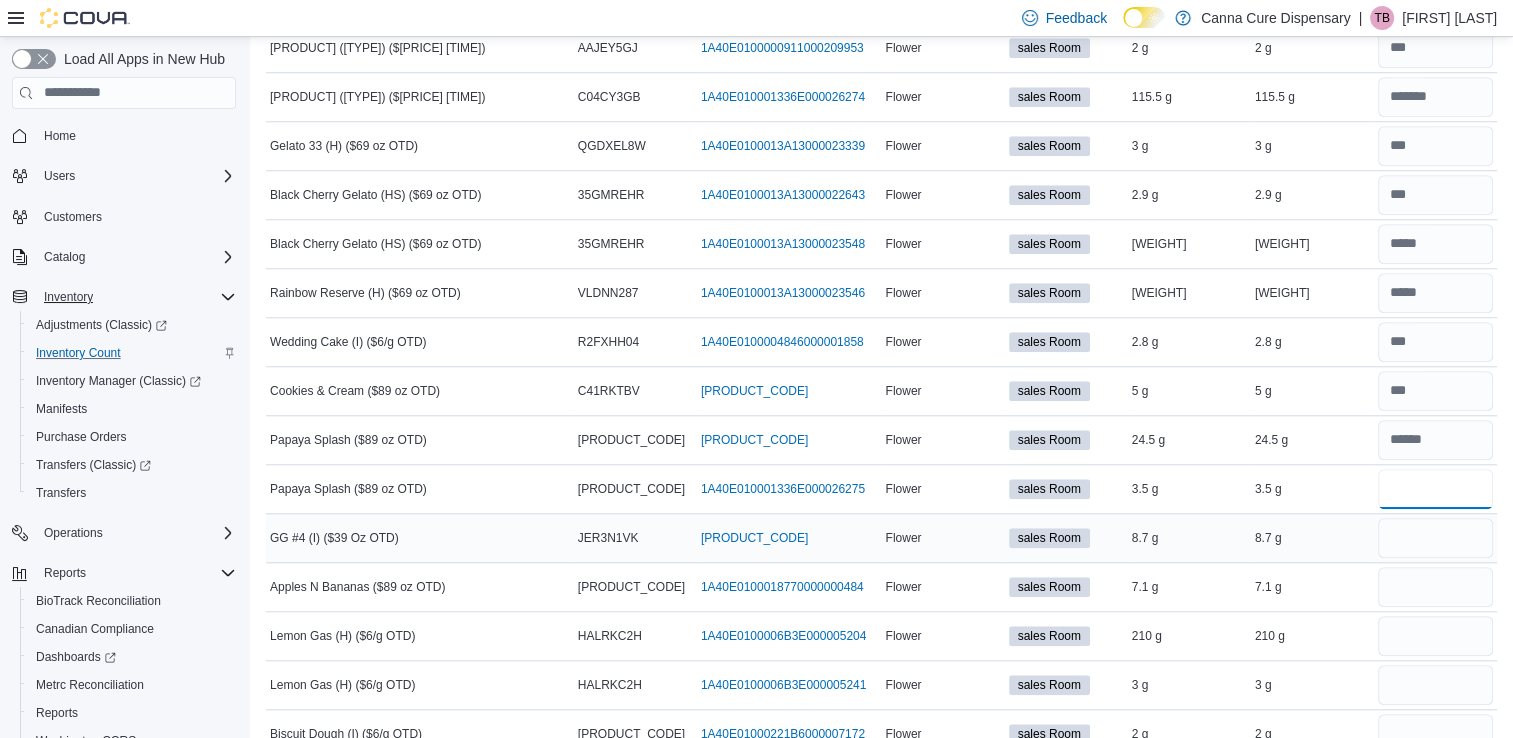 type on "***" 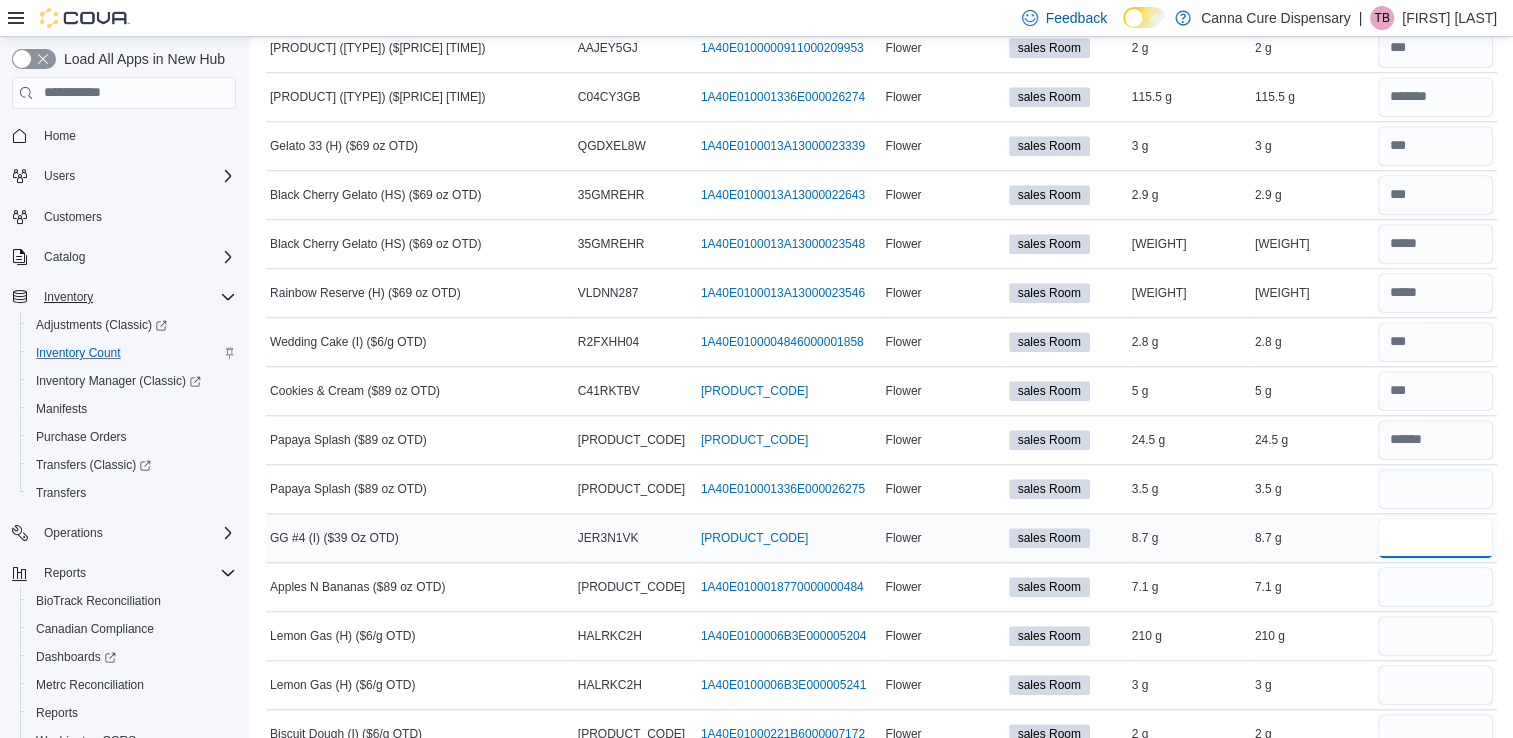 type 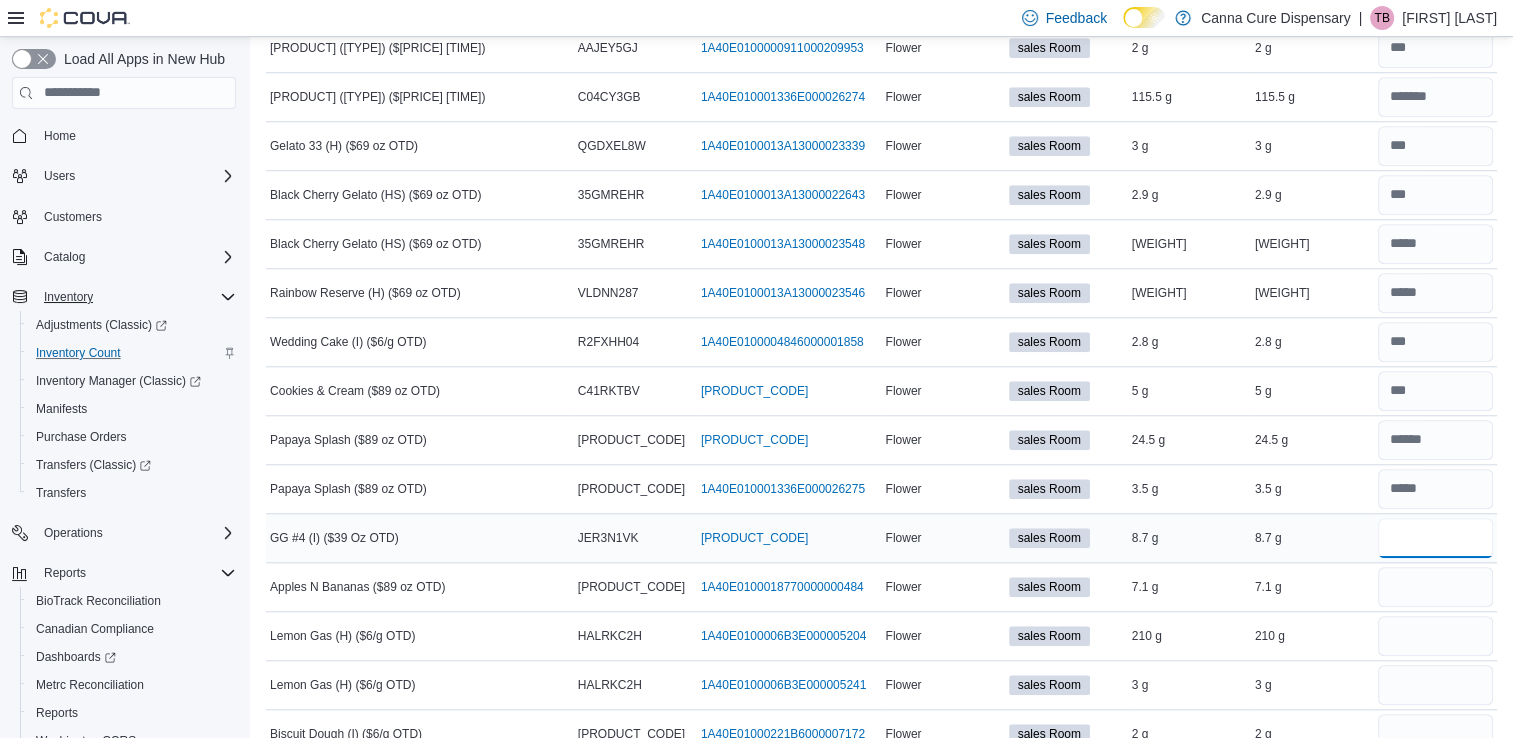 click at bounding box center (1435, 538) 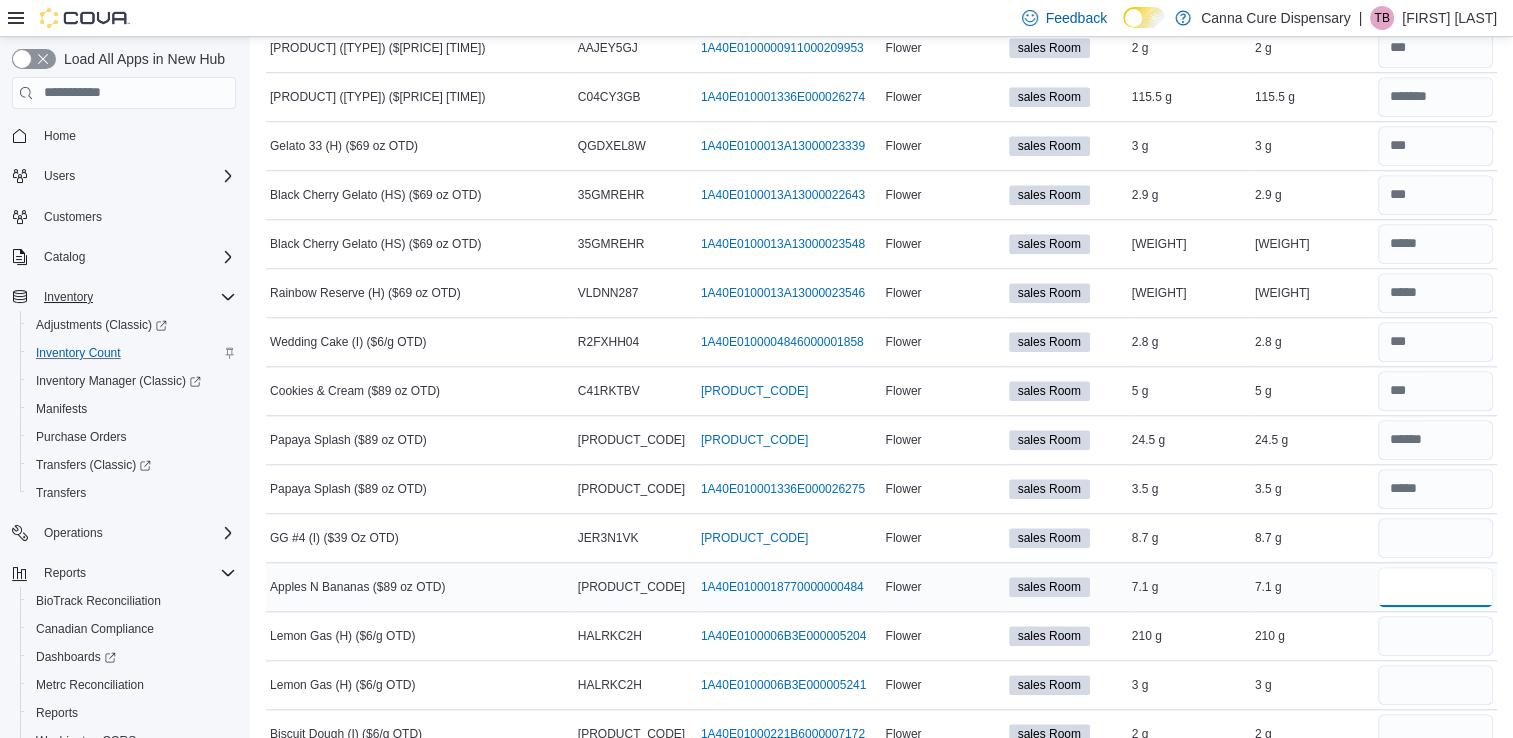 click at bounding box center [1435, 587] 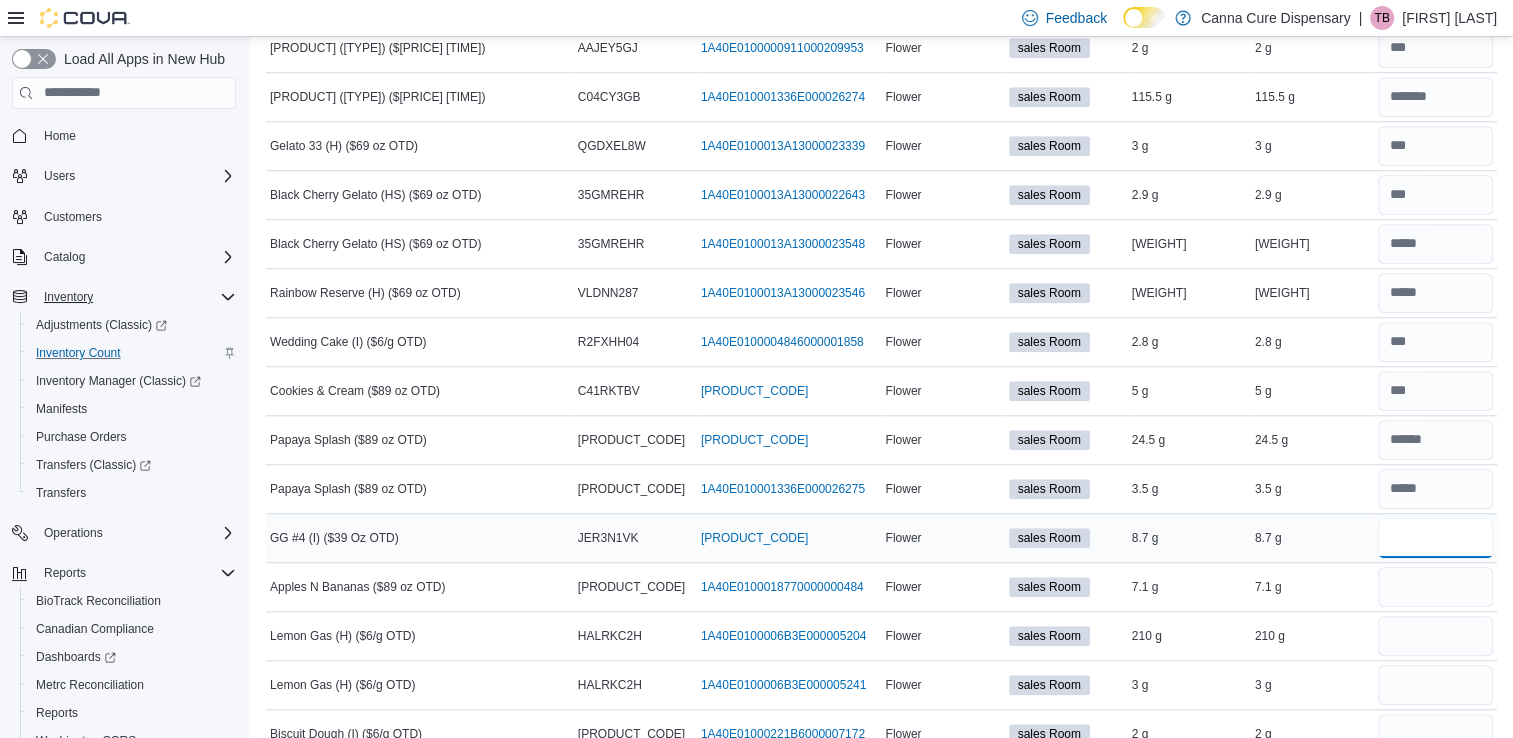 click at bounding box center (1435, 538) 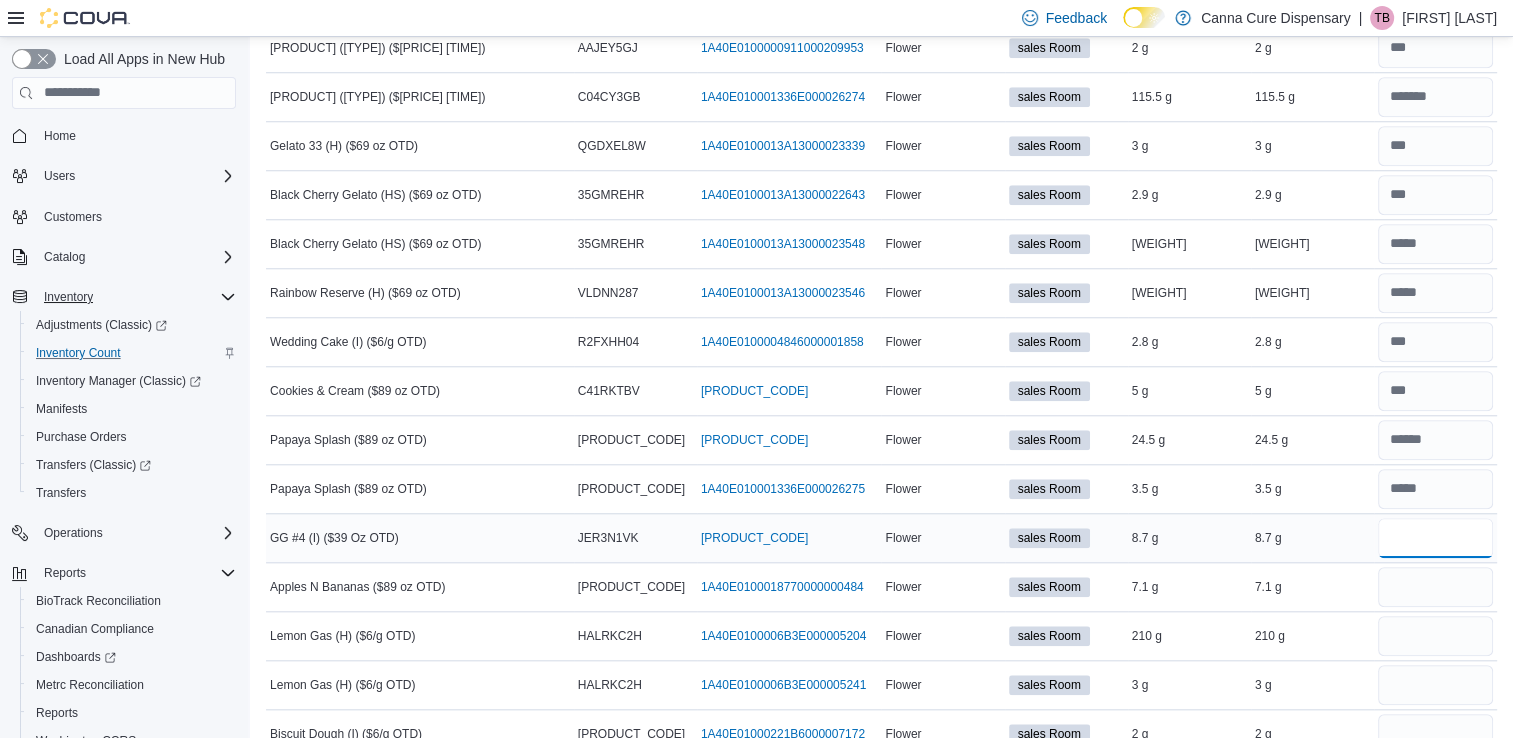 type on "*" 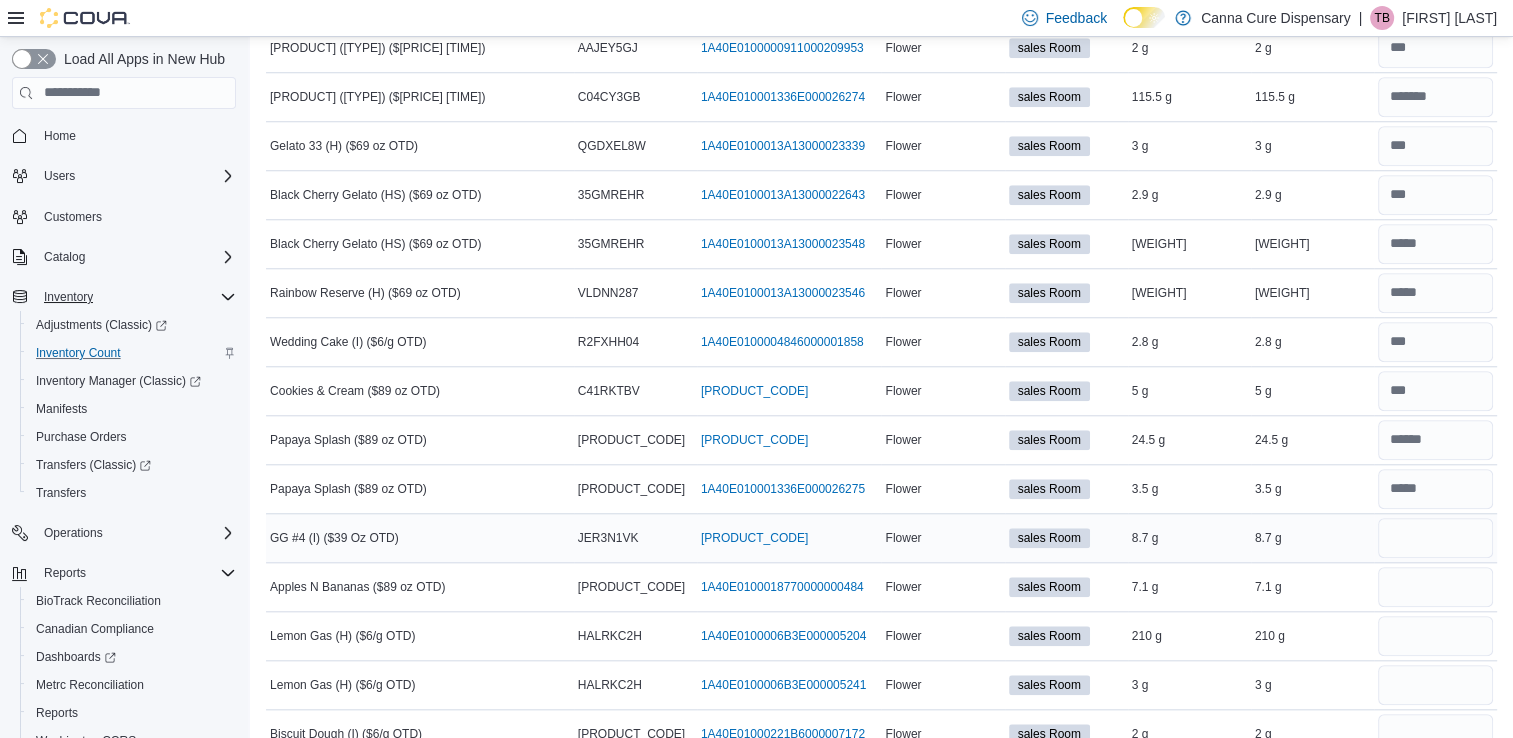 type 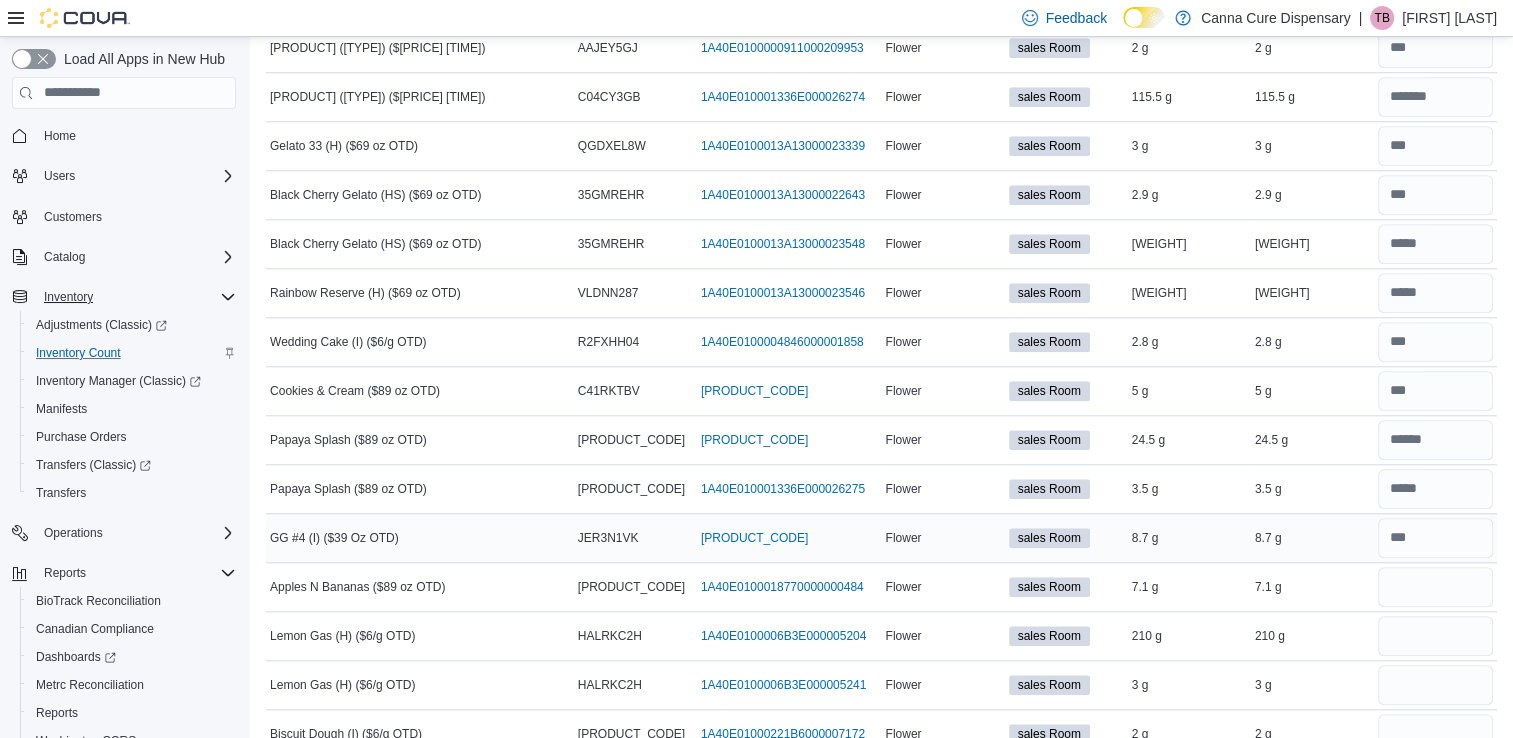 scroll, scrollTop: 1910, scrollLeft: 0, axis: vertical 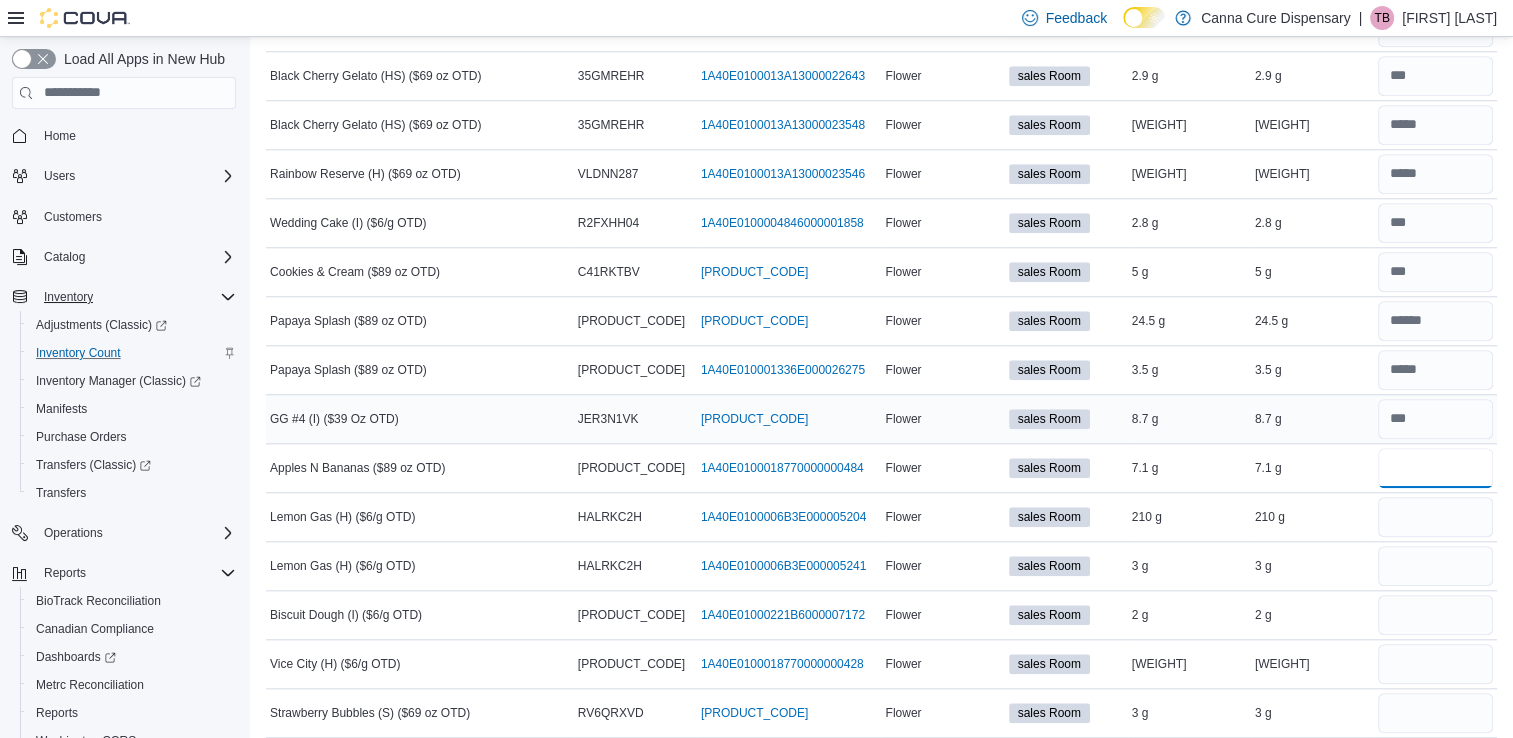 type on "*" 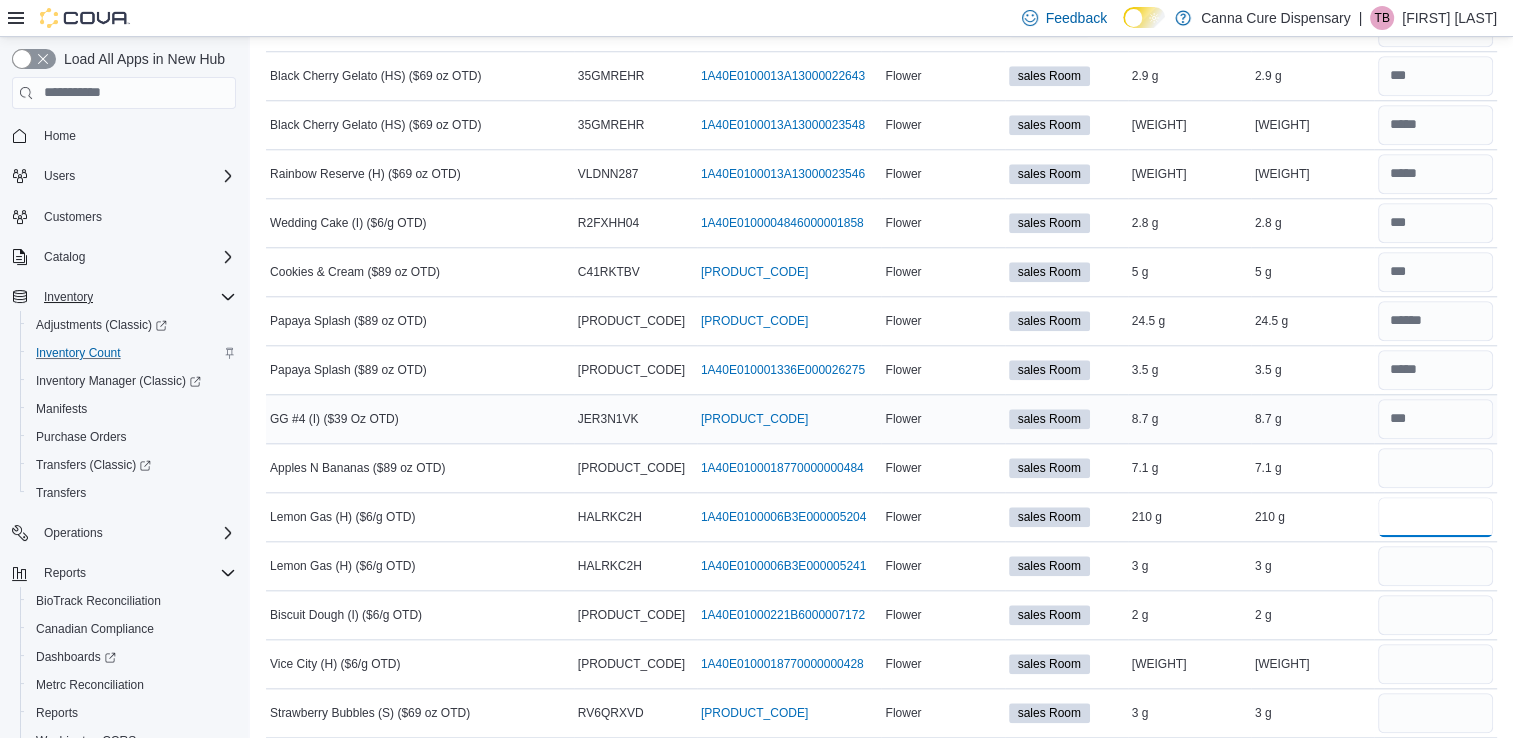 type 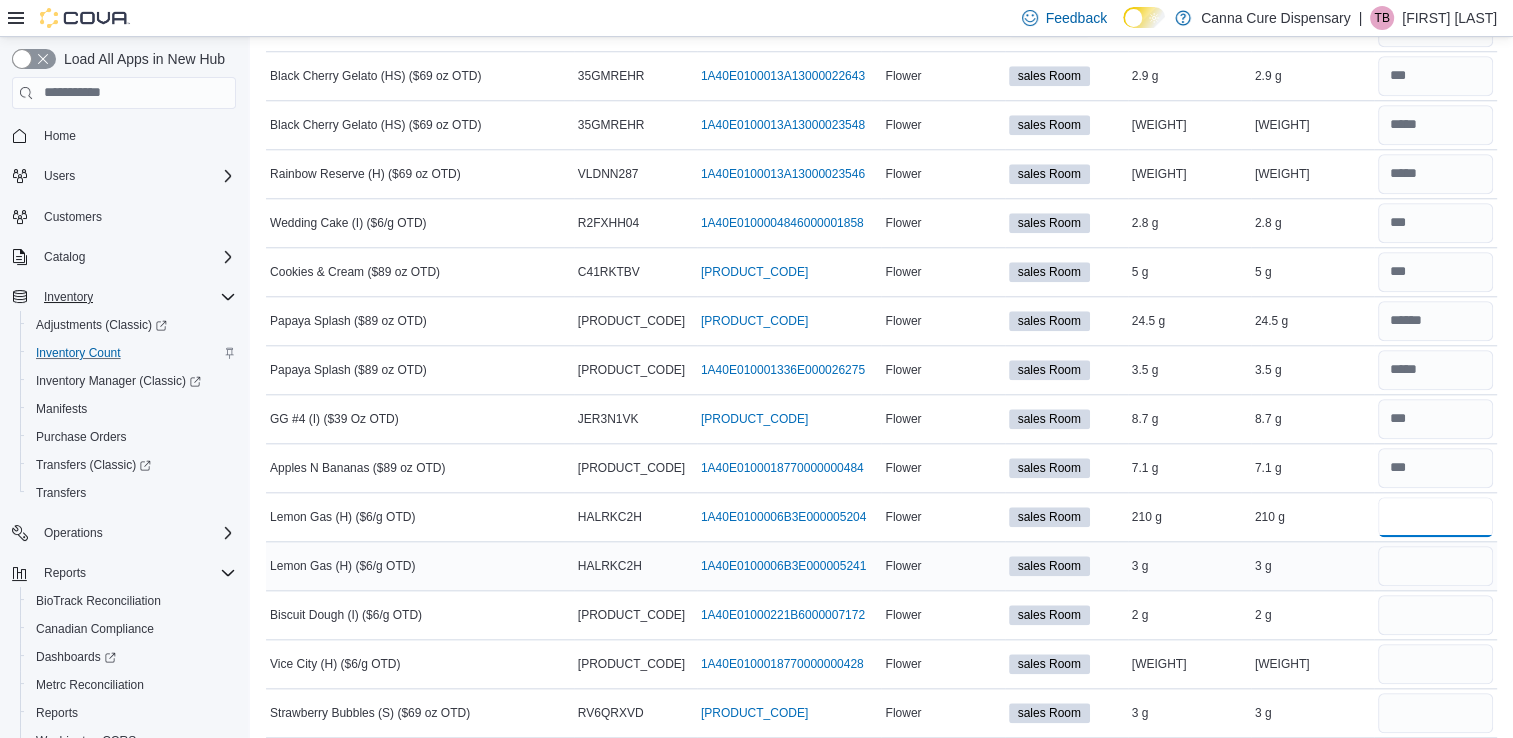 type on "***" 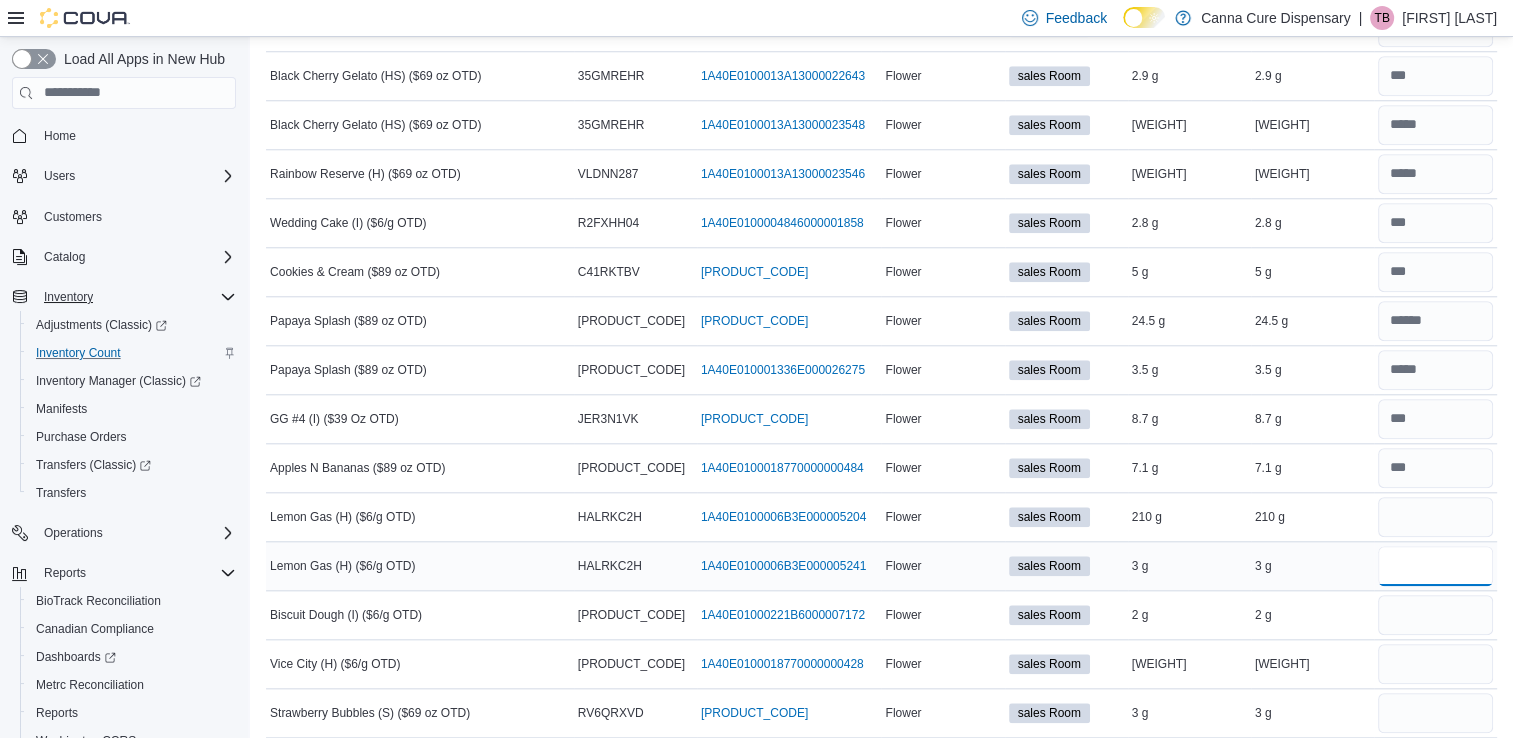 type 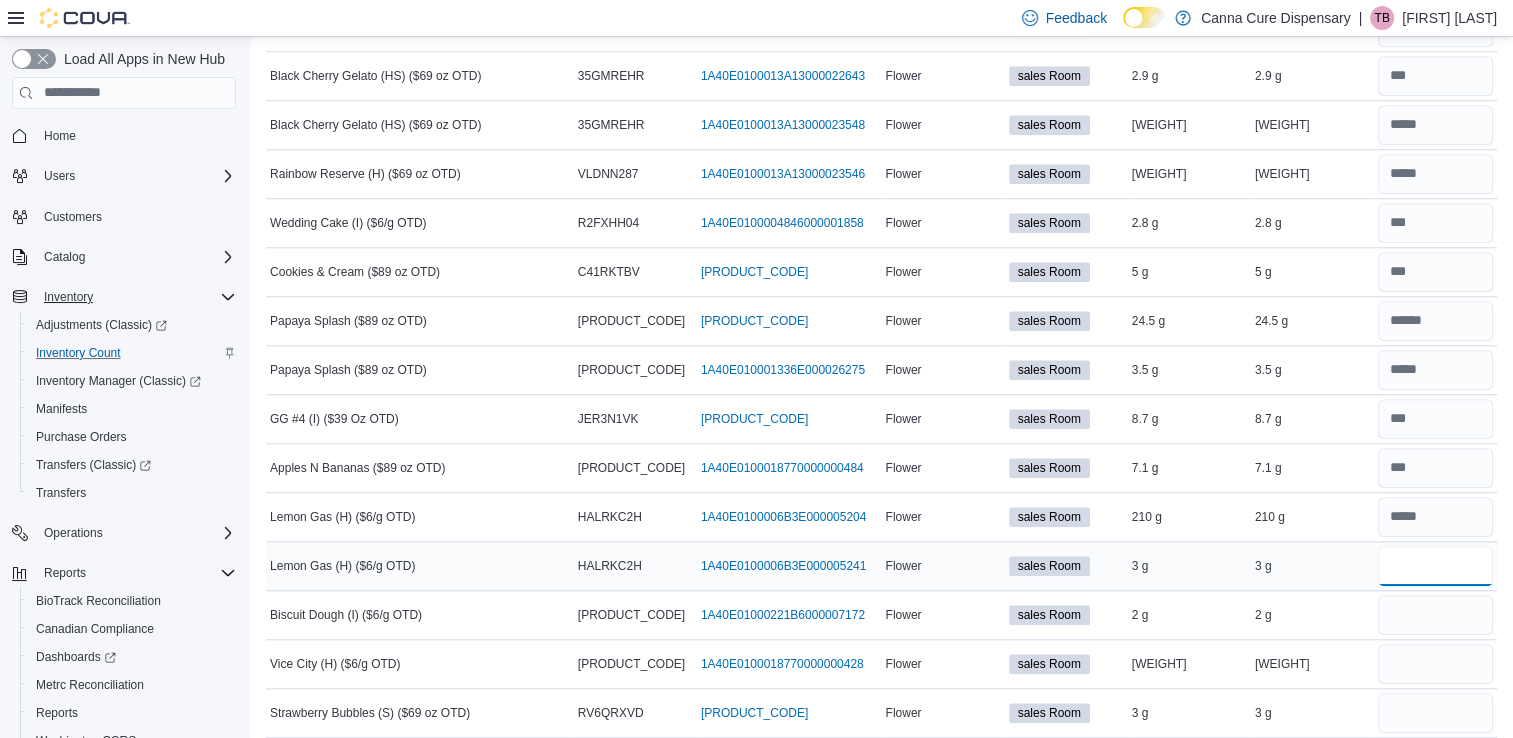 type on "*" 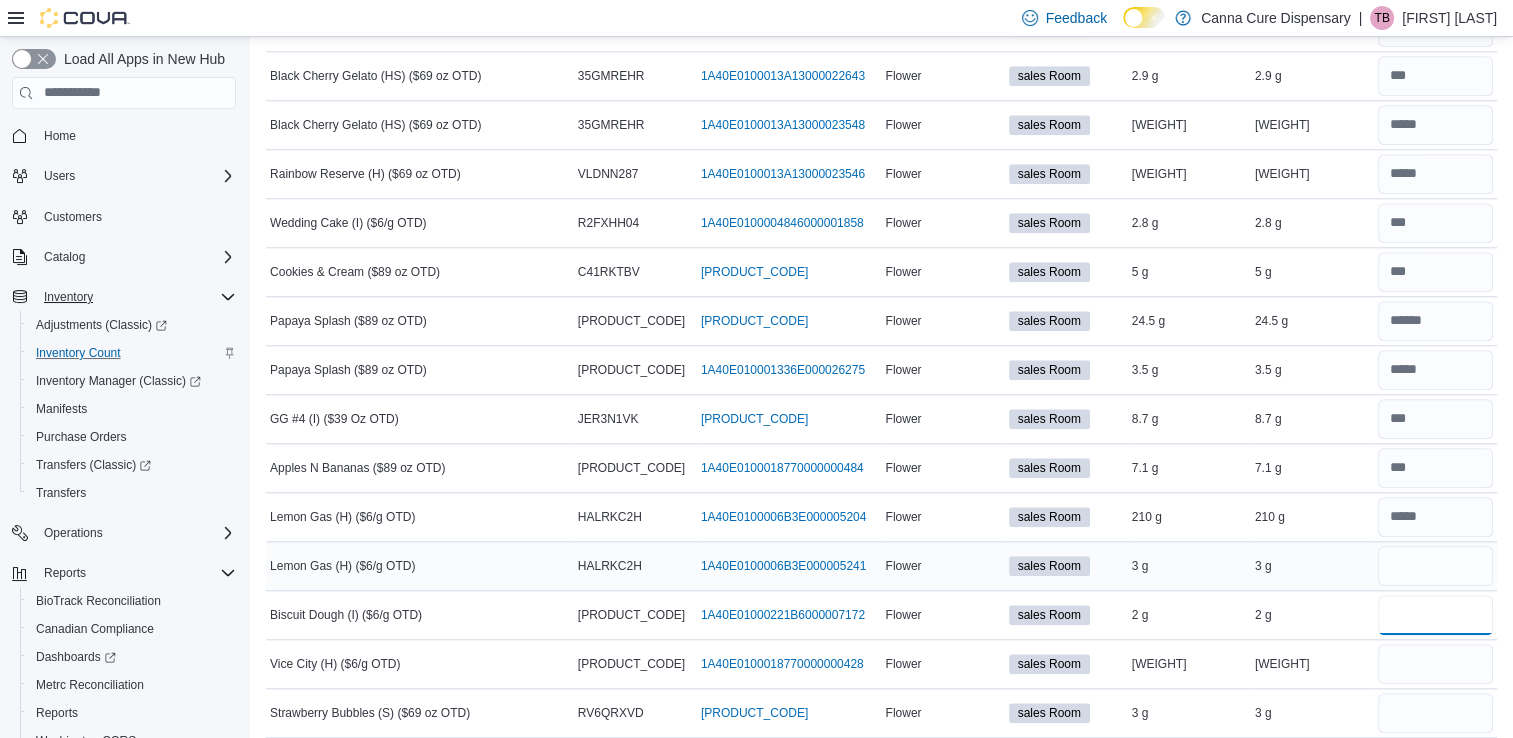 type 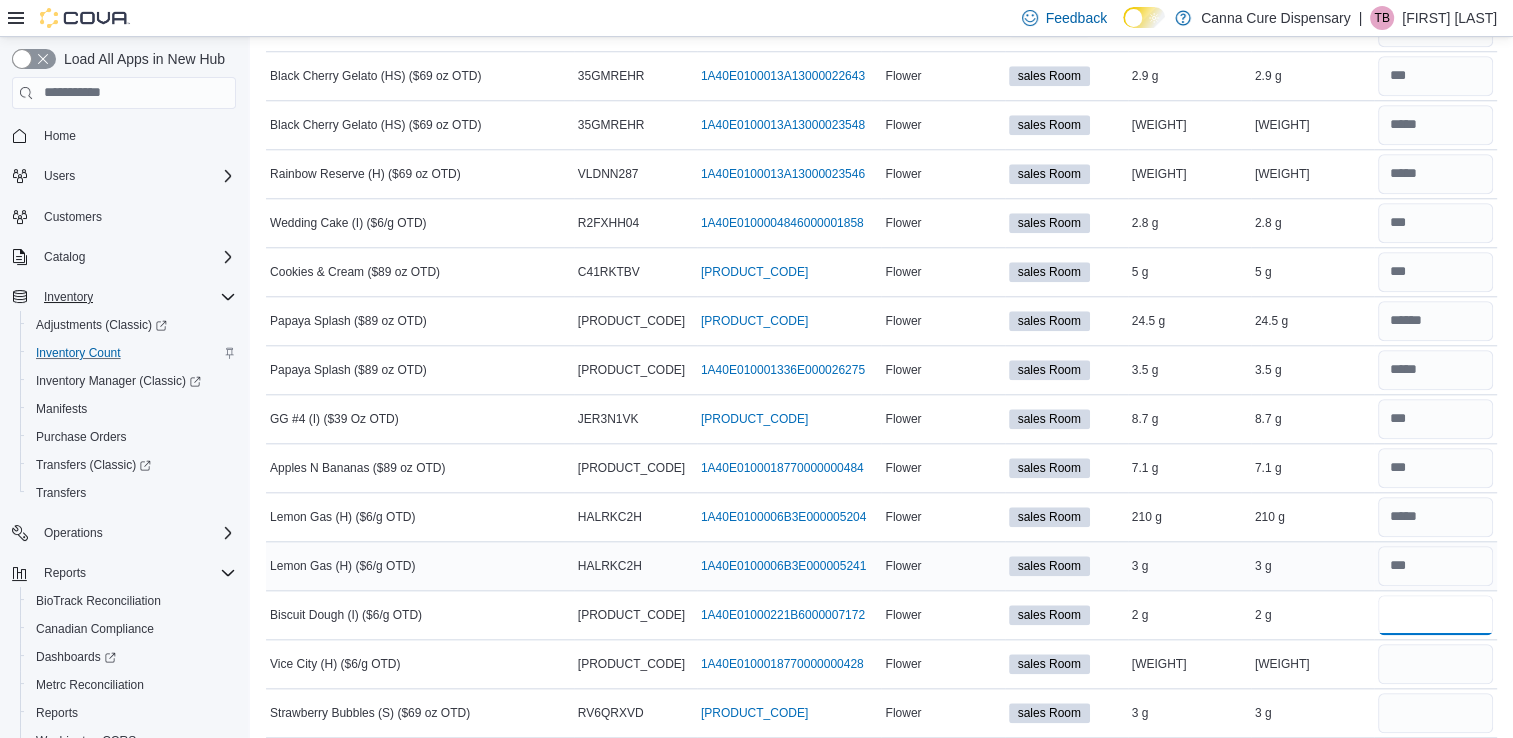 type on "*" 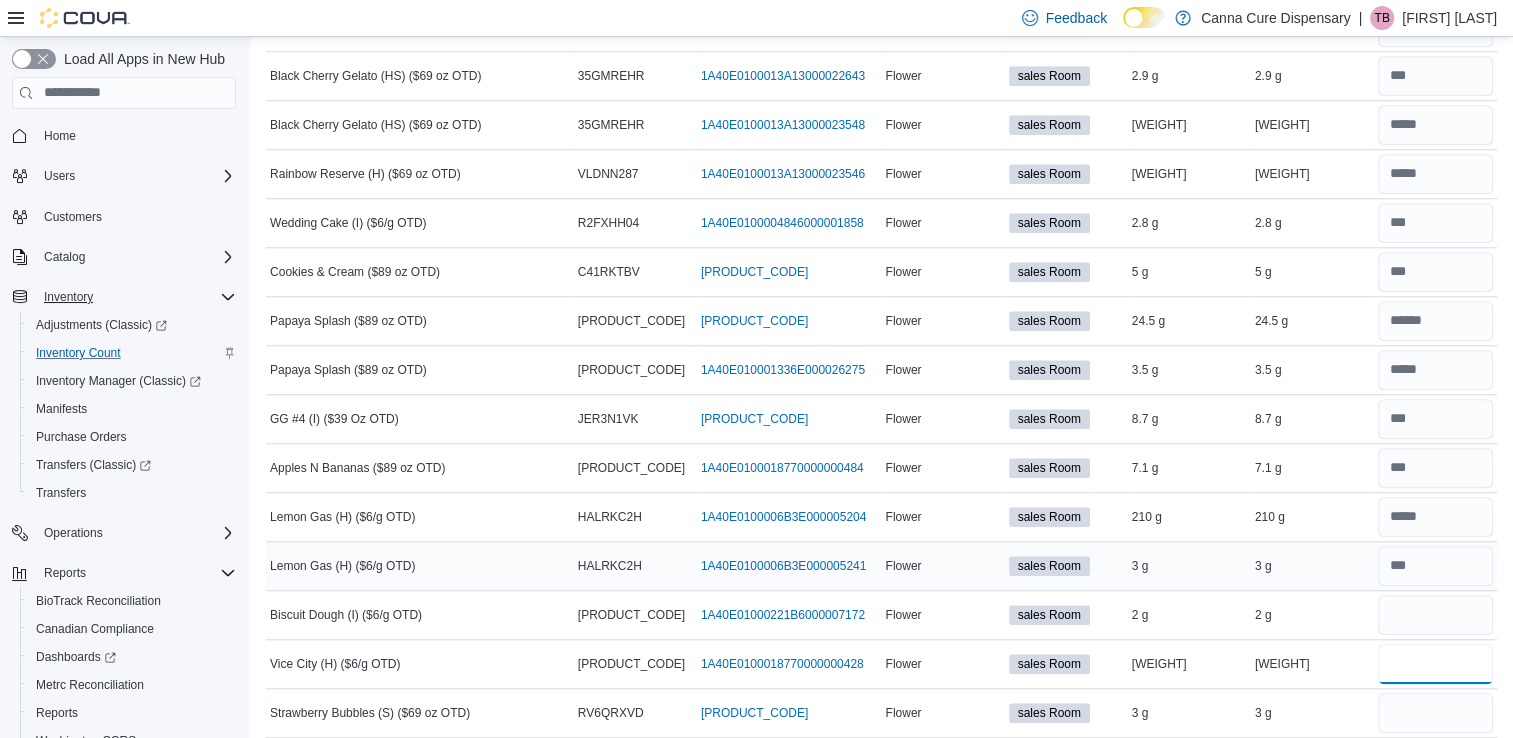 type 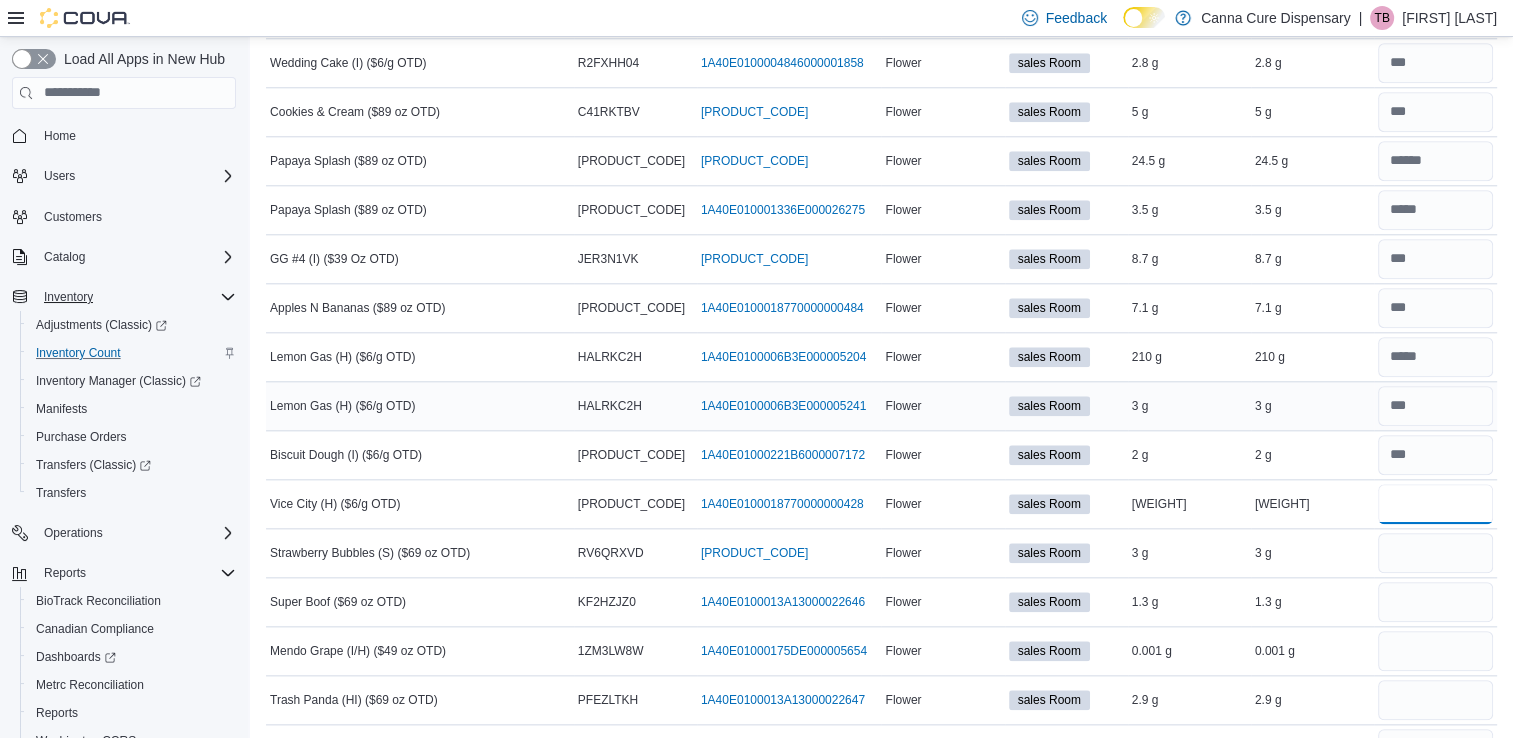 scroll, scrollTop: 2076, scrollLeft: 0, axis: vertical 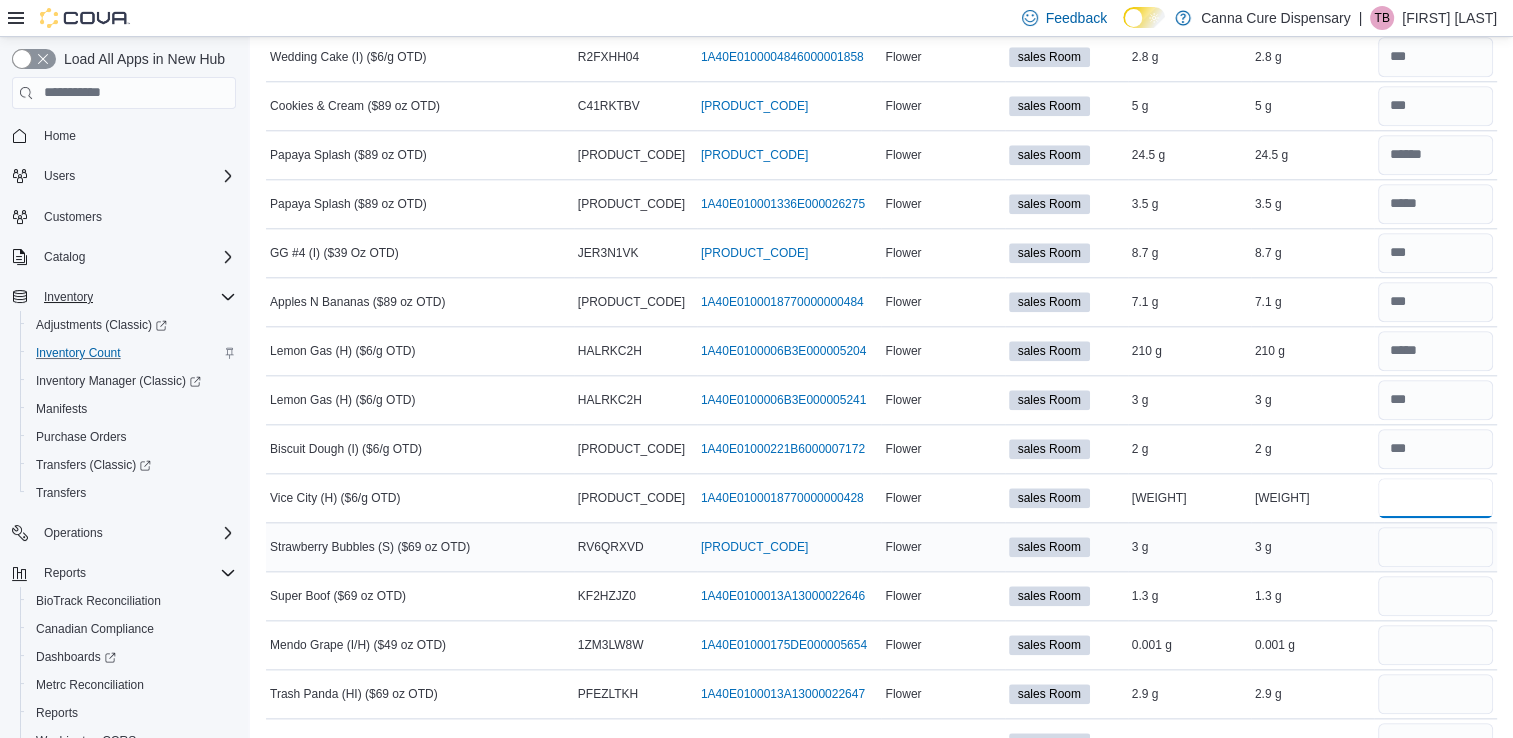 type on "*" 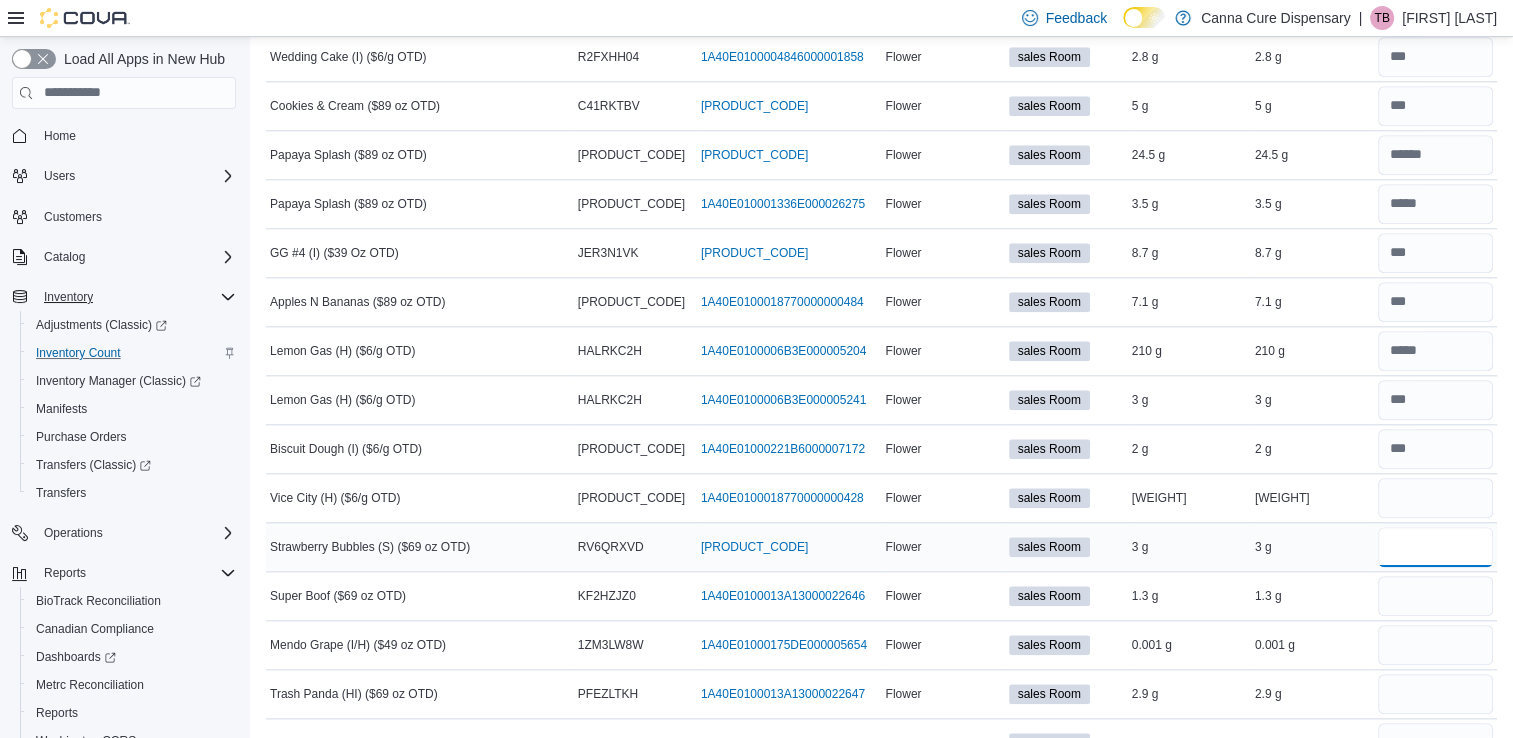 type 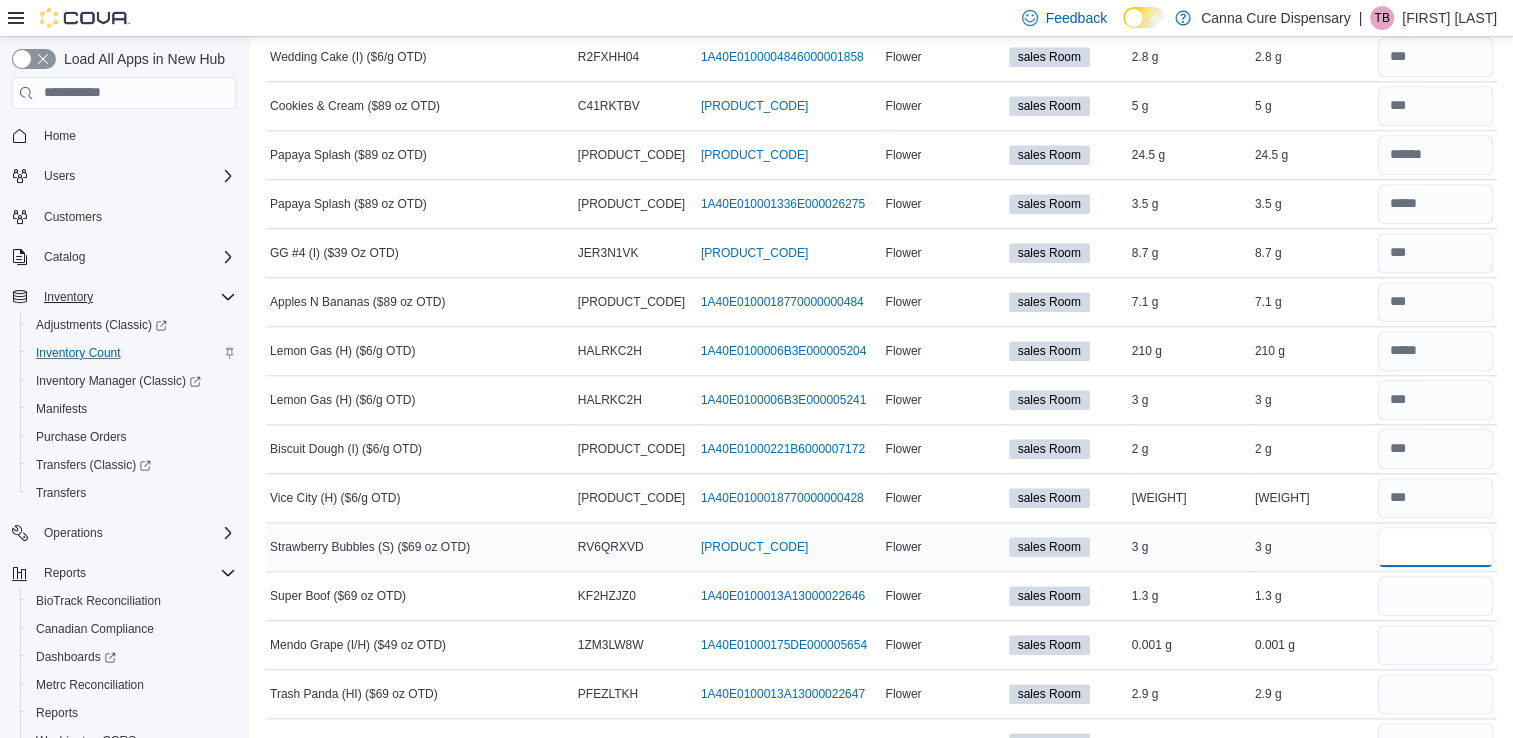 type on "*" 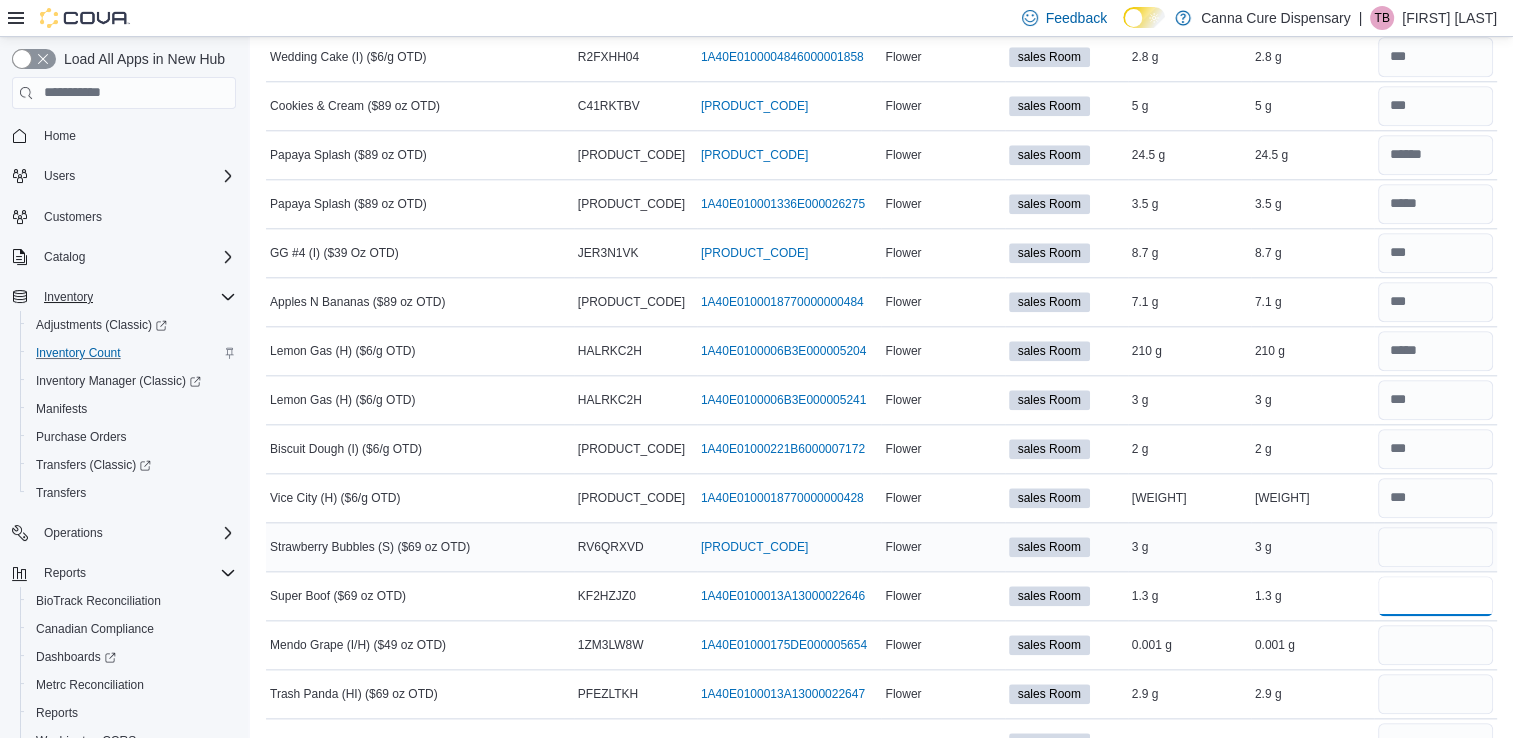 type 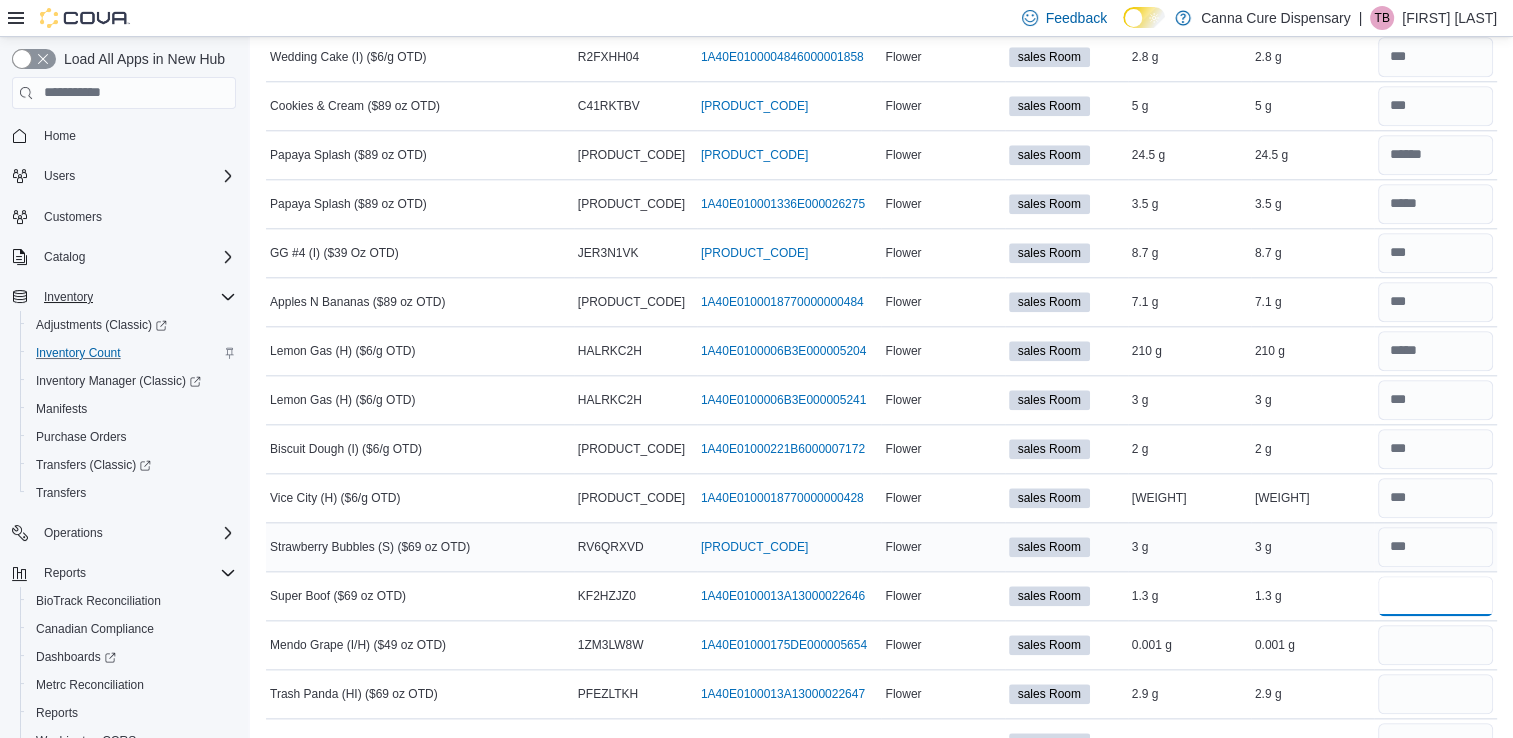 type on "*" 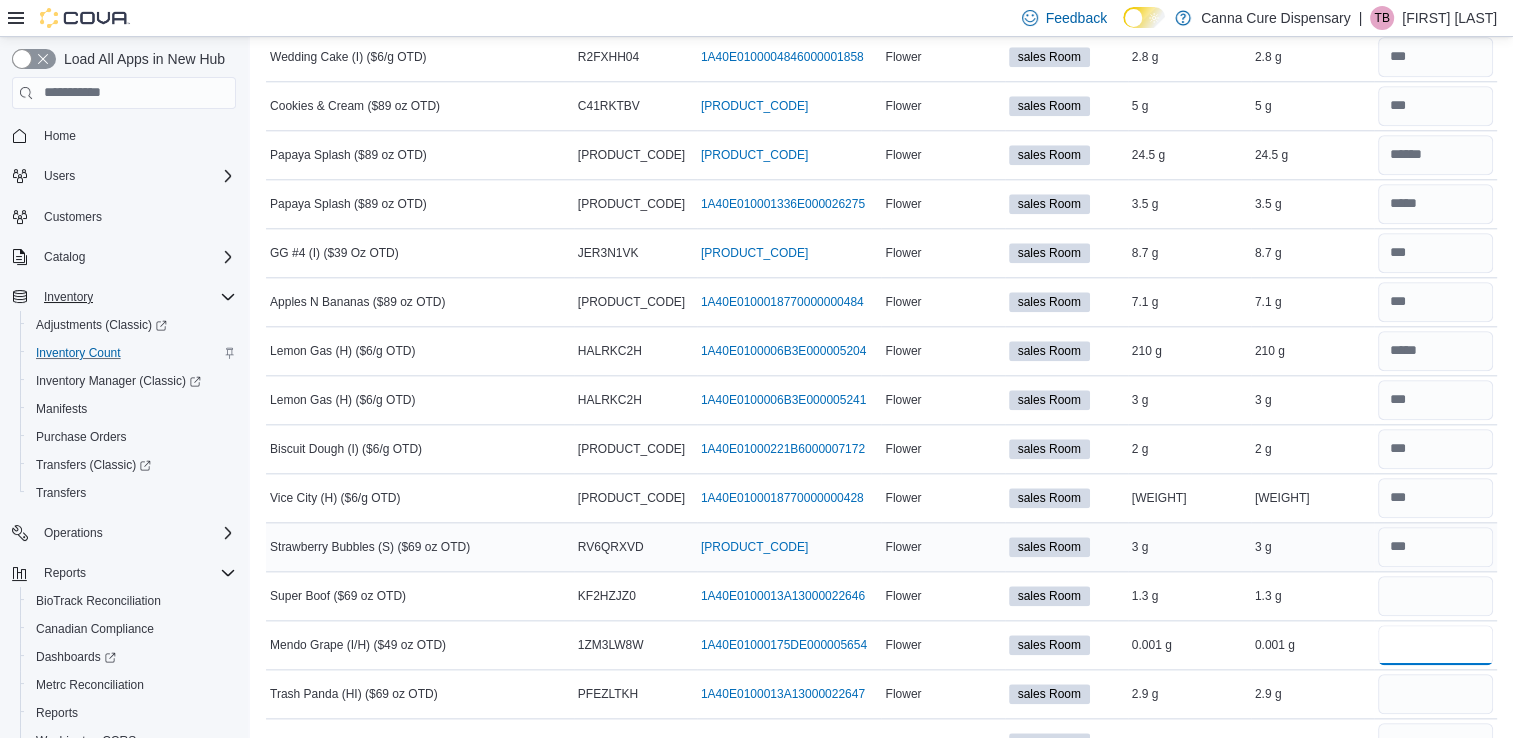 type 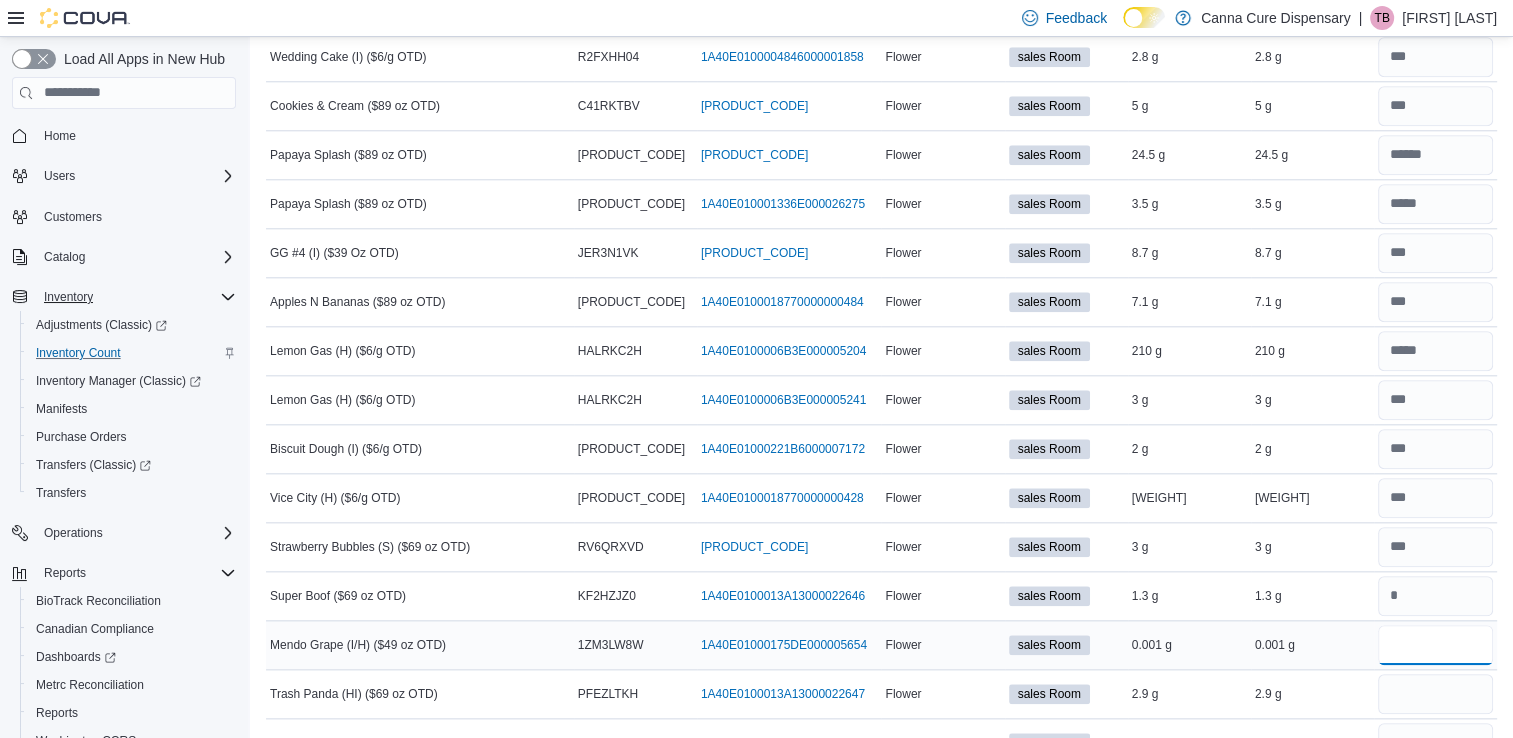click at bounding box center (1435, 645) 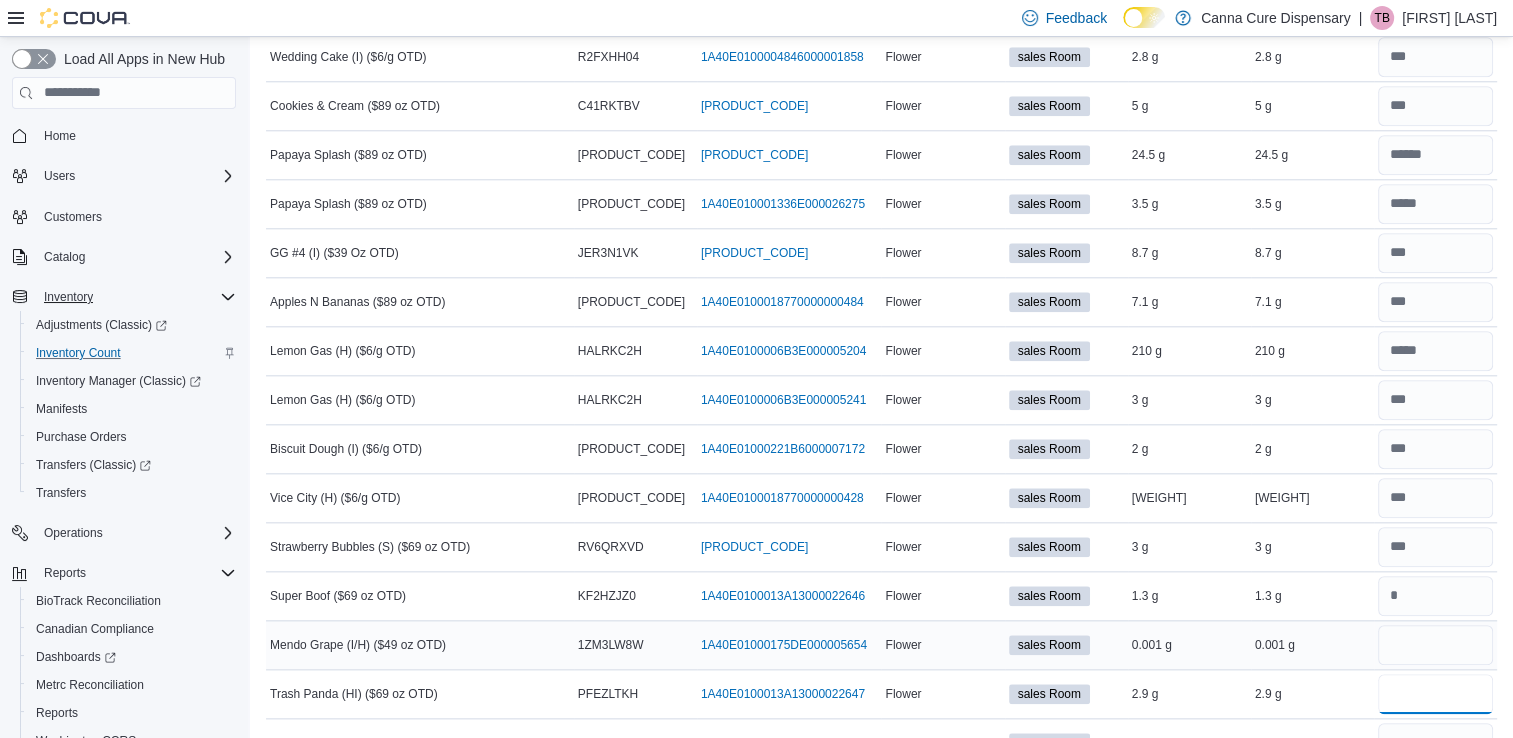type 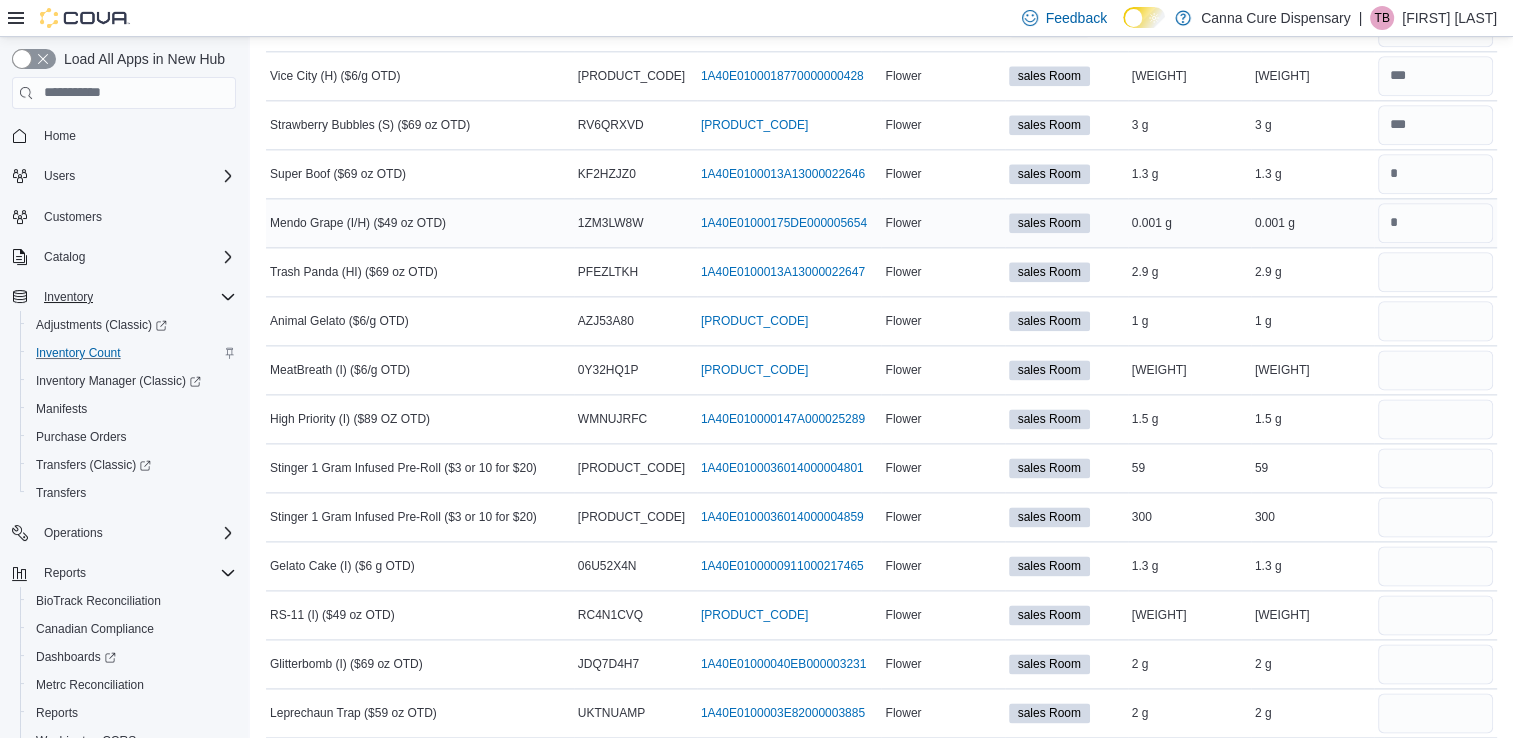 scroll, scrollTop: 2503, scrollLeft: 0, axis: vertical 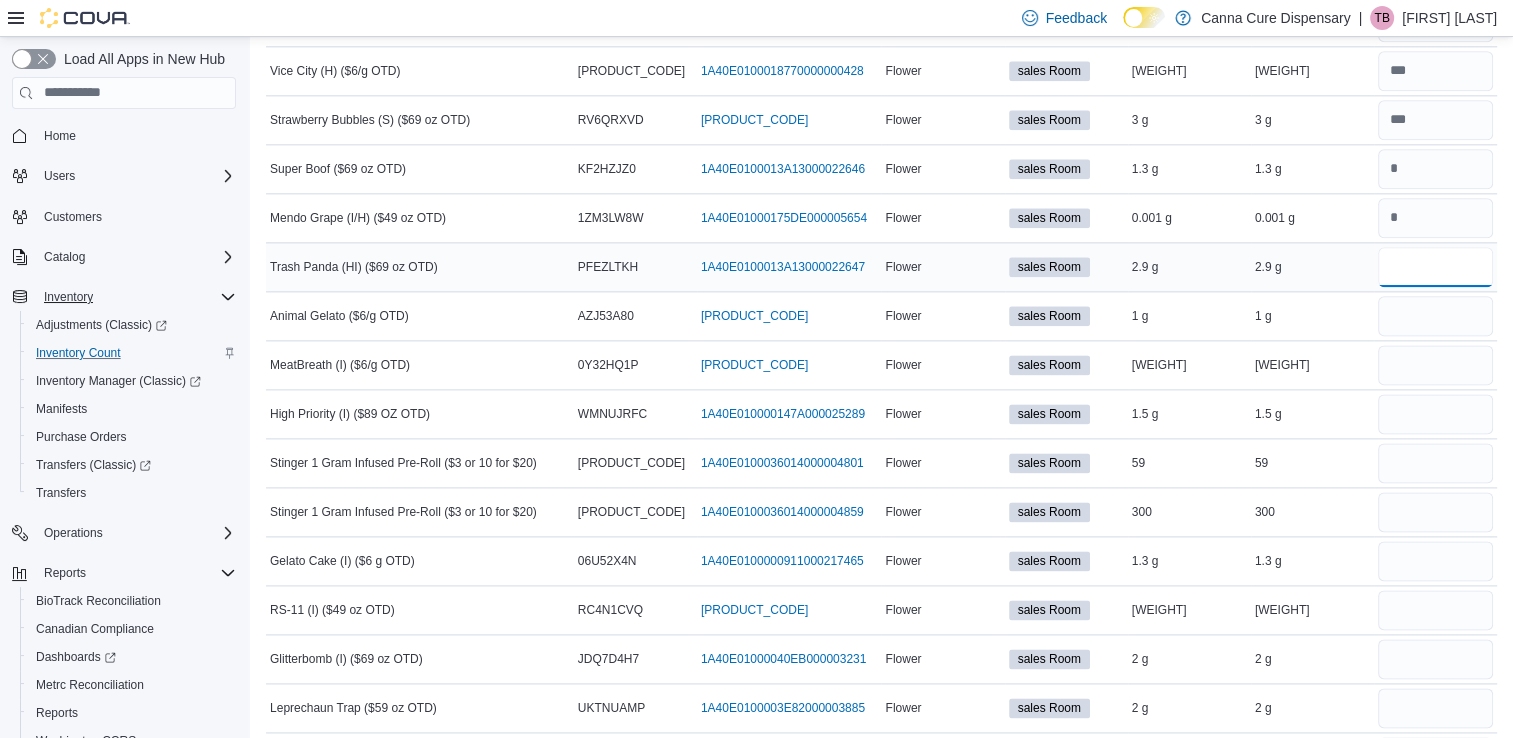 click at bounding box center [1435, 267] 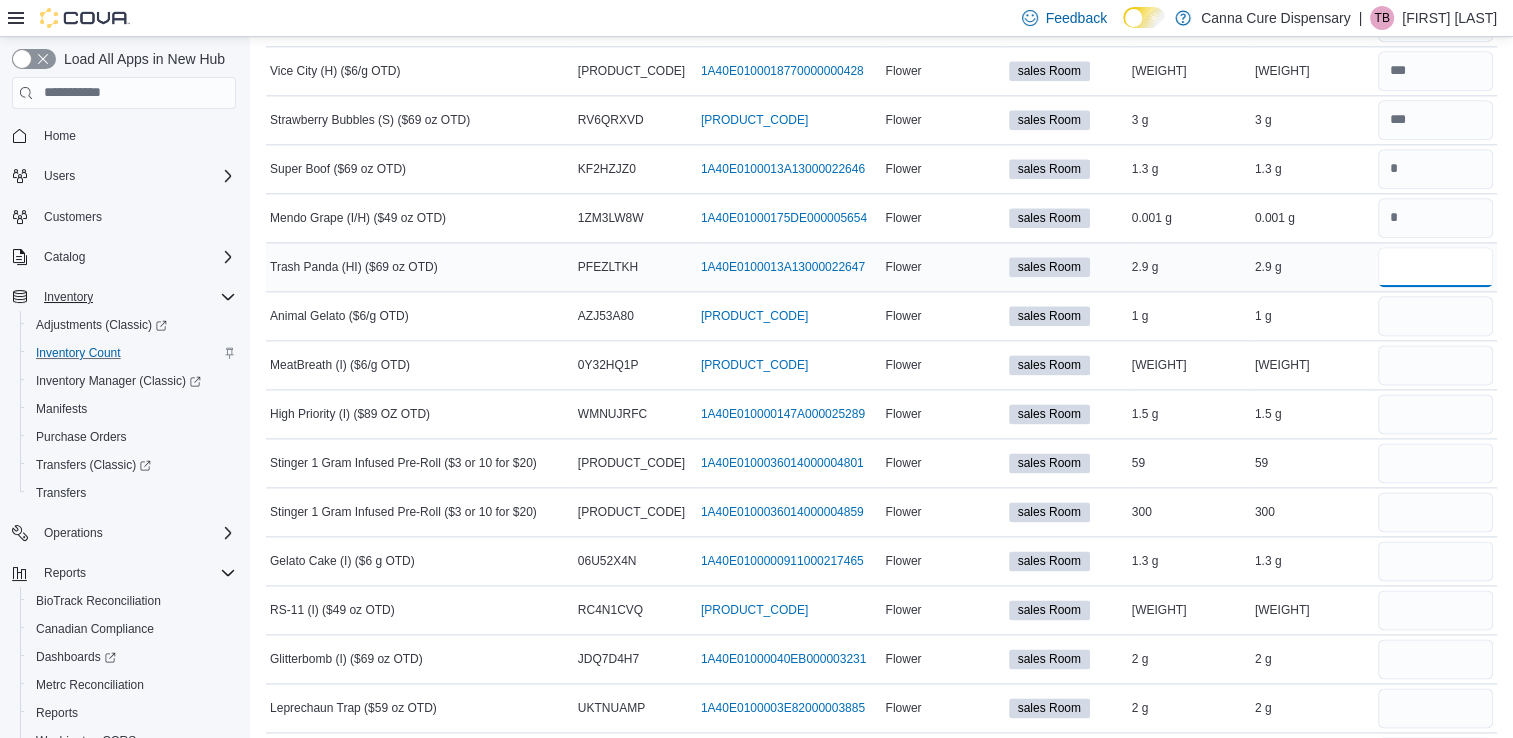 type on "*" 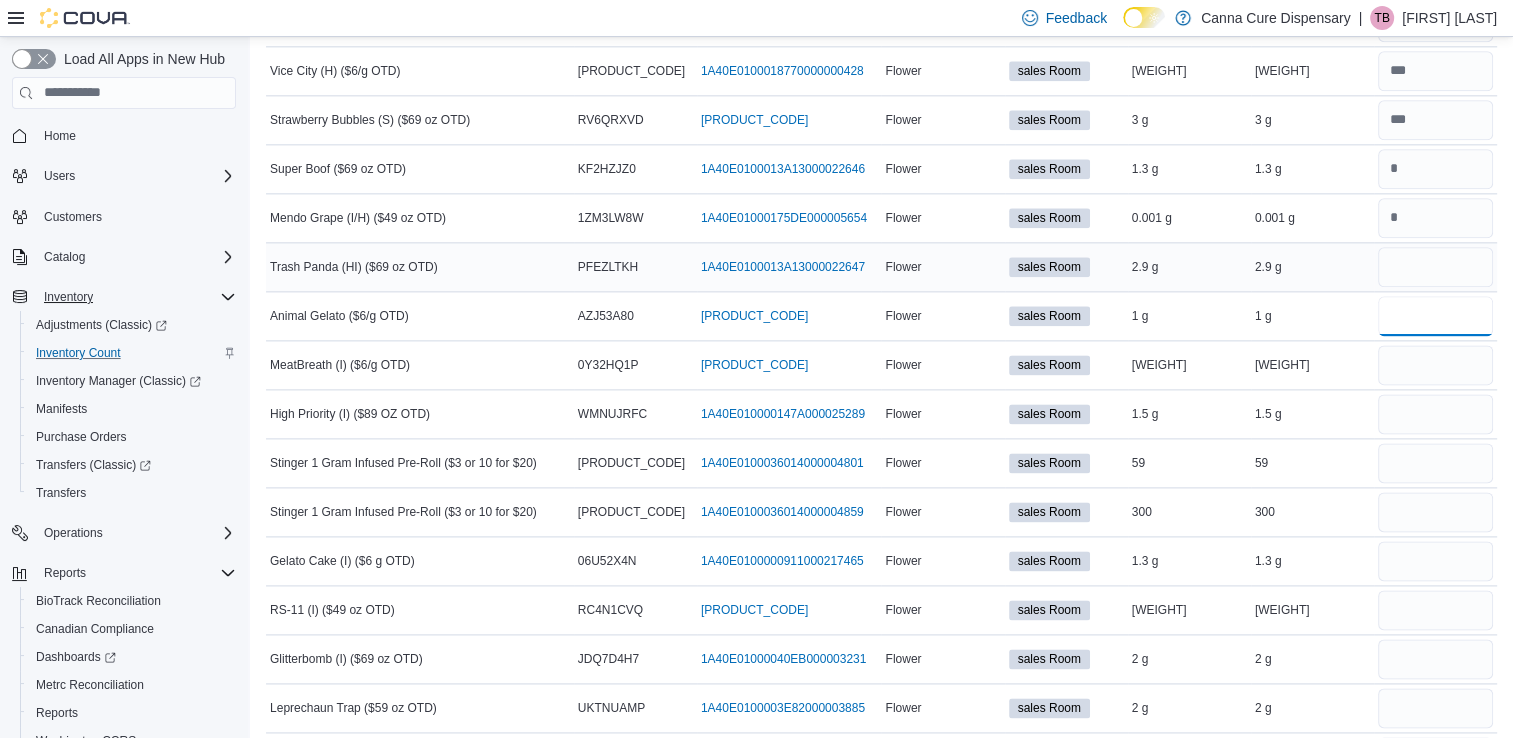 type 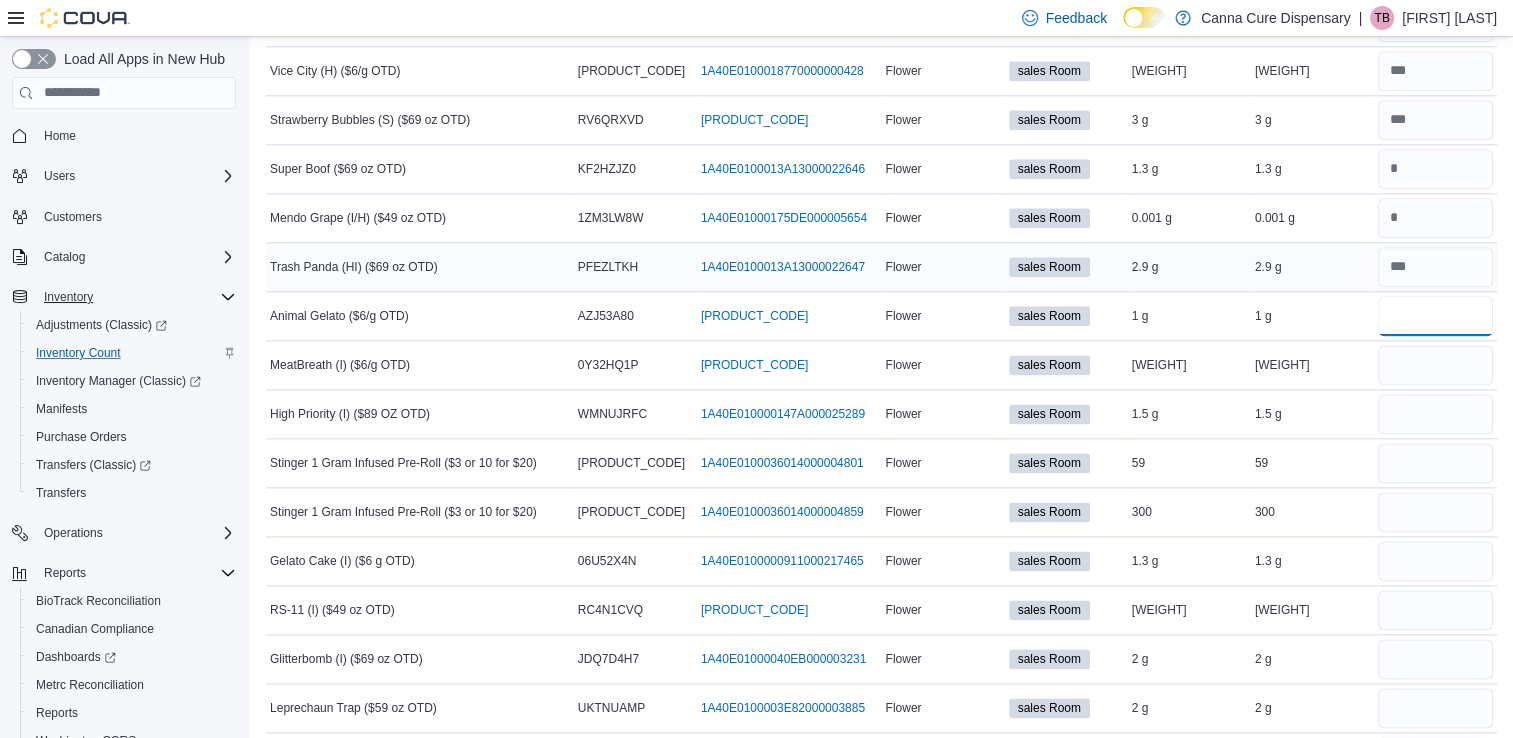 type on "*" 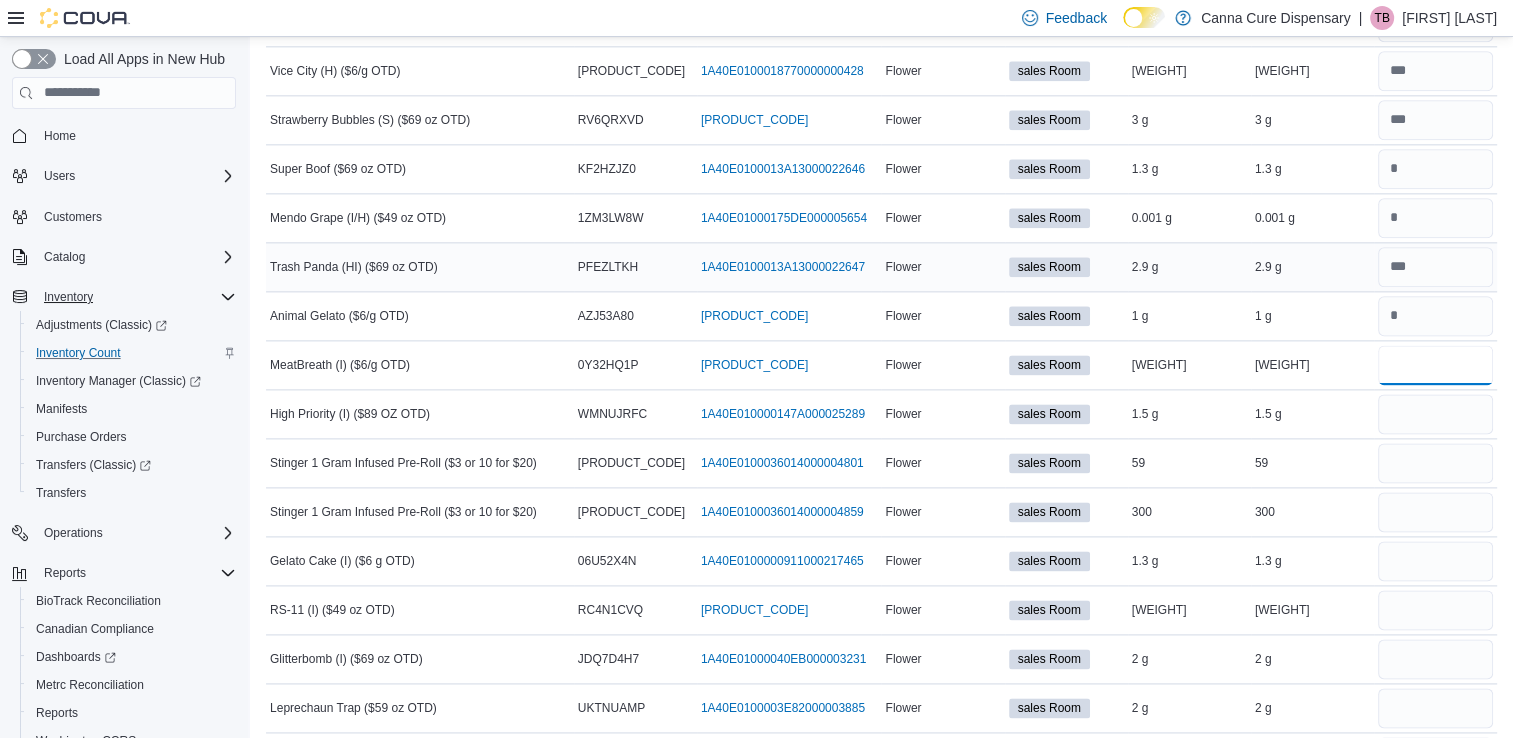 type 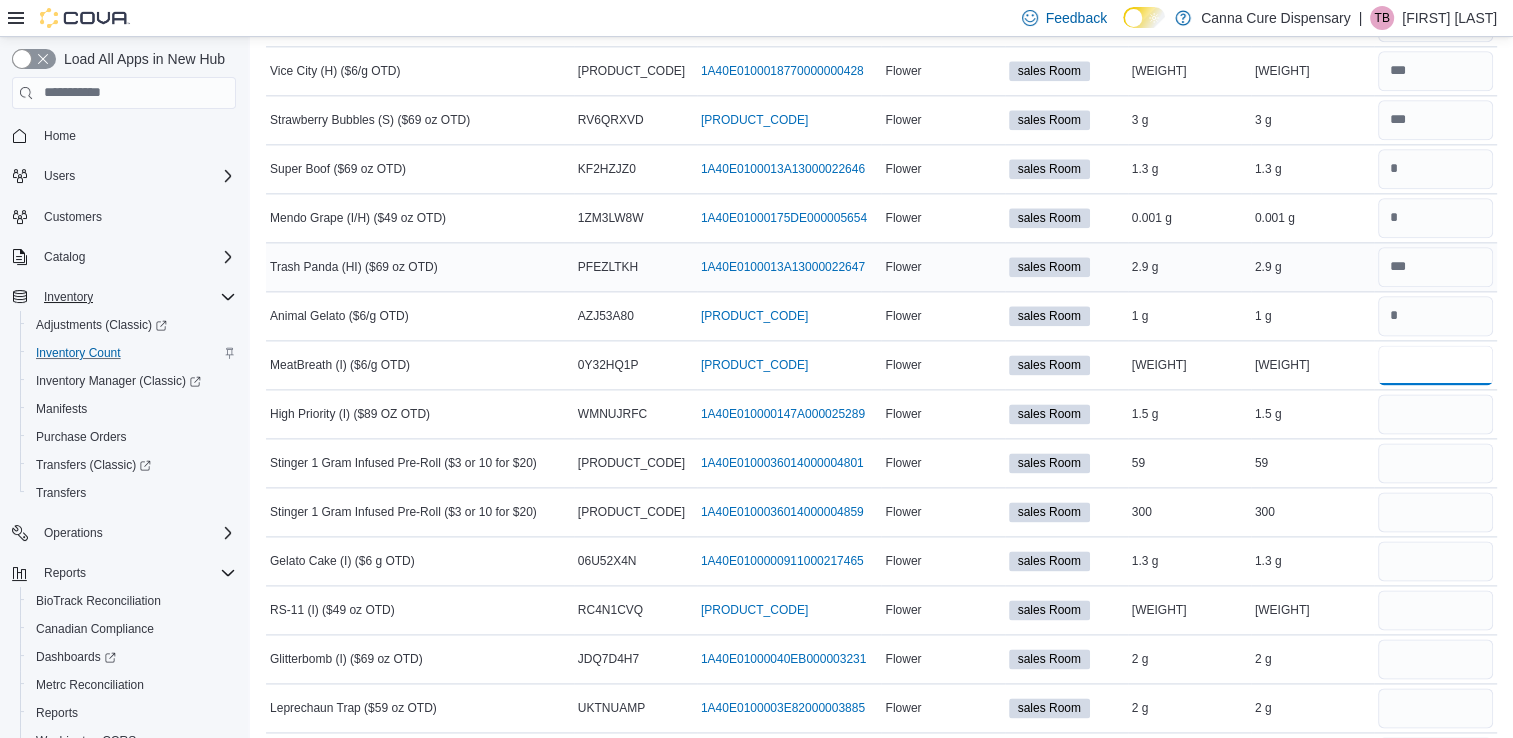 type on "*" 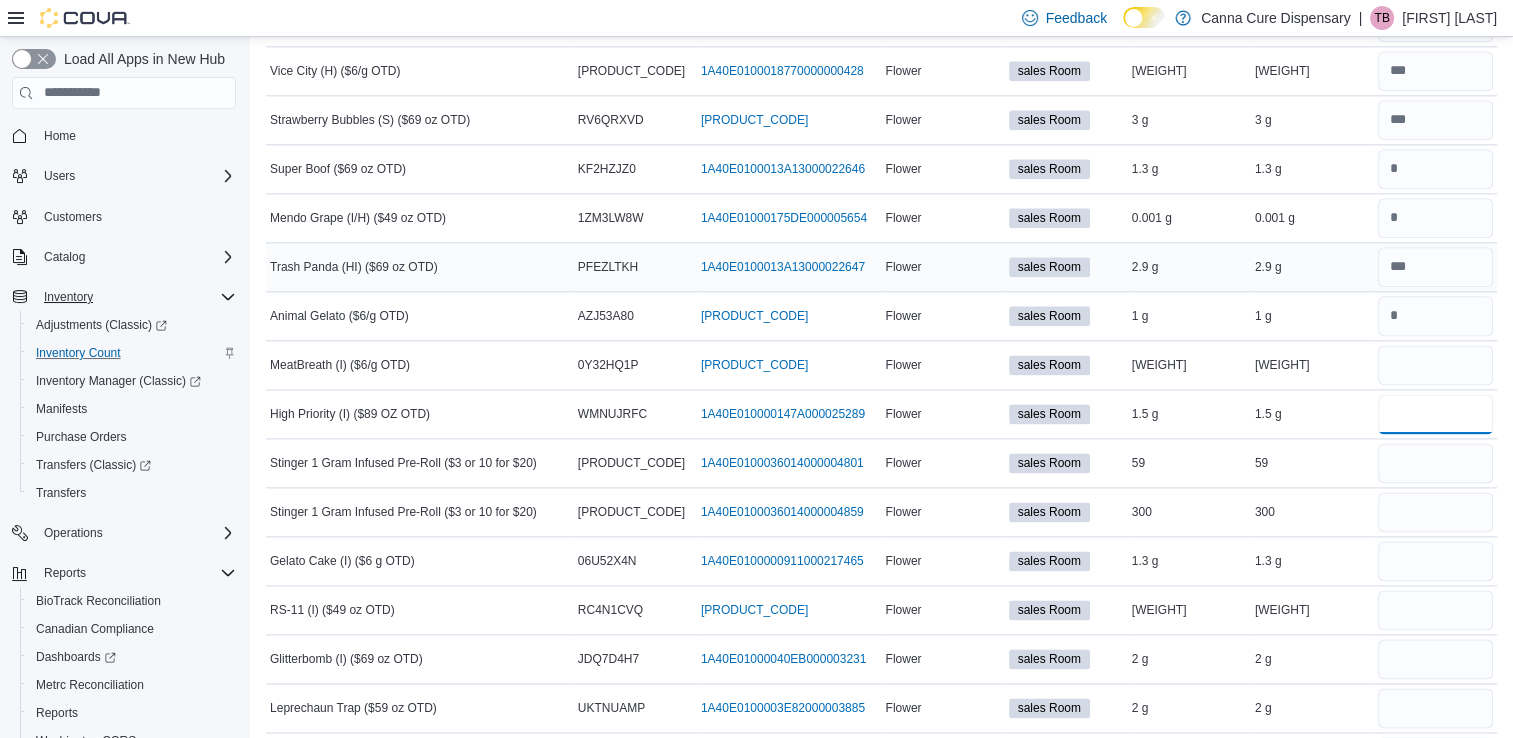 type 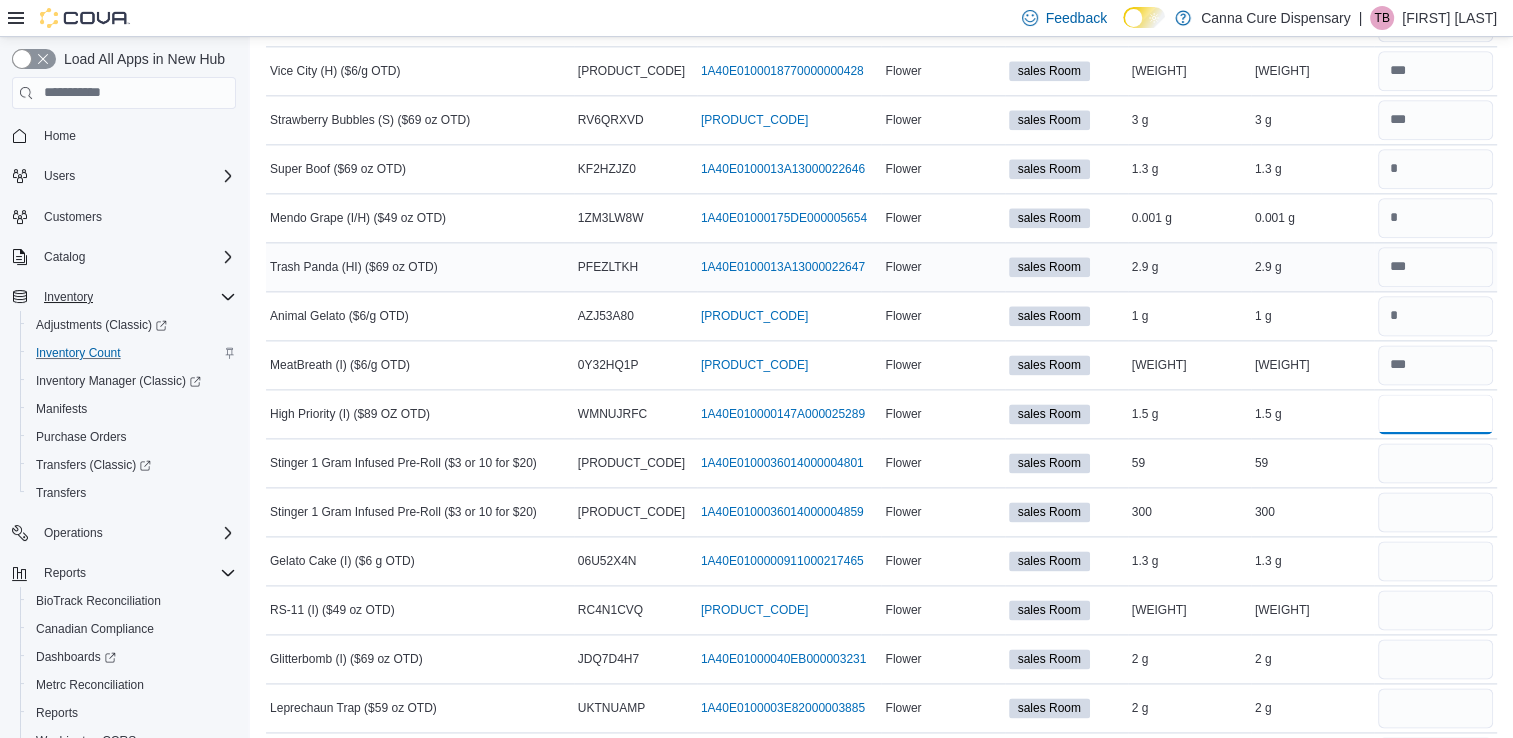 type on "*" 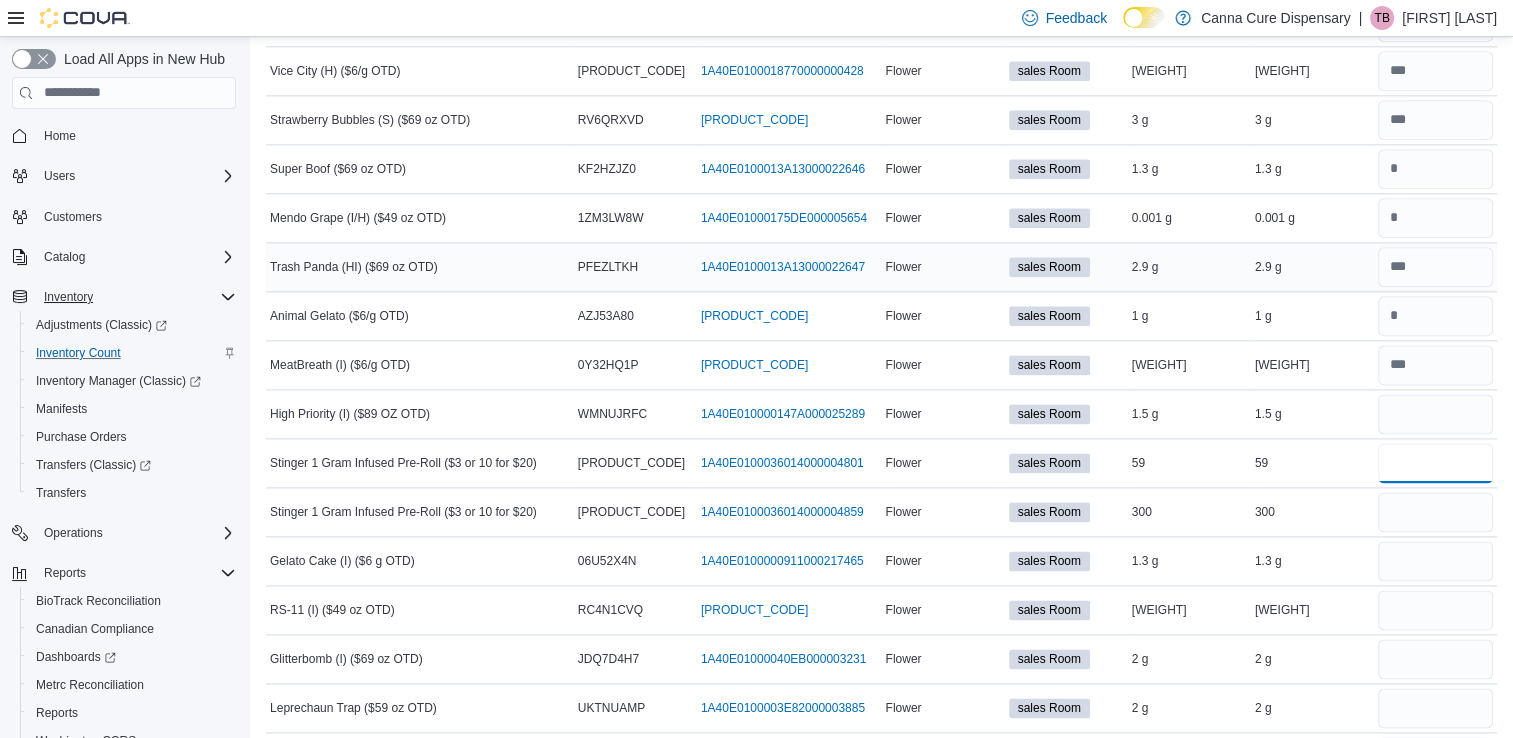 type 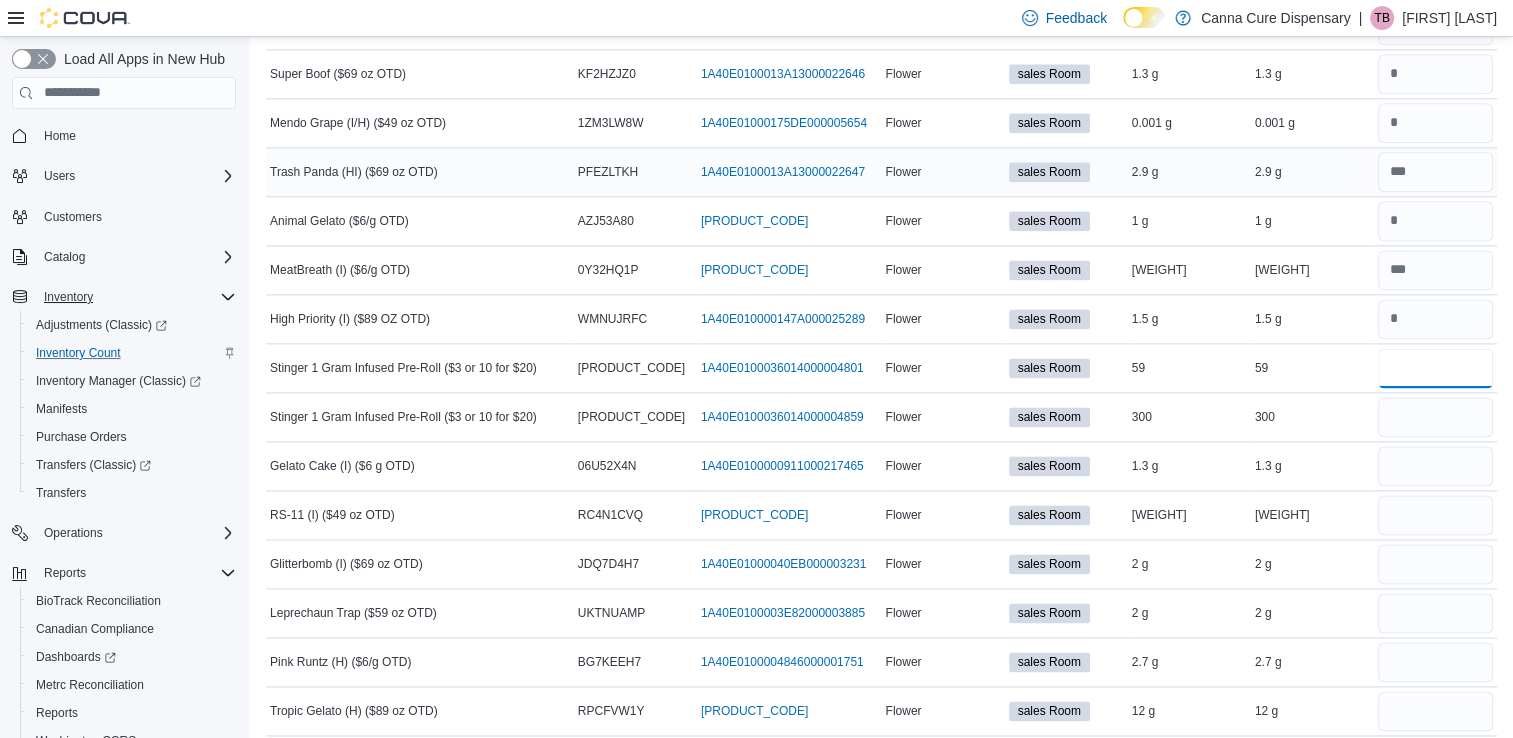 scroll, scrollTop: 2655, scrollLeft: 0, axis: vertical 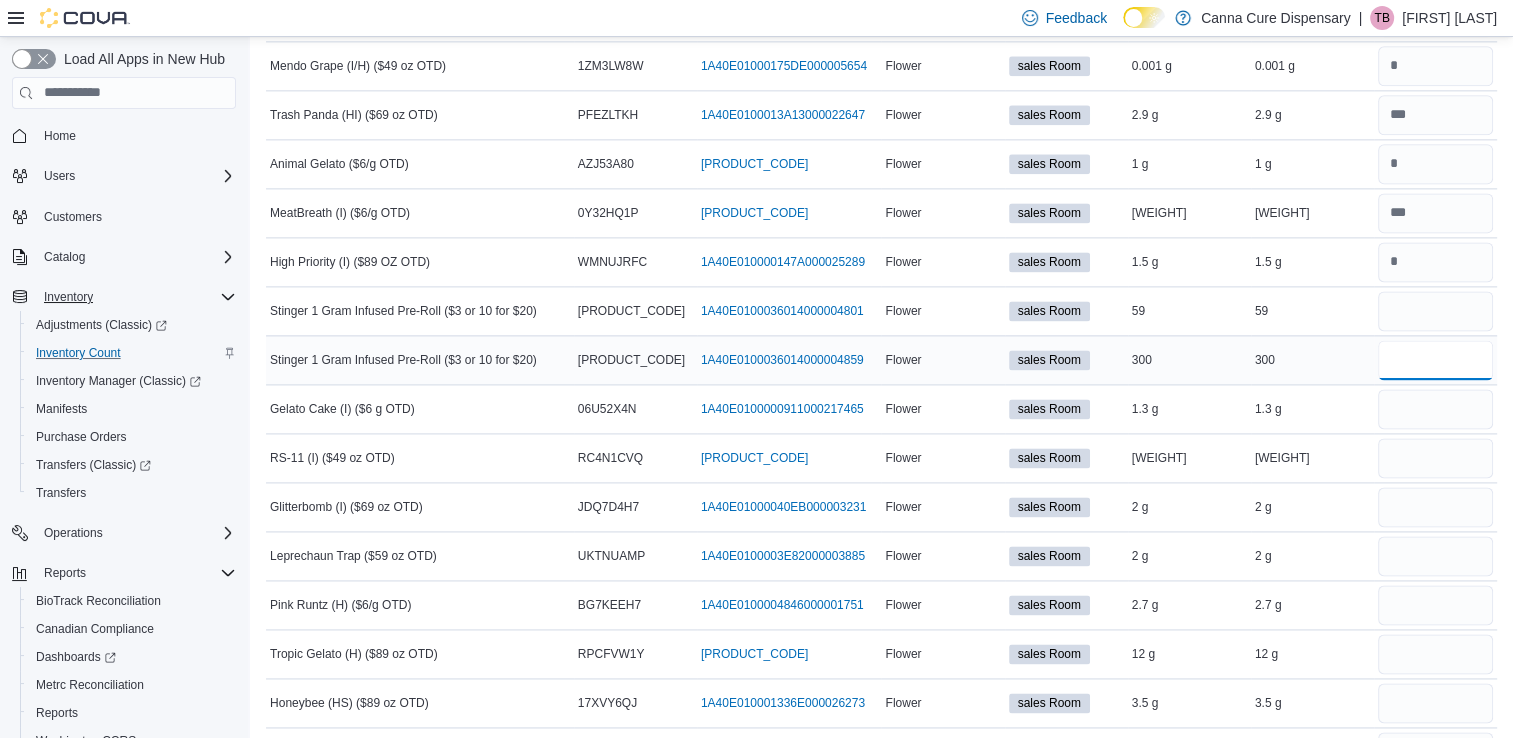 click at bounding box center [1435, 360] 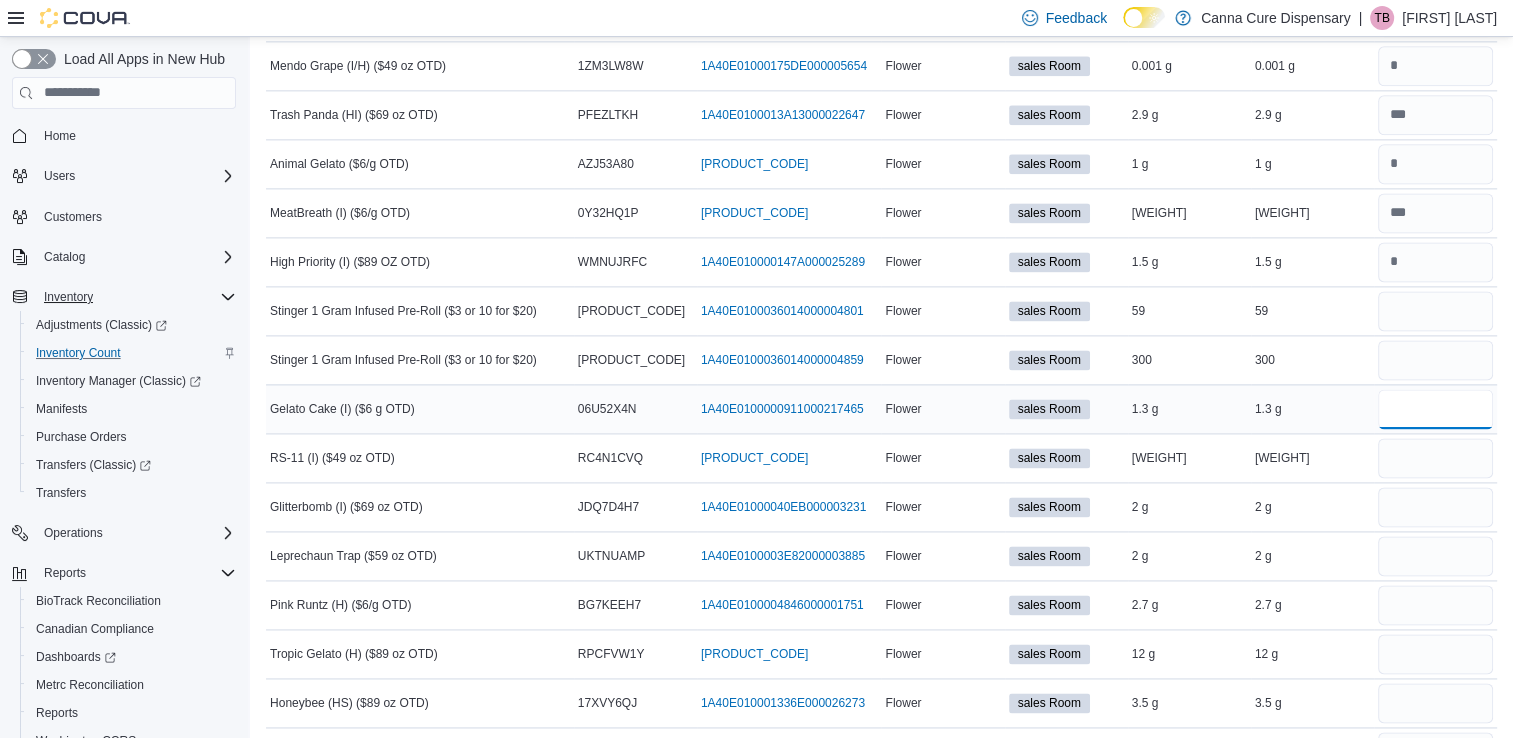 click at bounding box center (1435, 409) 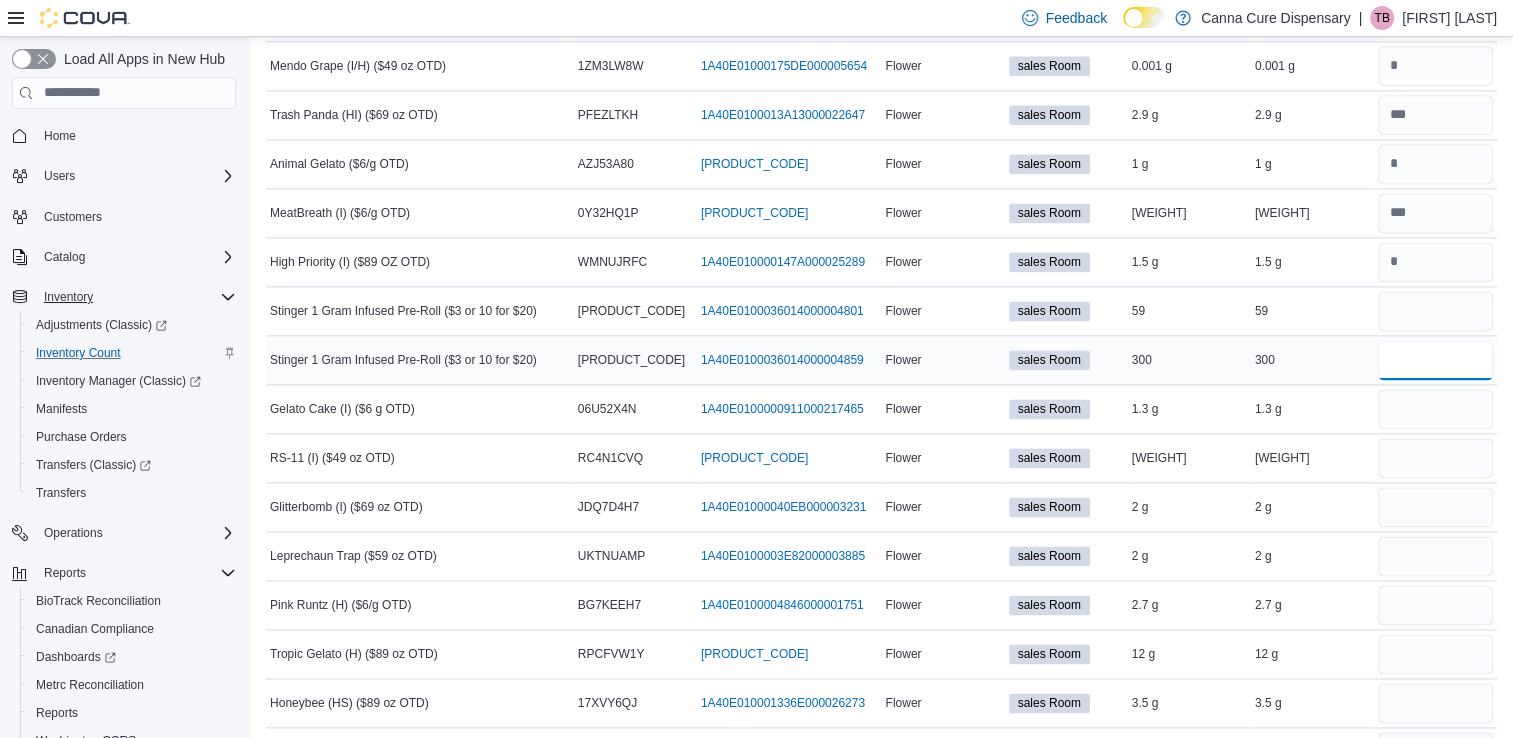 click at bounding box center (1435, 360) 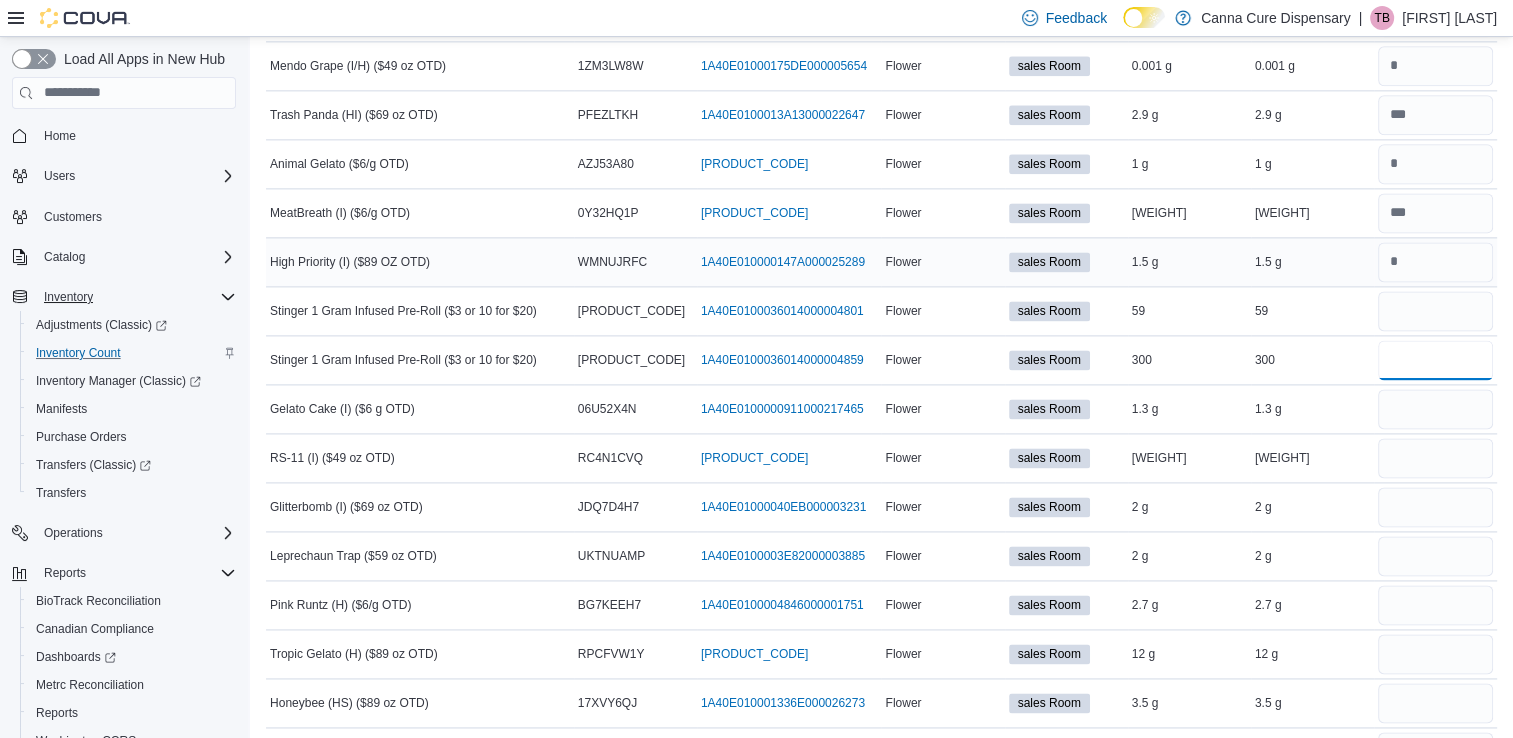 type on "***" 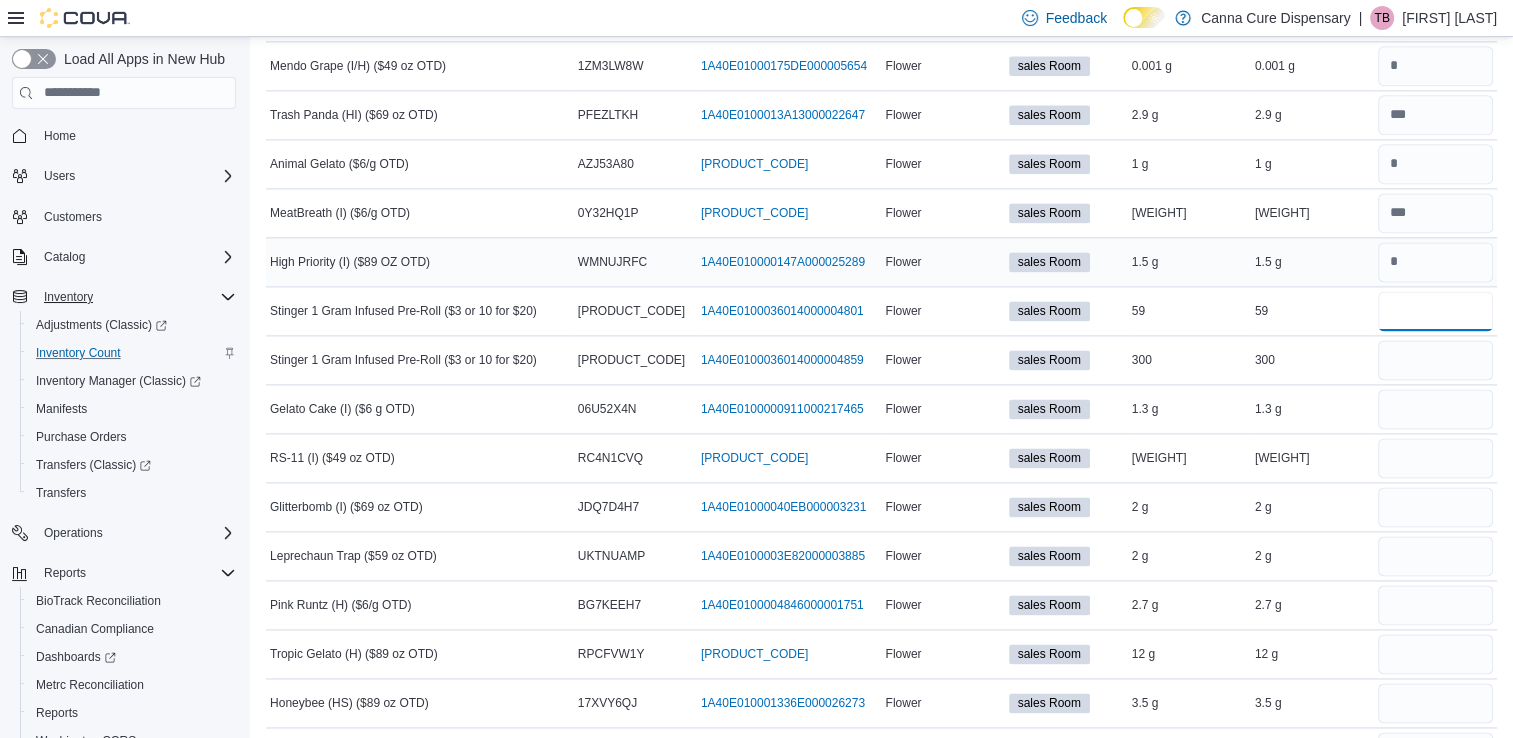 type 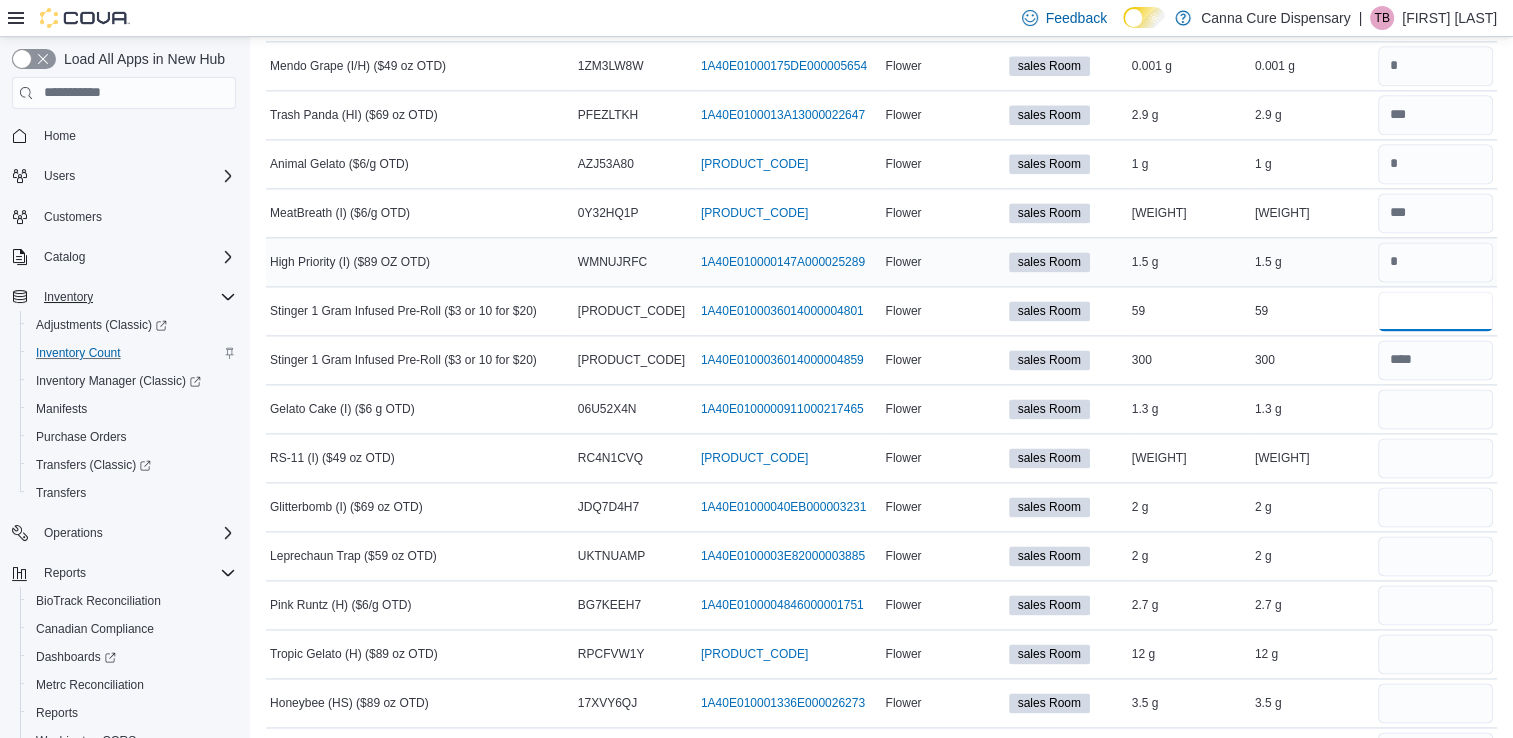 click at bounding box center (1435, 262) 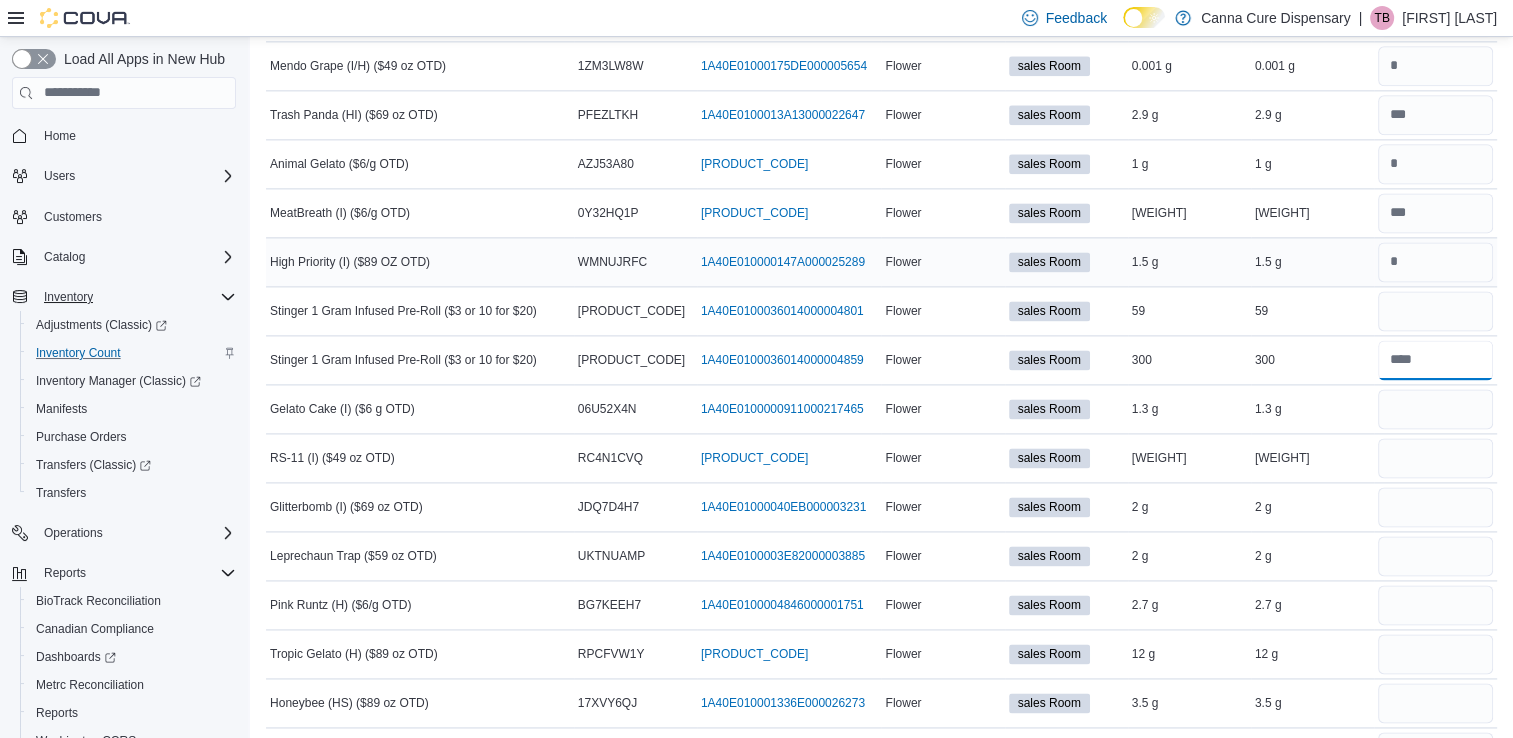 type 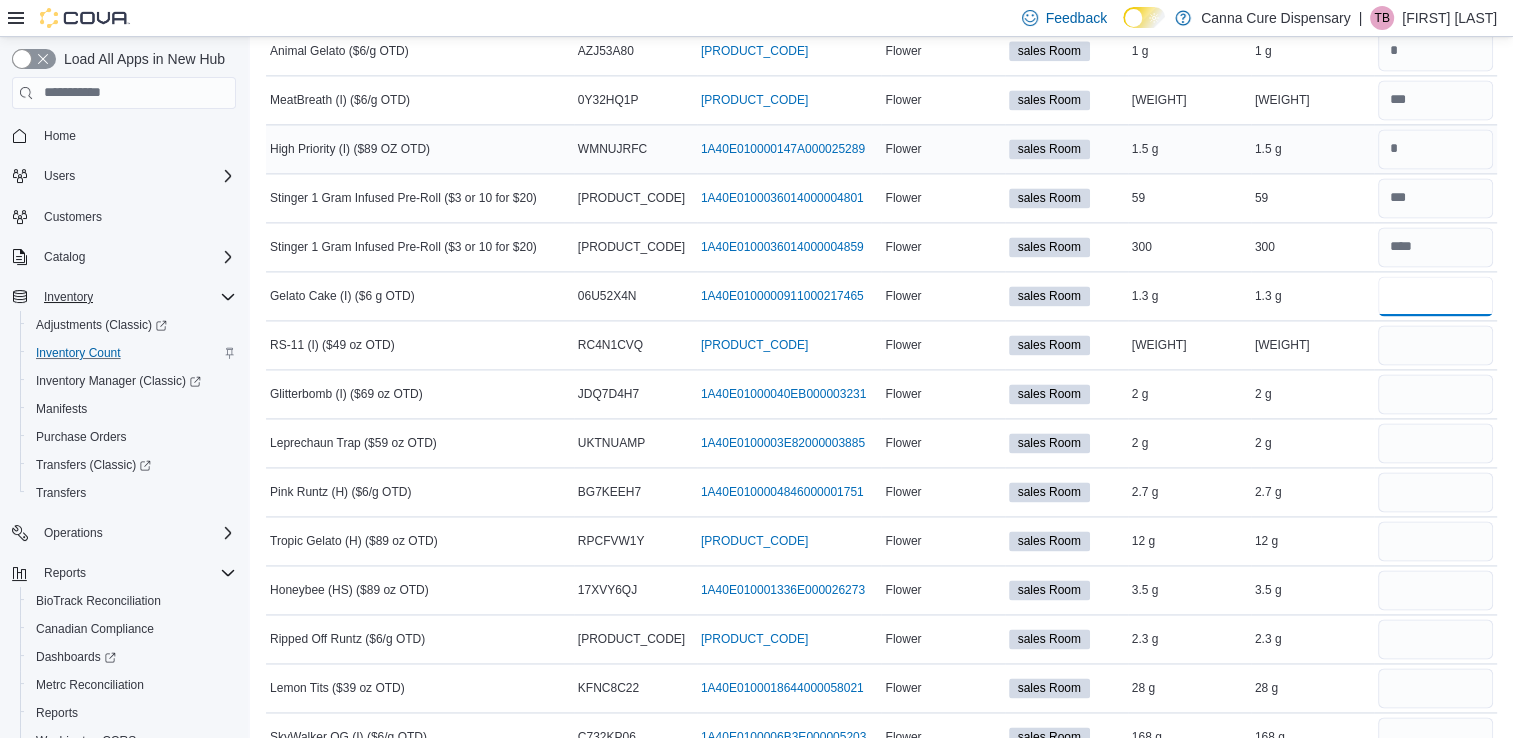 scroll, scrollTop: 2796, scrollLeft: 0, axis: vertical 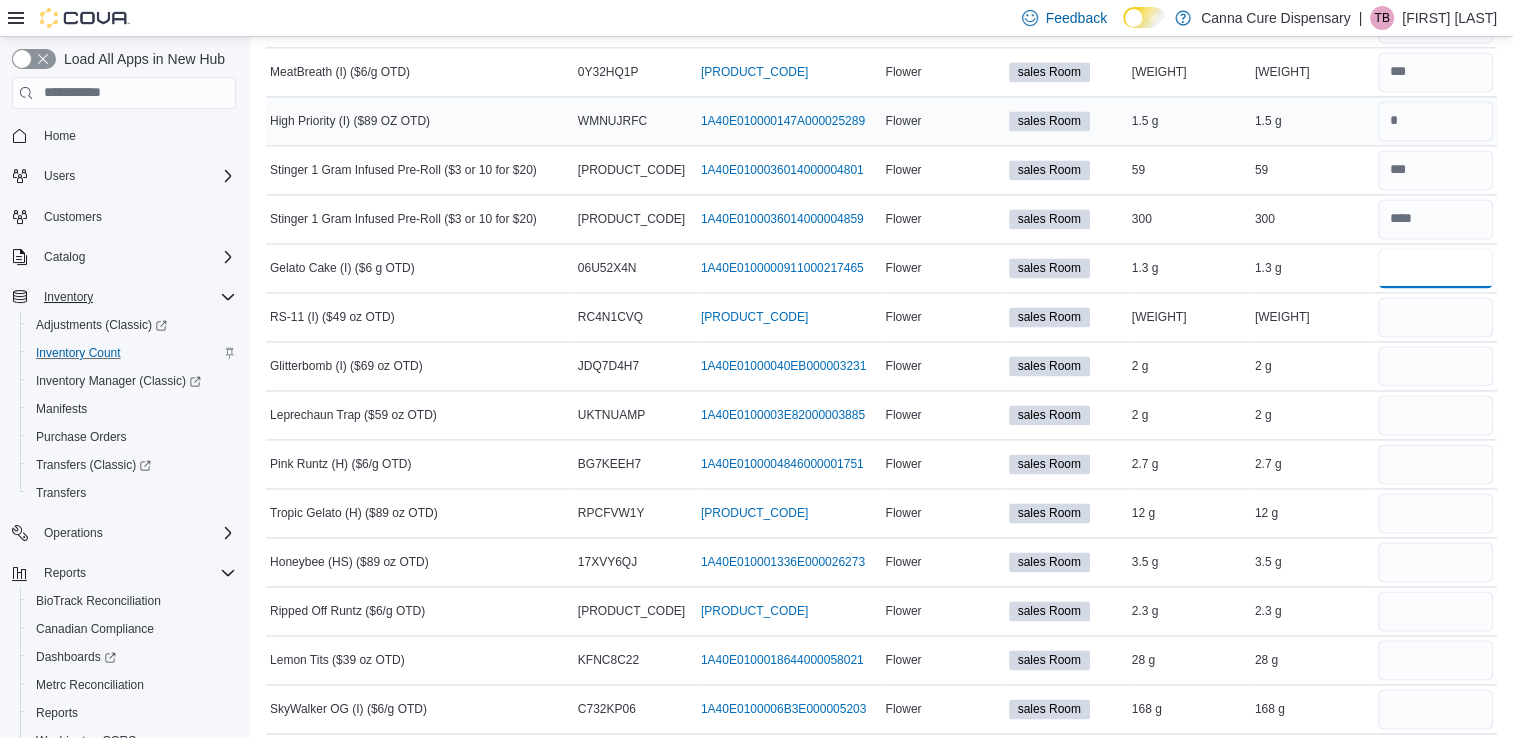 type on "*" 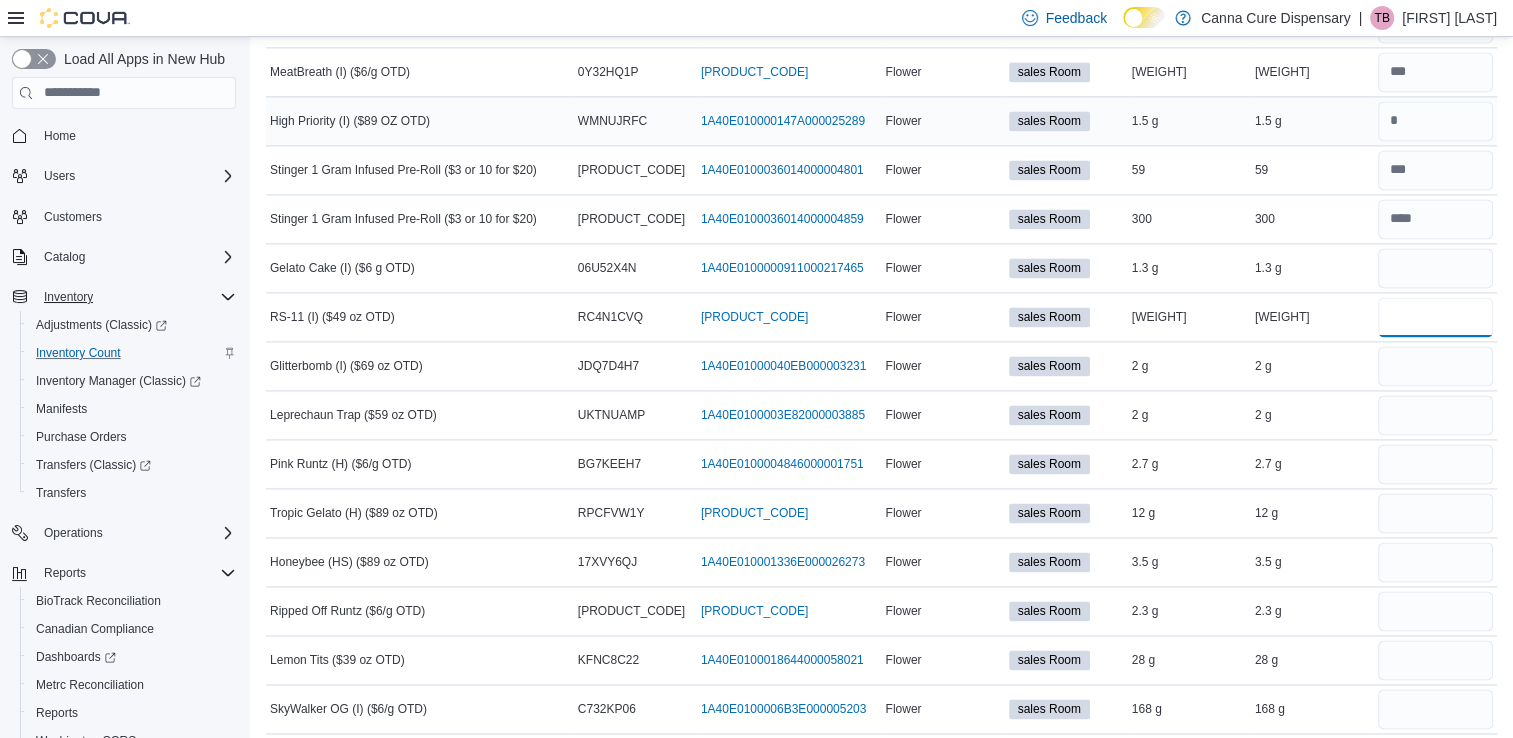 type 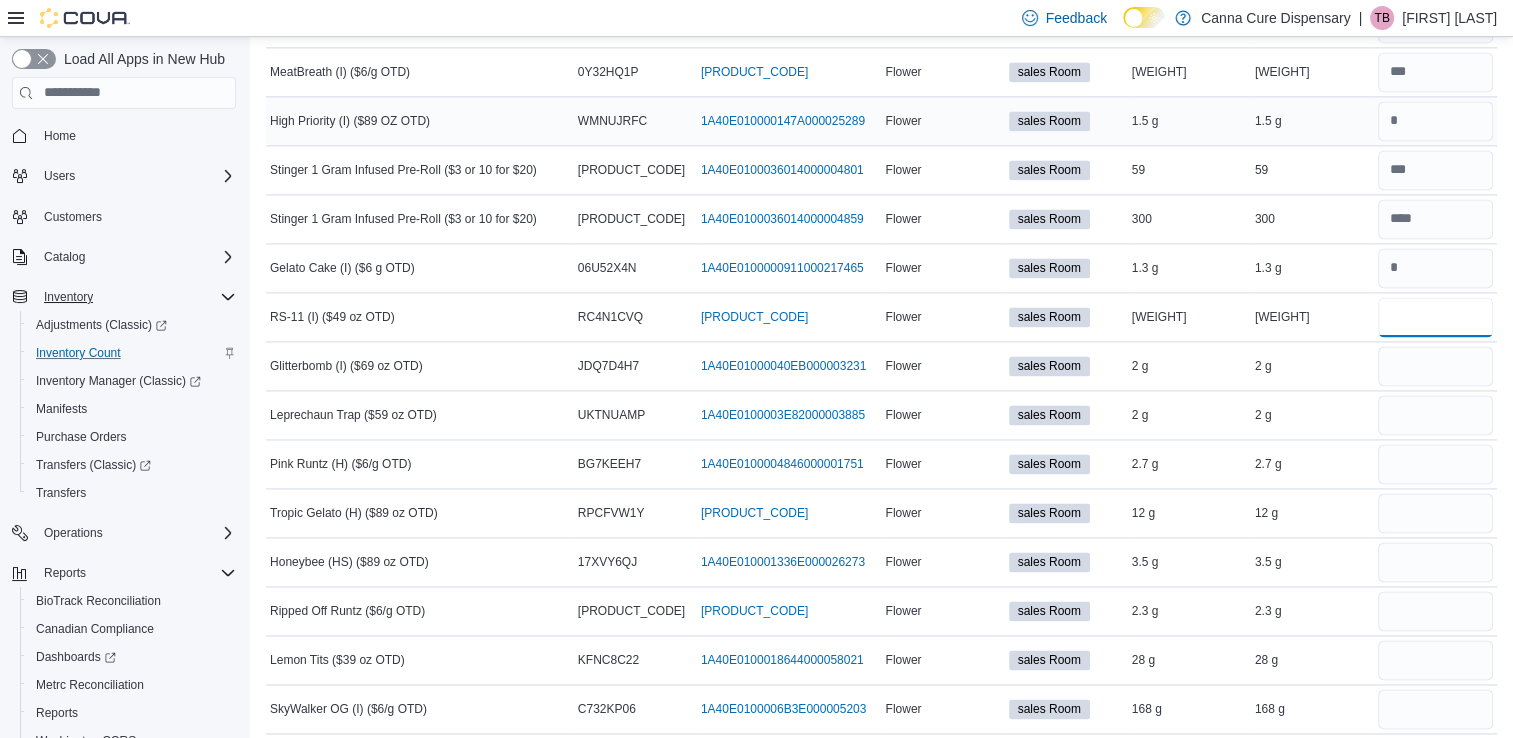 type on "***" 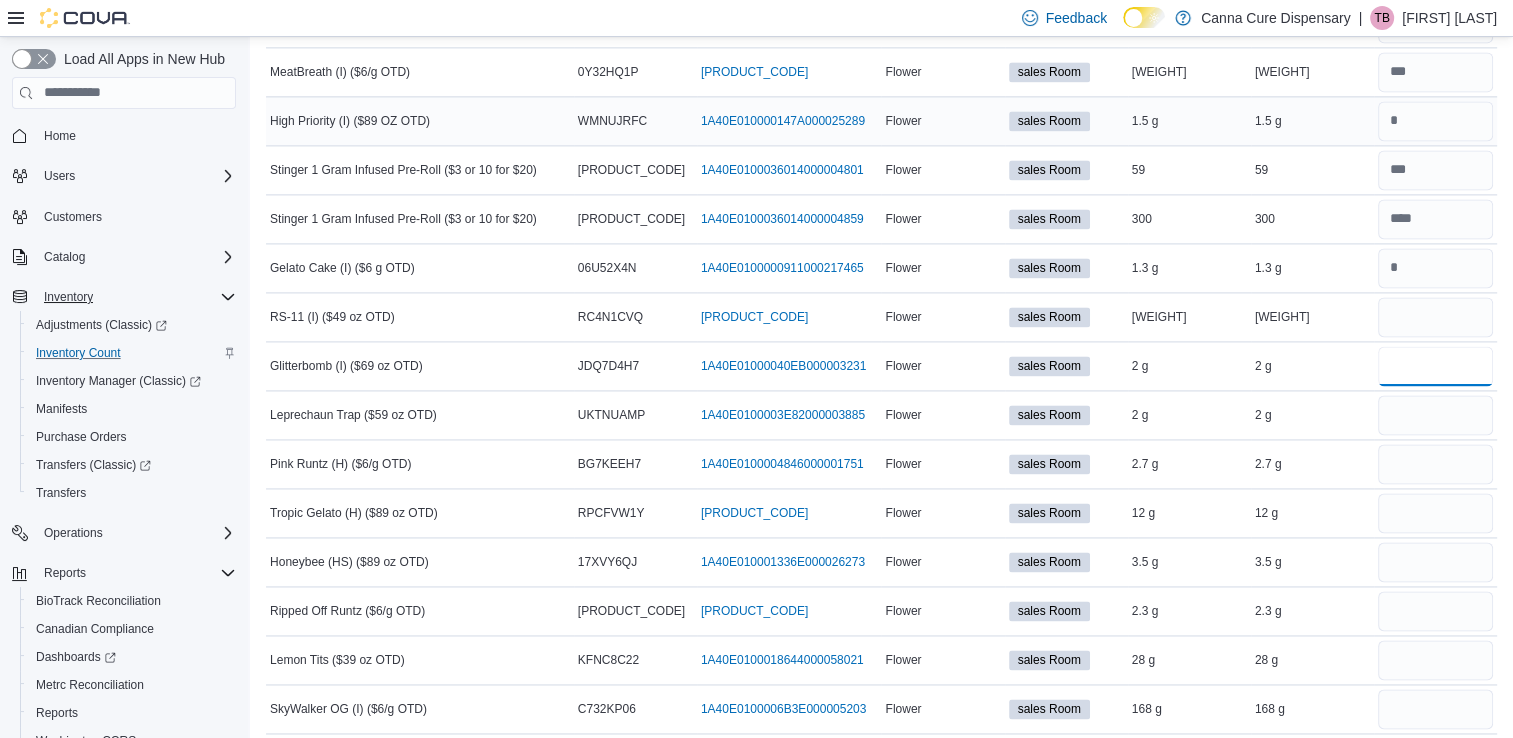 type 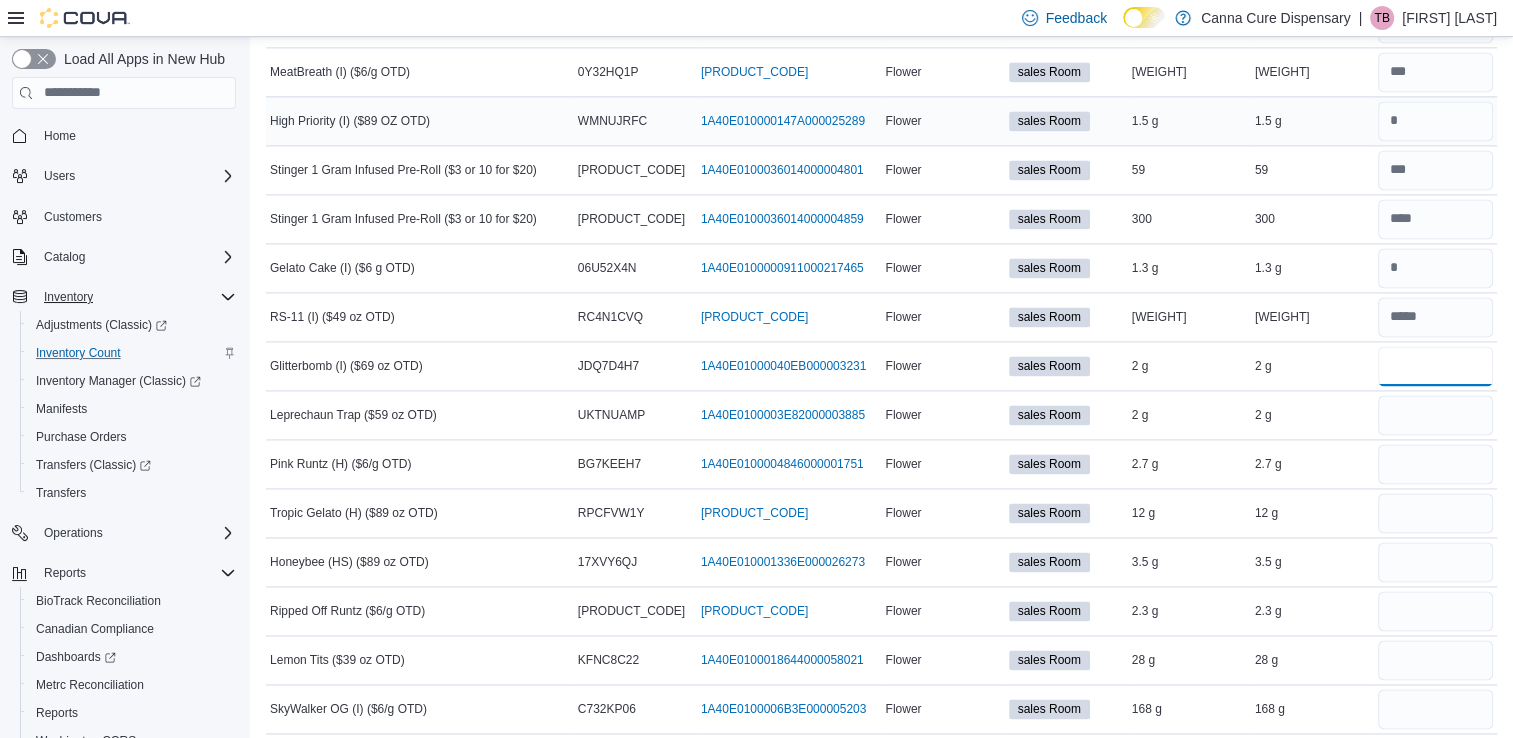 type on "*" 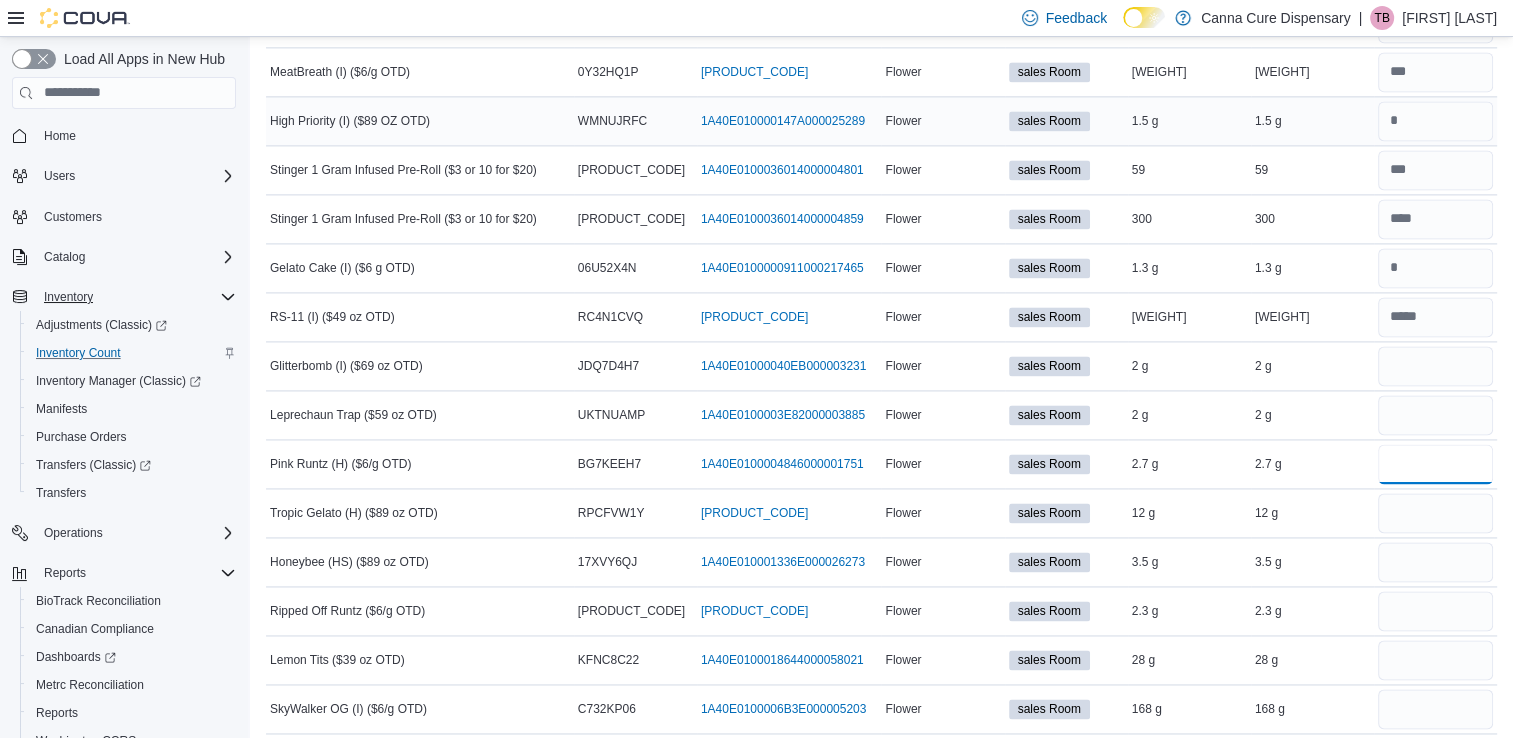 type 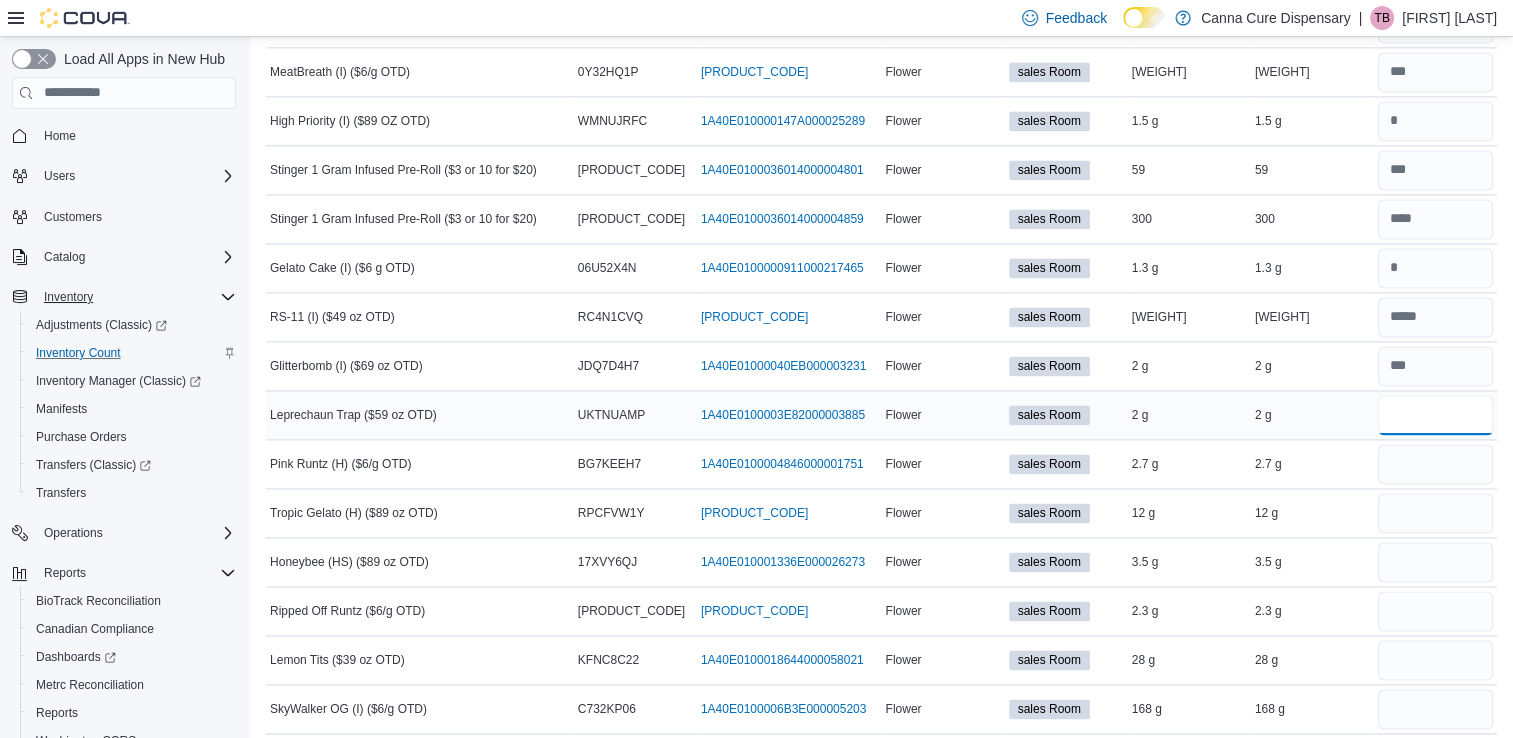 click at bounding box center [1435, 415] 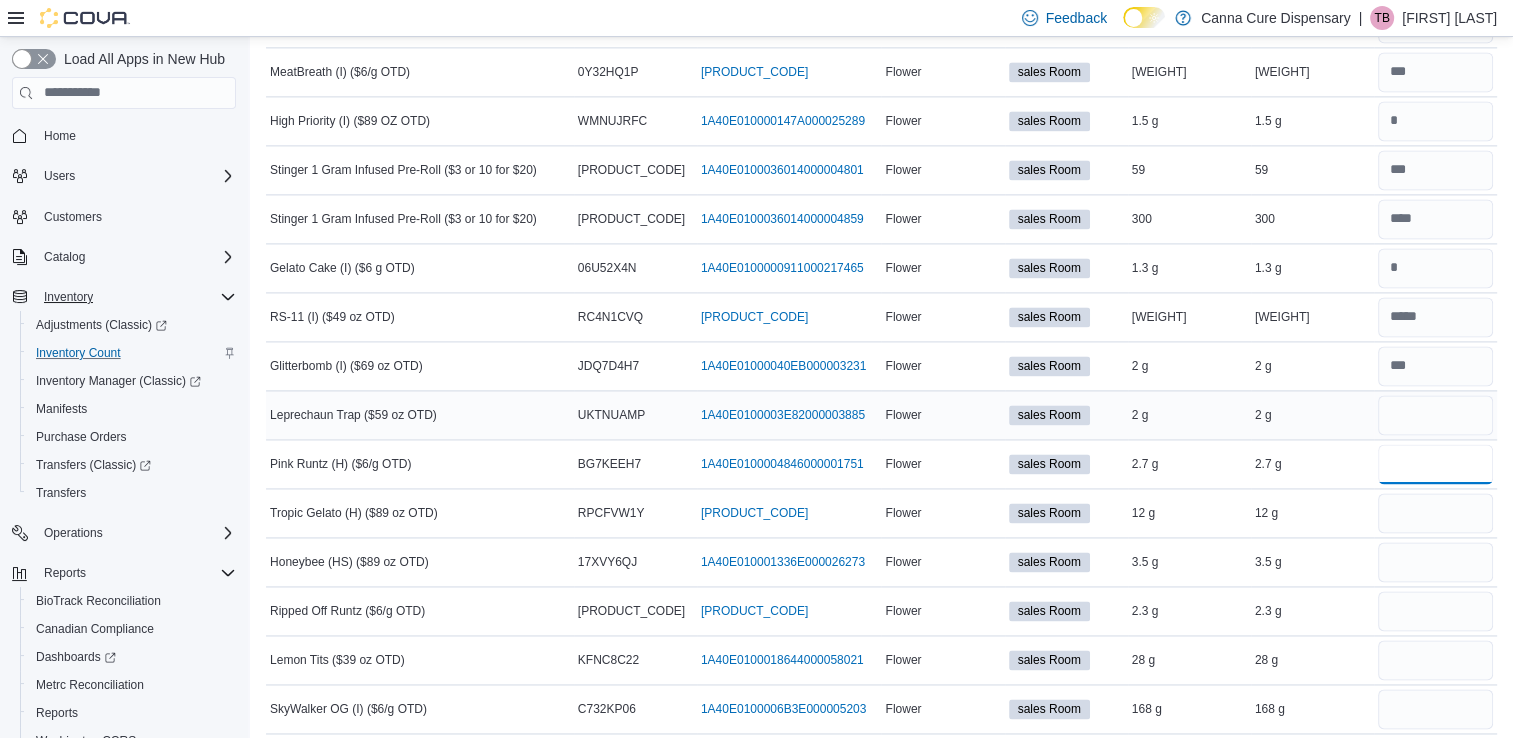 type 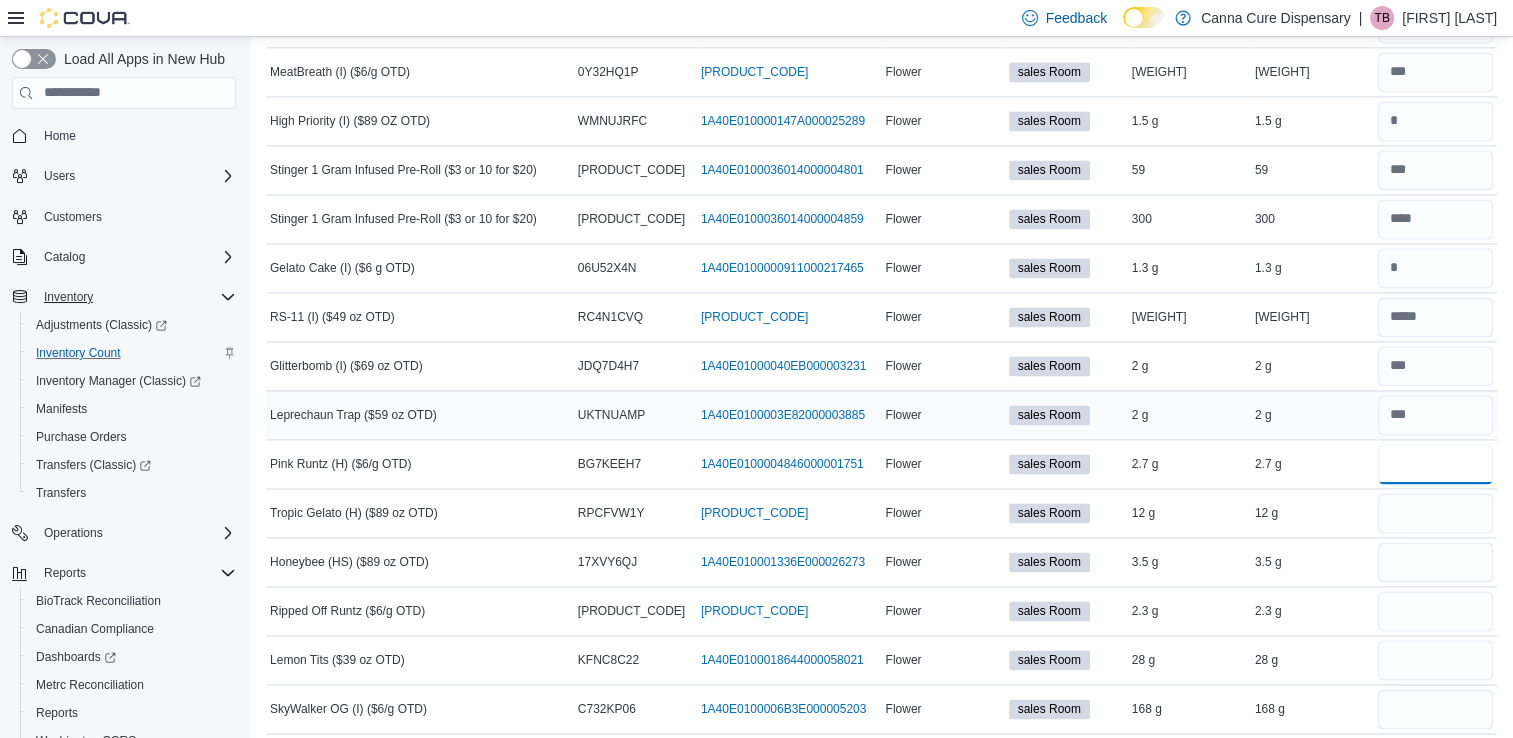 type on "*" 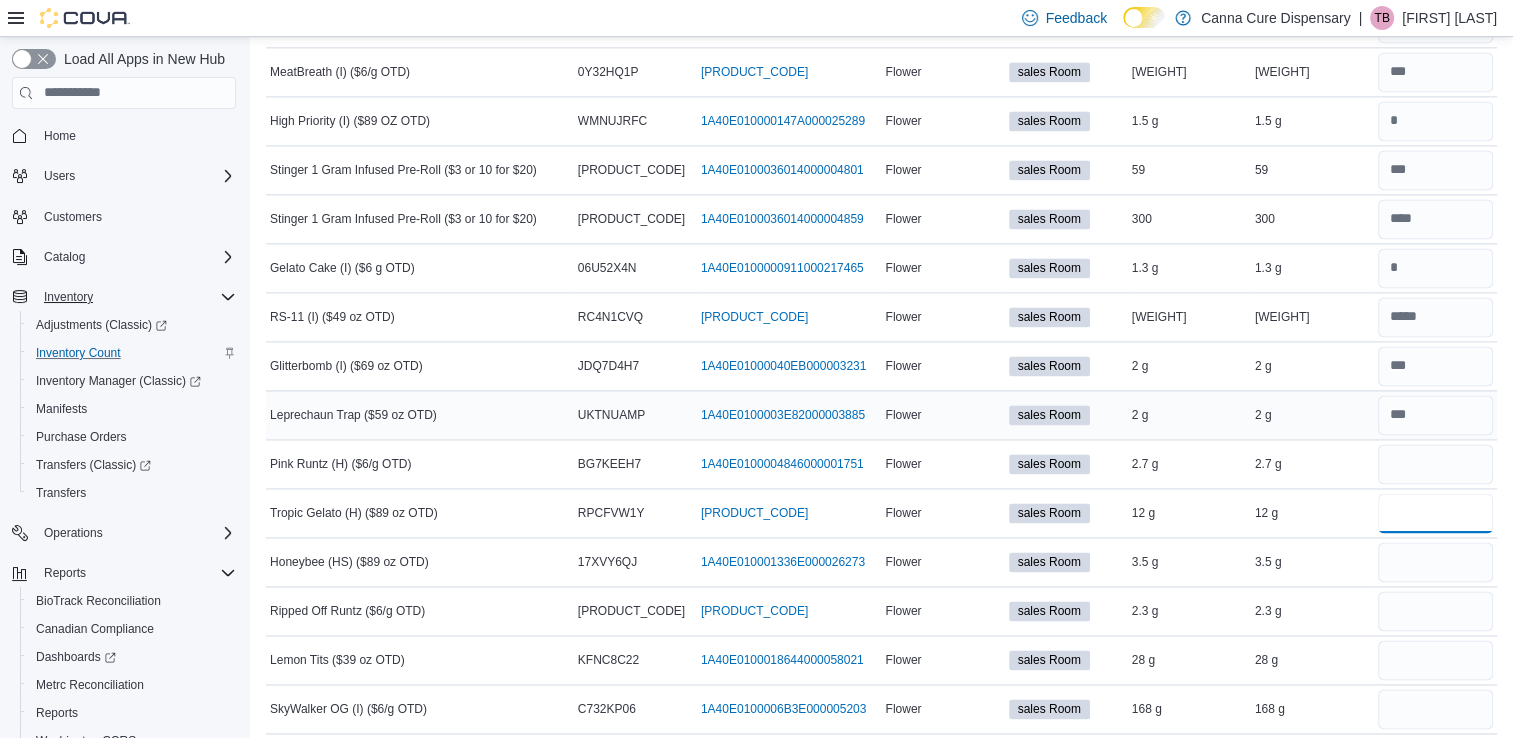 type 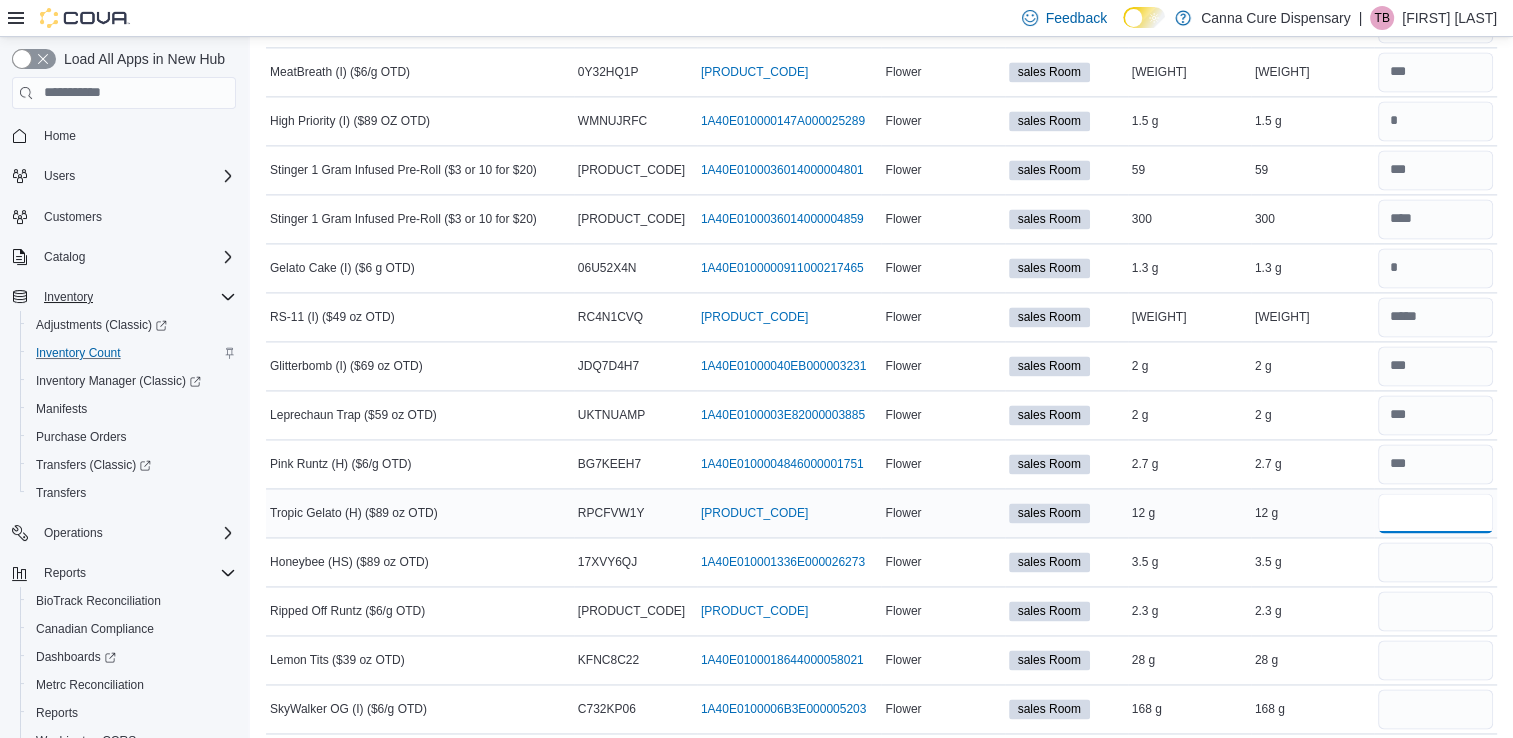type on "****" 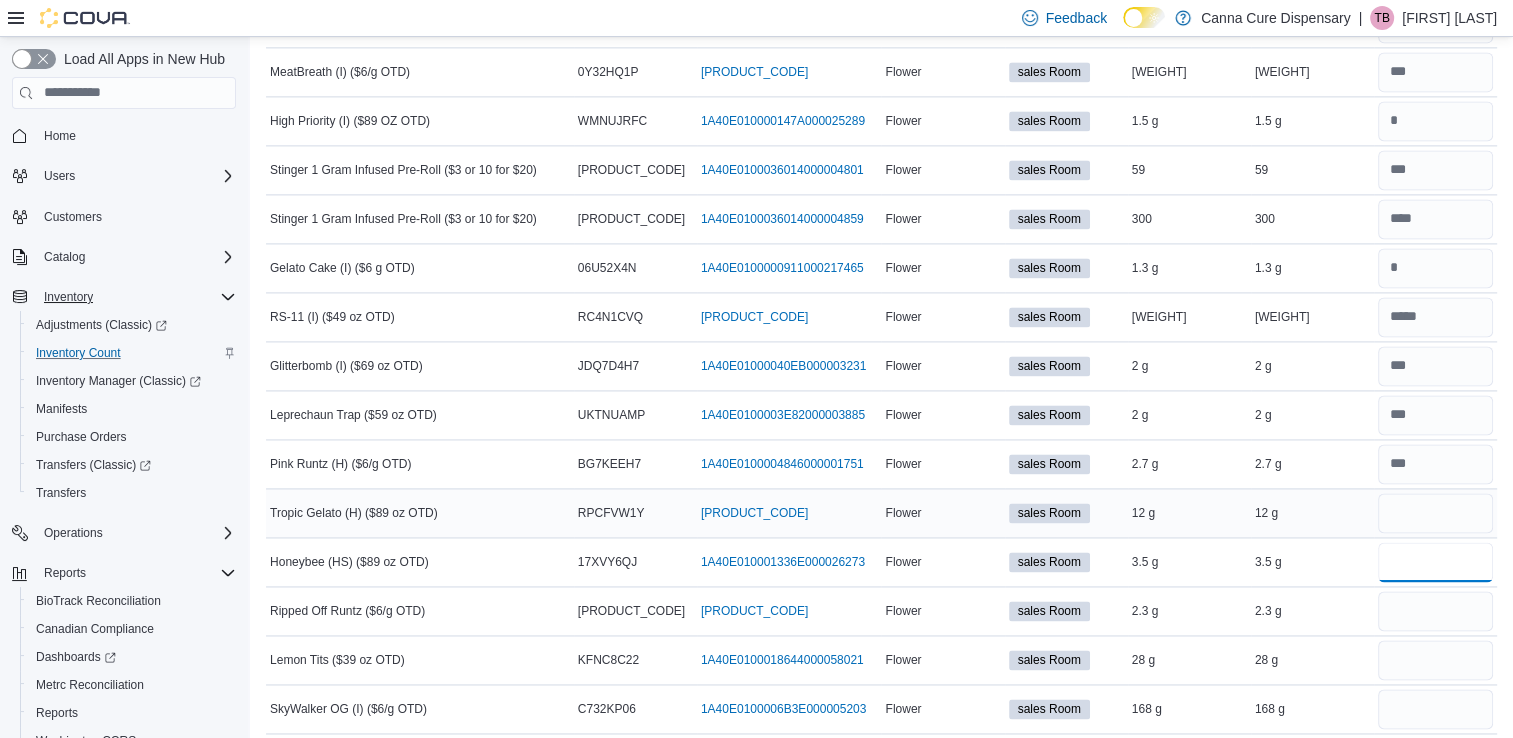 type 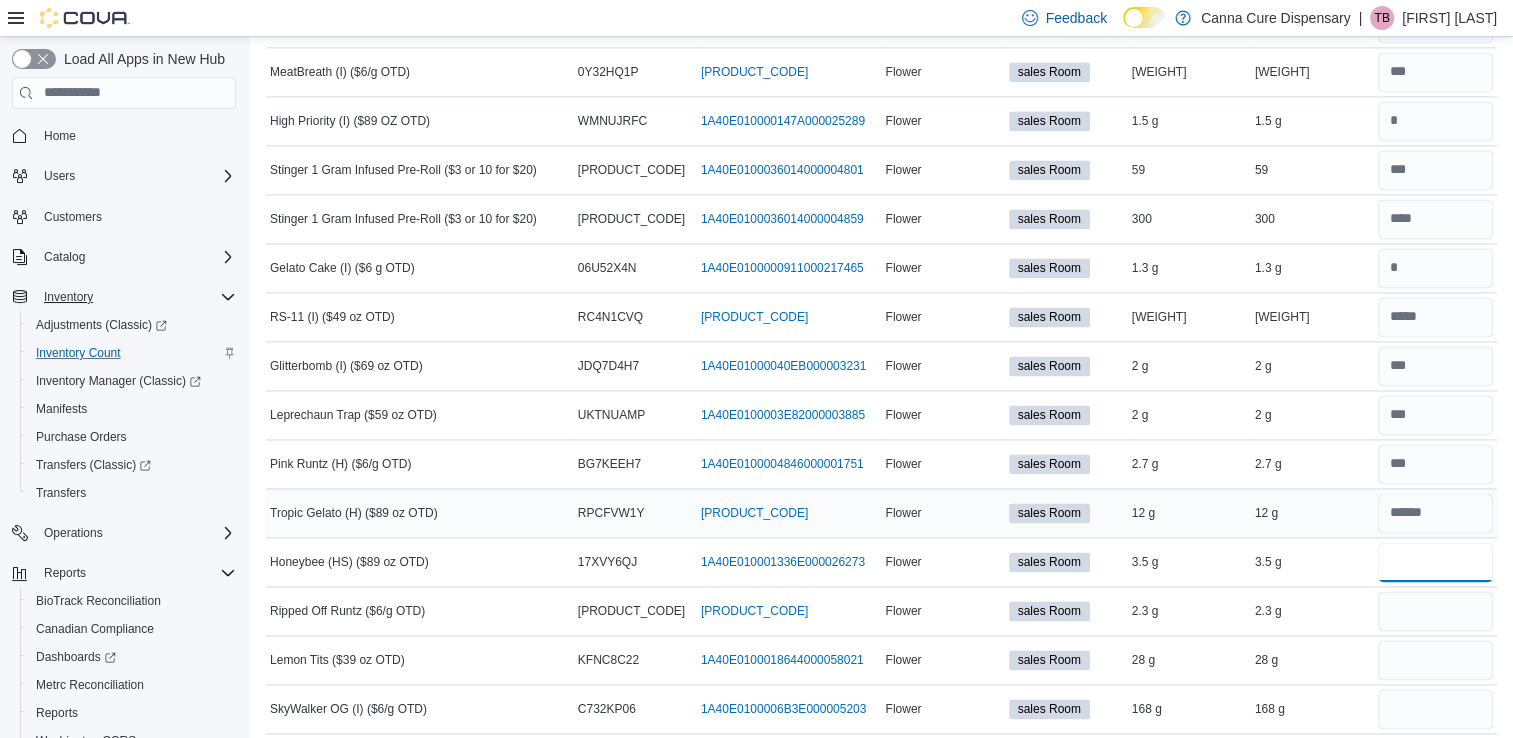 type on "*" 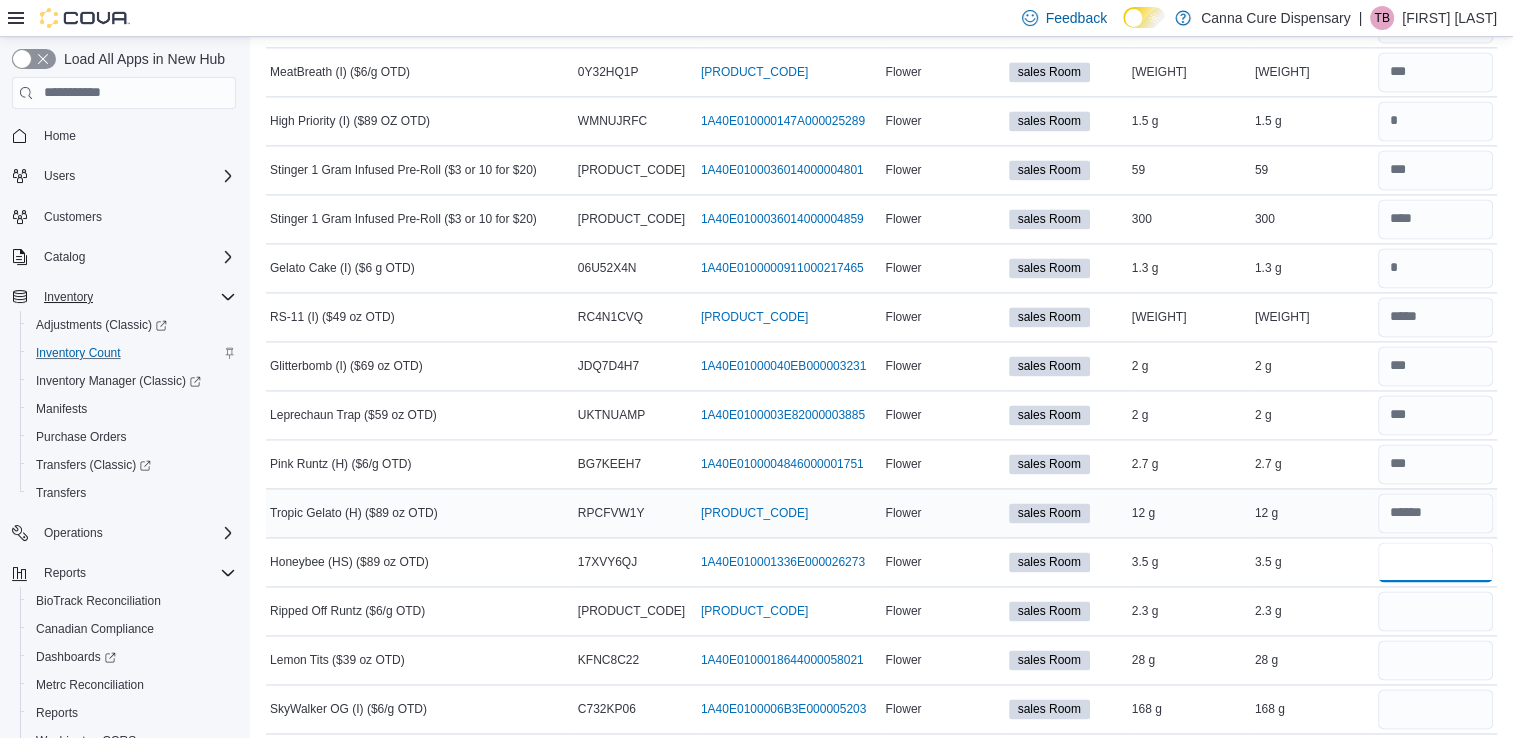 scroll, scrollTop: 2847, scrollLeft: 0, axis: vertical 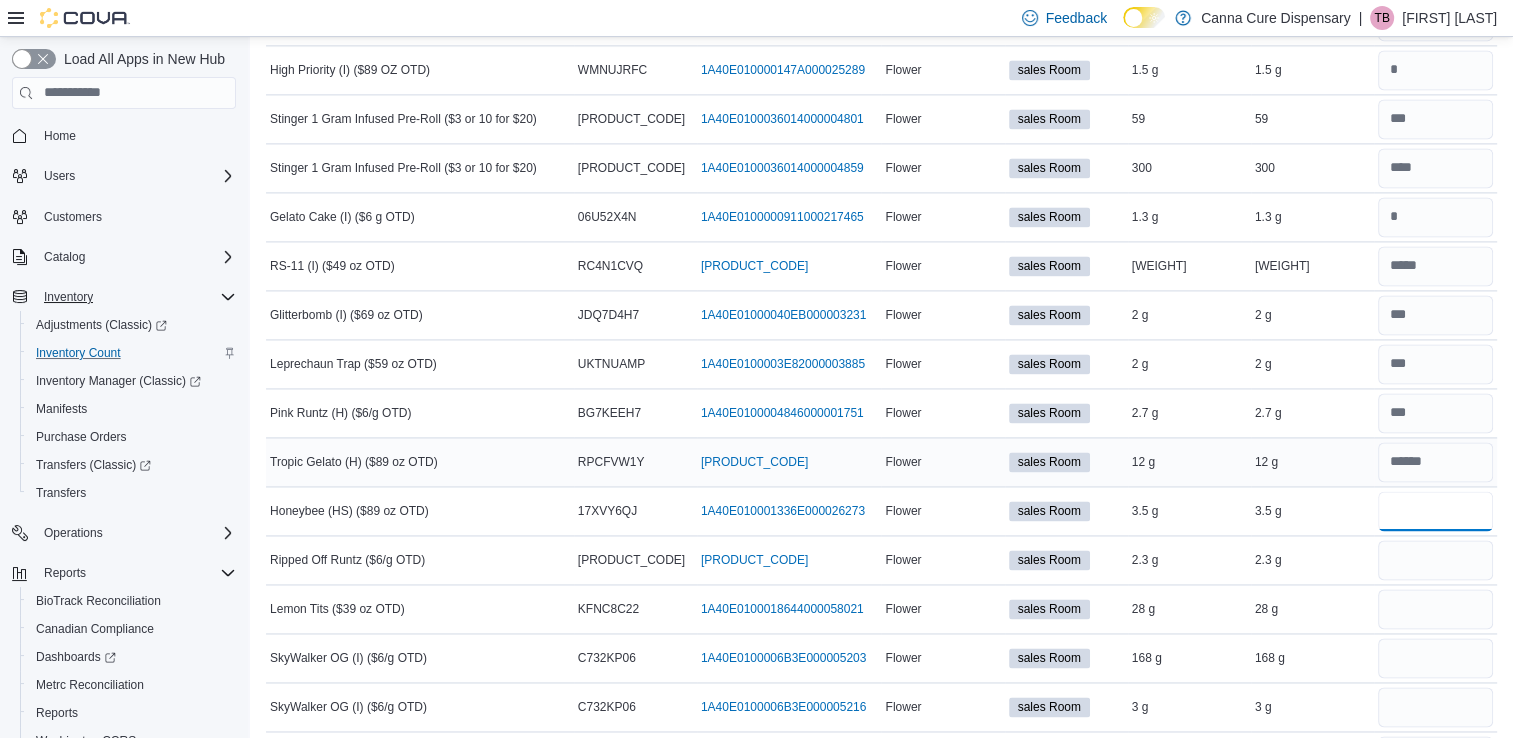 type on "***" 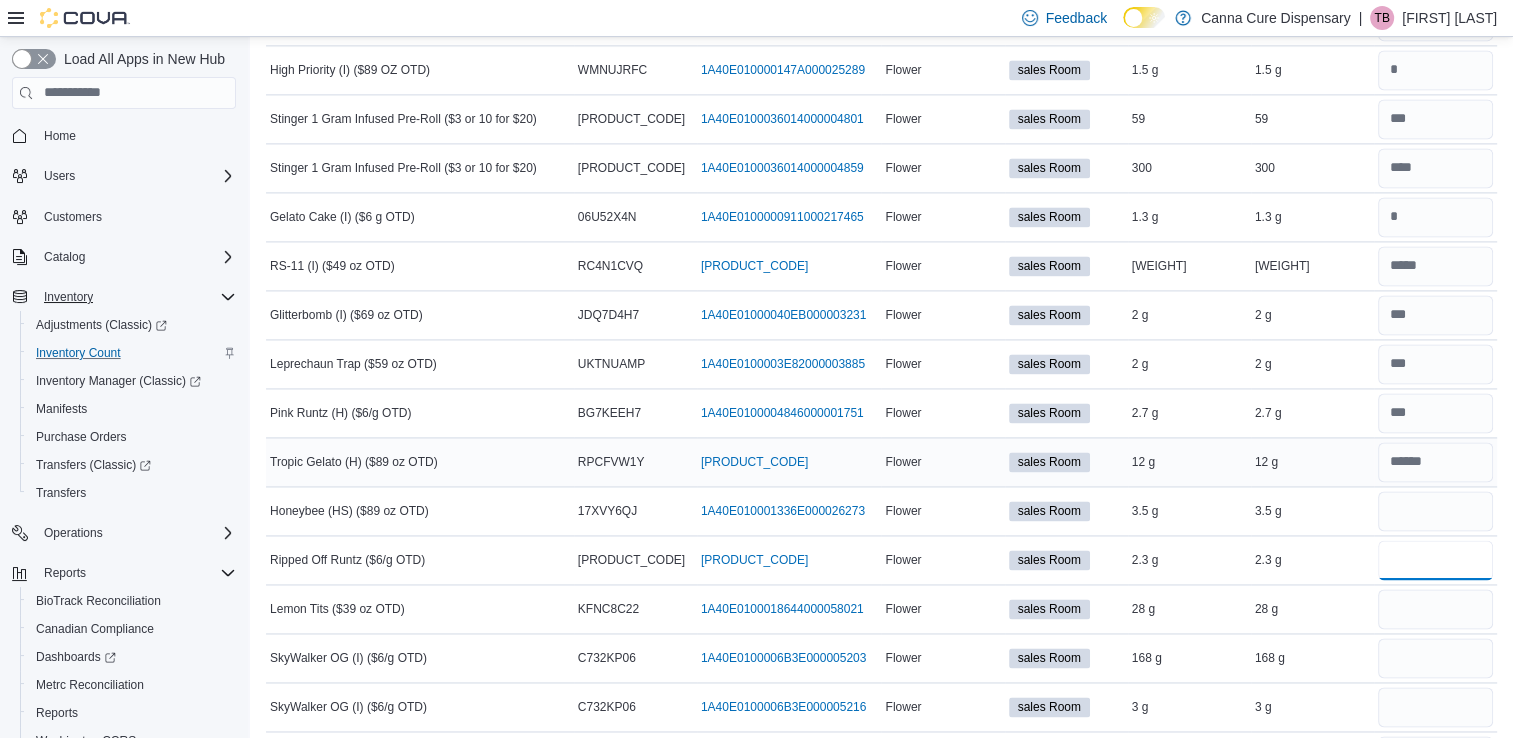 type 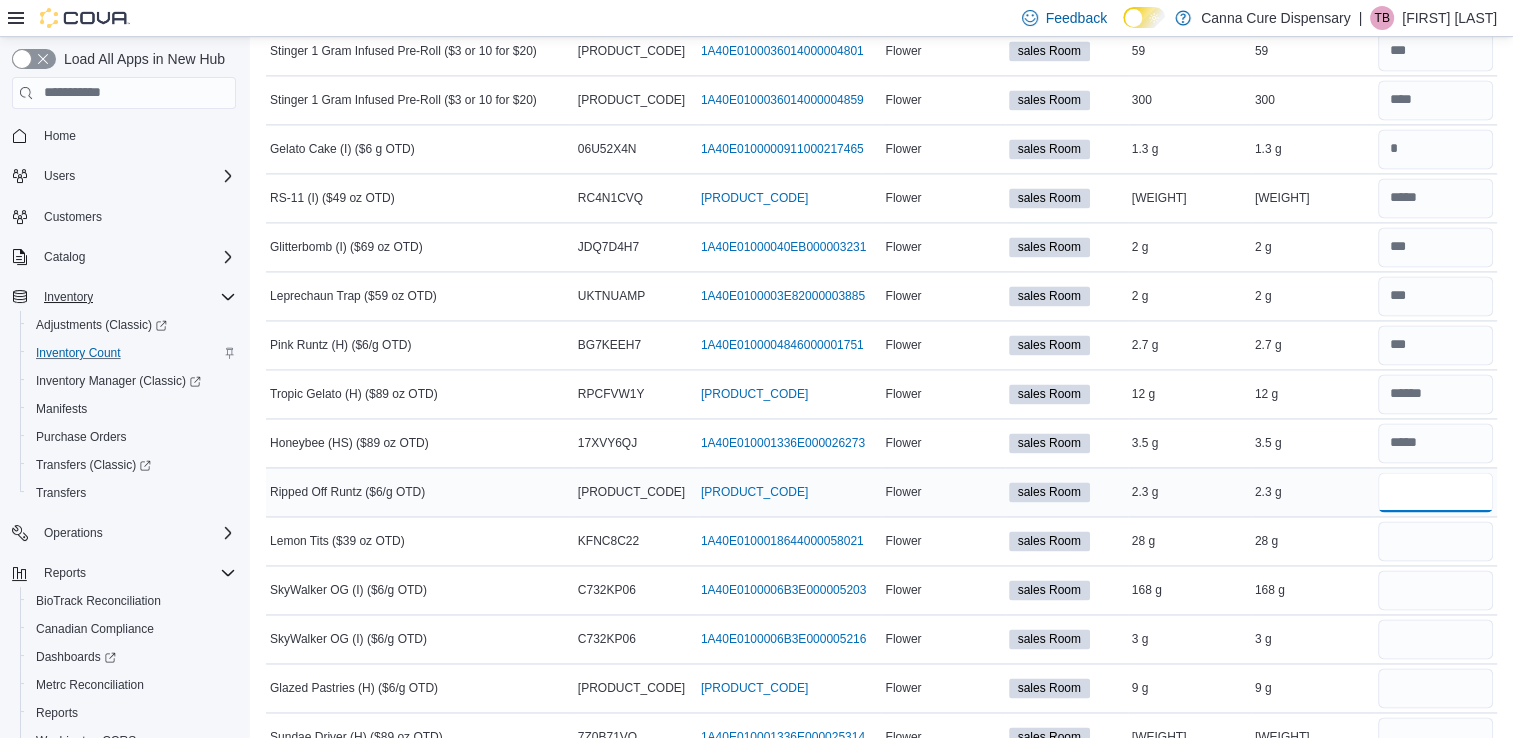 scroll, scrollTop: 2939, scrollLeft: 0, axis: vertical 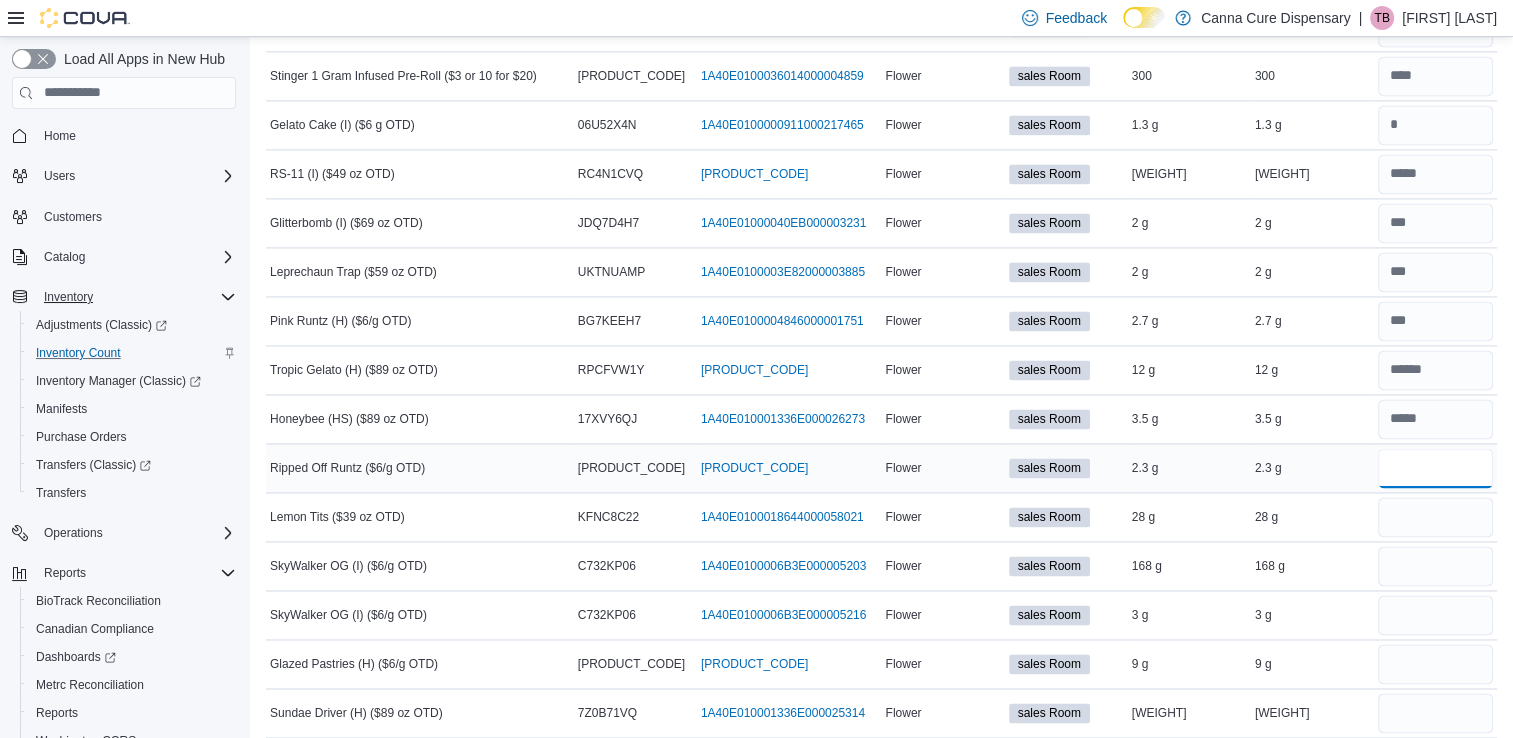 type on "*" 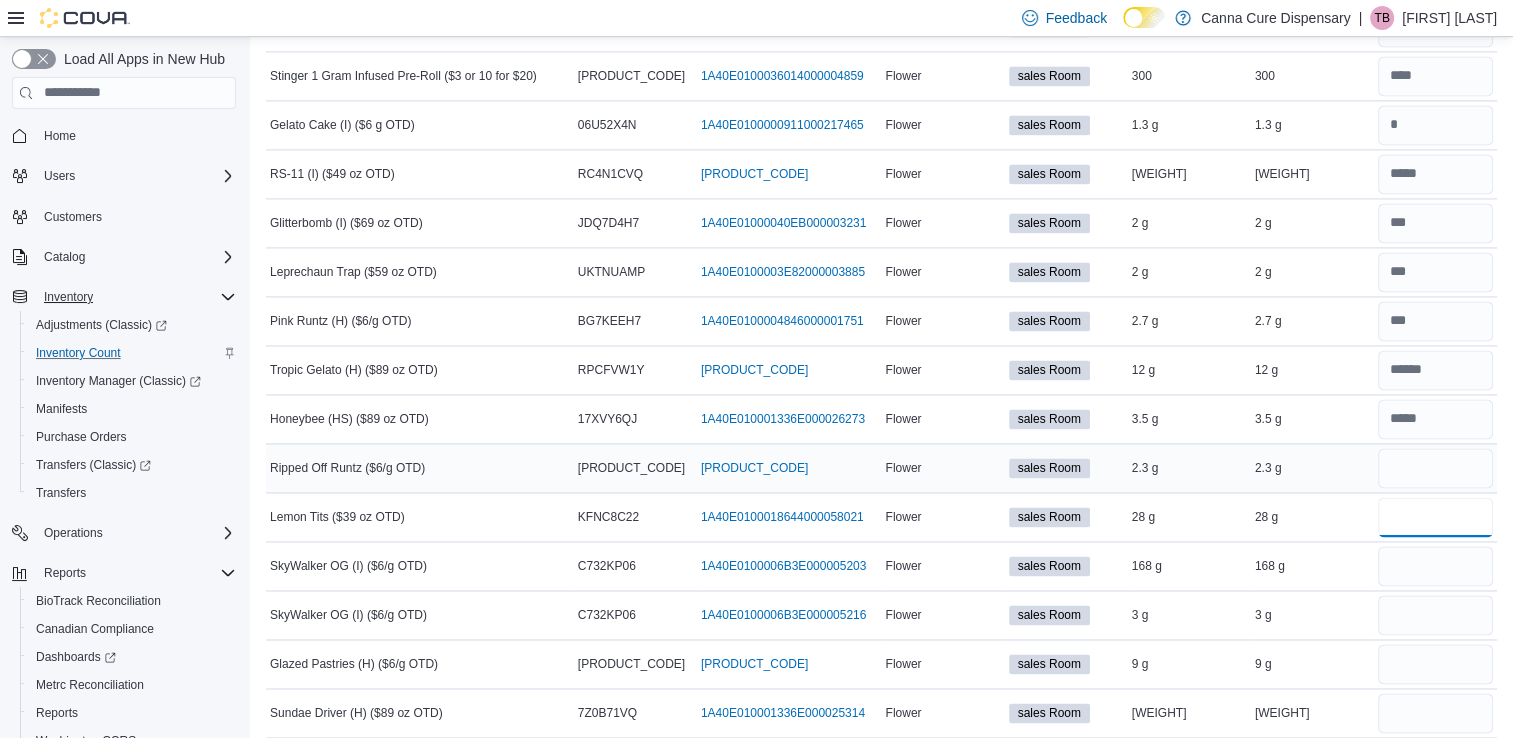 type 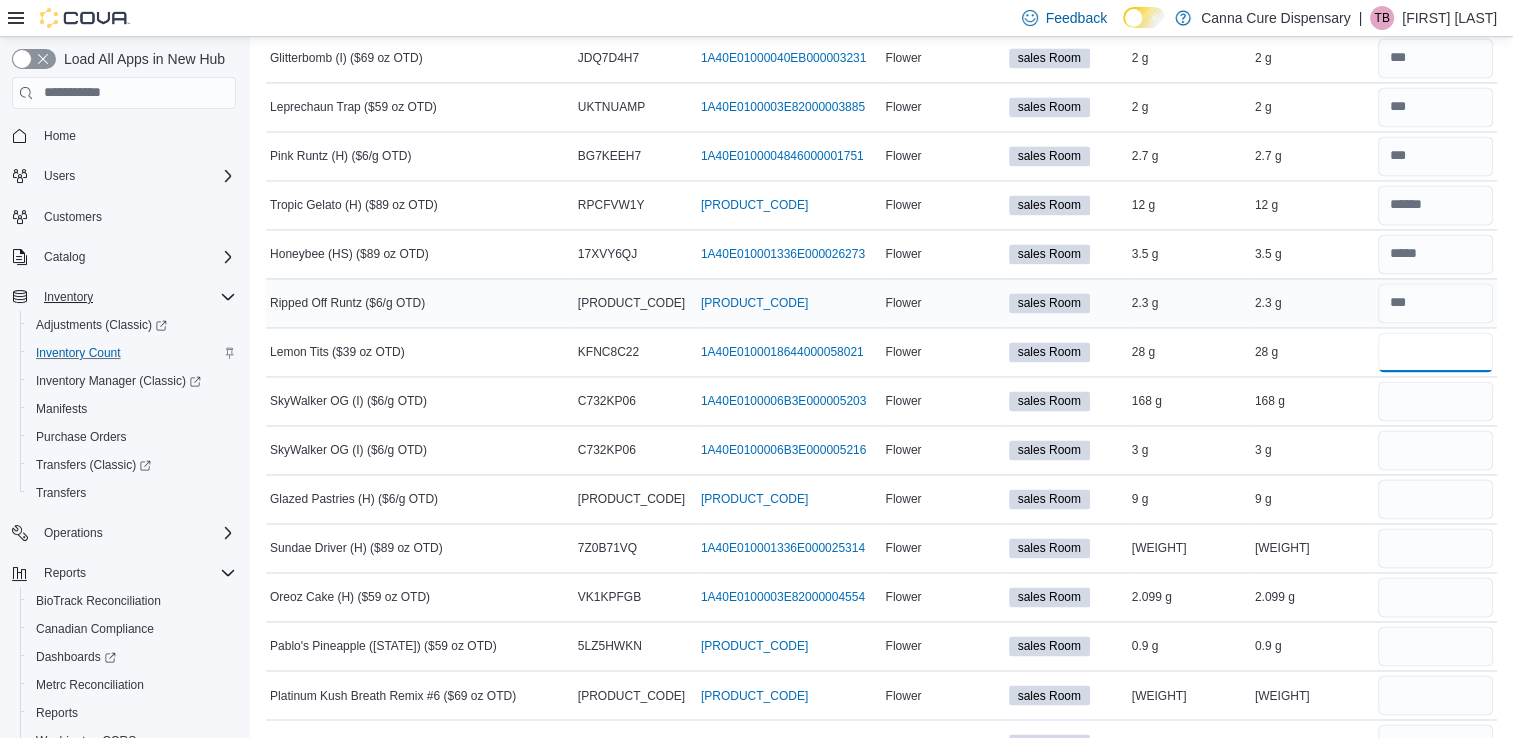 scroll, scrollTop: 3111, scrollLeft: 0, axis: vertical 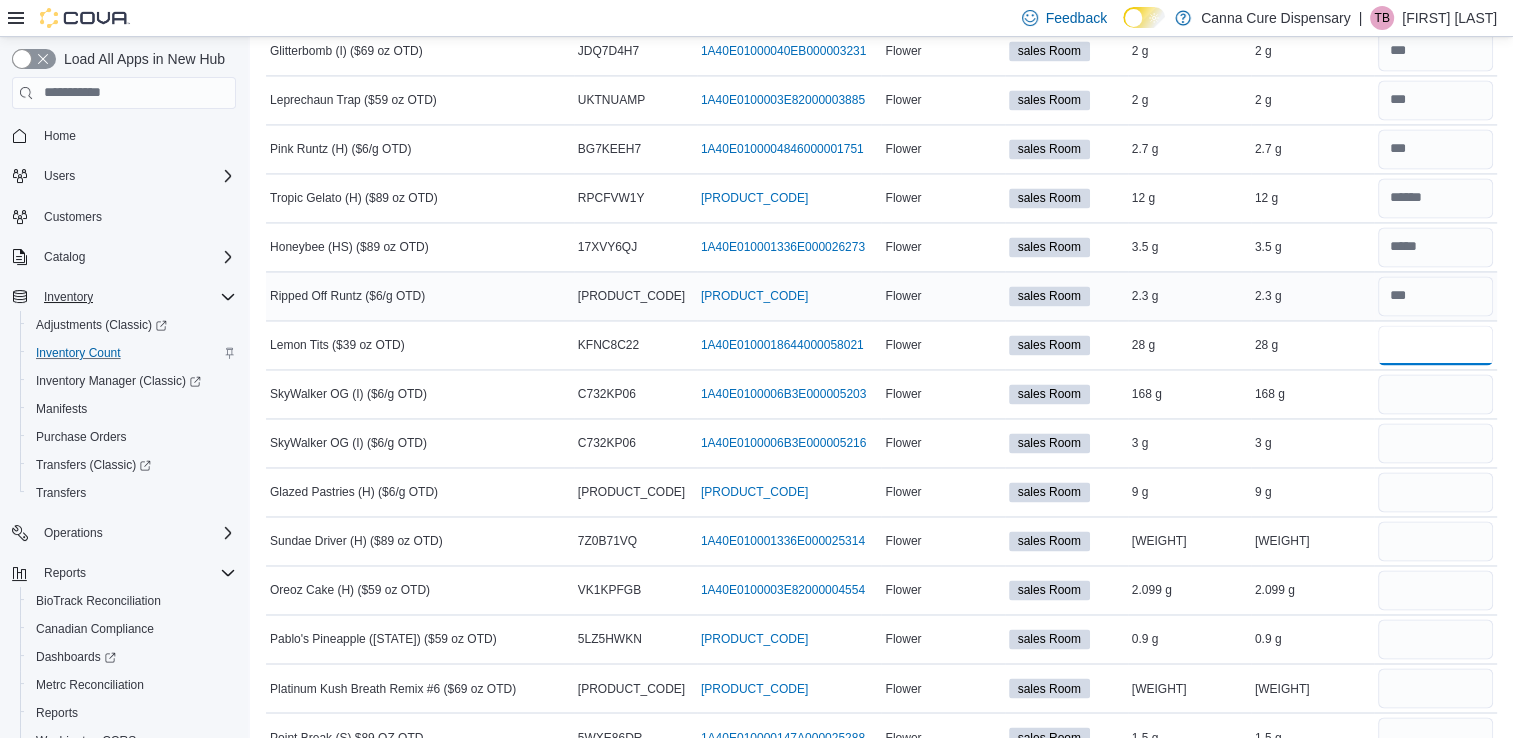 type on "*" 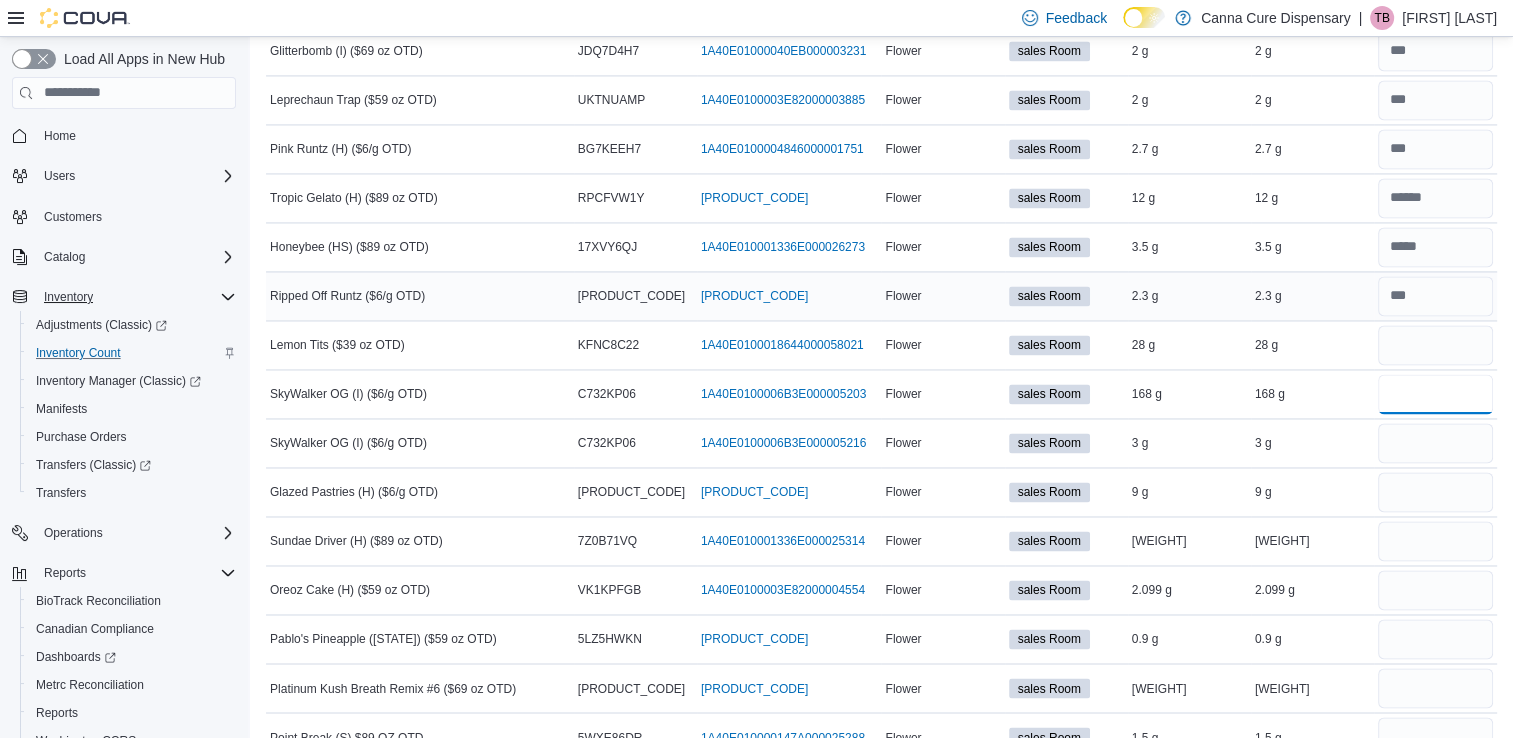 type 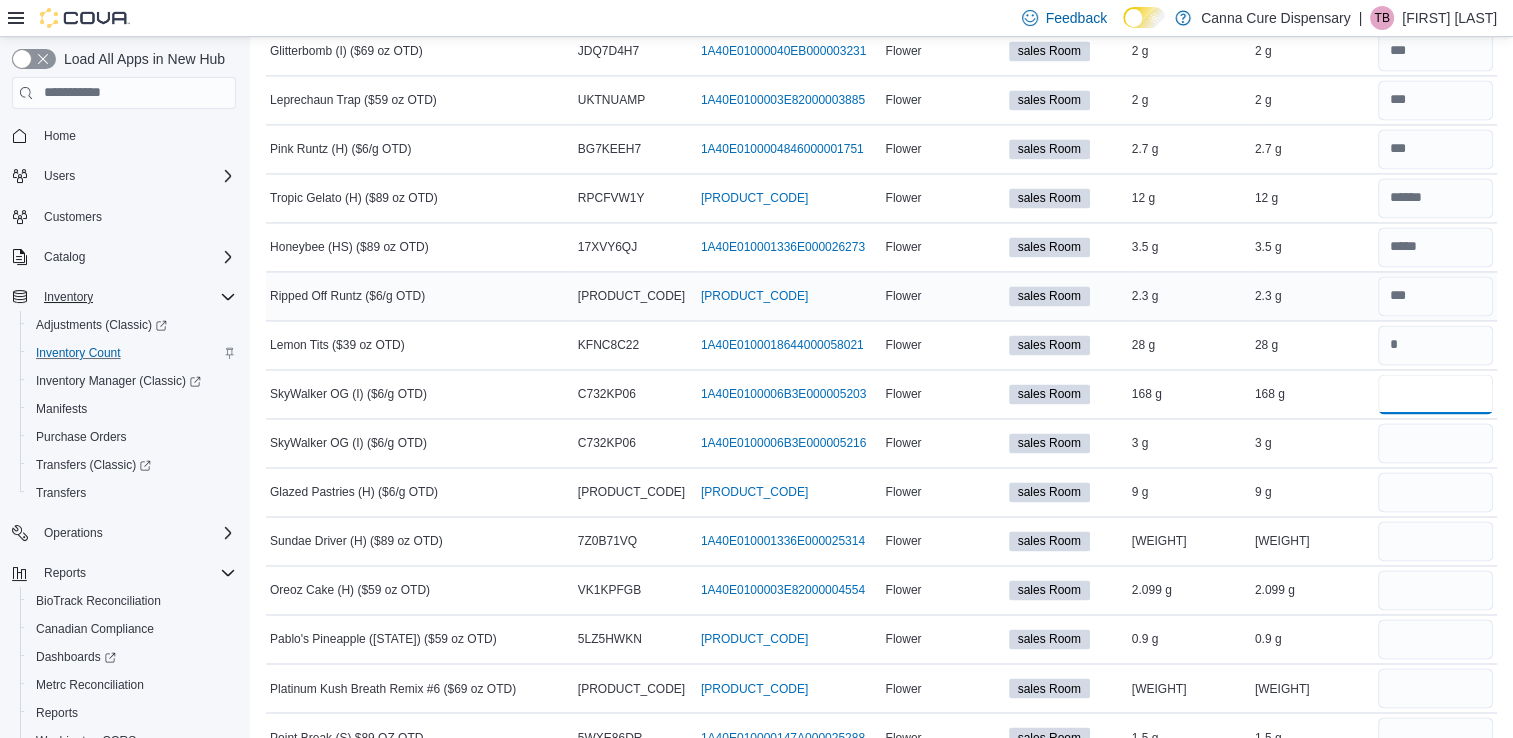 type on "***" 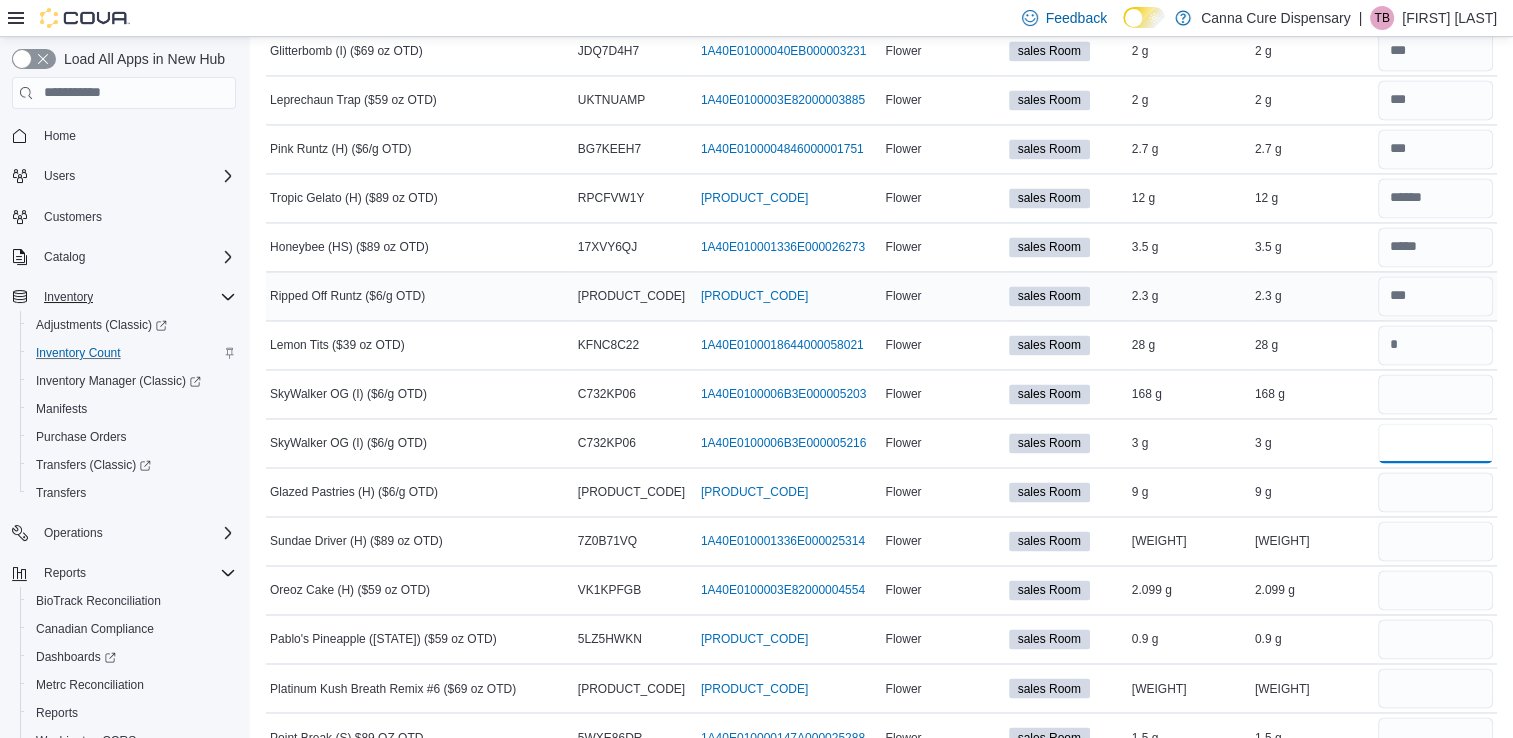 type 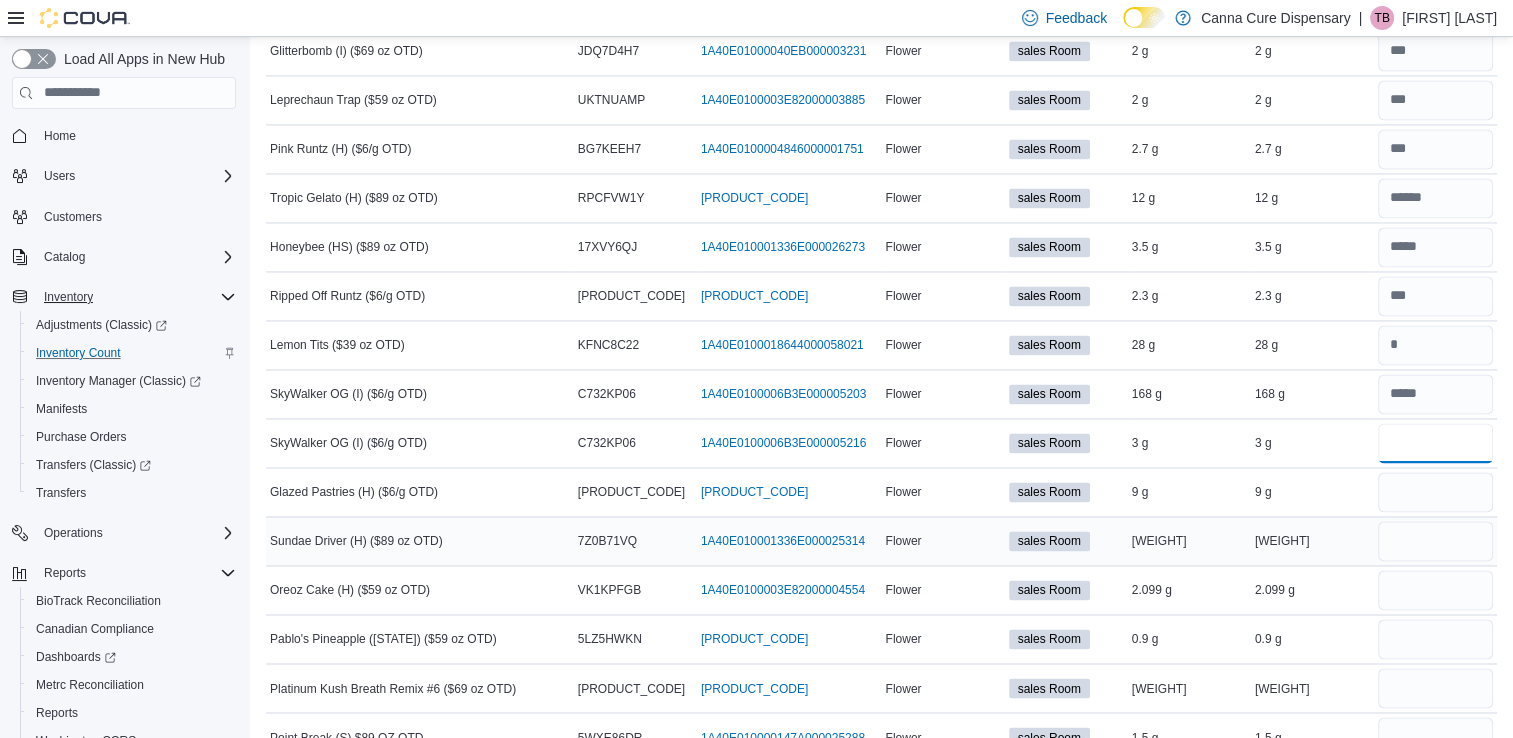 type on "*" 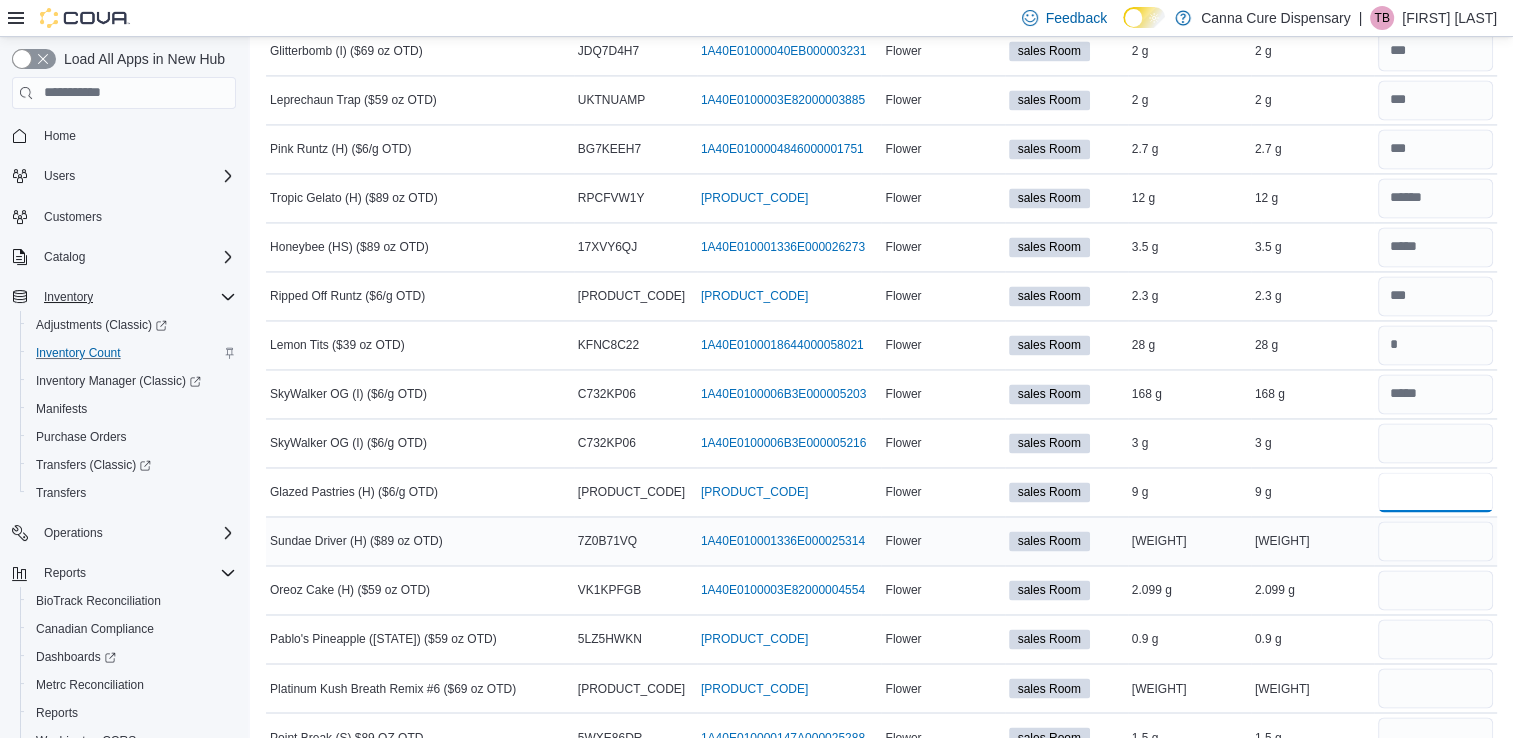 type 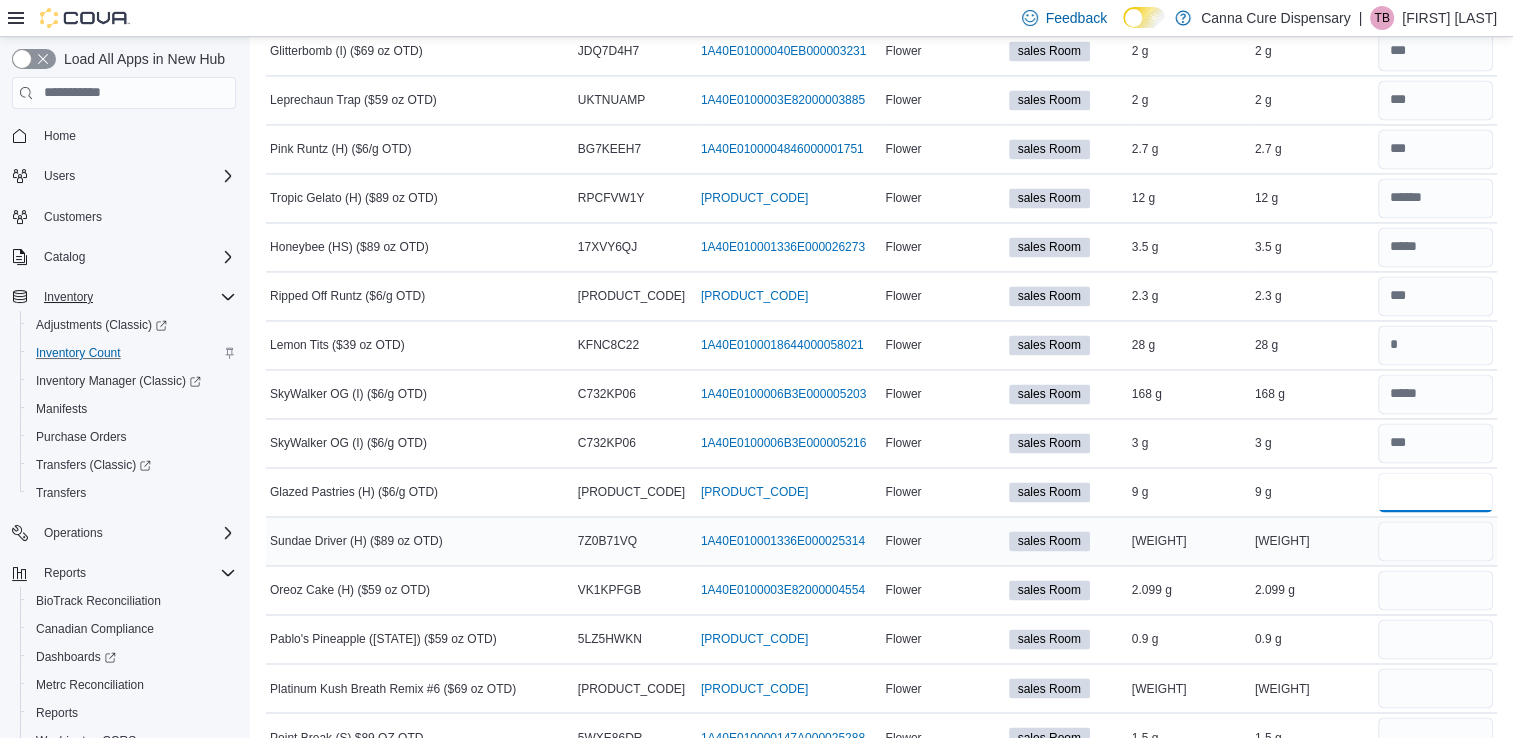 type on "*" 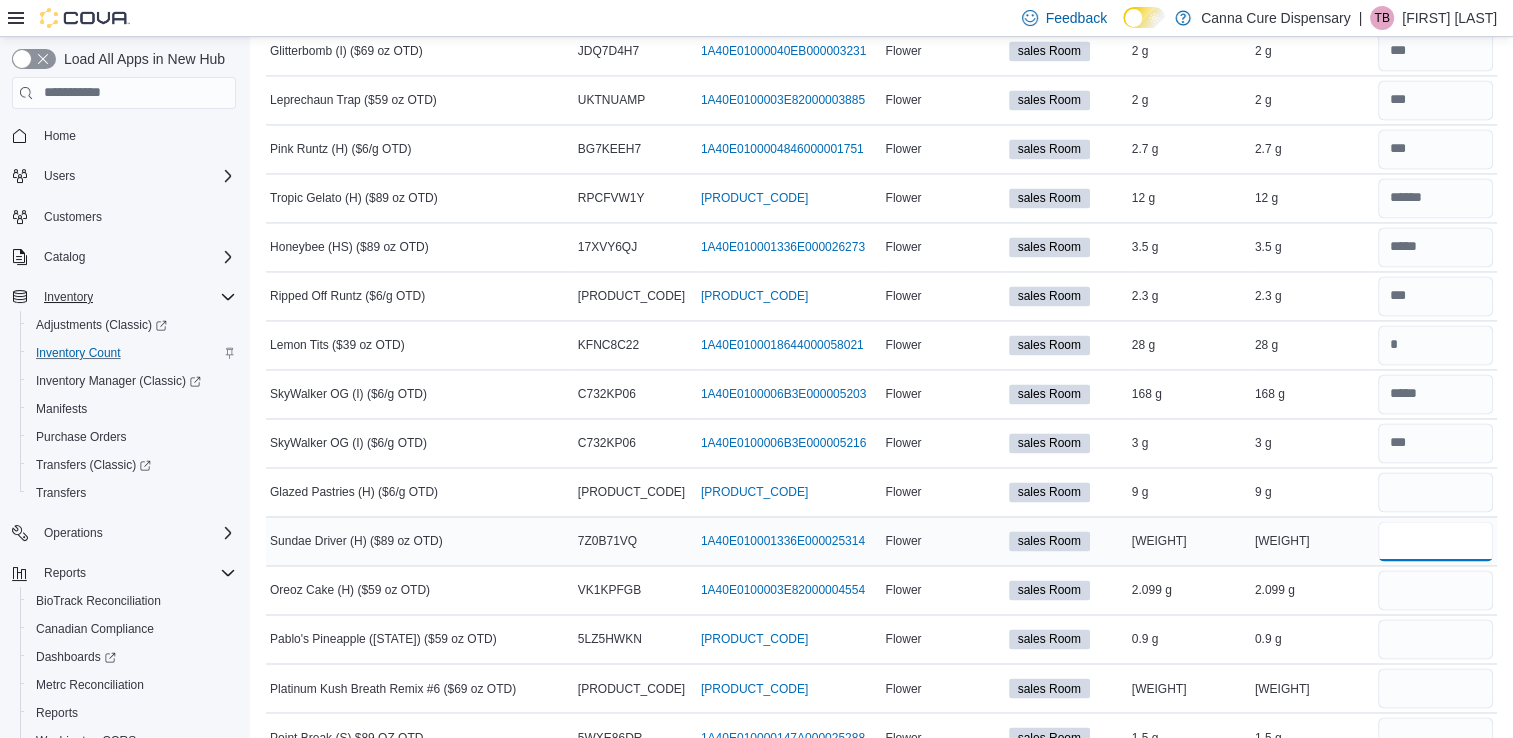 type 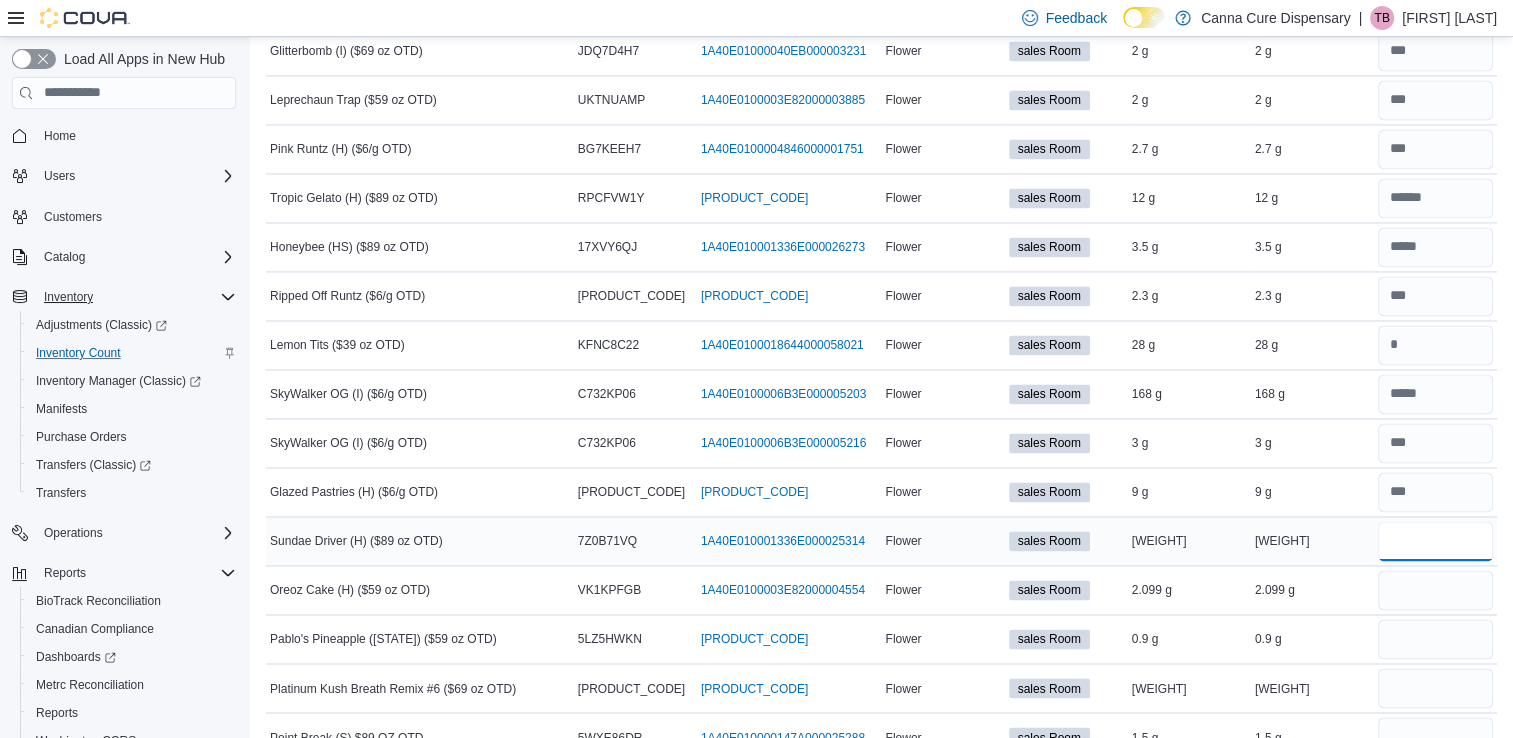 click at bounding box center (1435, 541) 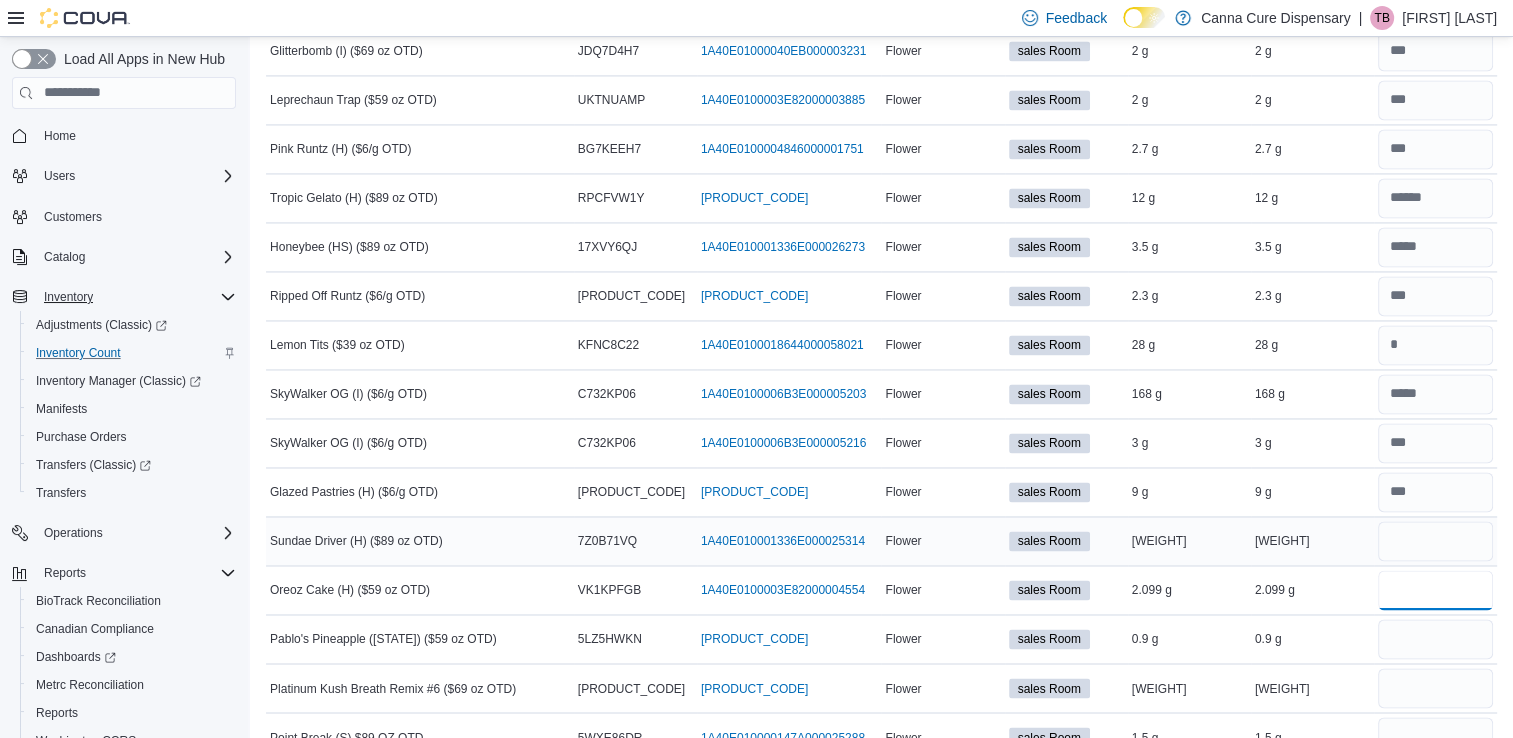 type 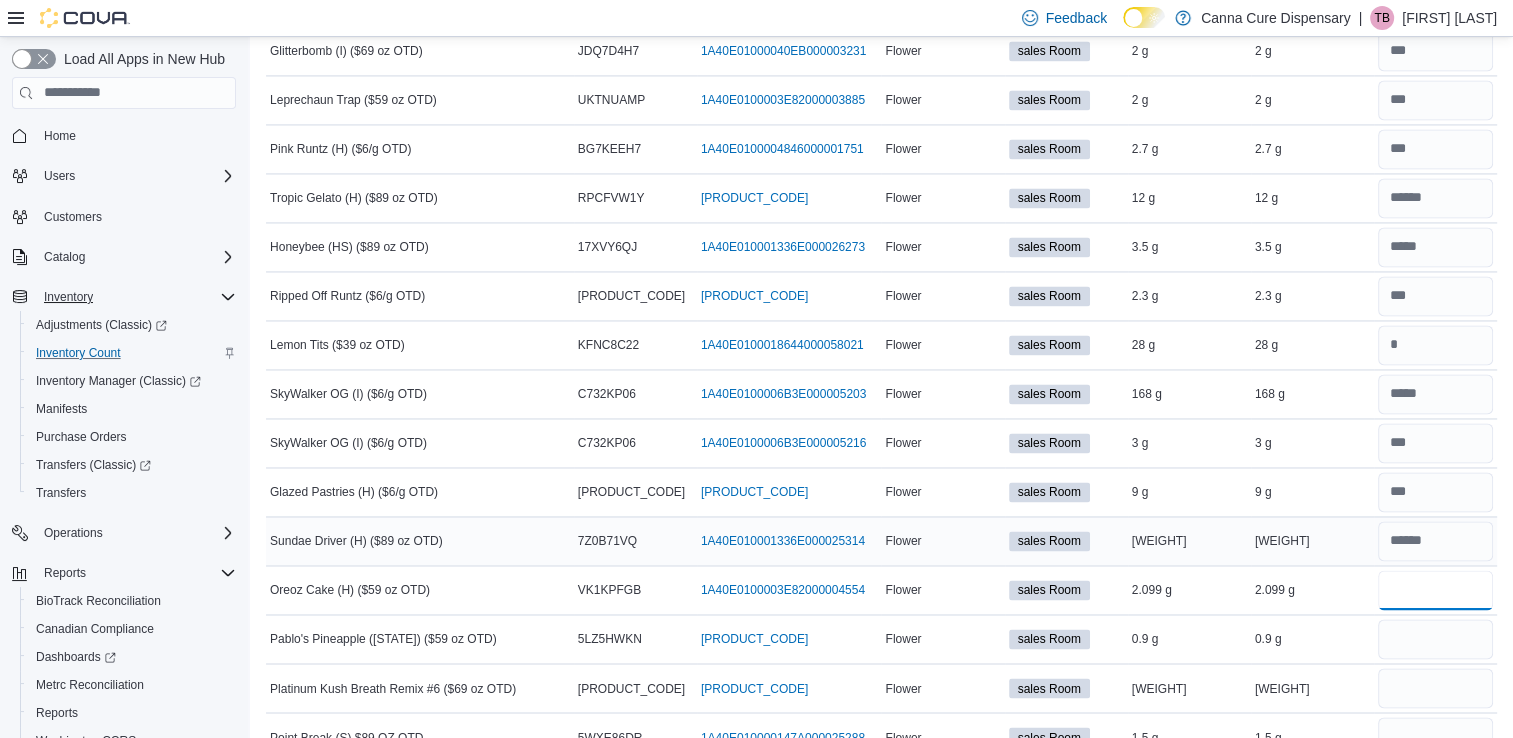 type on "*" 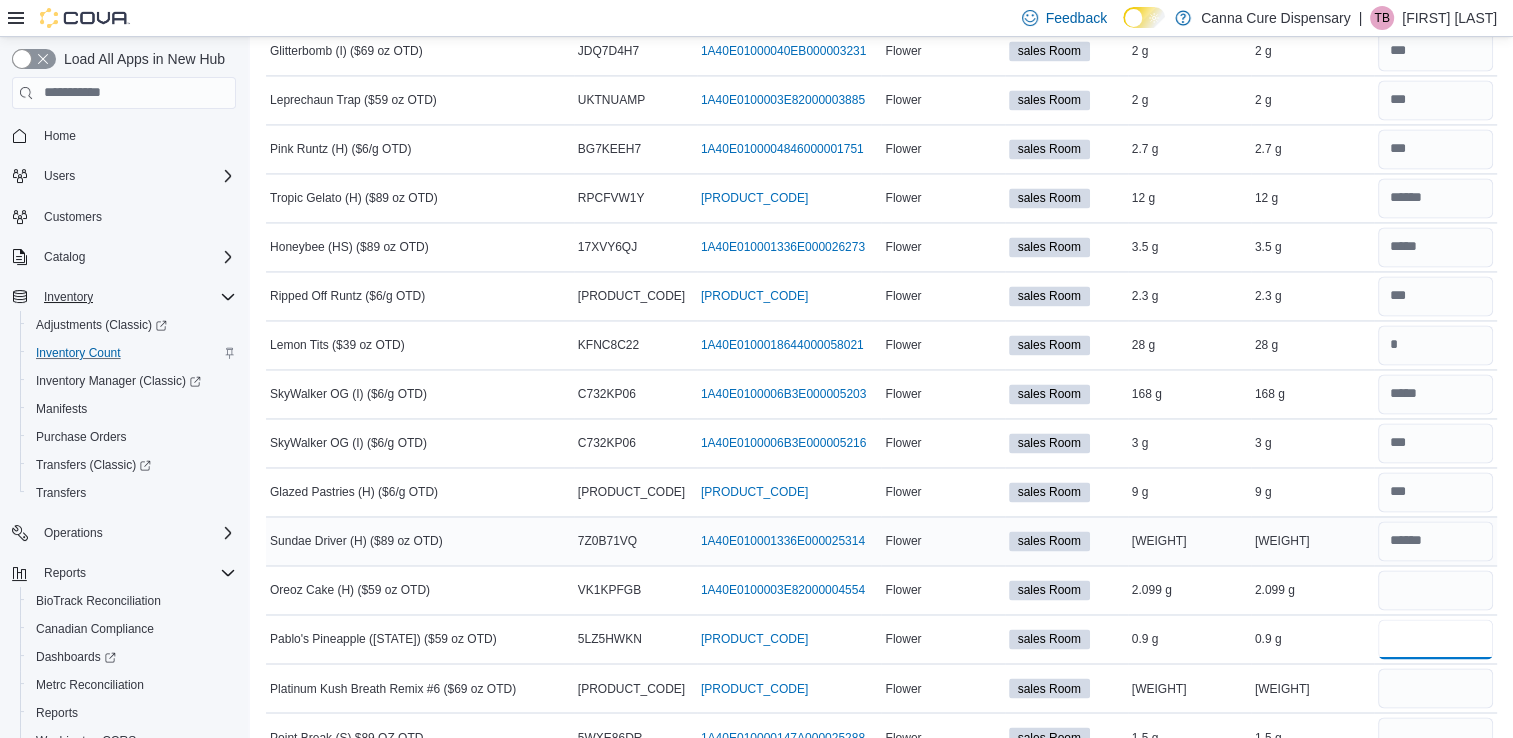 type 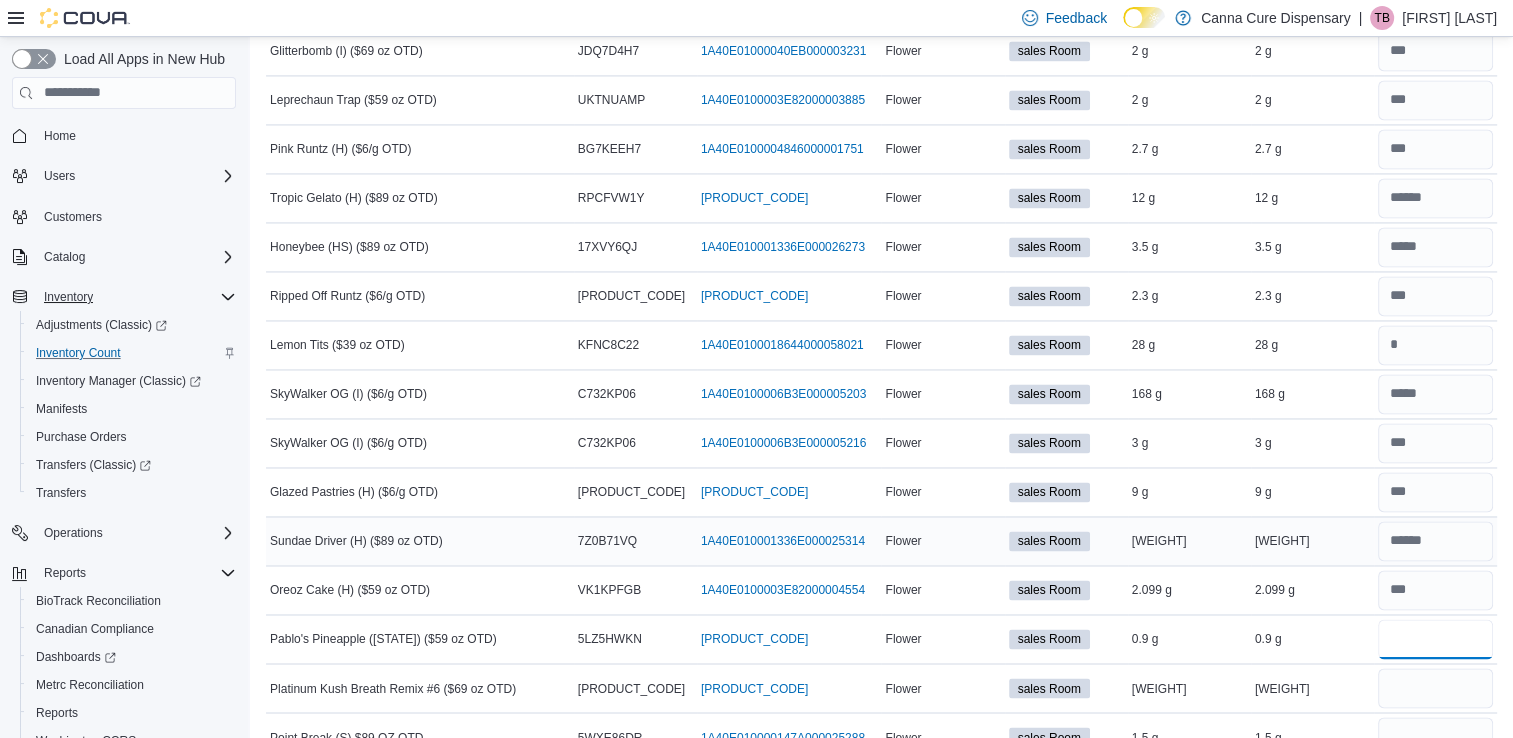 type on "*" 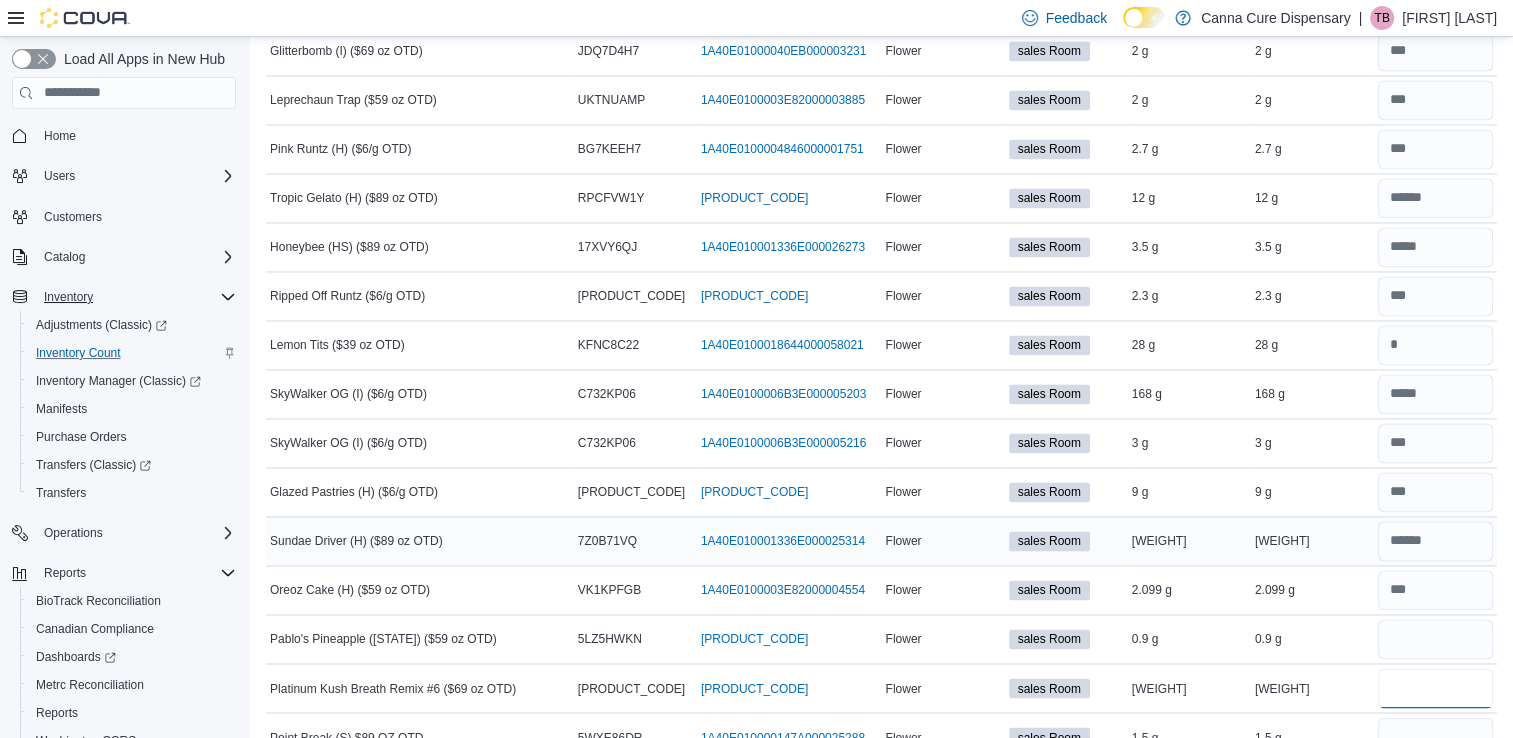 type 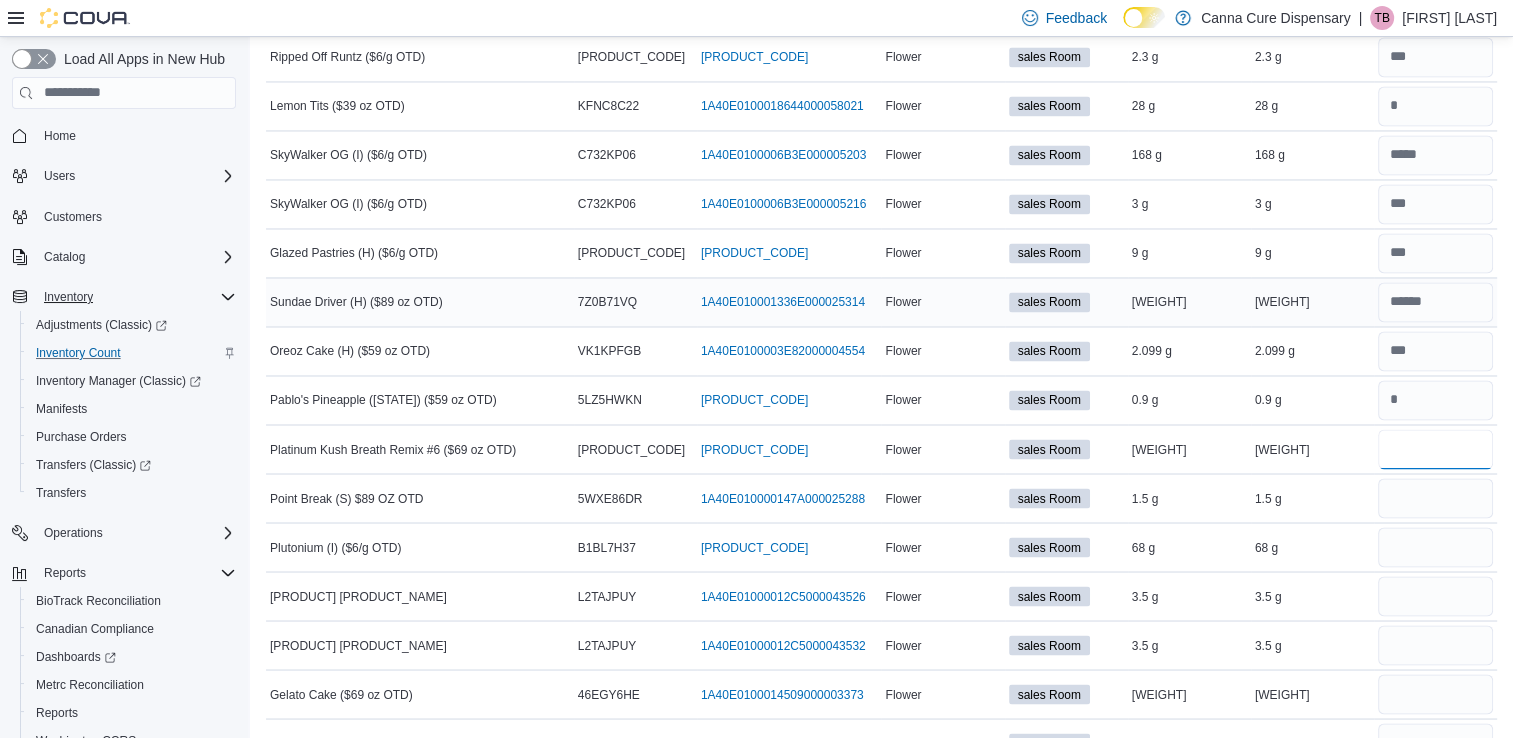 scroll, scrollTop: 3356, scrollLeft: 0, axis: vertical 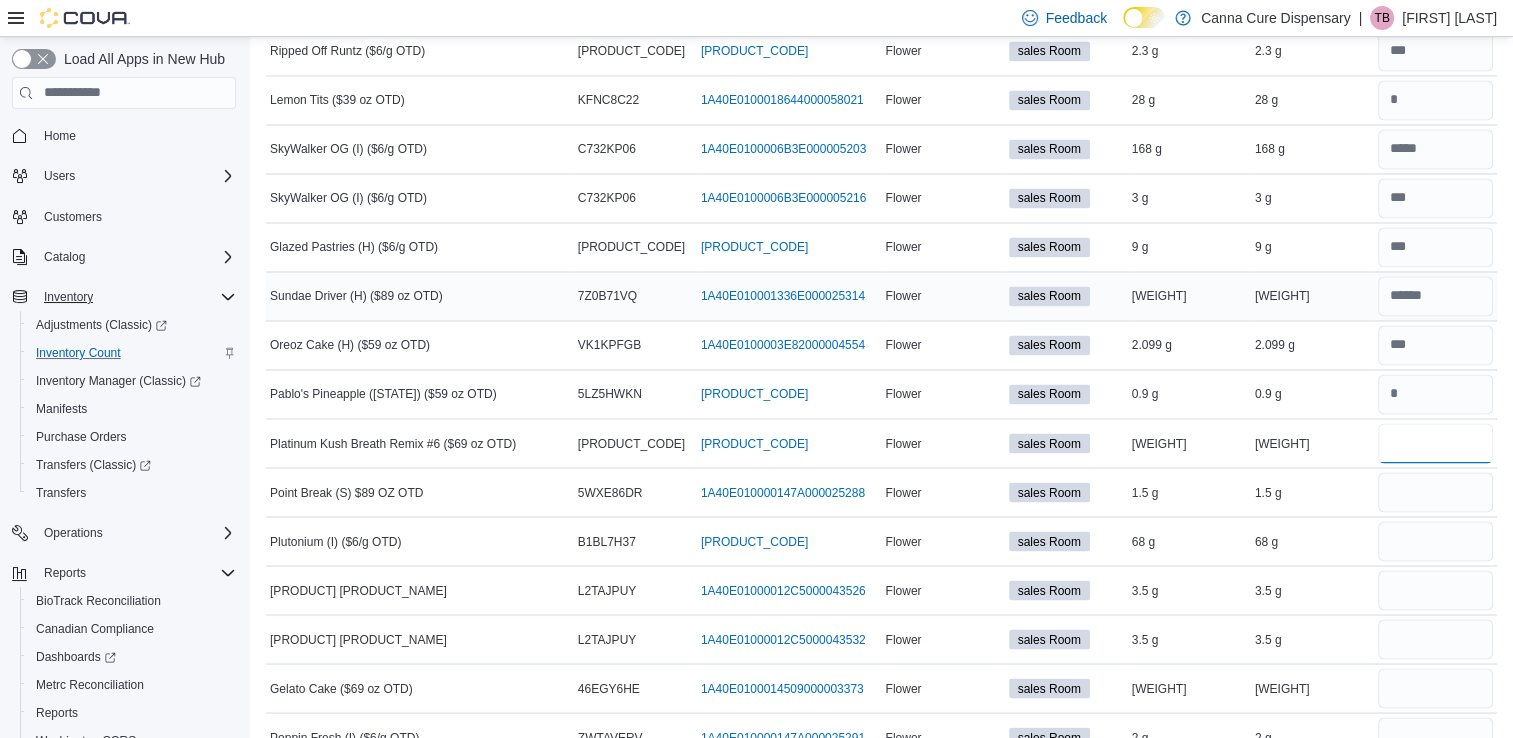 type on "*" 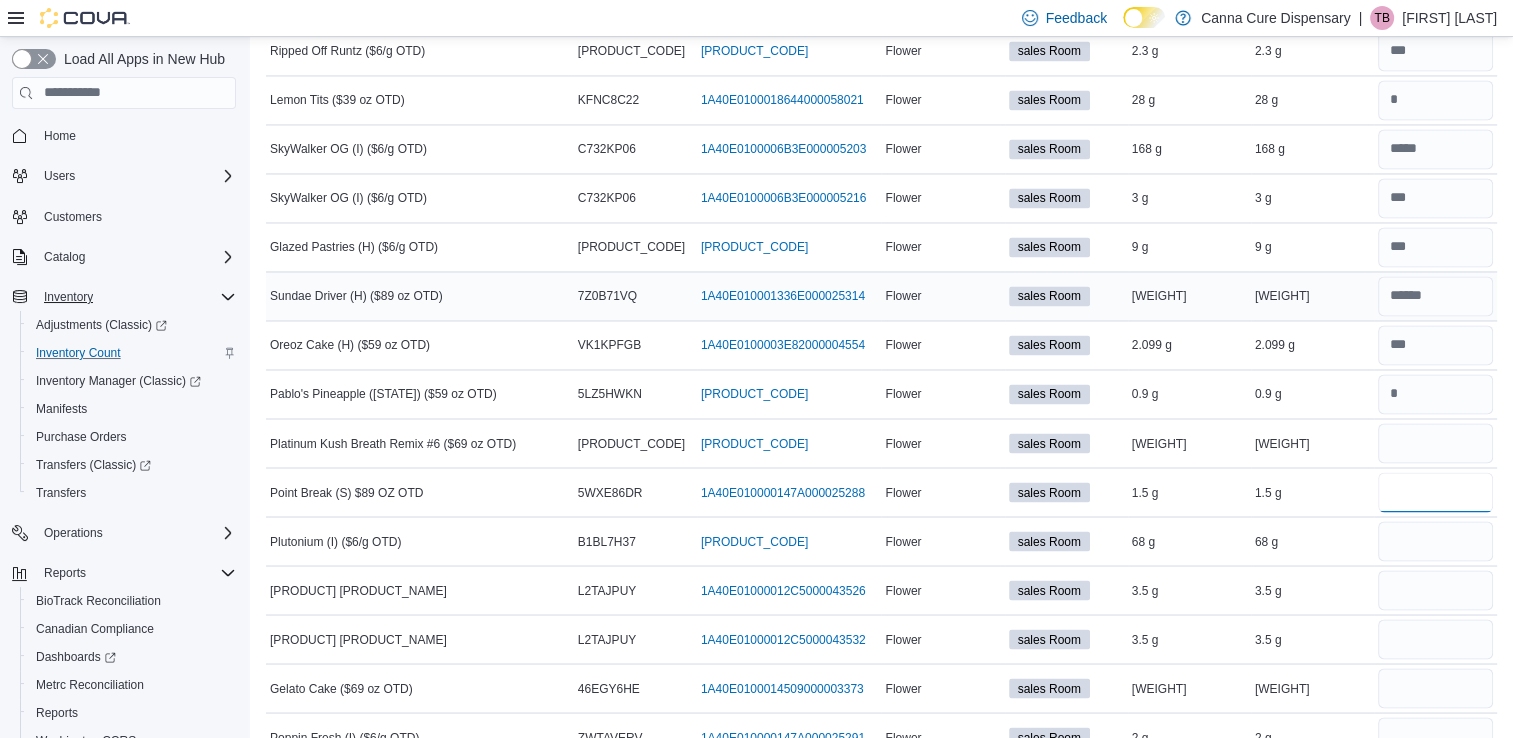 type 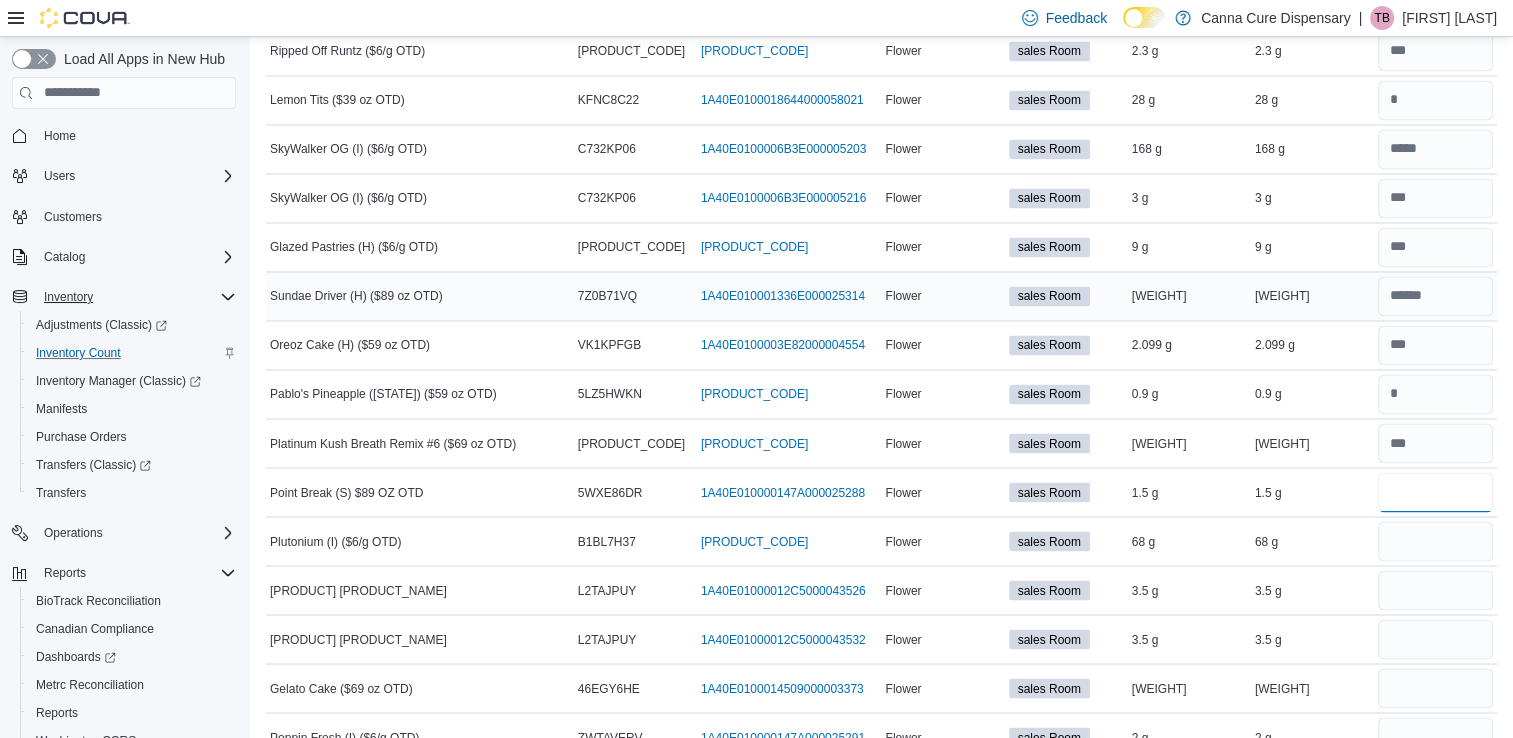type on "*" 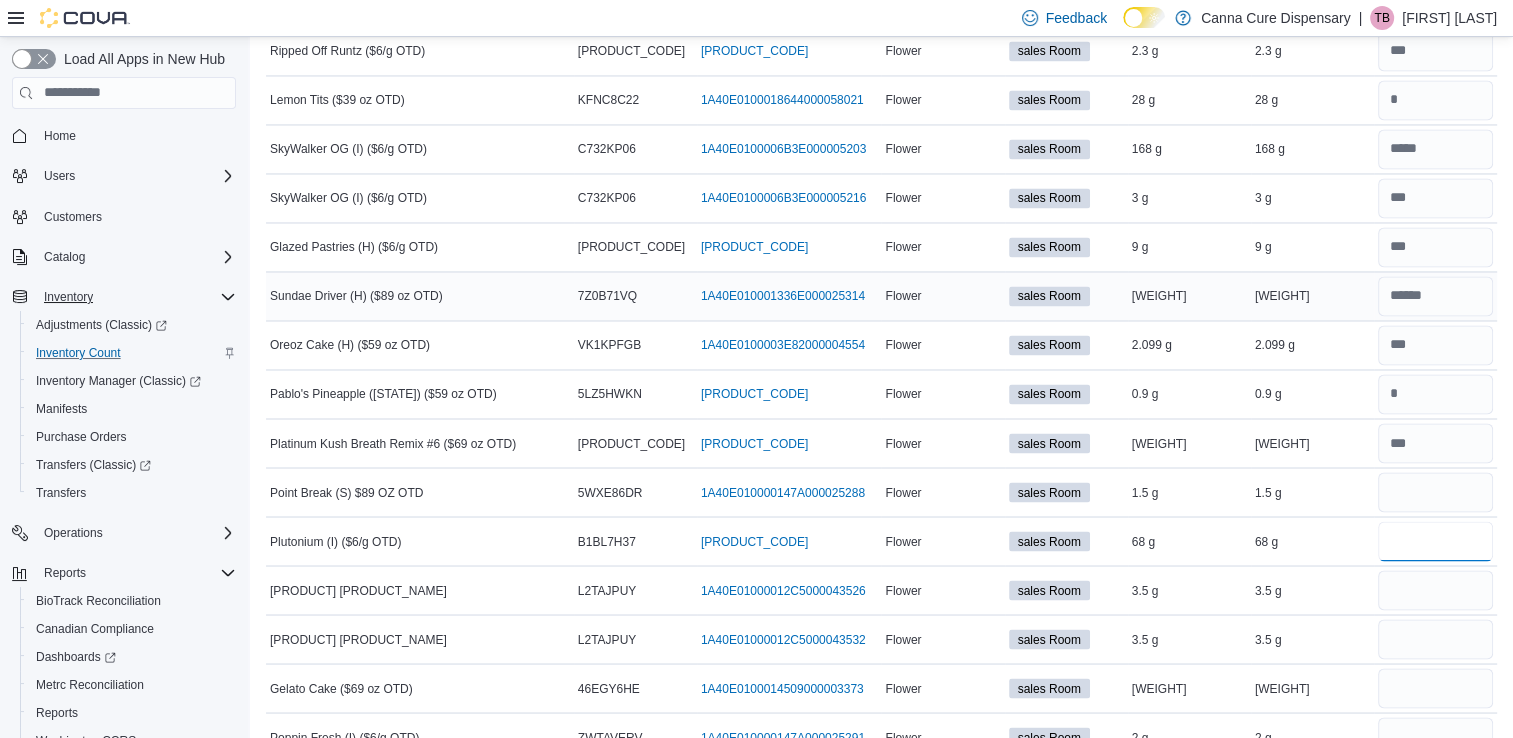 type 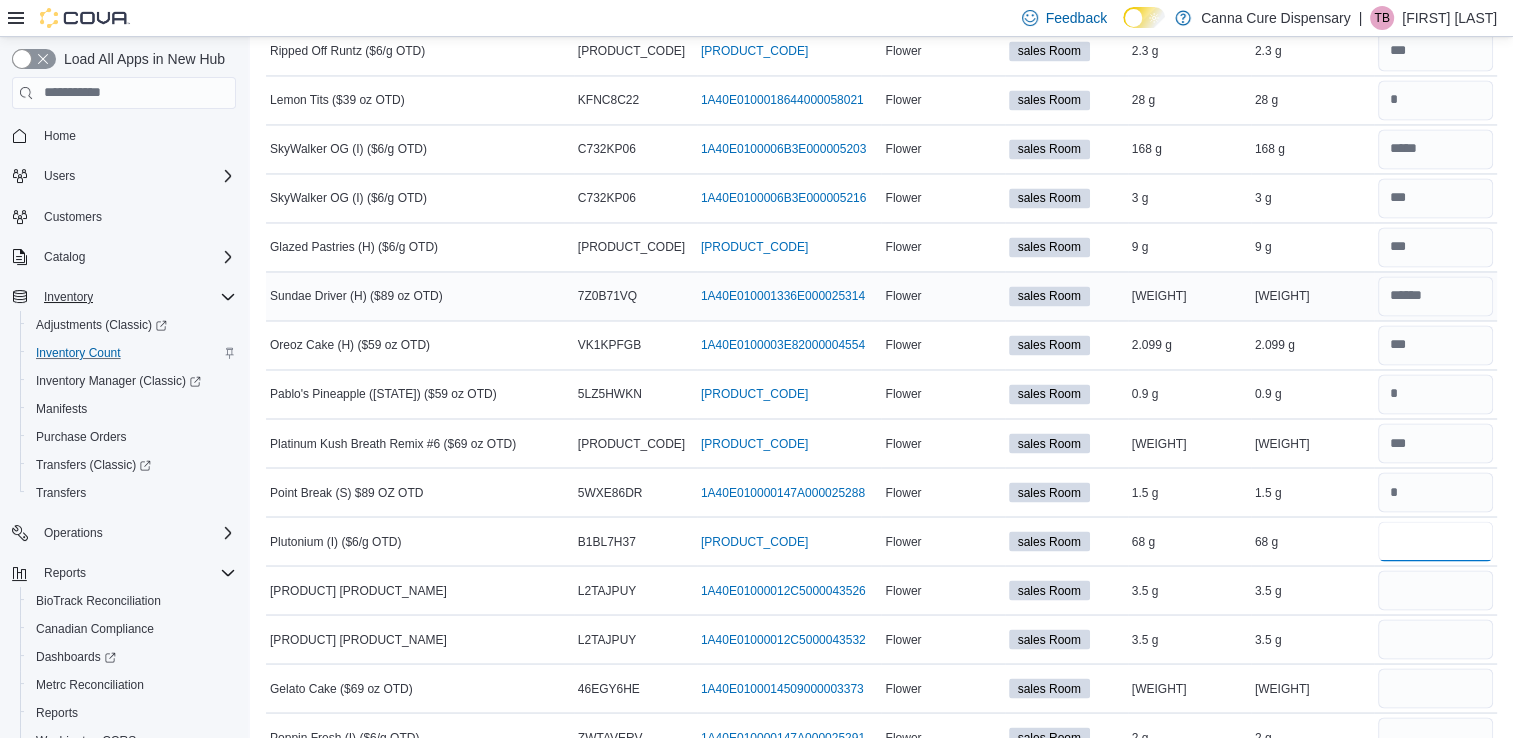 type on "****" 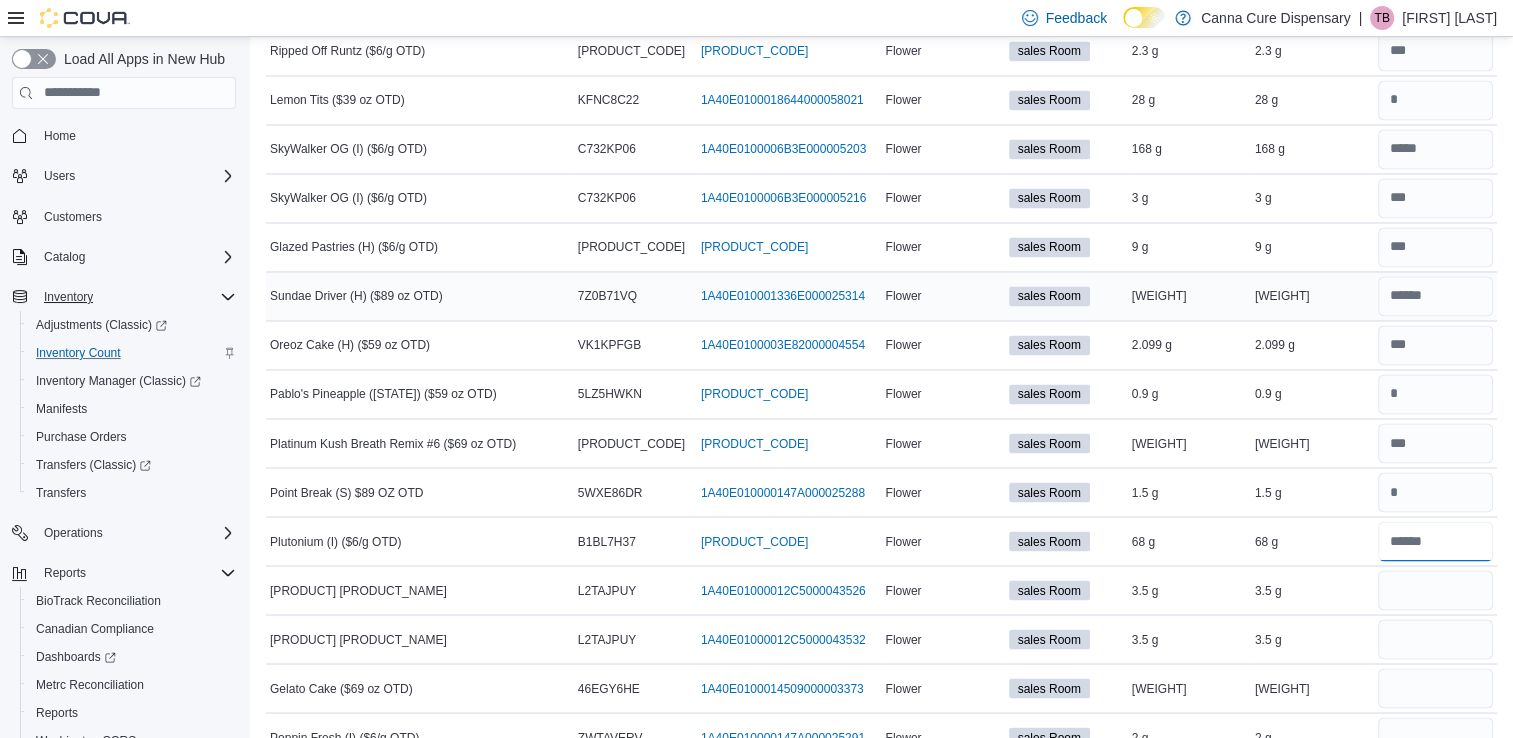 click at bounding box center (1435, 541) 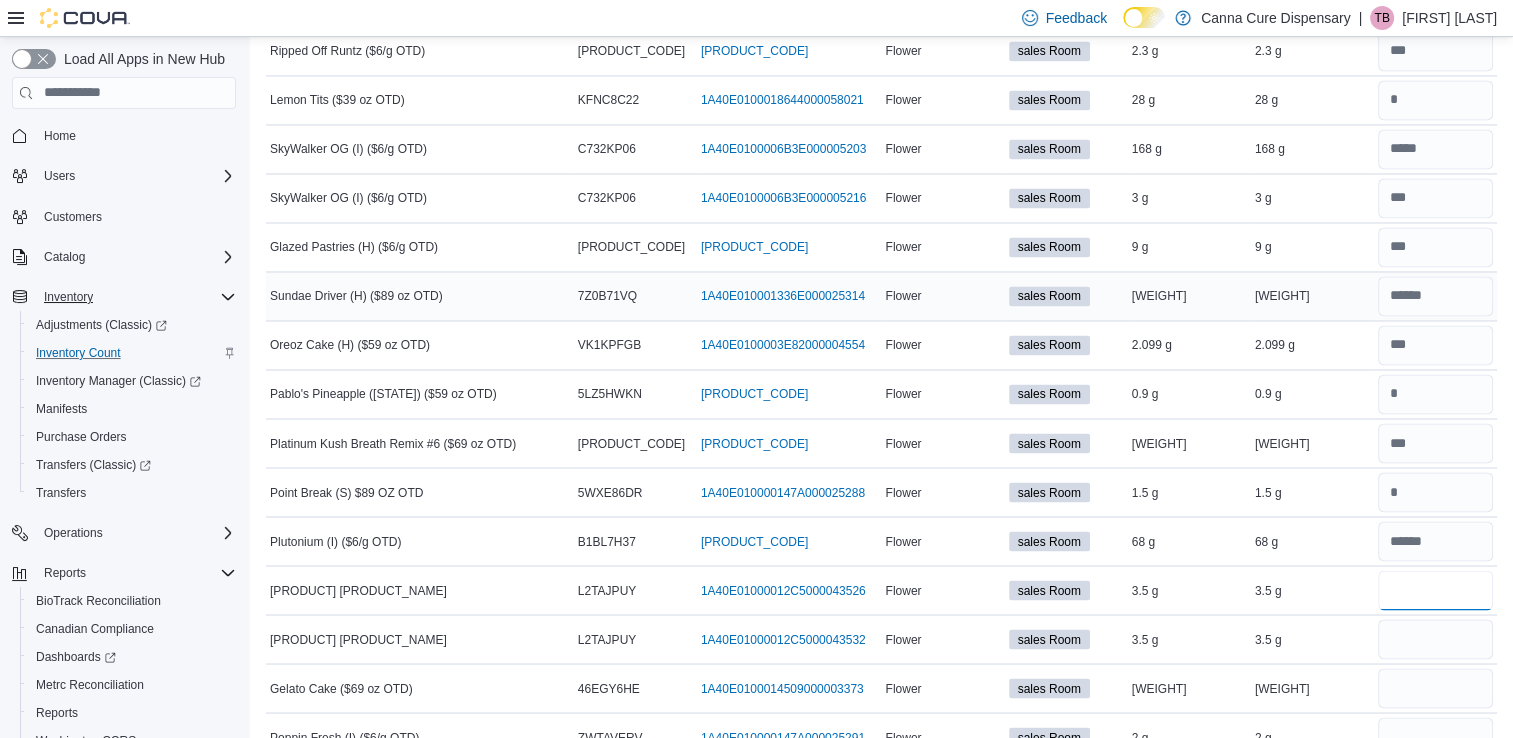 type 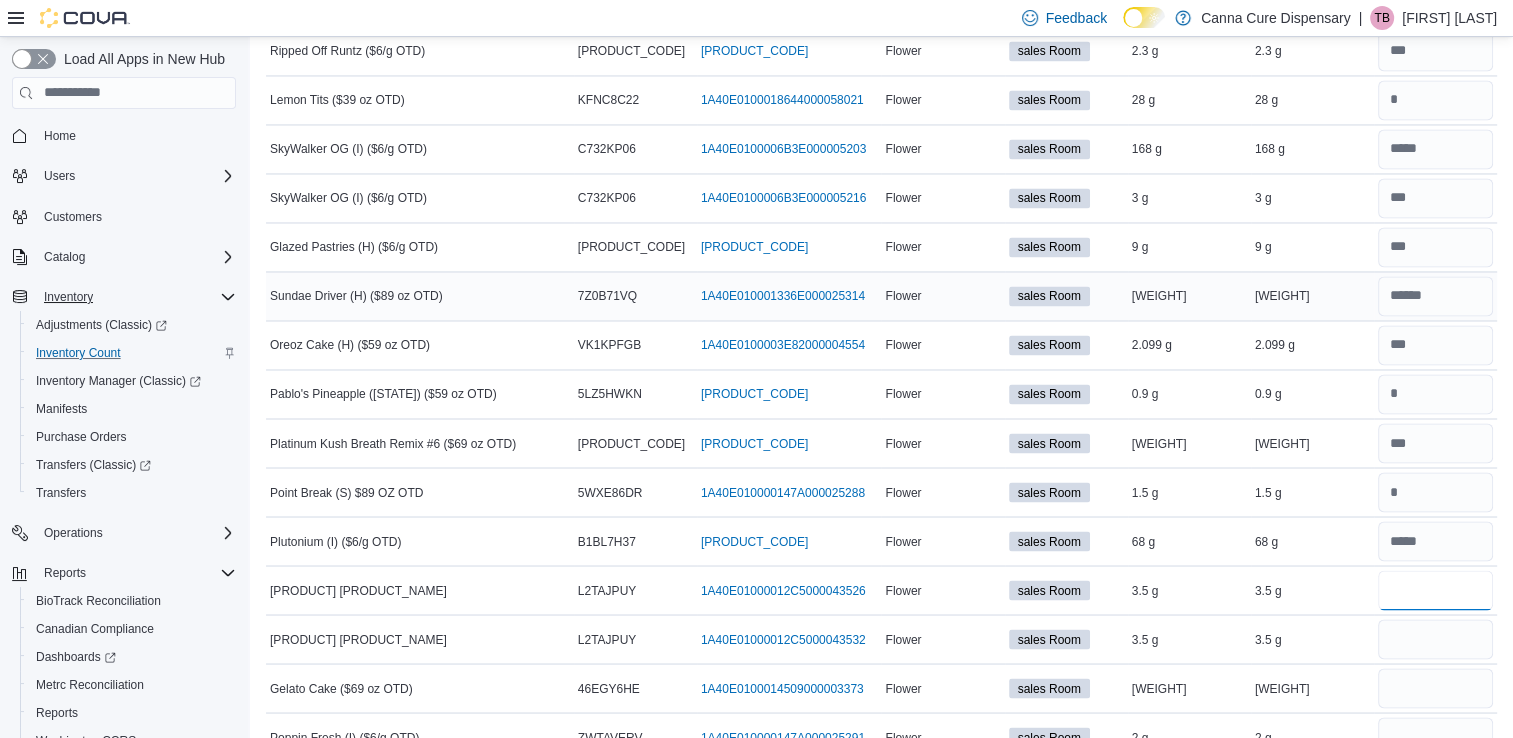 type on "***" 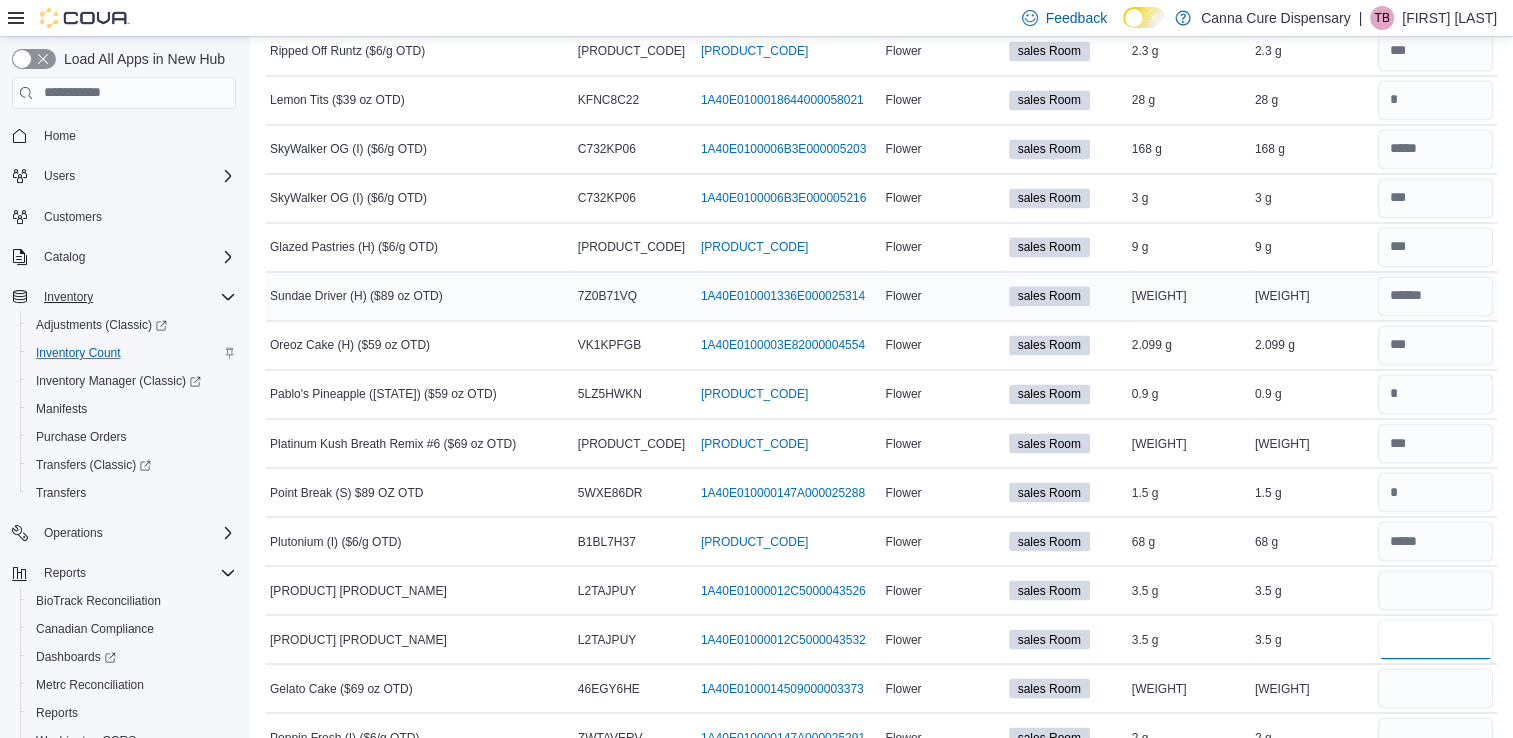 type 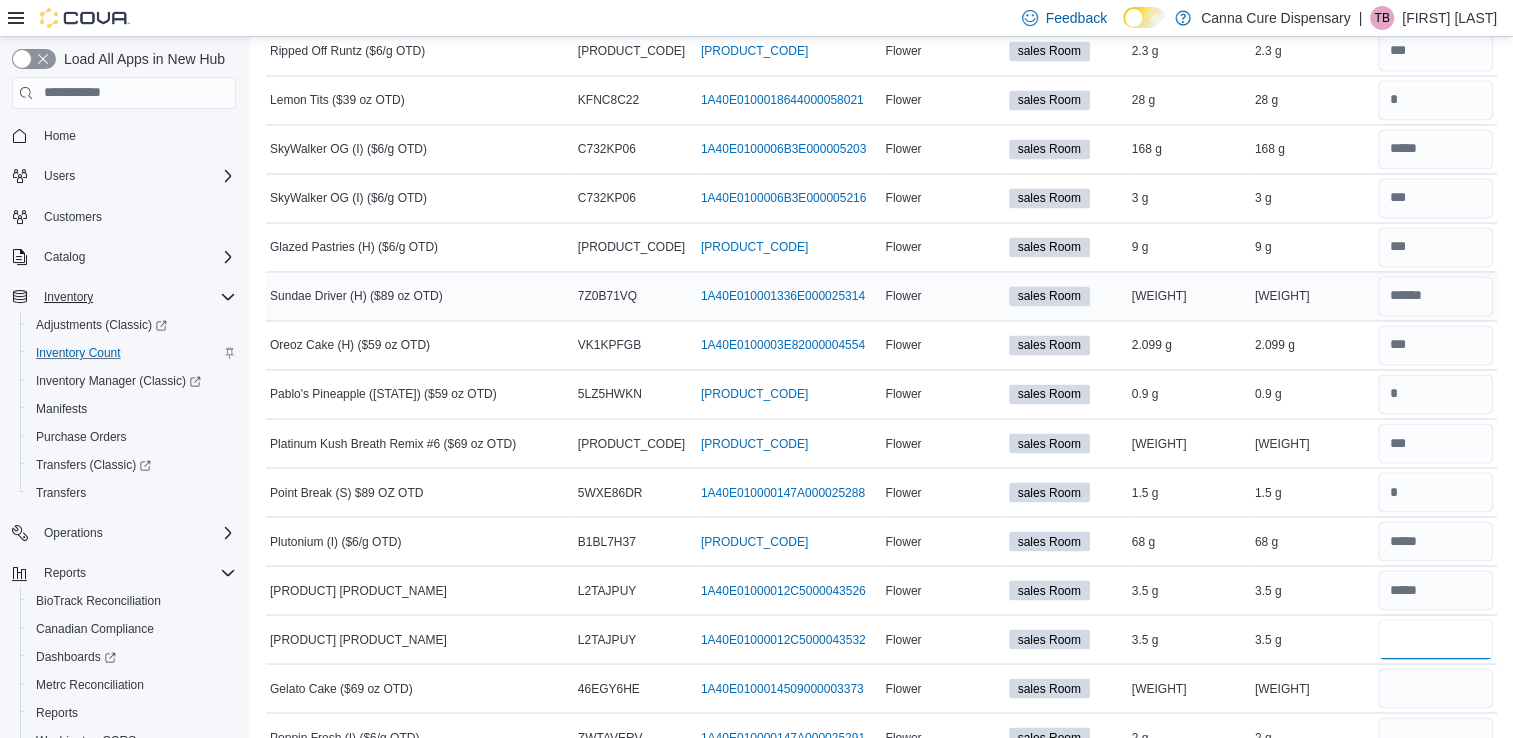 type on "***" 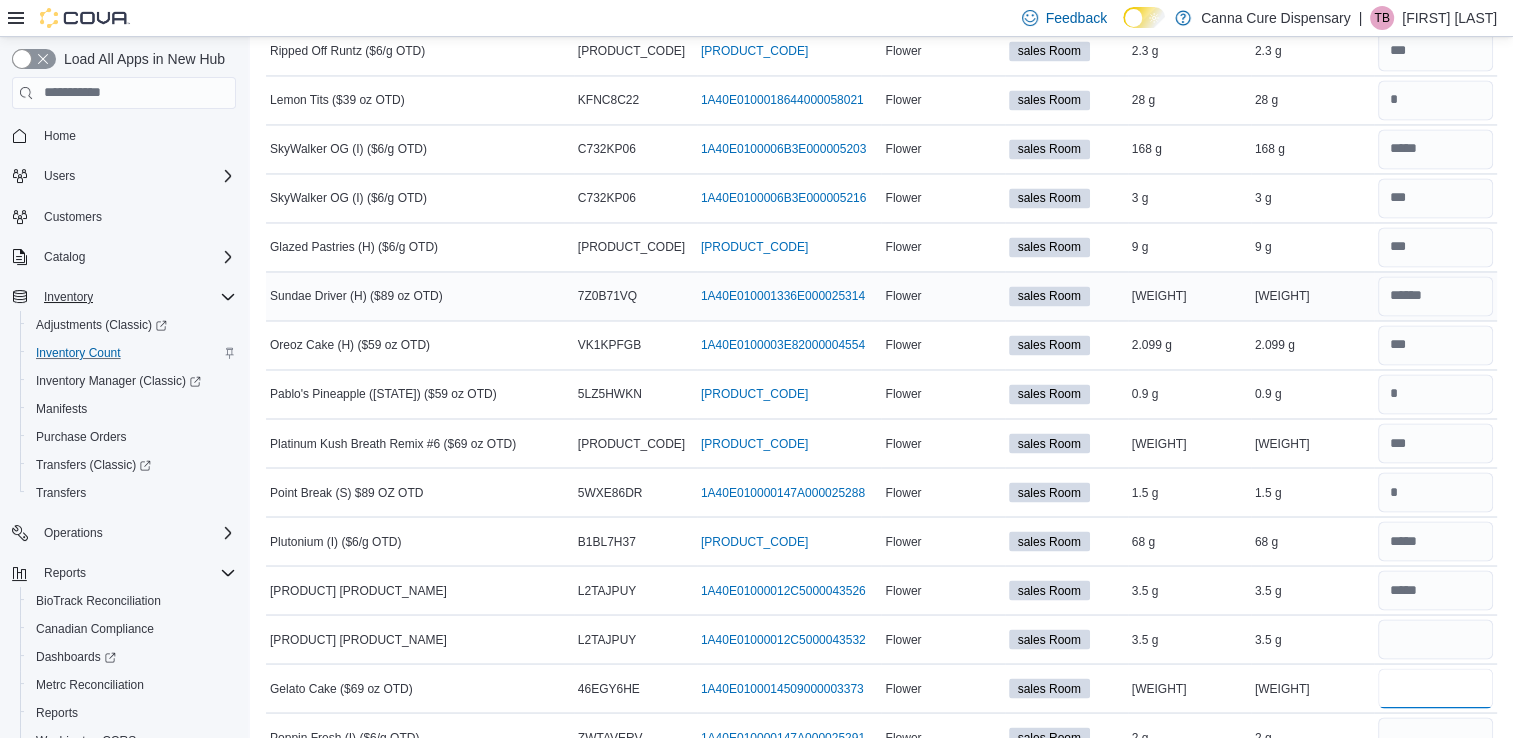 type 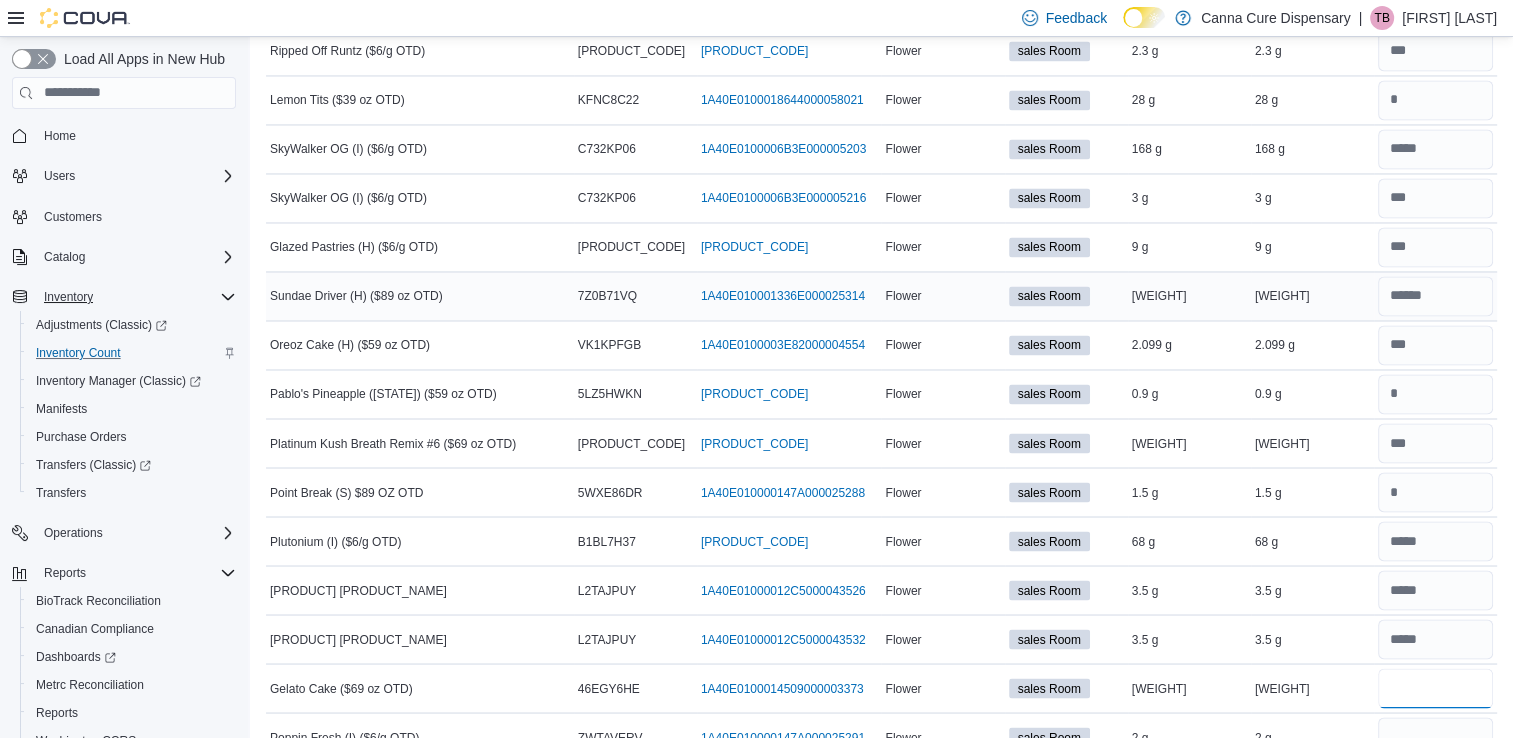scroll, scrollTop: 3508, scrollLeft: 0, axis: vertical 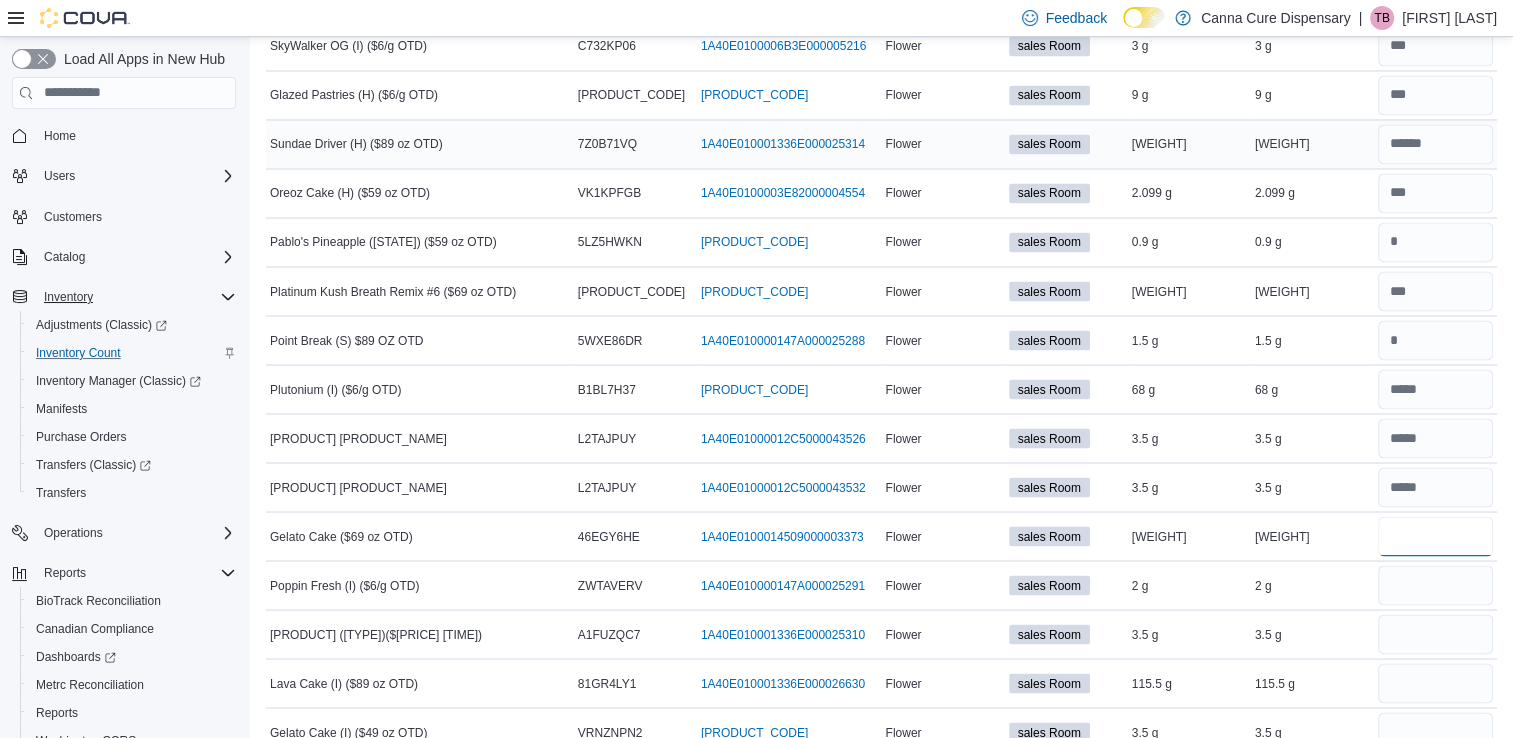 type on "*" 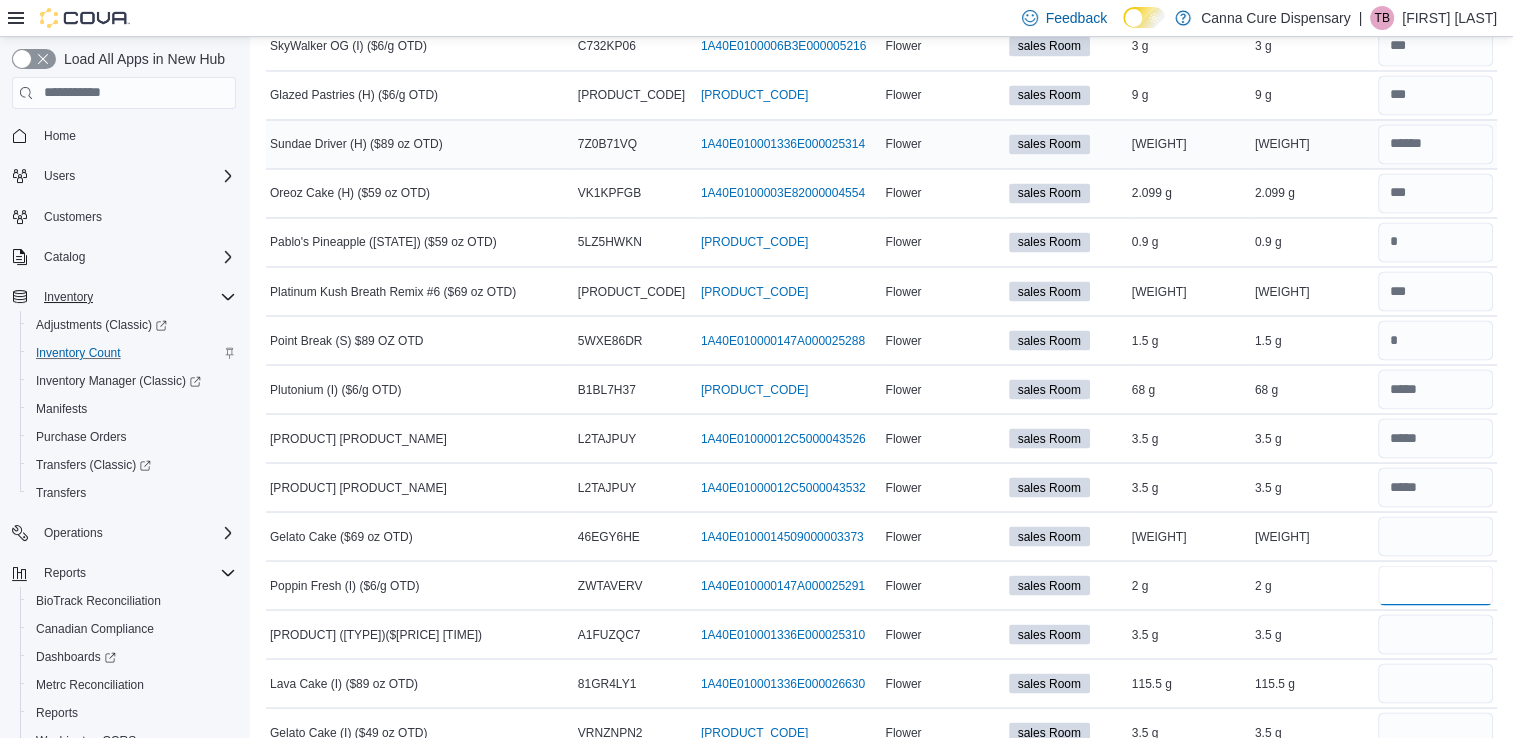 type 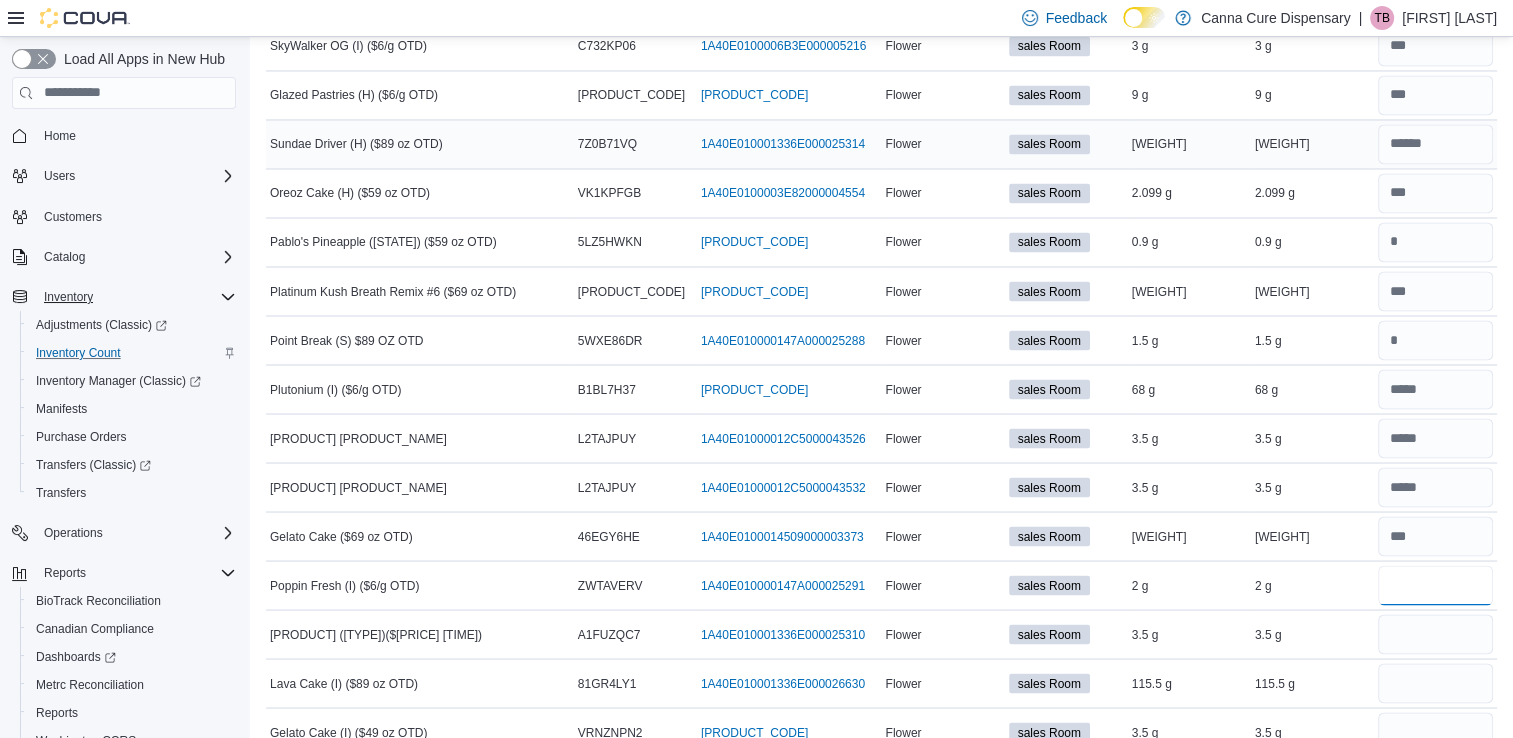 type on "*" 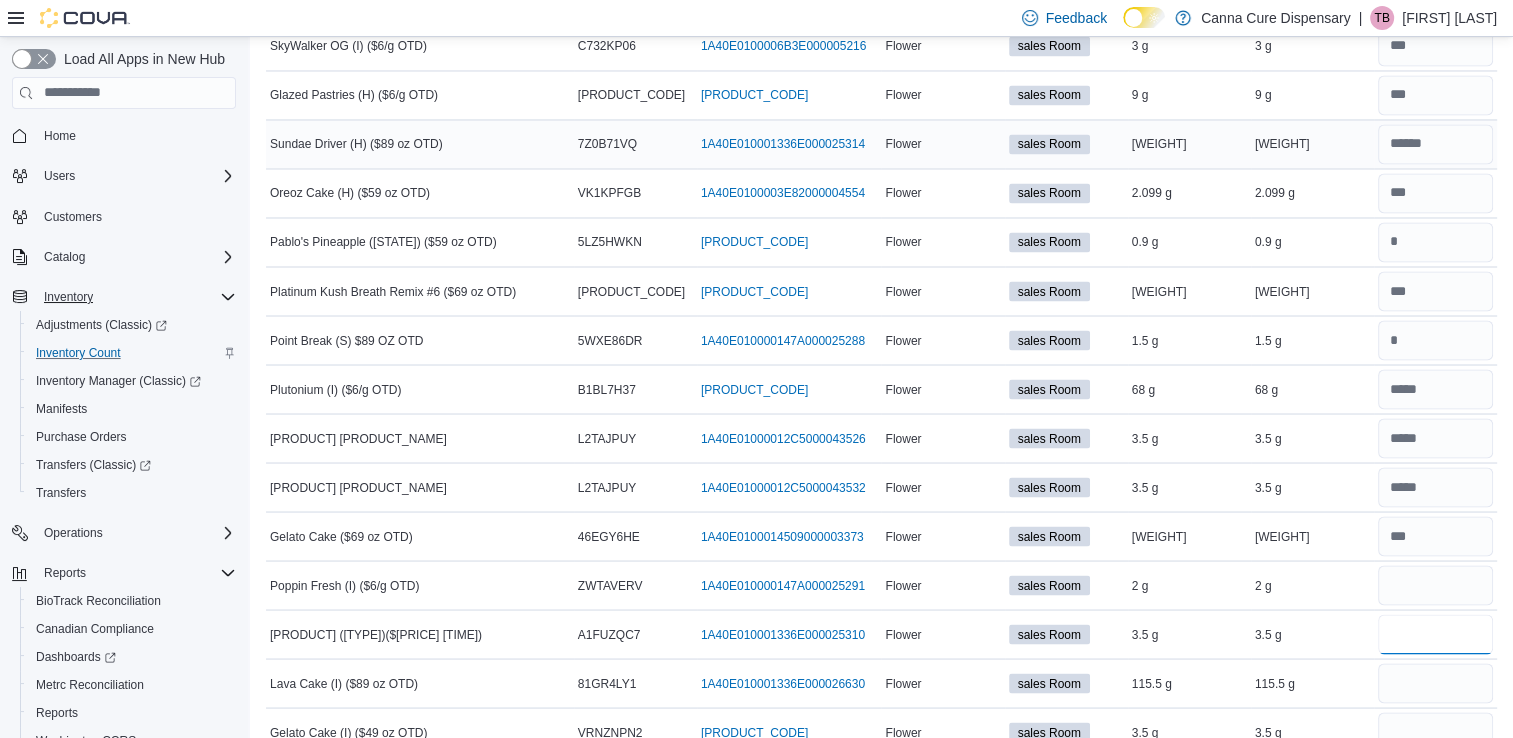 type 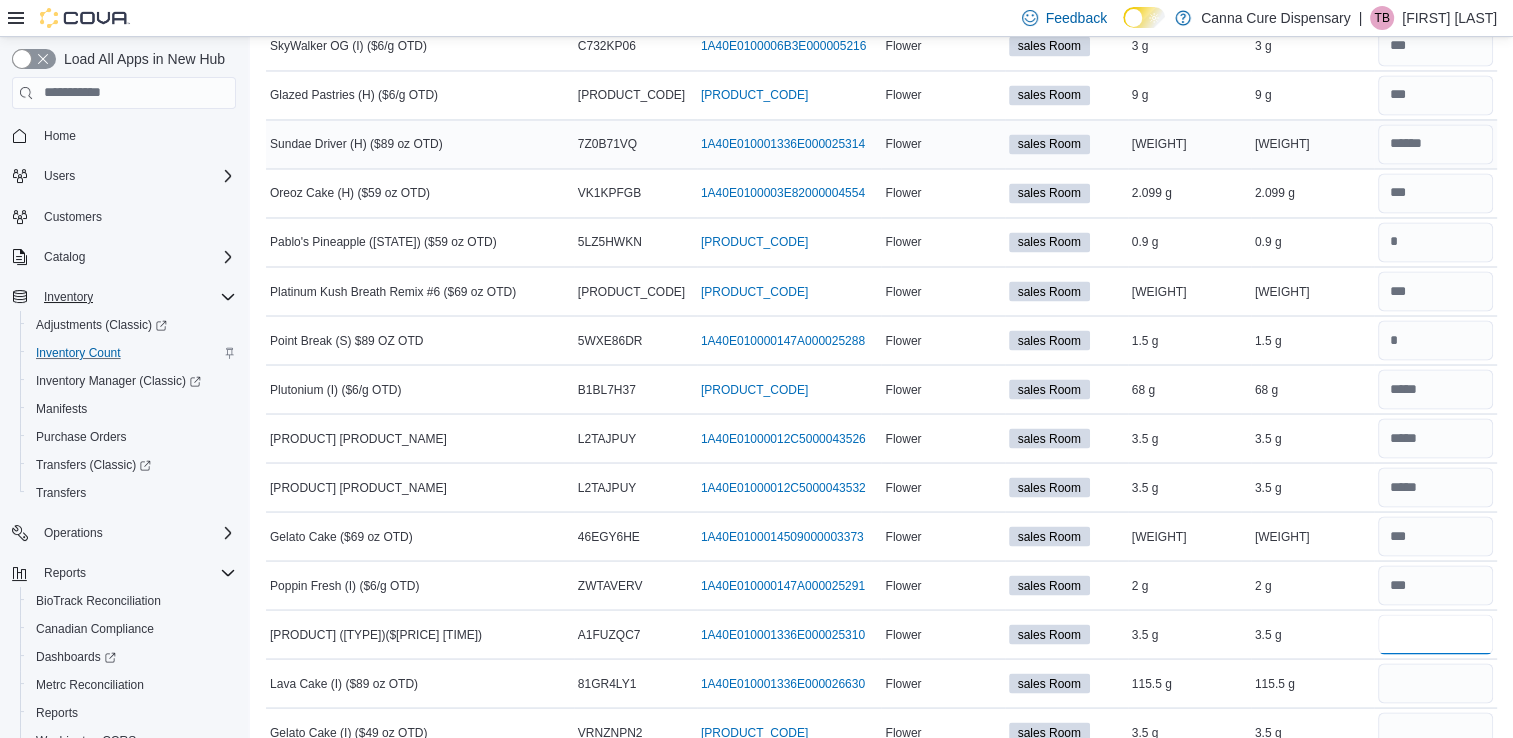 type on "***" 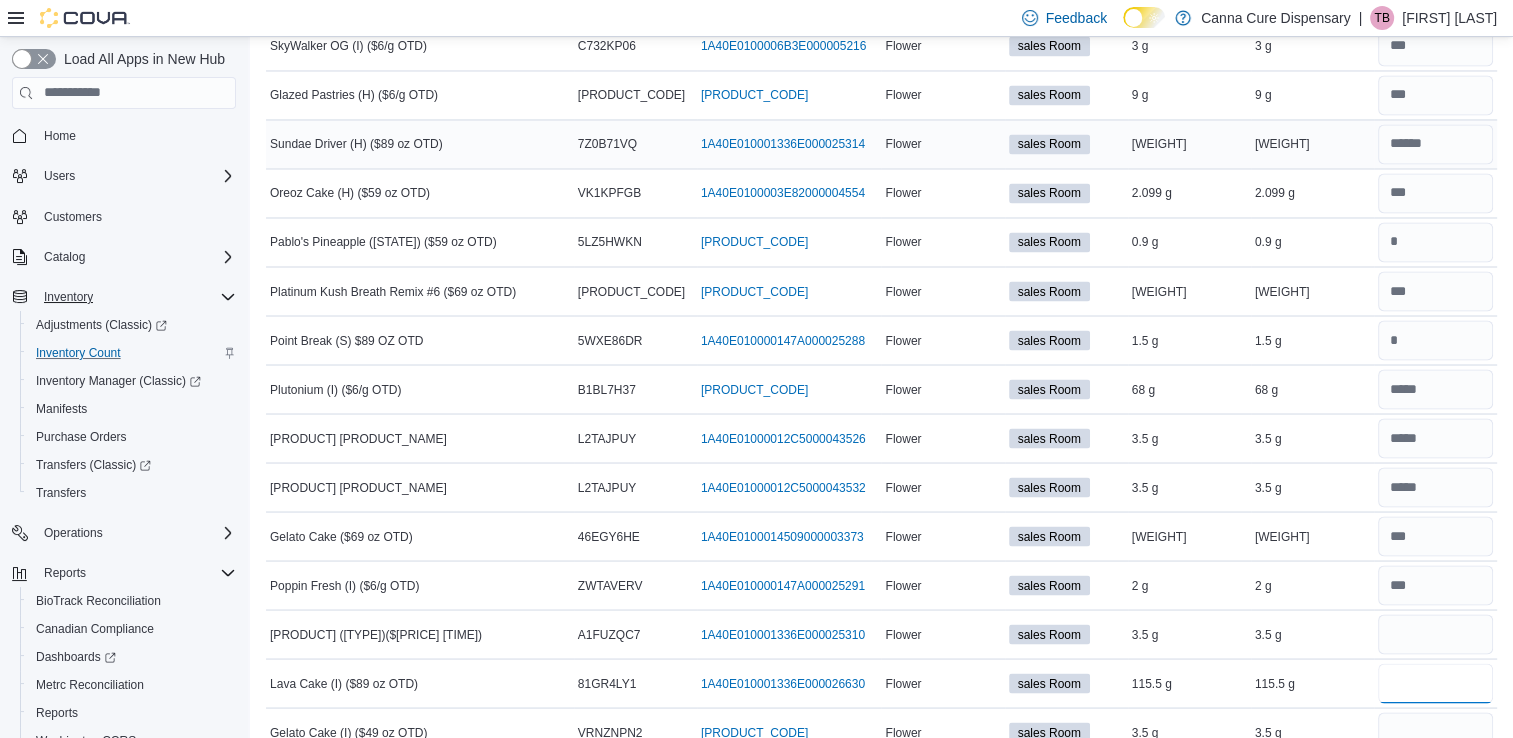 type 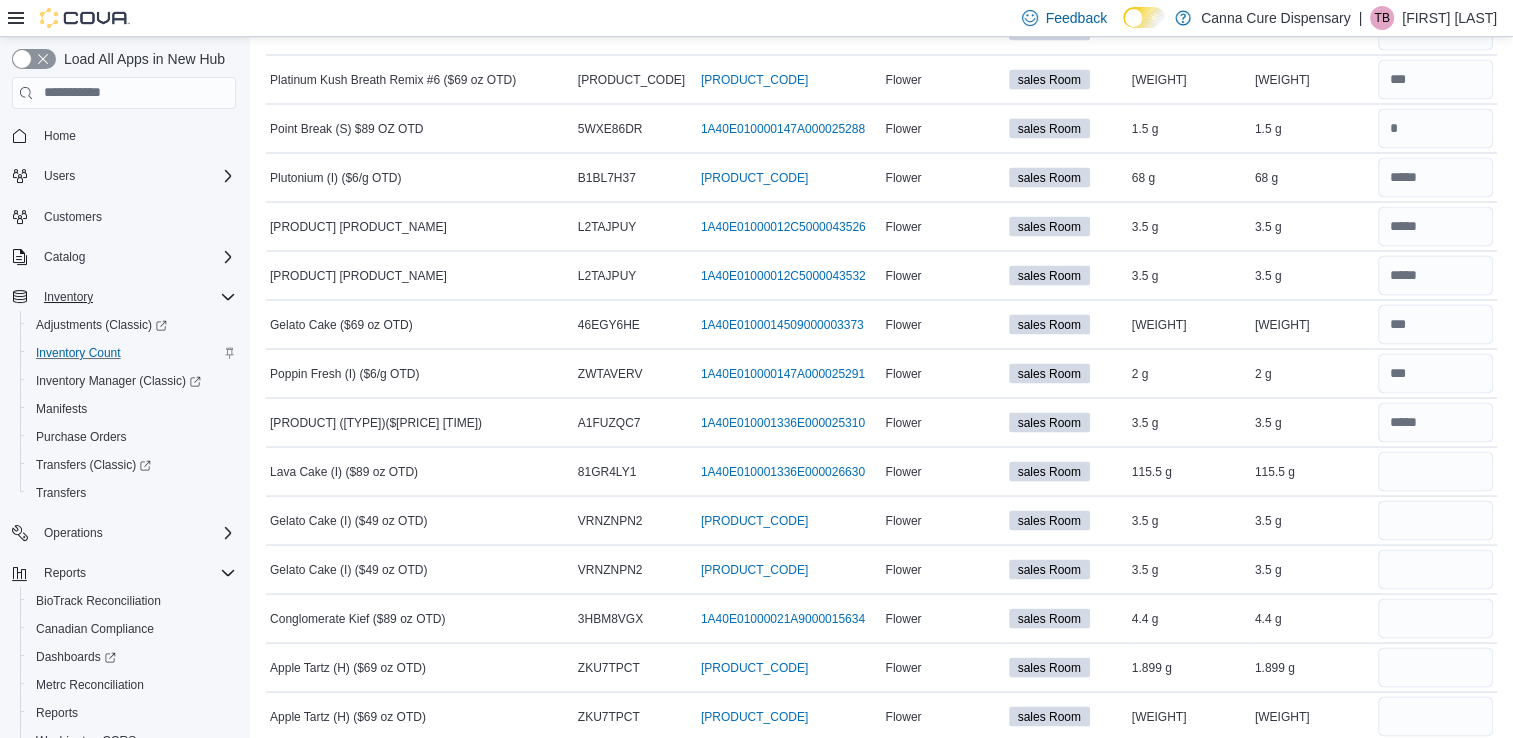 scroll, scrollTop: 3722, scrollLeft: 0, axis: vertical 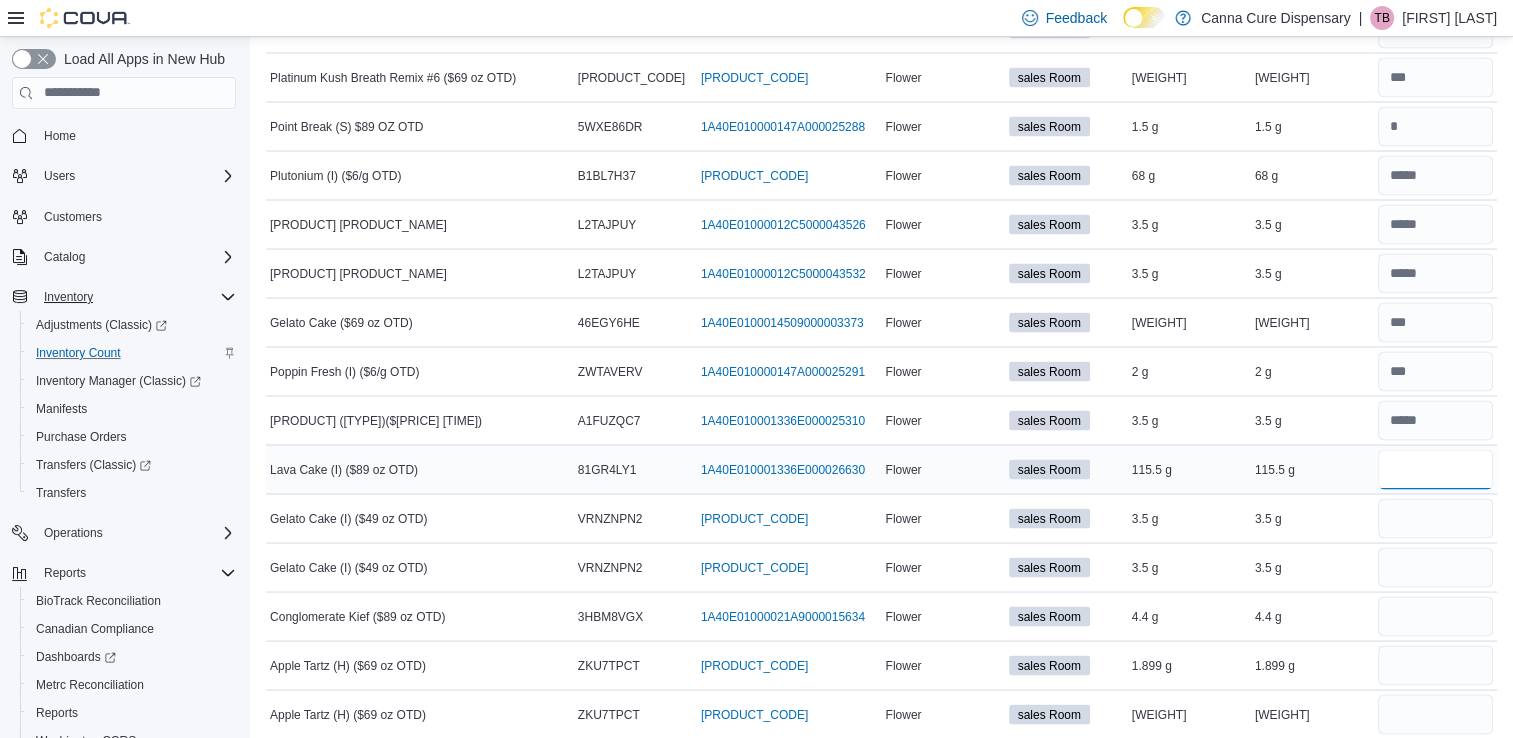 click at bounding box center [1435, 469] 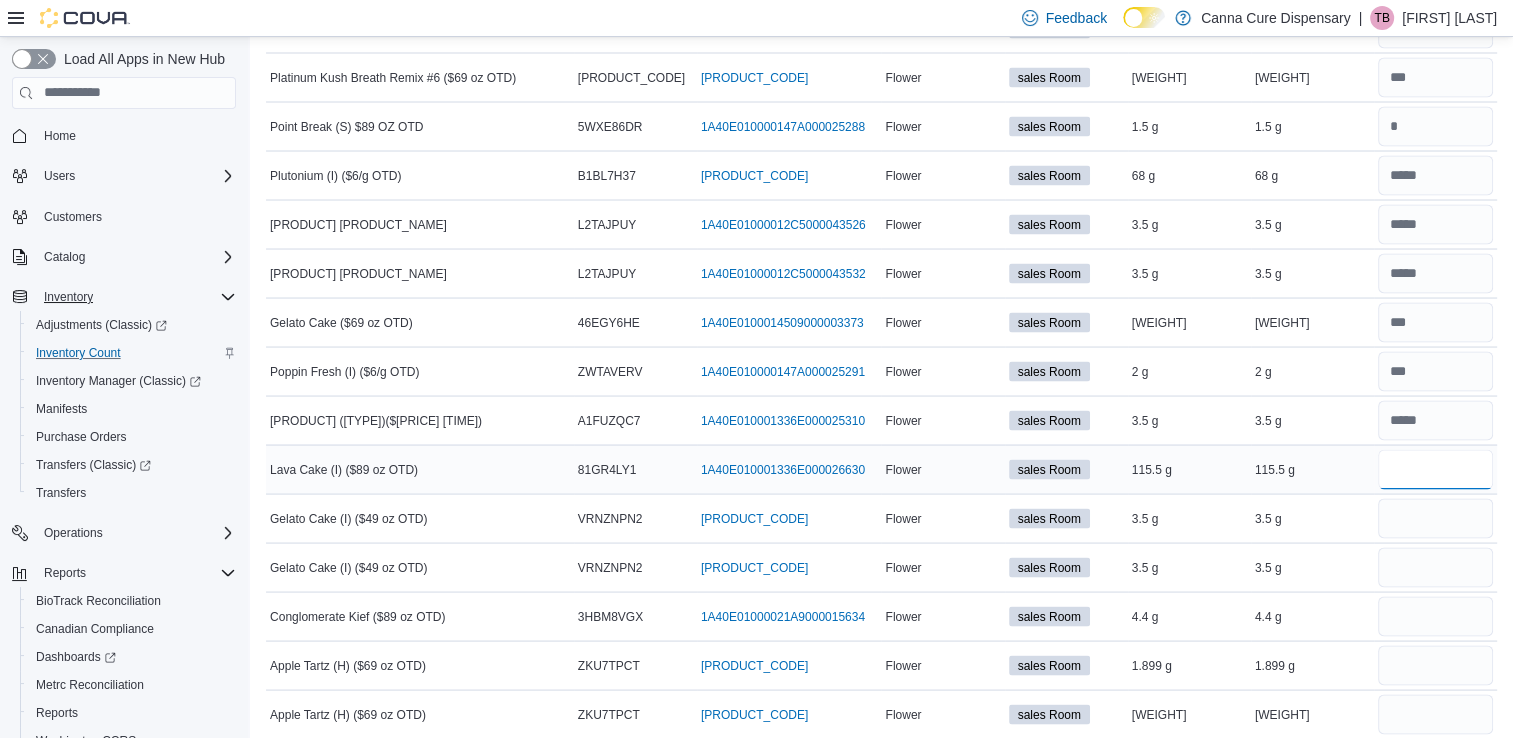 type on "*****" 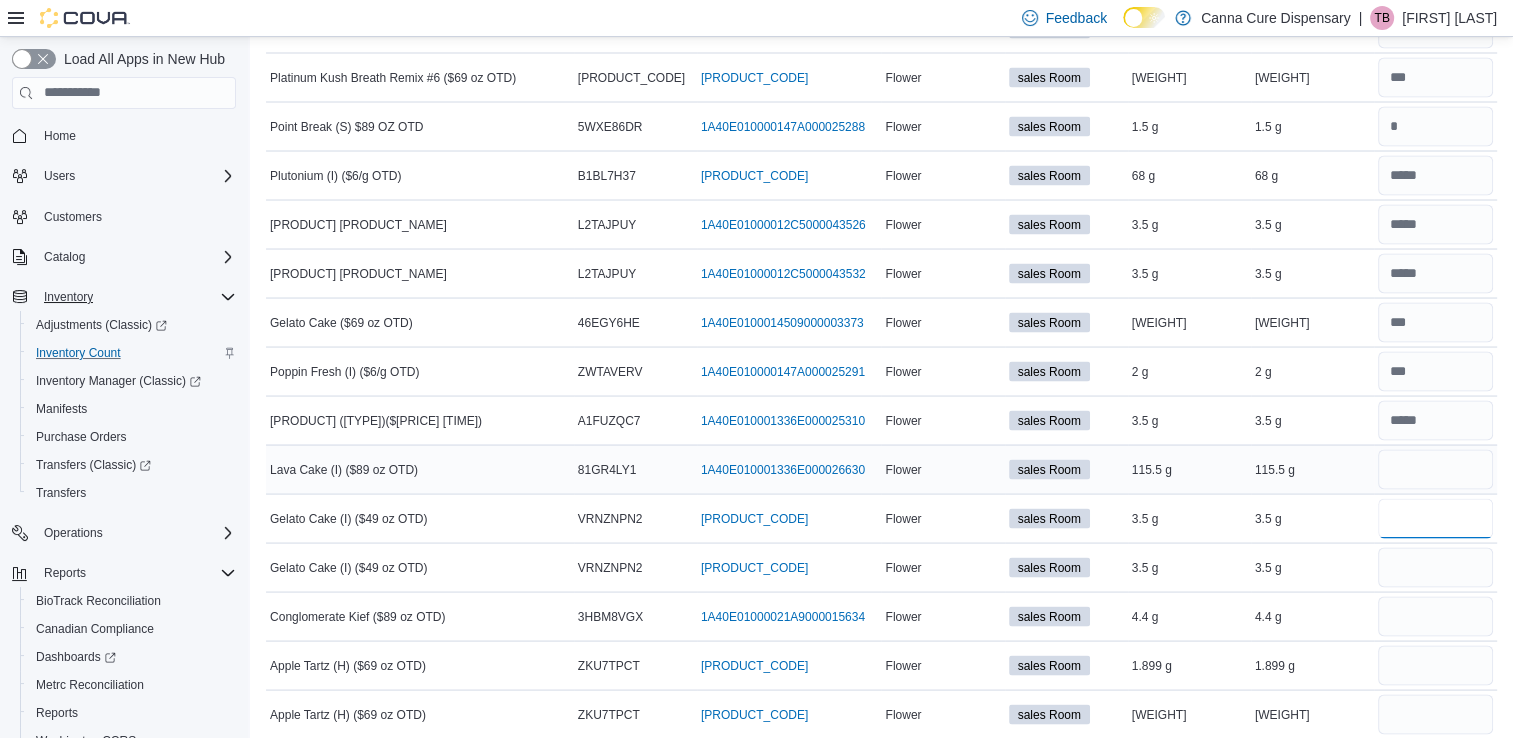 type 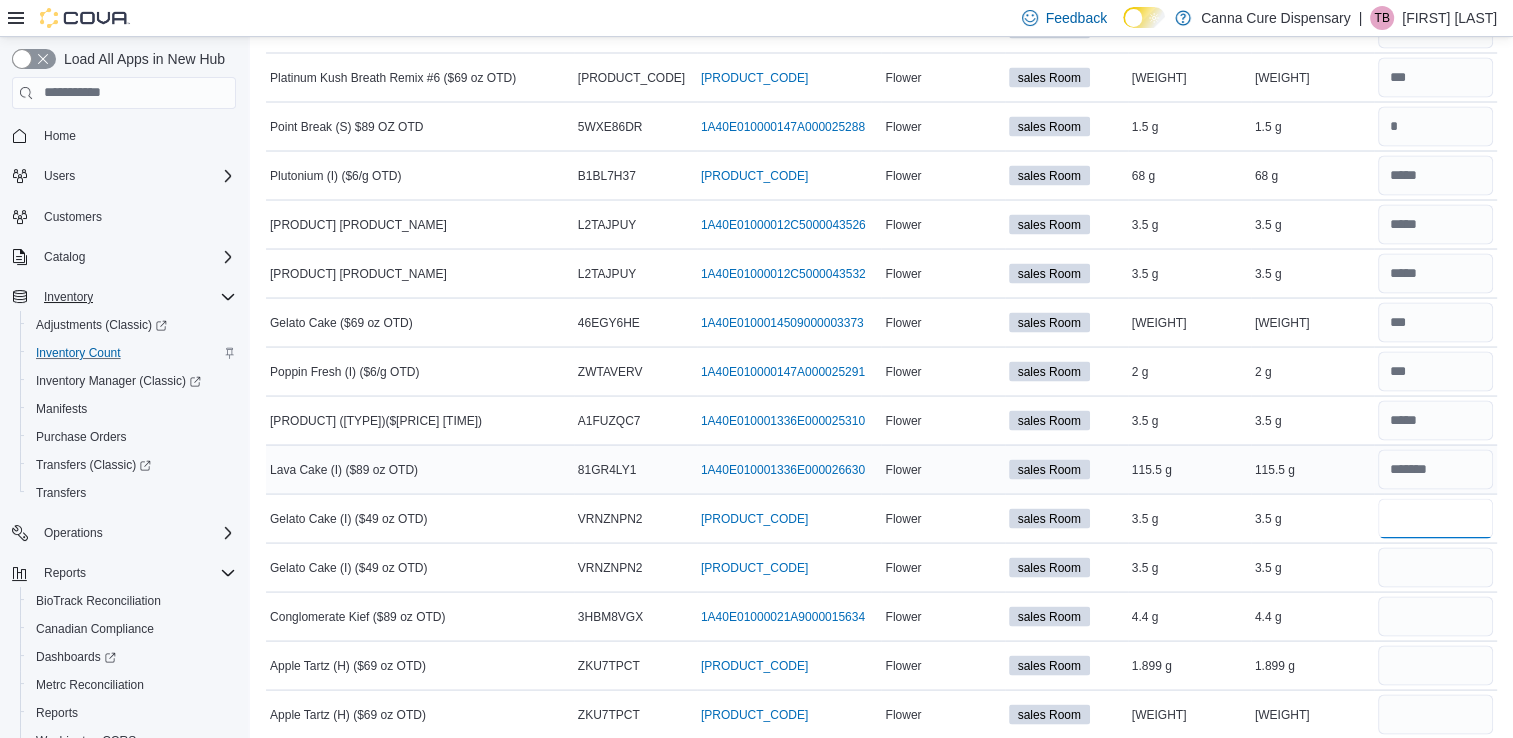 type on "***" 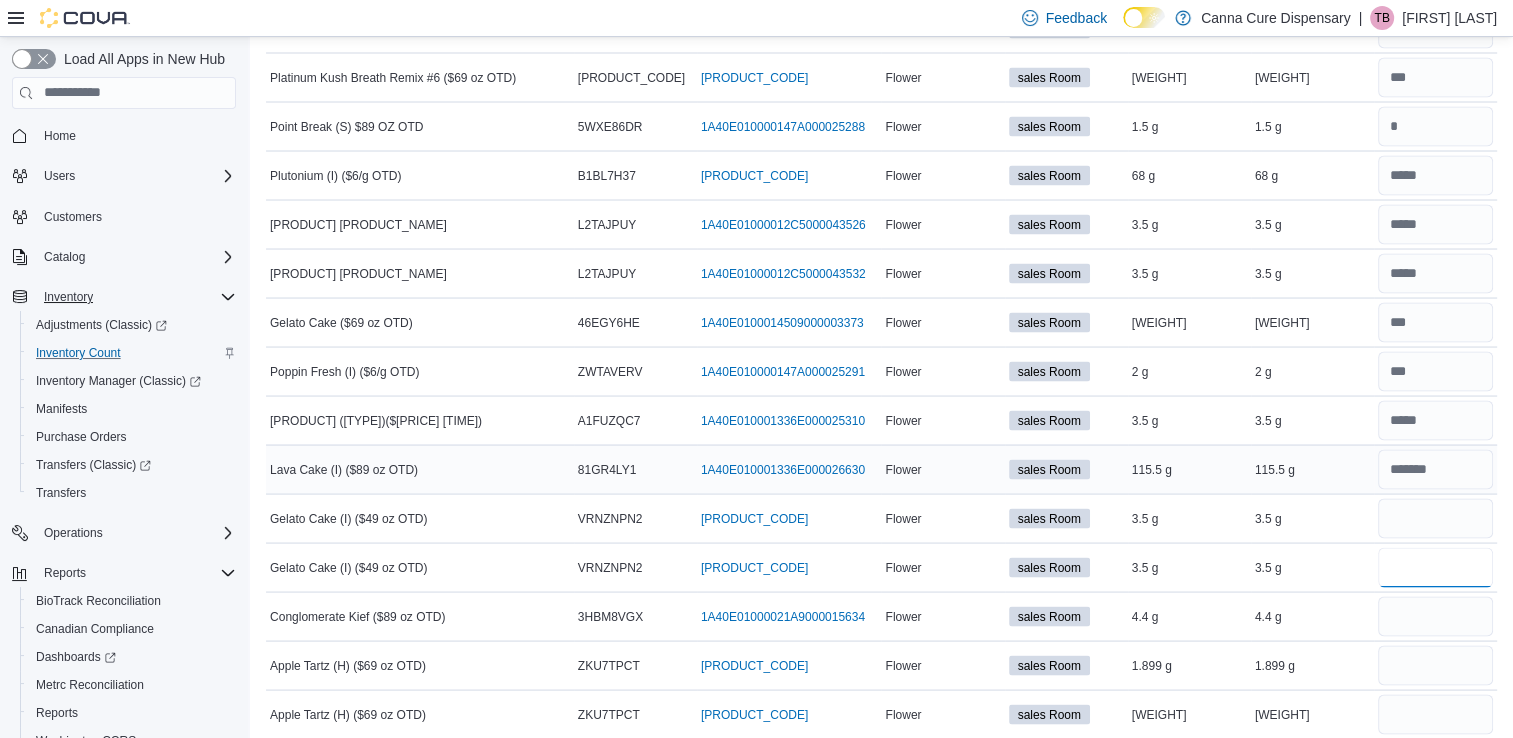 type 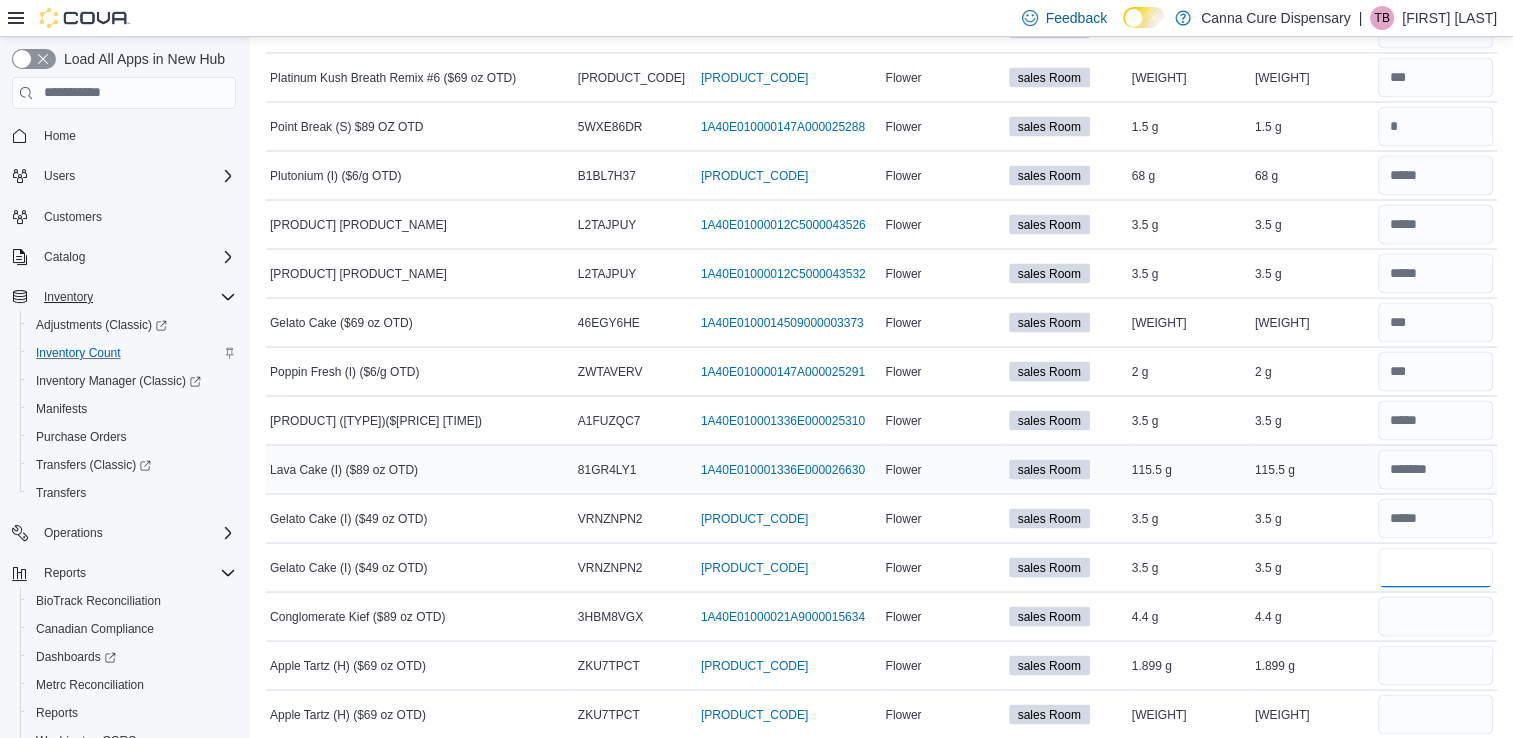 type on "***" 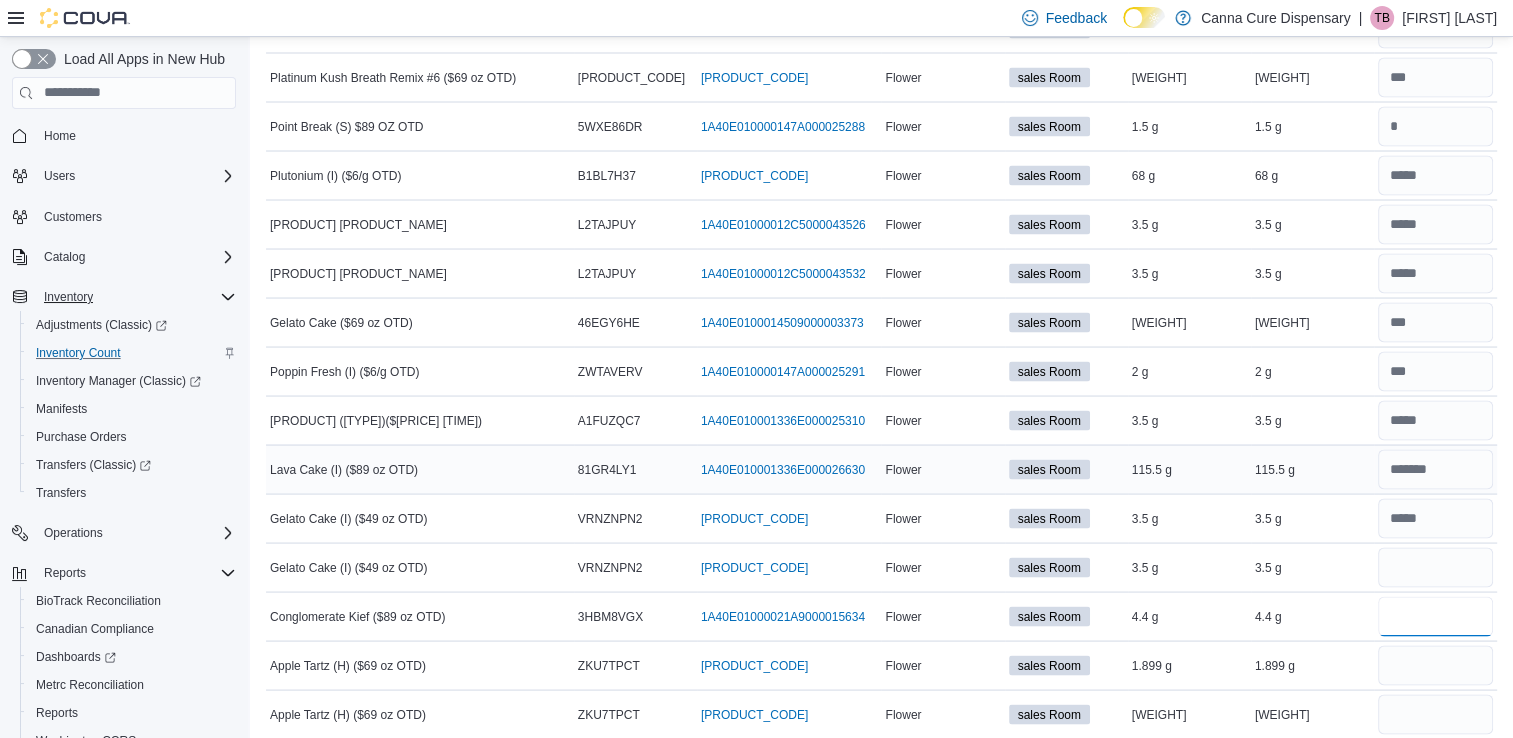 type 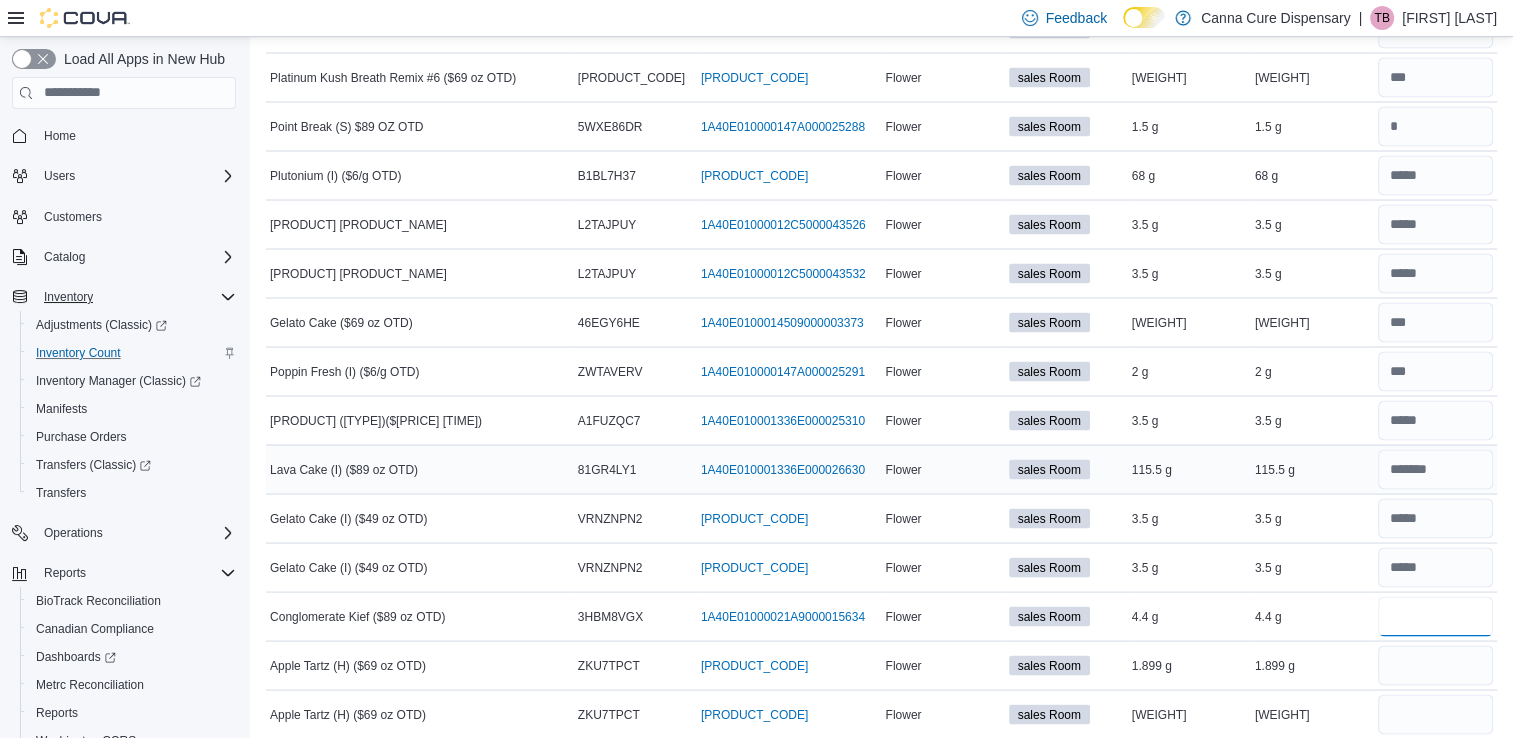 type on "*" 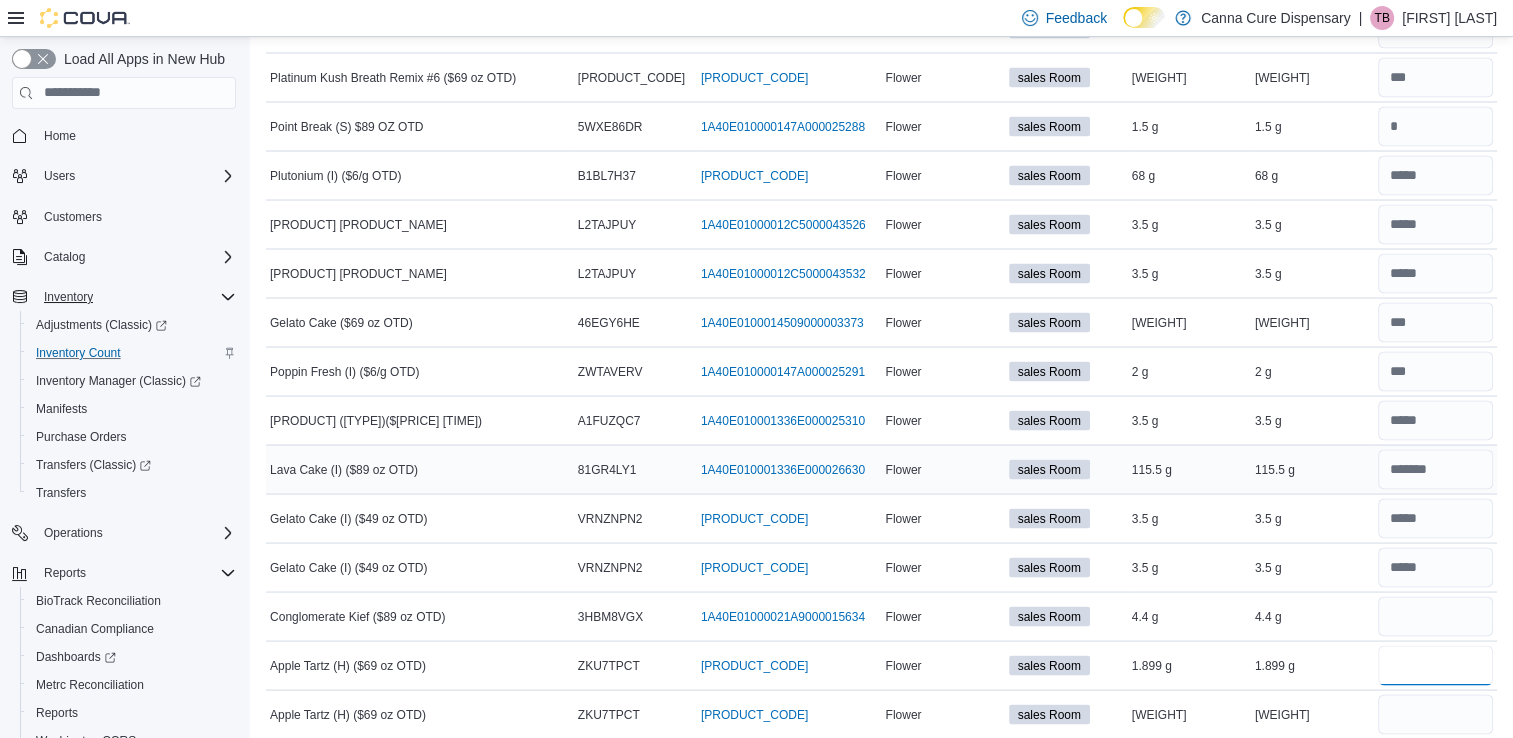 type 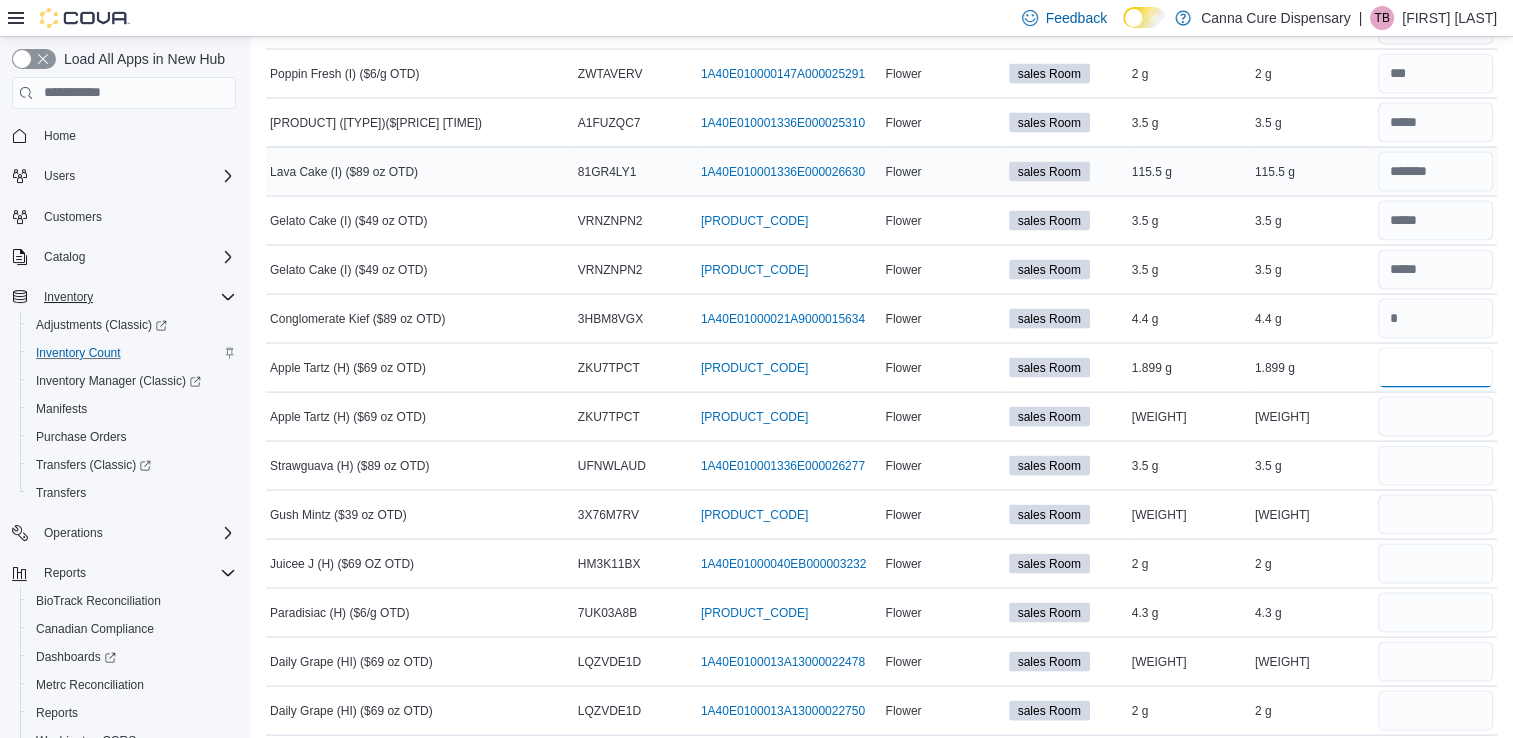 scroll, scrollTop: 4075, scrollLeft: 0, axis: vertical 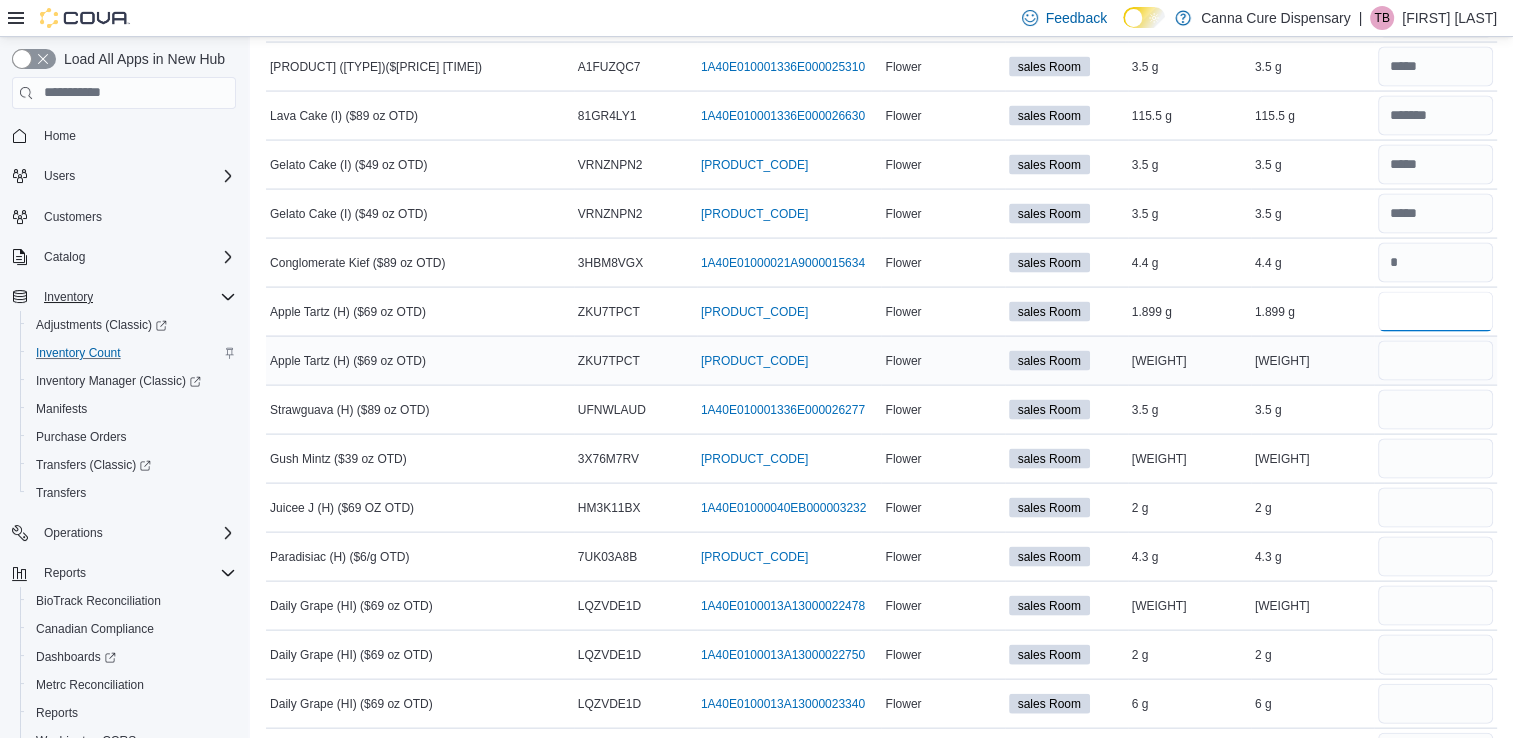 type on "*" 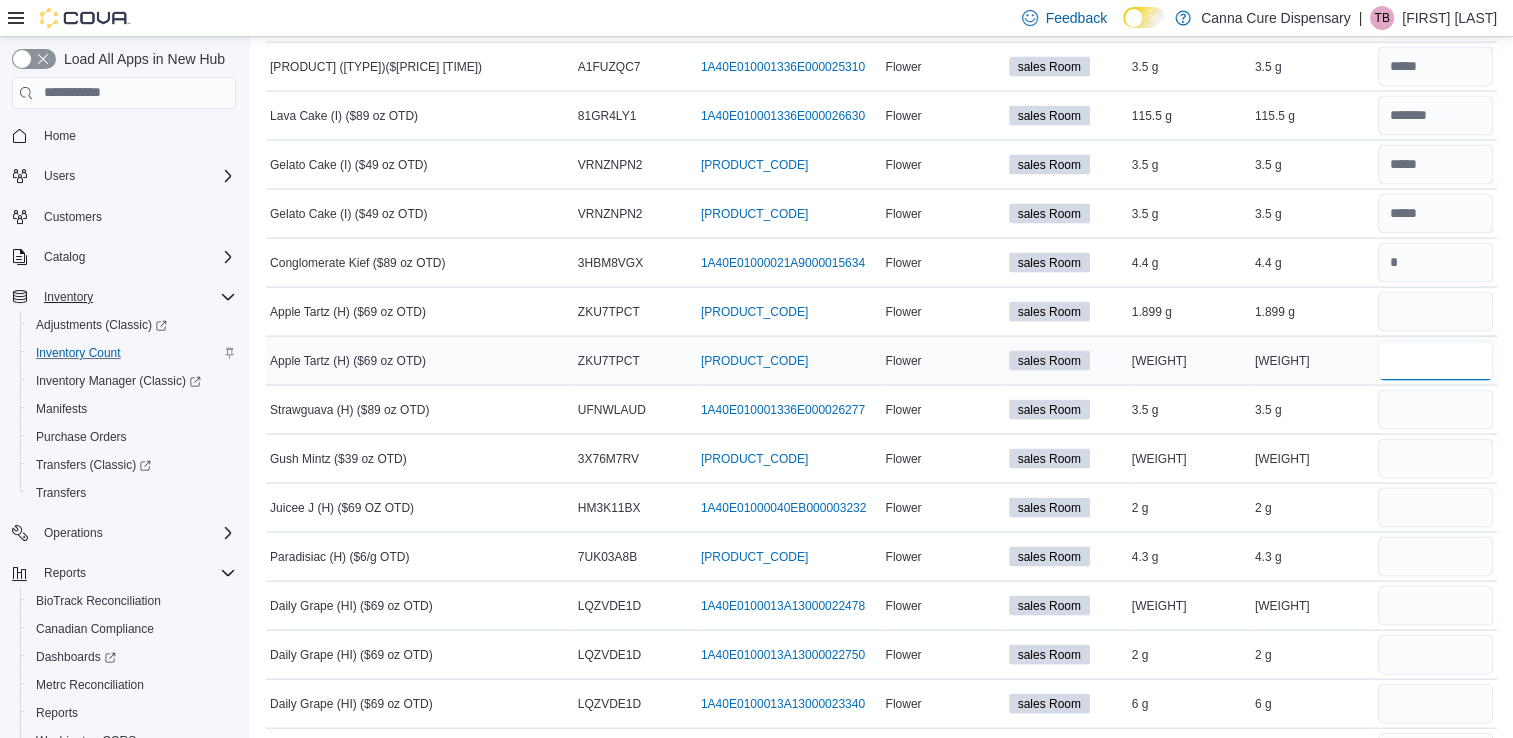 type 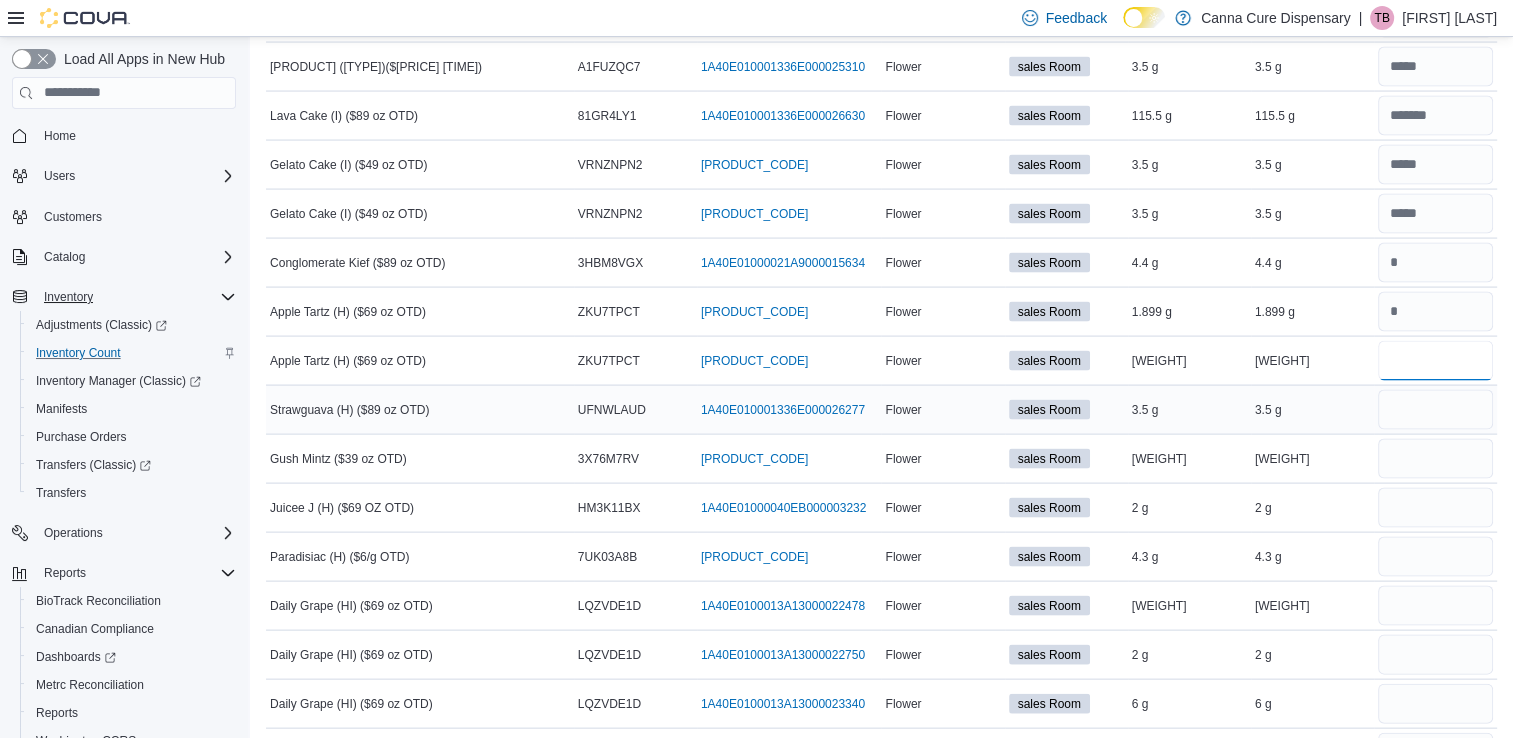 type on "***" 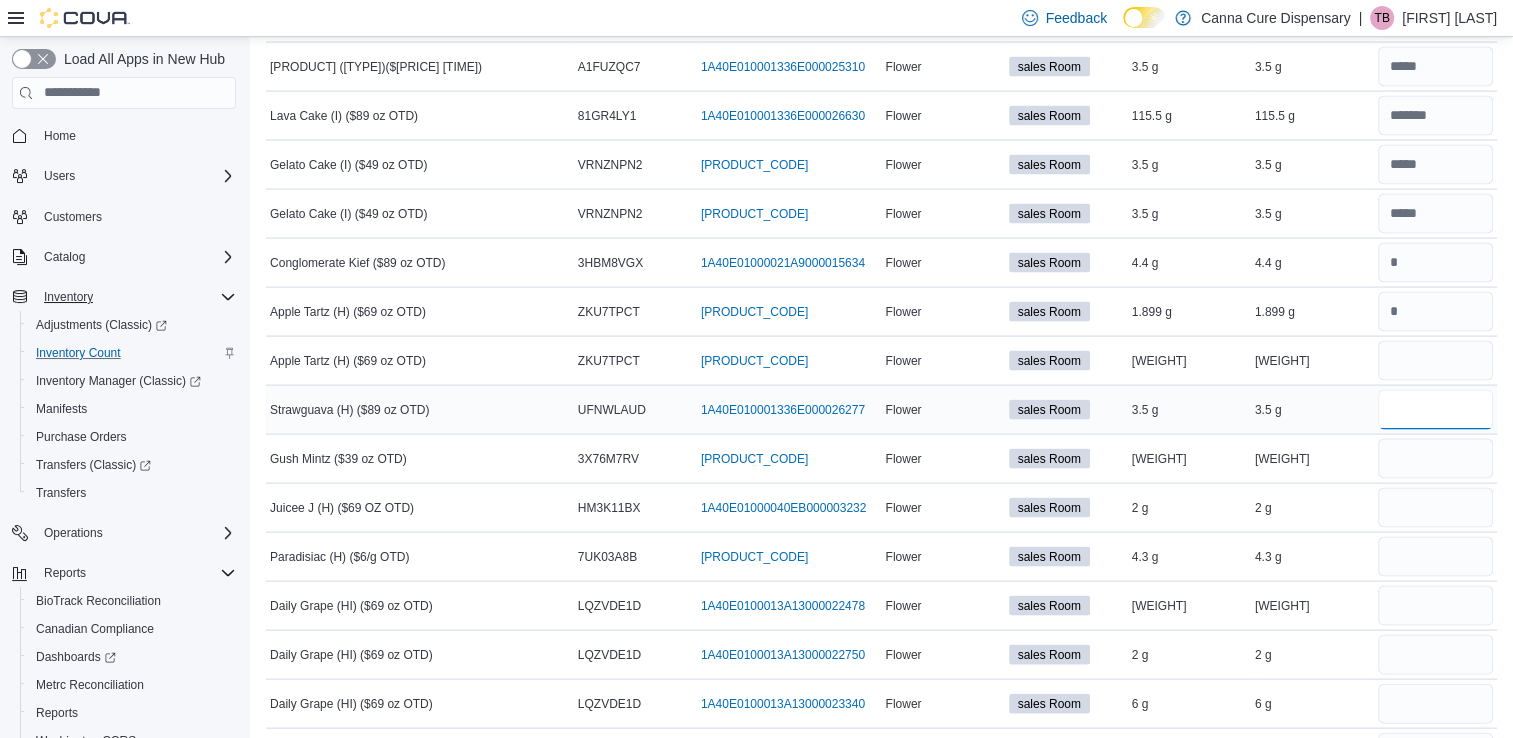 type 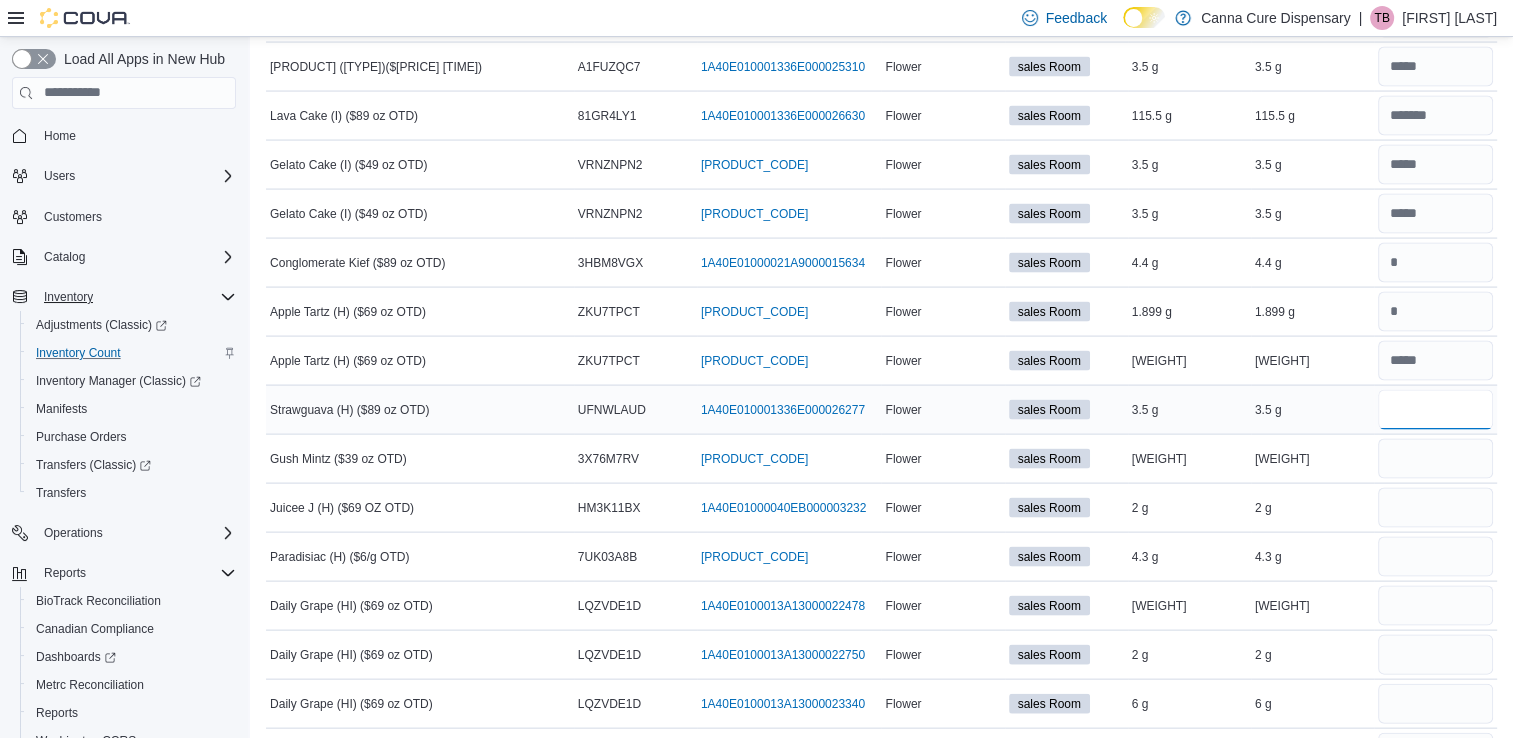 click at bounding box center [1435, 410] 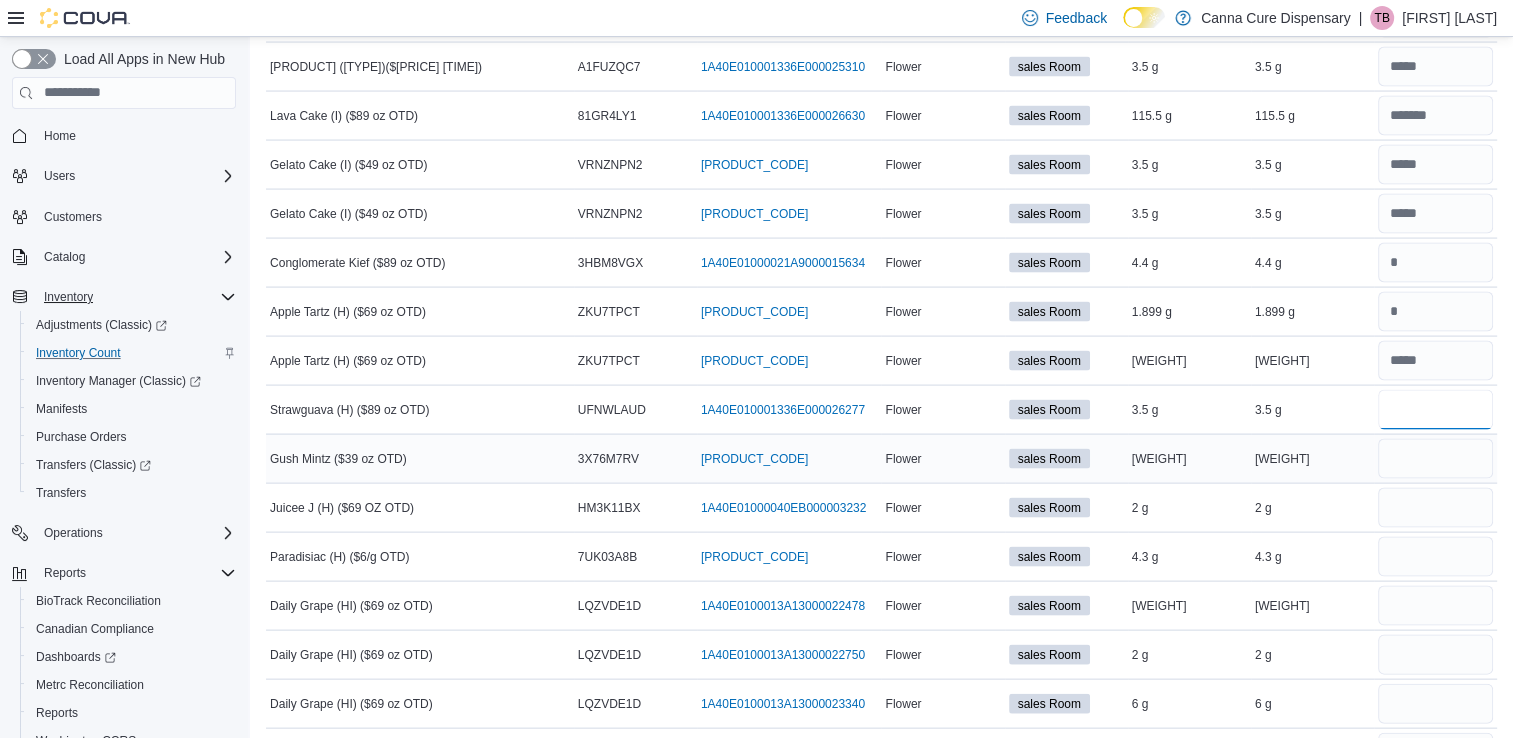 type on "***" 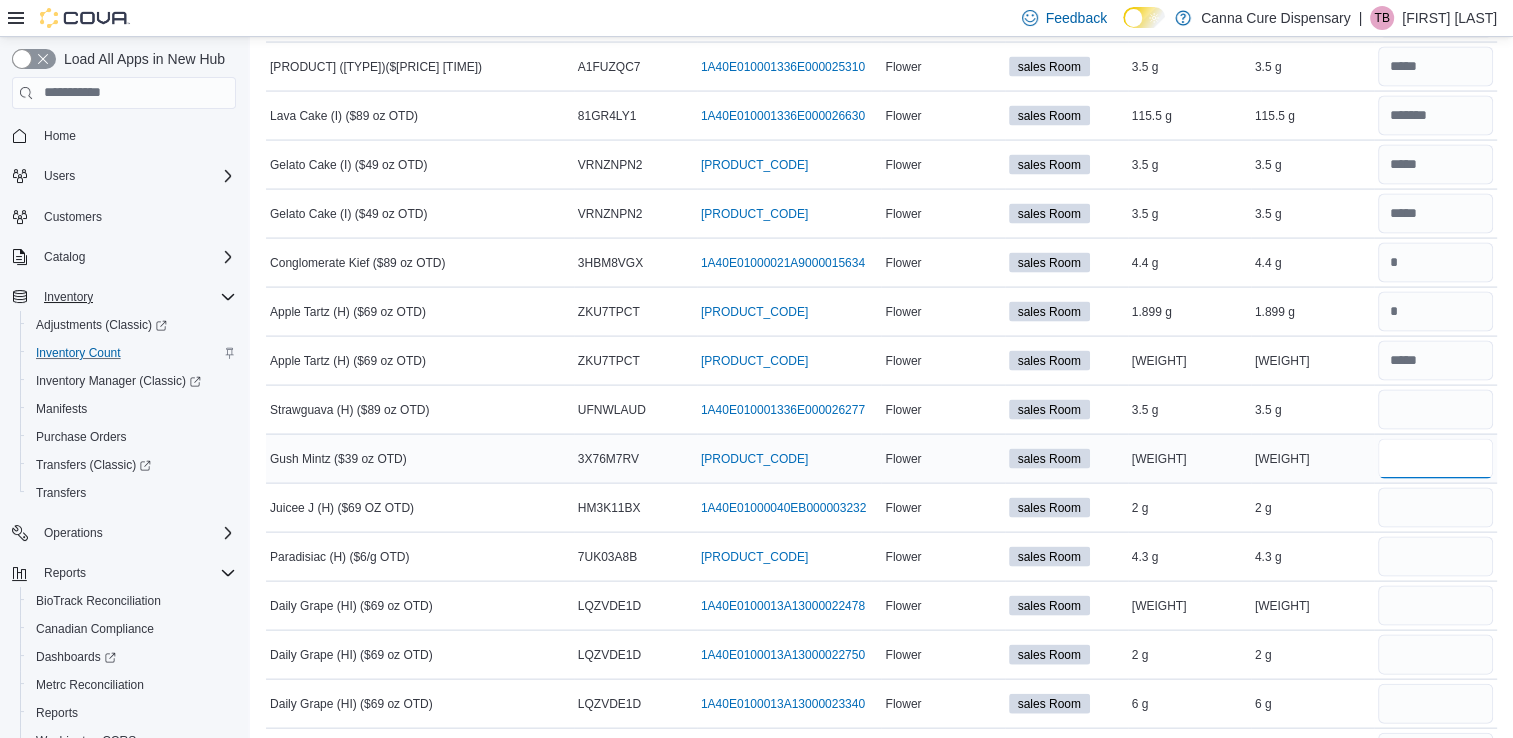 type 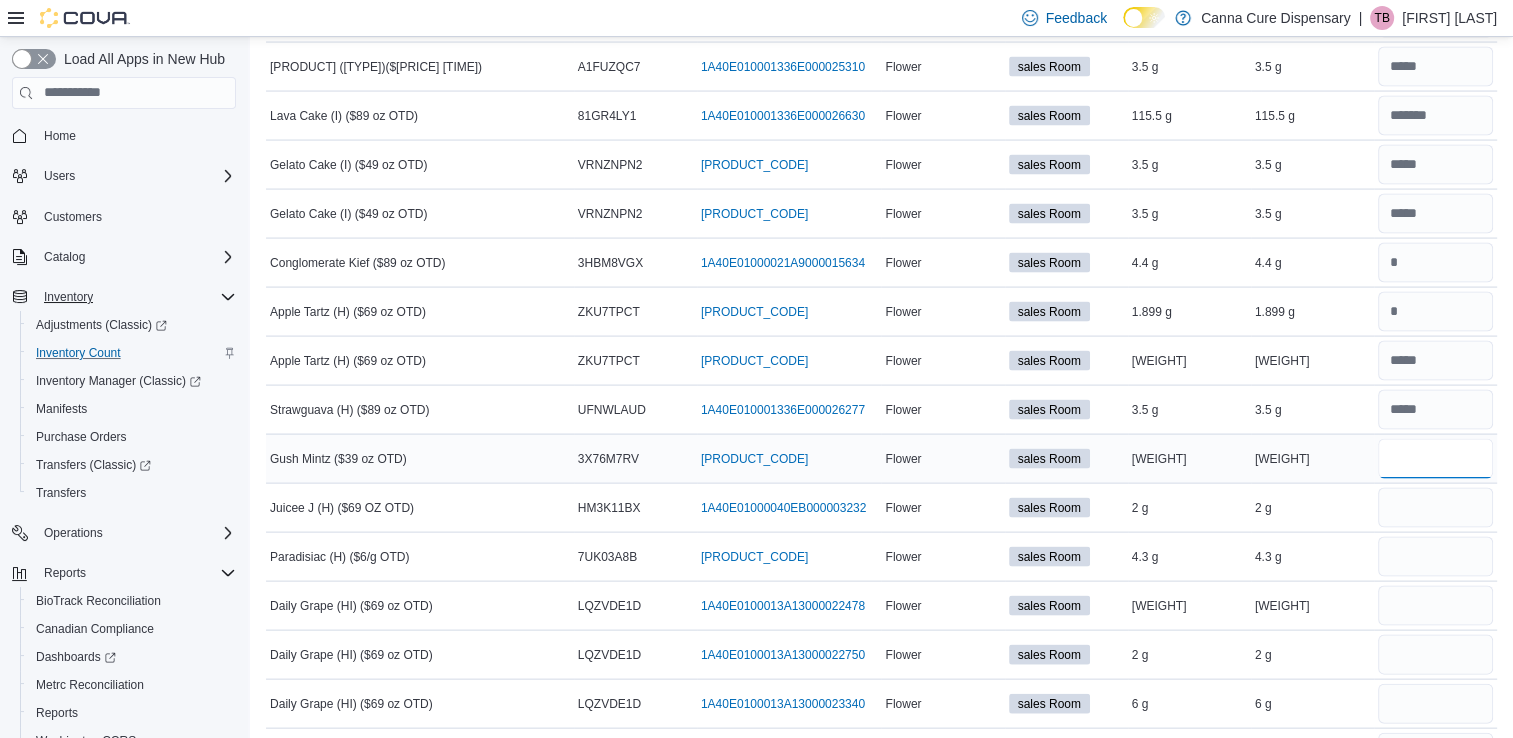 click at bounding box center (1435, 459) 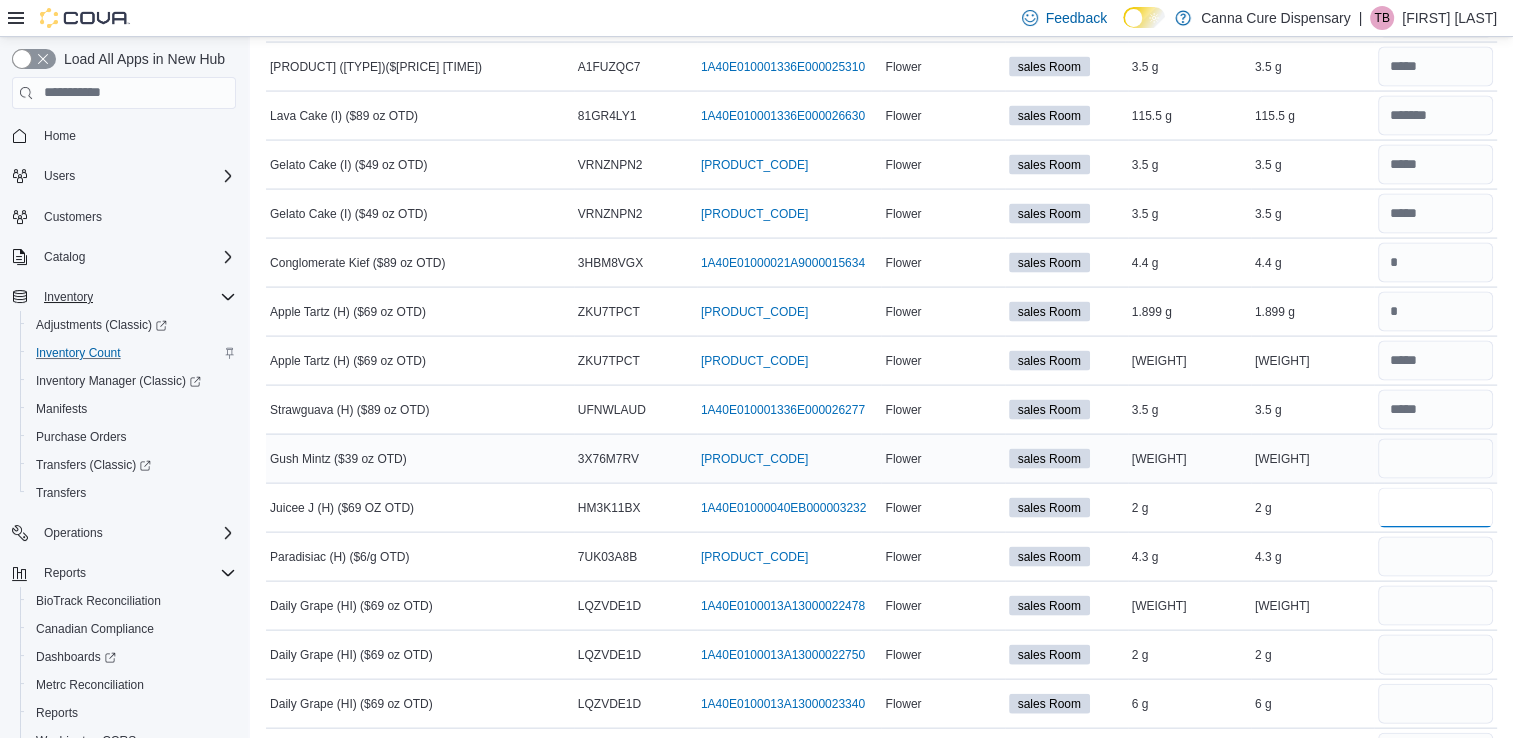 type 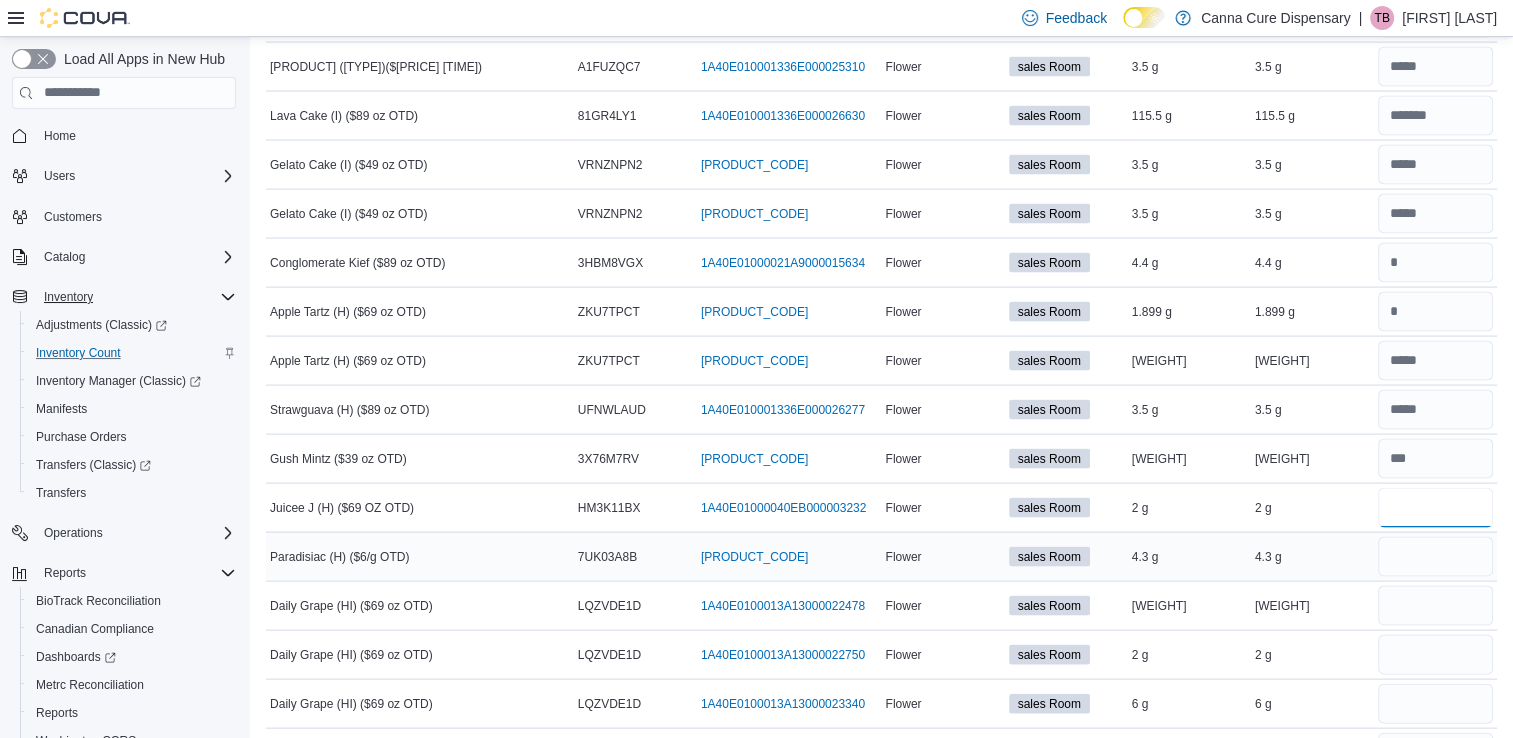 type on "*" 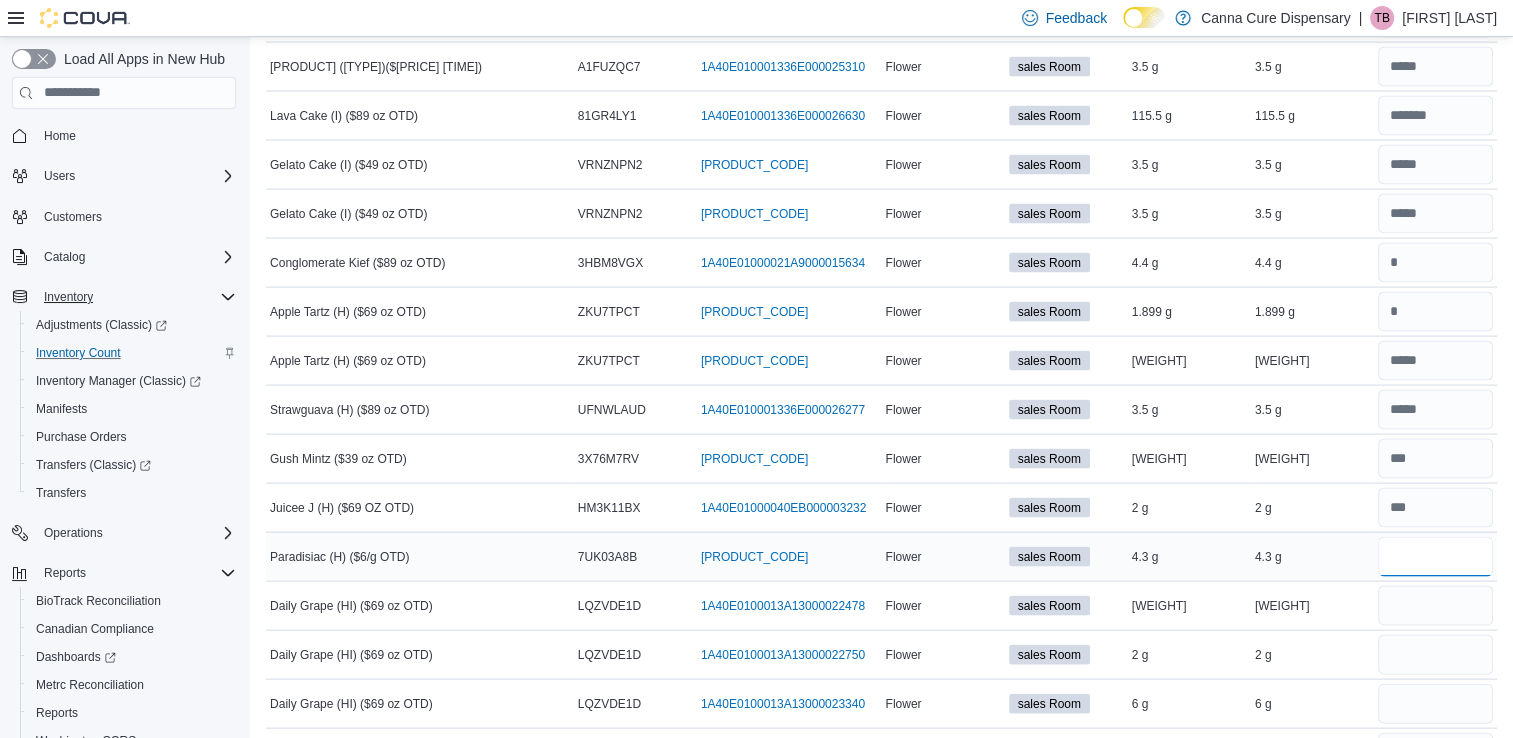 type 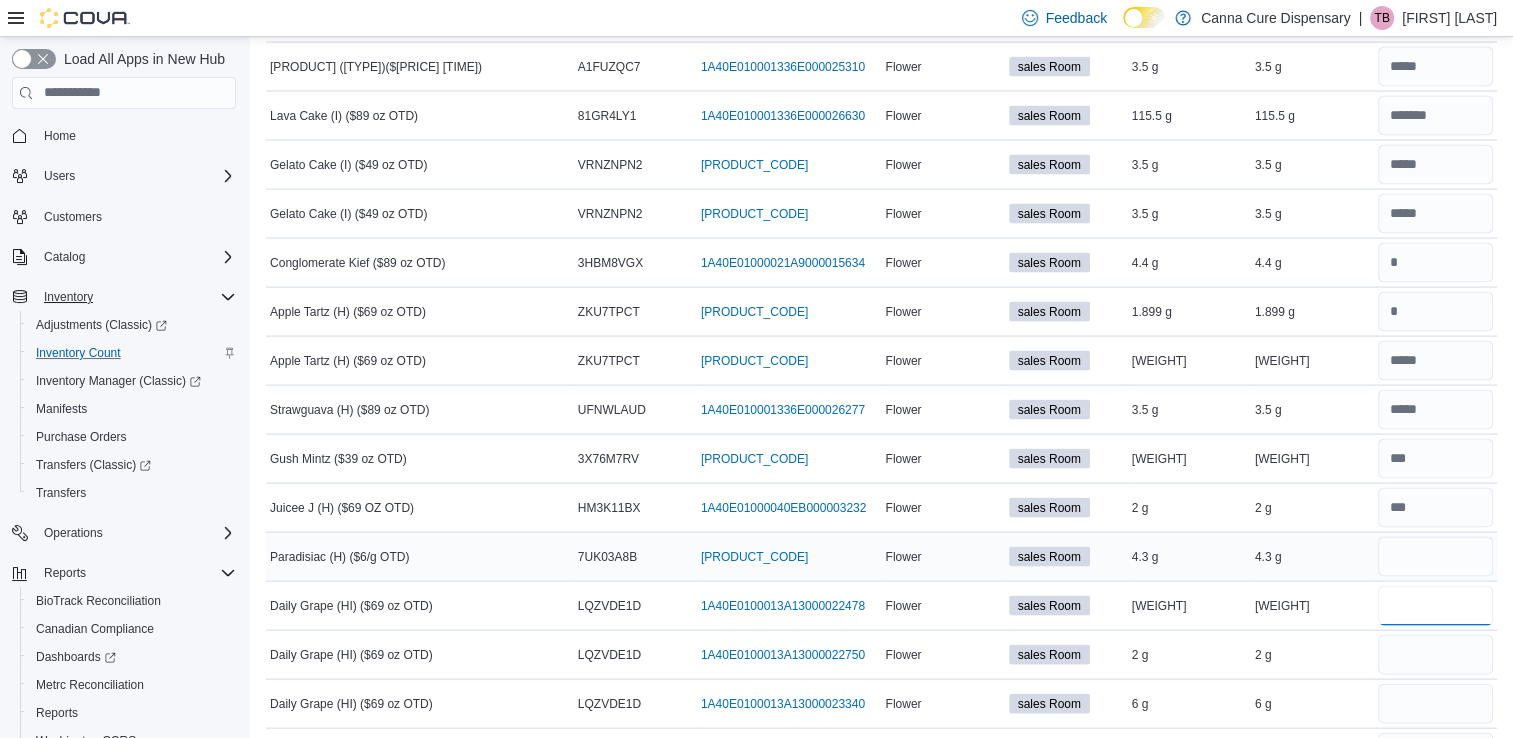 type 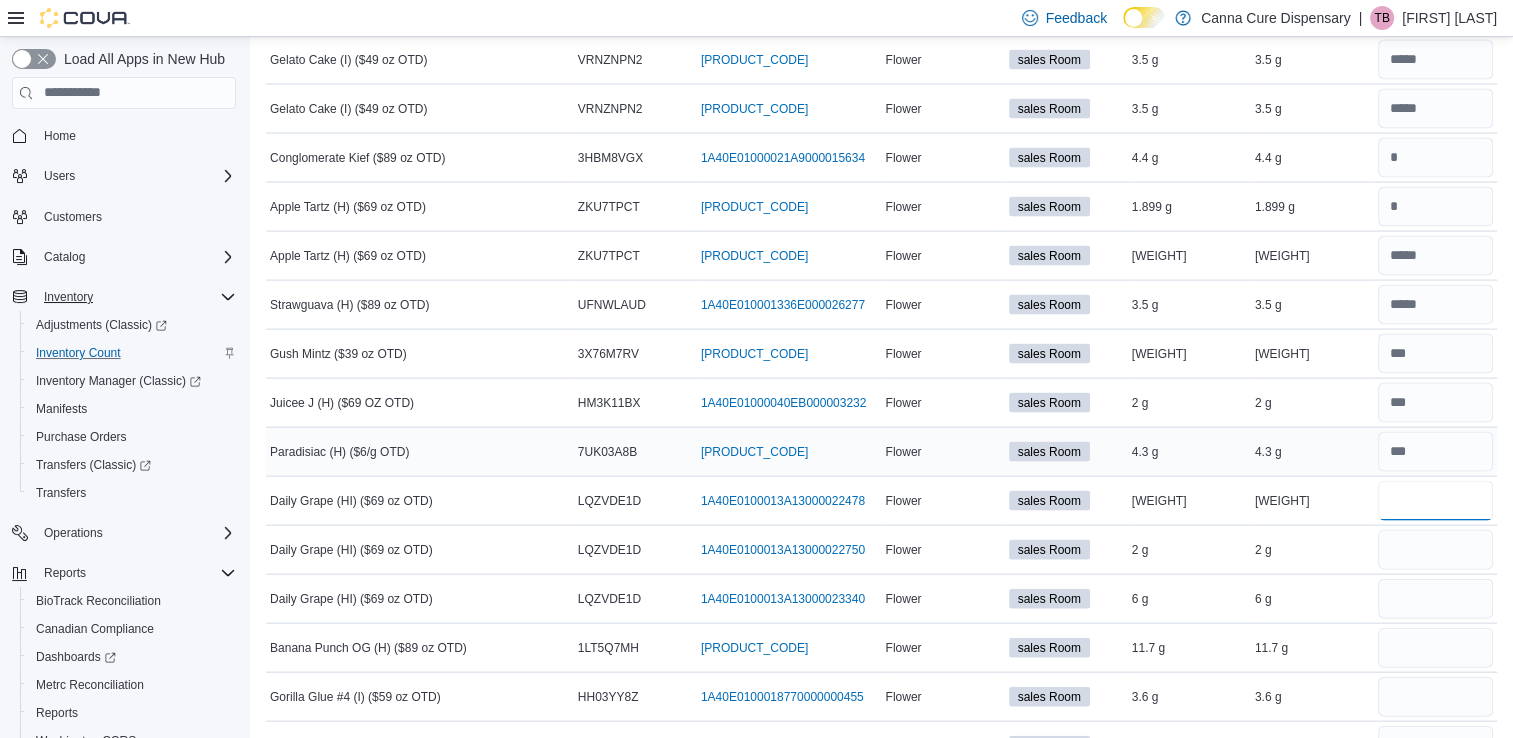 scroll, scrollTop: 4255, scrollLeft: 0, axis: vertical 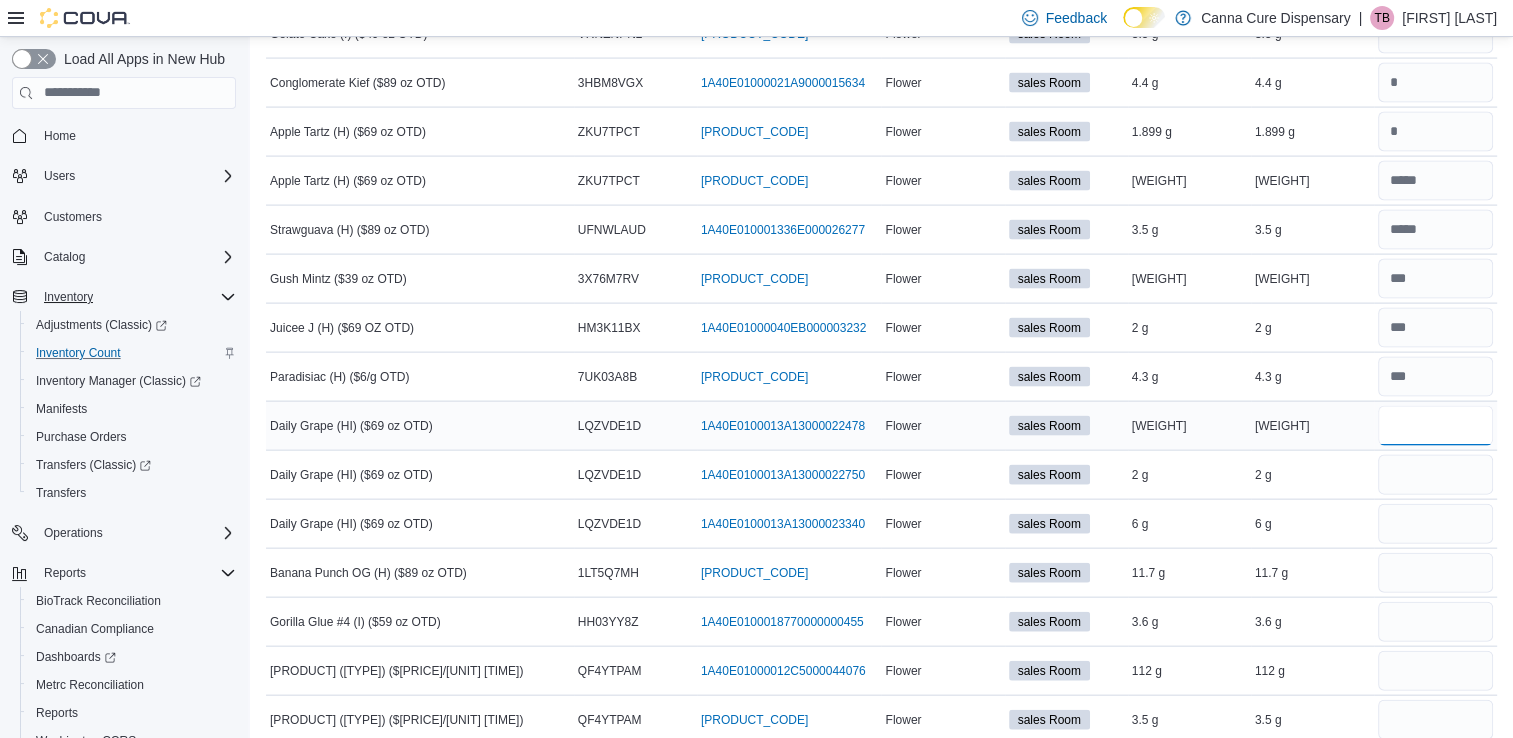 click at bounding box center (1435, 426) 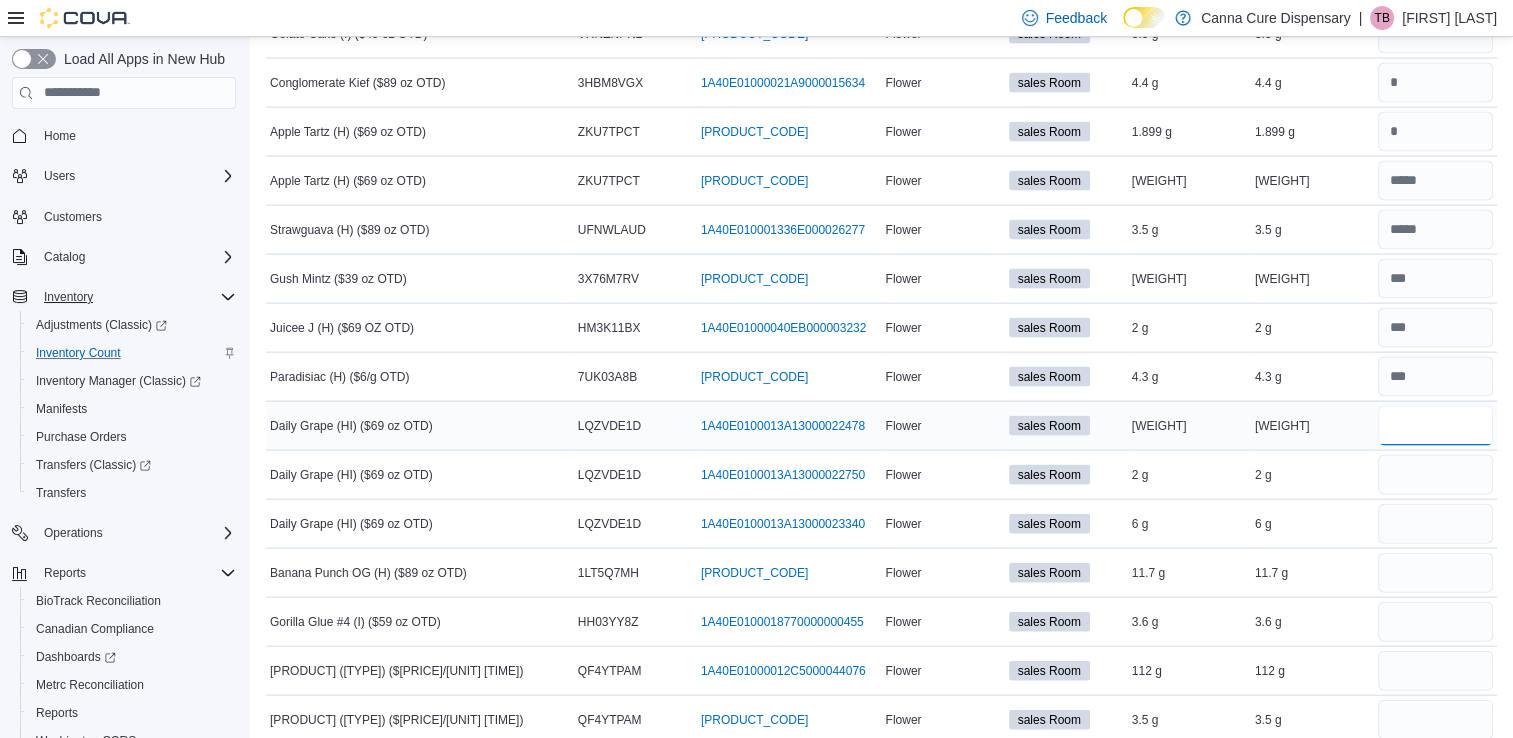 type on "*" 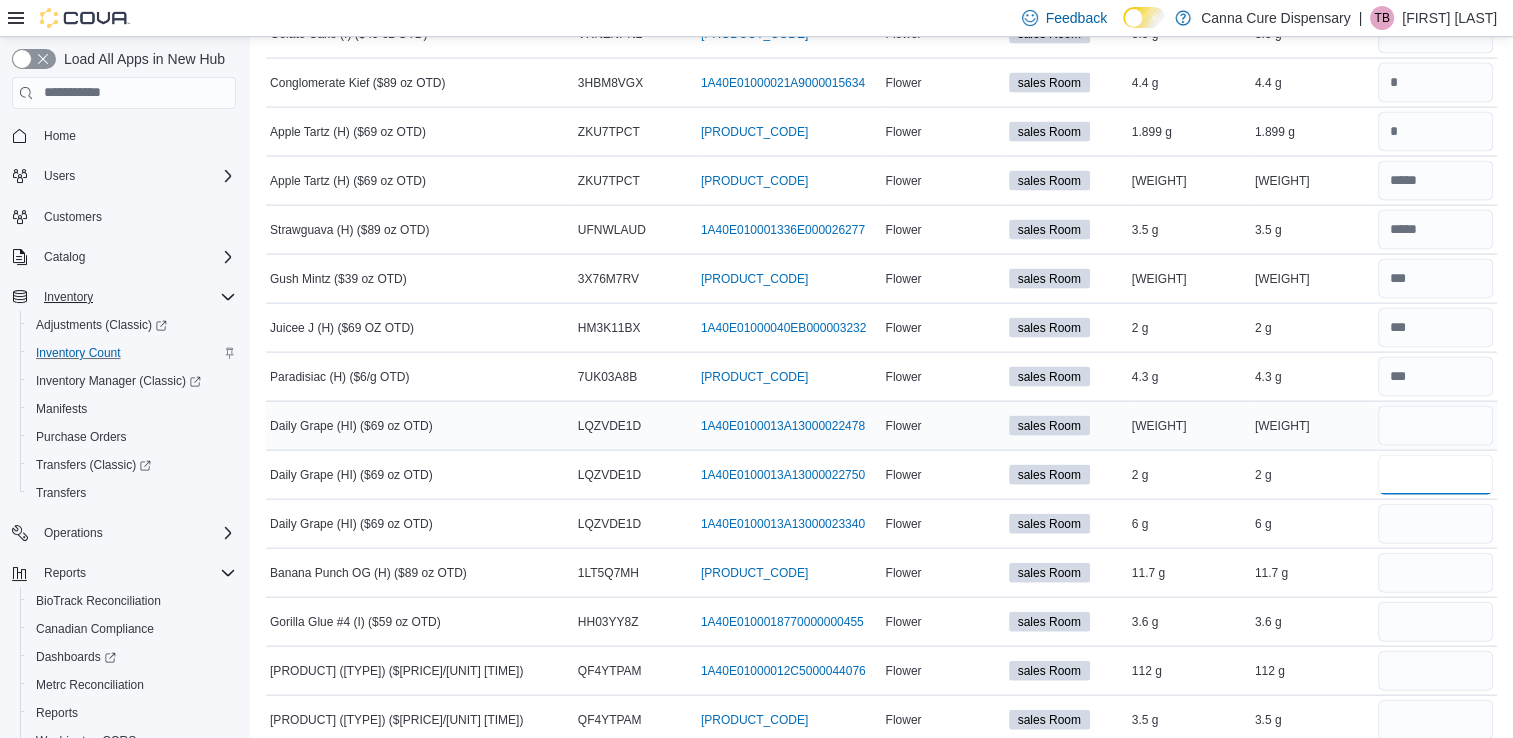 type 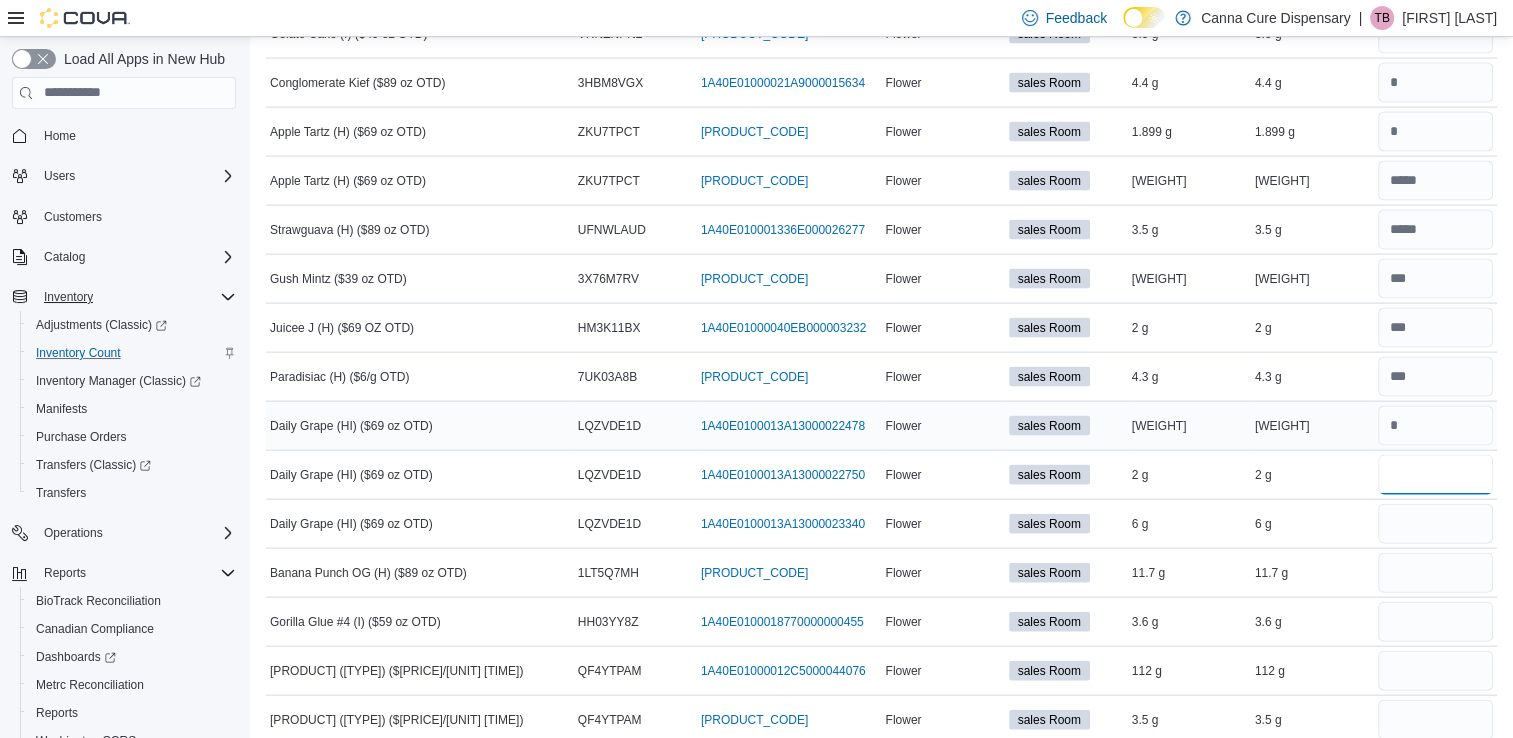 type on "*" 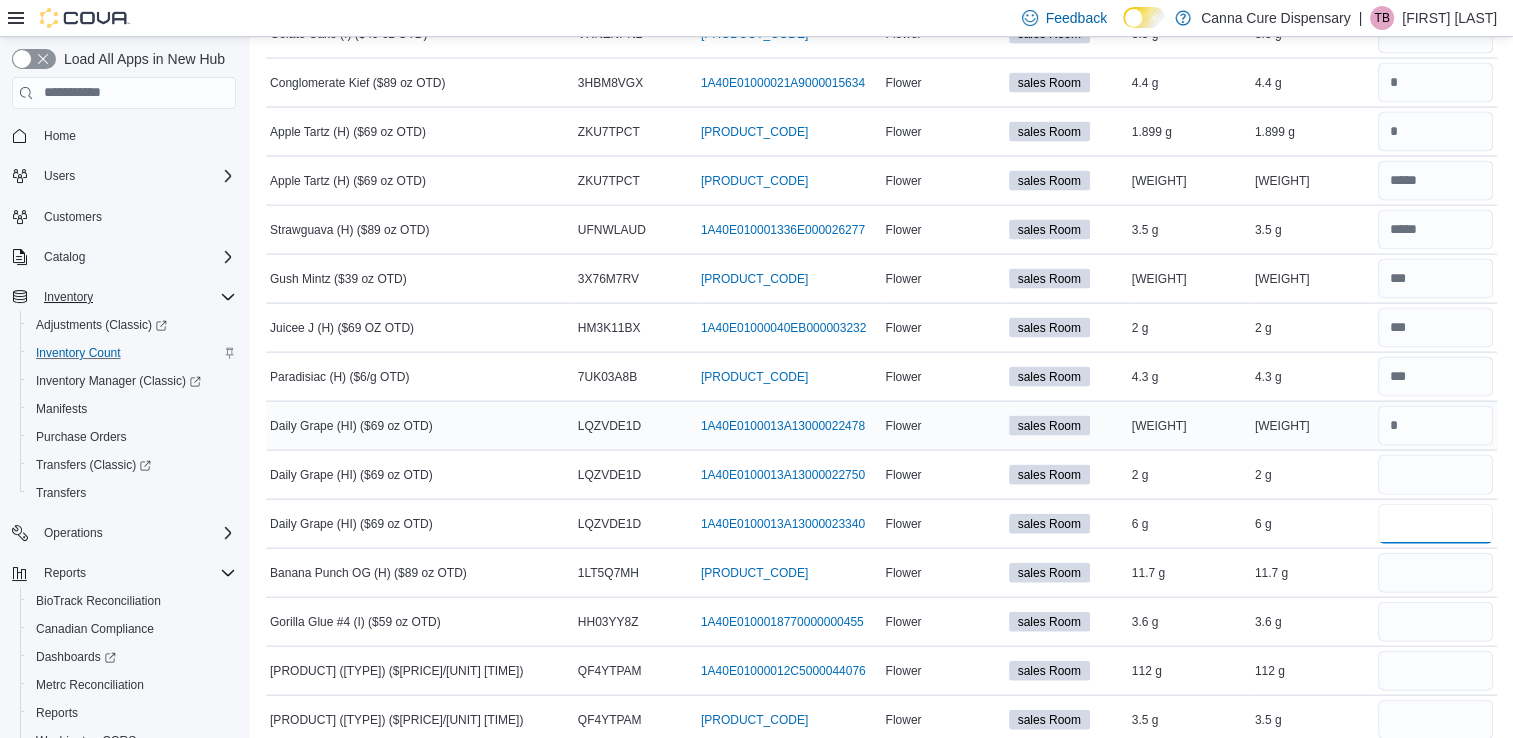 type 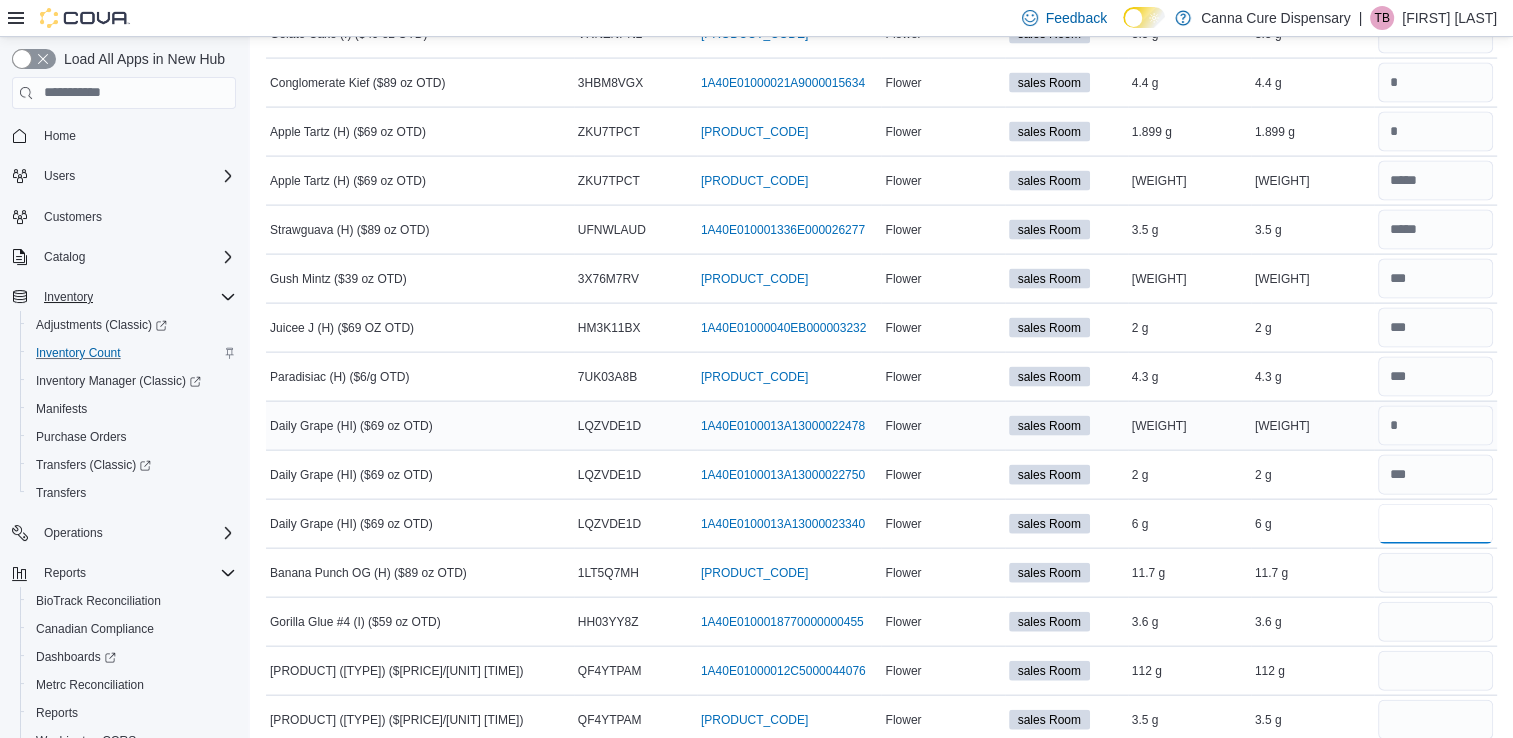 type on "*" 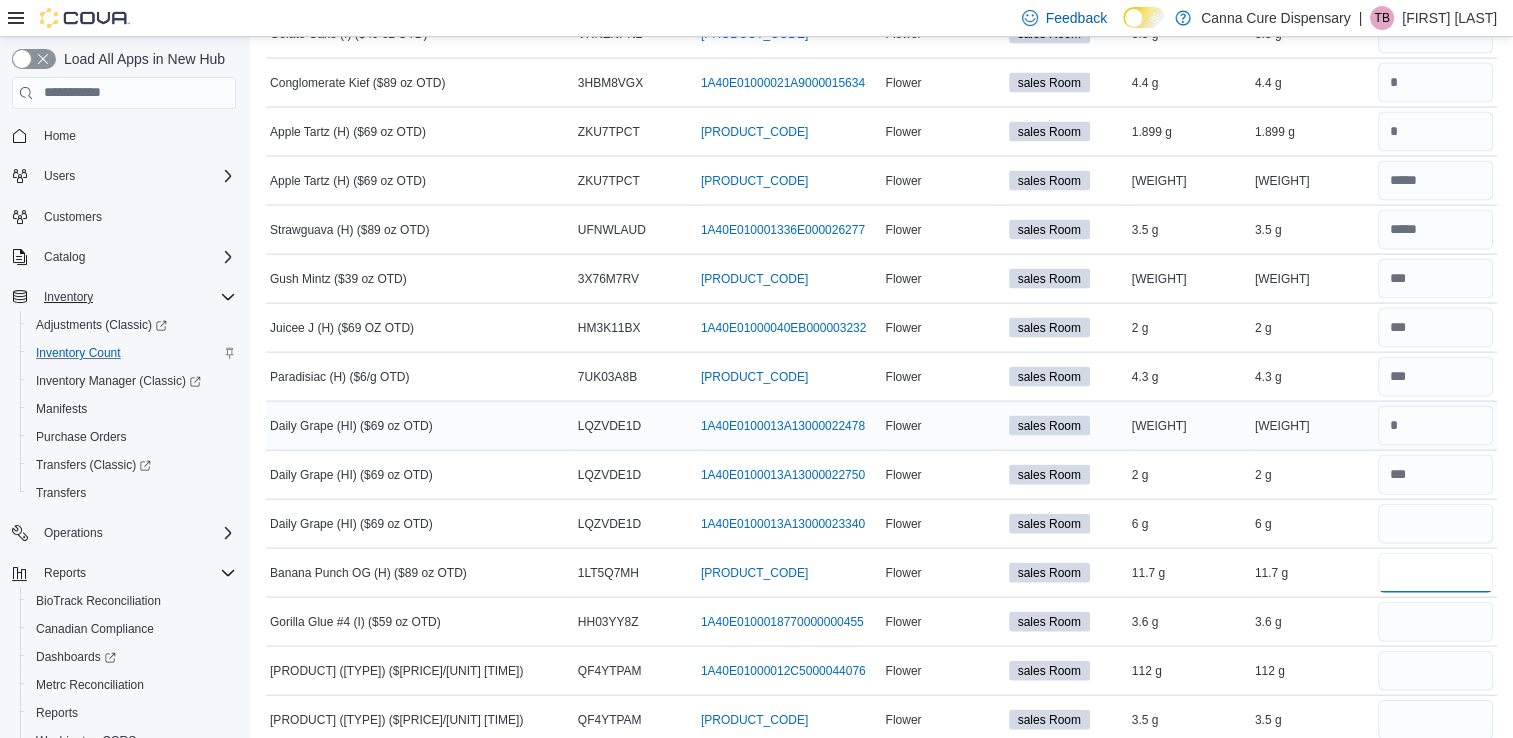 type 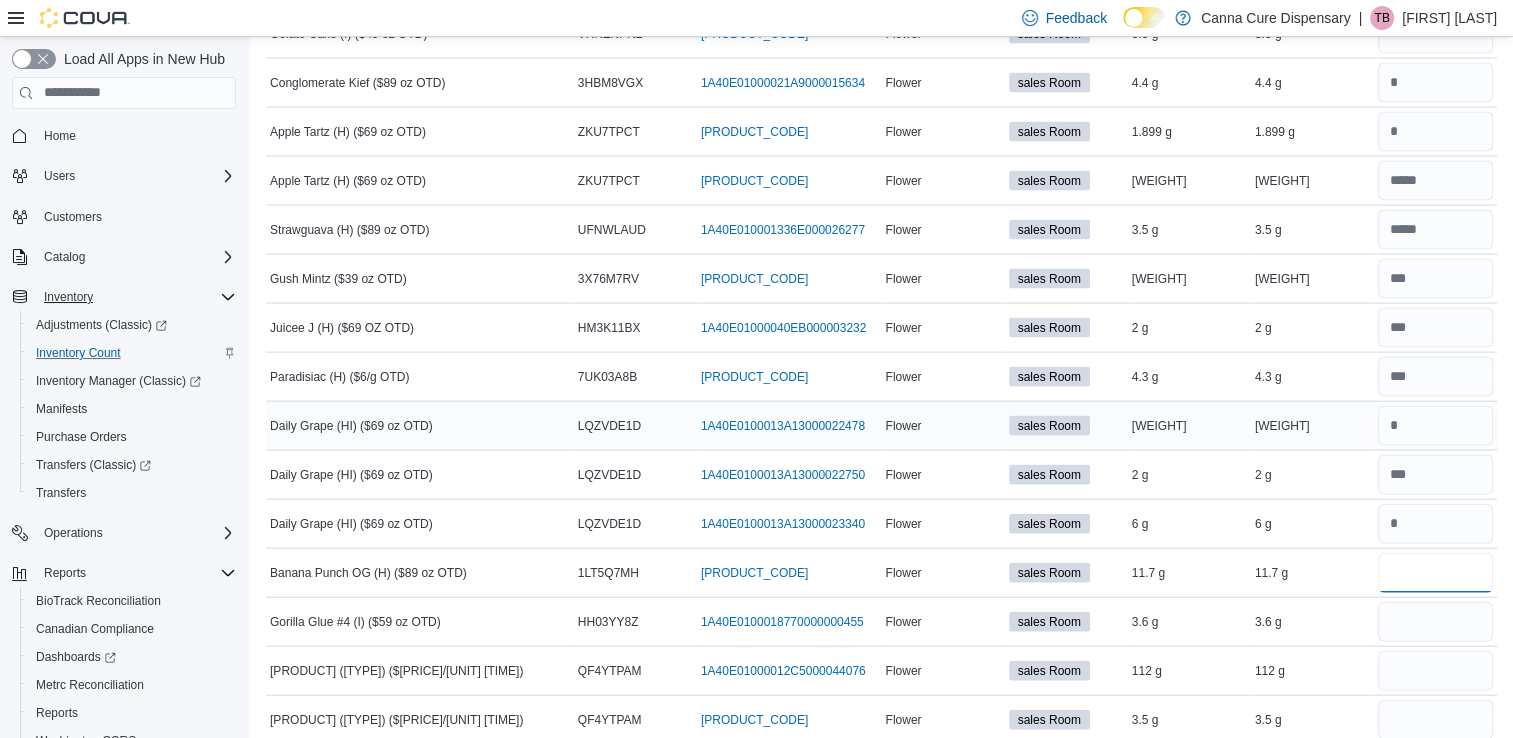 type on "*" 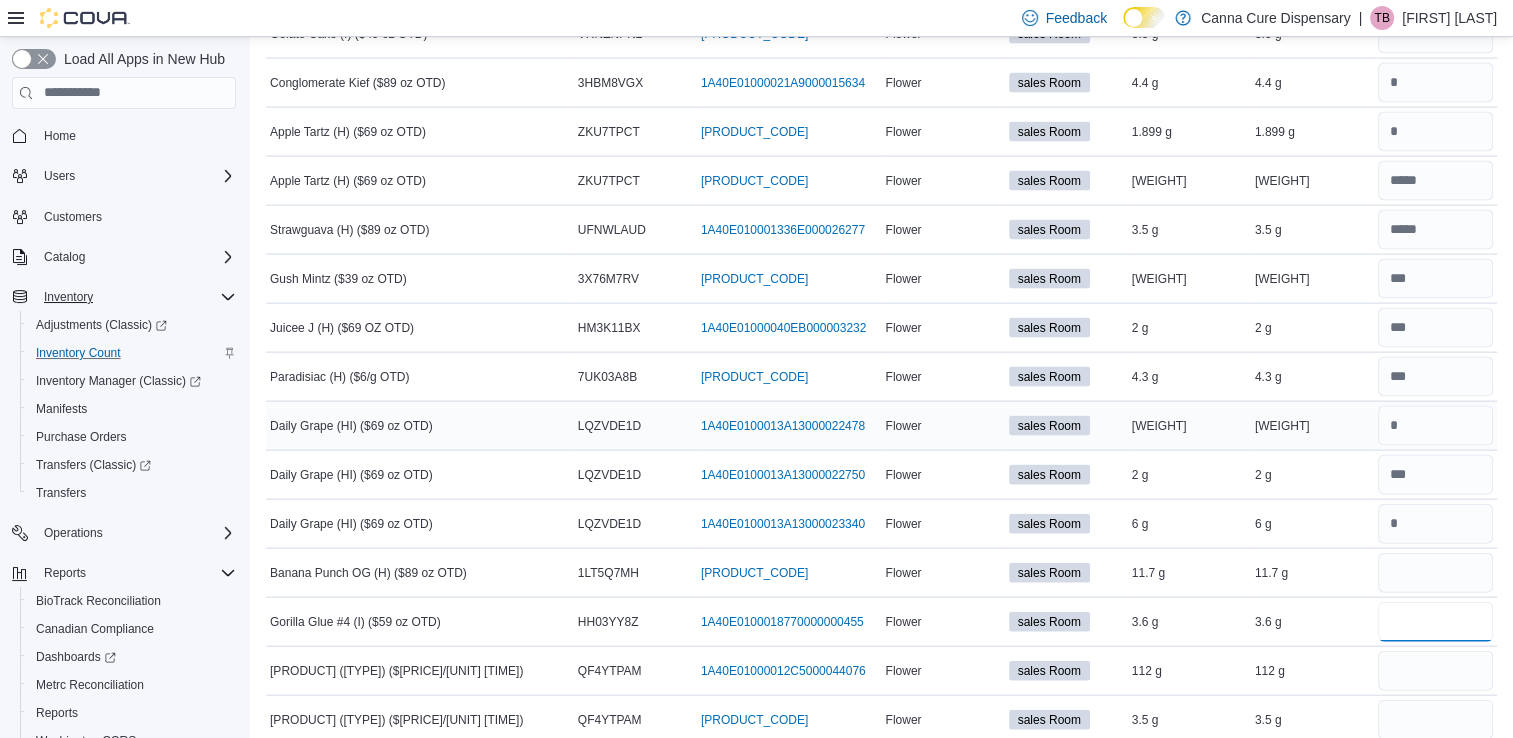 type 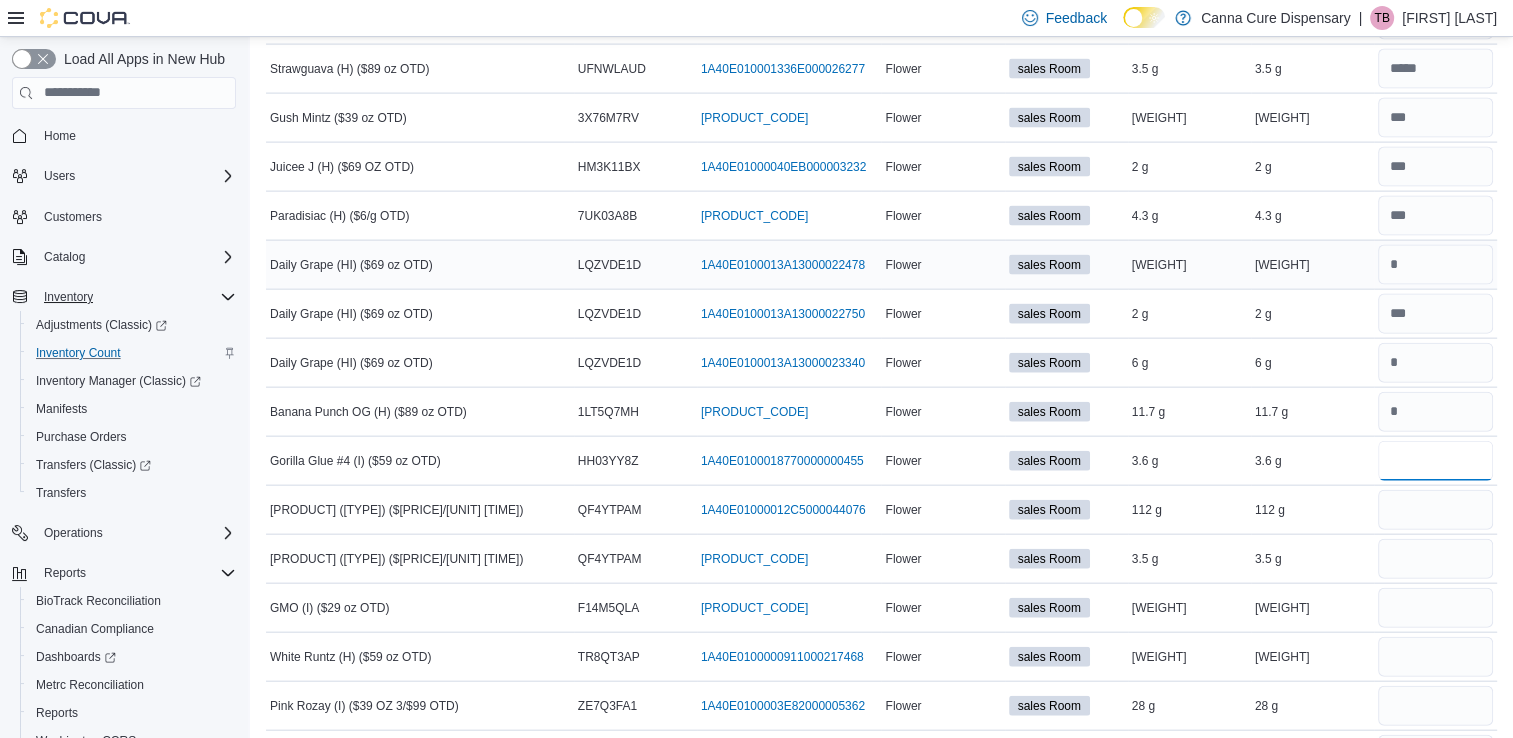 scroll, scrollTop: 4418, scrollLeft: 0, axis: vertical 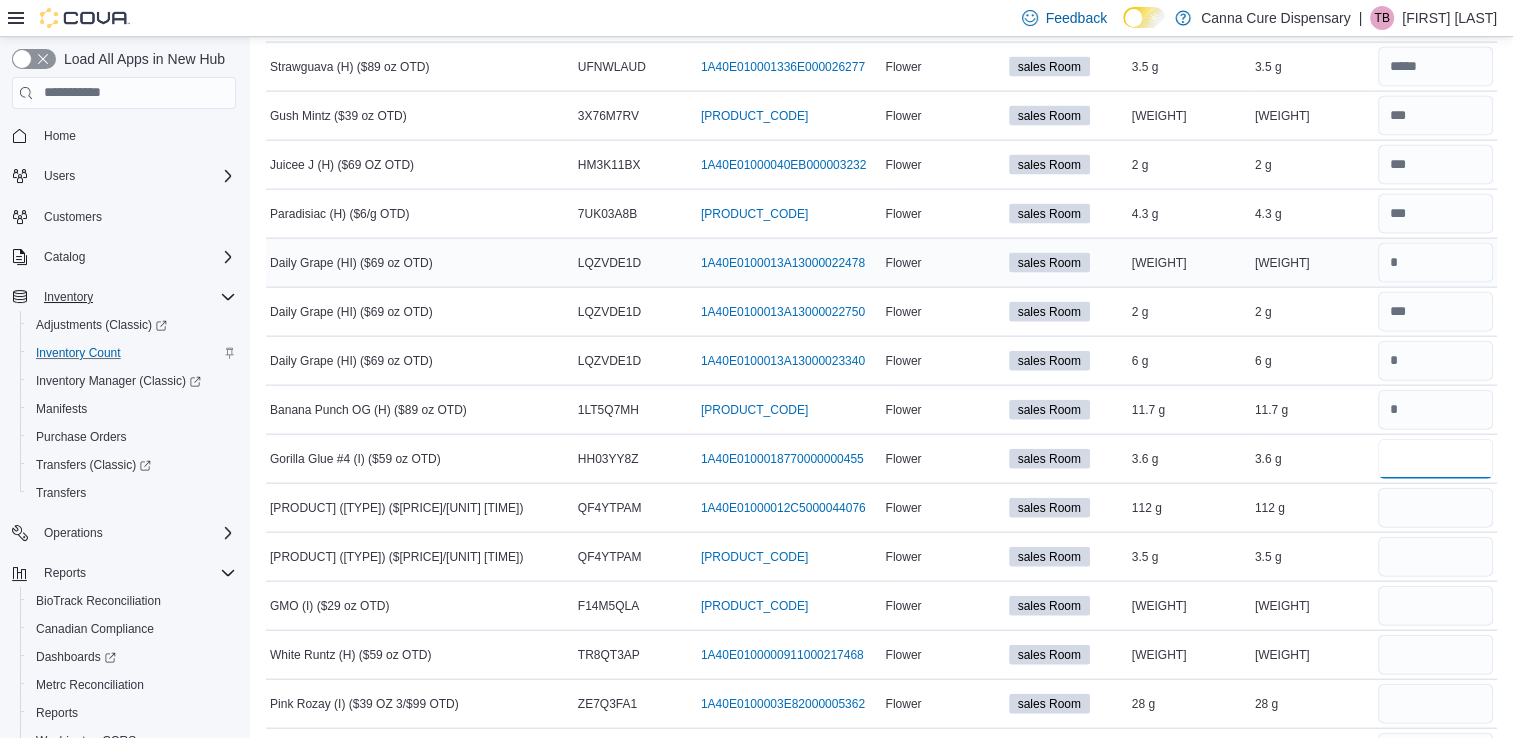 type on "*" 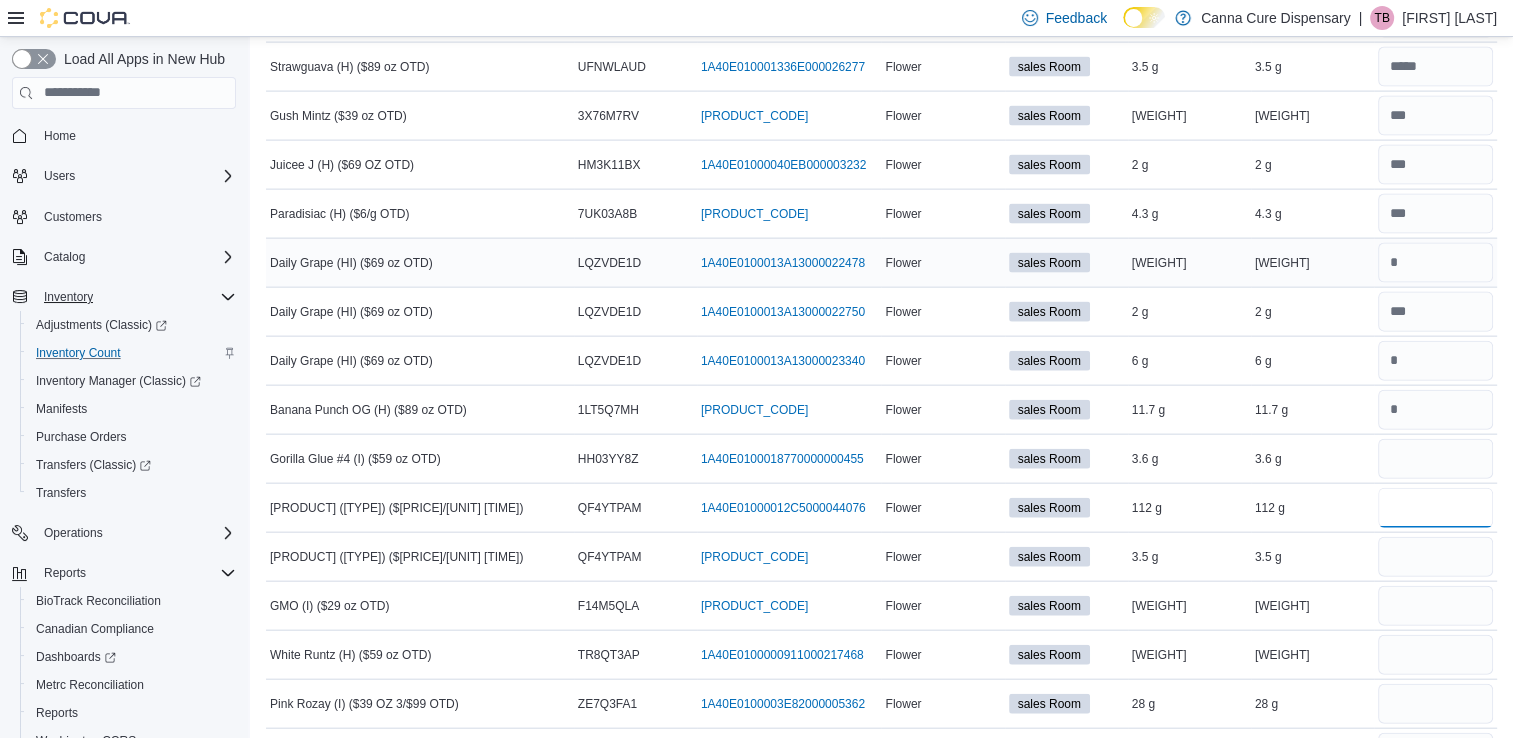 type 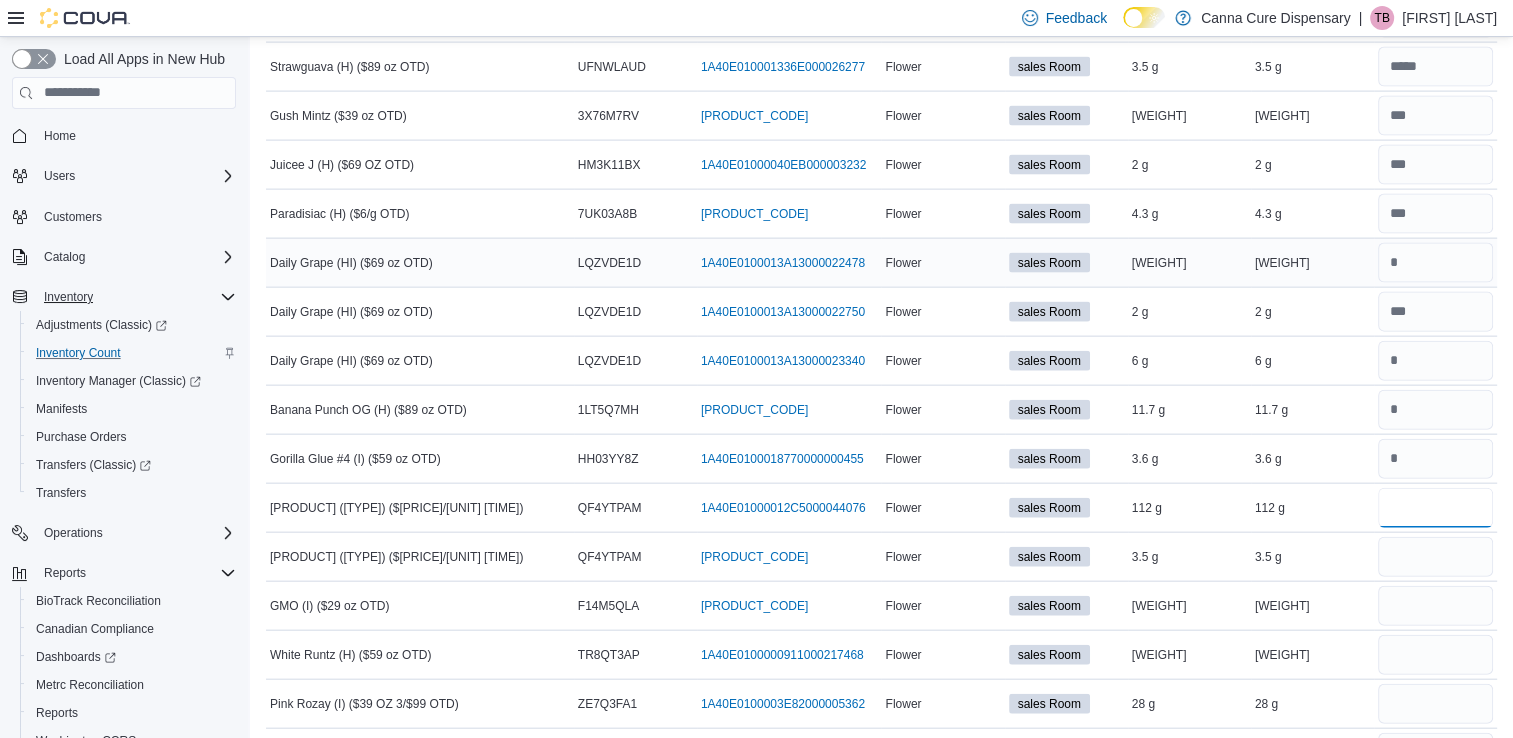 type on "***" 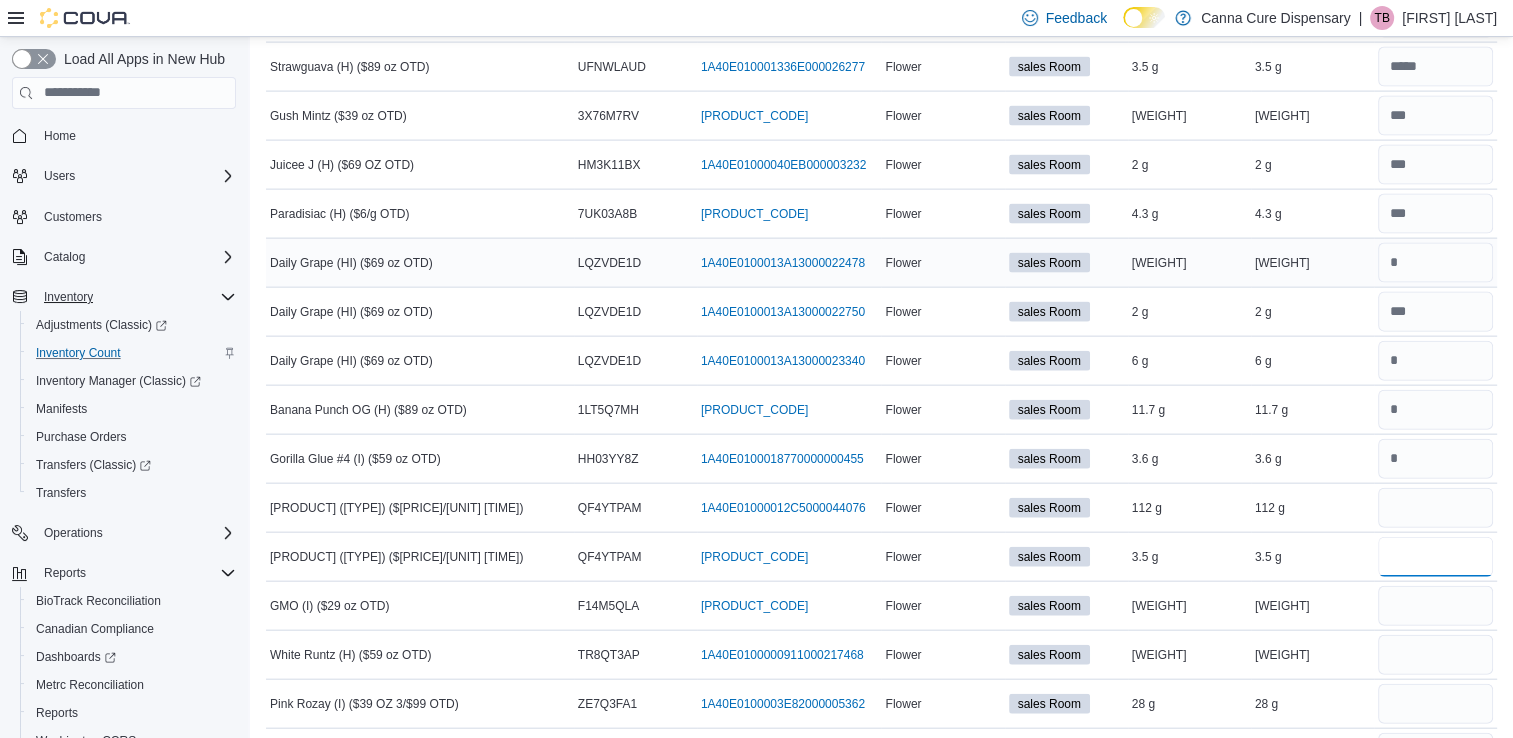 type 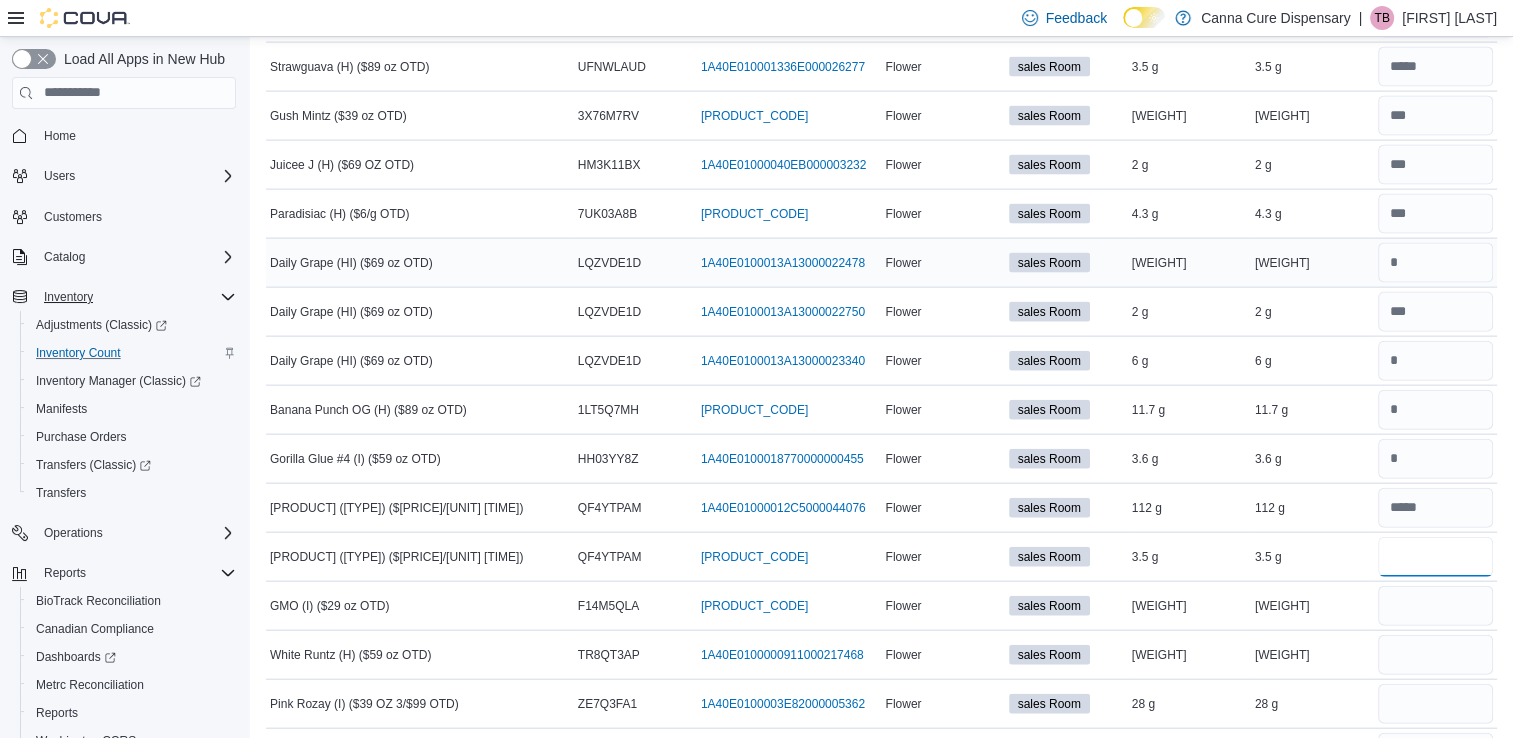 type on "***" 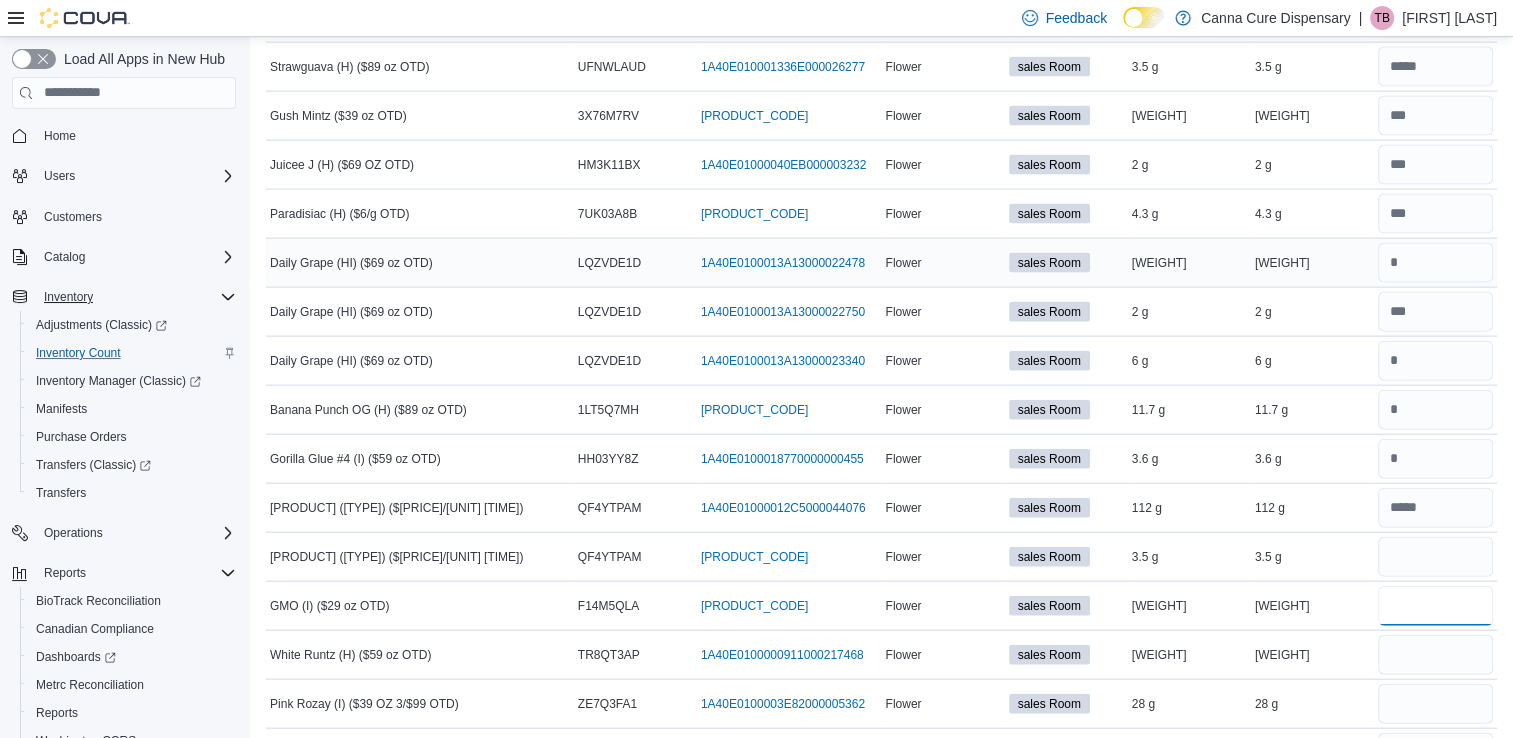 type 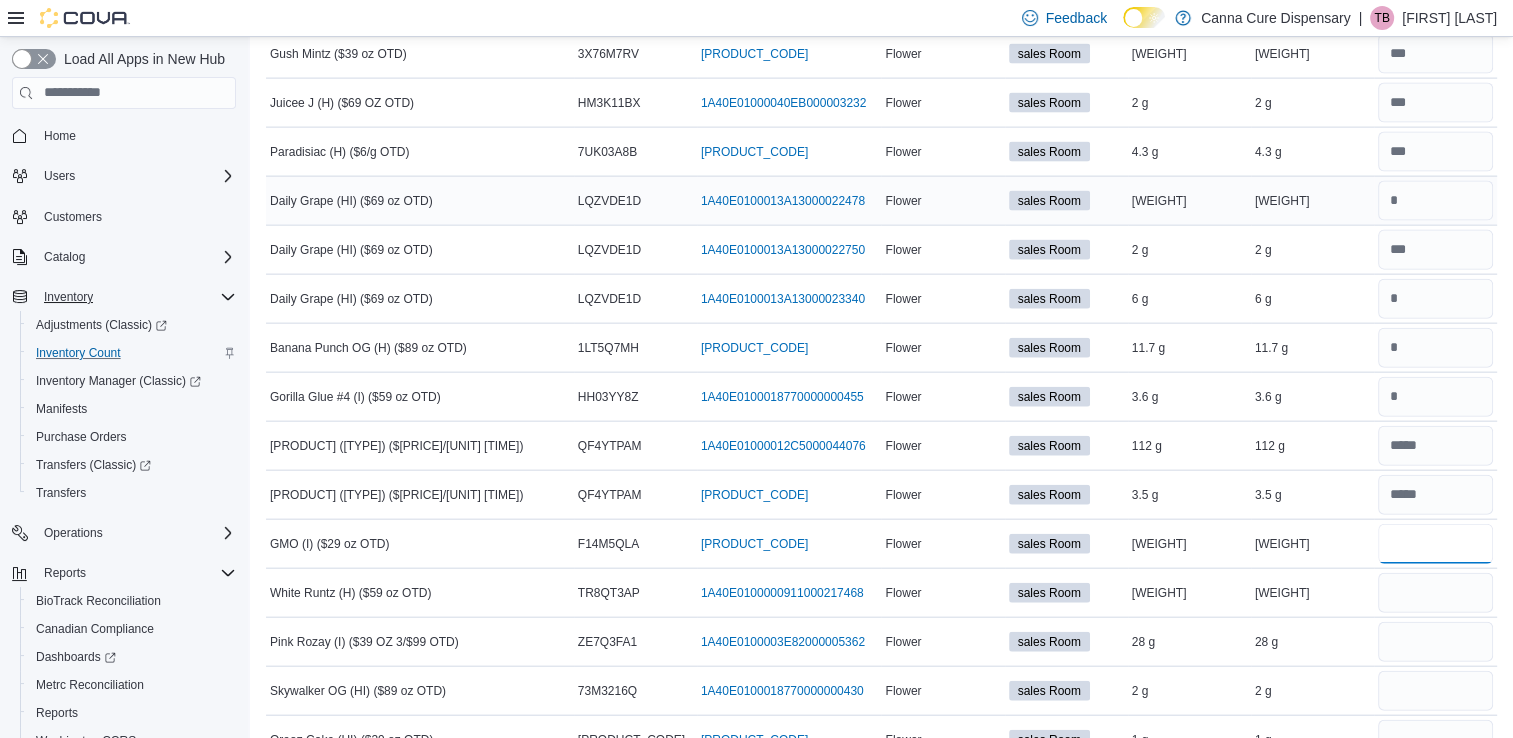 scroll, scrollTop: 4492, scrollLeft: 0, axis: vertical 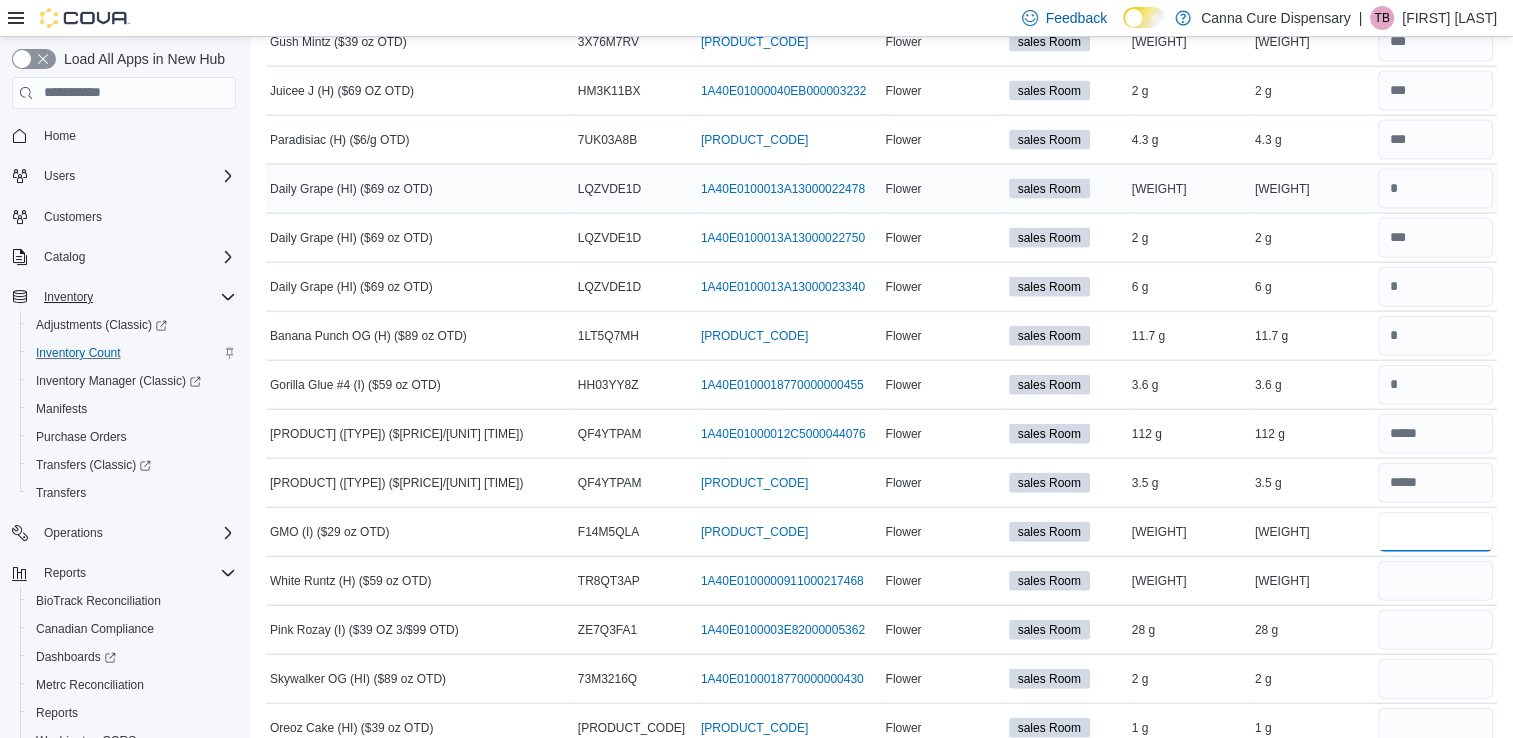 type on "*" 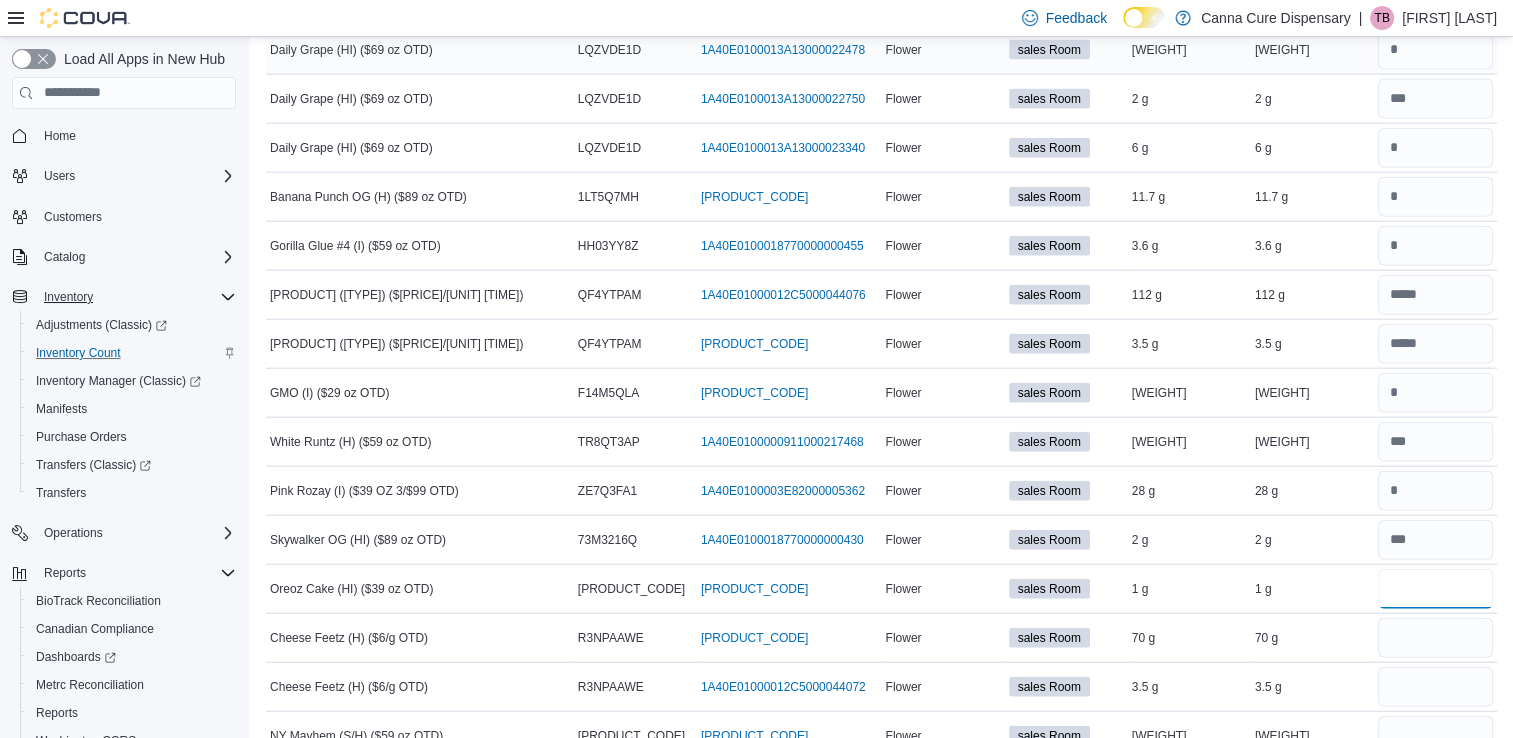 scroll, scrollTop: 4640, scrollLeft: 0, axis: vertical 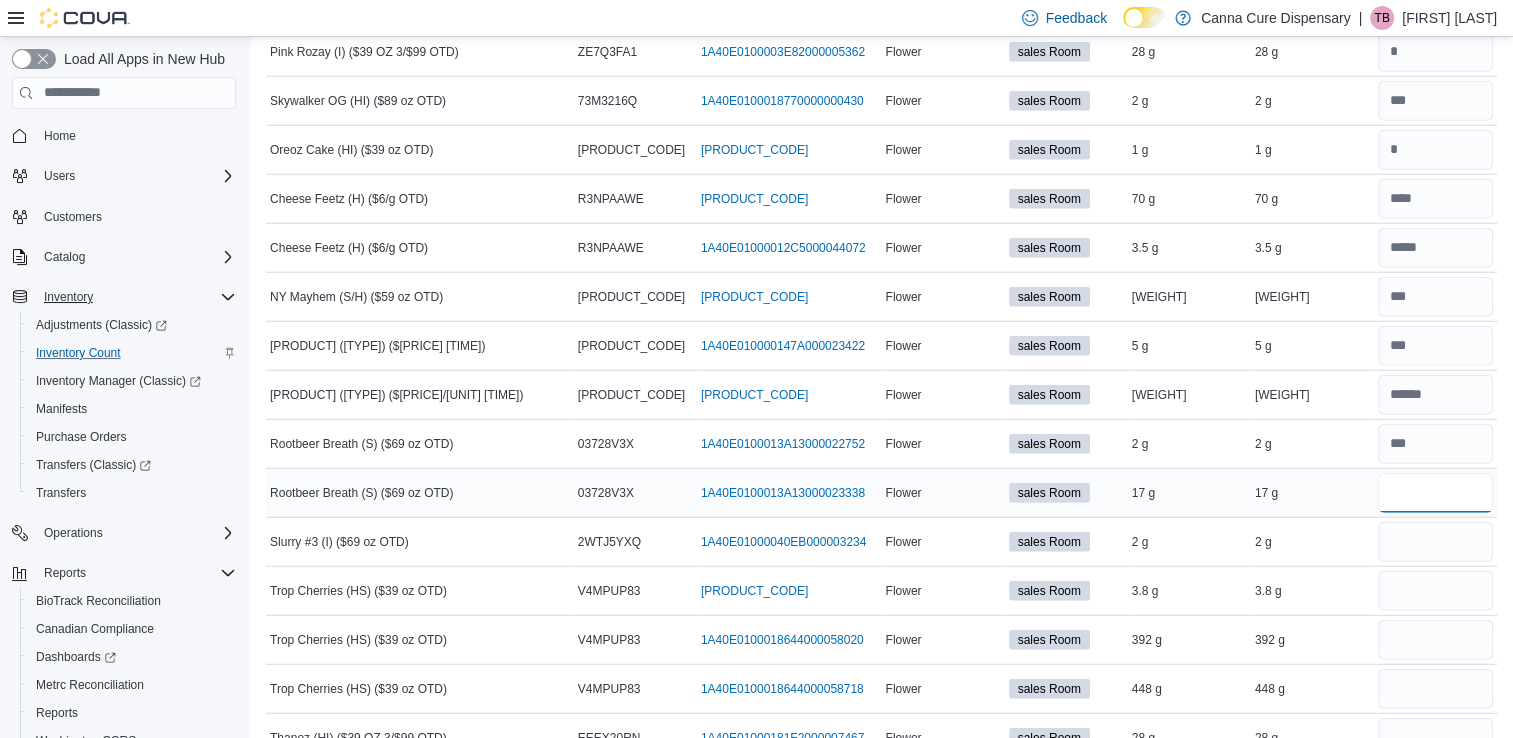 click at bounding box center (1435, 493) 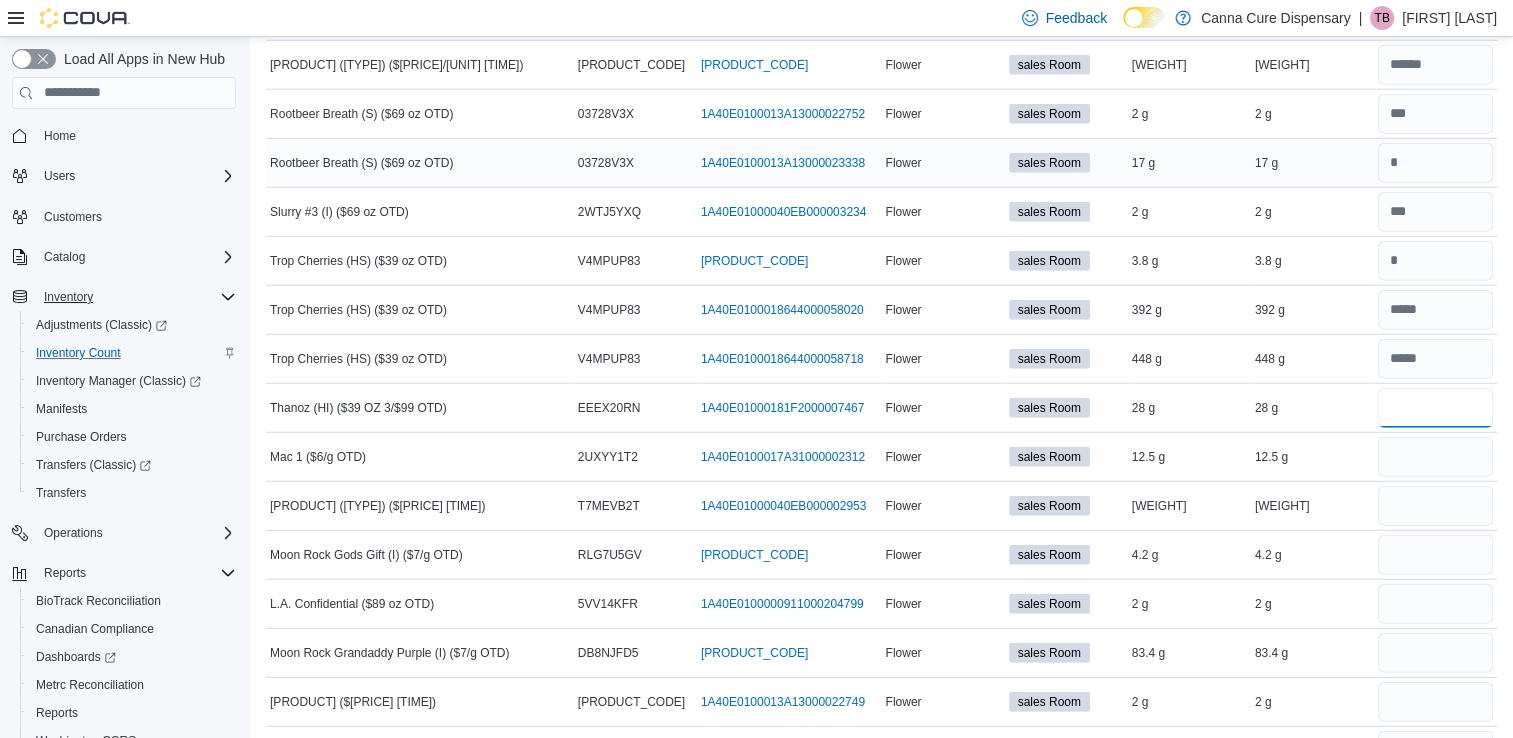 scroll, scrollTop: 5403, scrollLeft: 0, axis: vertical 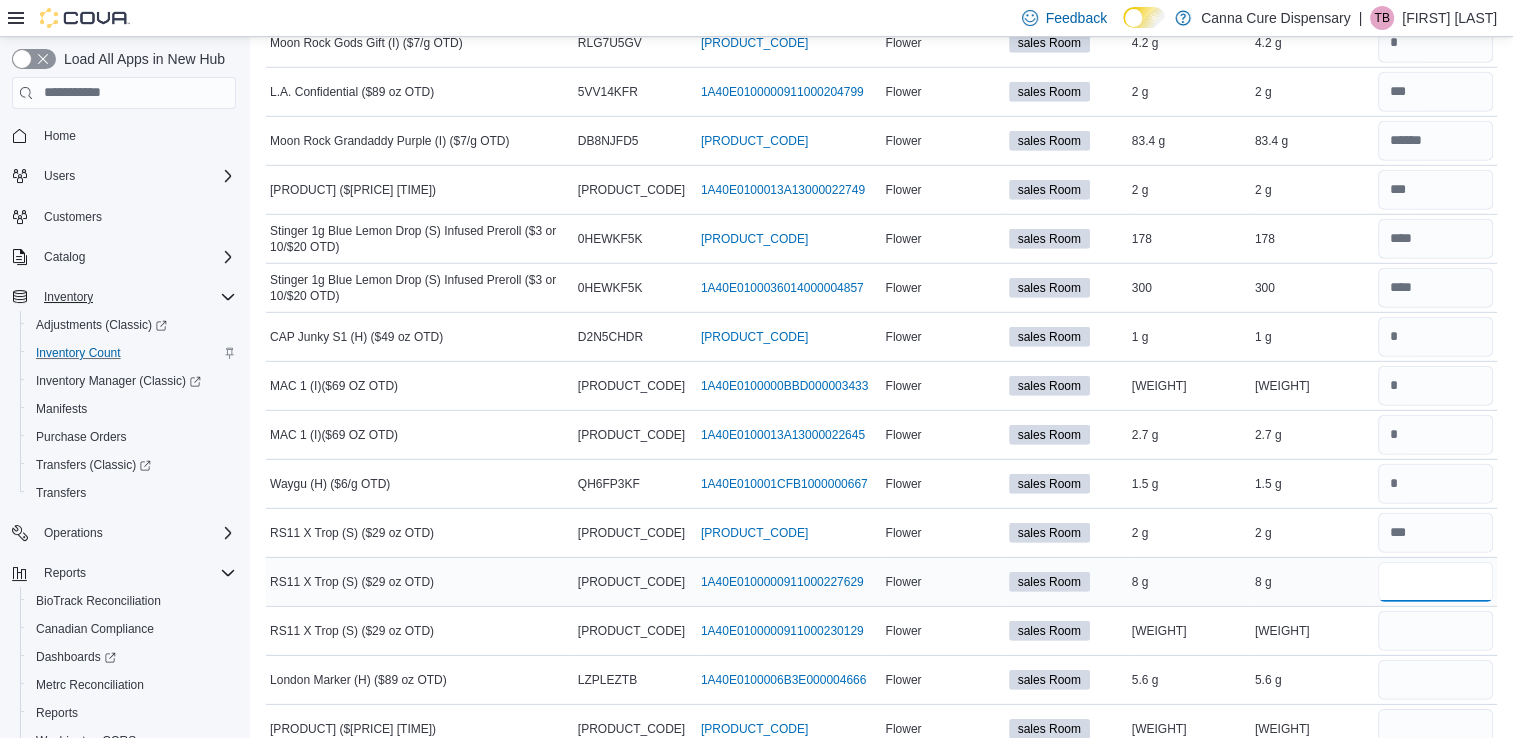 click at bounding box center [1435, 582] 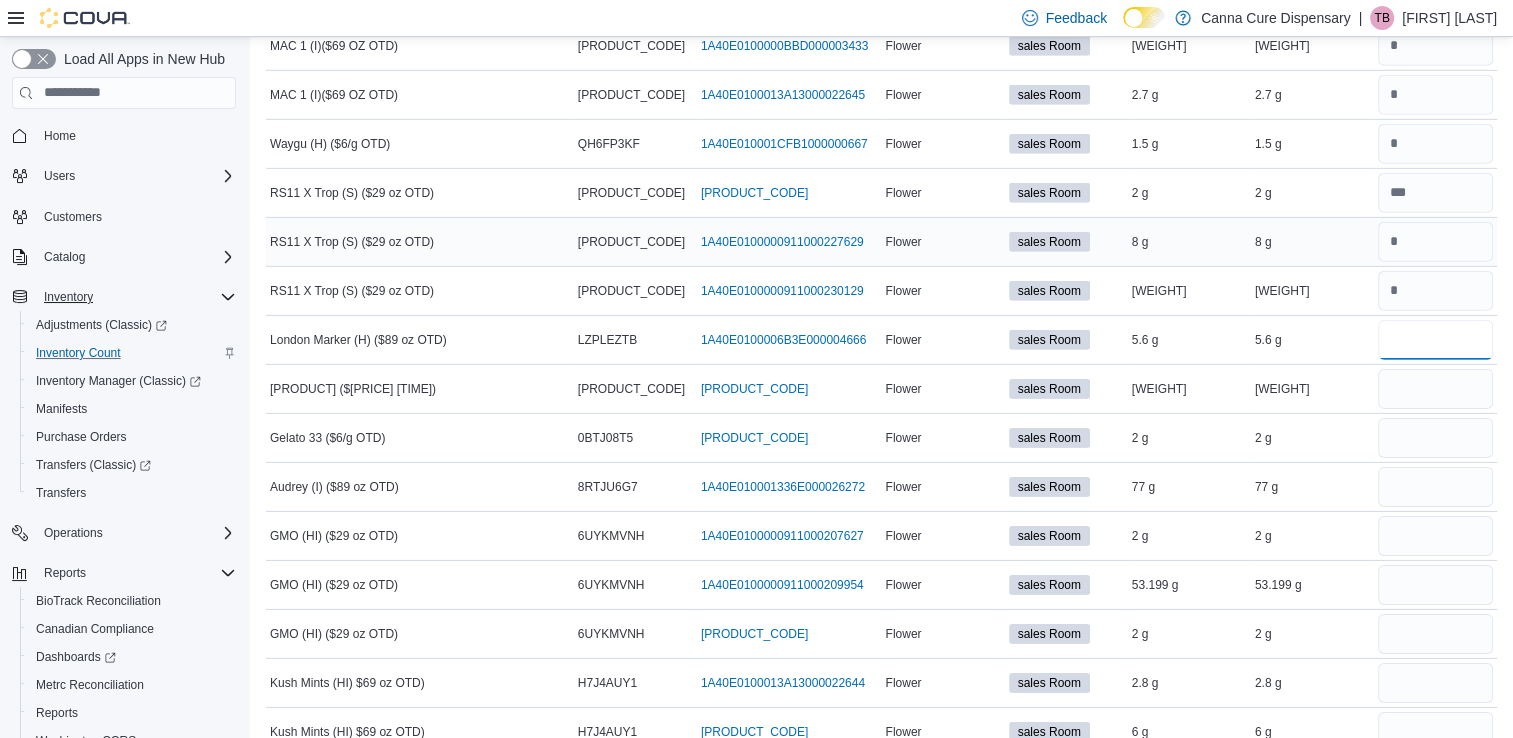 scroll, scrollTop: 6255, scrollLeft: 0, axis: vertical 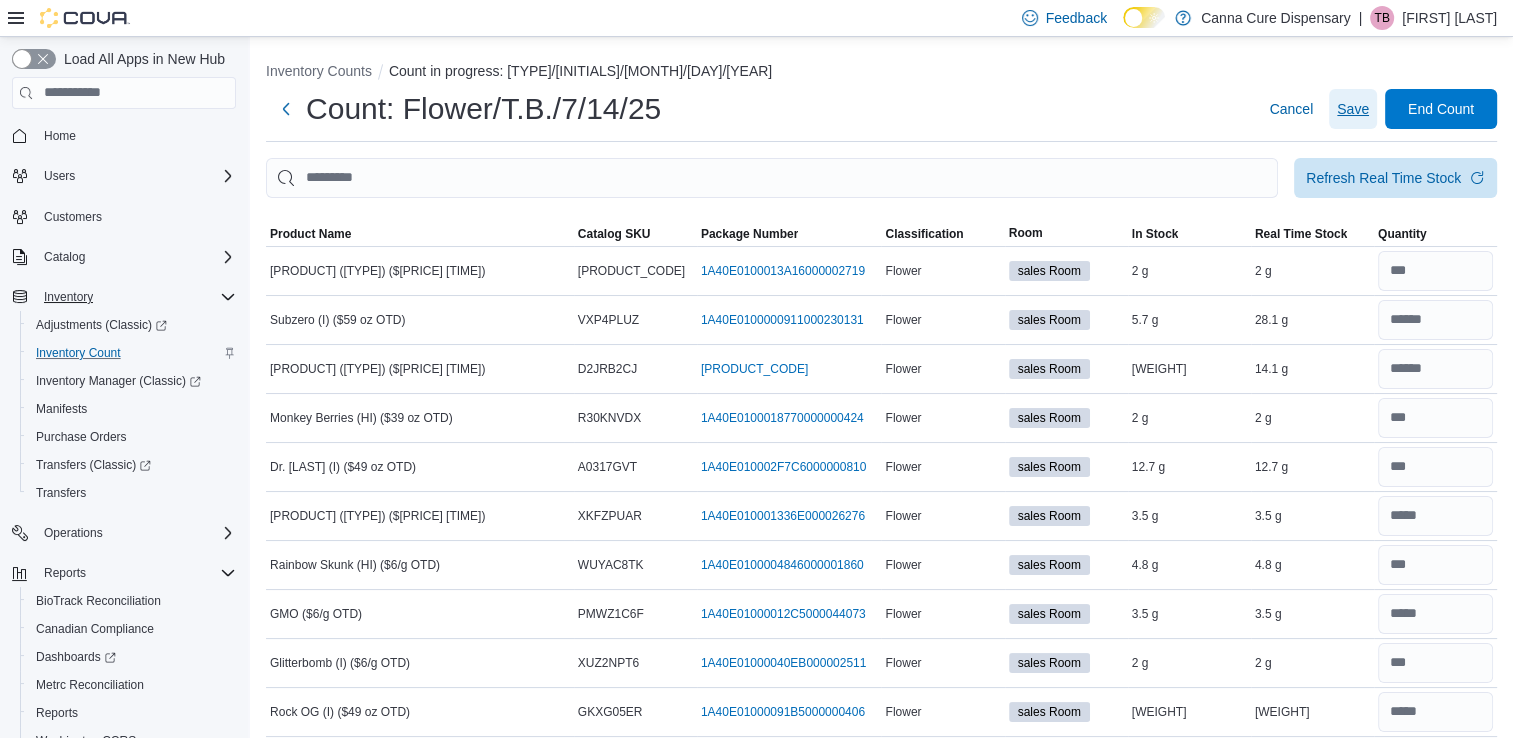 click on "Save" at bounding box center [1353, 109] 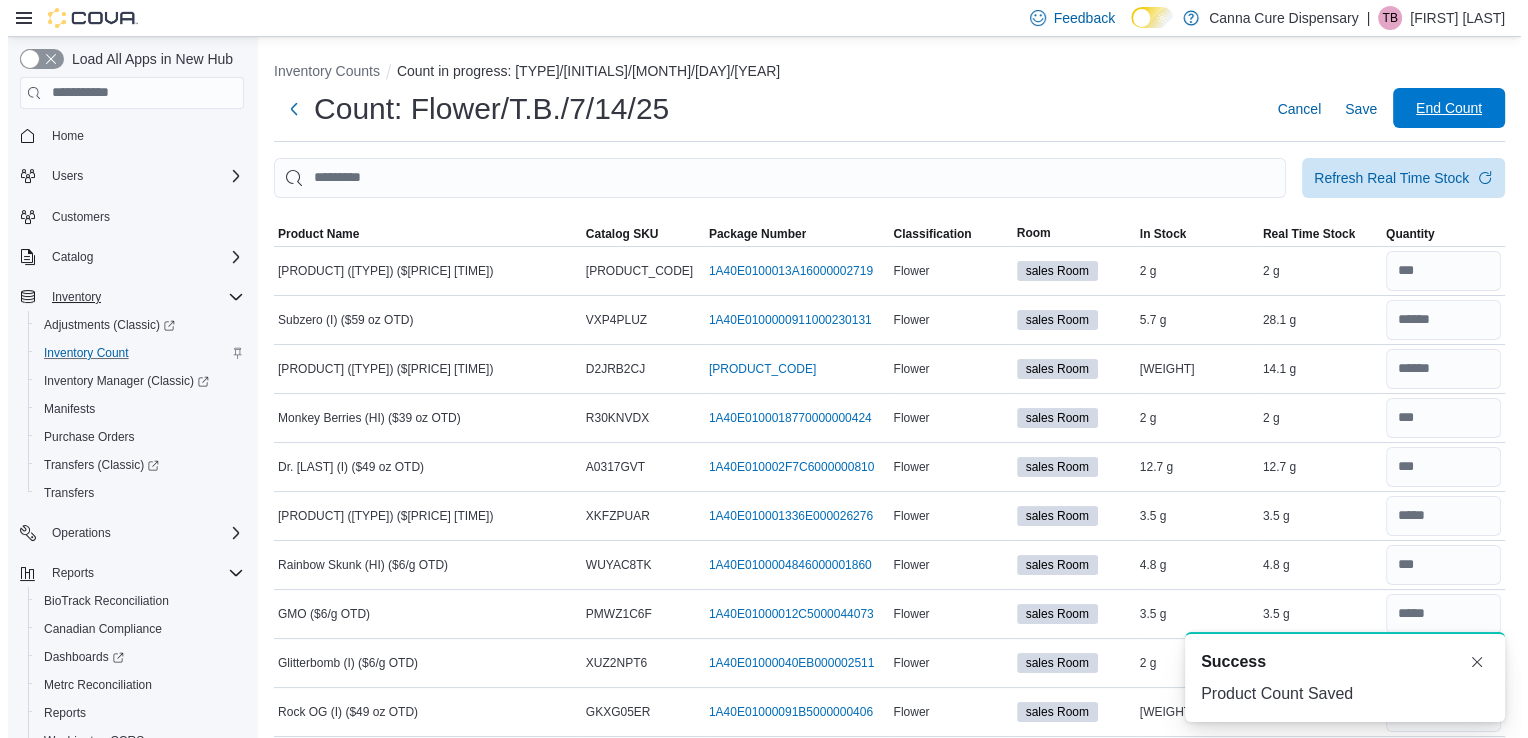 scroll, scrollTop: 0, scrollLeft: 0, axis: both 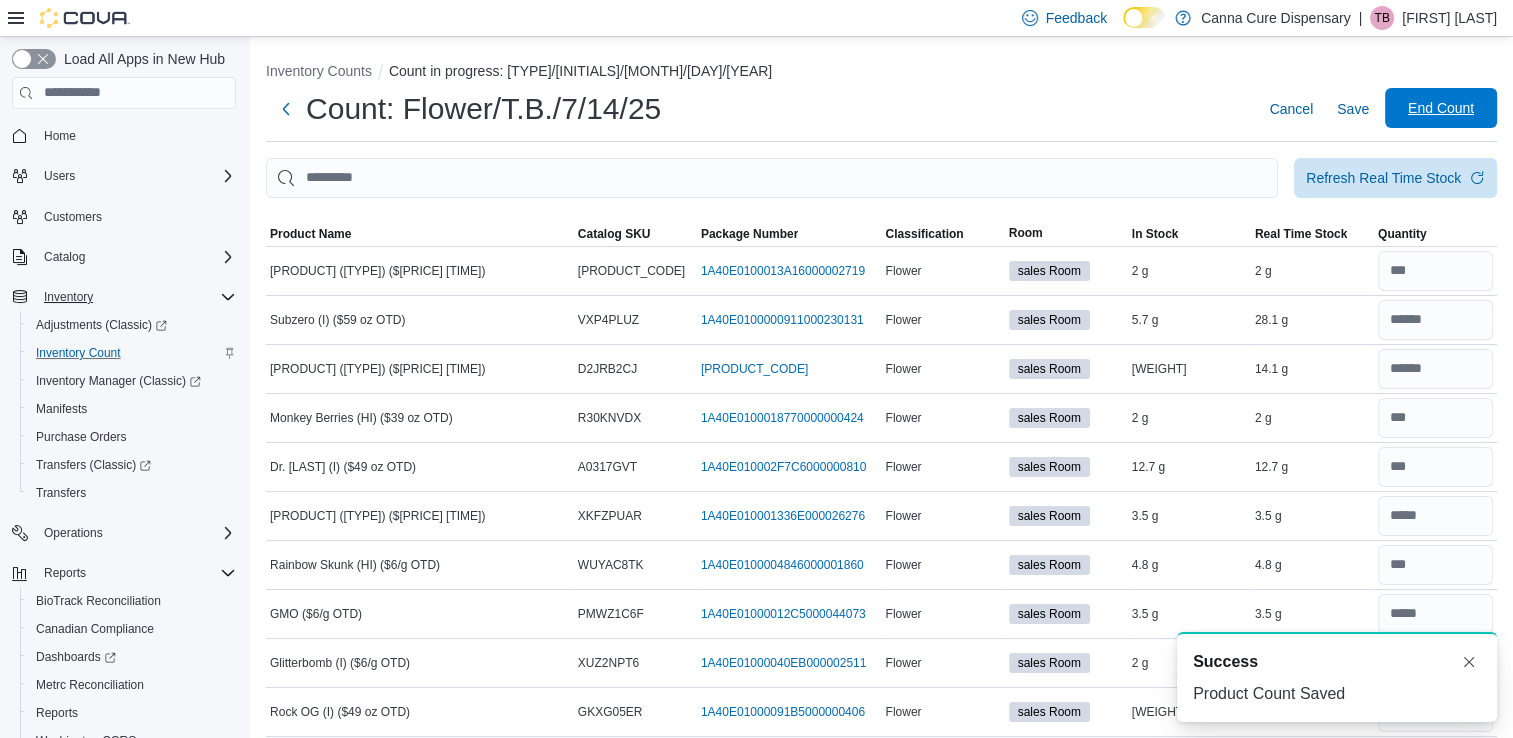 click on "End Count" at bounding box center (1441, 108) 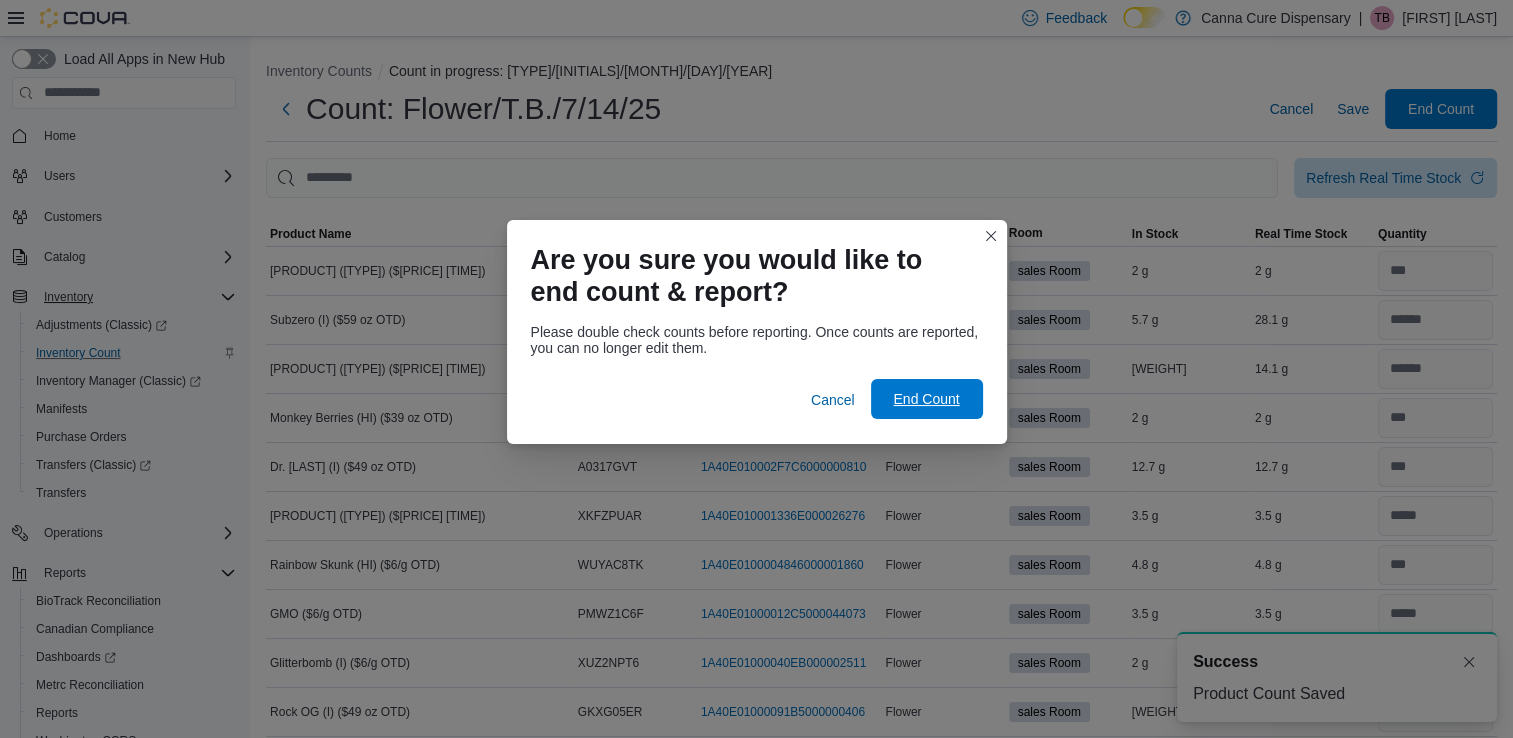 click on "End Count" at bounding box center (926, 399) 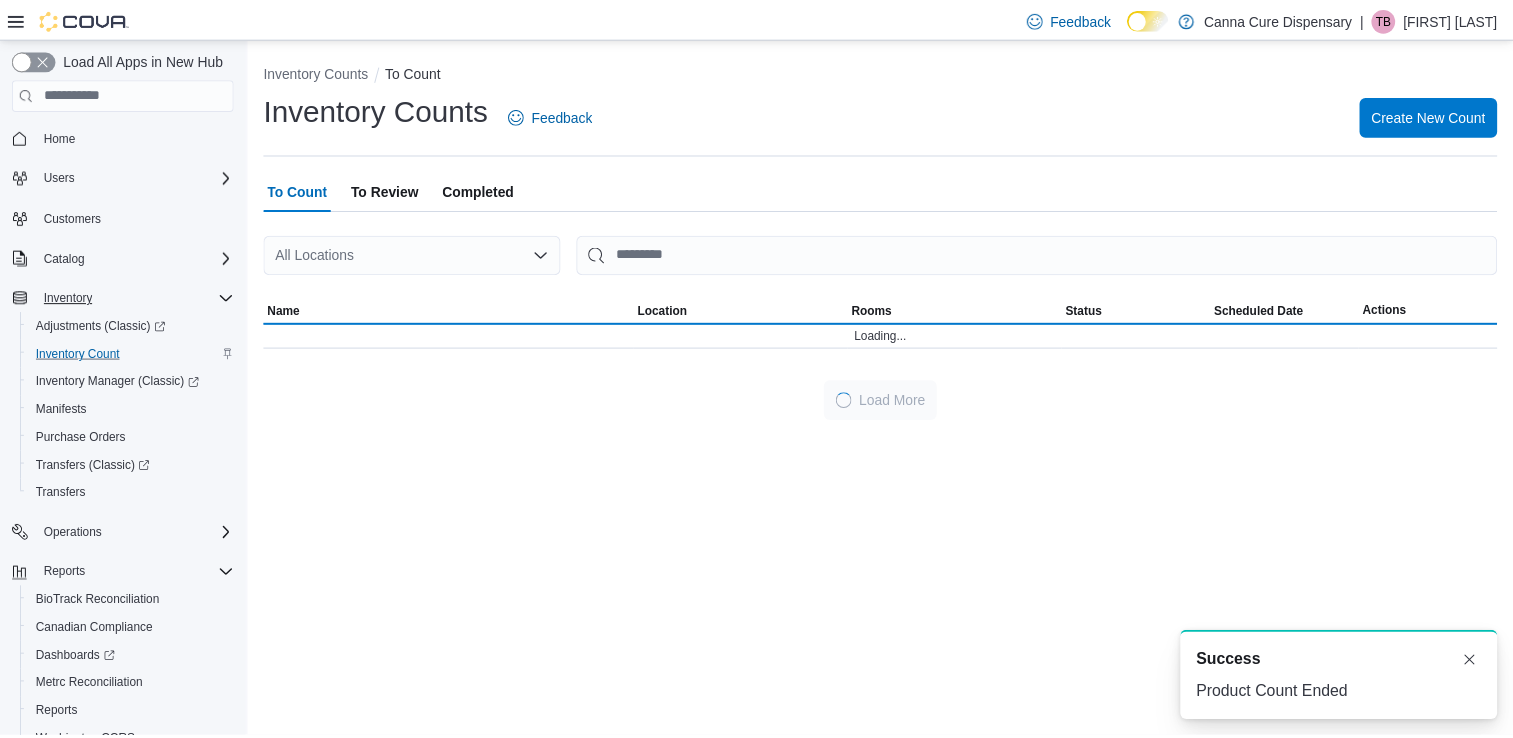 scroll, scrollTop: 0, scrollLeft: 0, axis: both 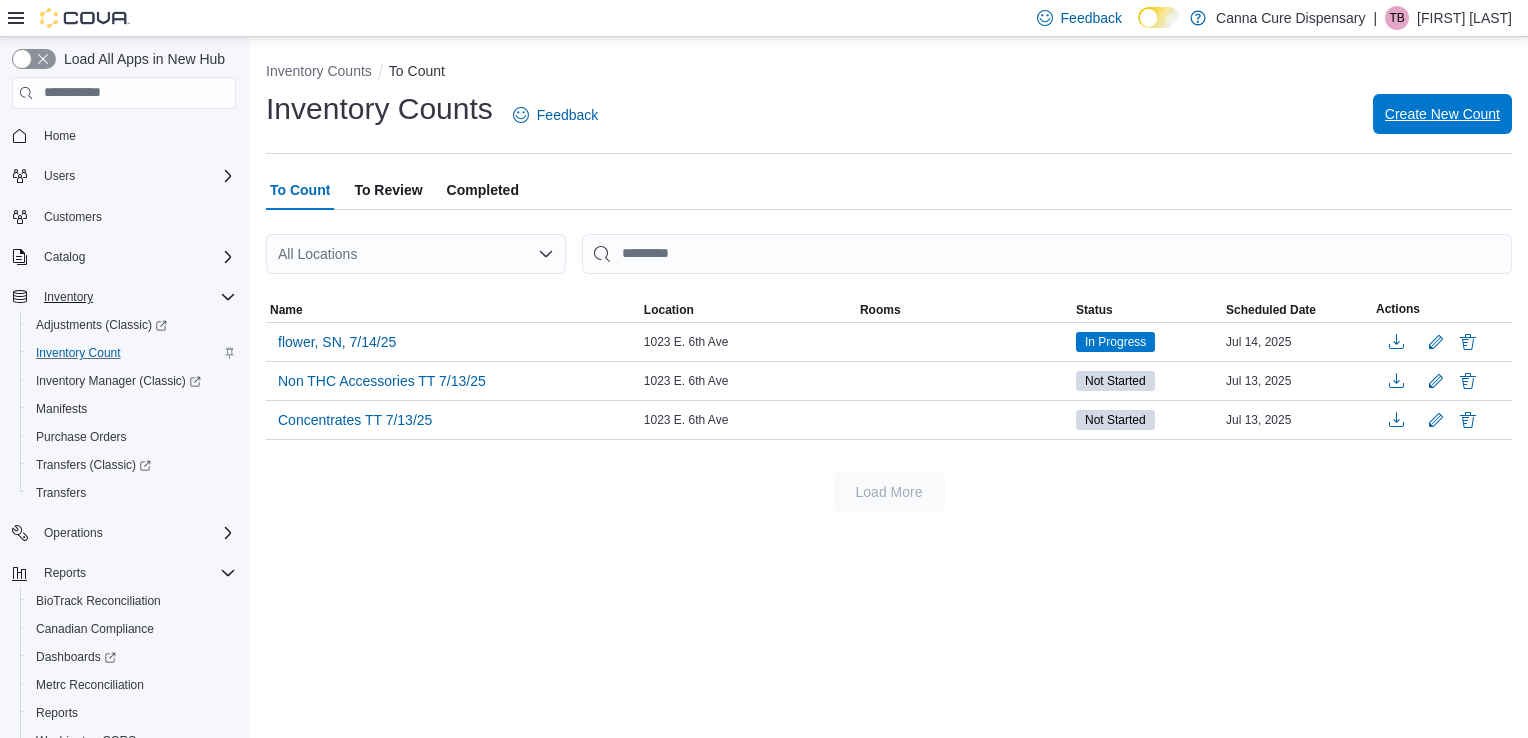click on "Create New Count" at bounding box center (1442, 114) 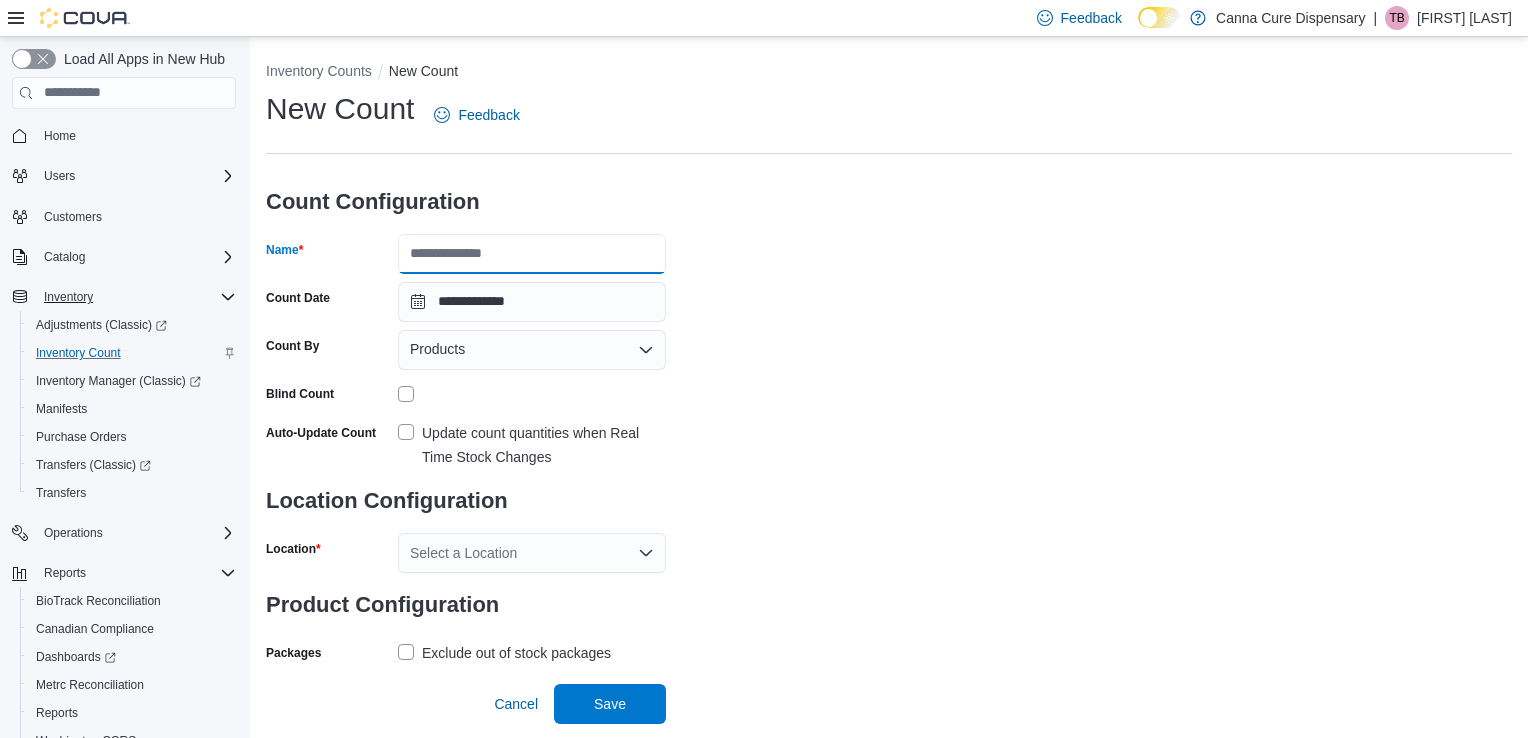 click on "Name" at bounding box center [532, 254] 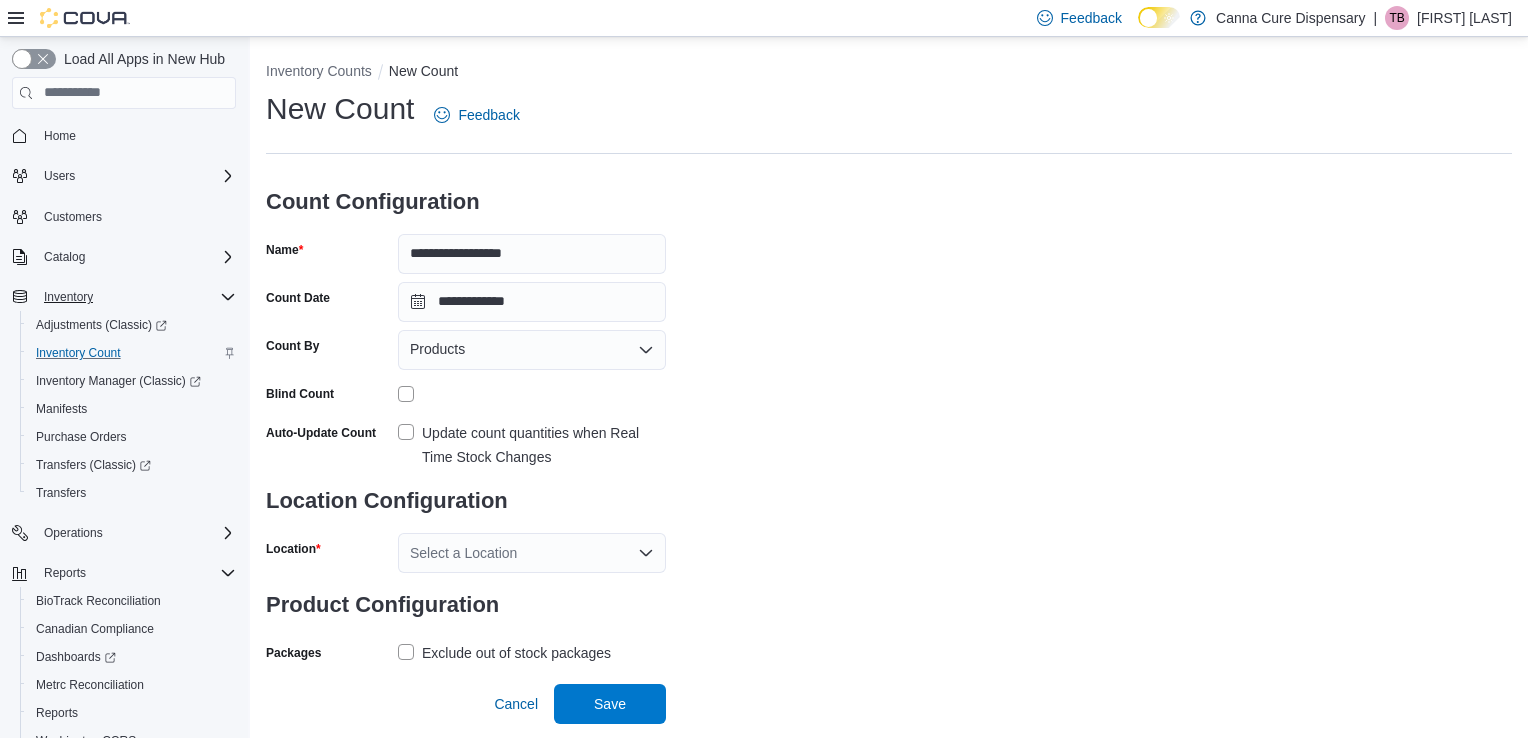 click on "Update count quantities when Real Time Stock Changes" at bounding box center (532, 445) 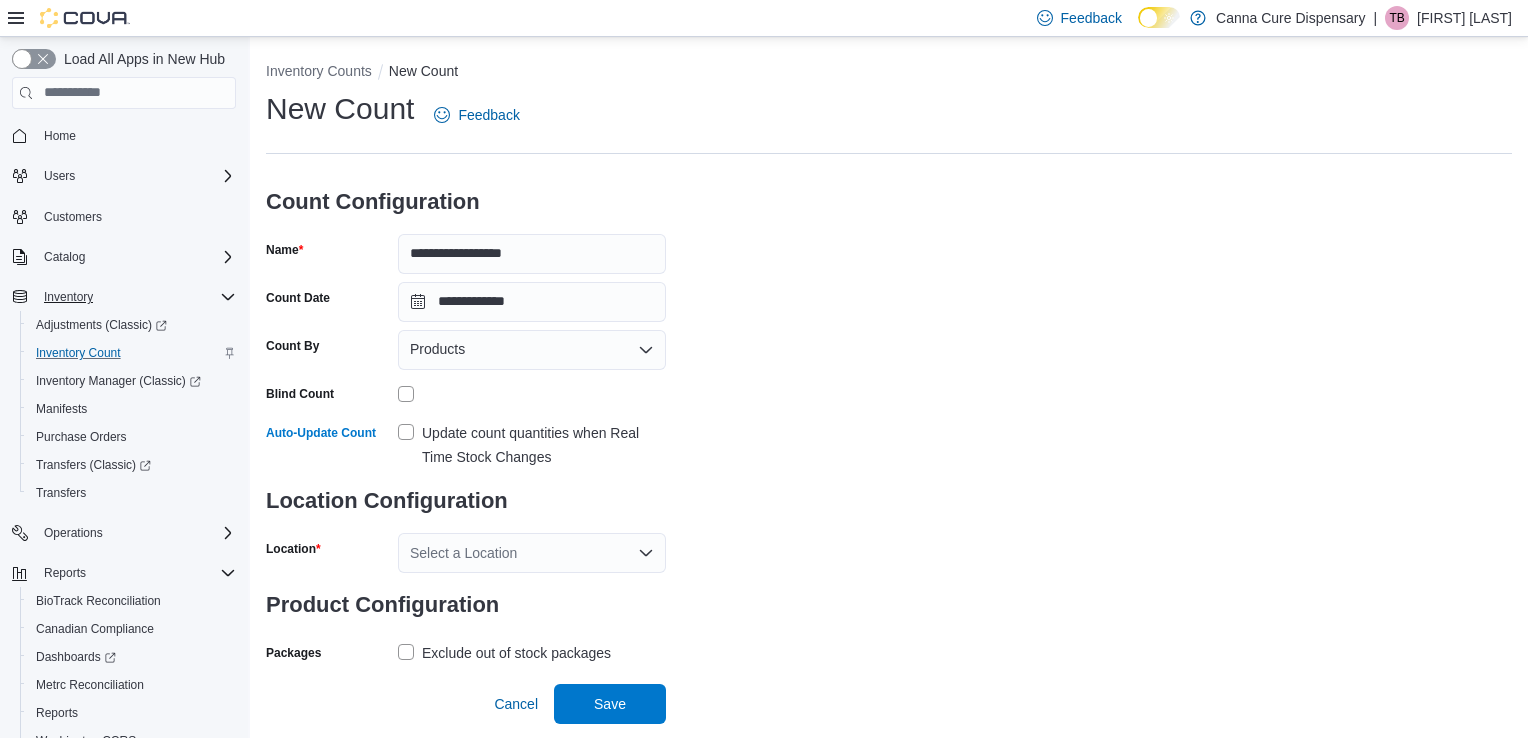 click on "Select a Location" at bounding box center [532, 553] 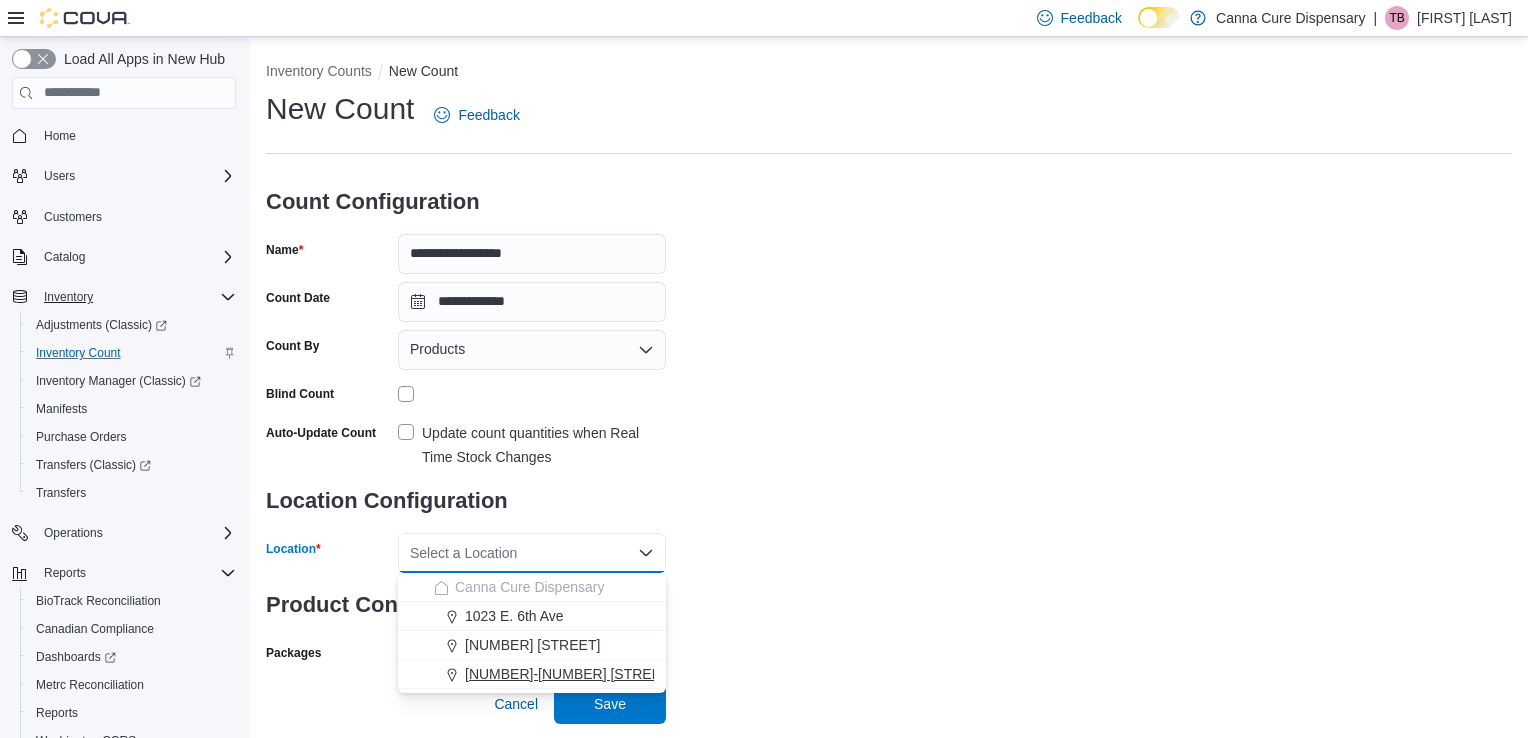 click on "[NUMBER]-[NUMBER] [STREET] [STREET]" at bounding box center [602, 674] 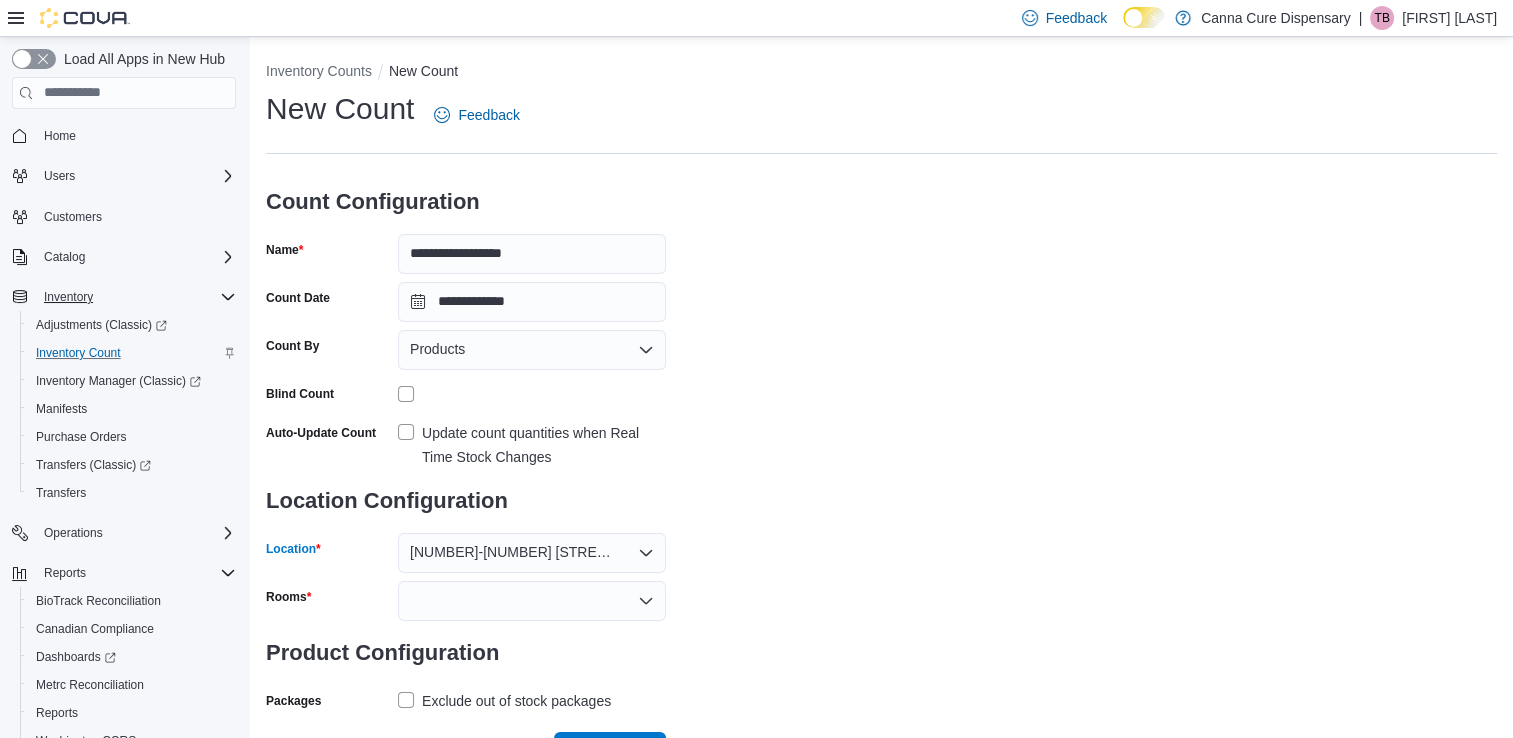 click at bounding box center (532, 601) 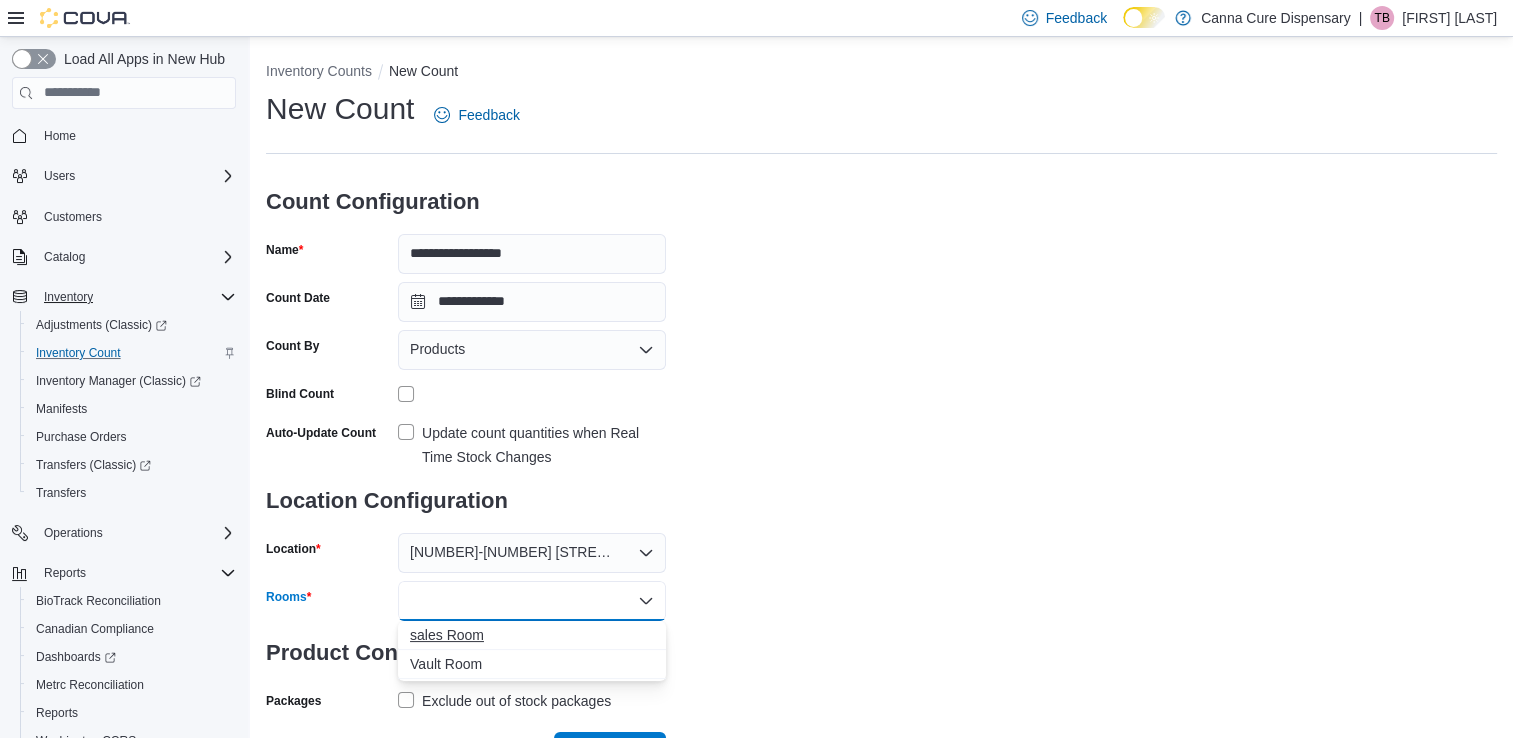 click on "sales Room" at bounding box center [532, 635] 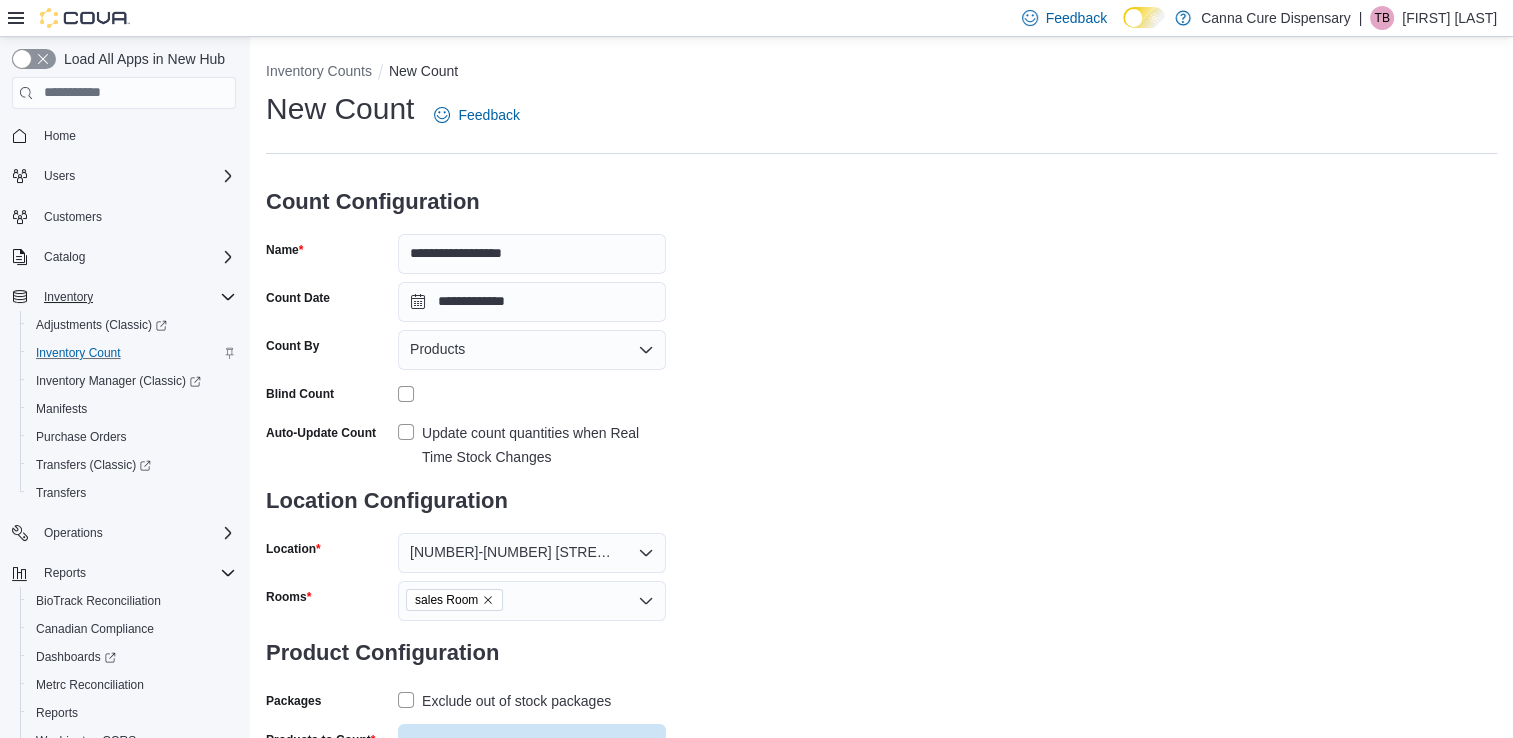 click on "**********" at bounding box center [881, 426] 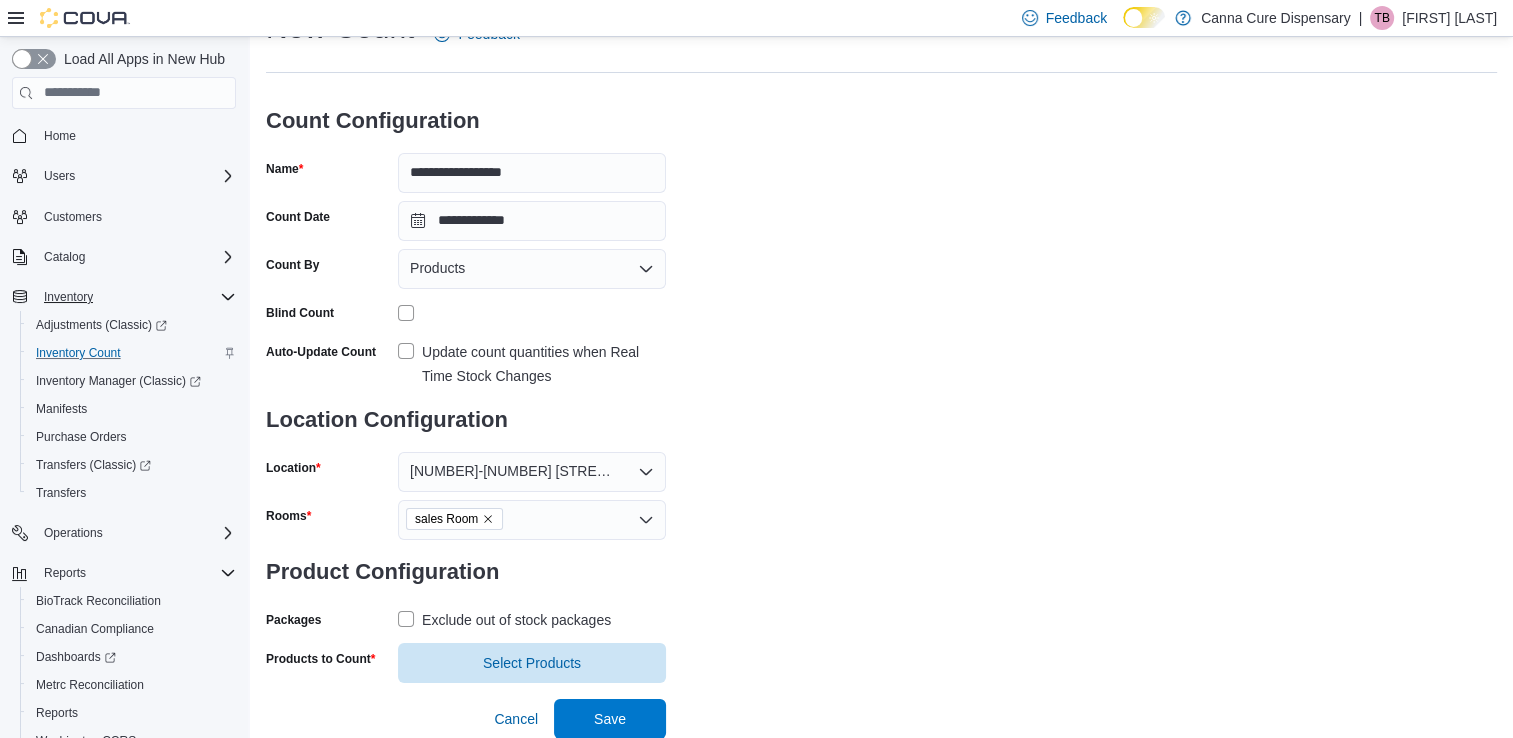 click on "**********" at bounding box center (881, 345) 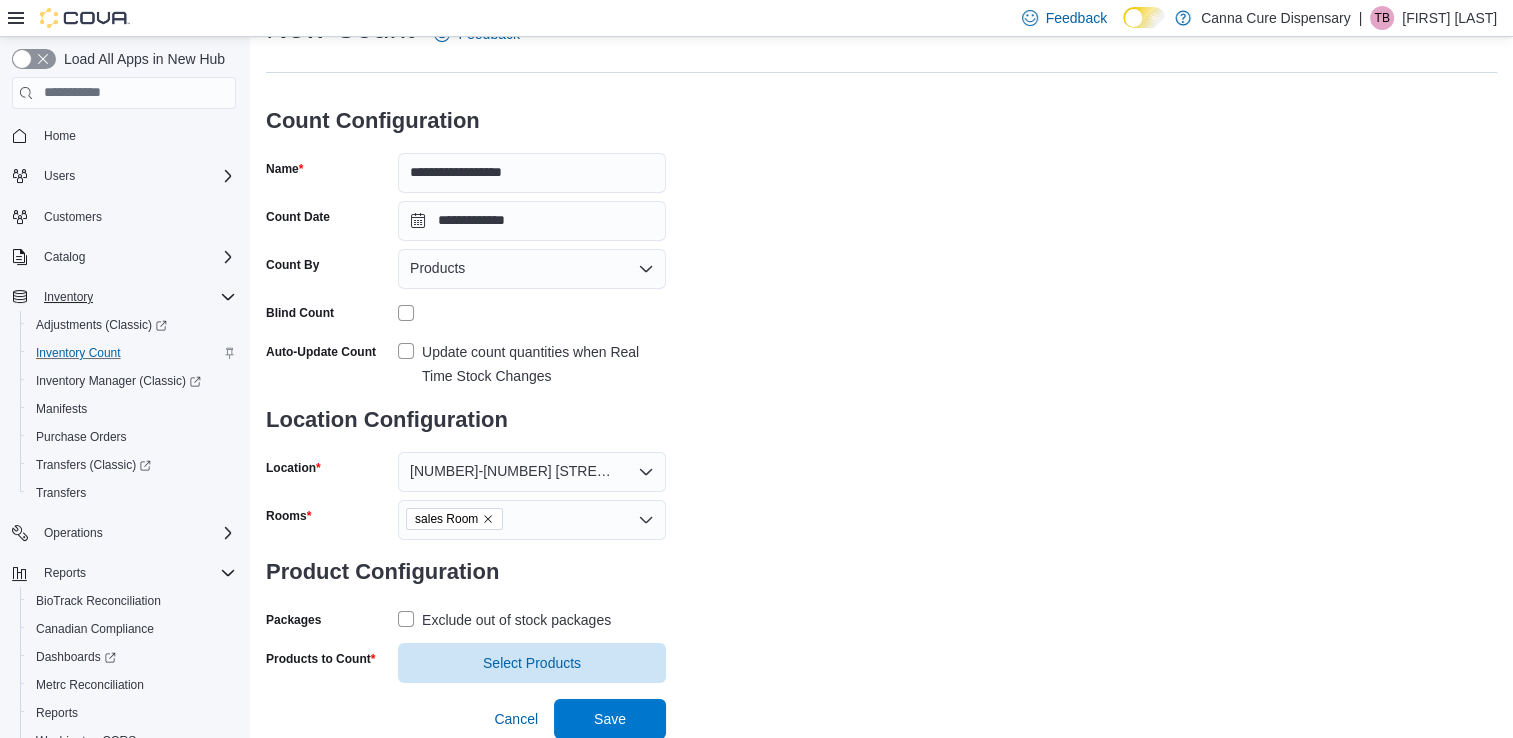 click on "Exclude out of stock packages" at bounding box center [504, 620] 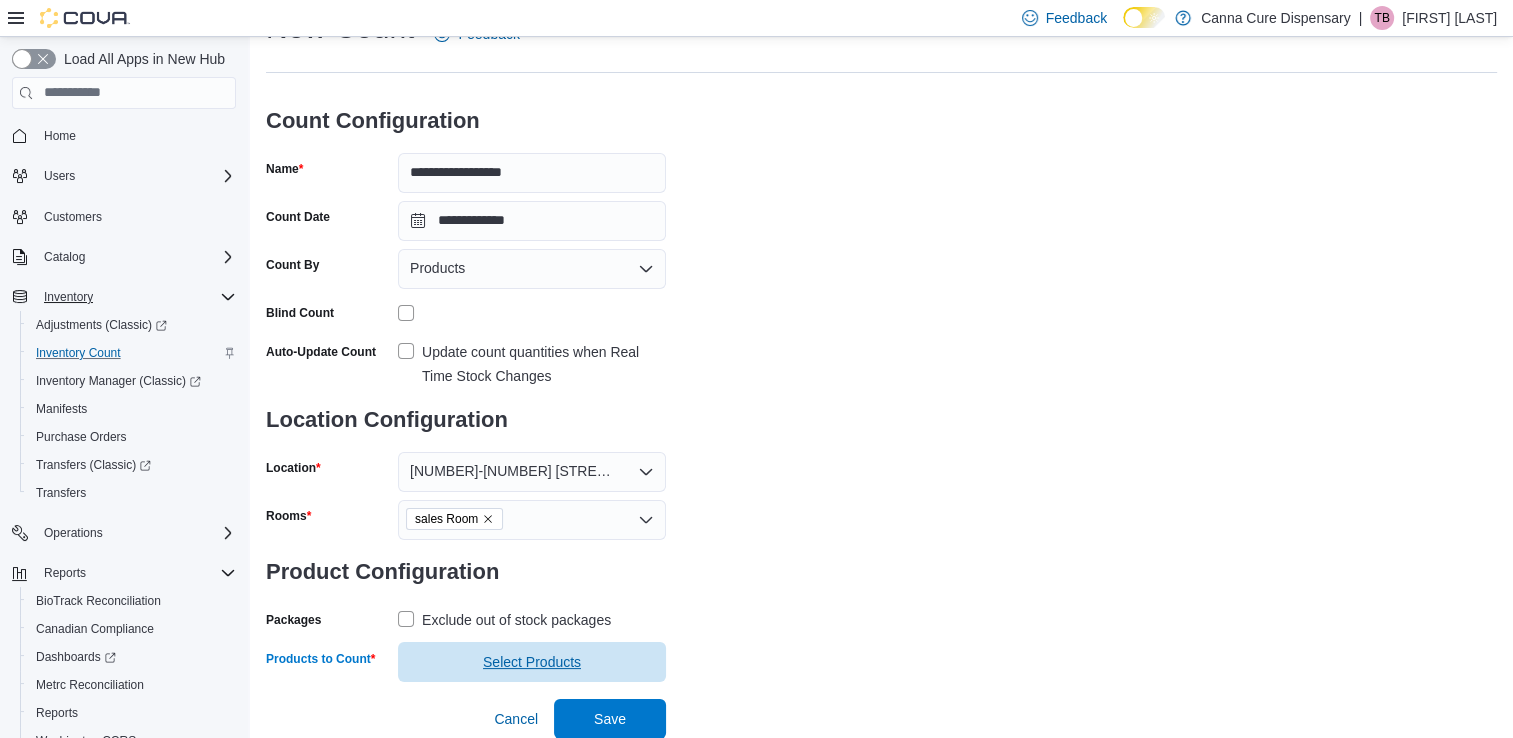 click on "Select Products" at bounding box center (532, 662) 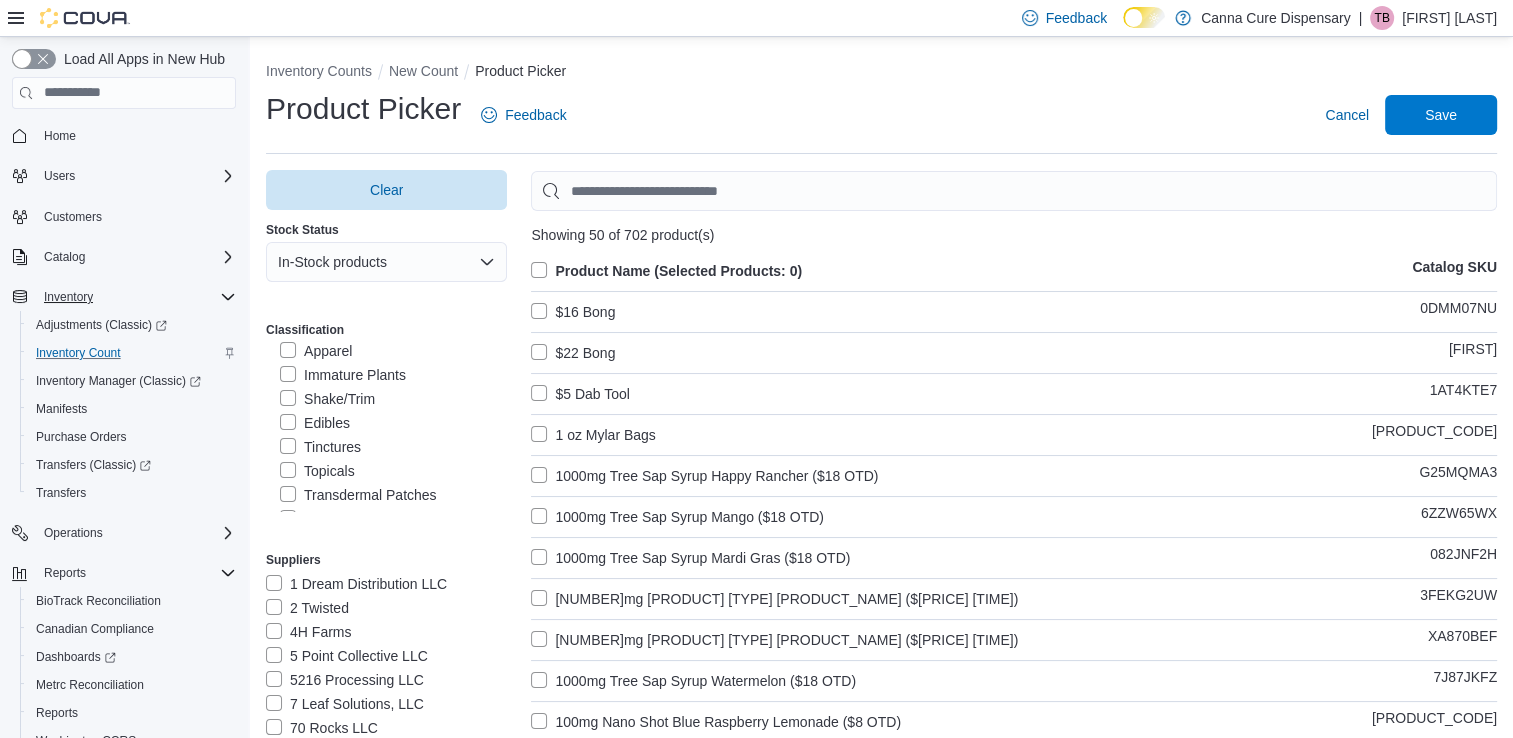 scroll, scrollTop: 131, scrollLeft: 0, axis: vertical 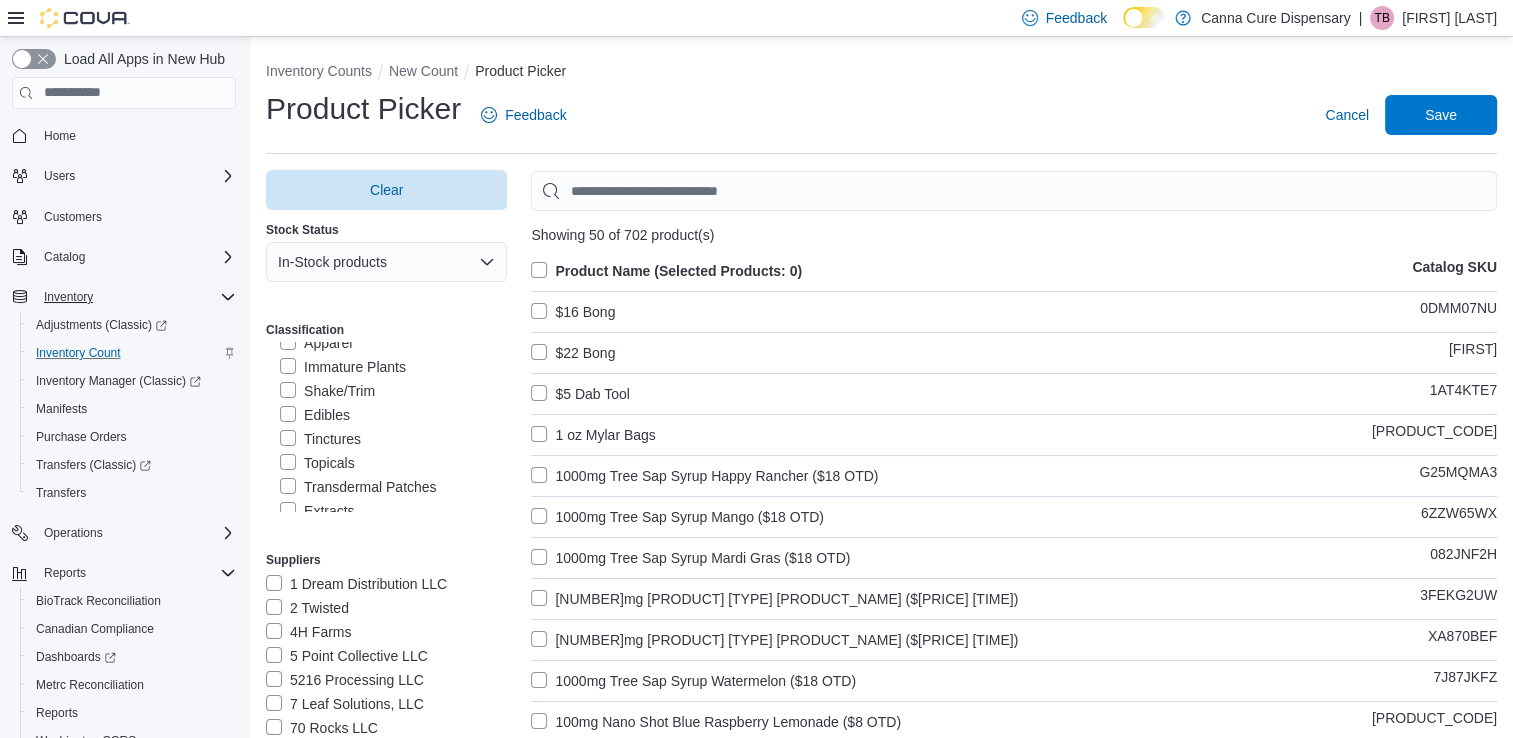 click on "Edibles" at bounding box center [315, 415] 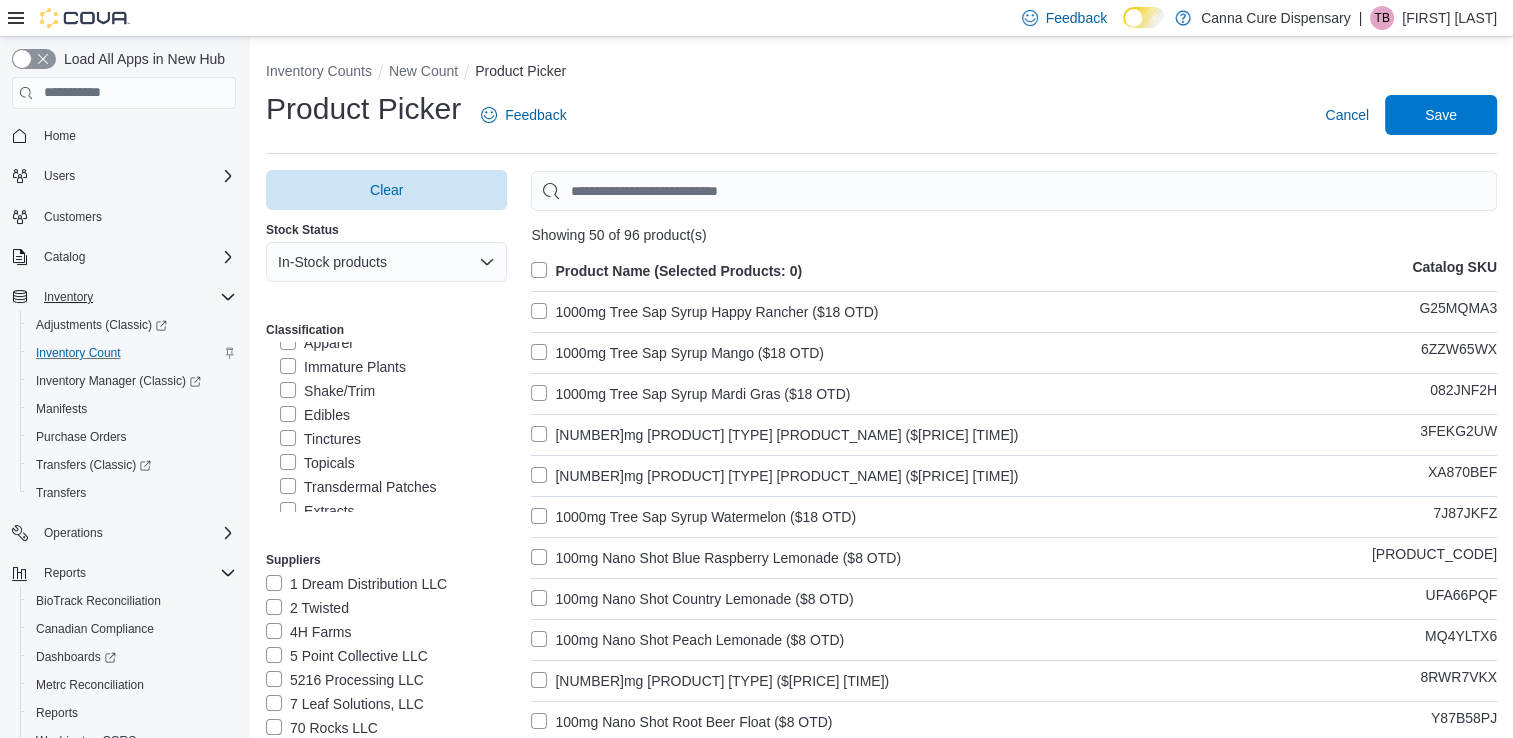 click on "Product Name (Selected Products: 0)" at bounding box center [666, 271] 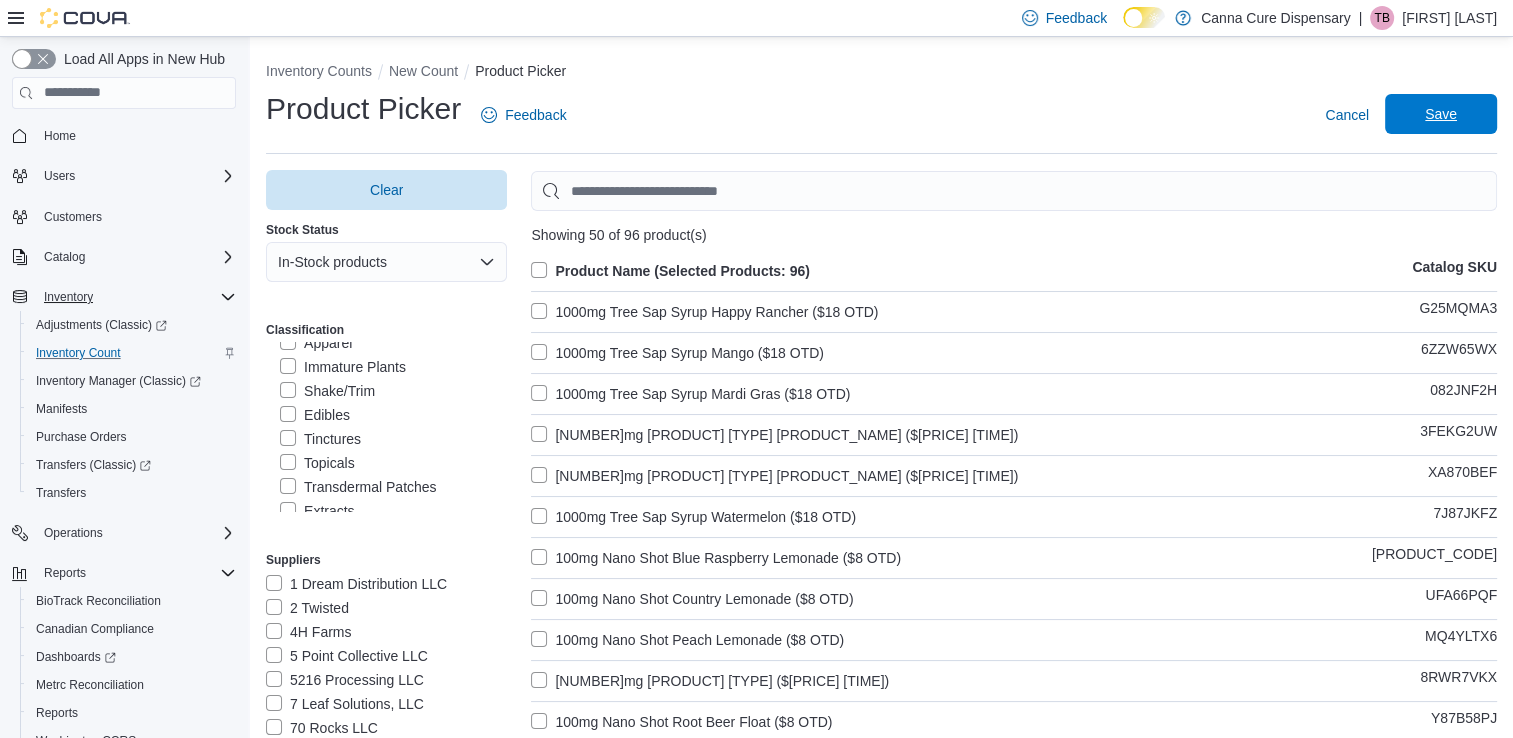 click on "Save" at bounding box center [1441, 114] 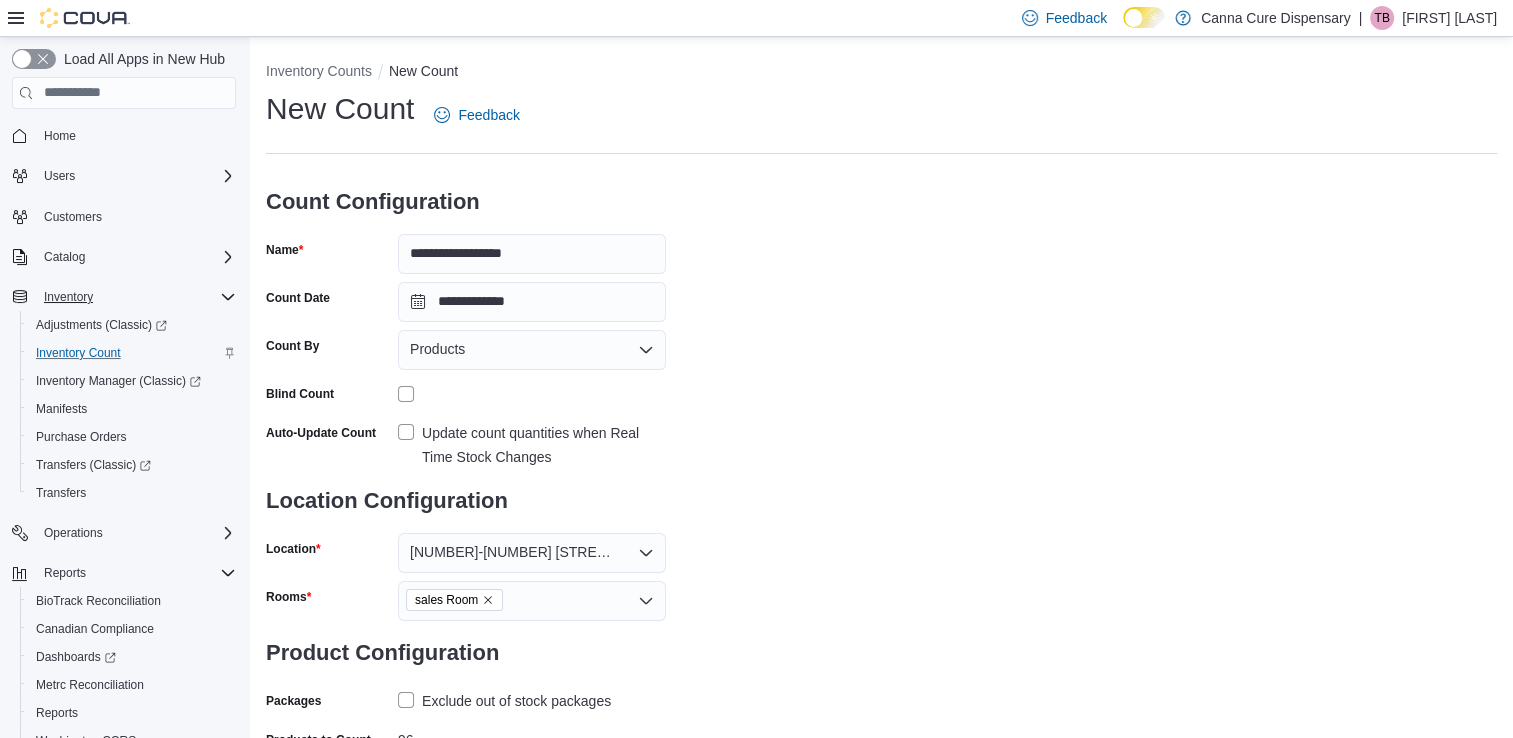 scroll, scrollTop: 120, scrollLeft: 0, axis: vertical 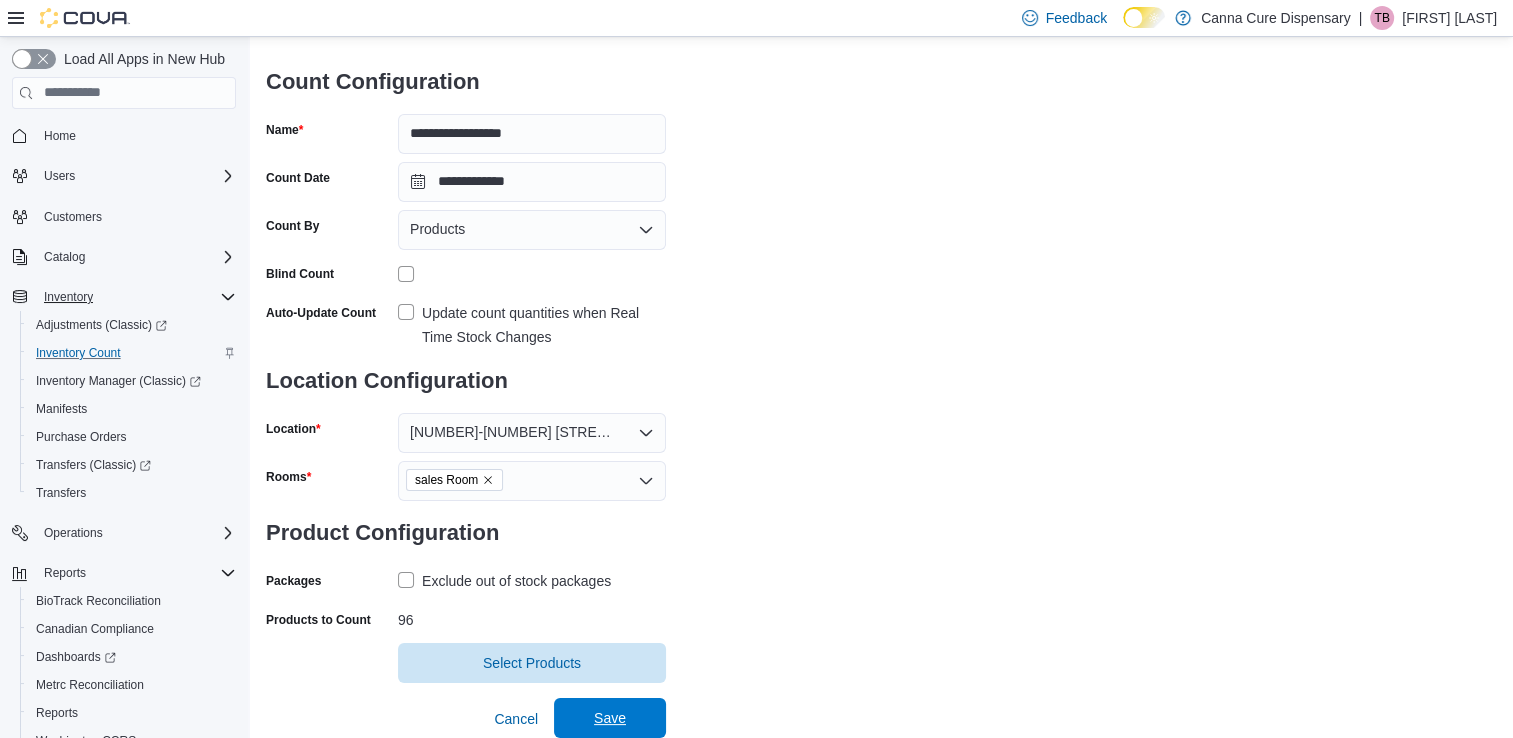 click on "Save" at bounding box center (610, 718) 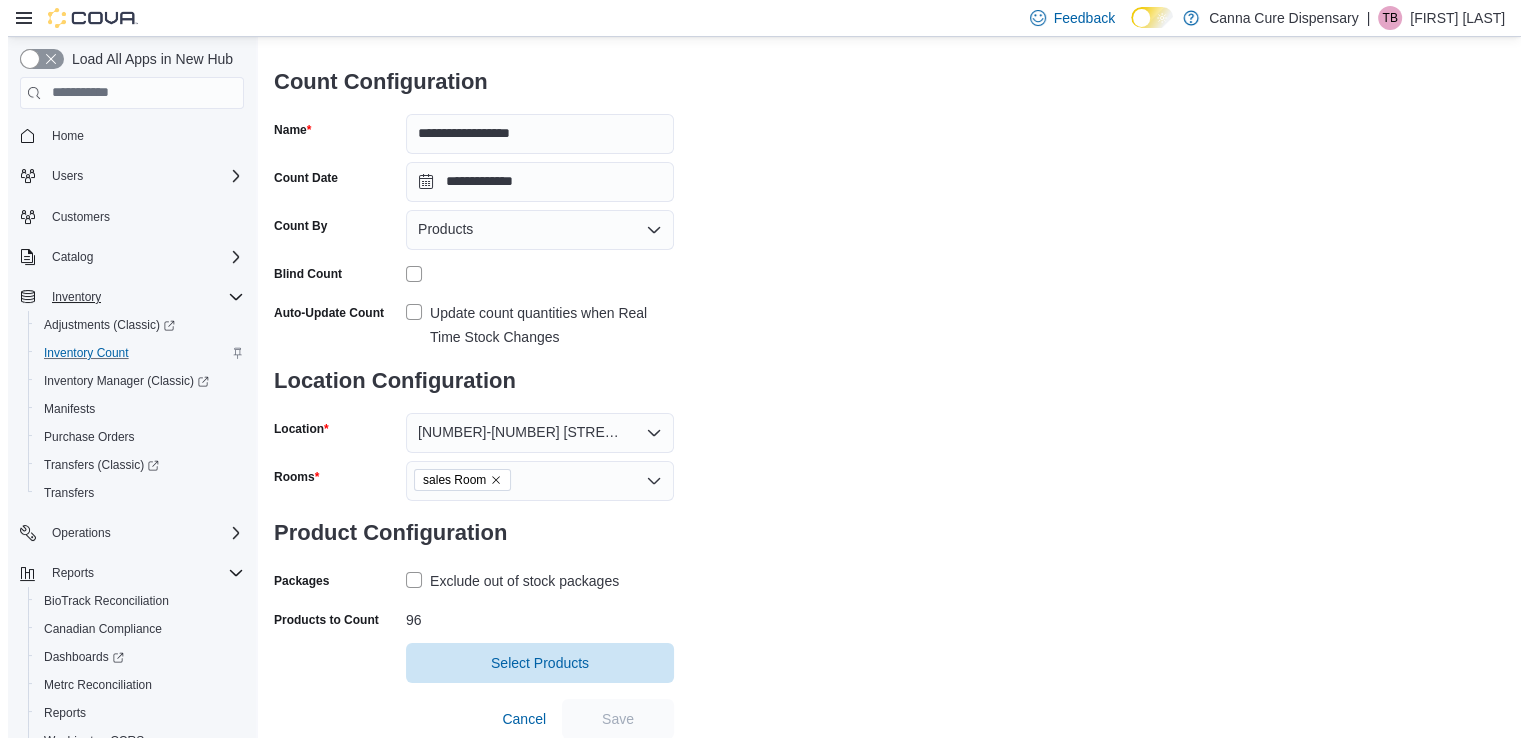 scroll, scrollTop: 0, scrollLeft: 0, axis: both 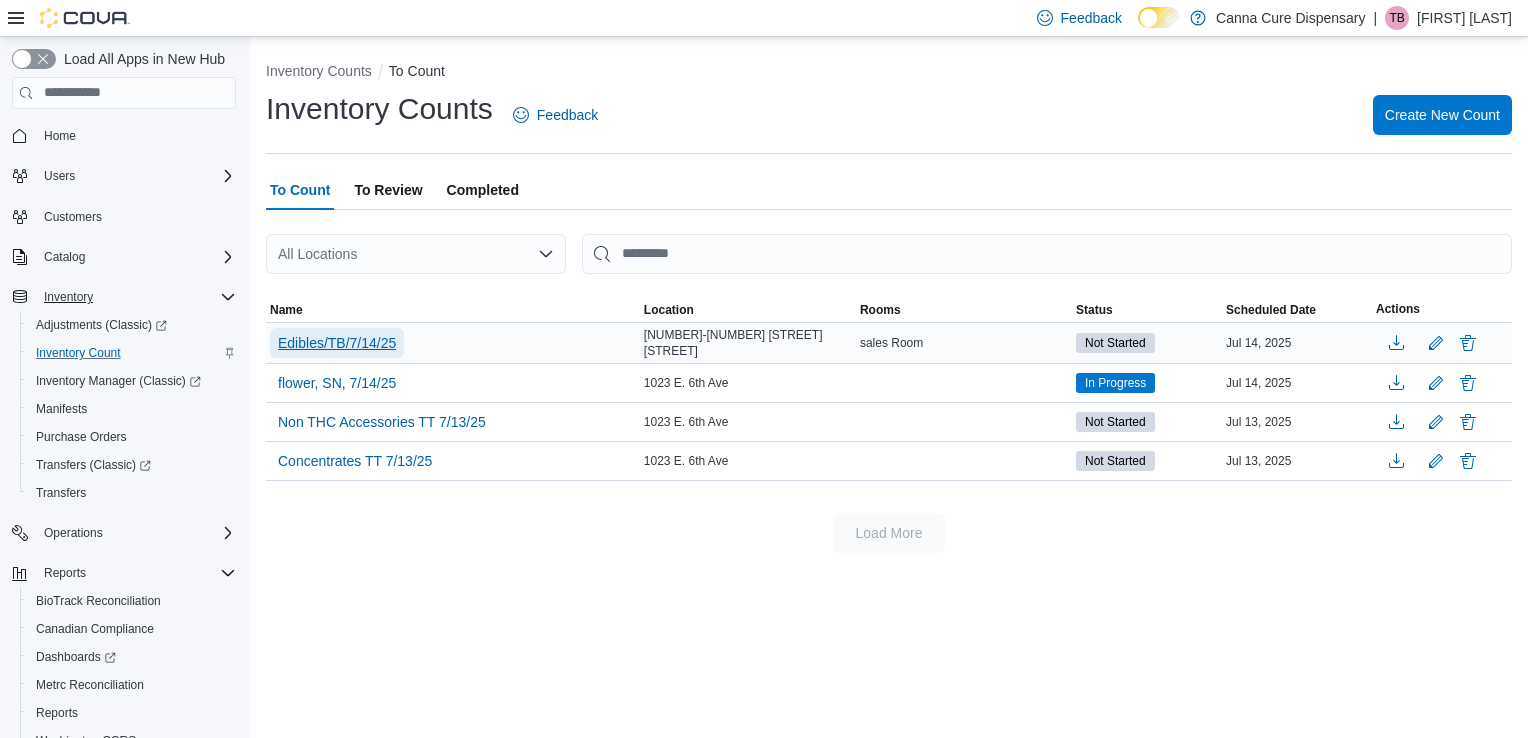 click on "Edibles/TB/7/14/25" at bounding box center [337, 343] 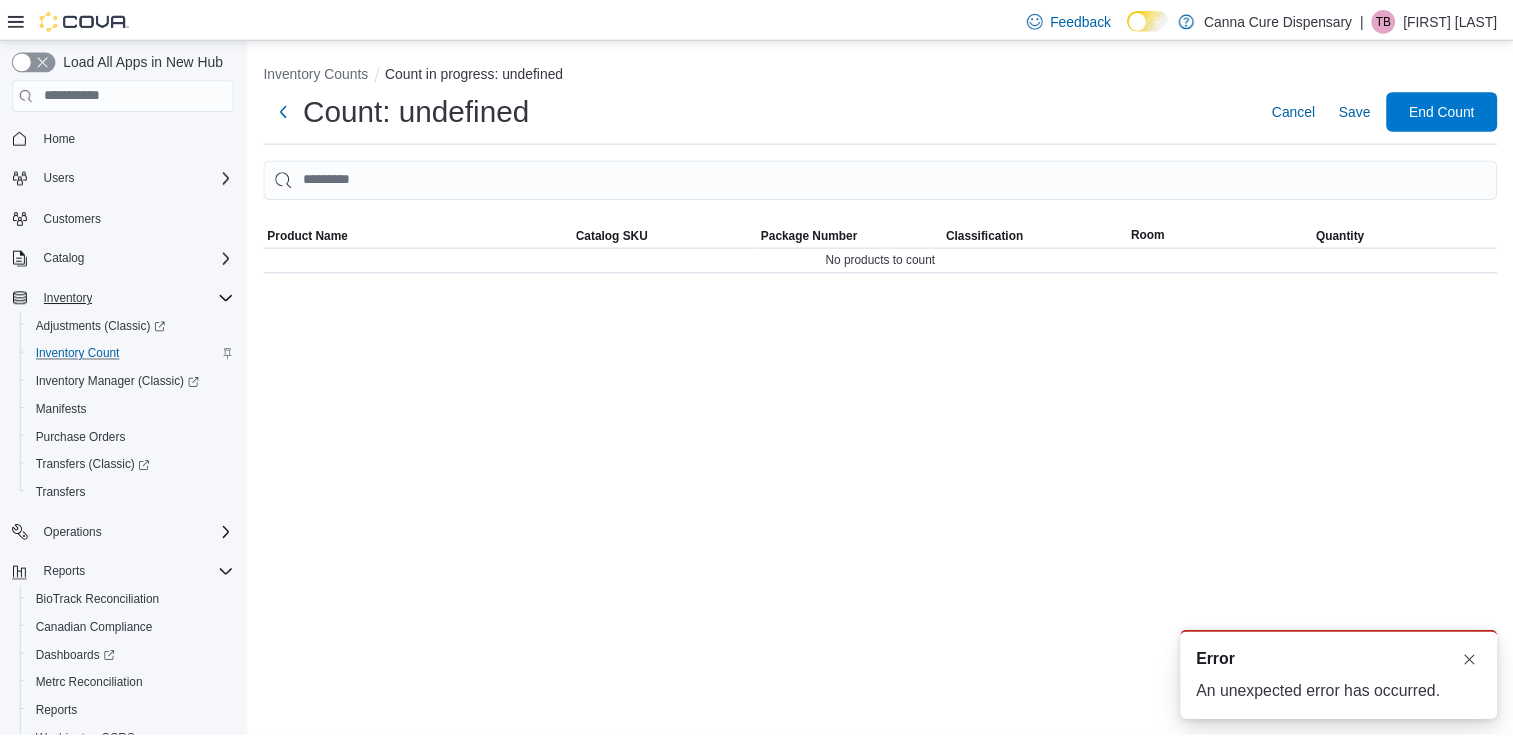 scroll, scrollTop: 0, scrollLeft: 0, axis: both 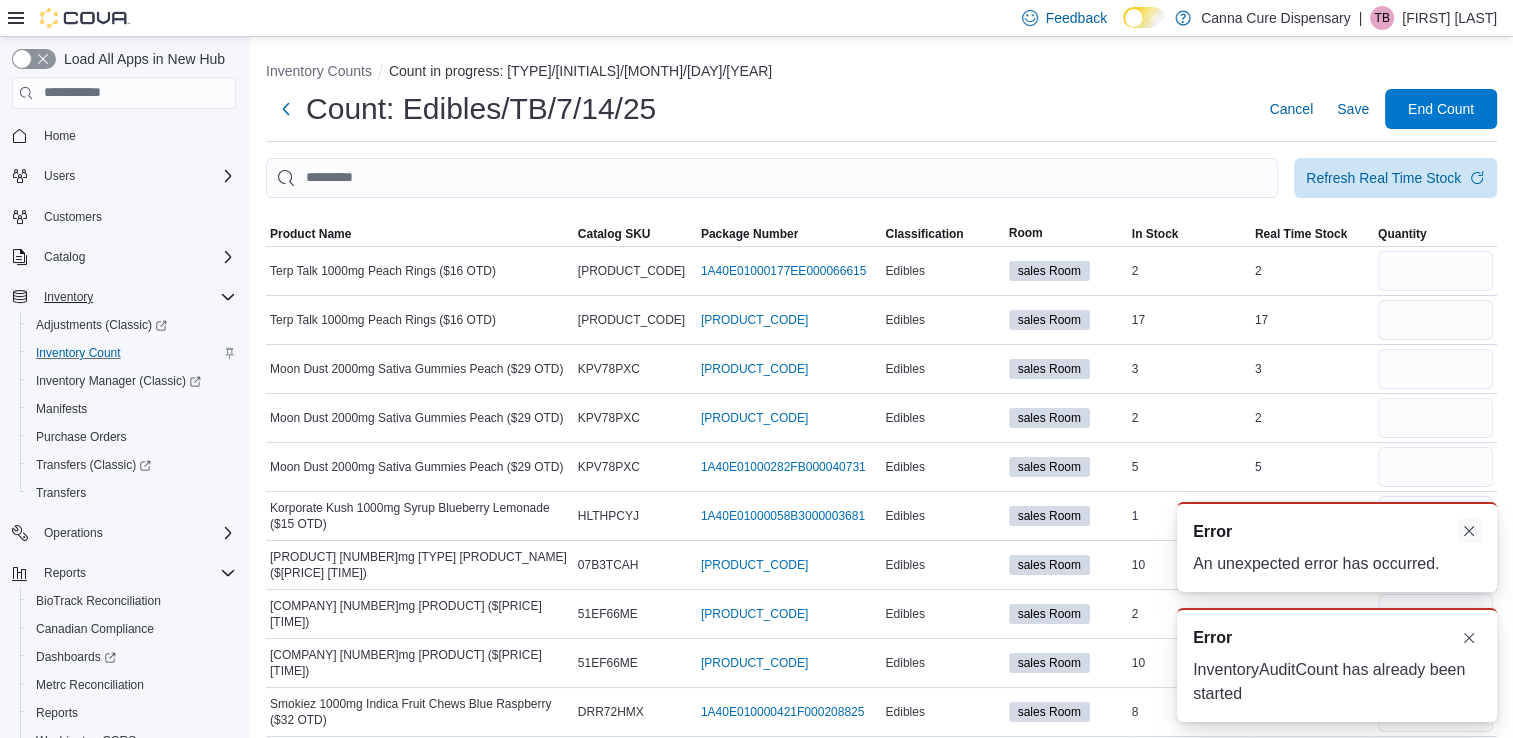 click at bounding box center [1469, 531] 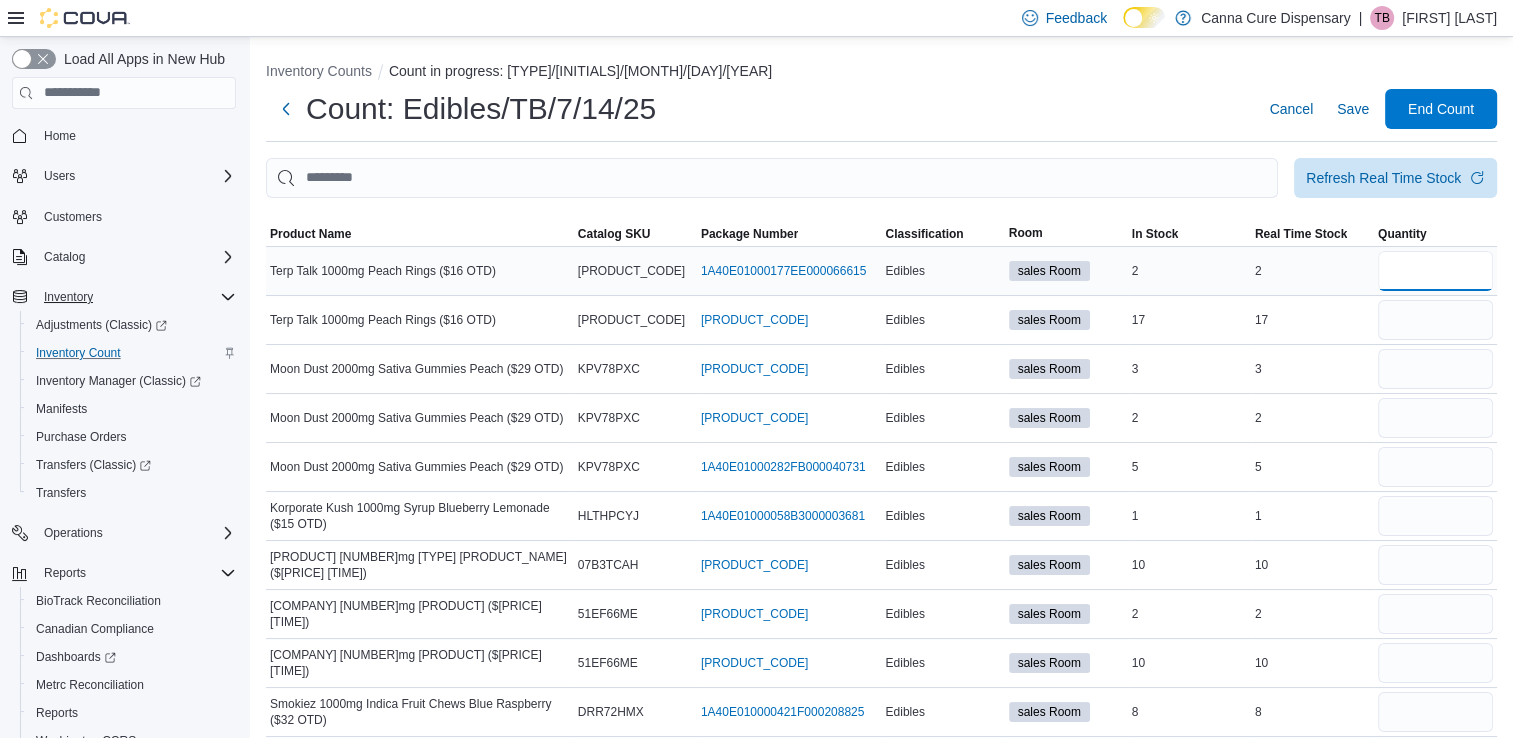 click at bounding box center [1435, 271] 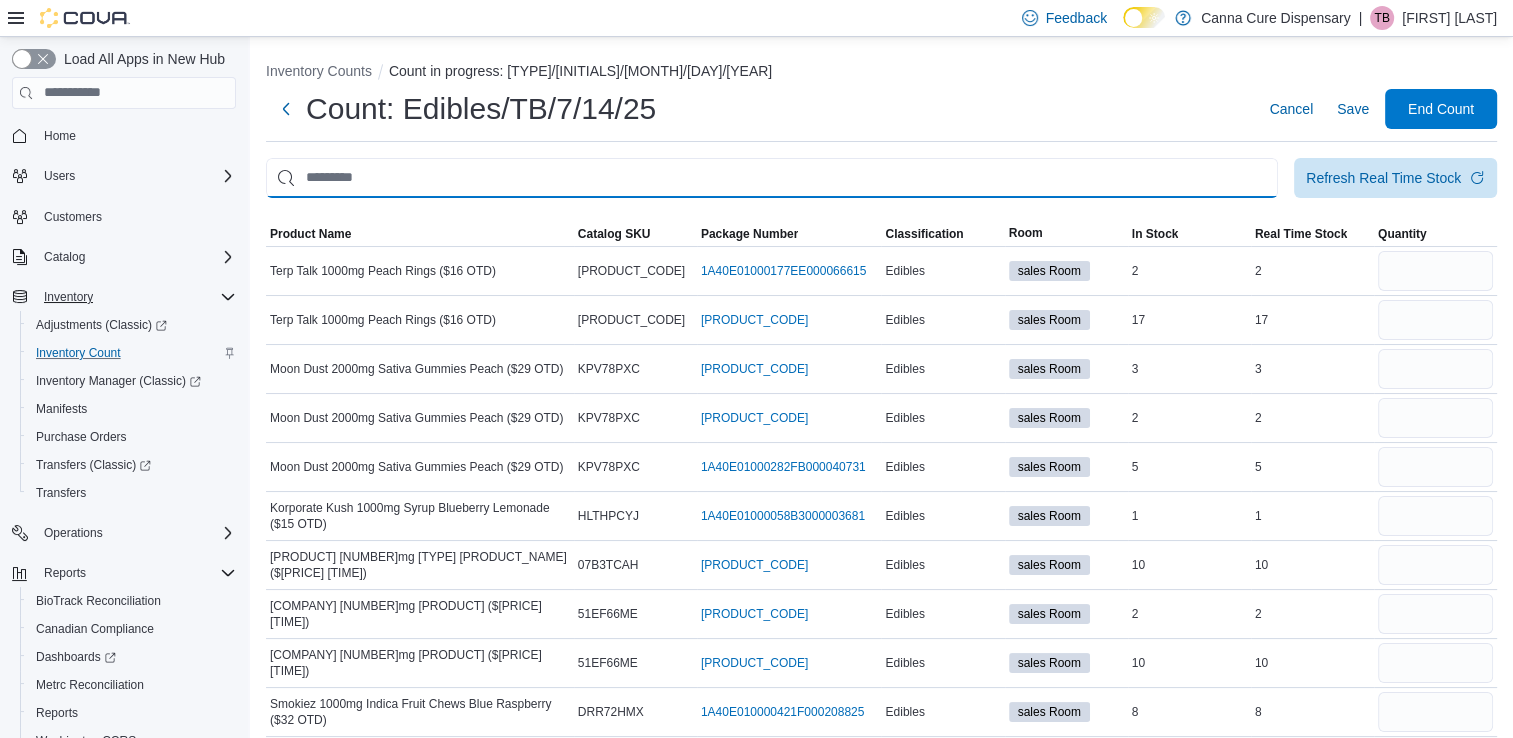 click at bounding box center (772, 178) 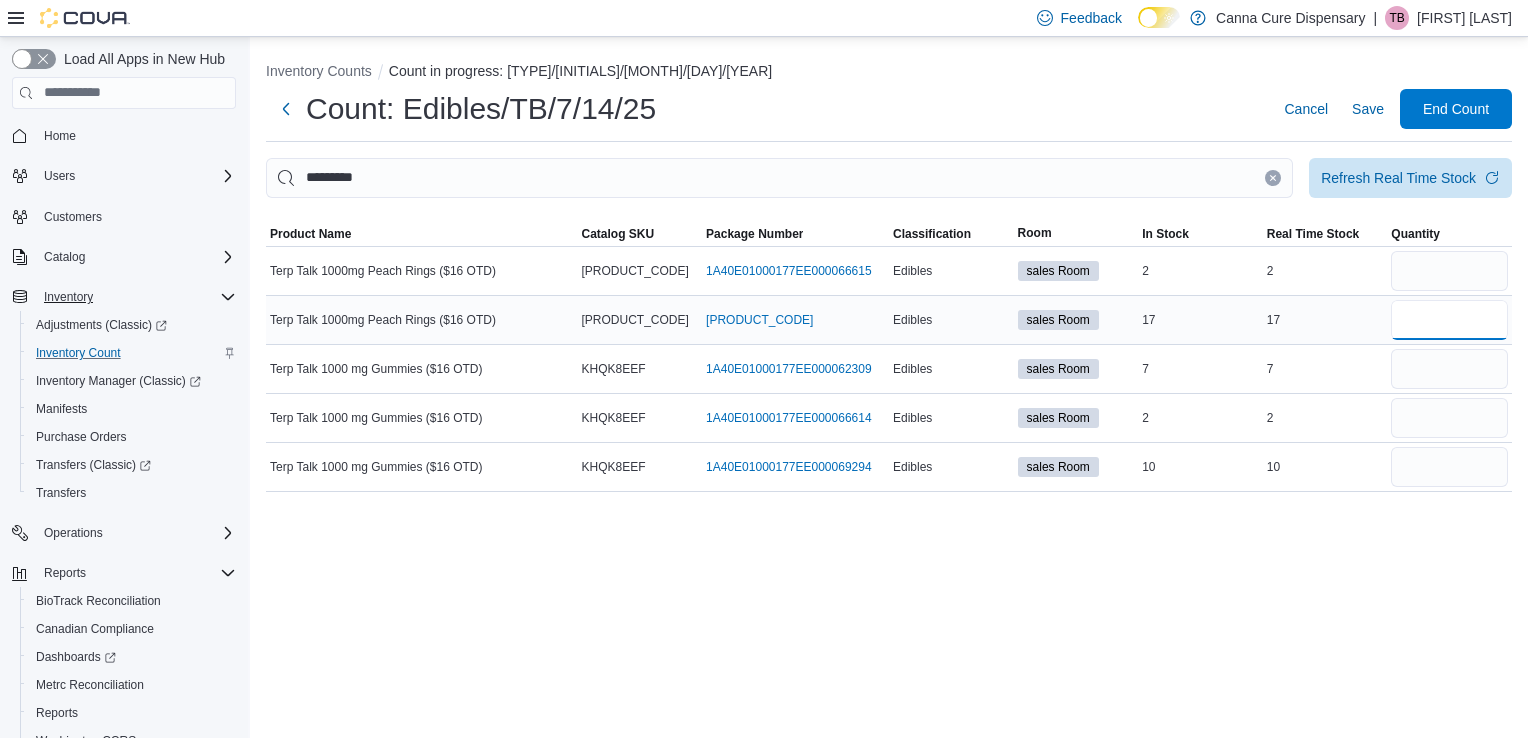 click at bounding box center (1449, 320) 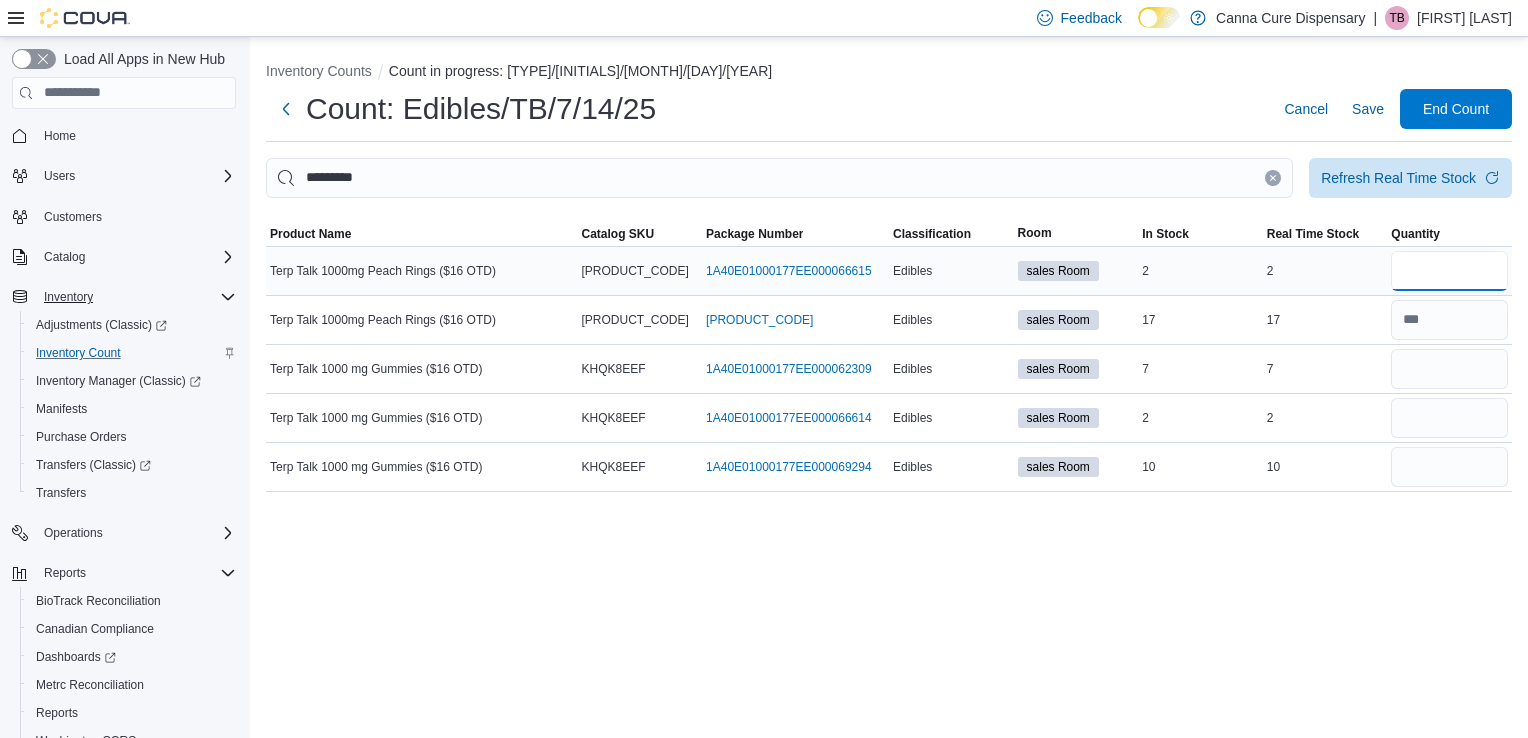 click at bounding box center [1449, 271] 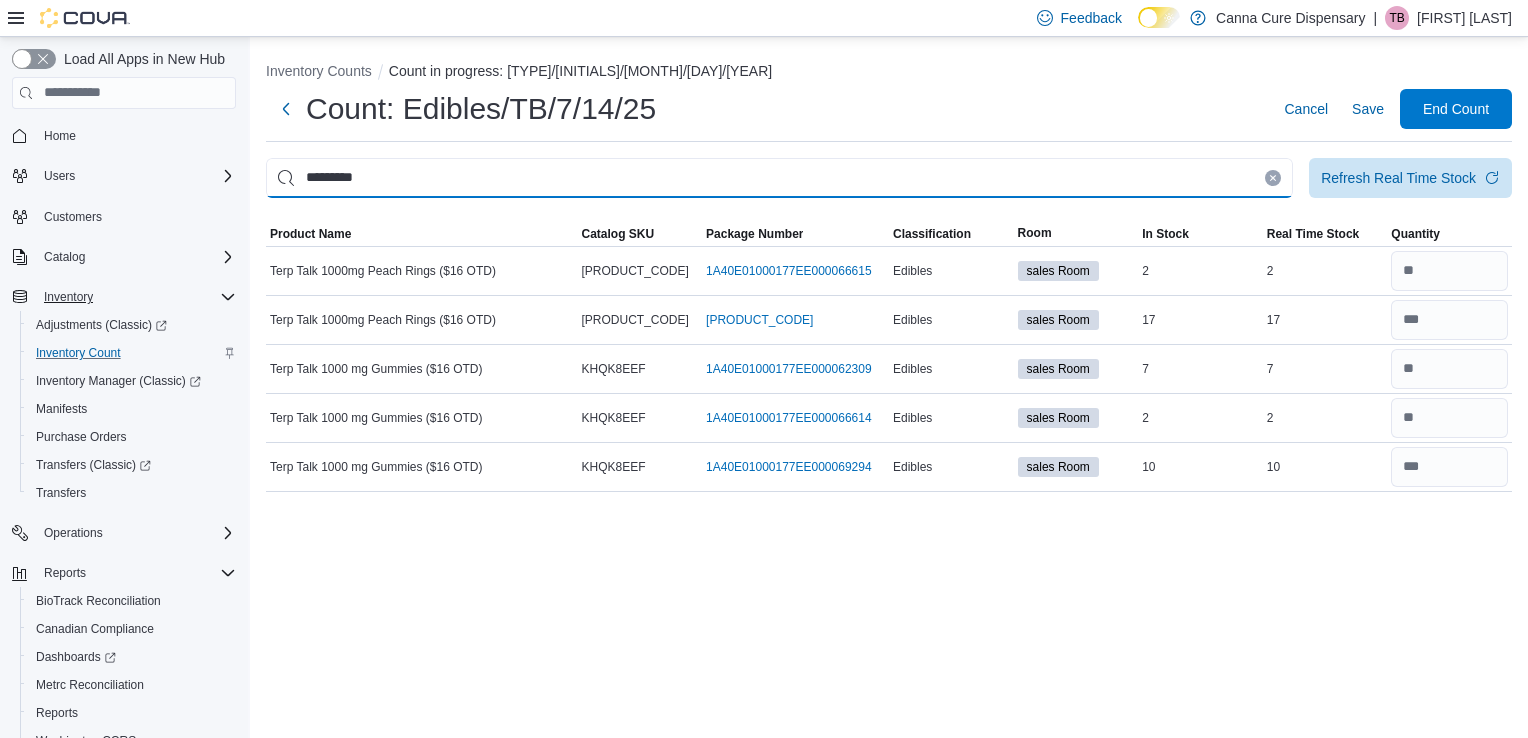 click on "*********" at bounding box center [779, 178] 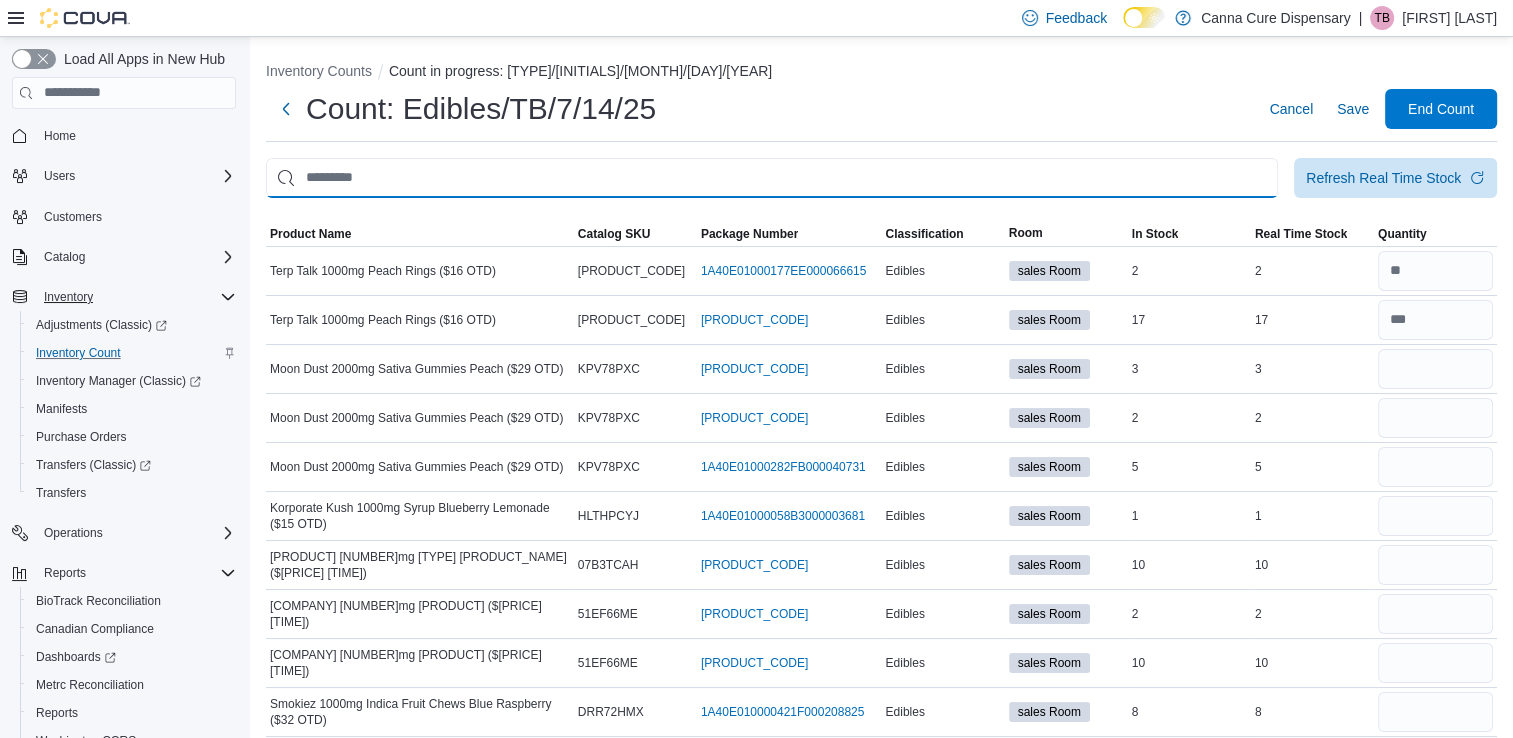 click at bounding box center (772, 178) 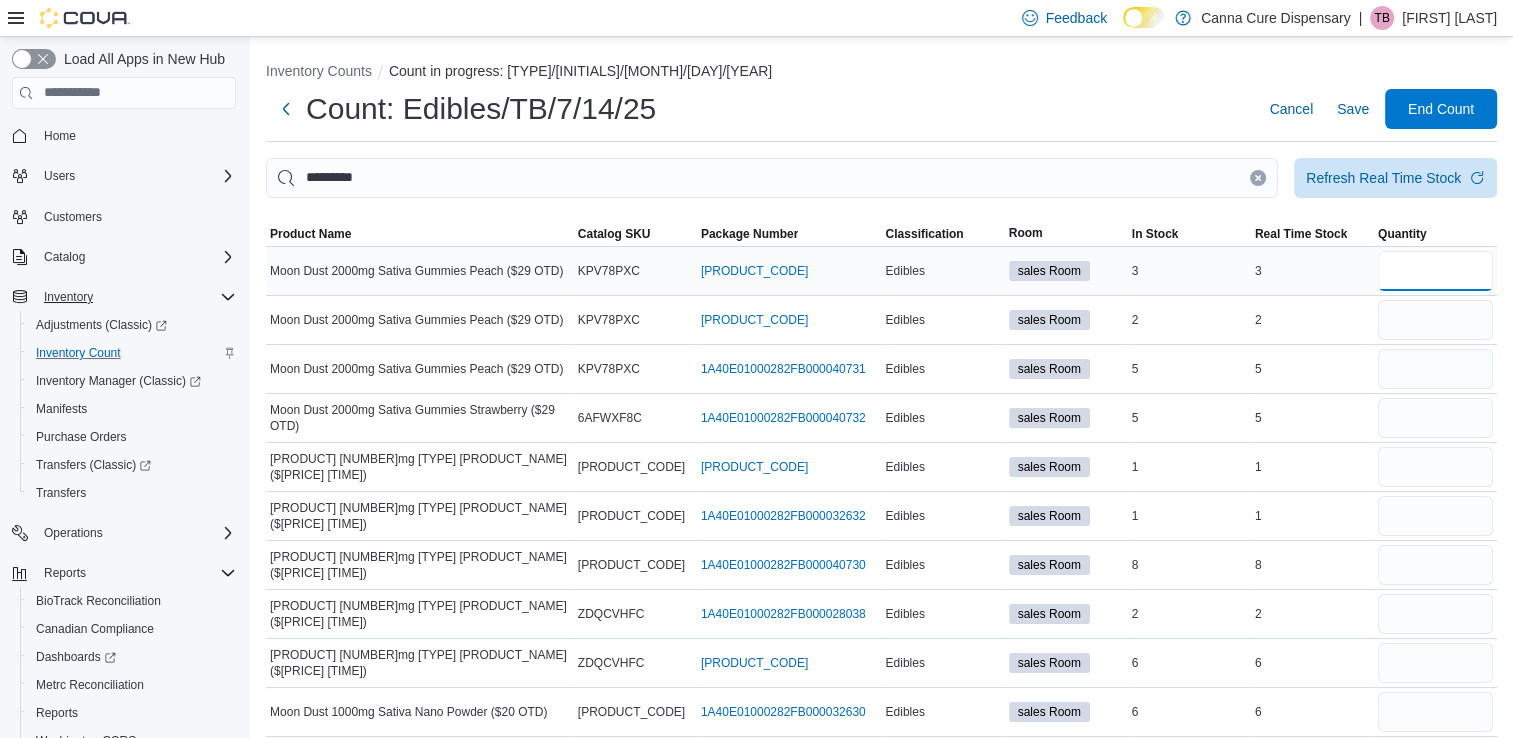 click at bounding box center (1435, 271) 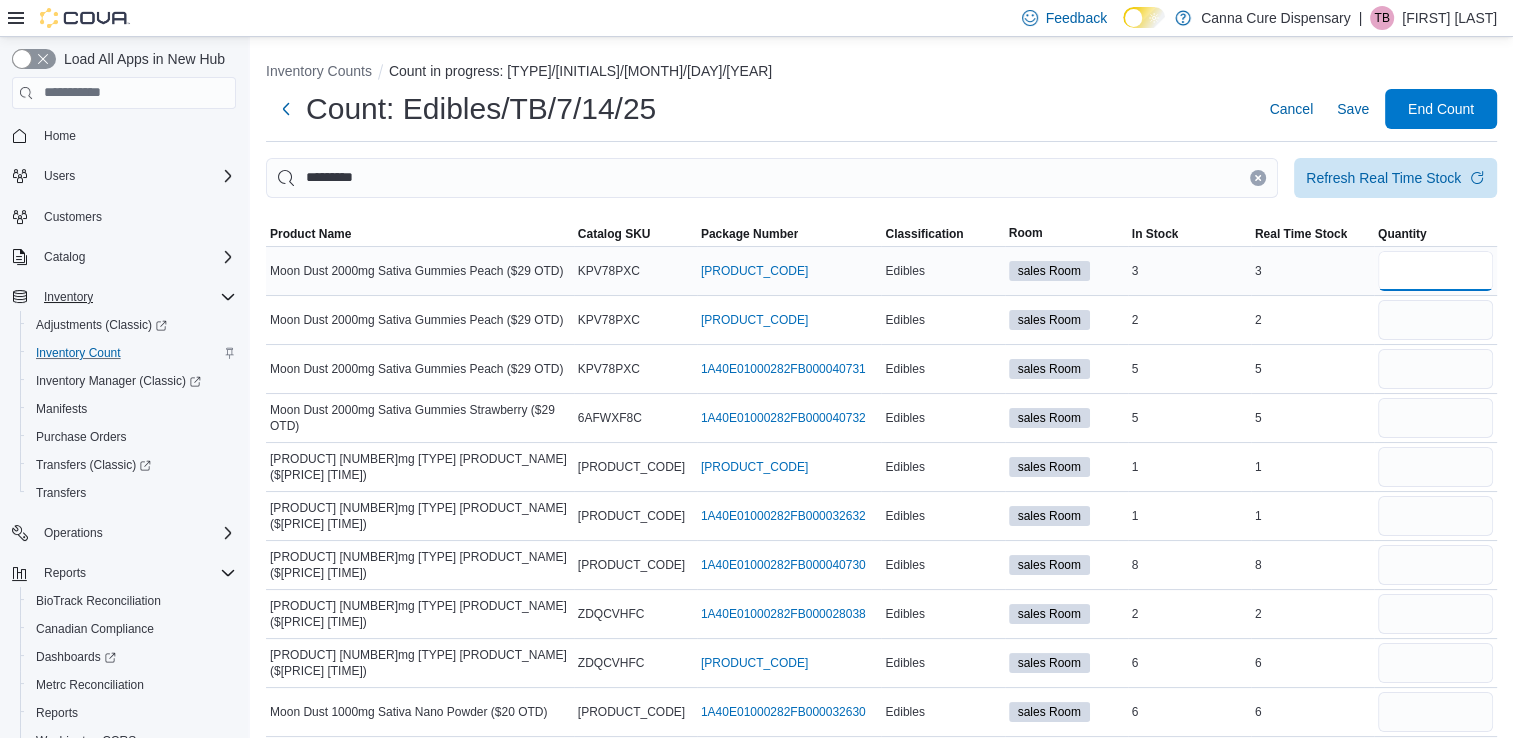 click at bounding box center (1435, 271) 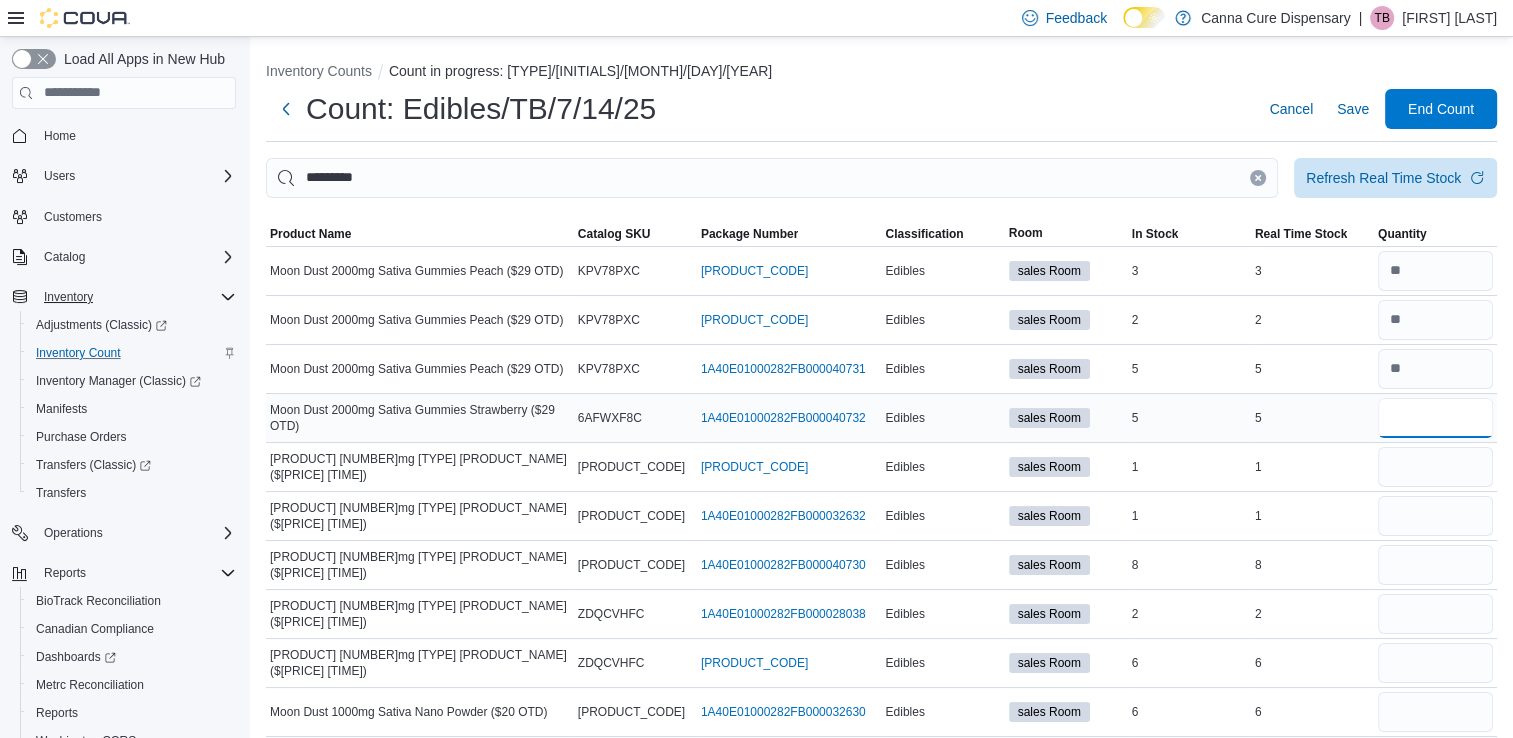 click at bounding box center [1435, 418] 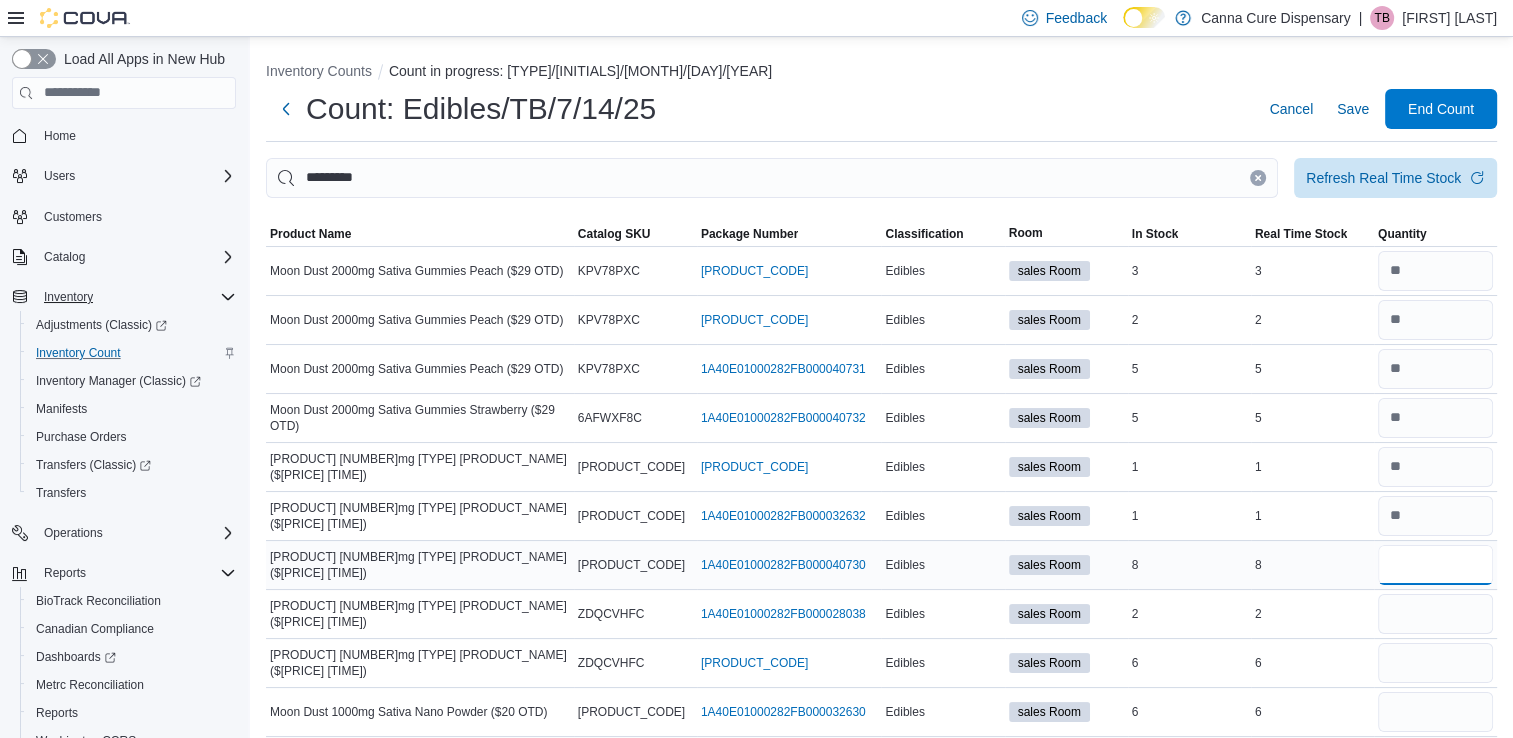 click on "*" at bounding box center (1435, 565) 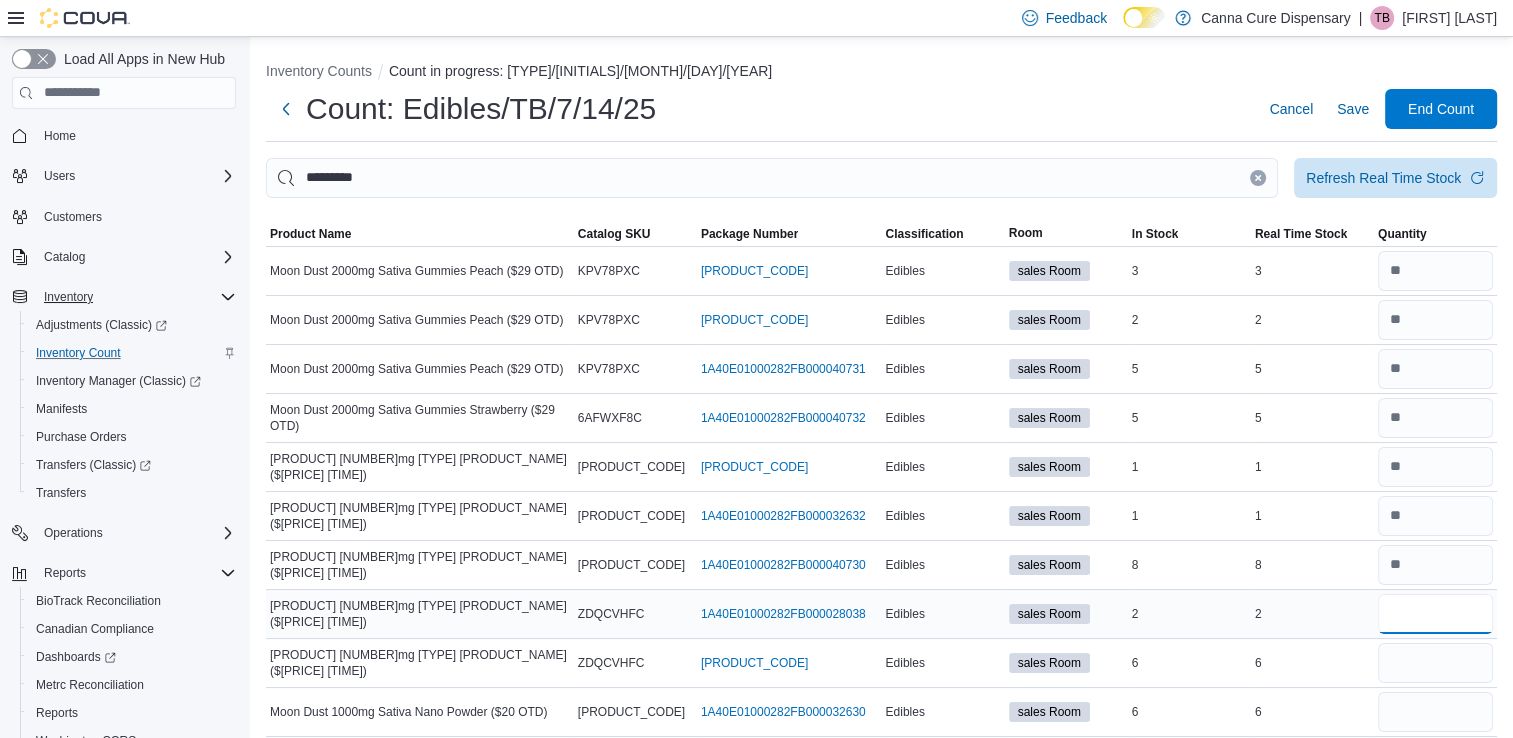 click at bounding box center [1435, 614] 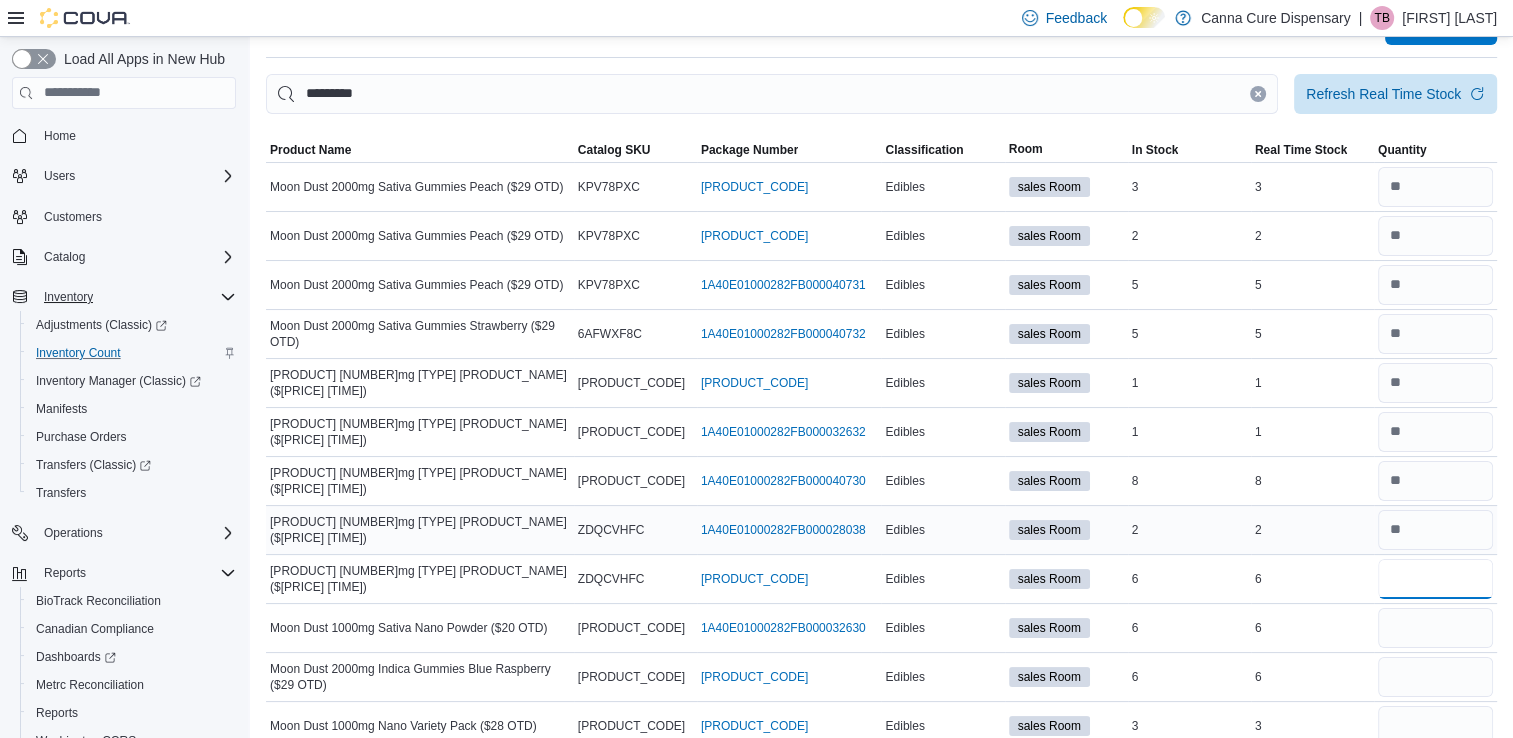scroll, scrollTop: 175, scrollLeft: 0, axis: vertical 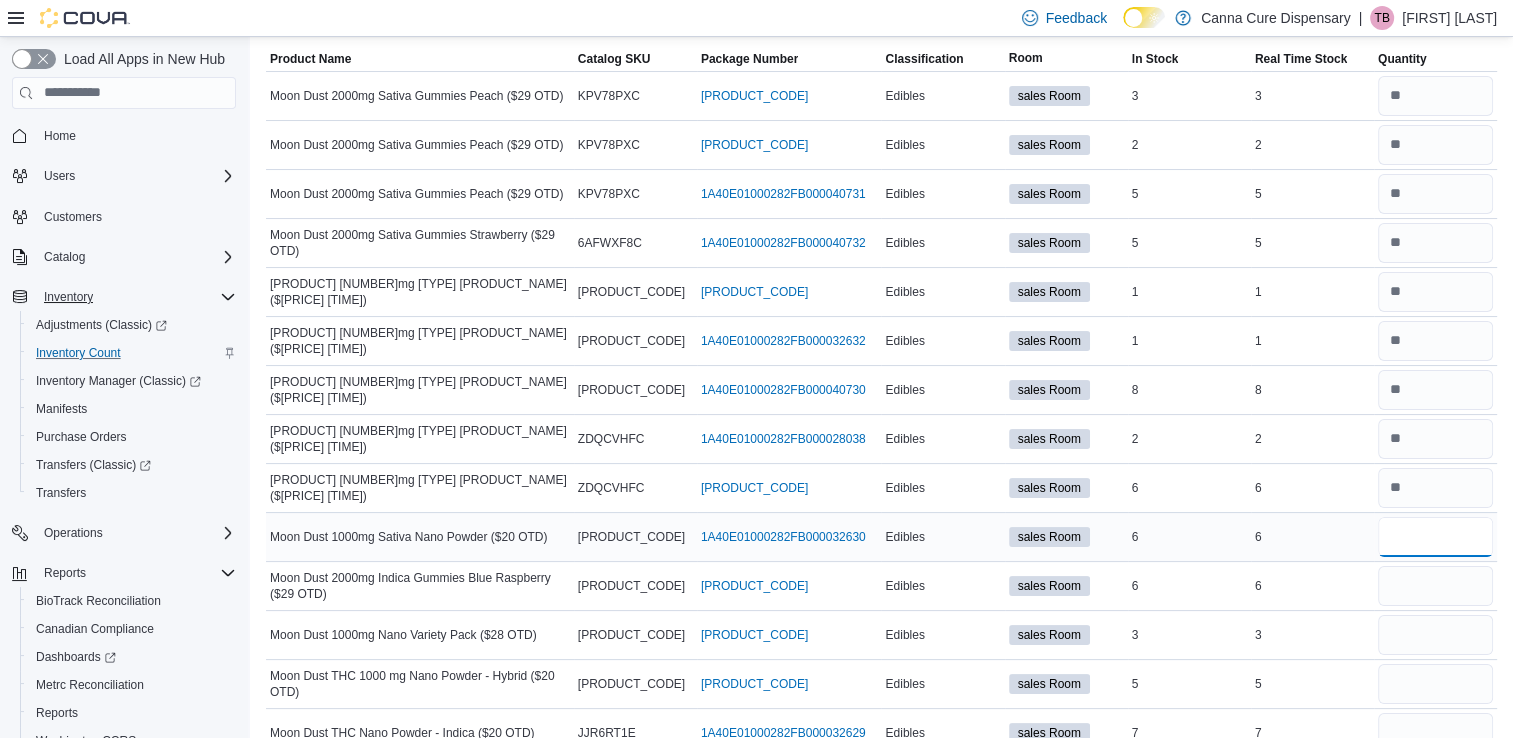 click at bounding box center (1435, 537) 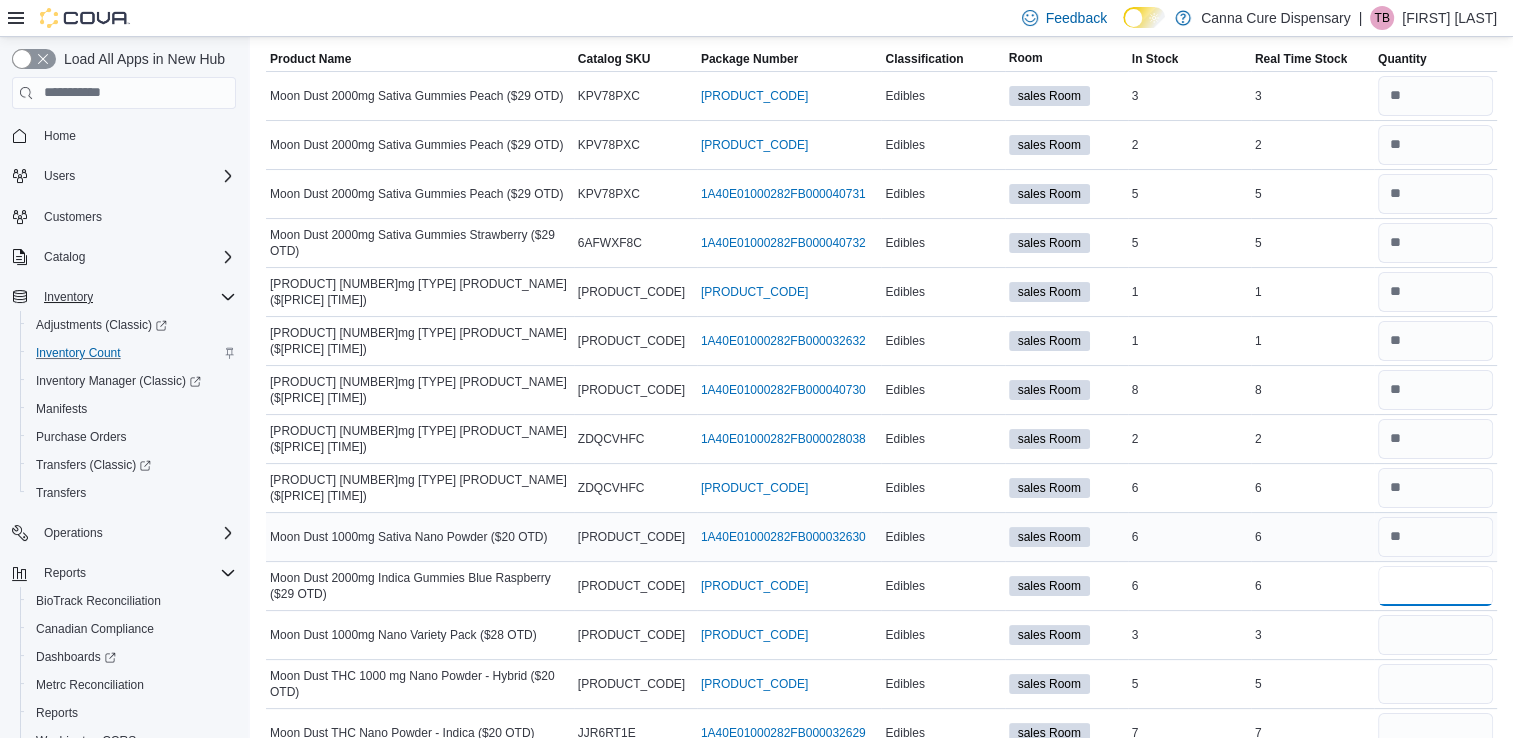 scroll, scrollTop: 207, scrollLeft: 0, axis: vertical 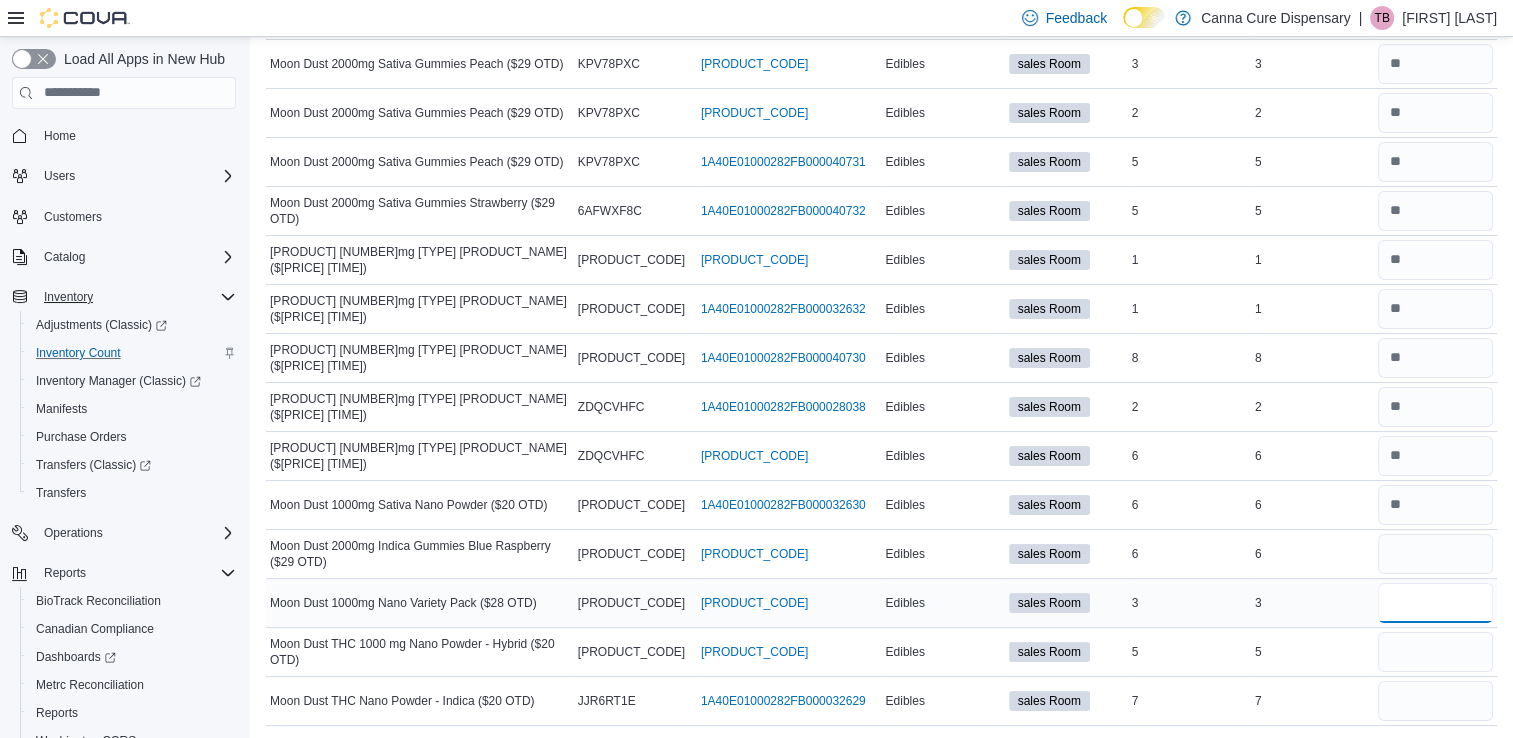 click at bounding box center [1435, 603] 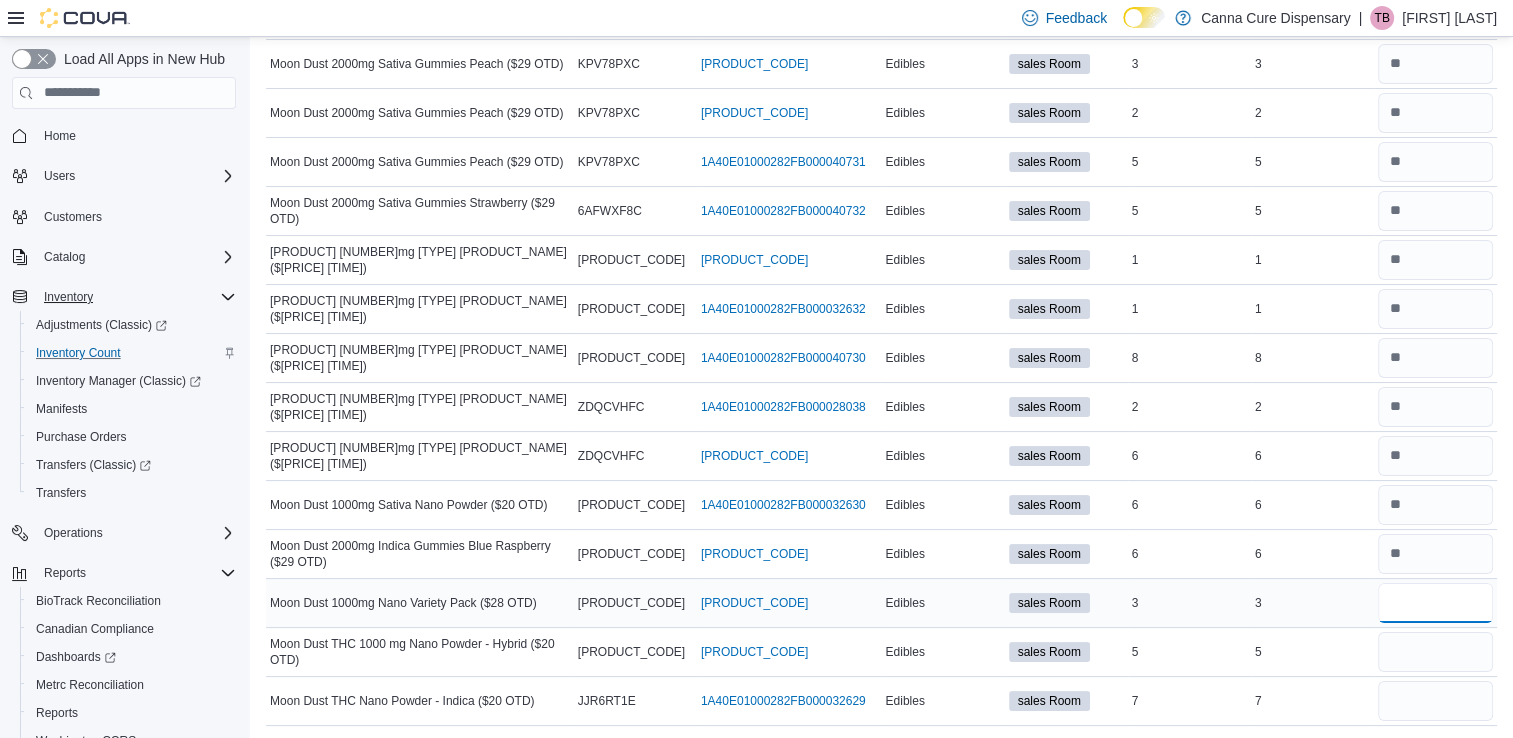 click at bounding box center (1435, 603) 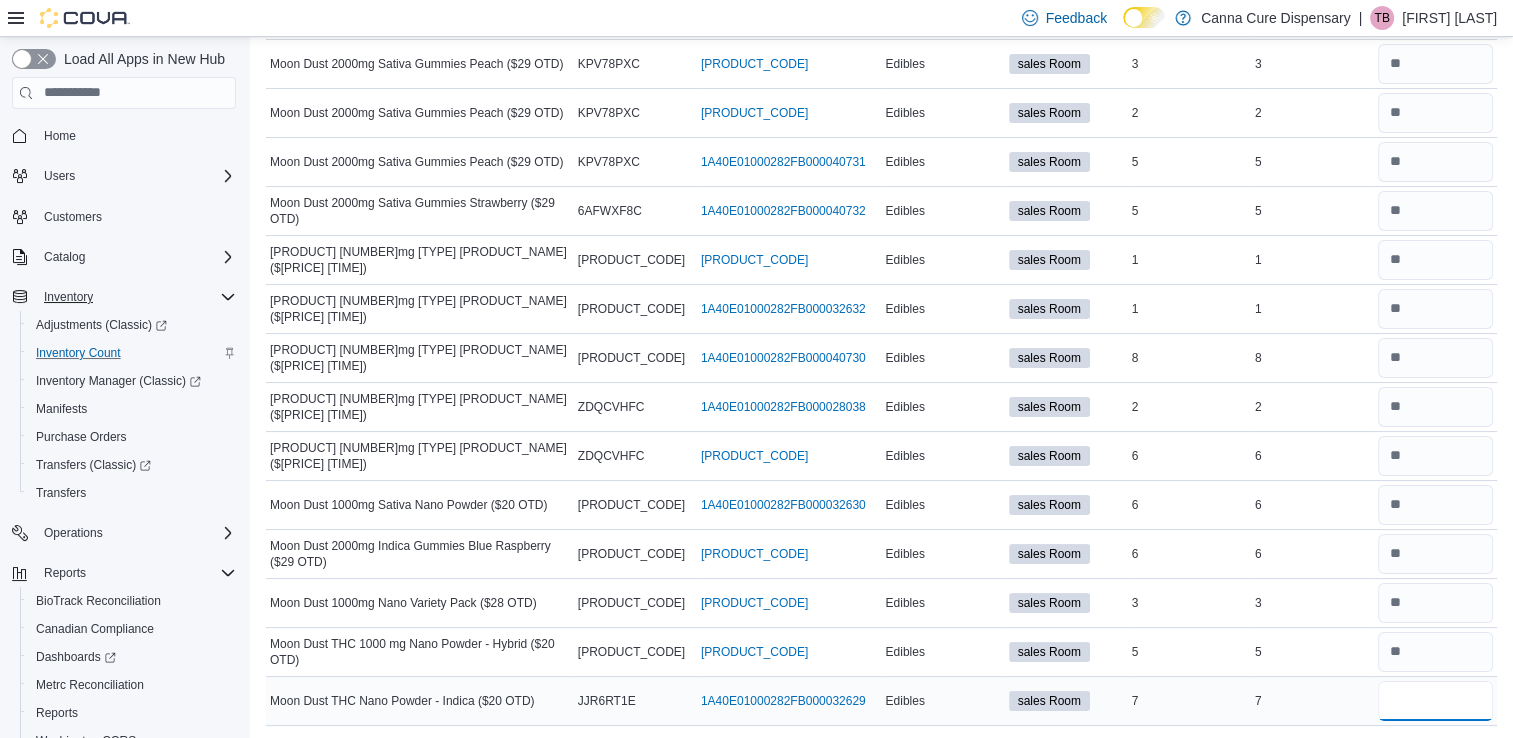 click at bounding box center (1435, 701) 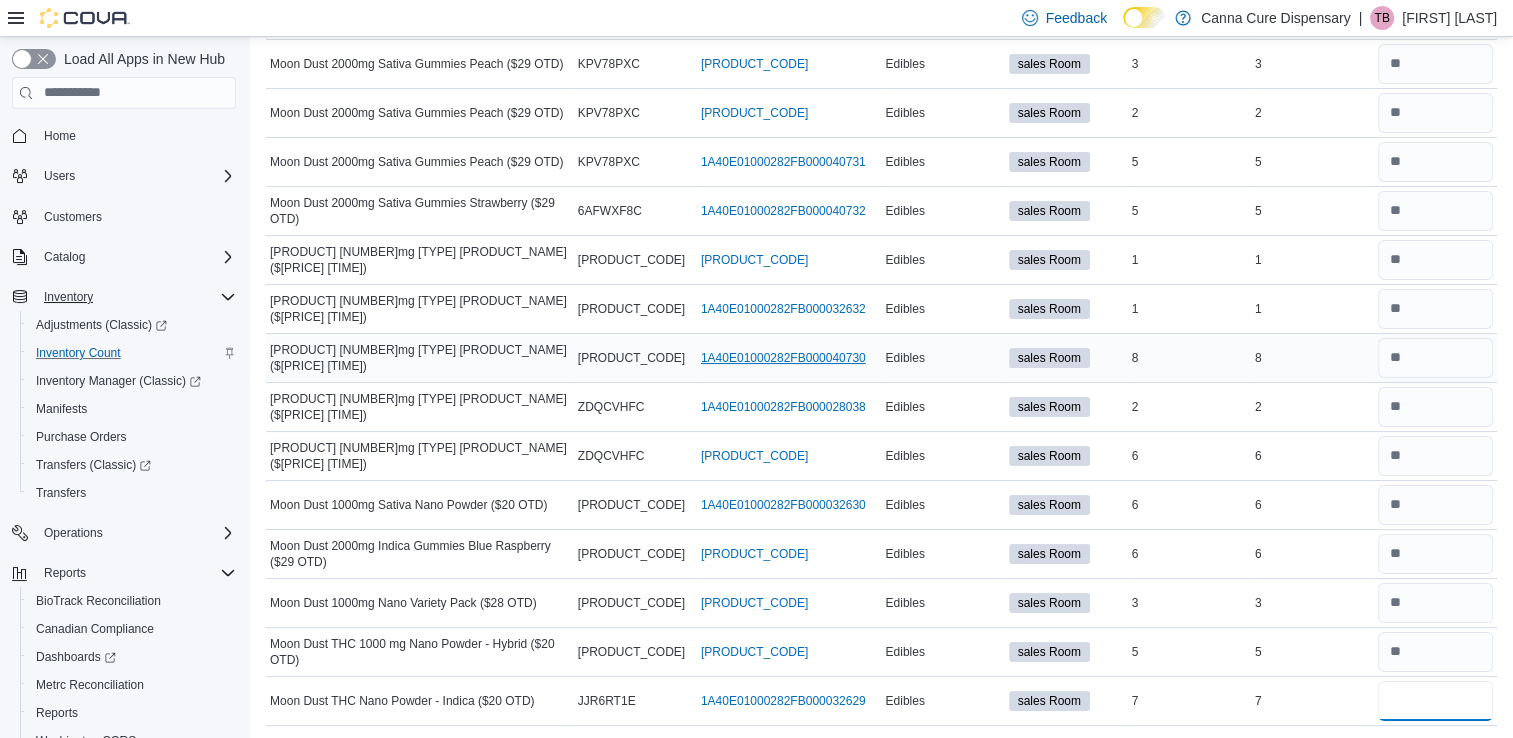 scroll, scrollTop: 0, scrollLeft: 0, axis: both 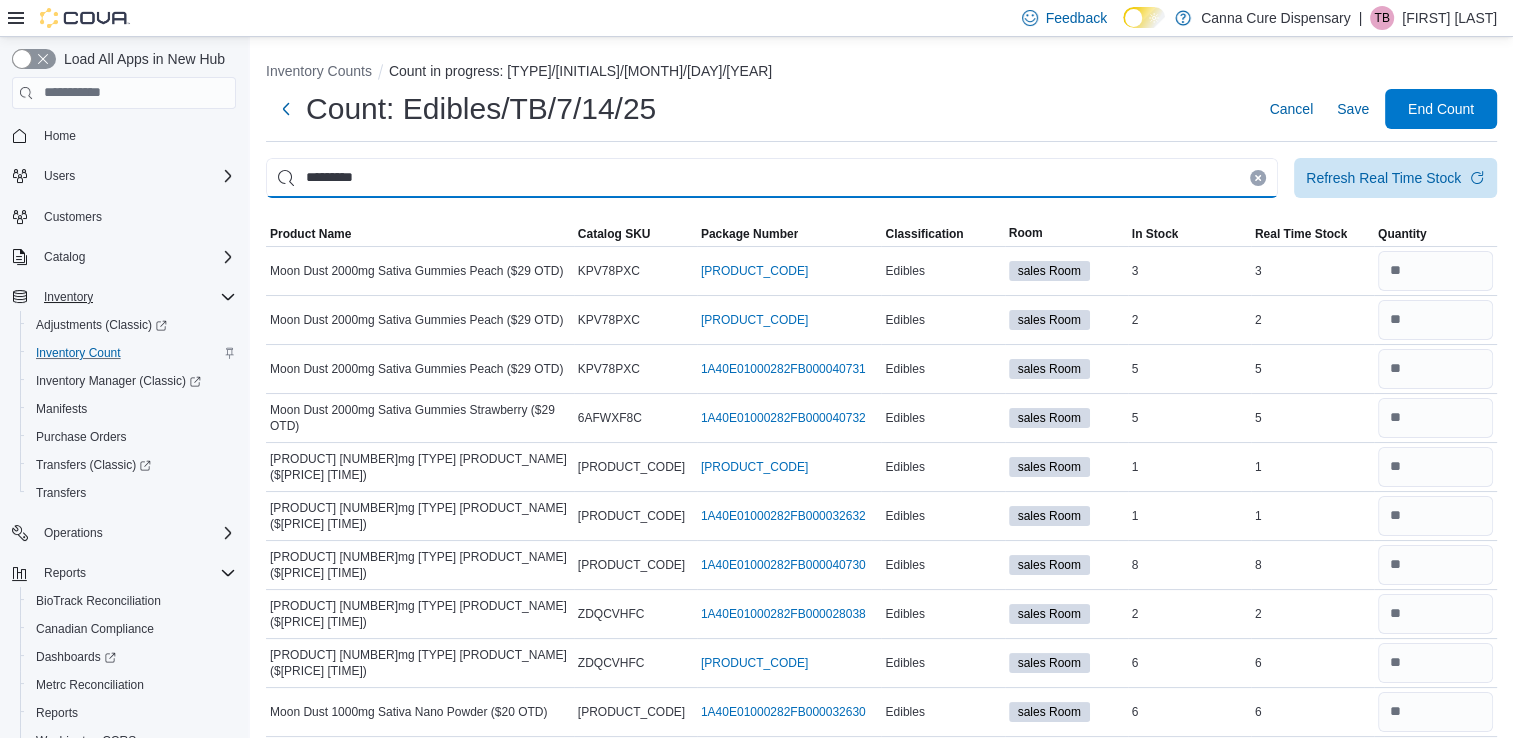 click on "*********" at bounding box center [772, 178] 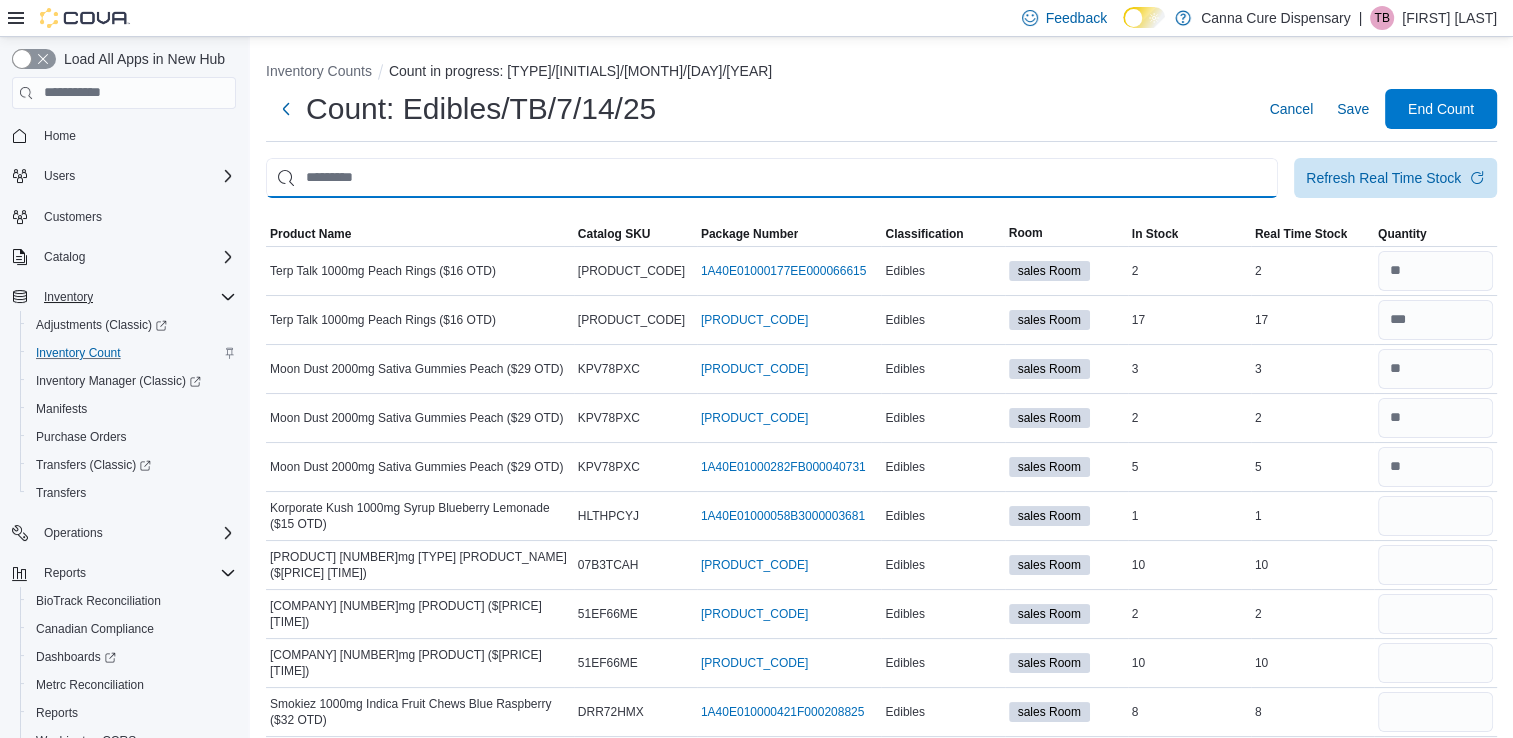 click at bounding box center [772, 178] 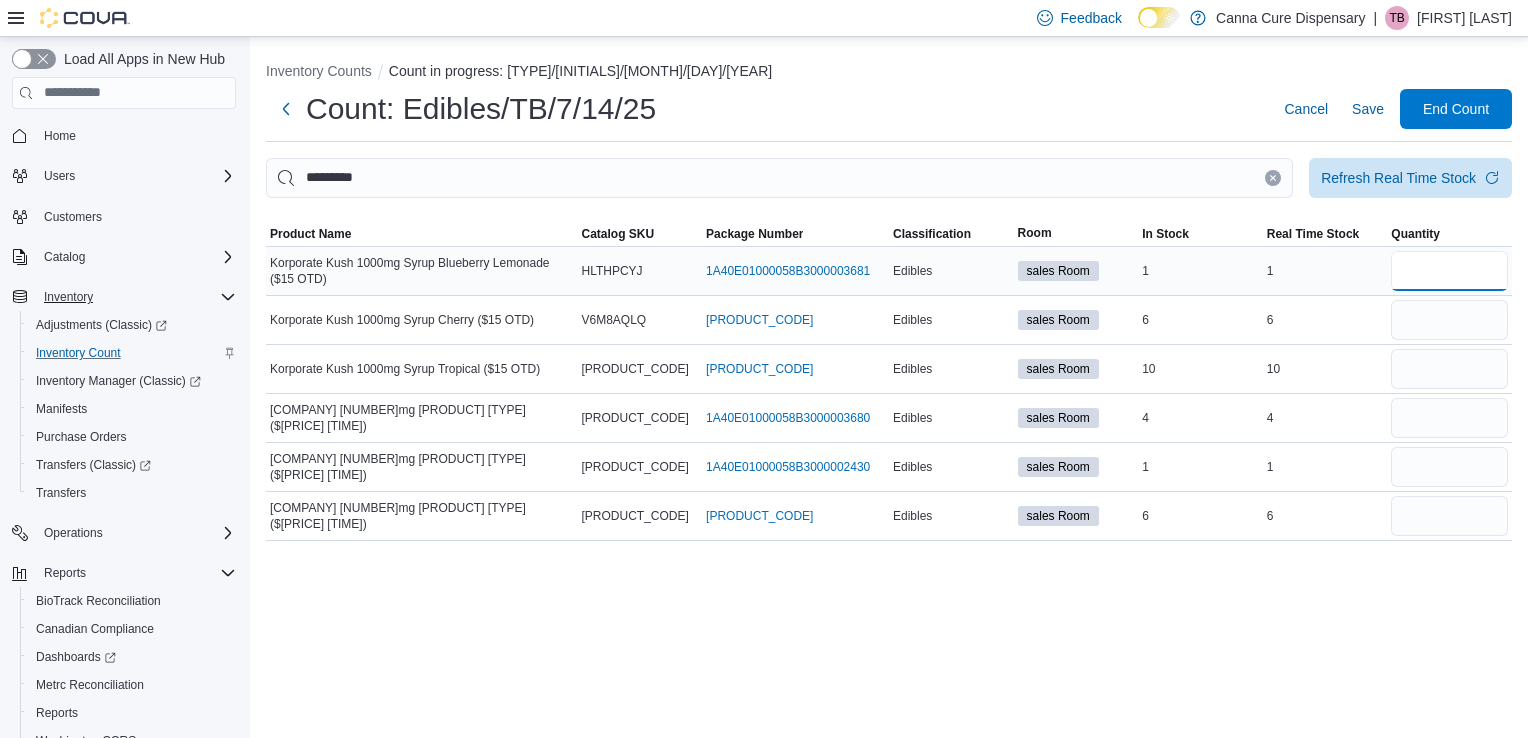 click at bounding box center [1449, 271] 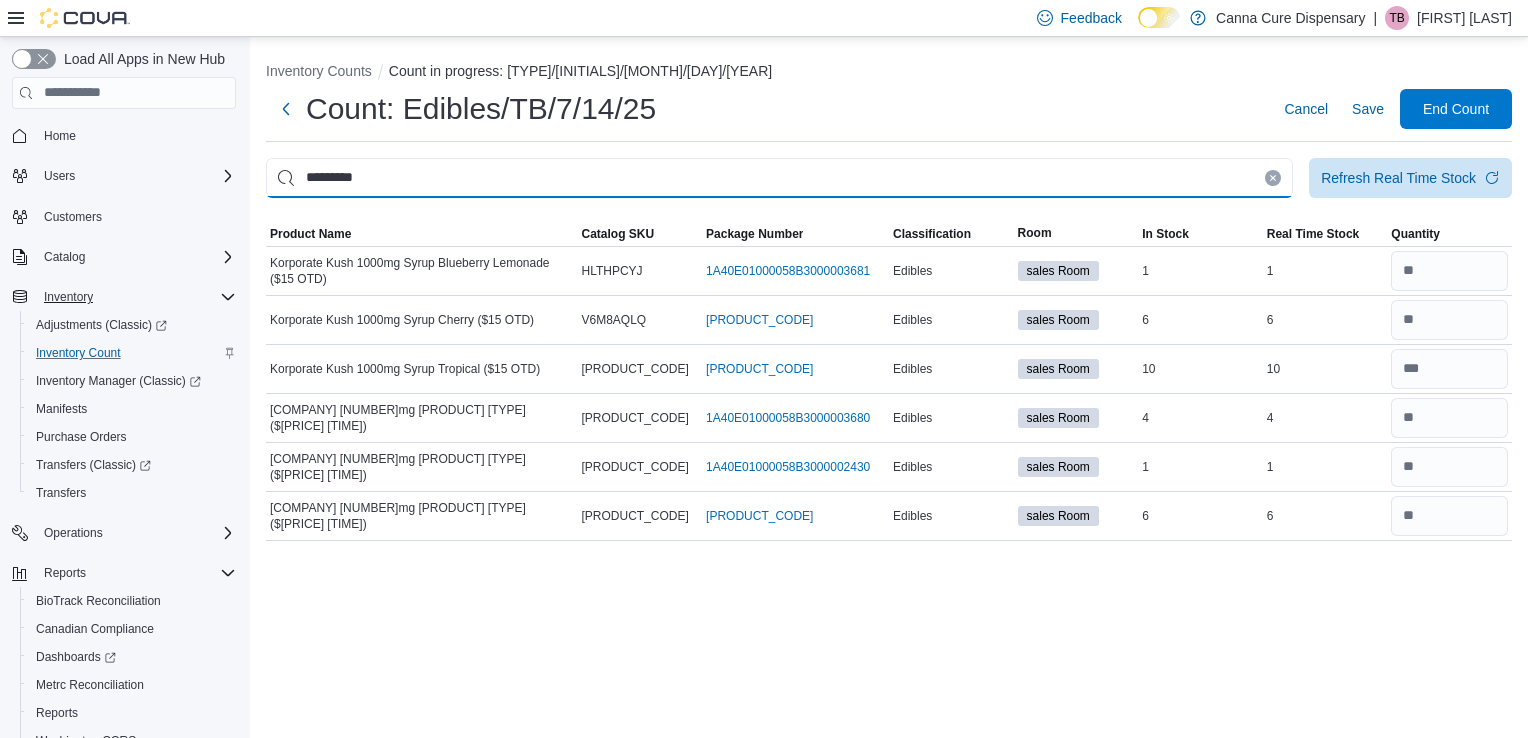click on "*********" at bounding box center [779, 178] 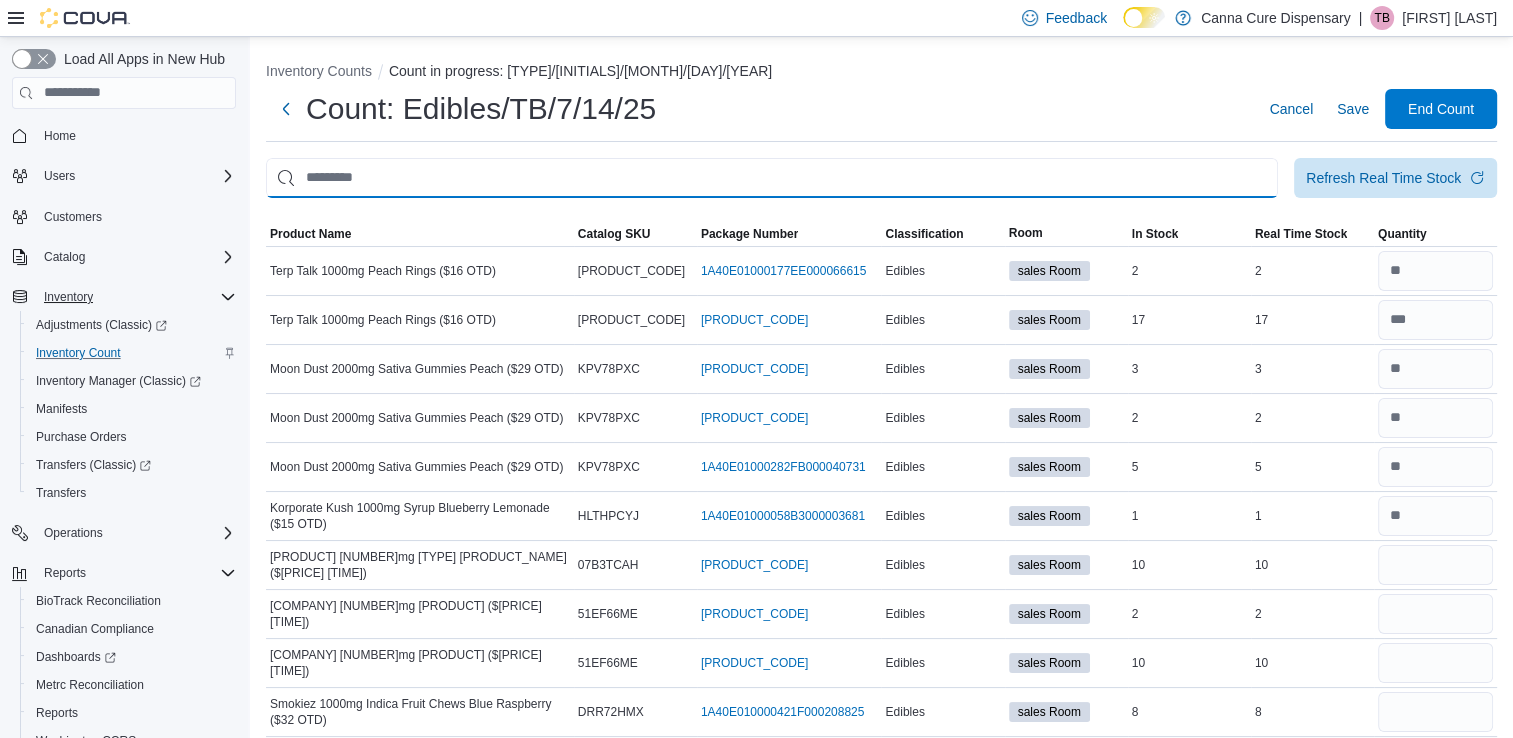 click at bounding box center [772, 178] 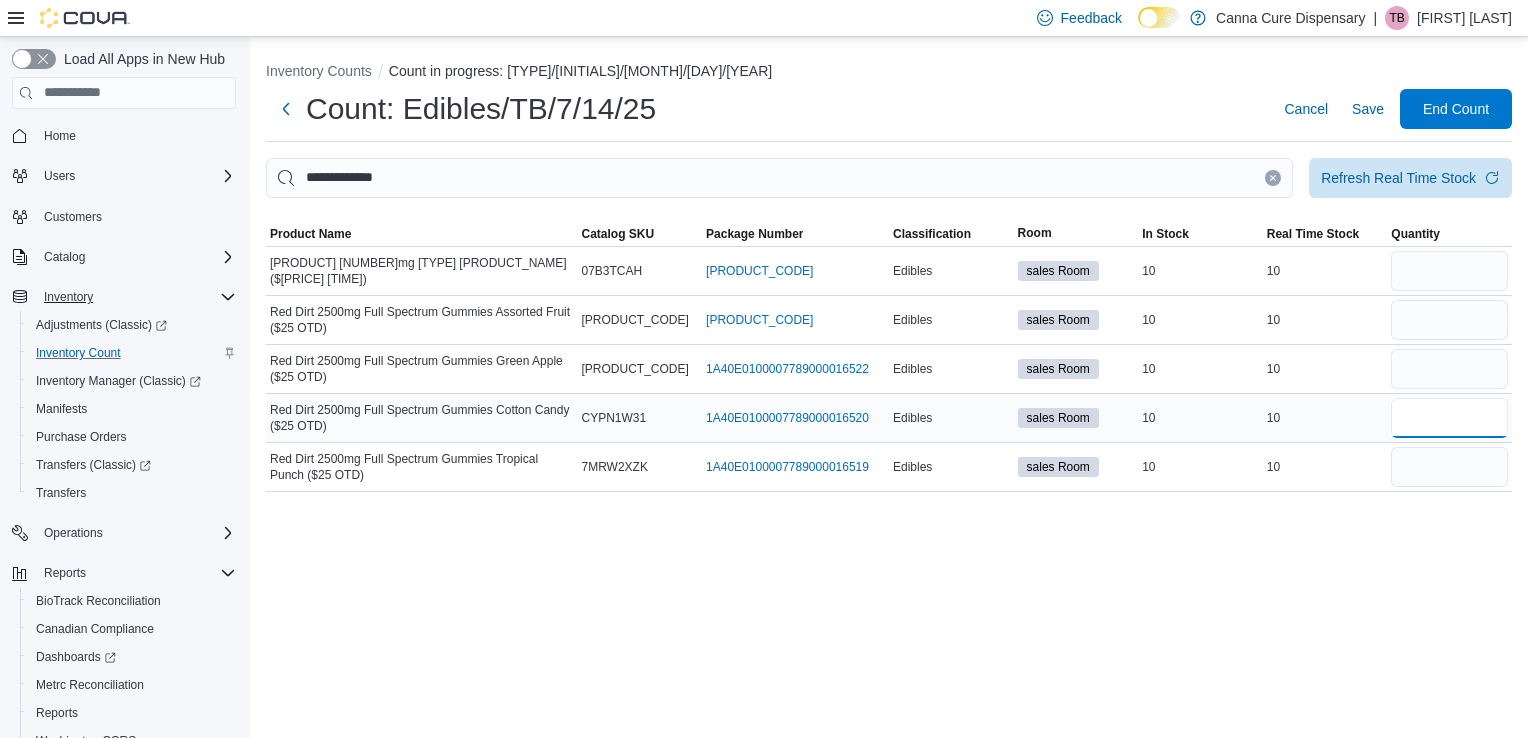 click at bounding box center (1449, 418) 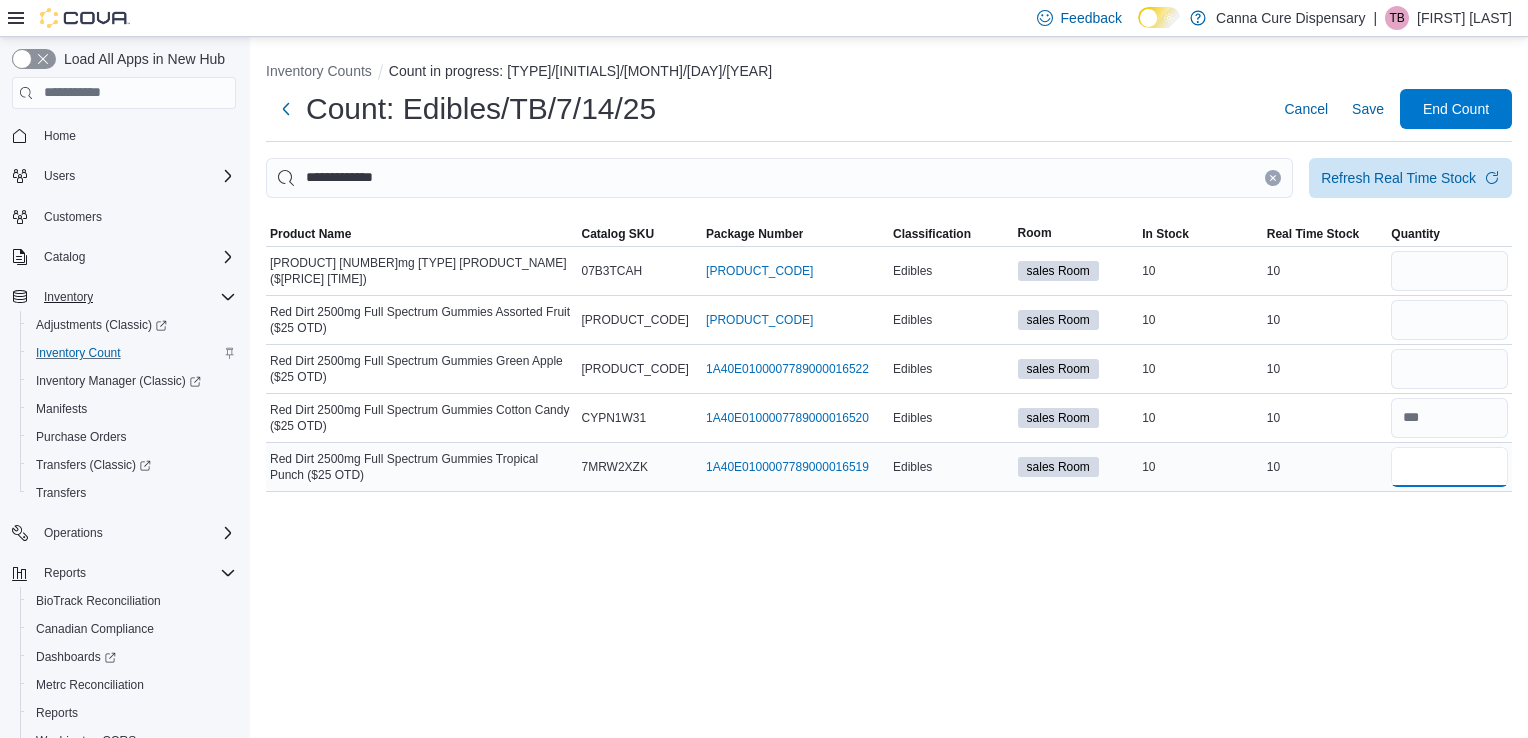 click at bounding box center (1449, 467) 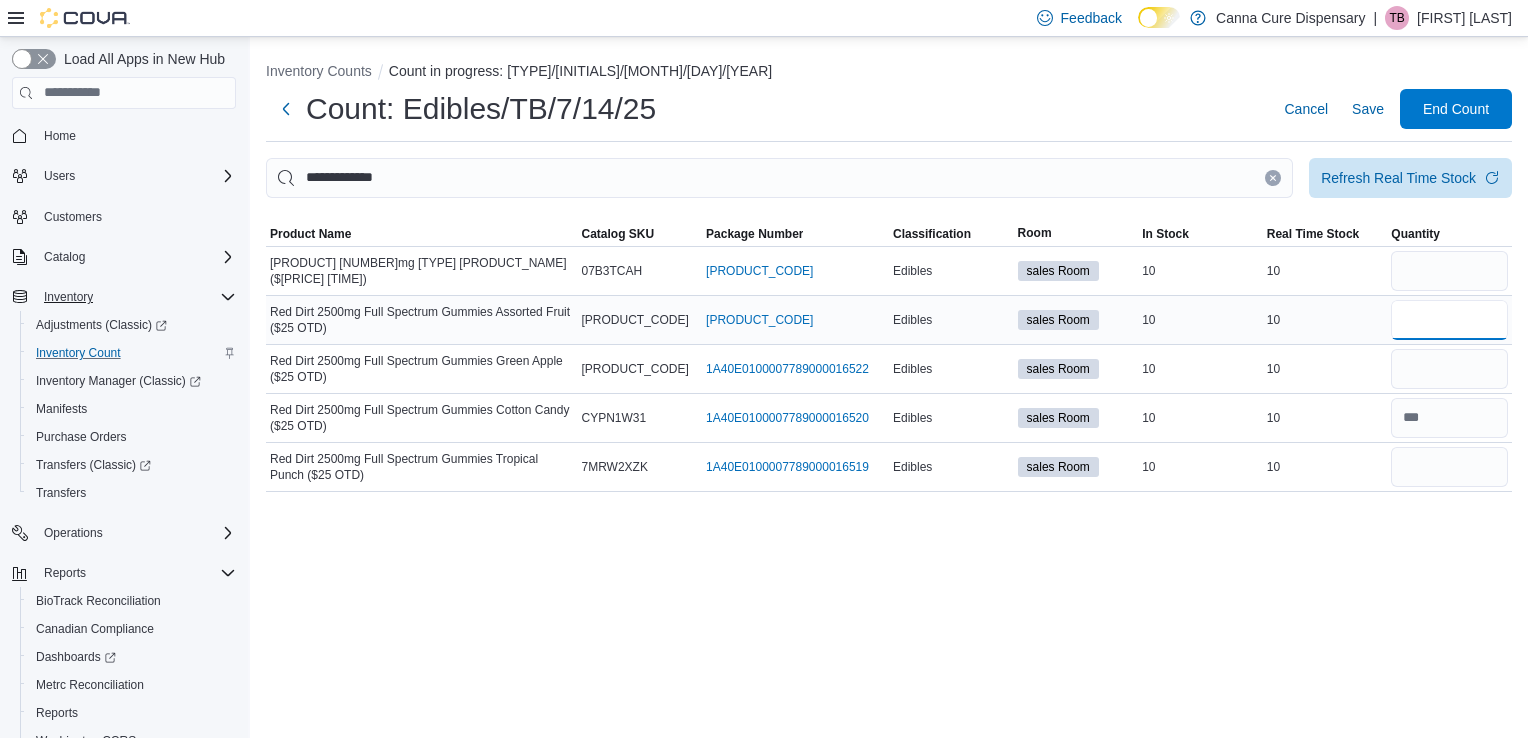 click at bounding box center (1449, 320) 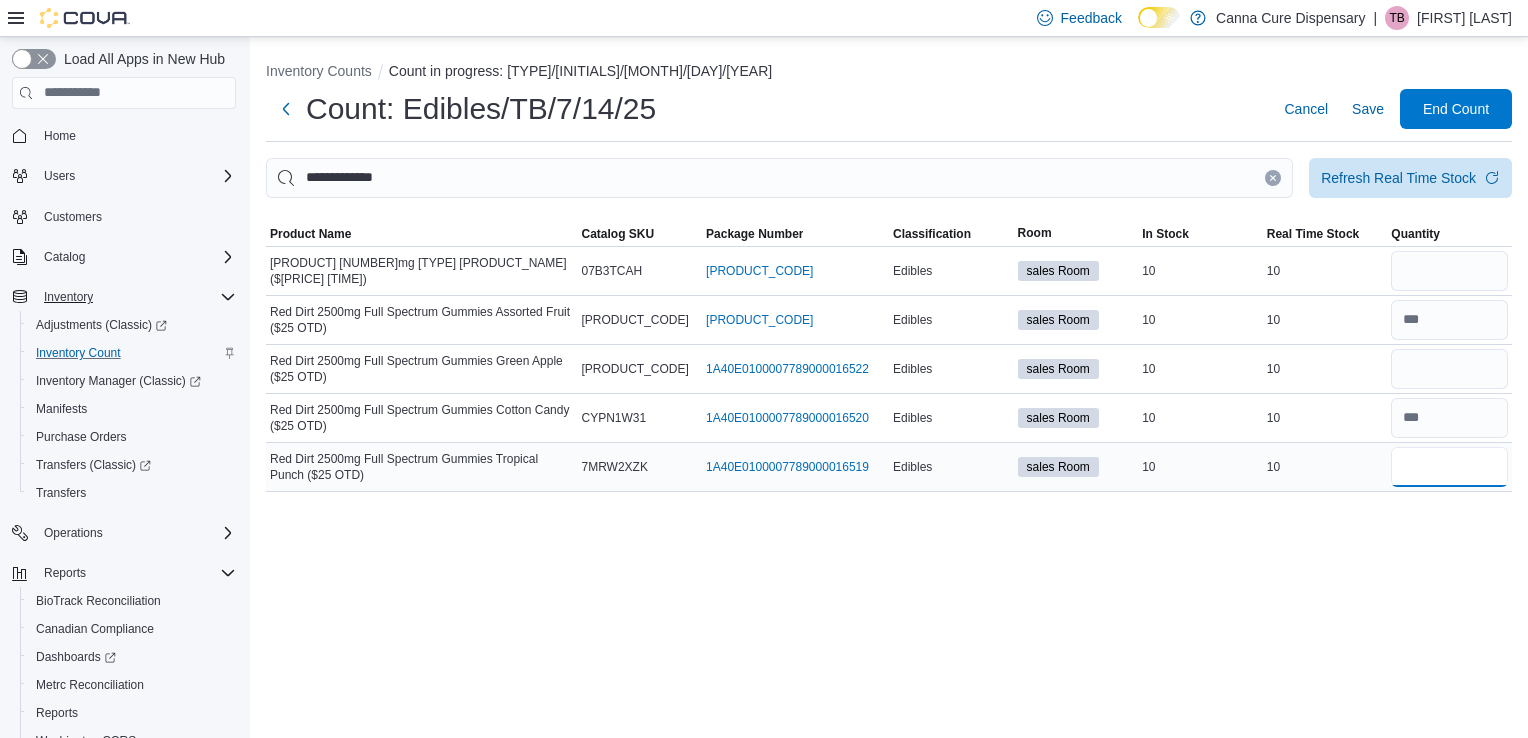 click at bounding box center (1449, 467) 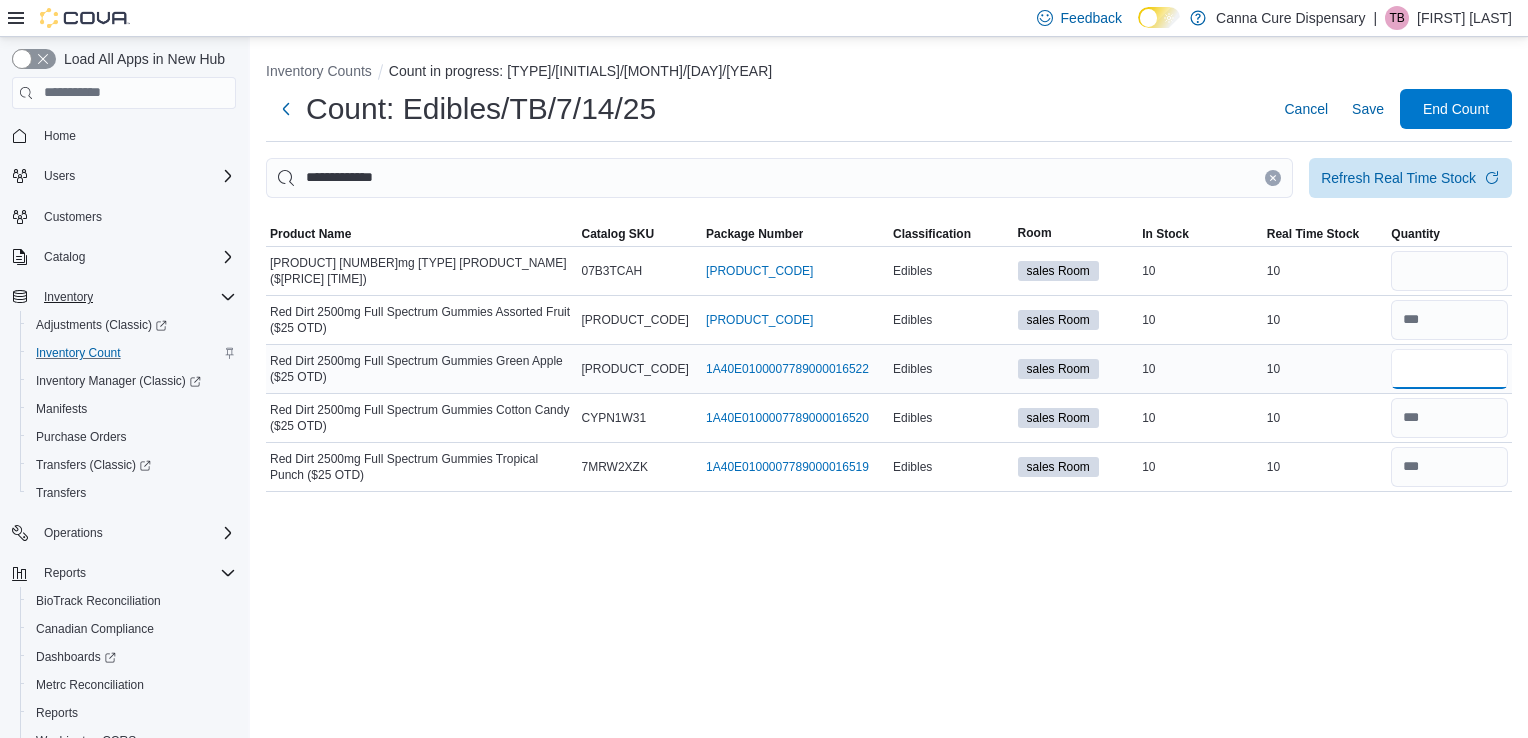 click at bounding box center (1449, 369) 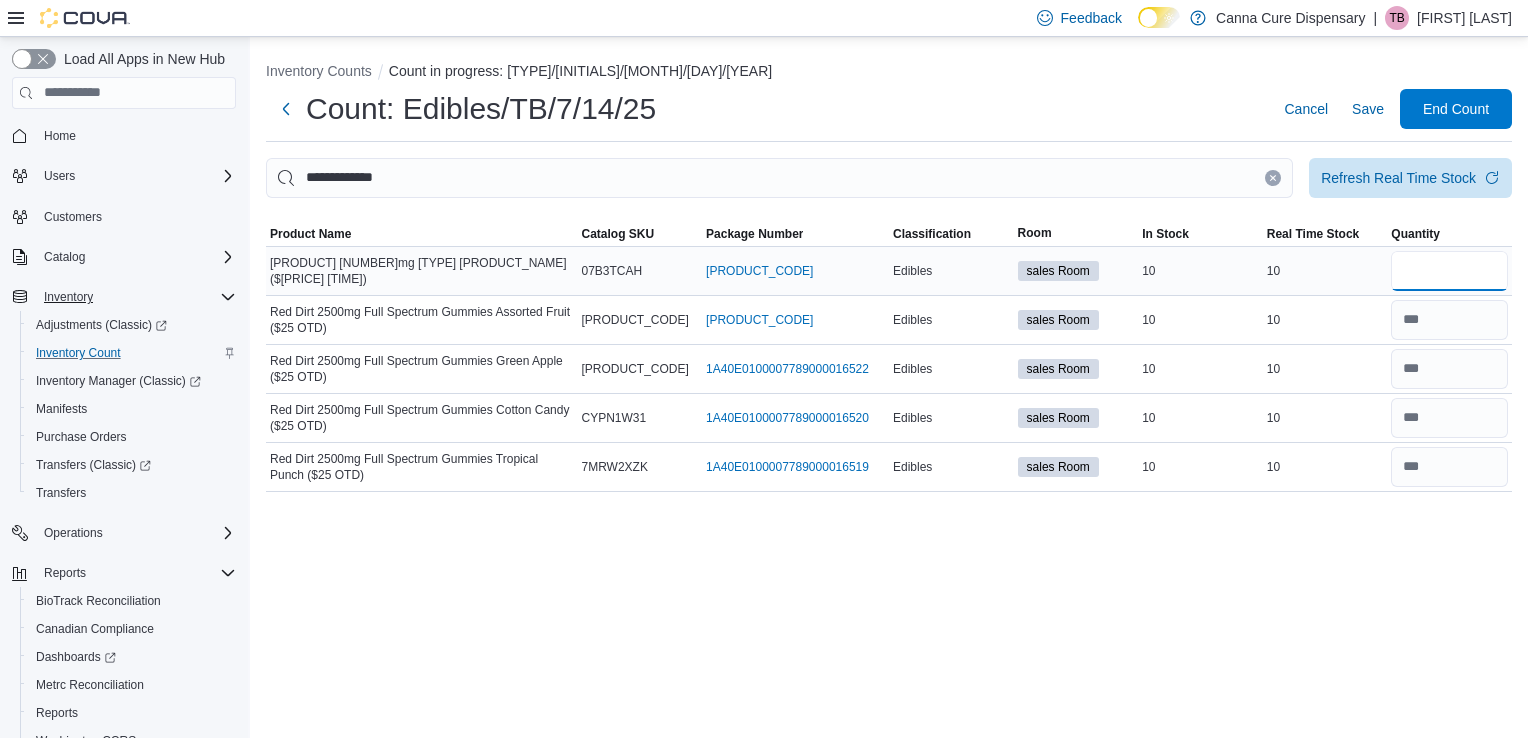 click at bounding box center (1449, 271) 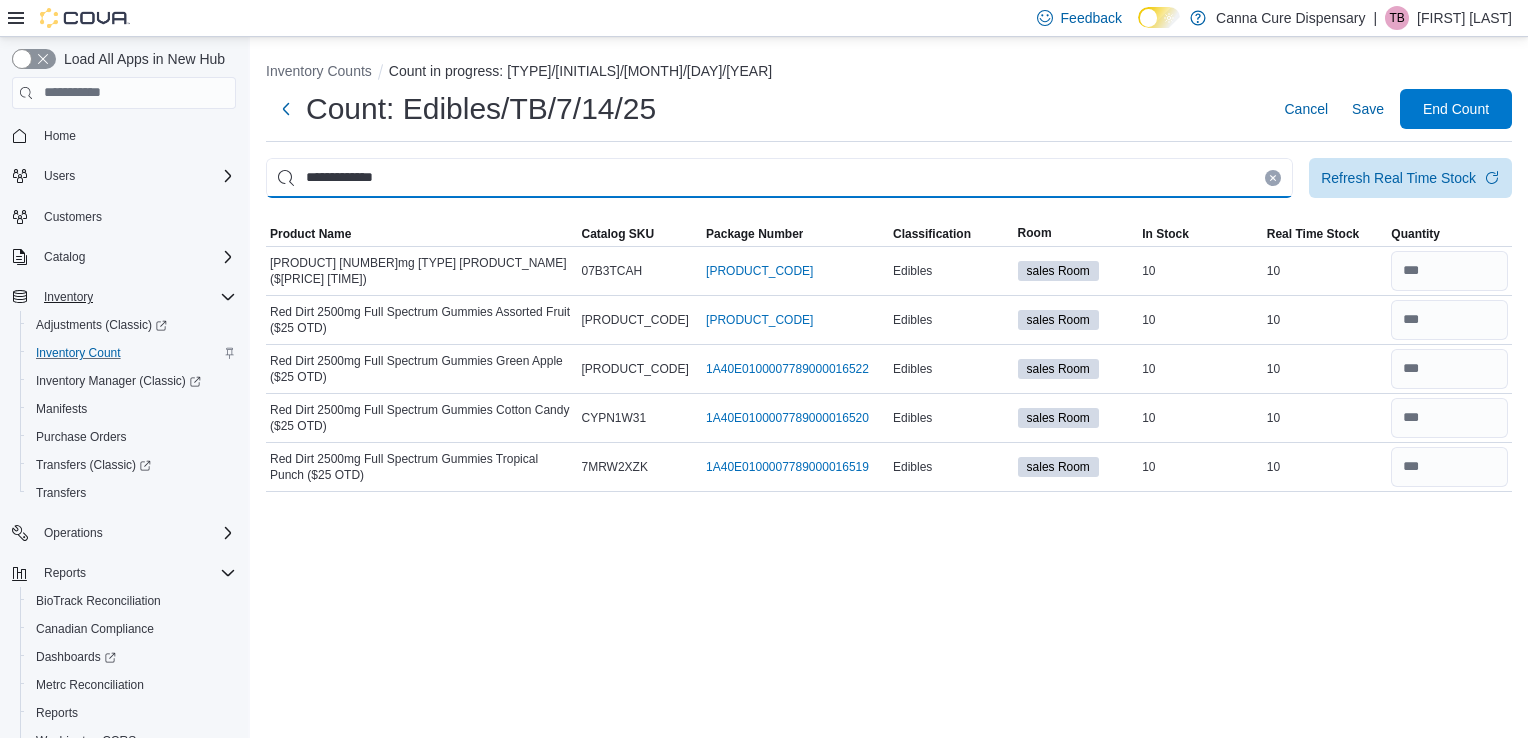 click on "**********" at bounding box center (779, 178) 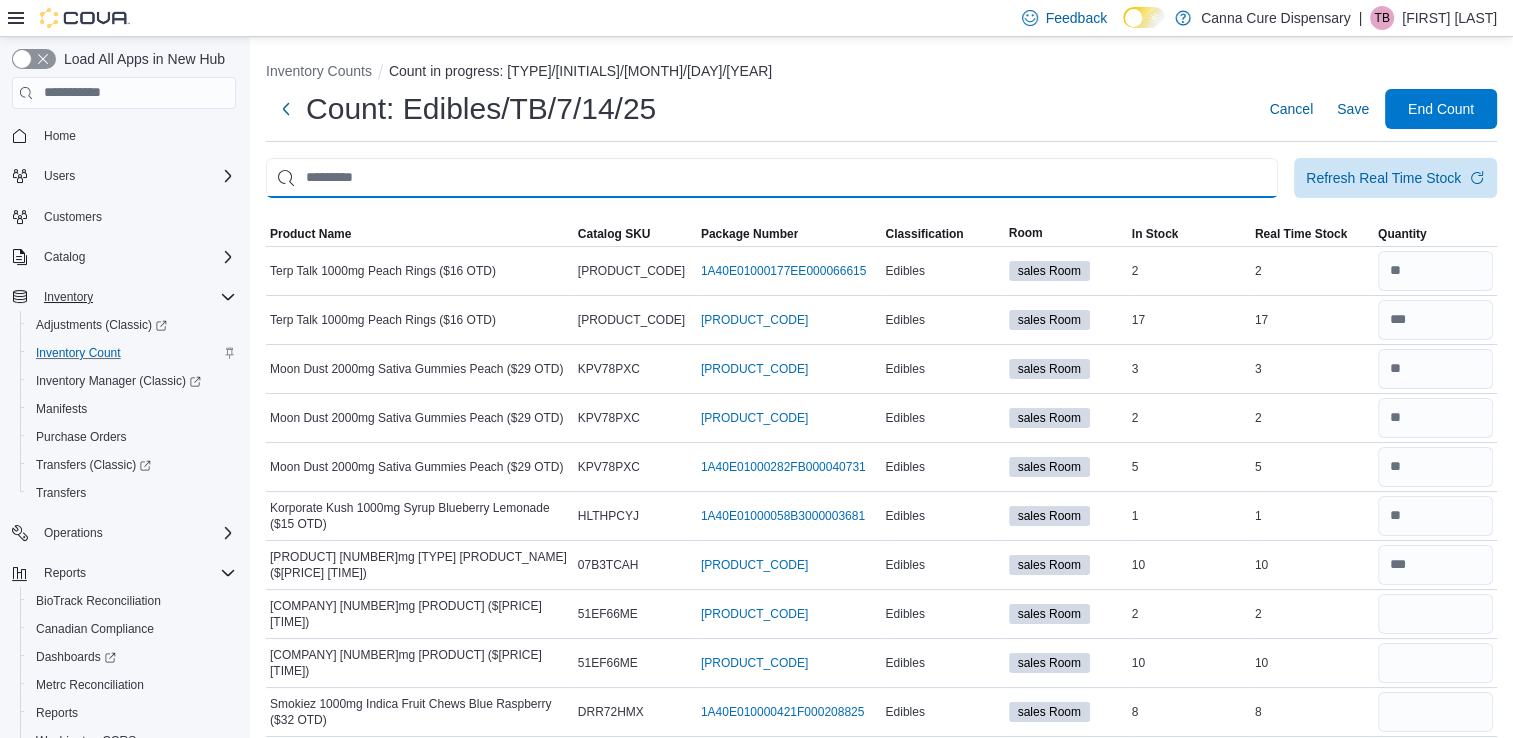 click at bounding box center [772, 178] 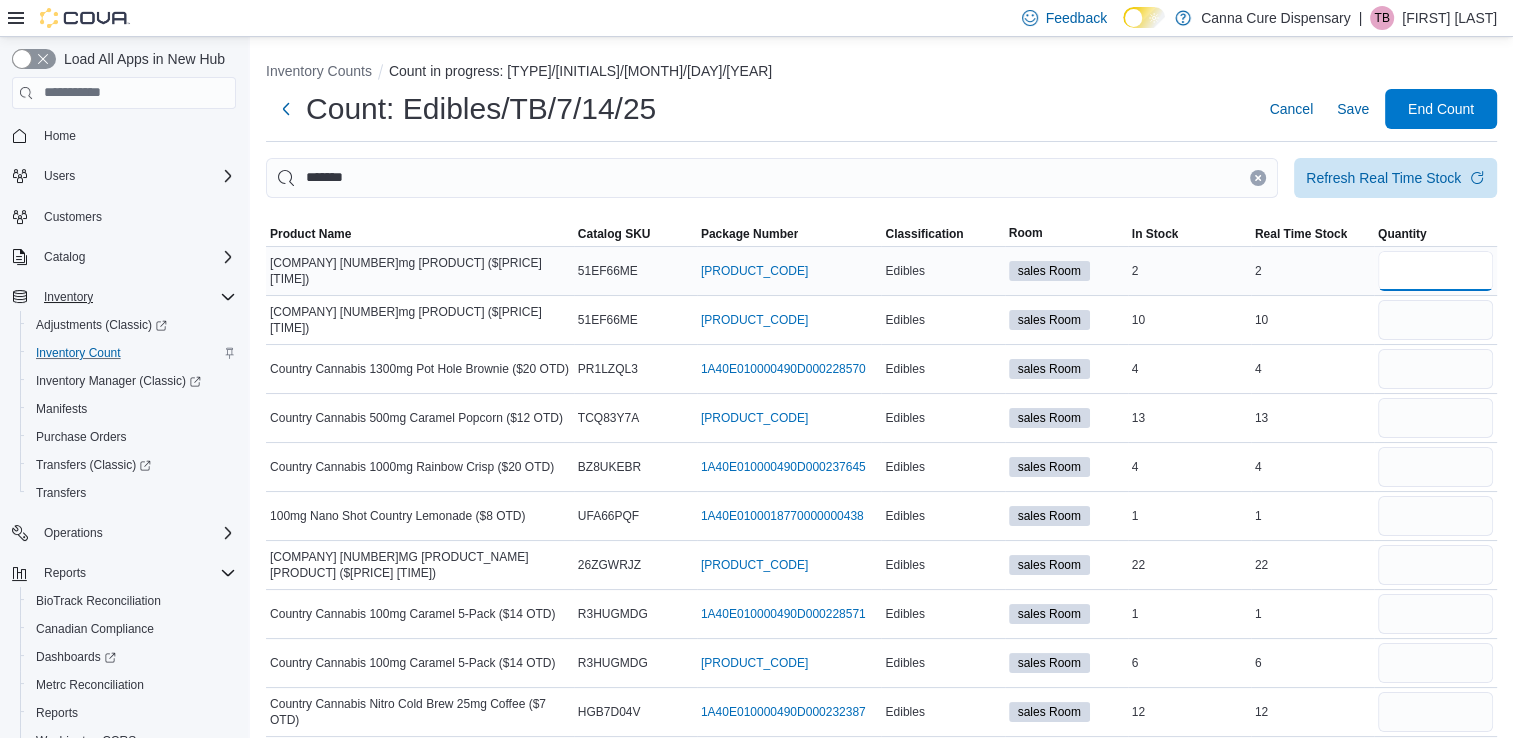 click at bounding box center (1435, 271) 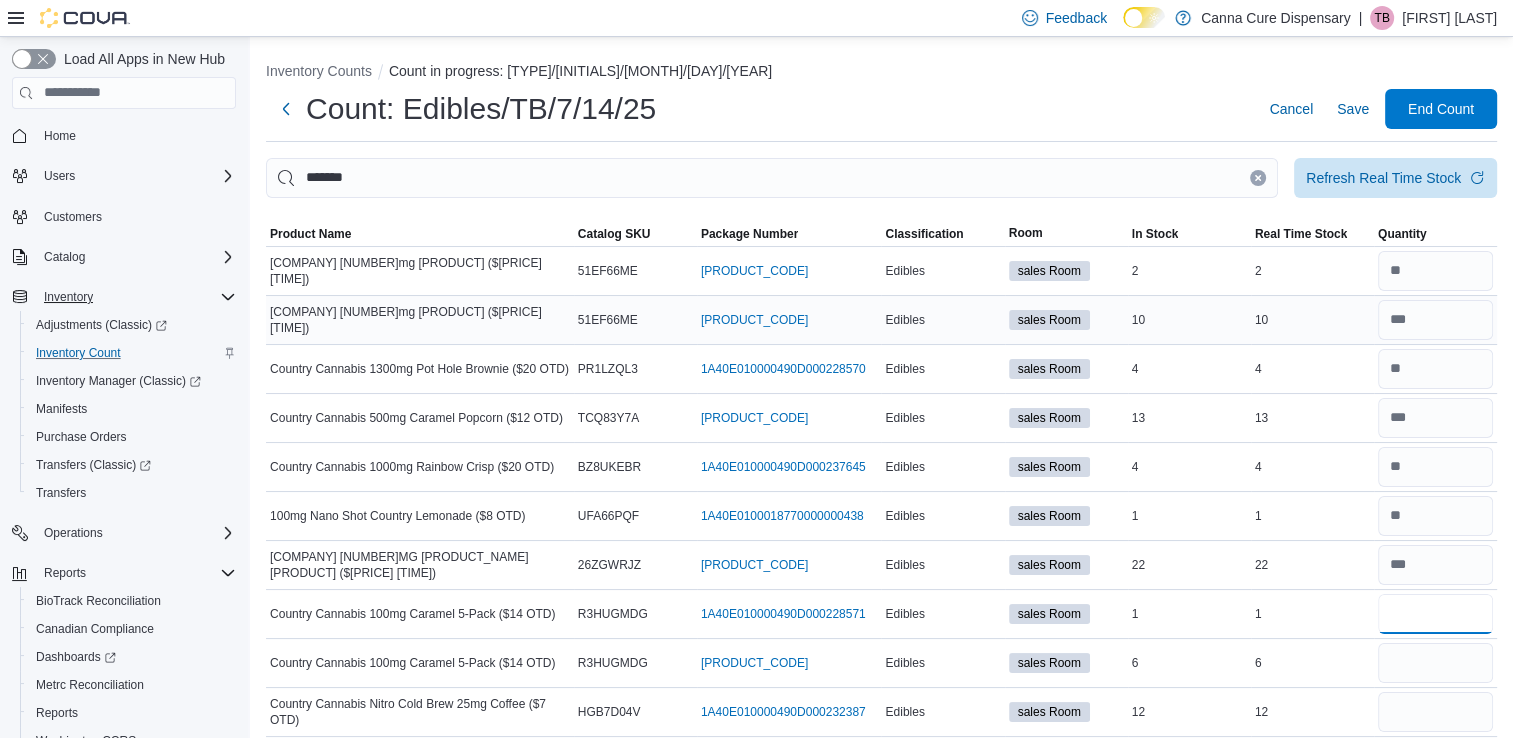 scroll, scrollTop: 12, scrollLeft: 0, axis: vertical 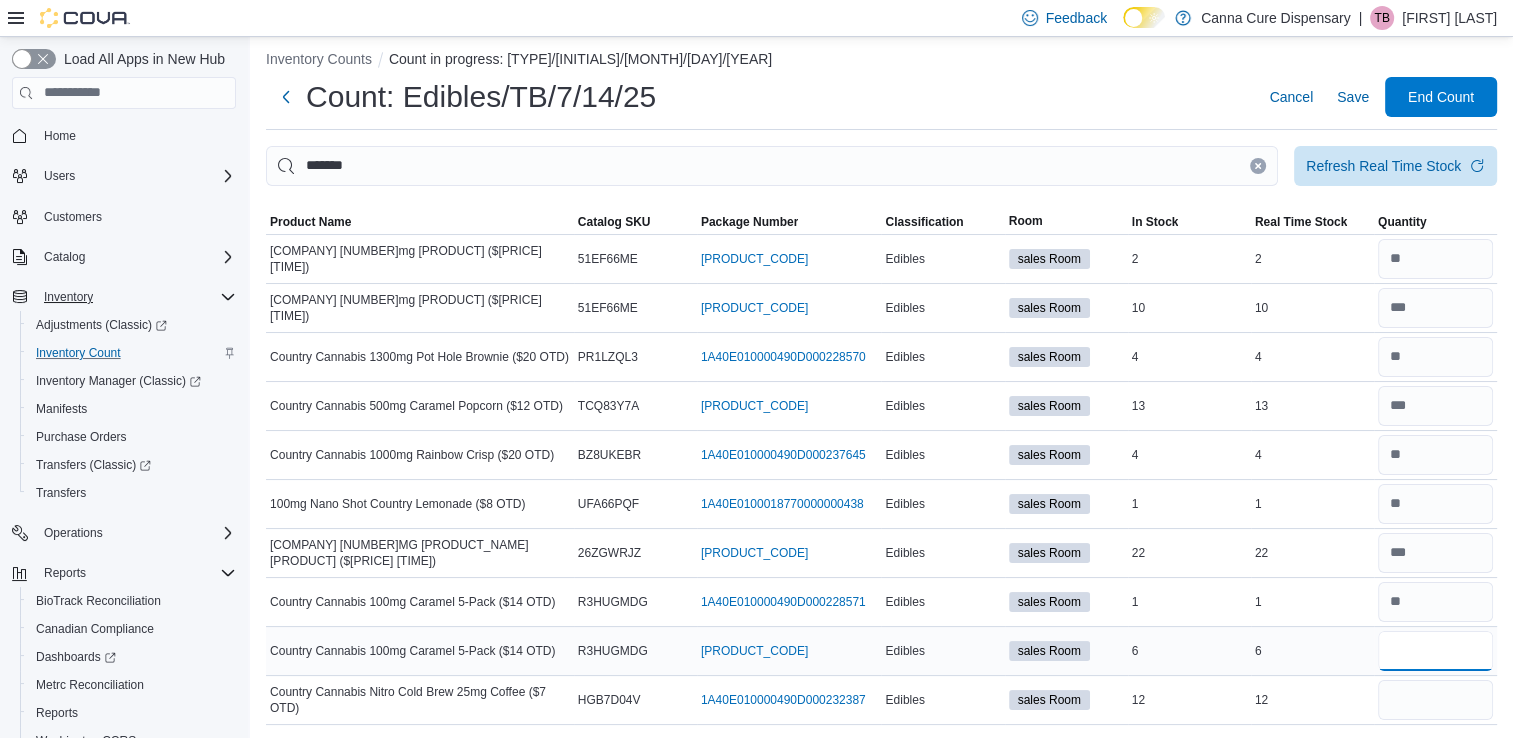 click at bounding box center (1435, 651) 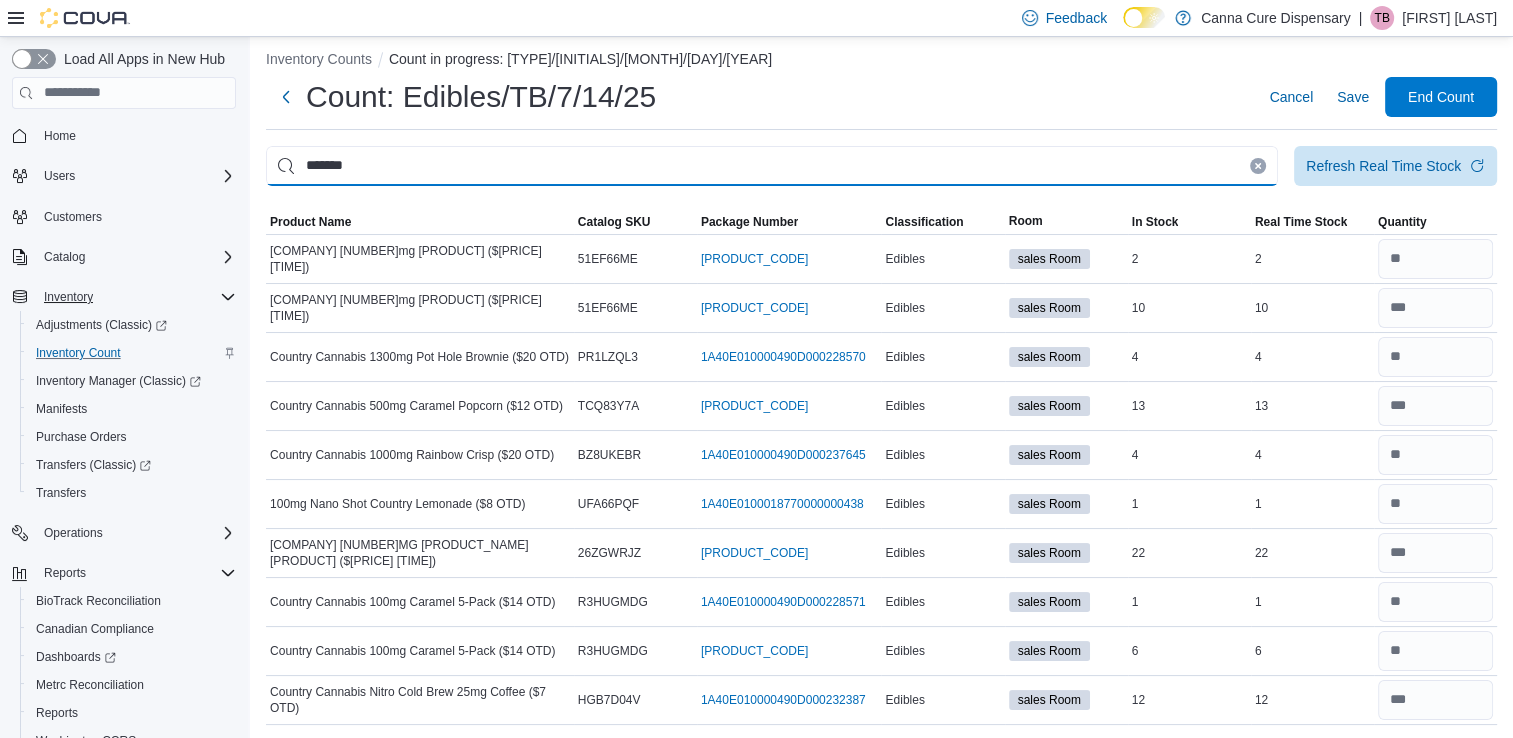 click on "*******" at bounding box center [772, 166] 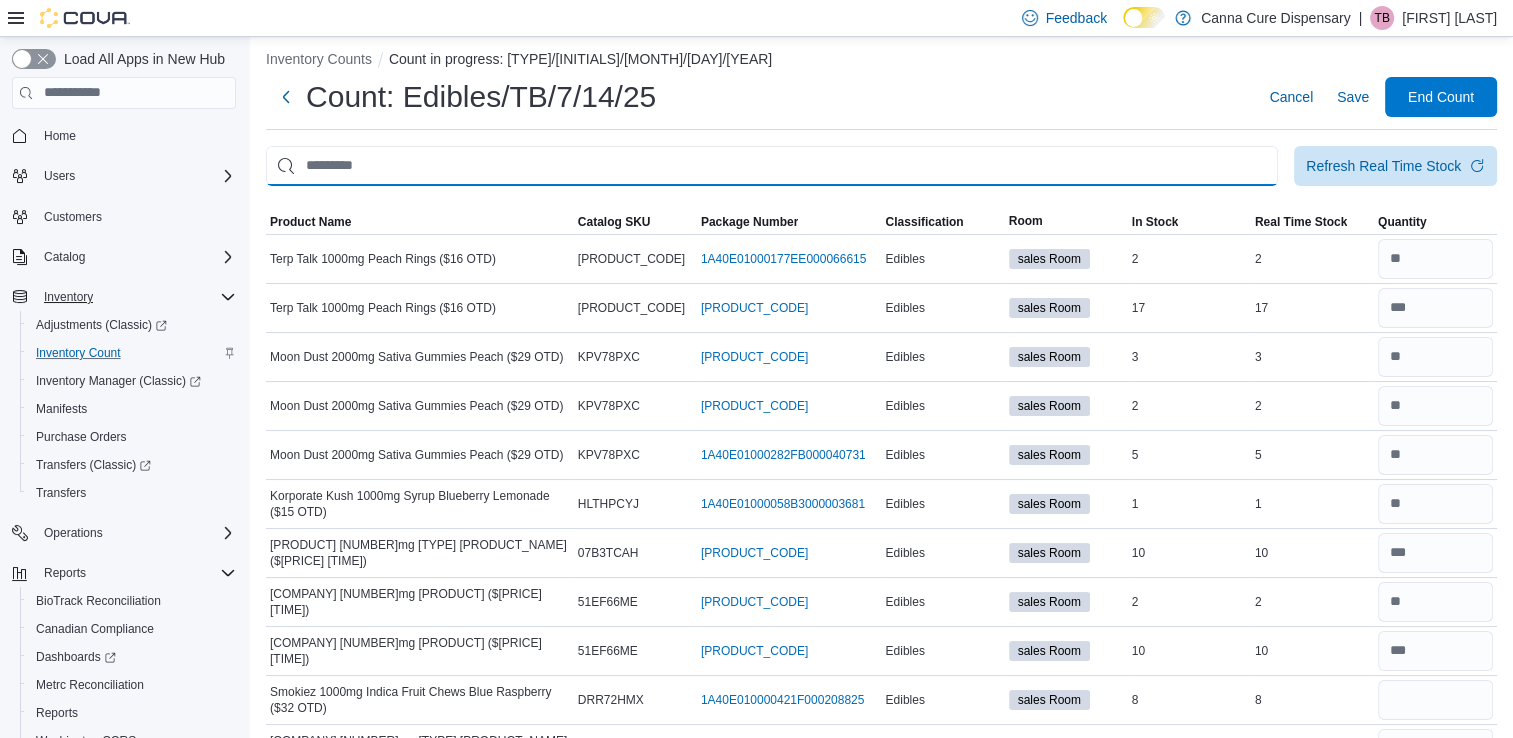 click at bounding box center [772, 166] 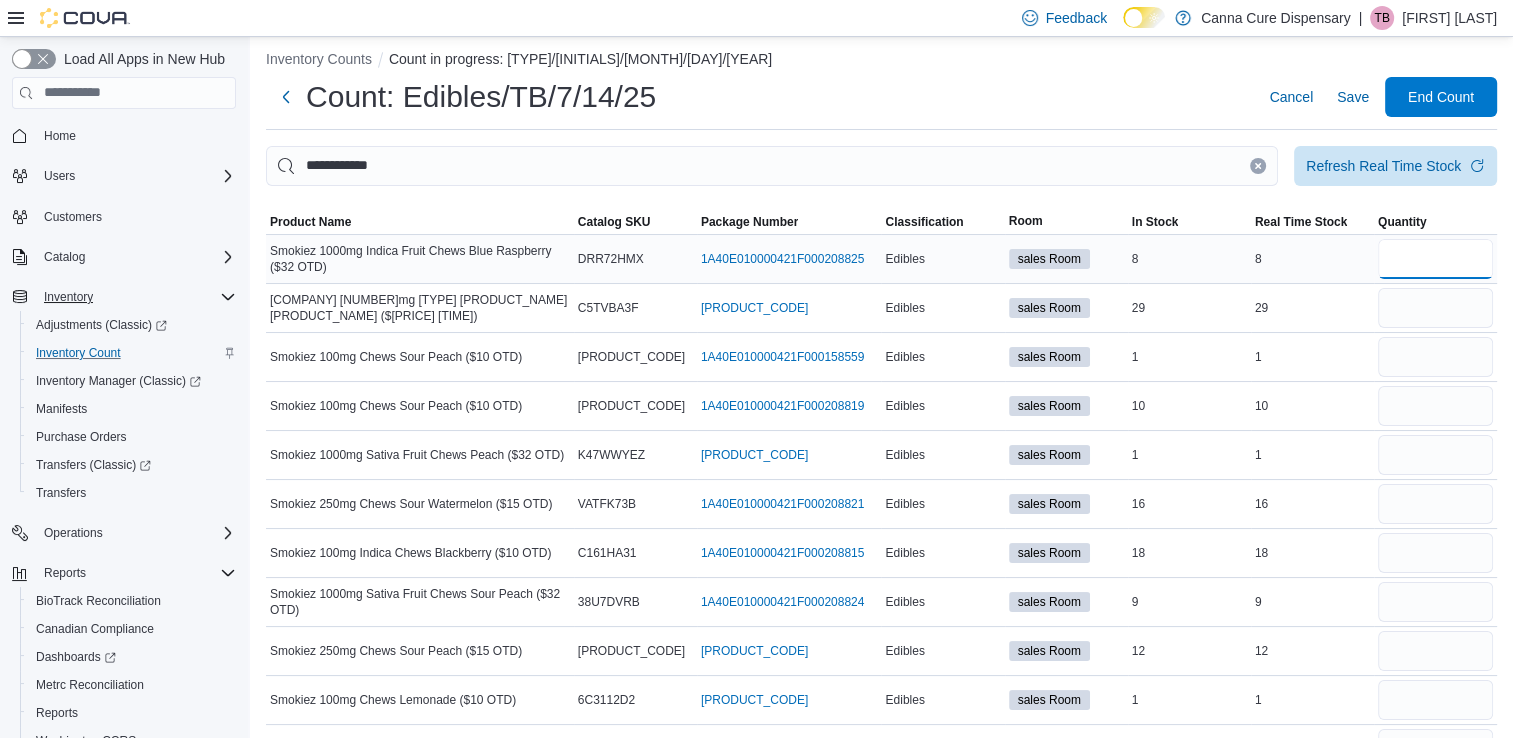 click at bounding box center [1435, 259] 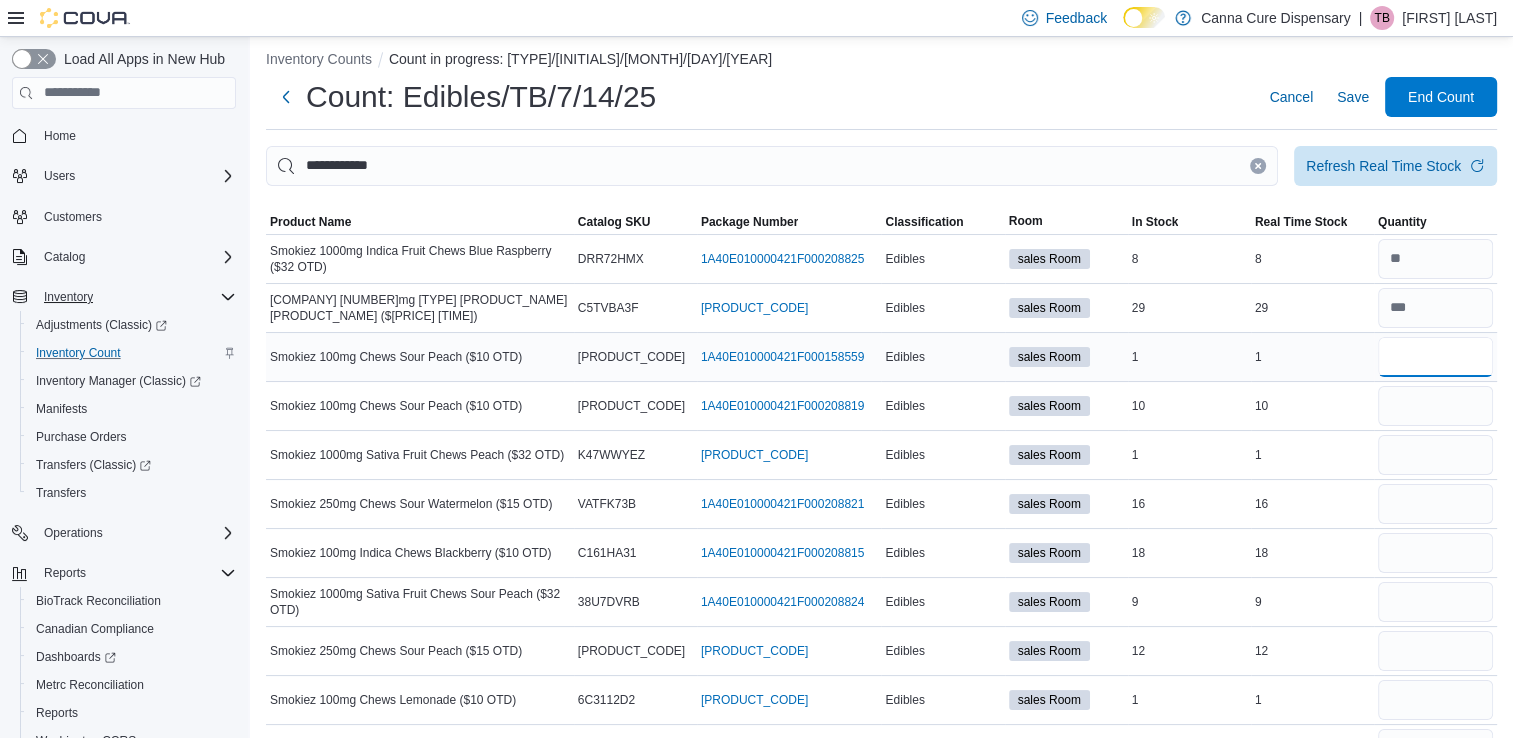 click at bounding box center [1435, 357] 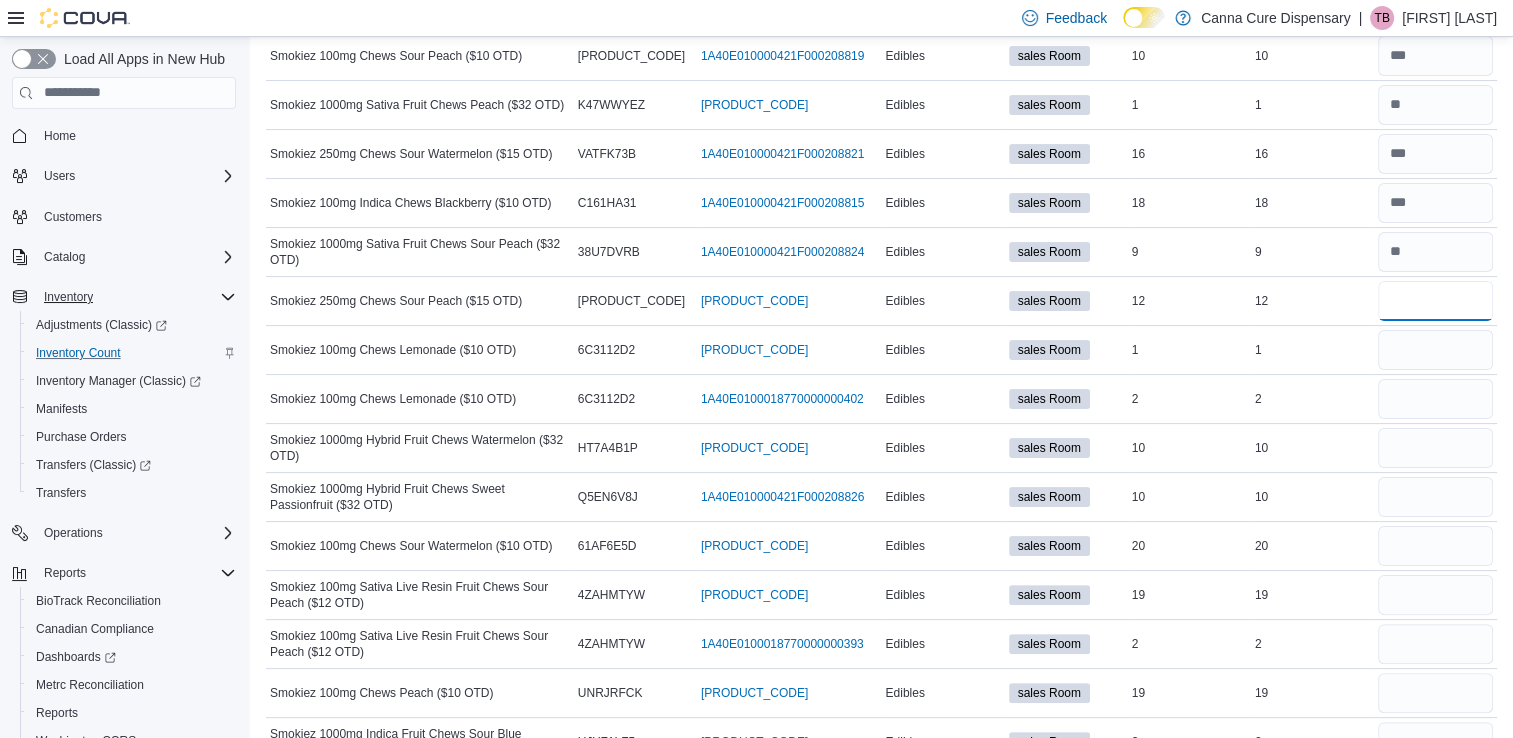 scroll, scrollTop: 407, scrollLeft: 0, axis: vertical 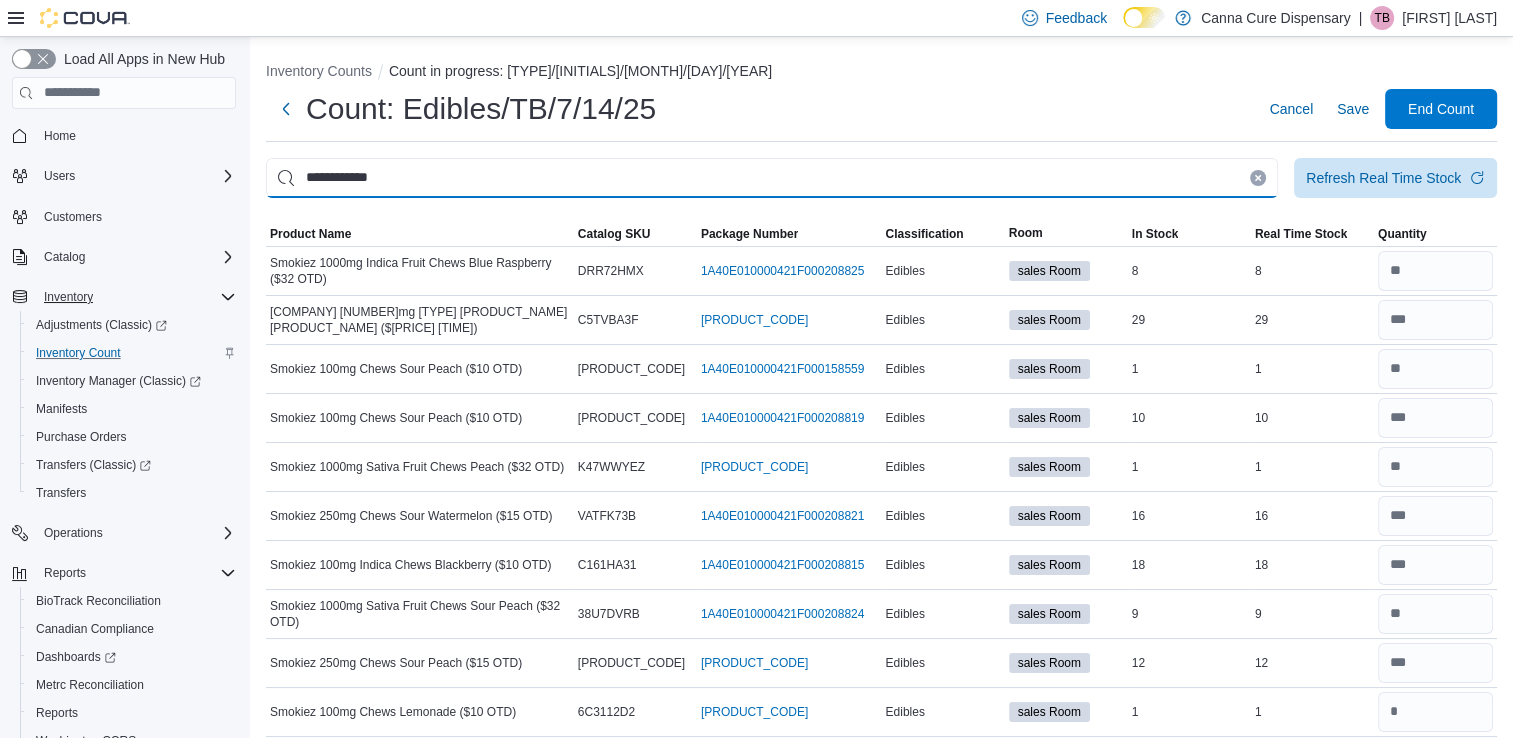 click on "**********" at bounding box center (772, 178) 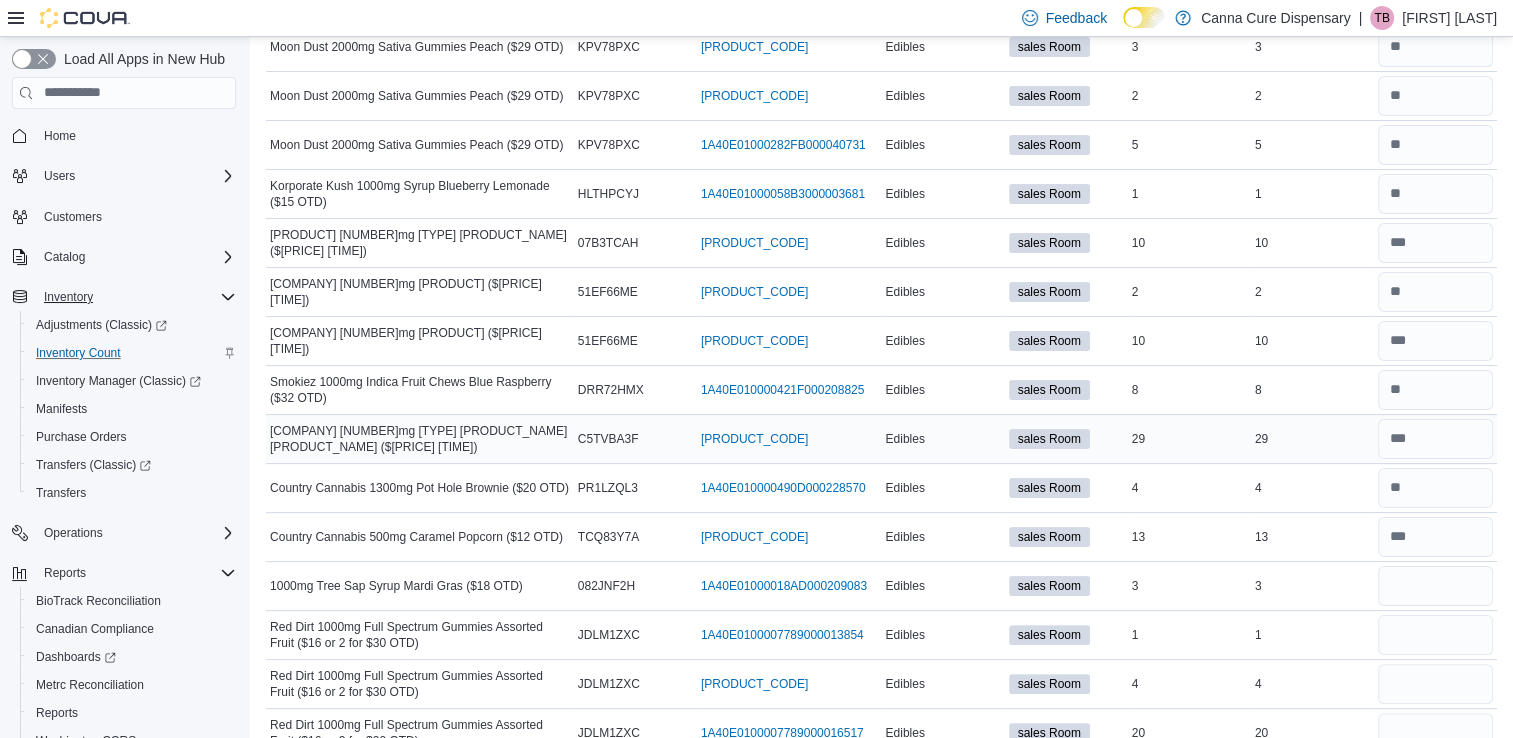 scroll, scrollTop: 0, scrollLeft: 0, axis: both 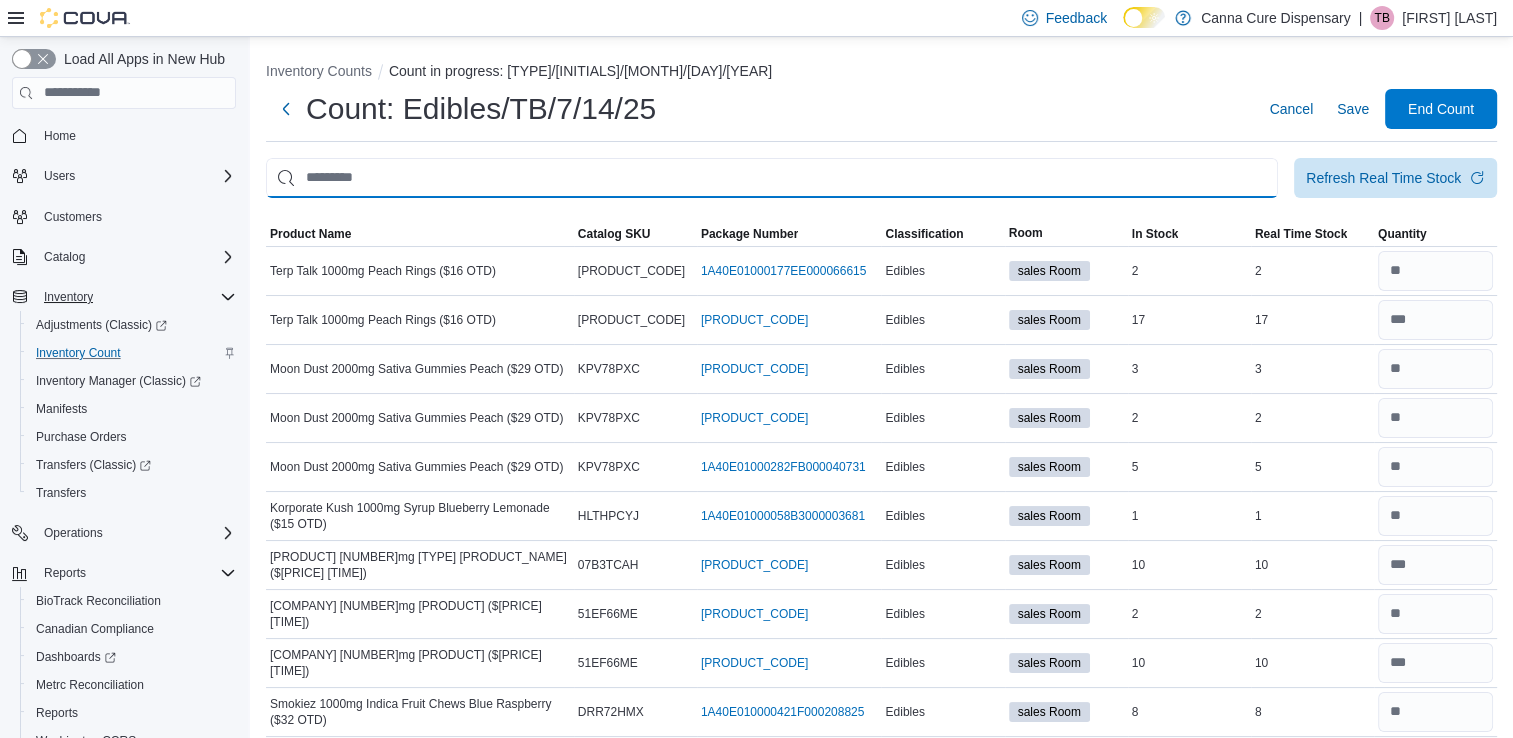 click at bounding box center (772, 178) 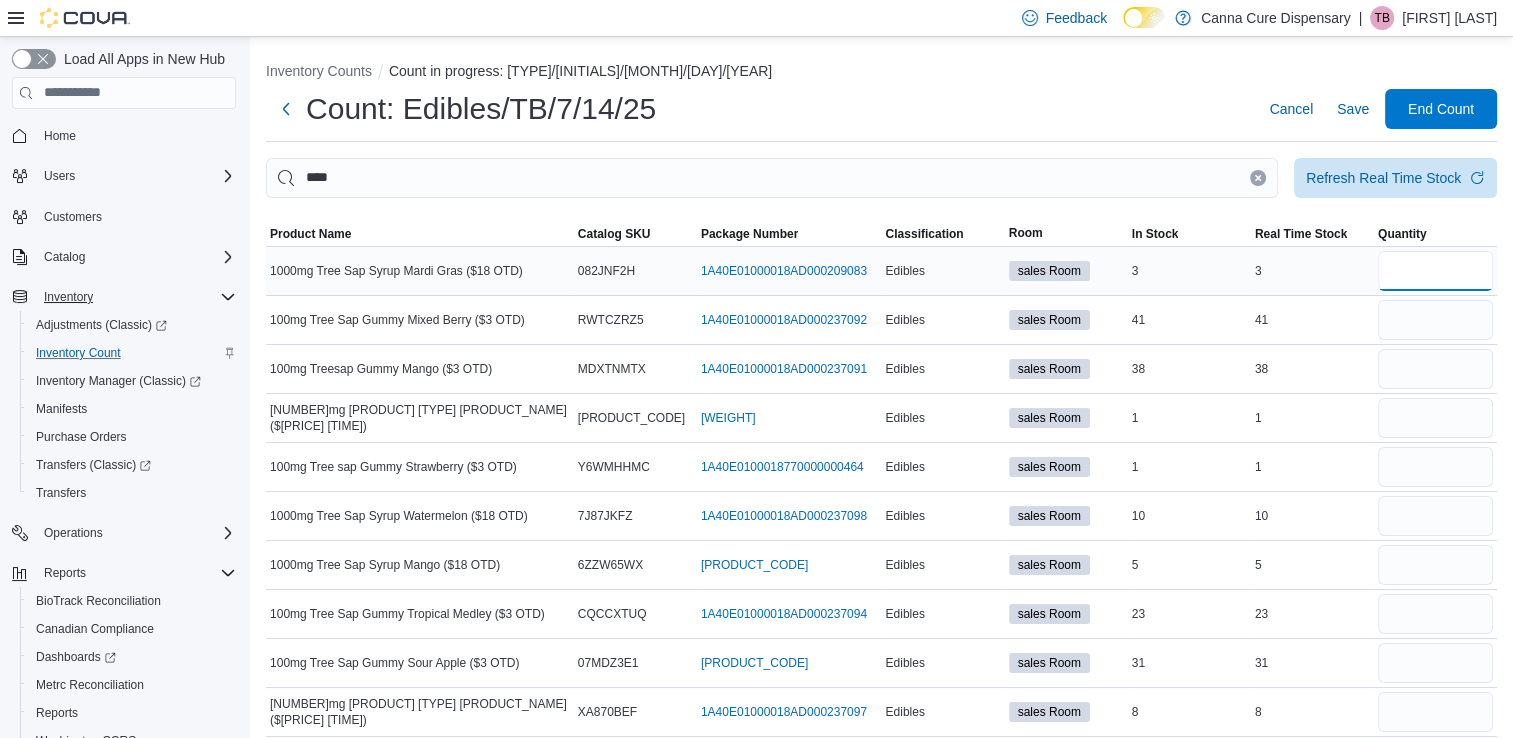 click at bounding box center [1435, 271] 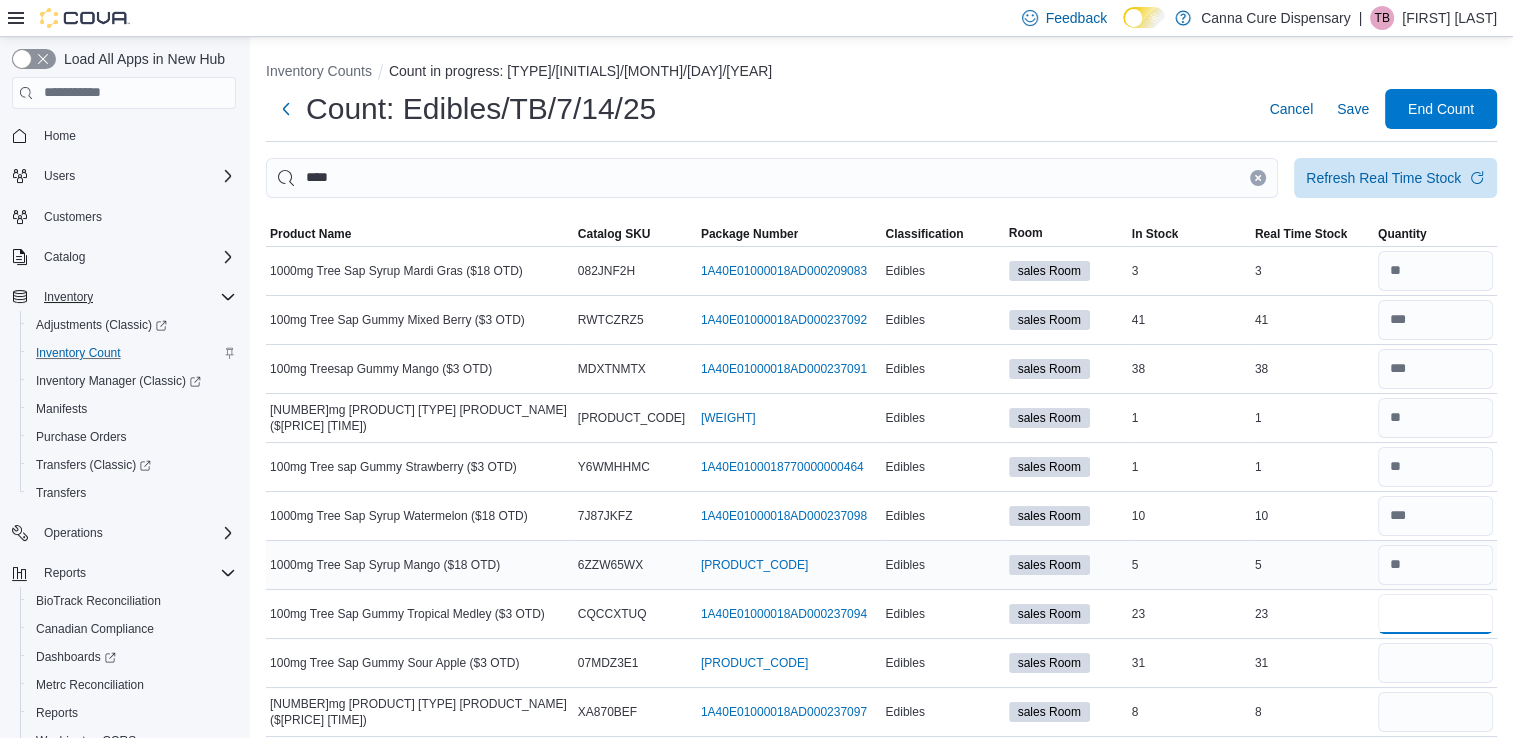 scroll, scrollTop: 158, scrollLeft: 0, axis: vertical 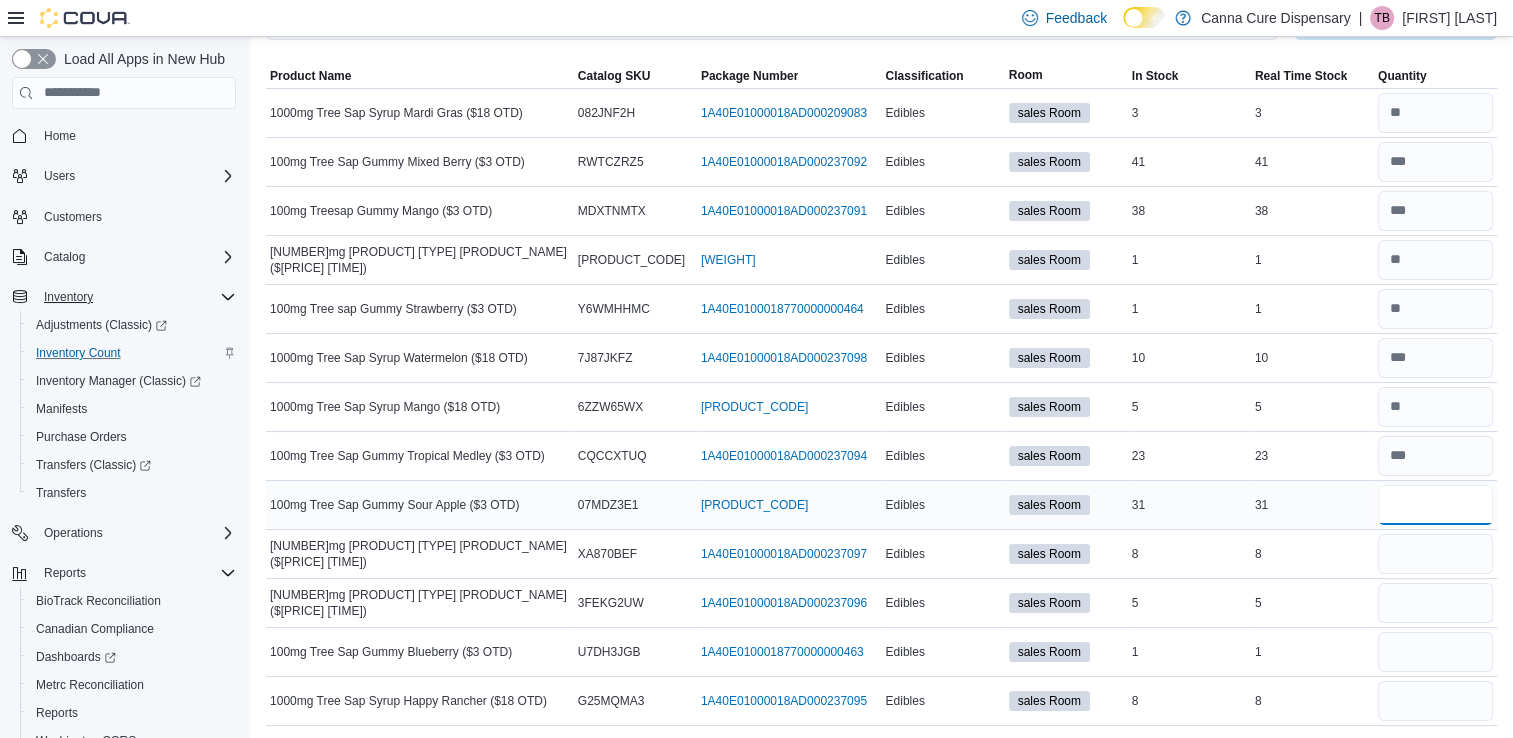 click at bounding box center (1435, 505) 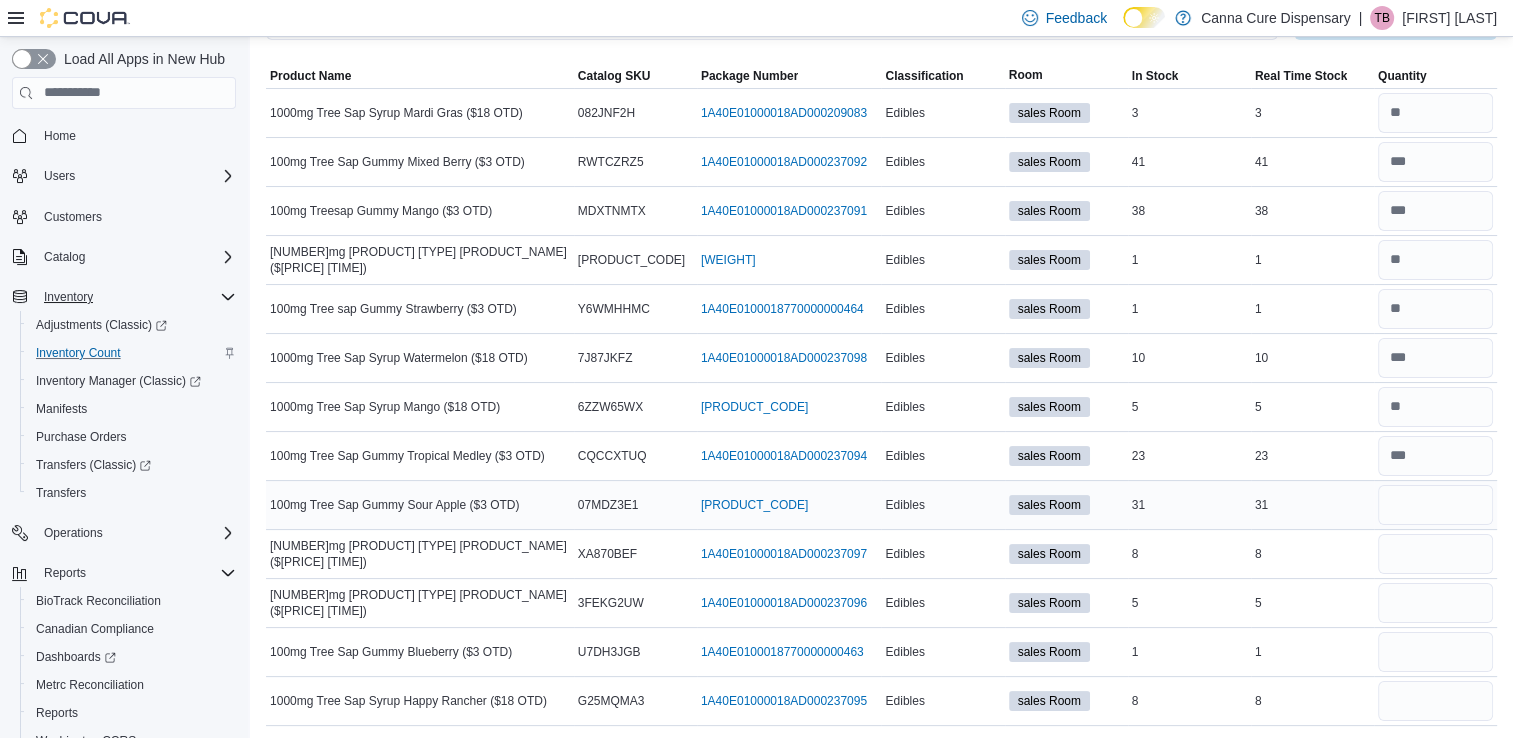 scroll, scrollTop: 0, scrollLeft: 0, axis: both 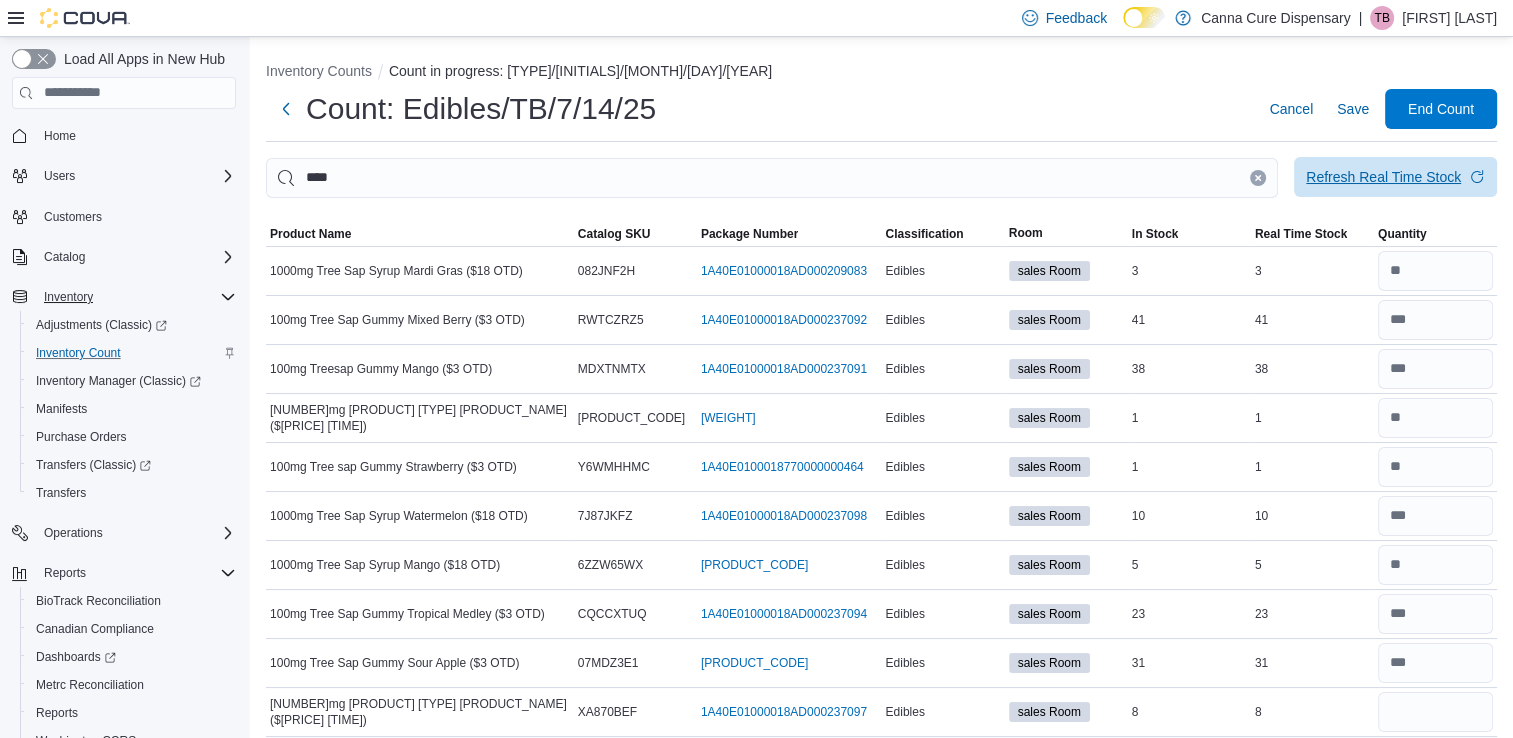 click on "Refresh Real Time Stock" at bounding box center [1395, 177] 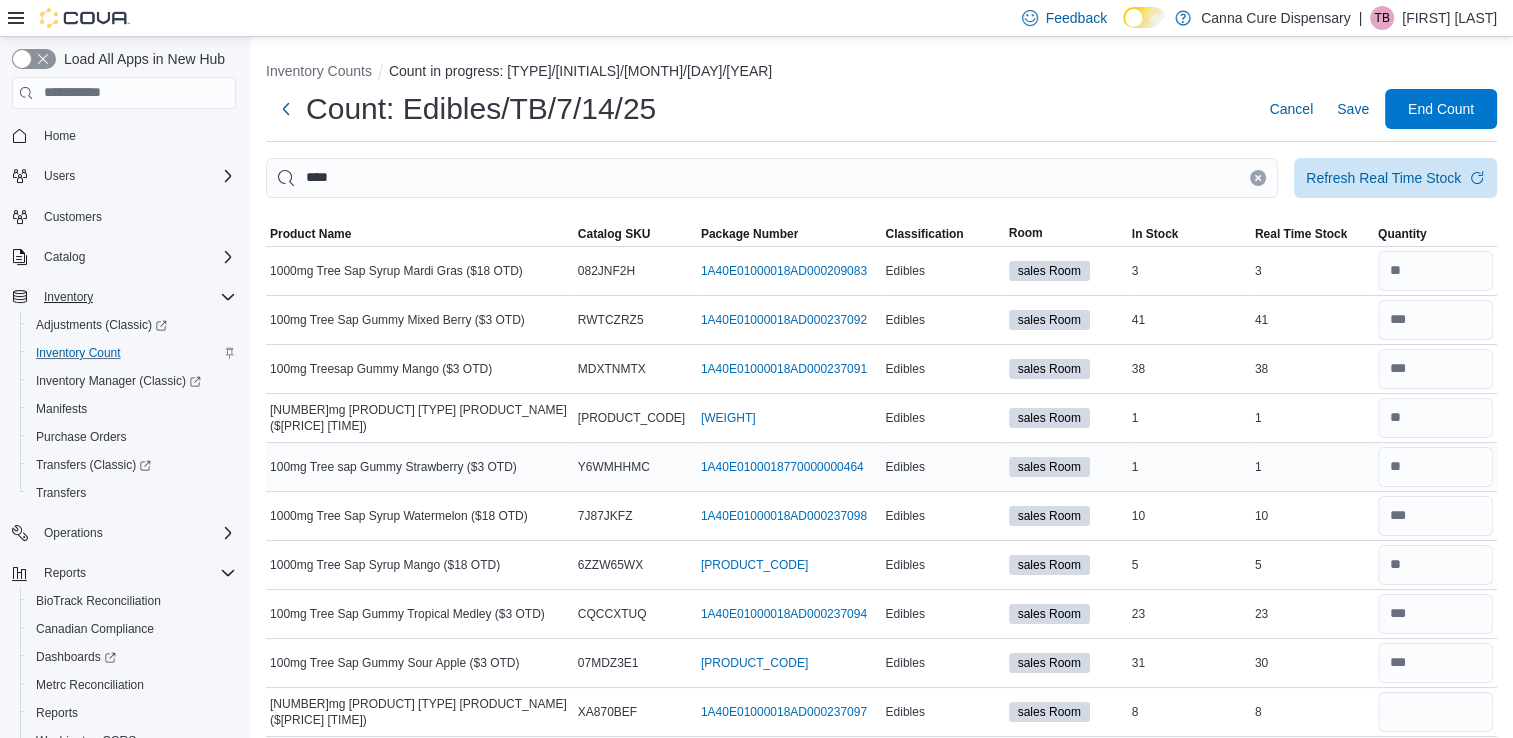 scroll, scrollTop: 158, scrollLeft: 0, axis: vertical 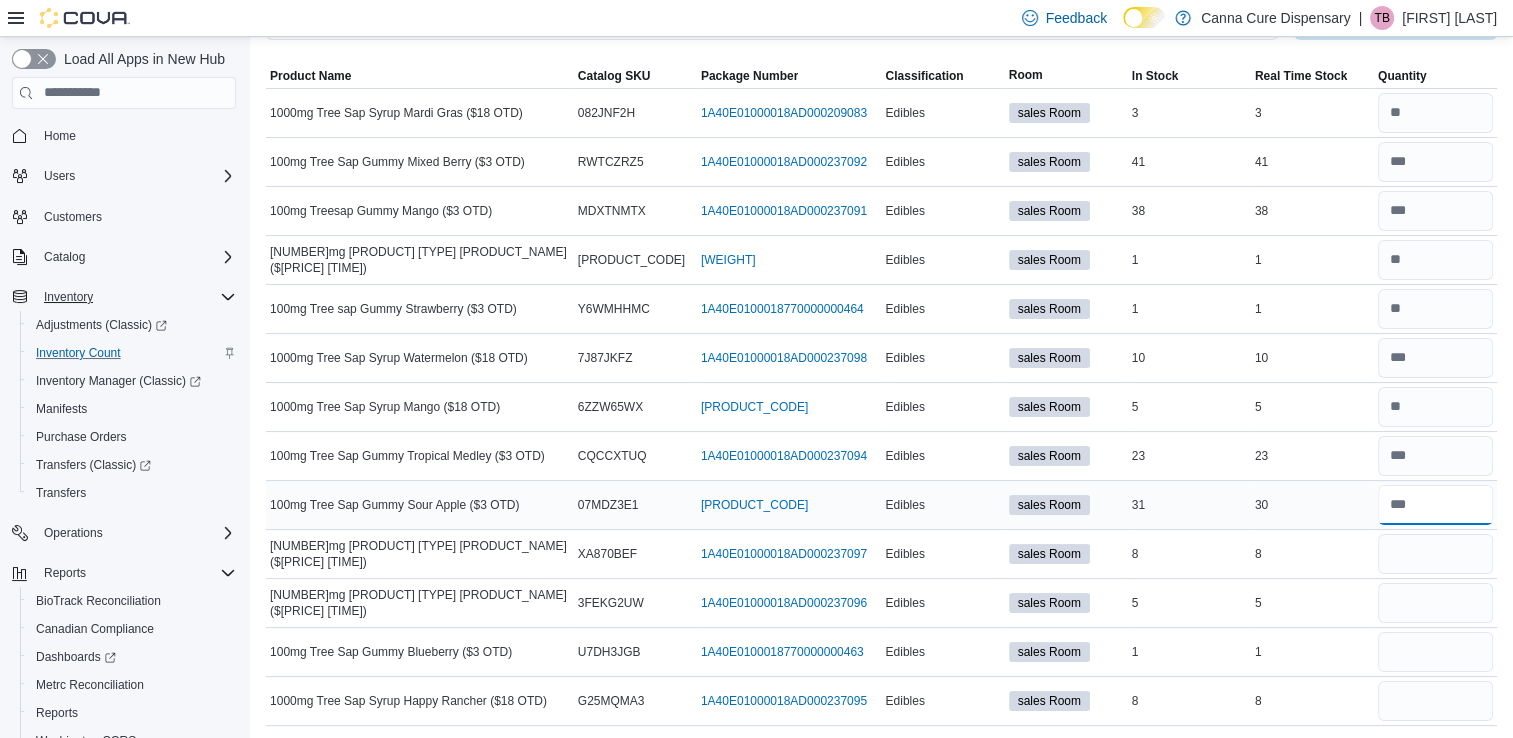 click at bounding box center [1435, 505] 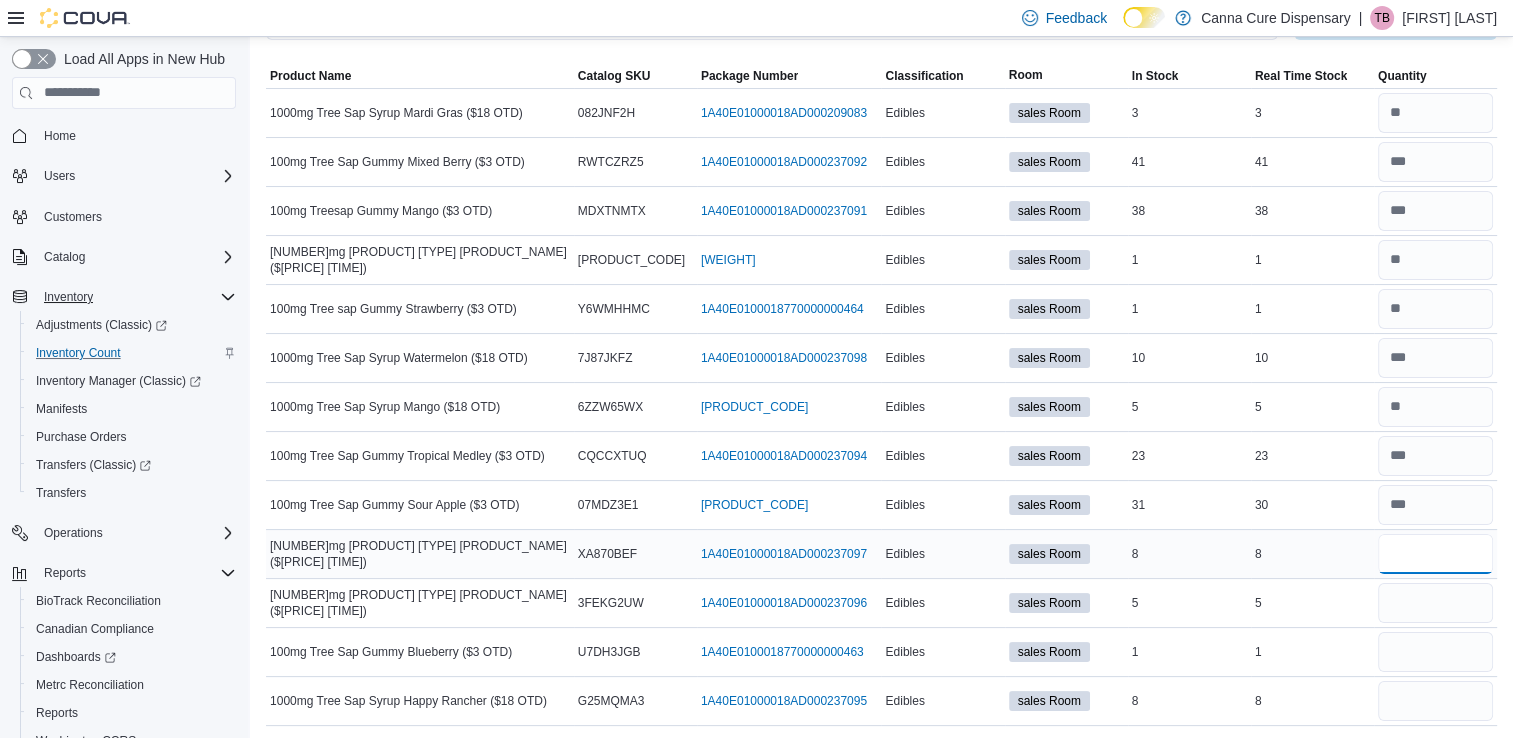 click at bounding box center [1435, 554] 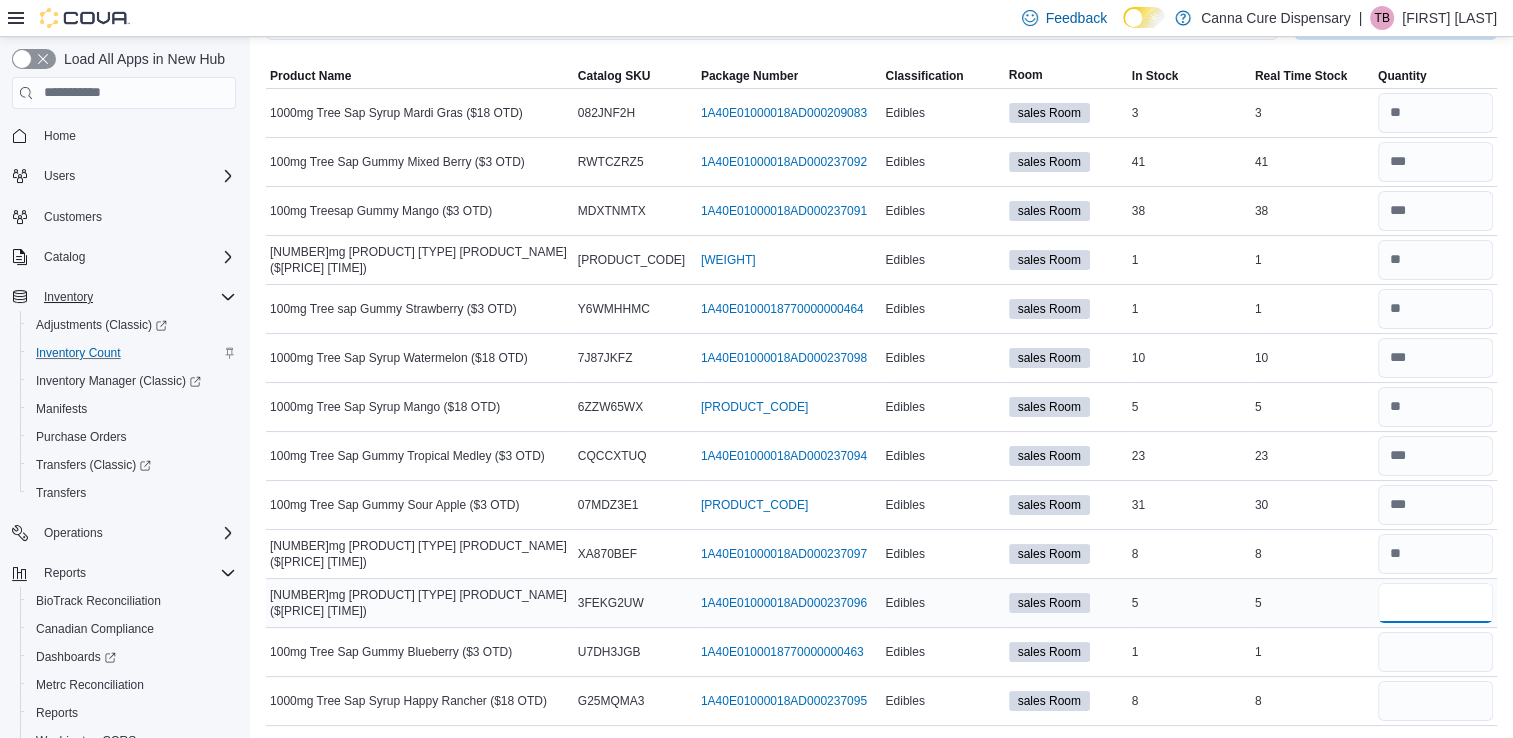click at bounding box center (1435, 603) 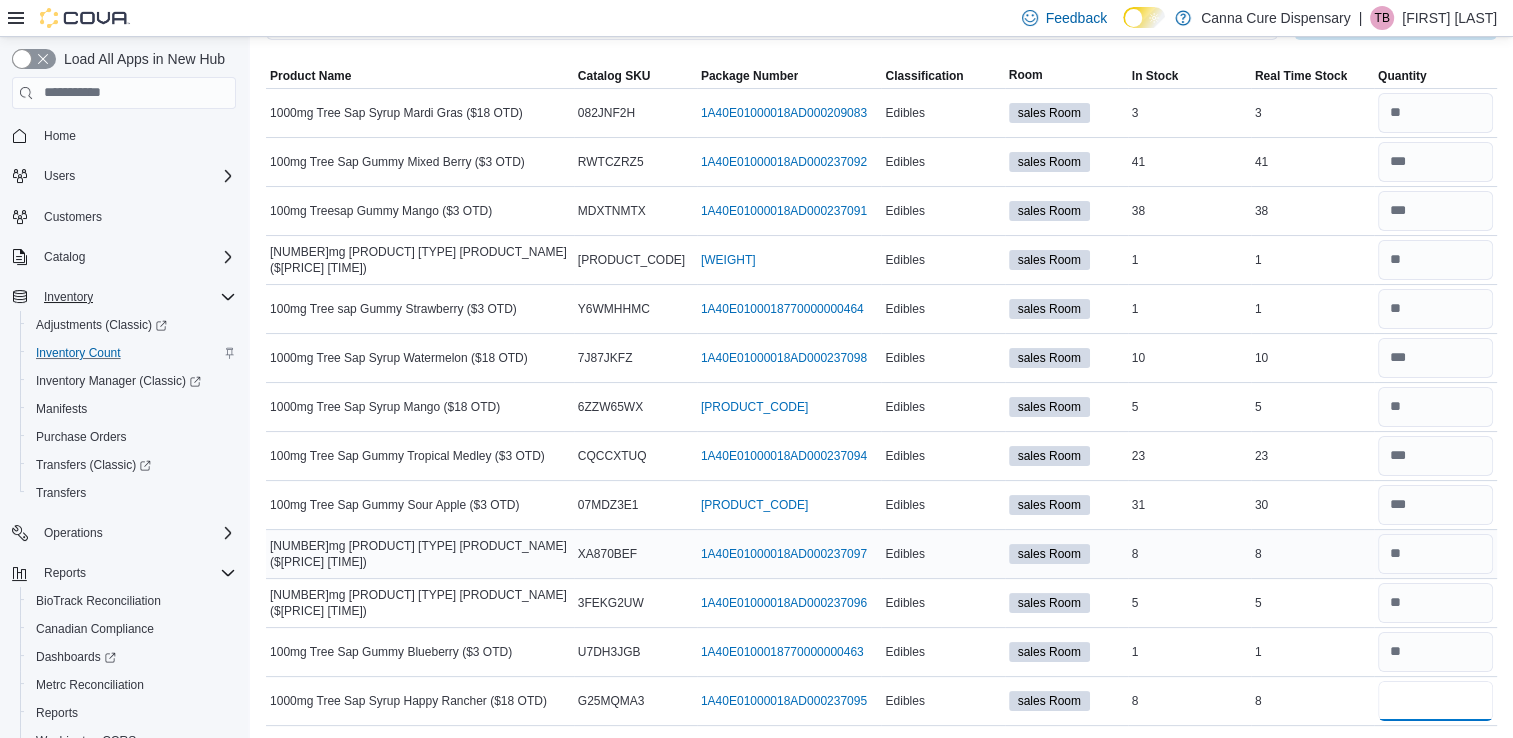 scroll, scrollTop: 0, scrollLeft: 0, axis: both 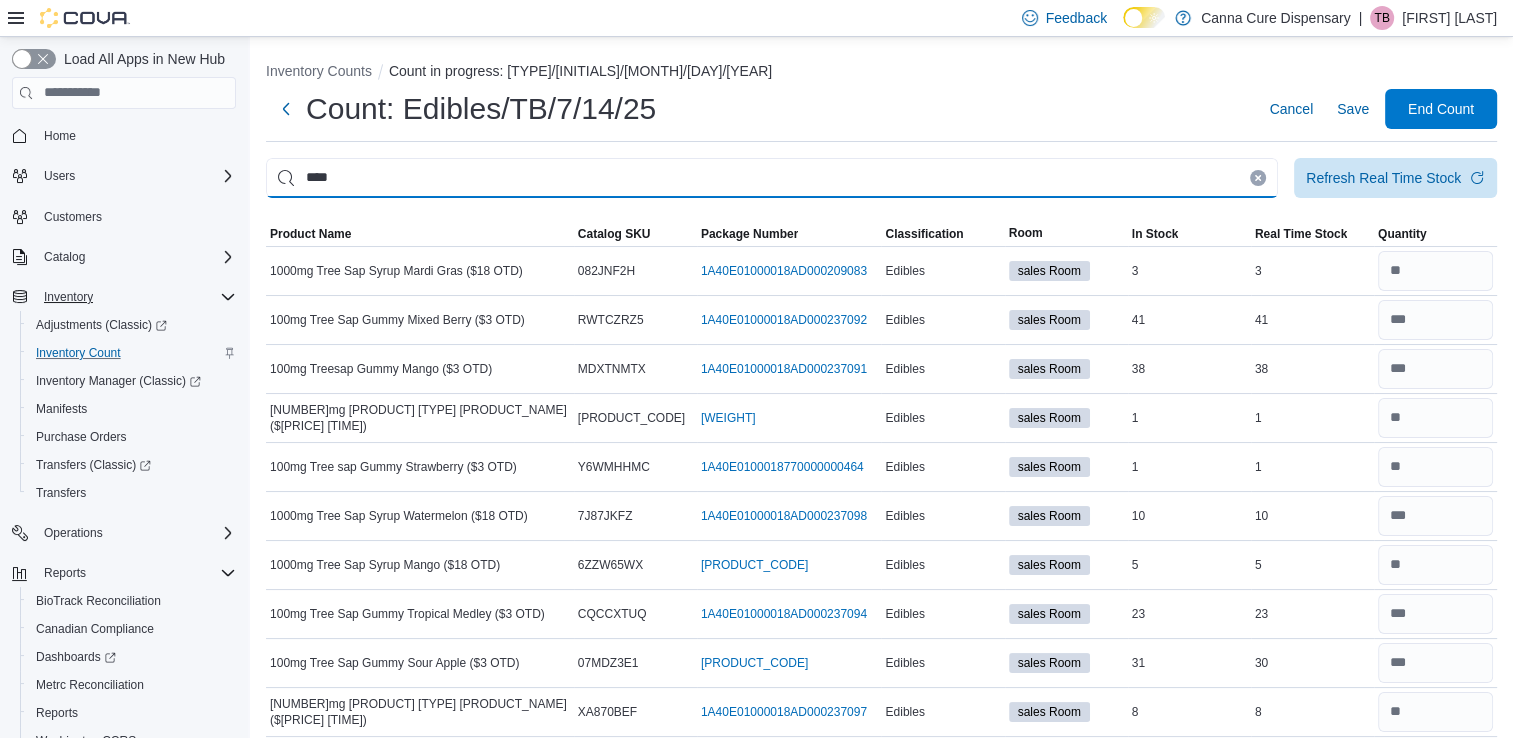 click on "****" at bounding box center (772, 178) 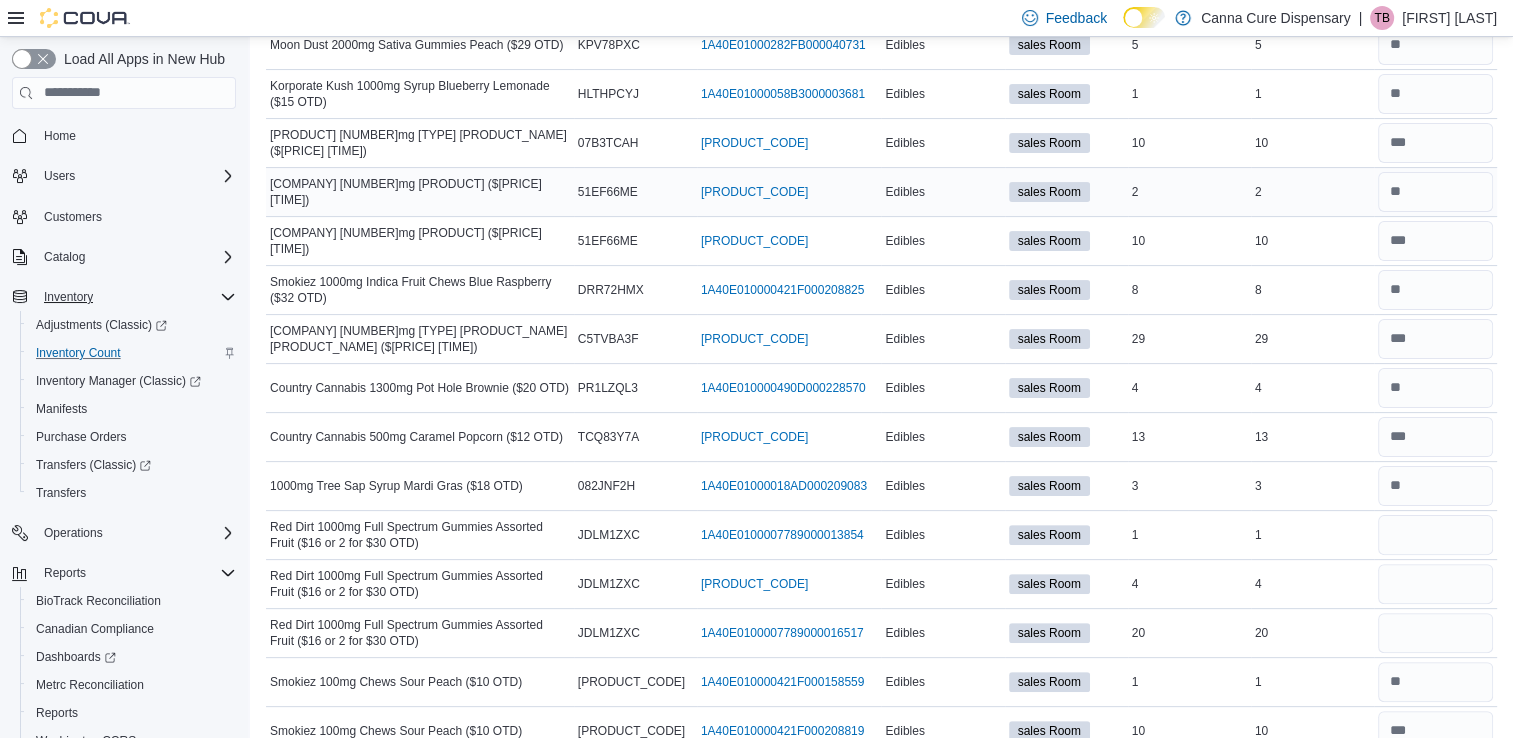 scroll, scrollTop: 0, scrollLeft: 0, axis: both 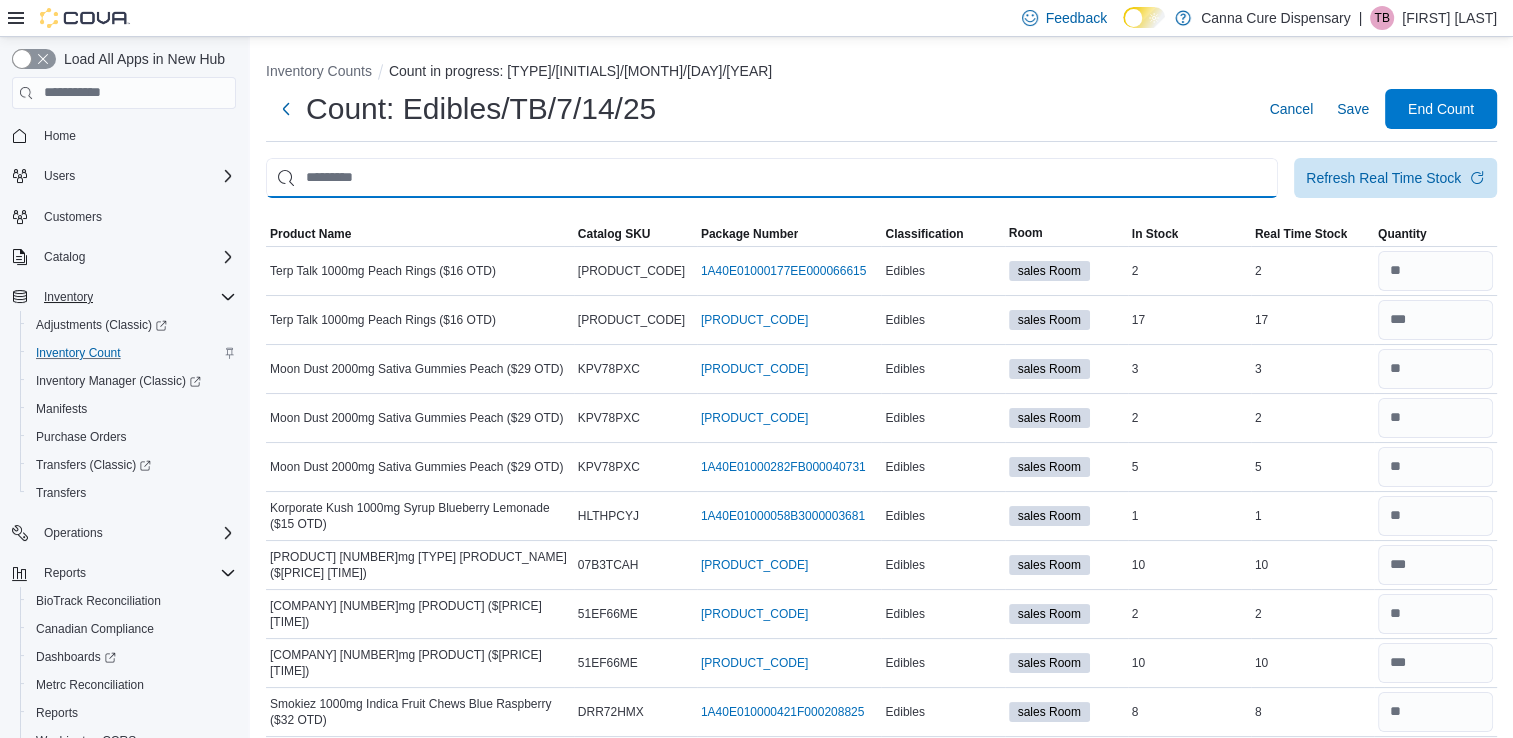 click at bounding box center [772, 178] 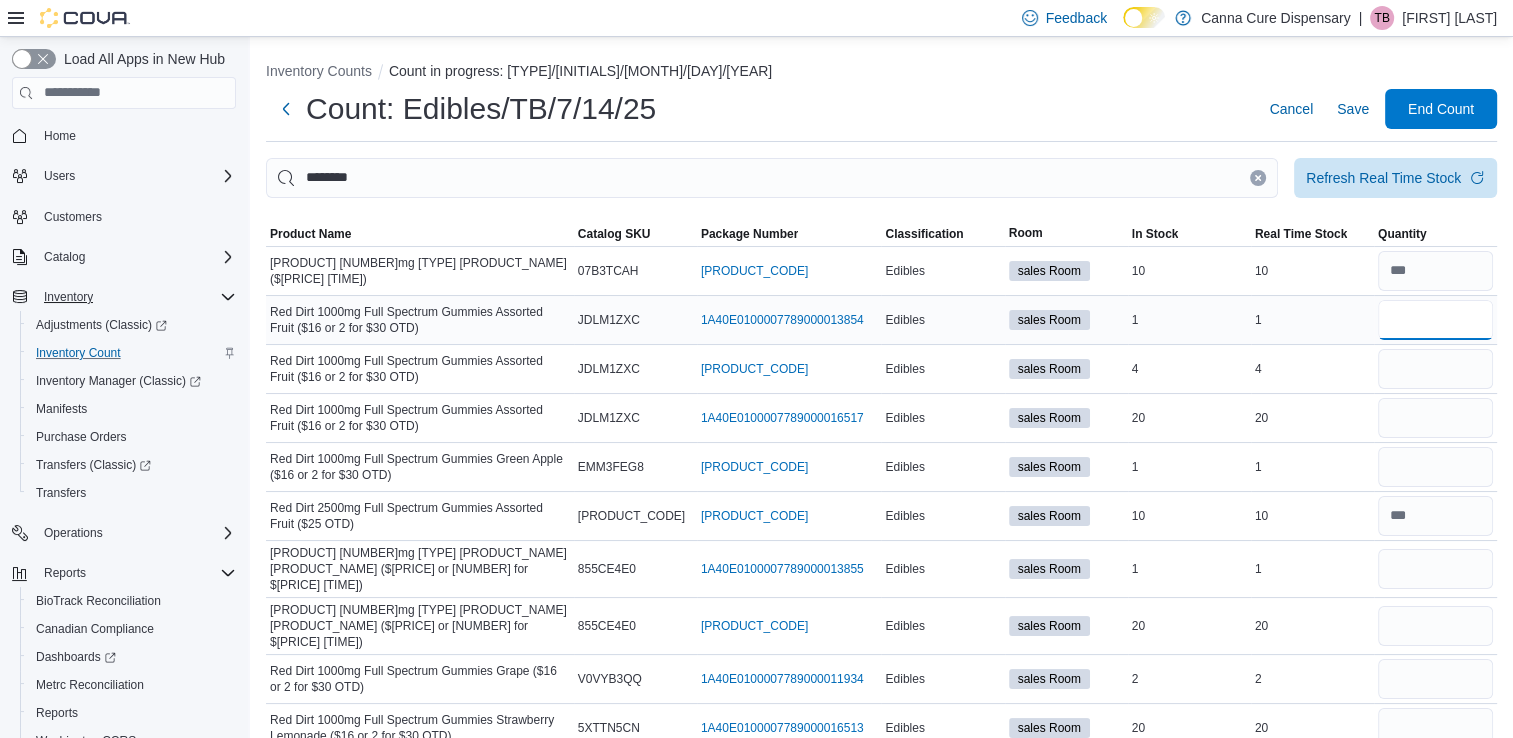 click at bounding box center (1435, 320) 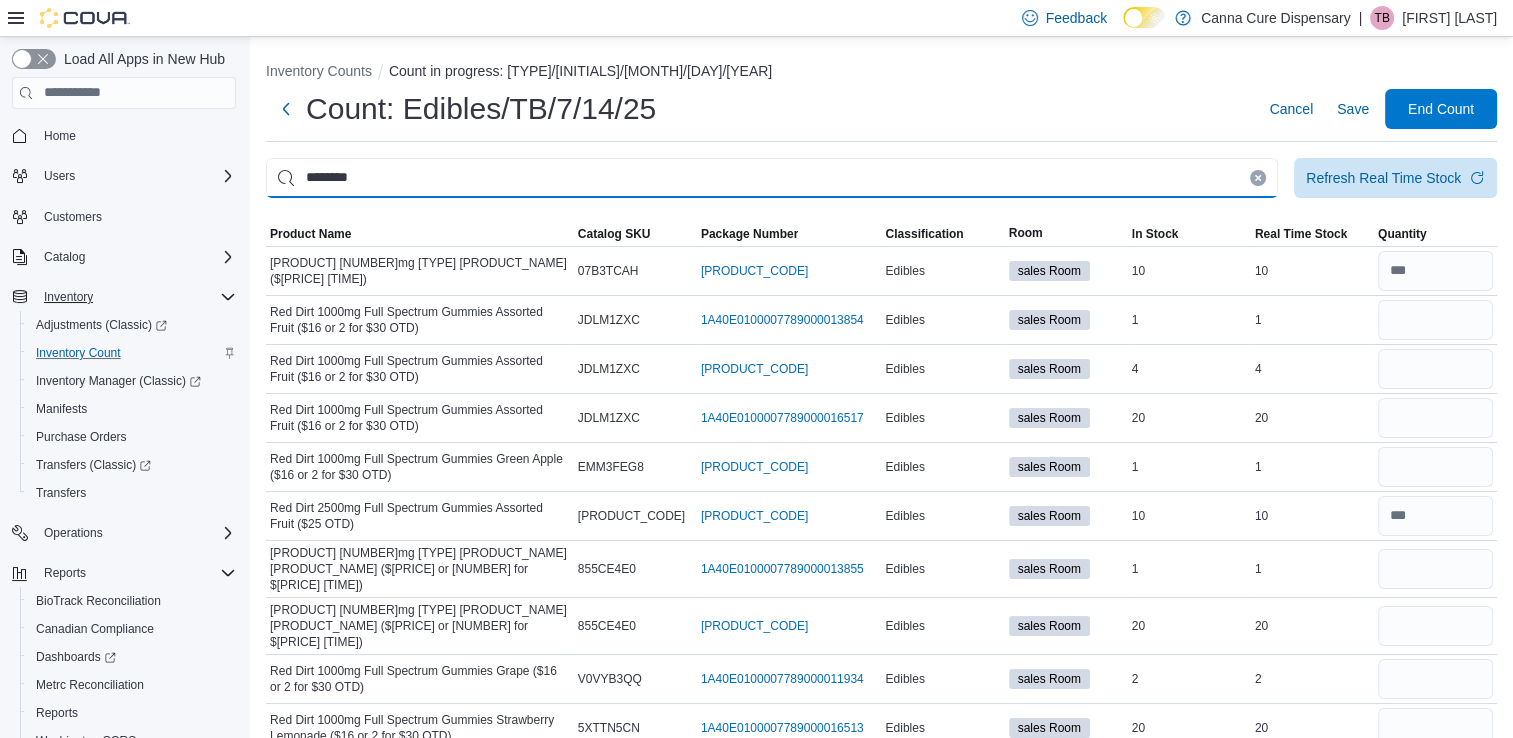 click on "********" at bounding box center (772, 178) 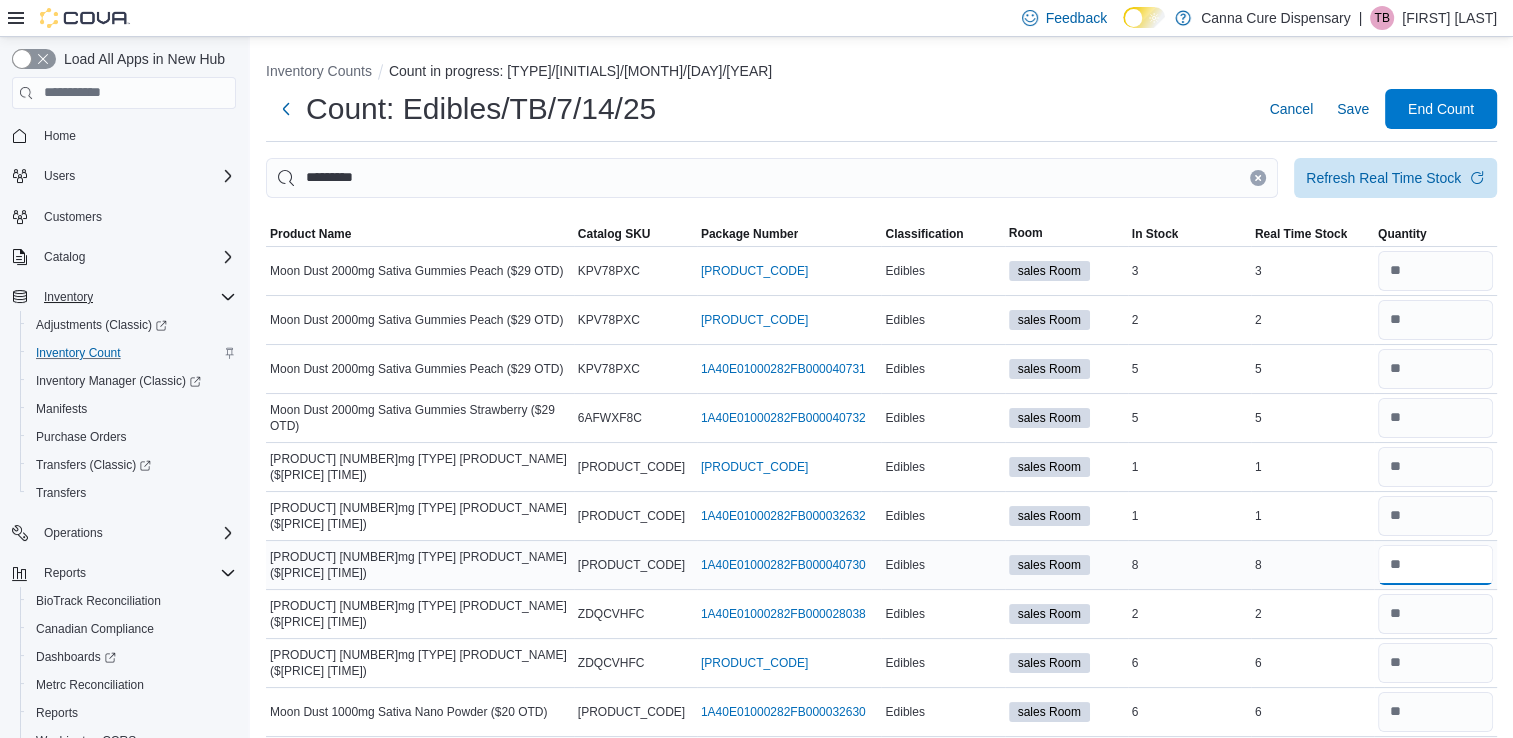 click at bounding box center [1435, 565] 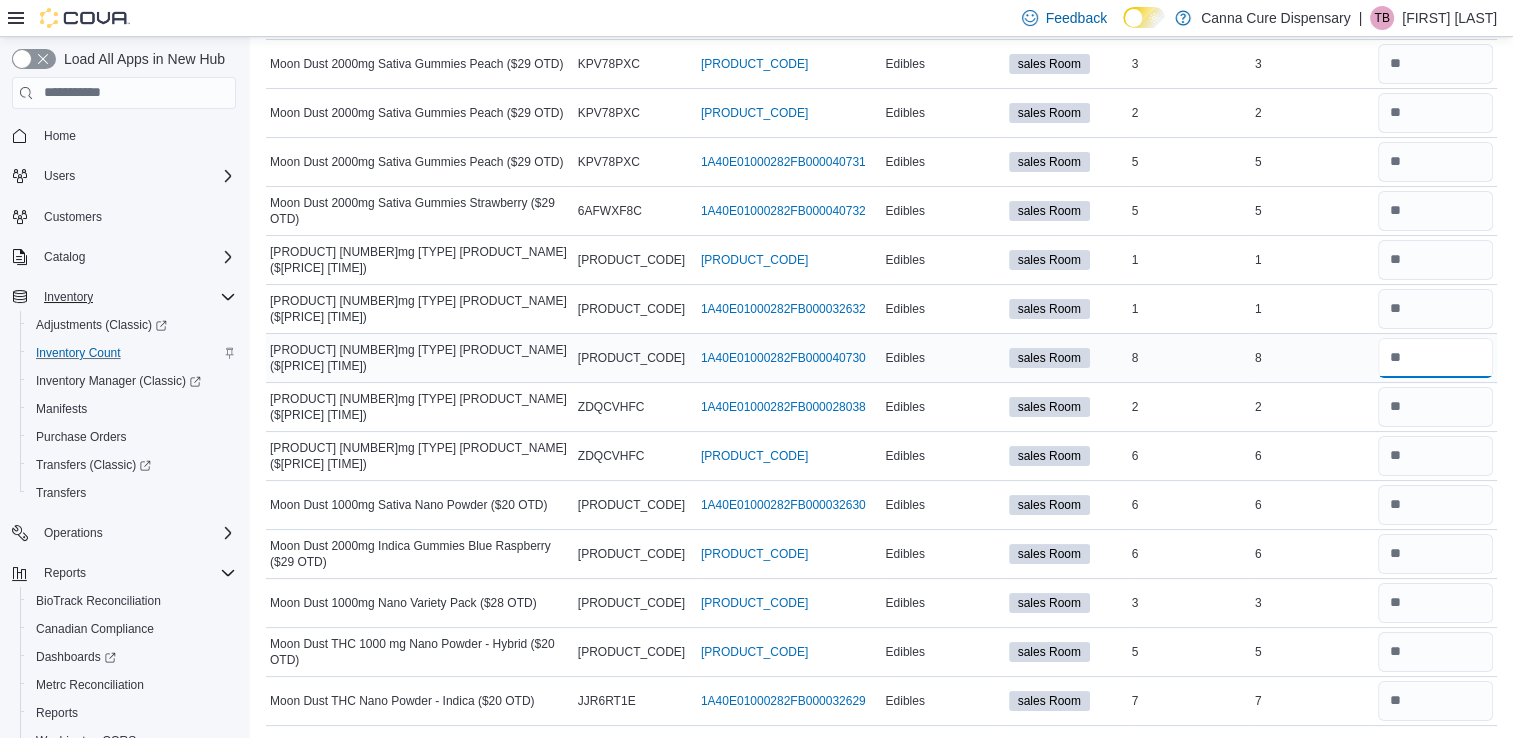 scroll, scrollTop: 0, scrollLeft: 0, axis: both 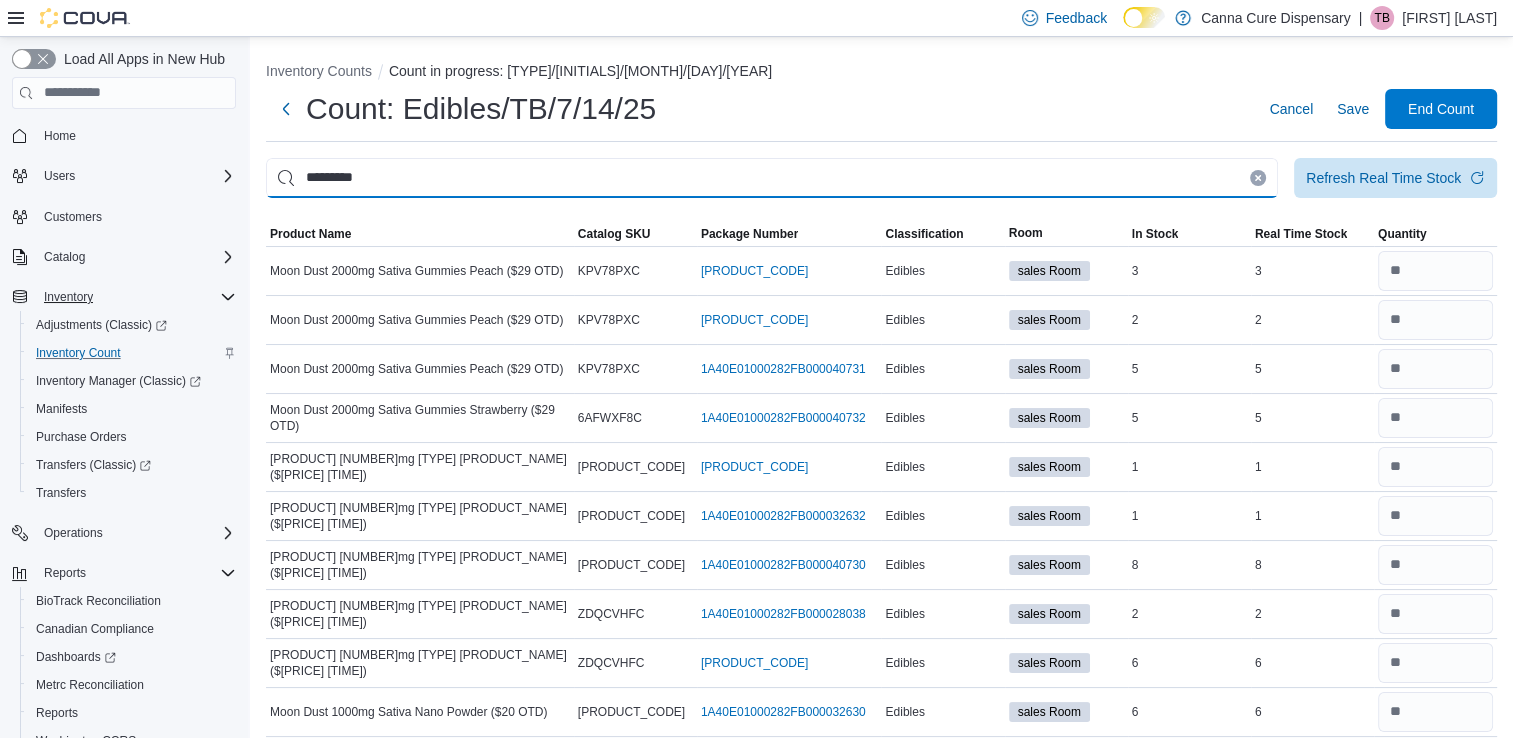 click on "*********" at bounding box center (772, 178) 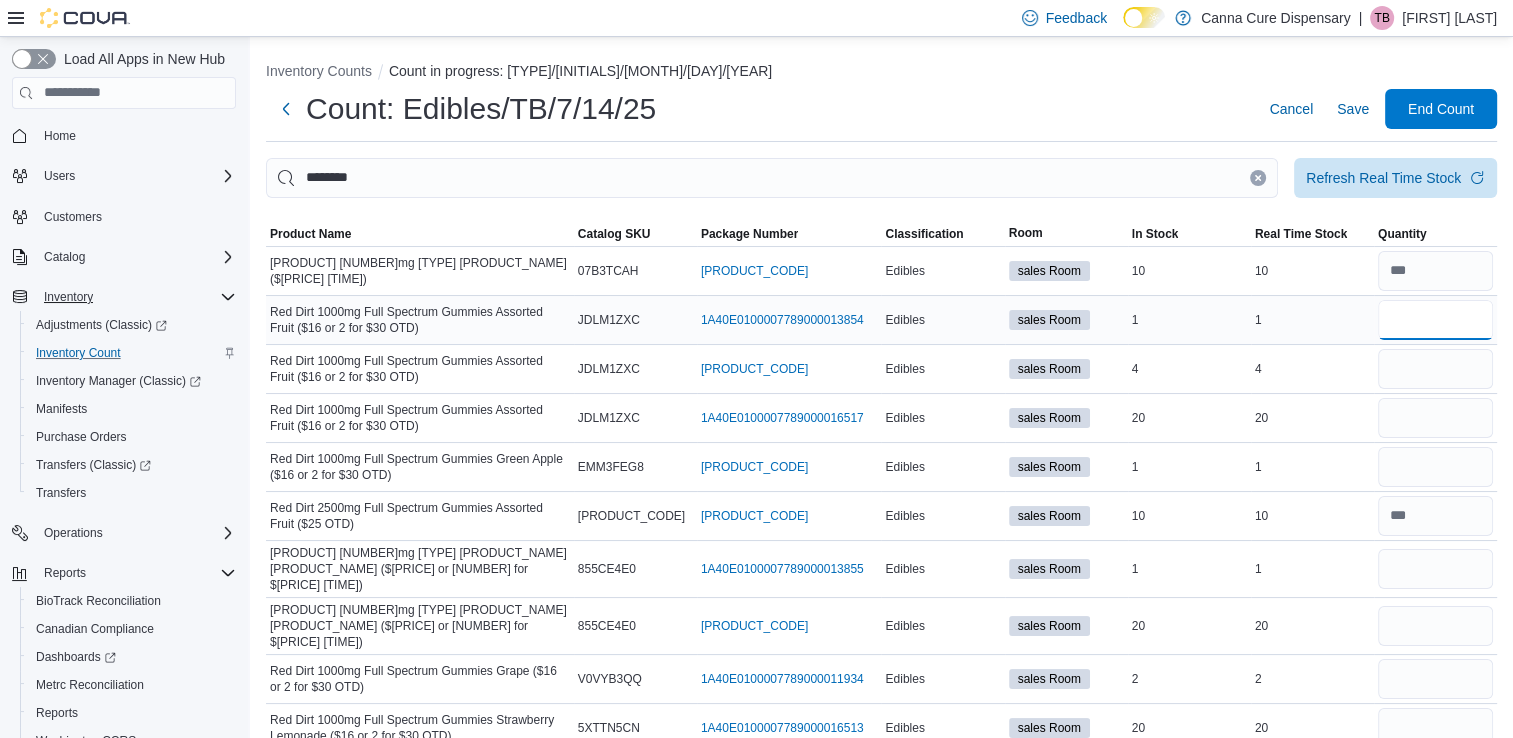click at bounding box center [1435, 320] 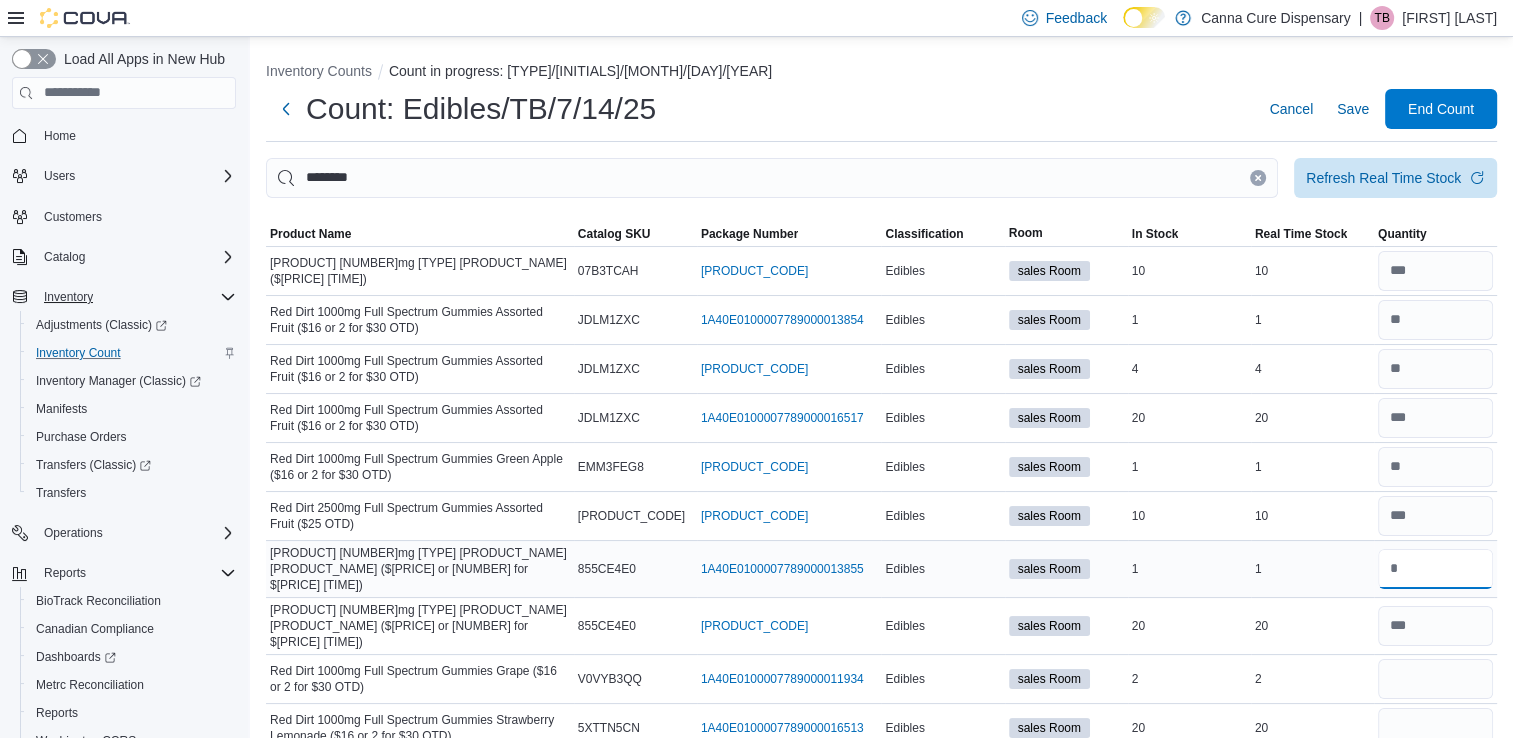 click at bounding box center [1435, 569] 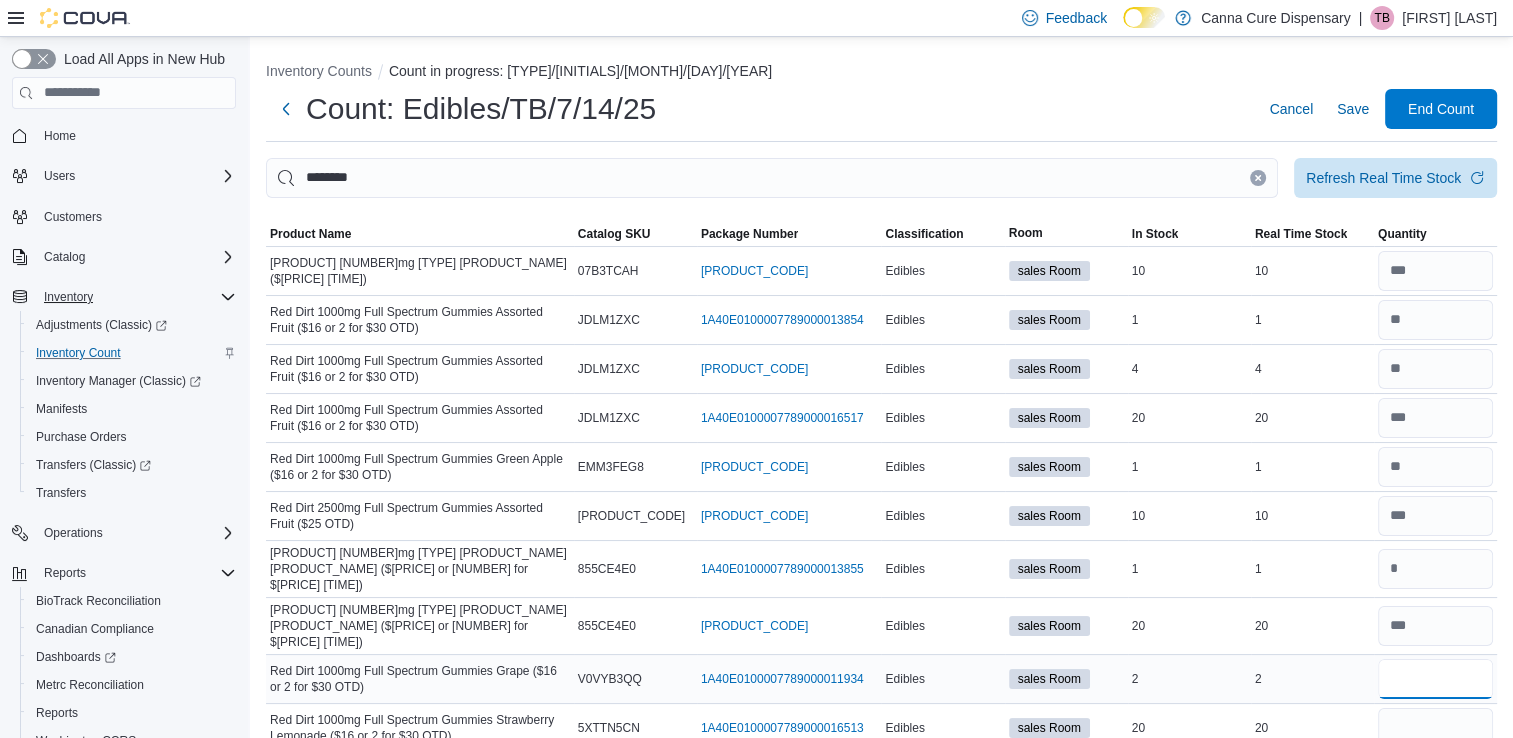 click at bounding box center (1435, 679) 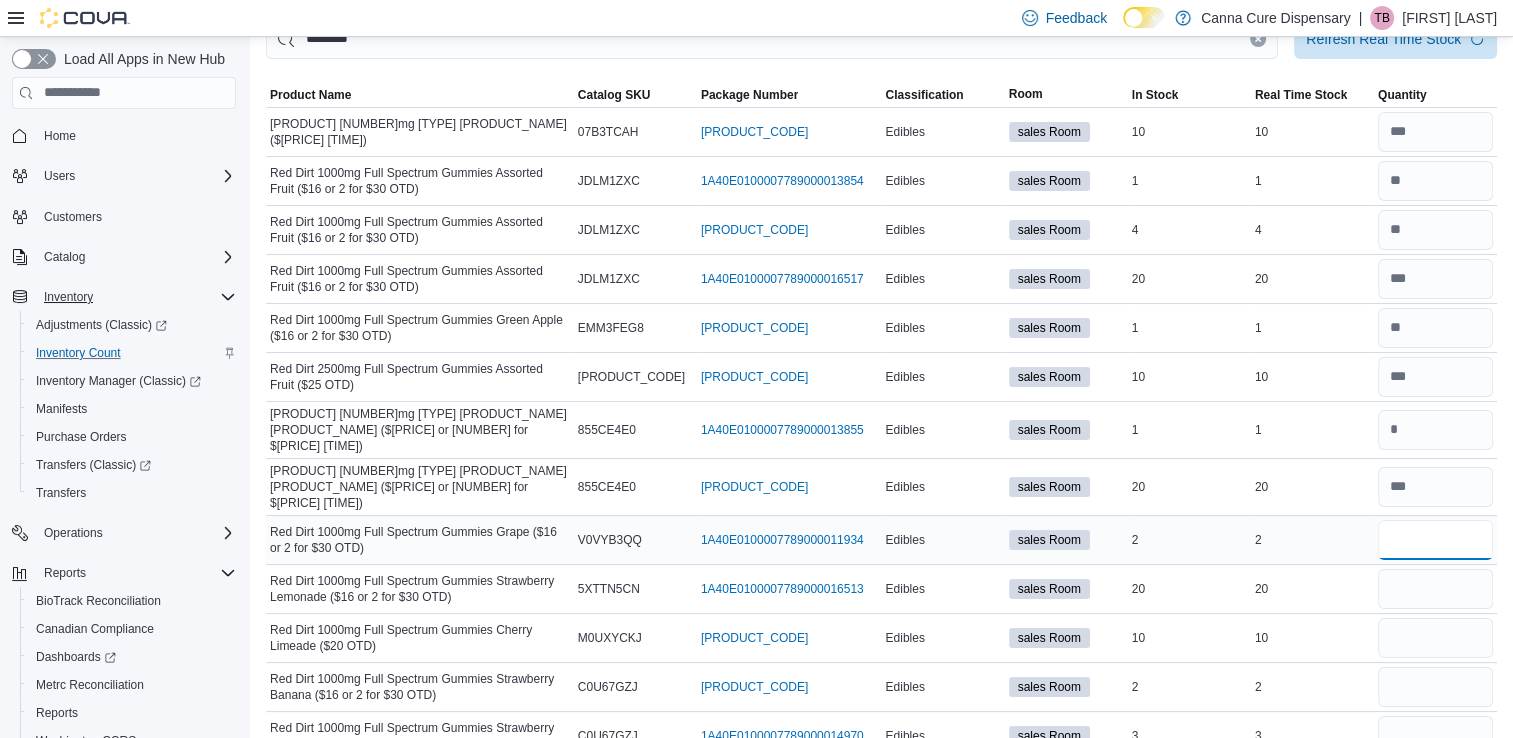 scroll, scrollTop: 140, scrollLeft: 0, axis: vertical 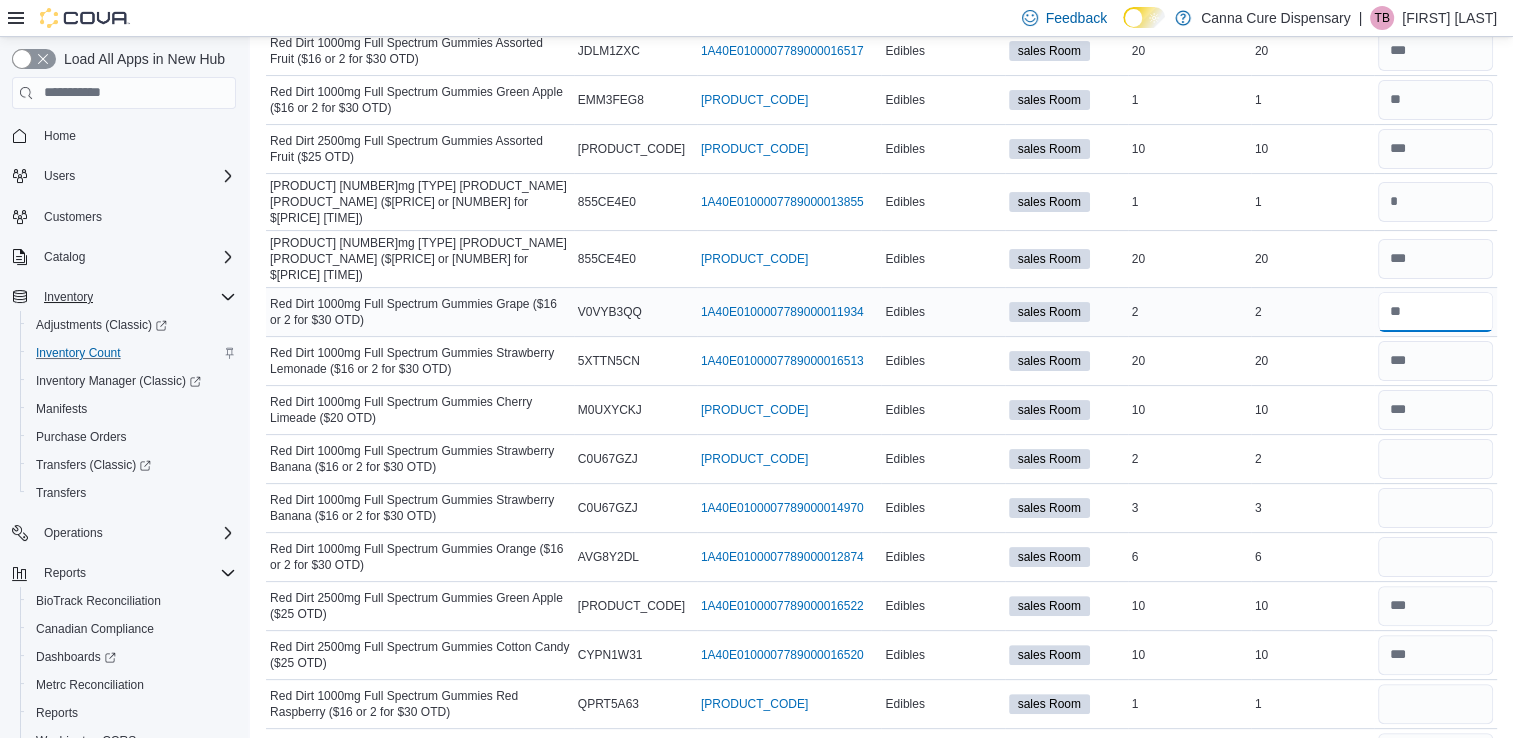 click at bounding box center [1435, 312] 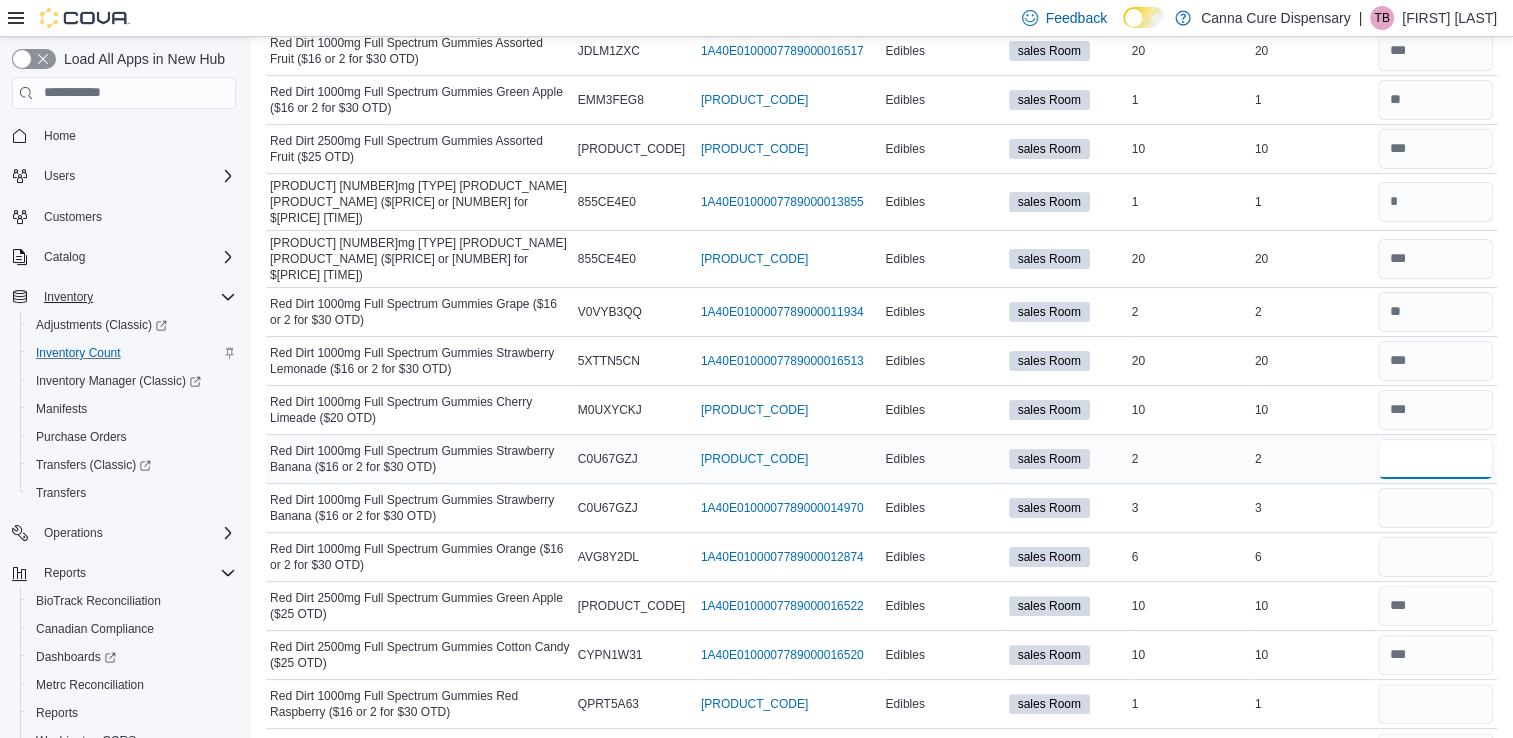 click at bounding box center (1435, 459) 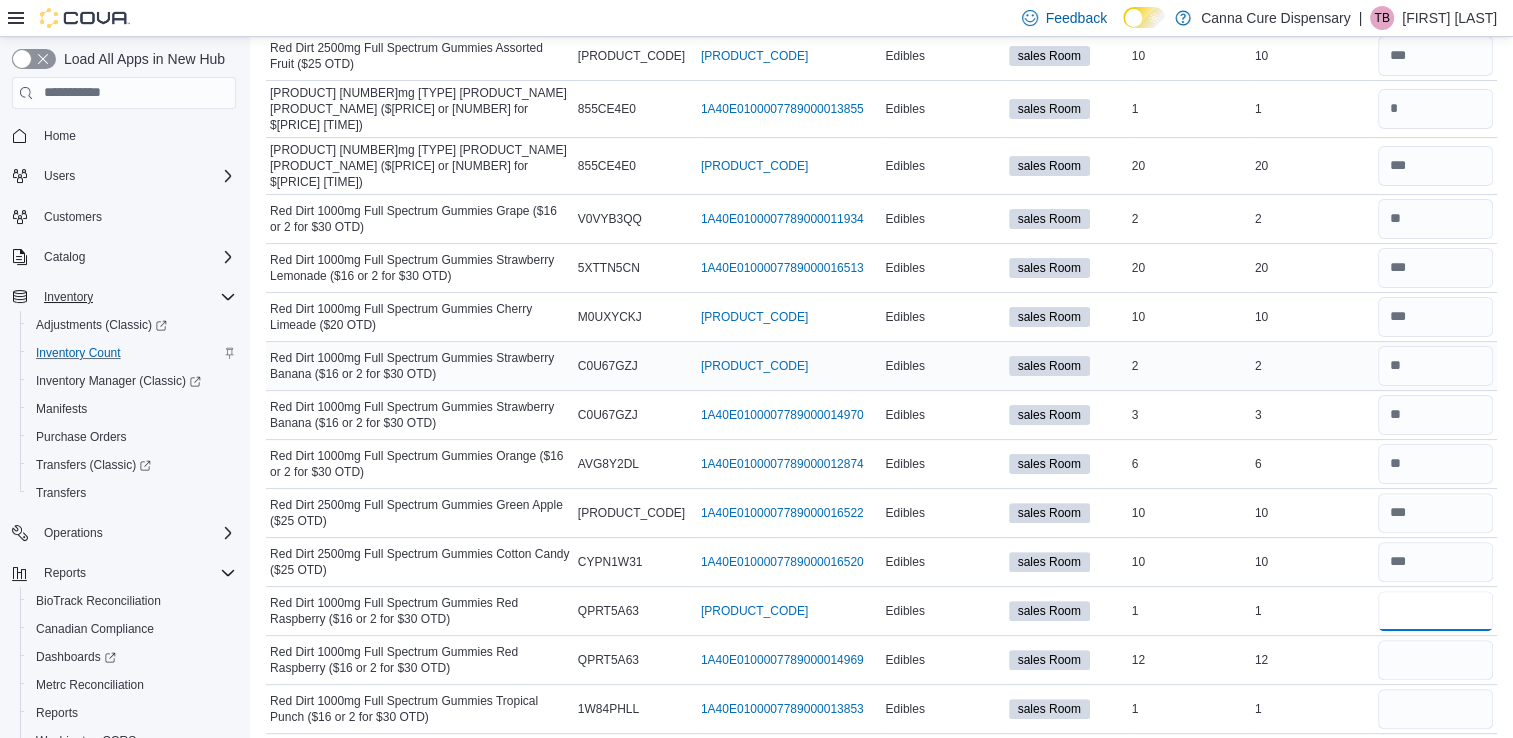 scroll, scrollTop: 597, scrollLeft: 0, axis: vertical 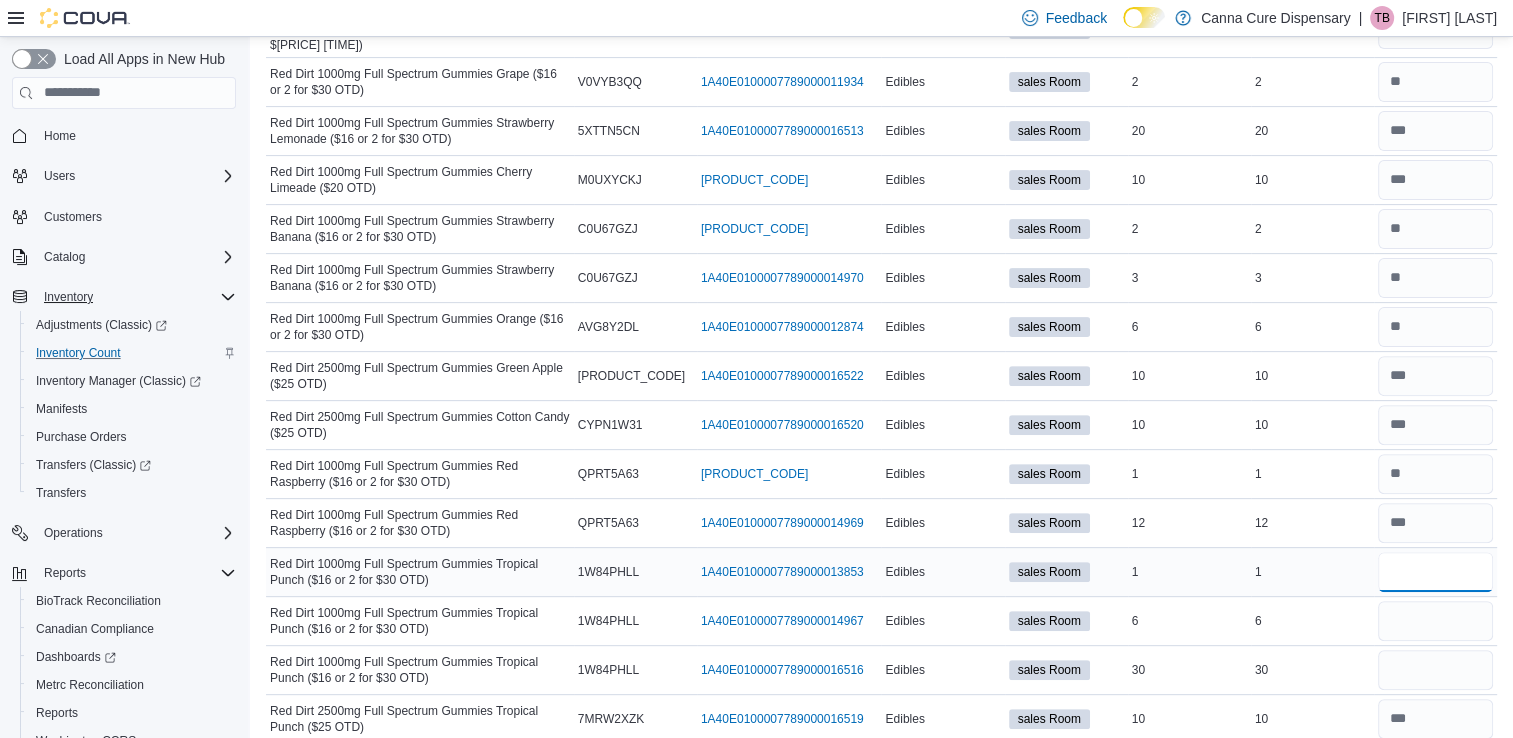 click at bounding box center [1435, 572] 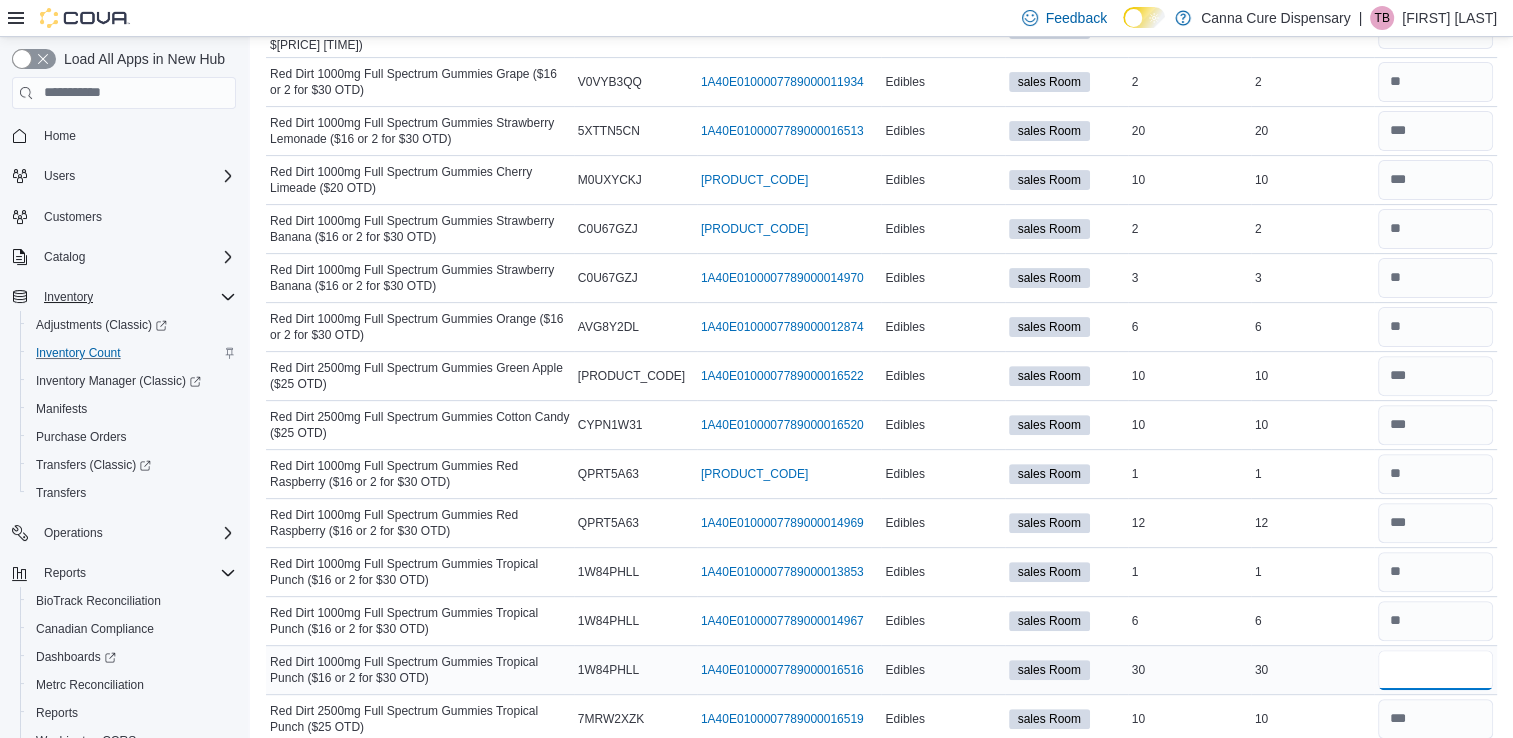 click at bounding box center (1435, 670) 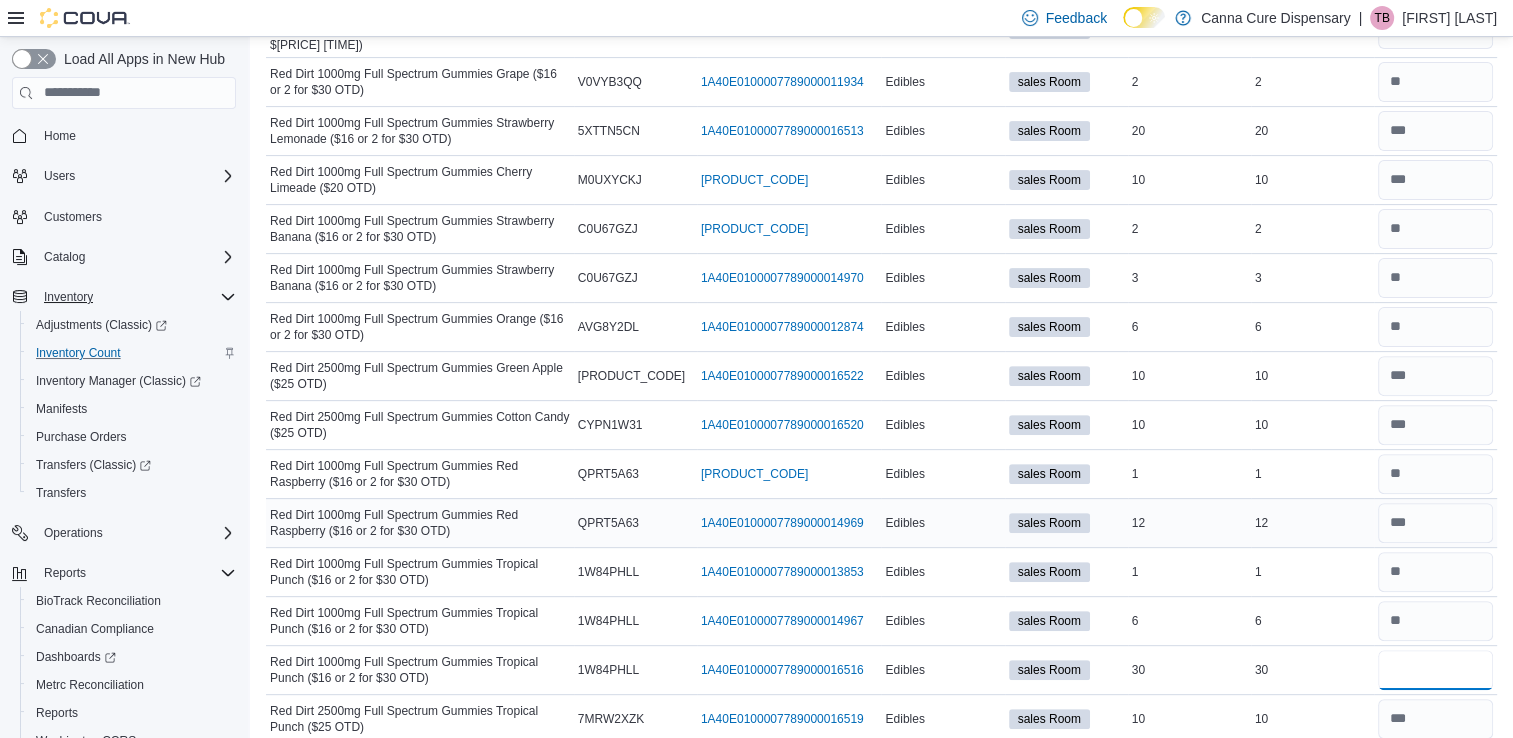 scroll, scrollTop: 0, scrollLeft: 0, axis: both 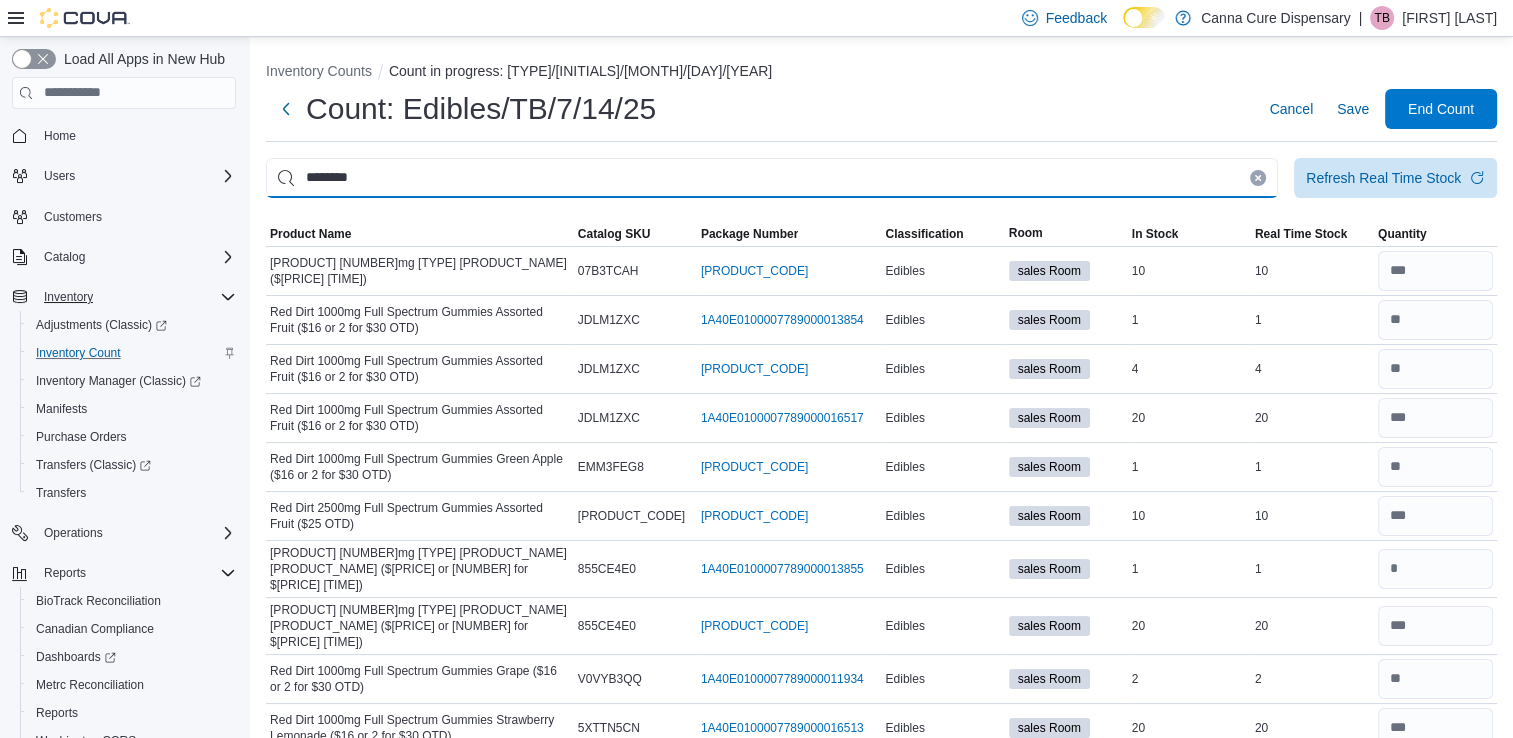 click on "********" at bounding box center (772, 178) 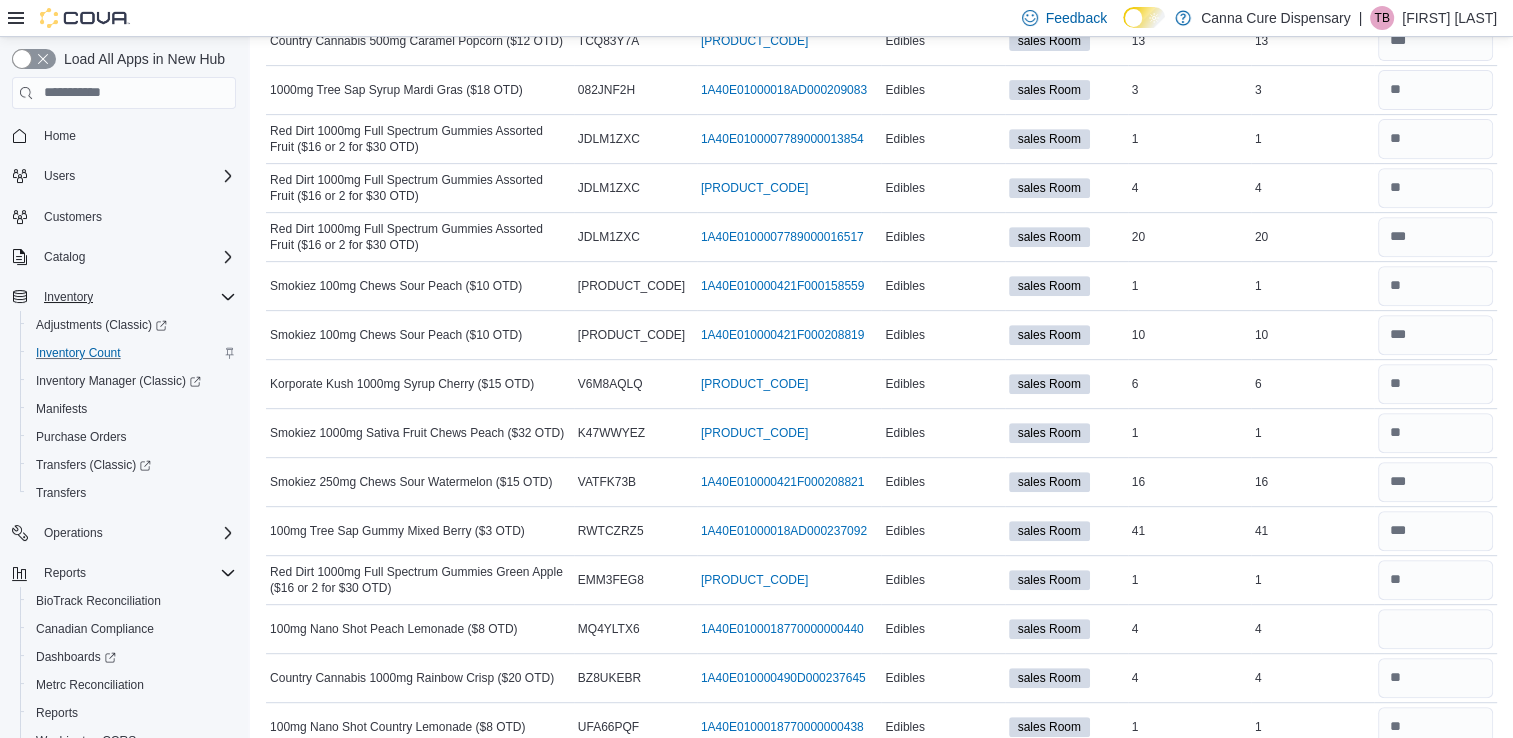scroll, scrollTop: 830, scrollLeft: 0, axis: vertical 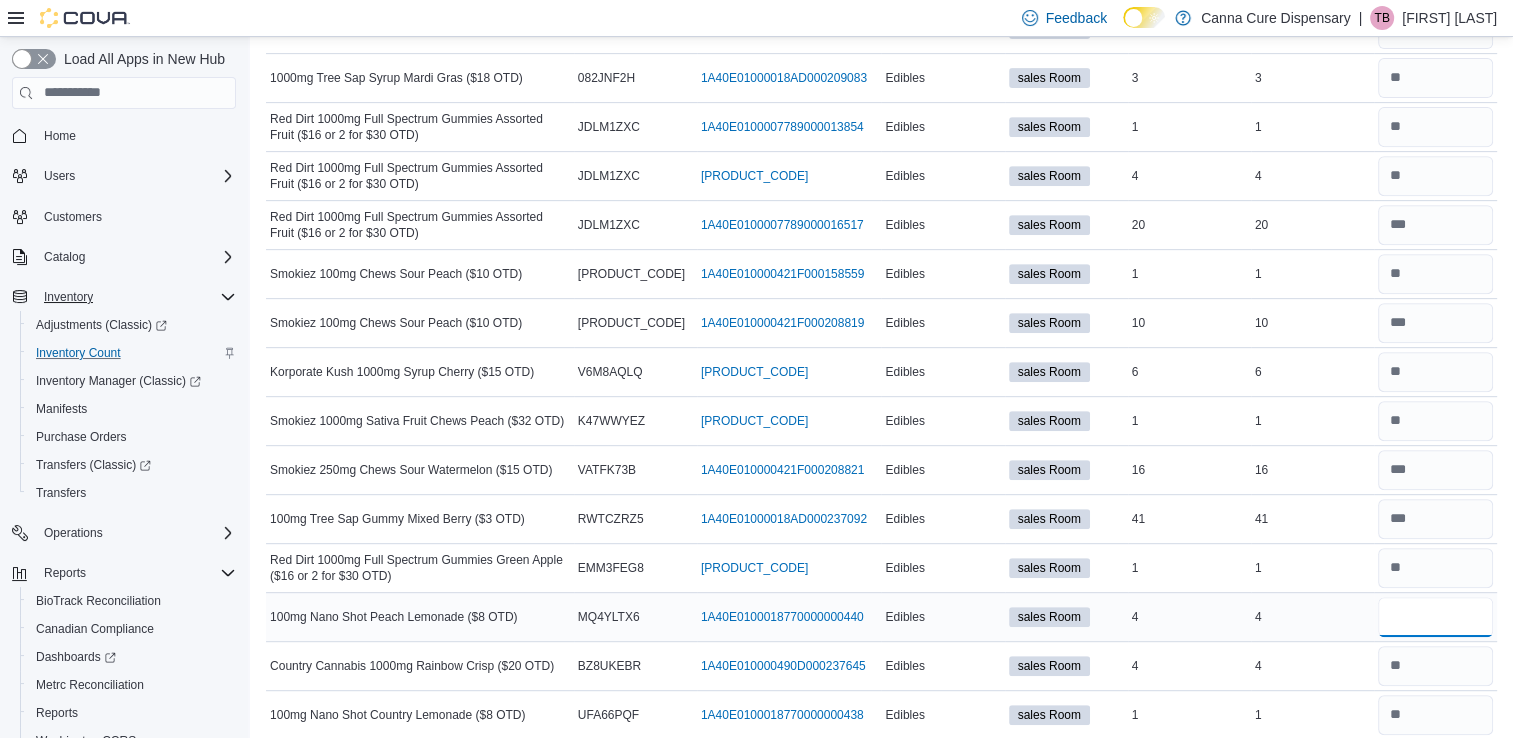 click at bounding box center (1435, 617) 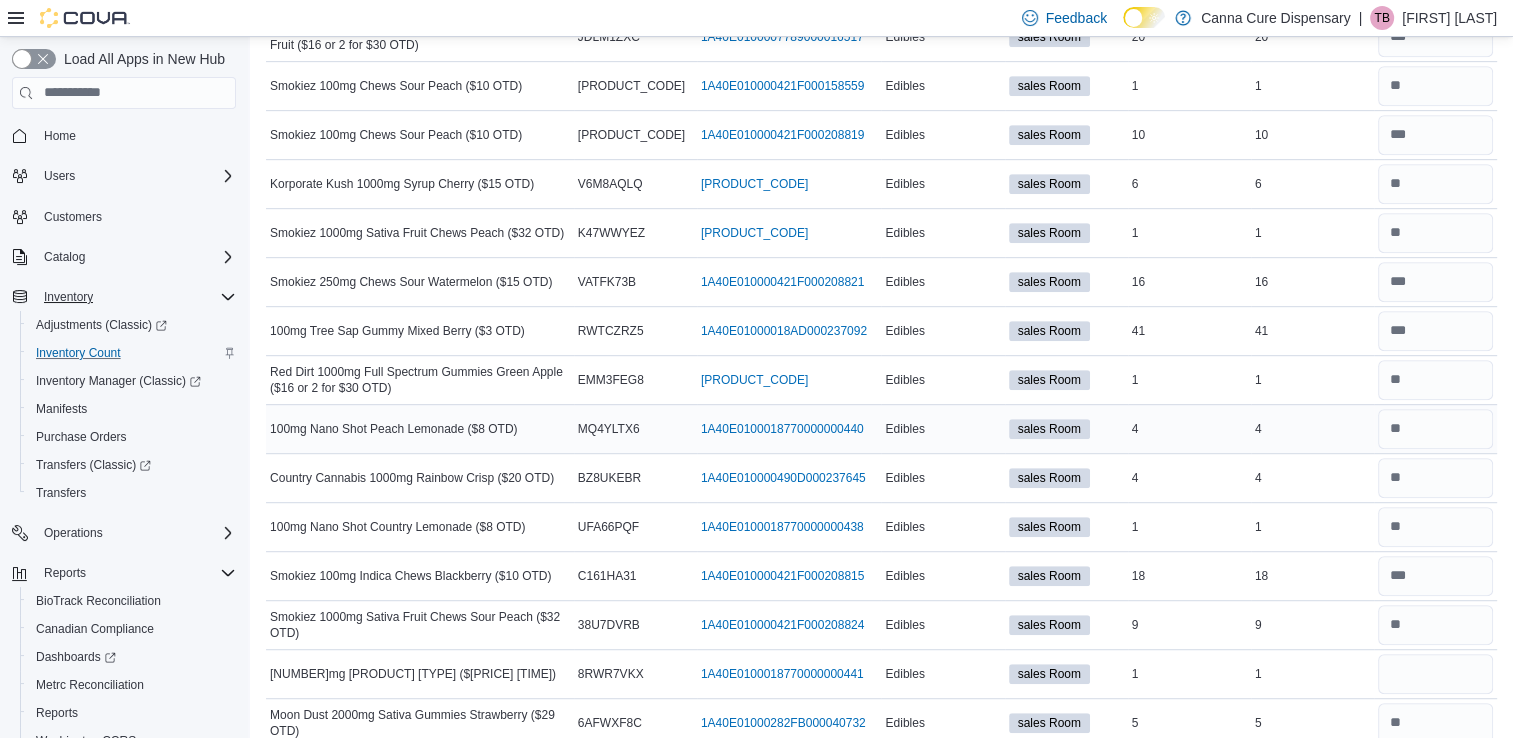 scroll, scrollTop: 1086, scrollLeft: 0, axis: vertical 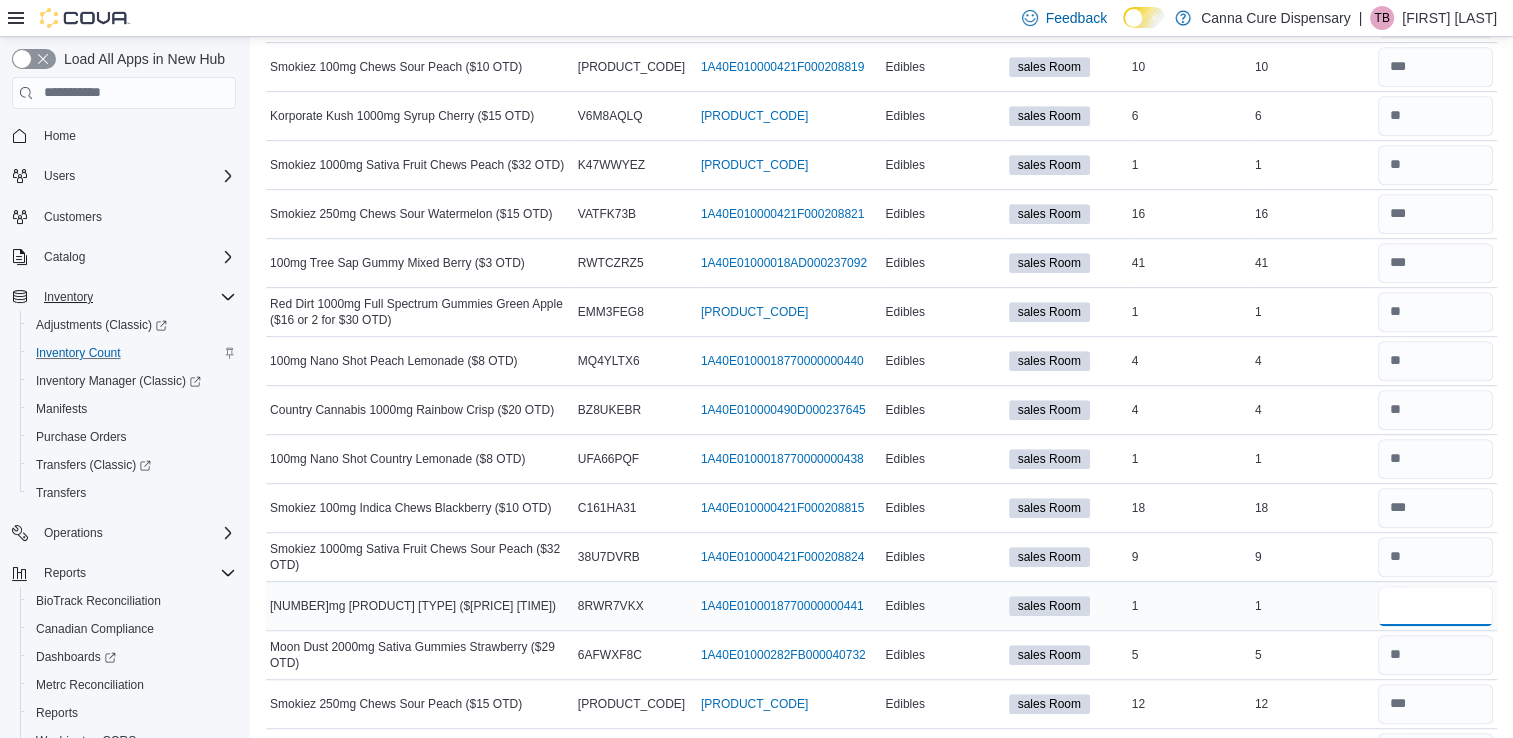 click at bounding box center [1435, 606] 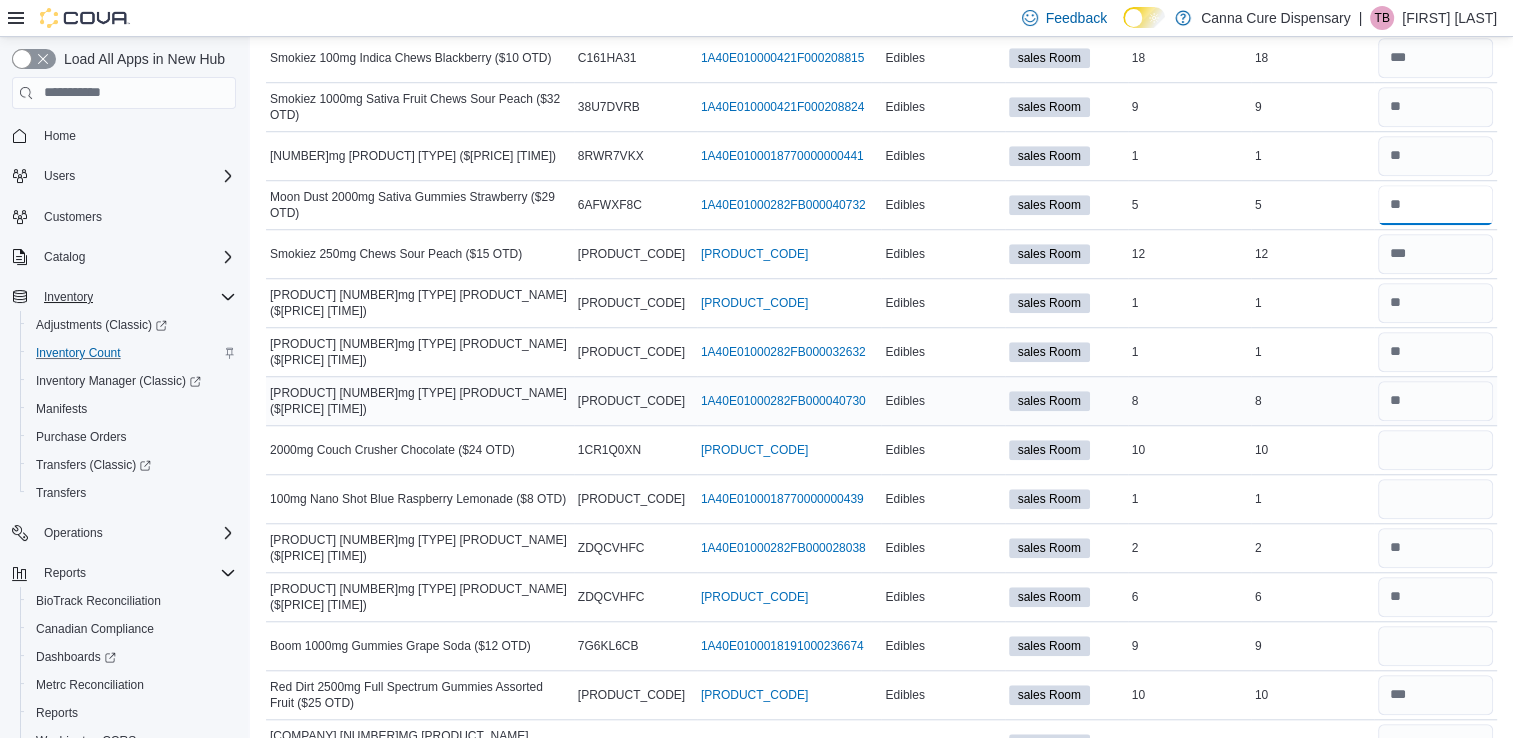scroll, scrollTop: 1543, scrollLeft: 0, axis: vertical 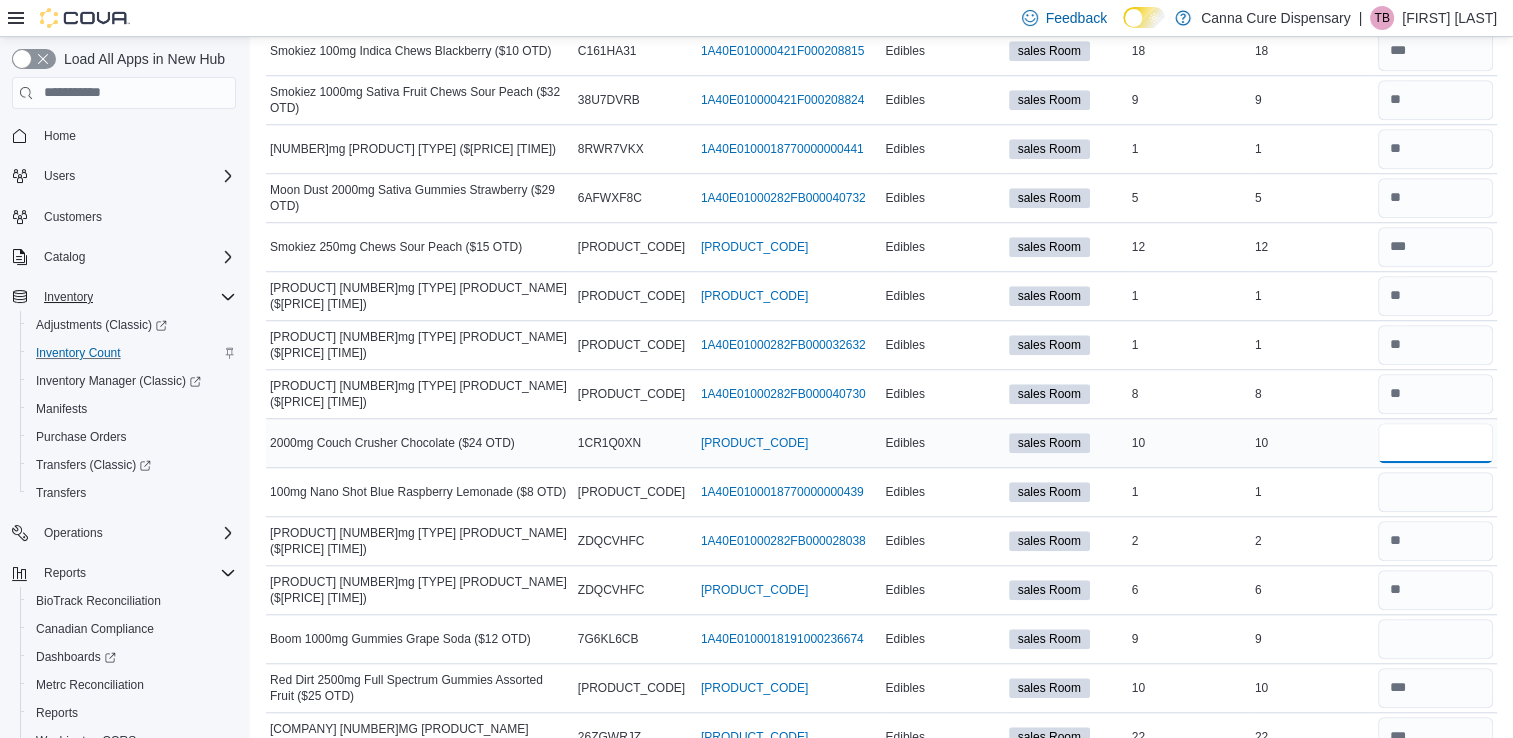 click at bounding box center (1435, 443) 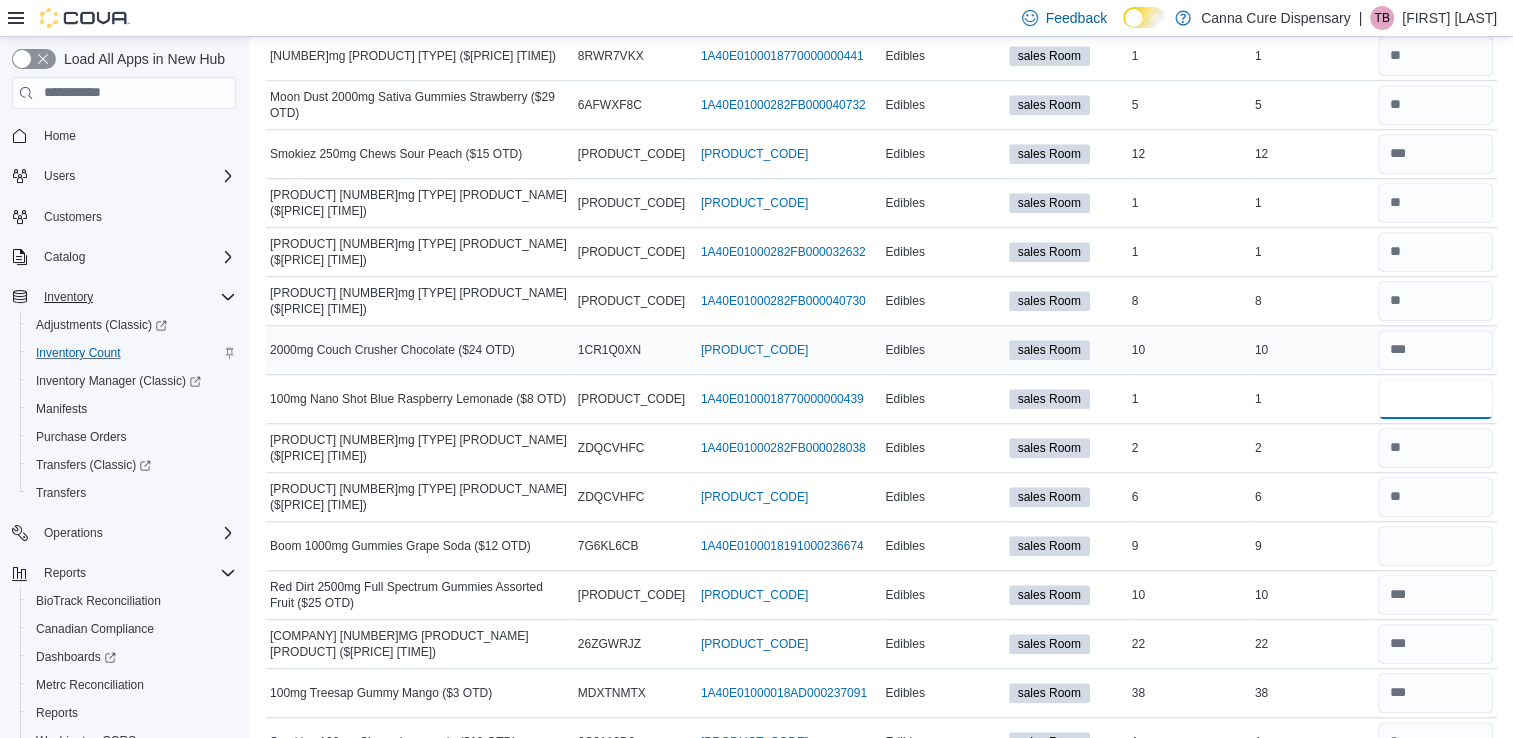 scroll, scrollTop: 1638, scrollLeft: 0, axis: vertical 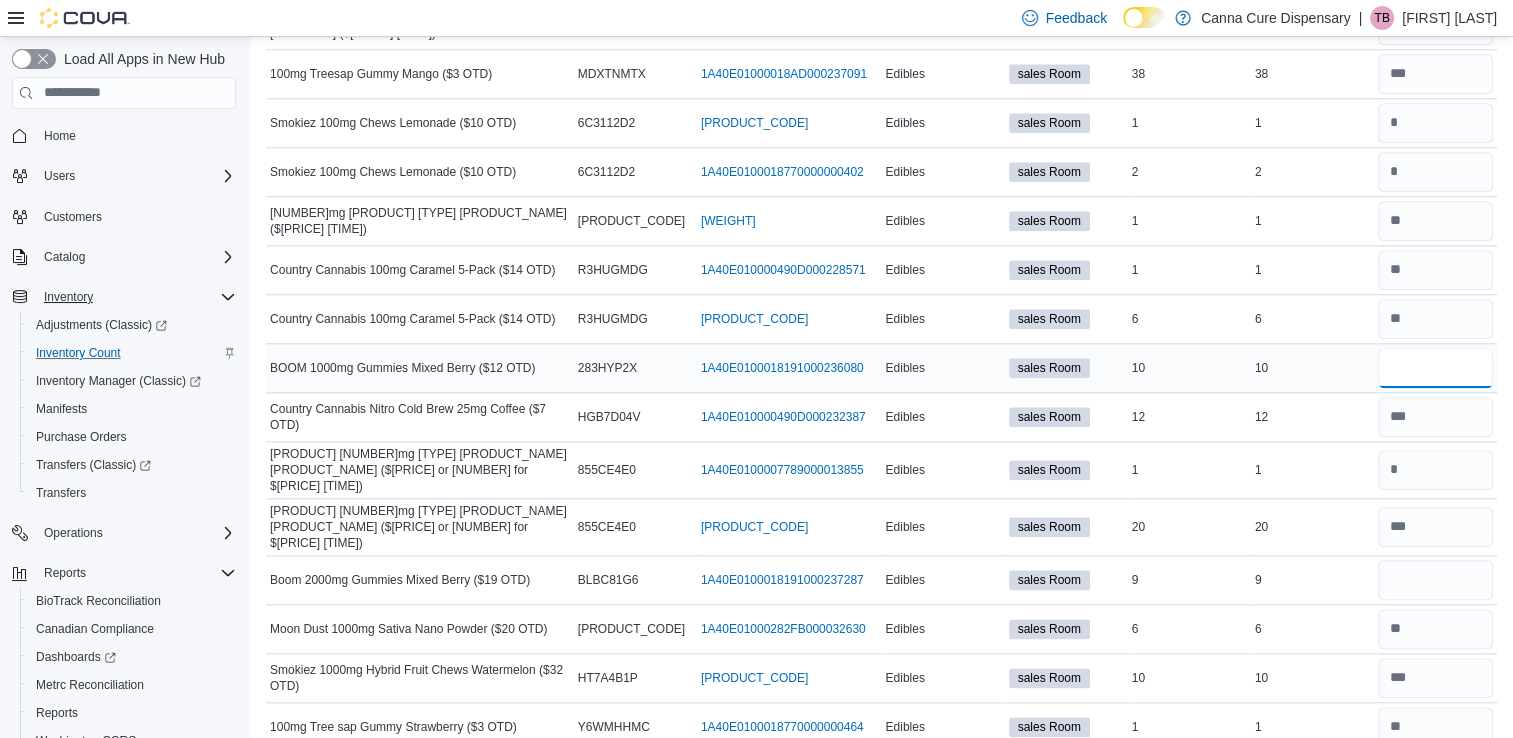 click at bounding box center (1435, 368) 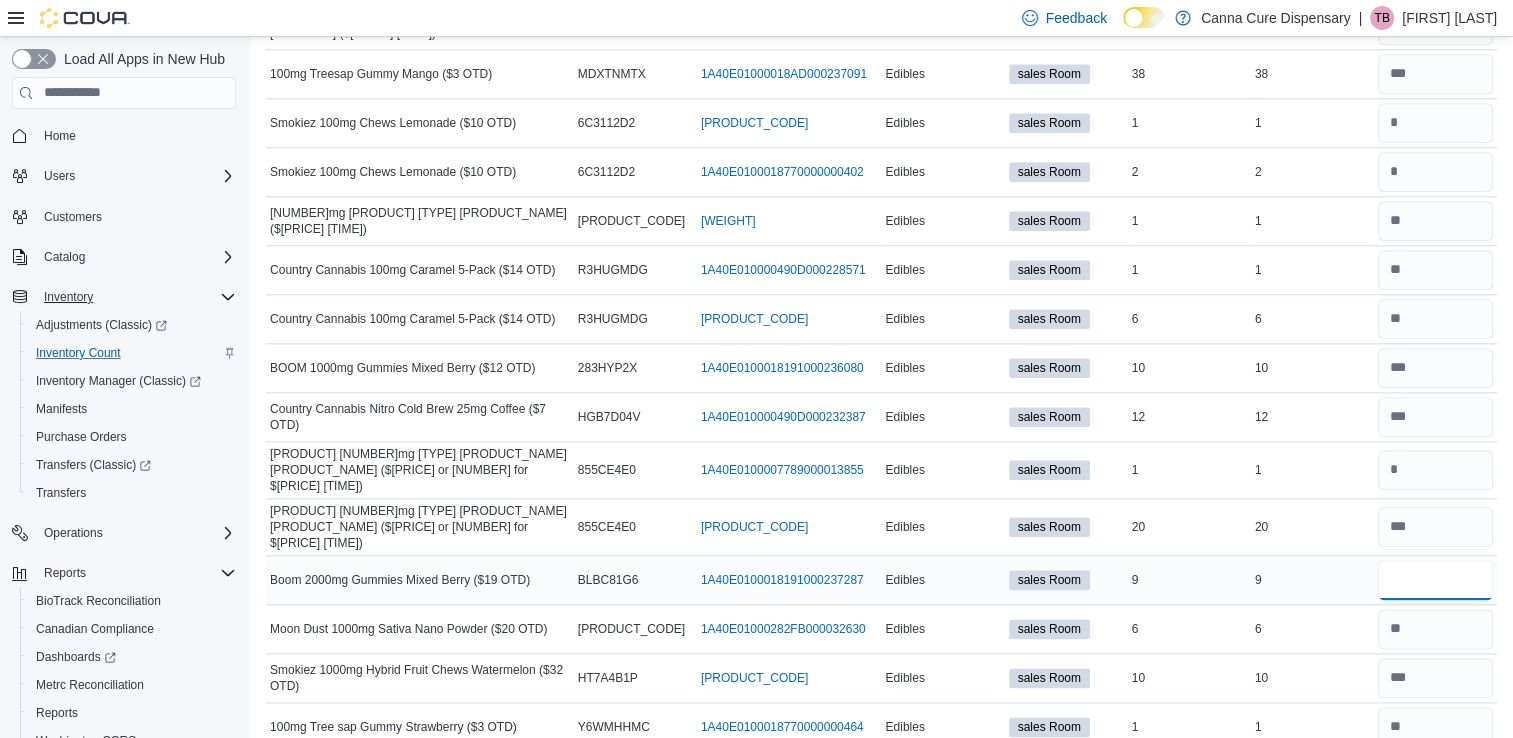 click at bounding box center [1435, 580] 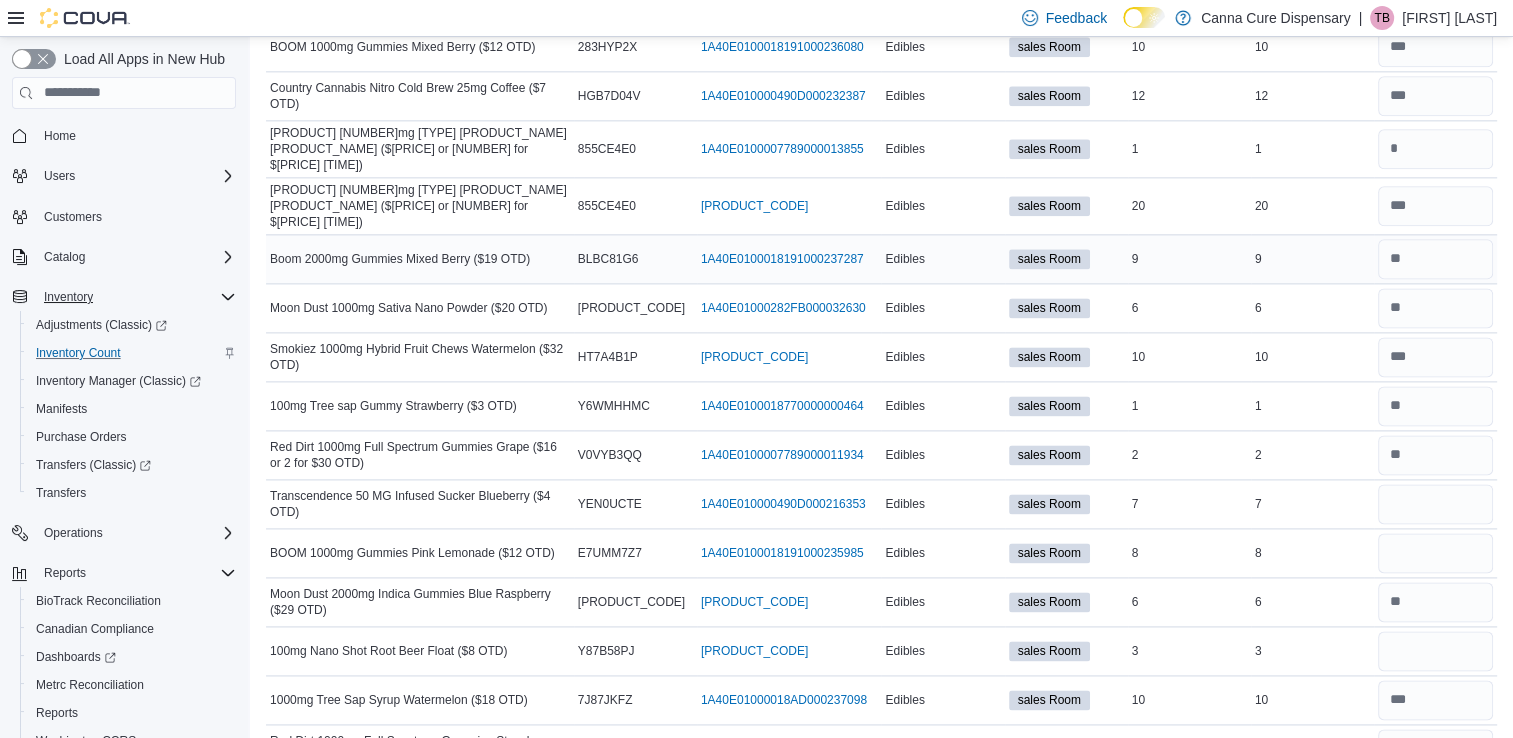 scroll, scrollTop: 2586, scrollLeft: 0, axis: vertical 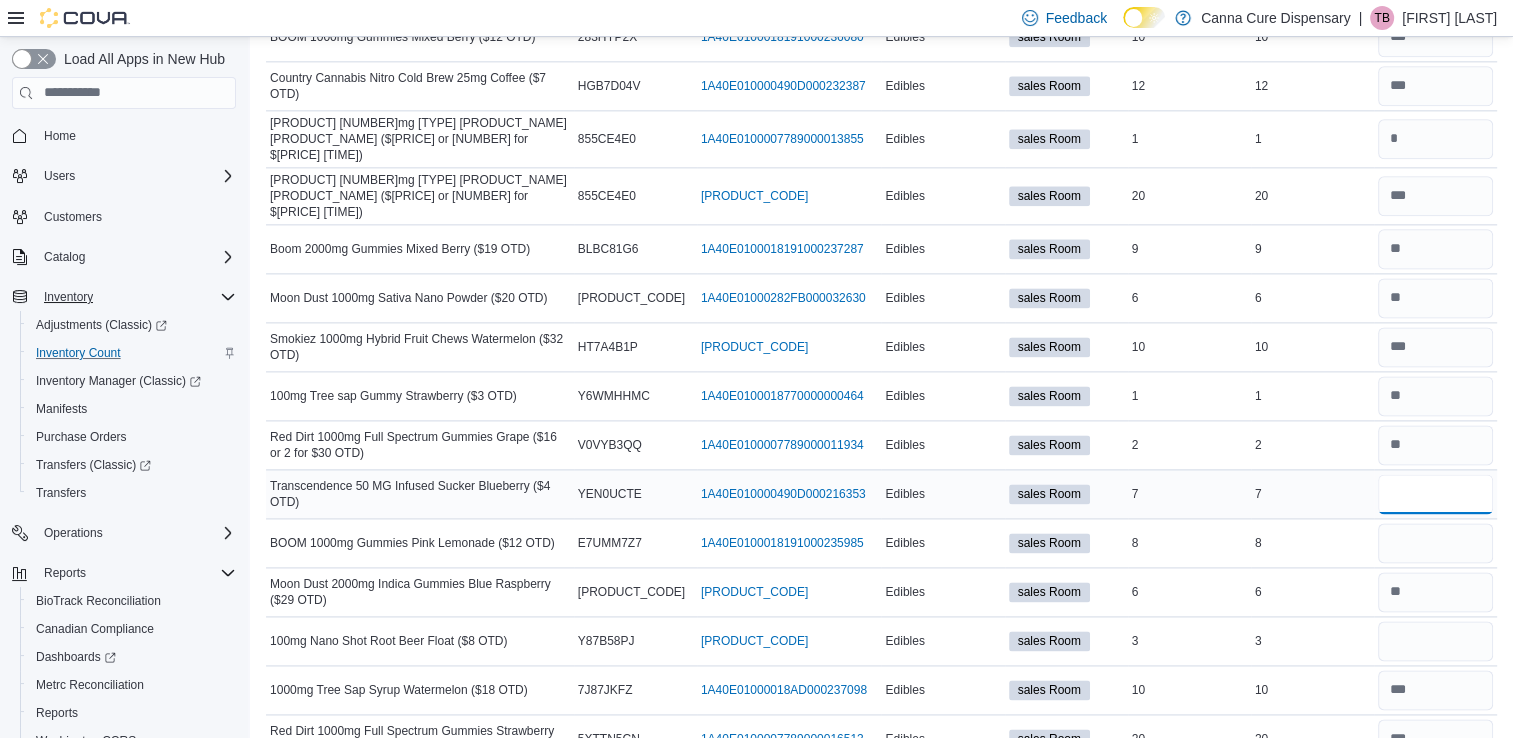 click at bounding box center [1435, 494] 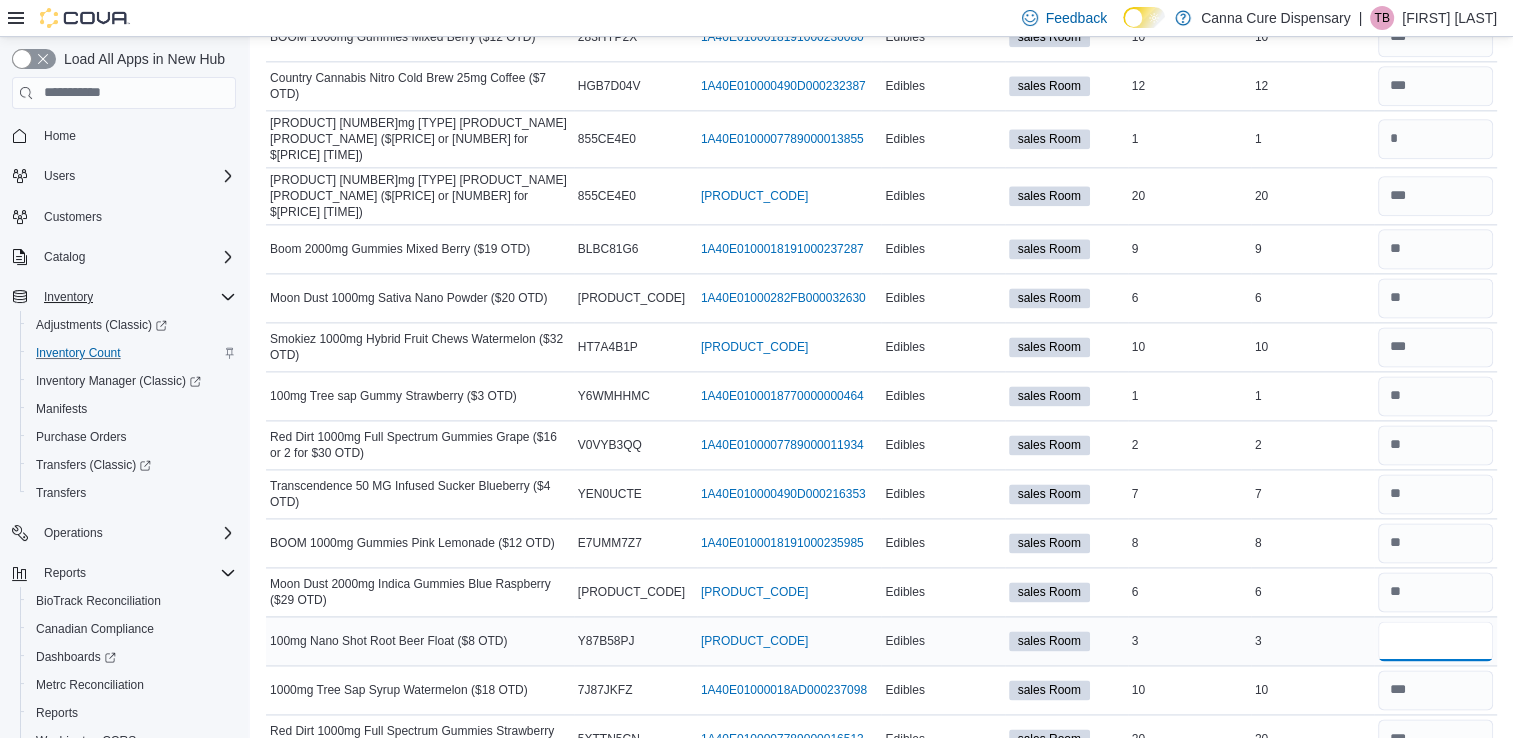 click at bounding box center [1435, 641] 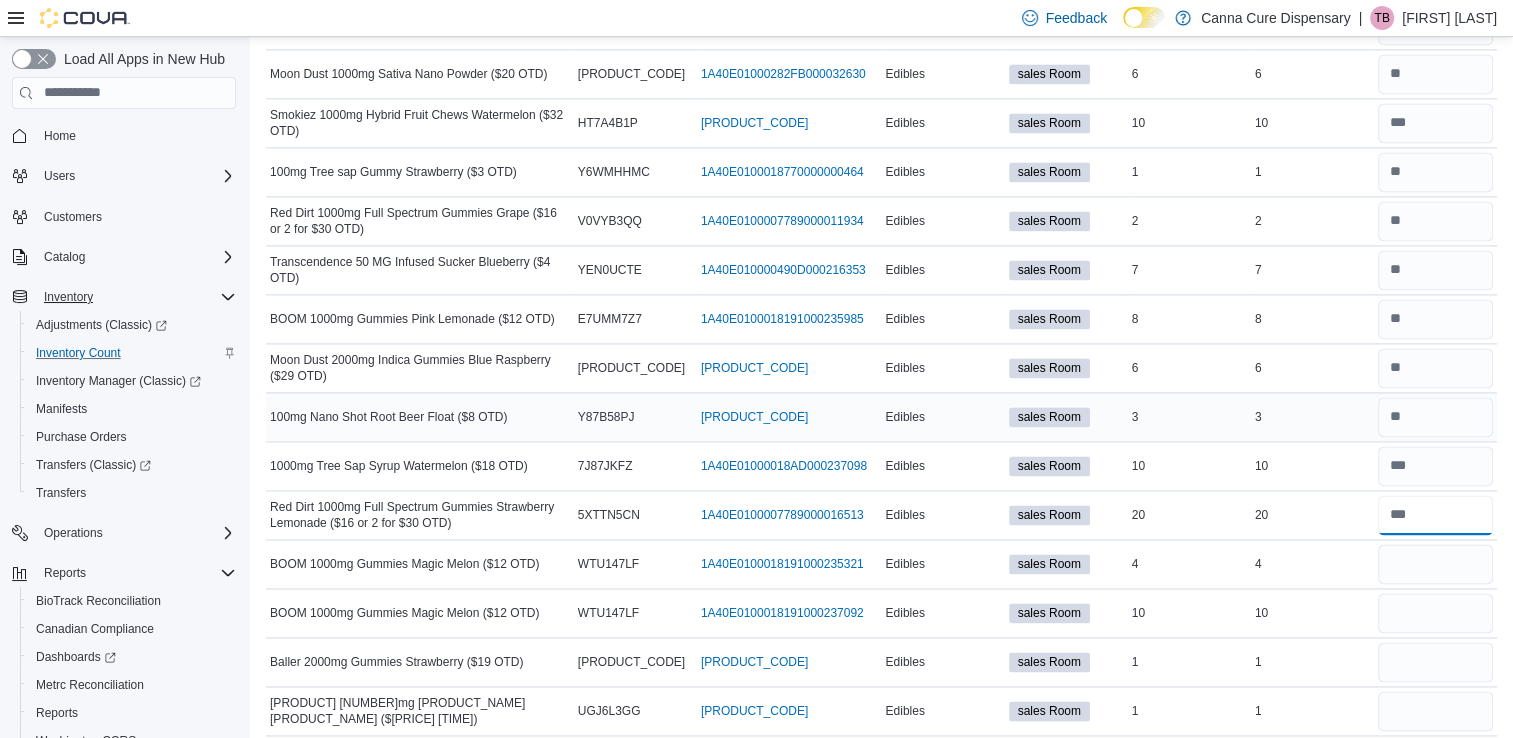 scroll, scrollTop: 2812, scrollLeft: 0, axis: vertical 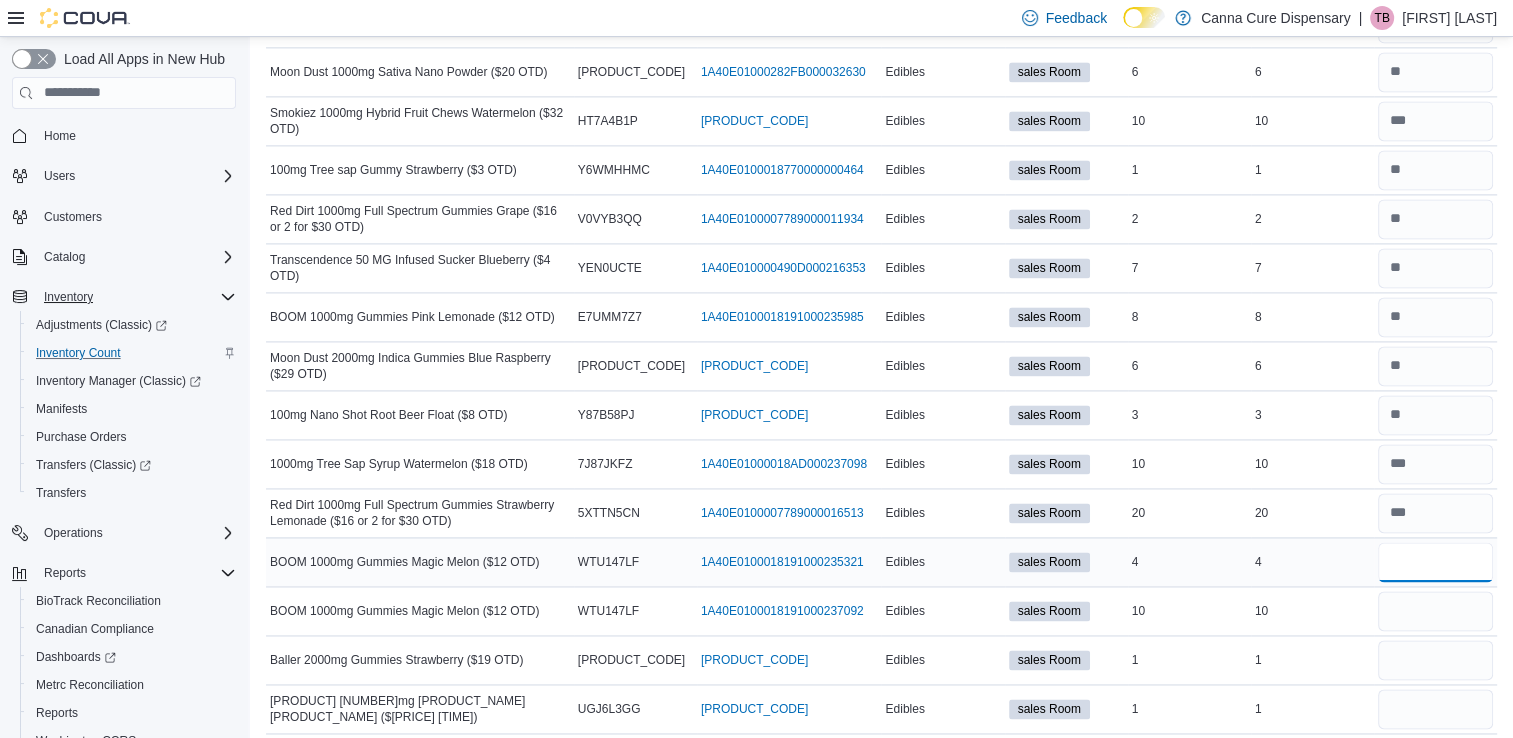 click at bounding box center (1435, 562) 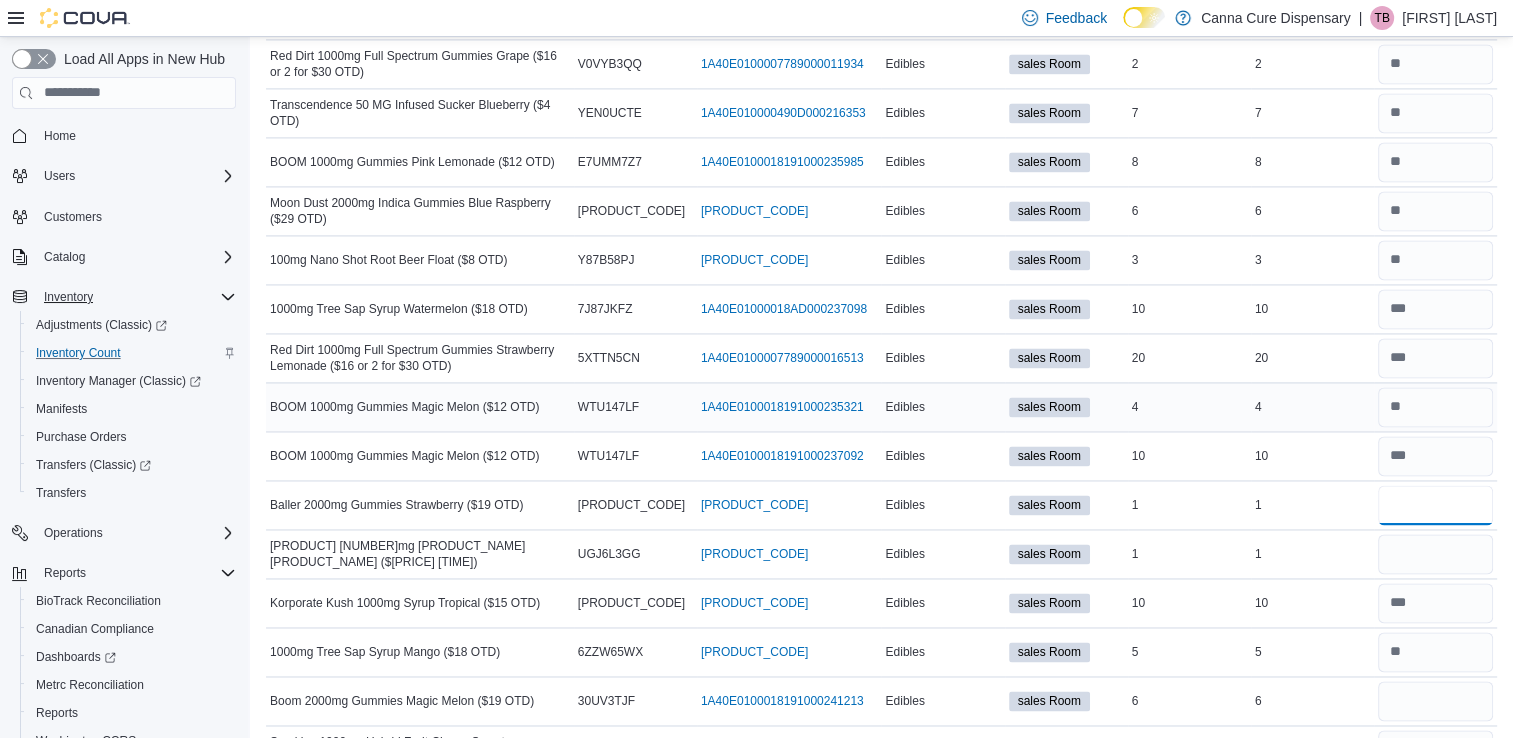 scroll, scrollTop: 2968, scrollLeft: 0, axis: vertical 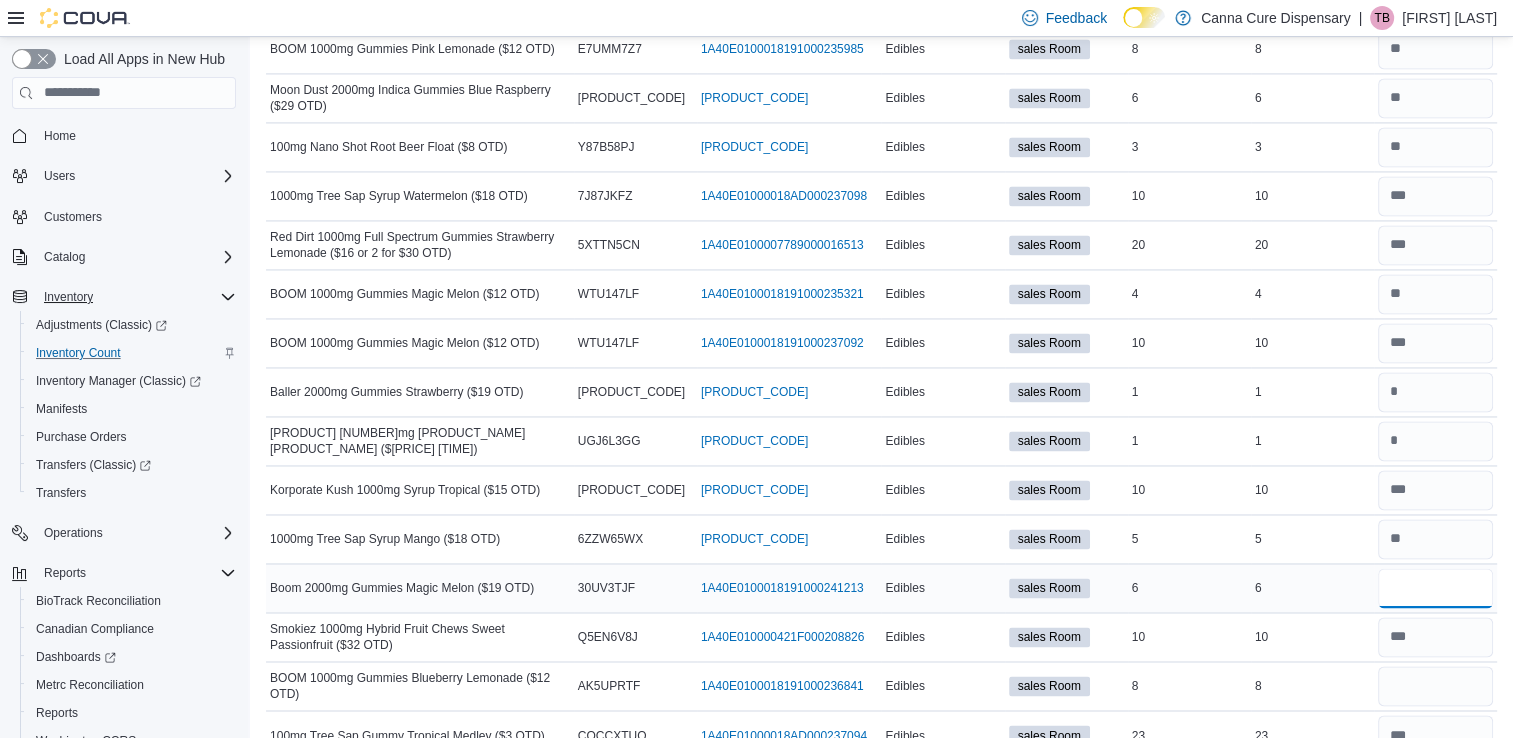 click at bounding box center [1435, 588] 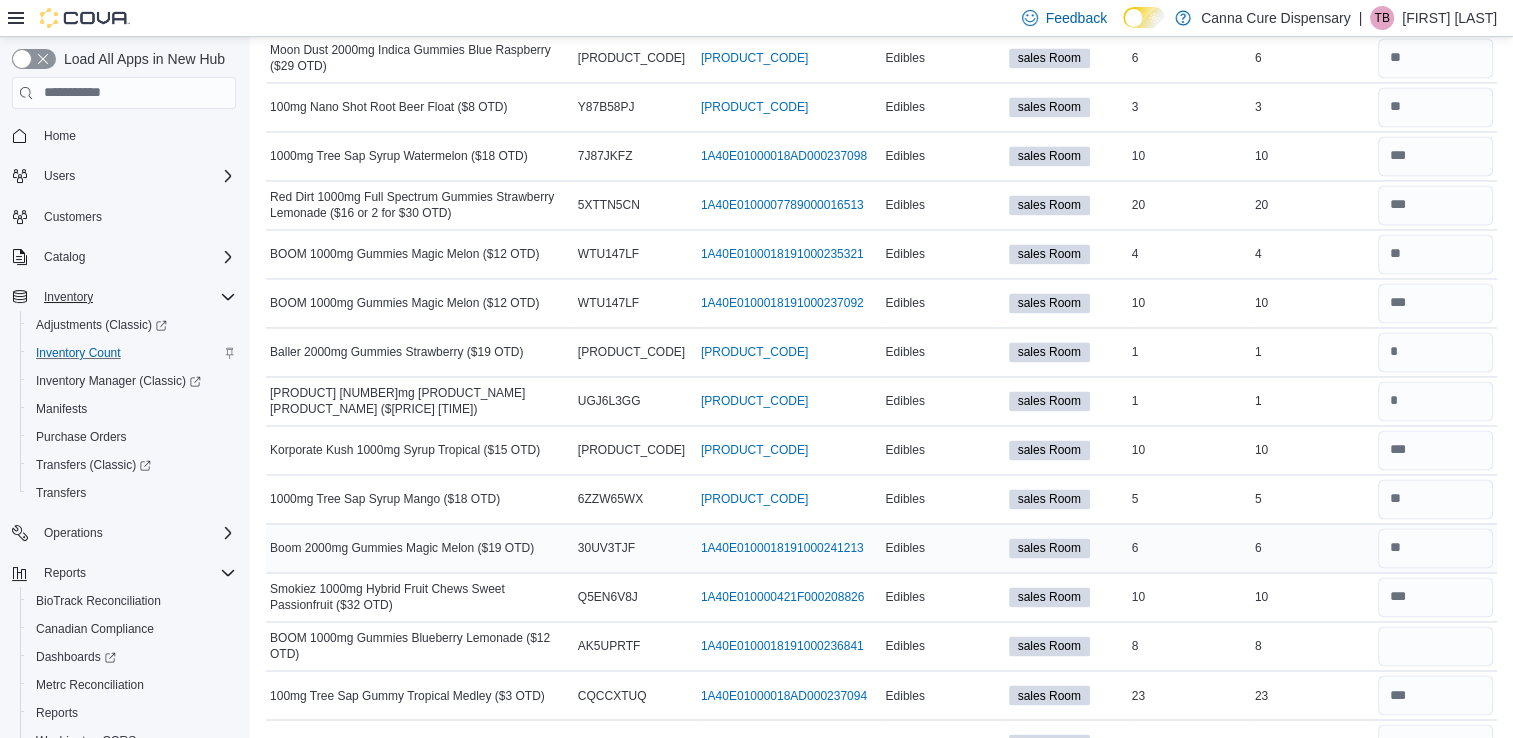 scroll, scrollTop: 3122, scrollLeft: 0, axis: vertical 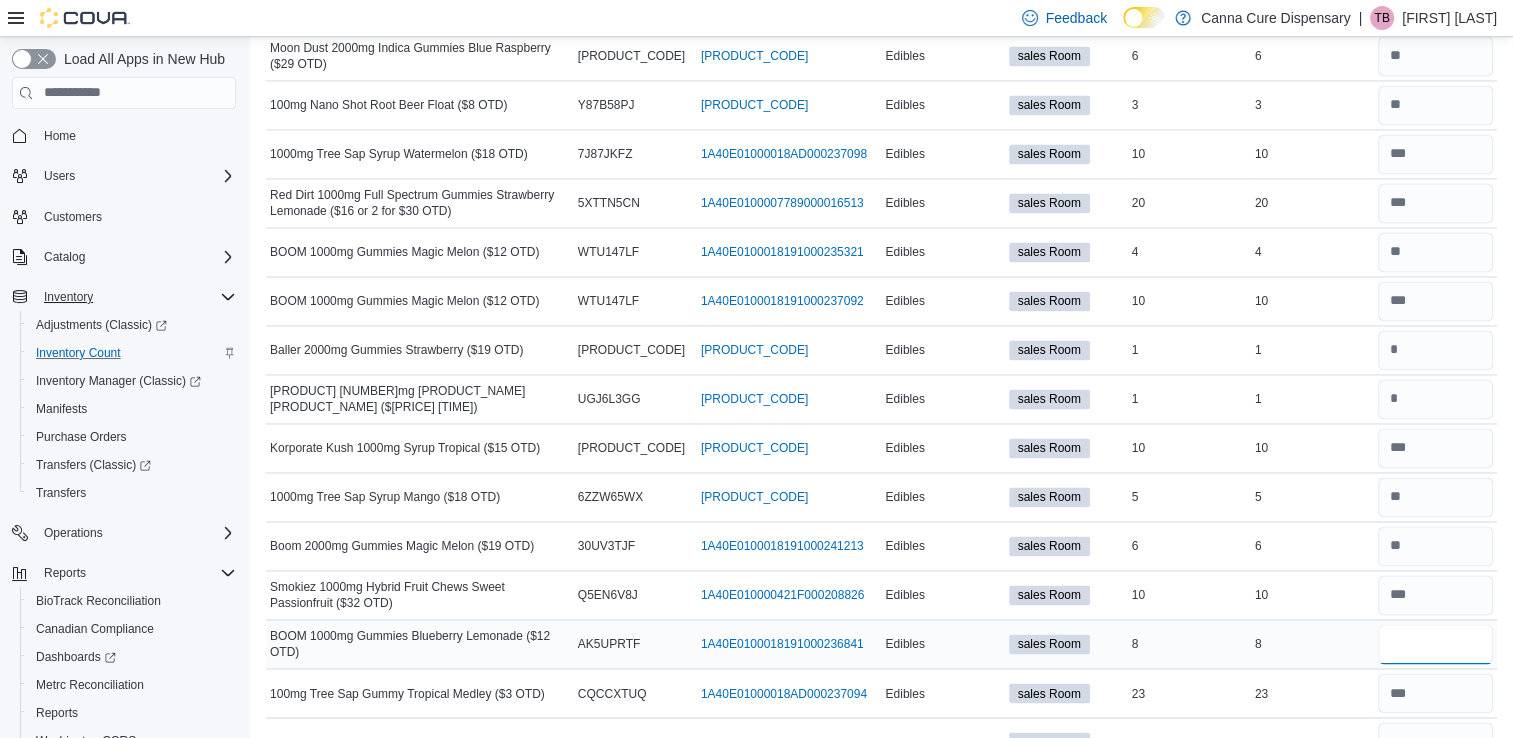 click at bounding box center (1435, 644) 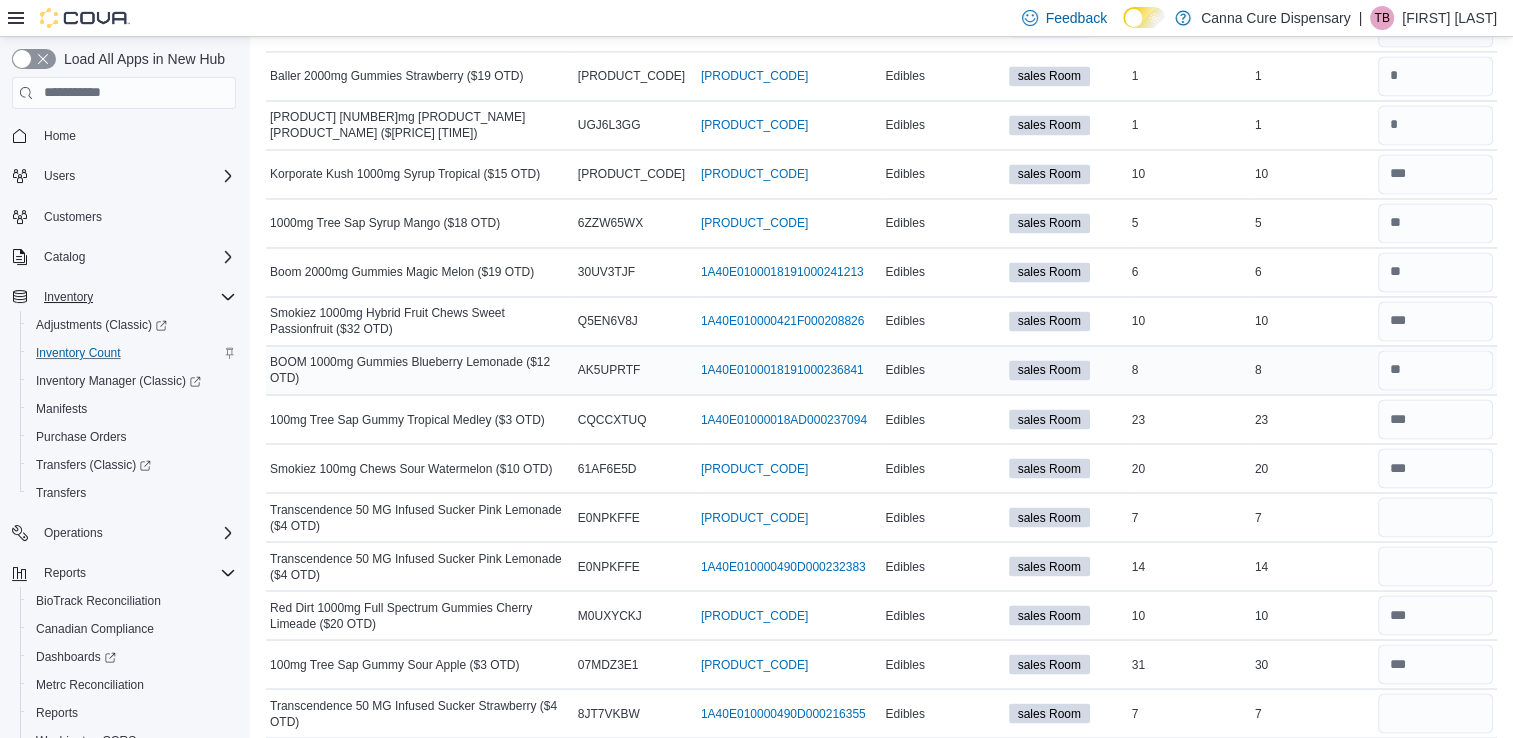 scroll, scrollTop: 3396, scrollLeft: 0, axis: vertical 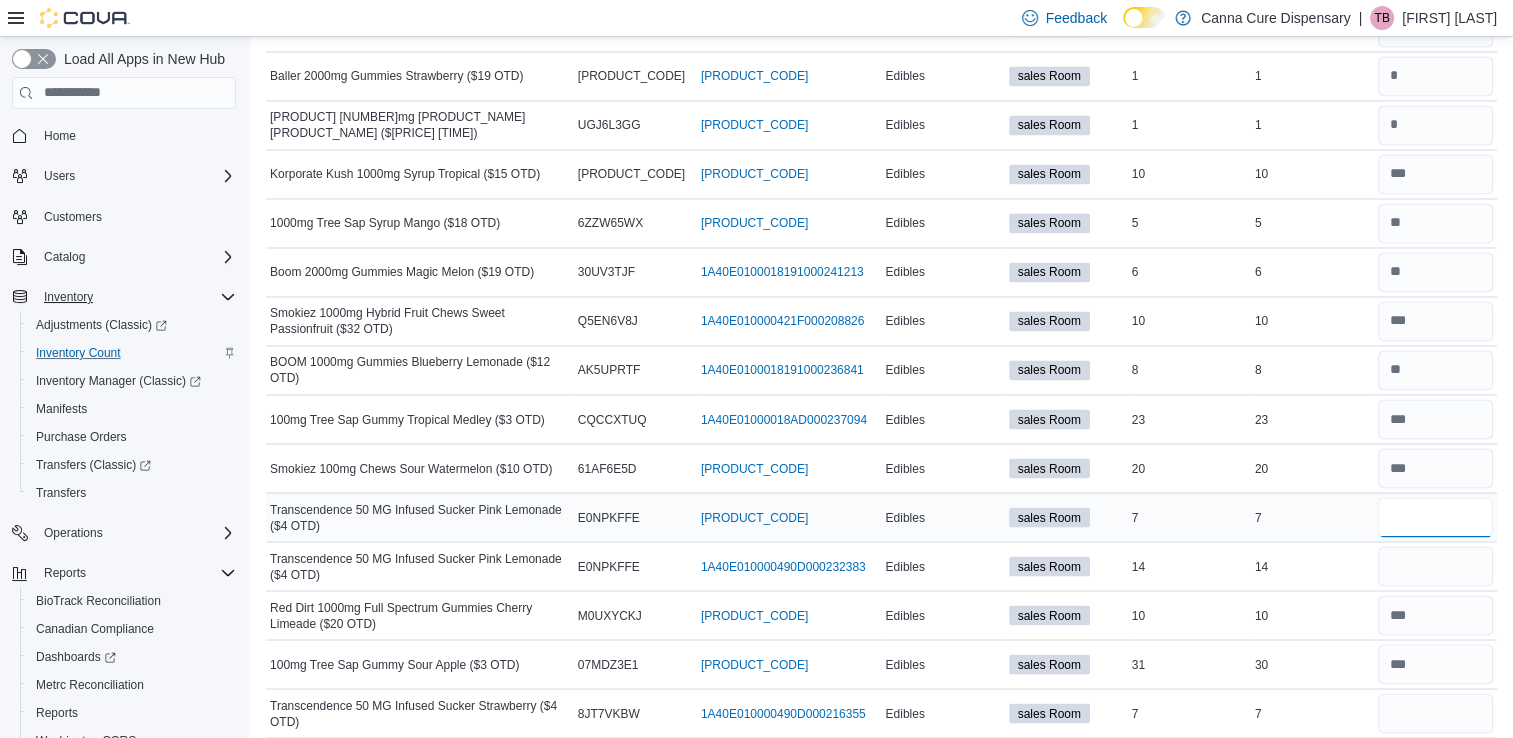 click at bounding box center [1435, 517] 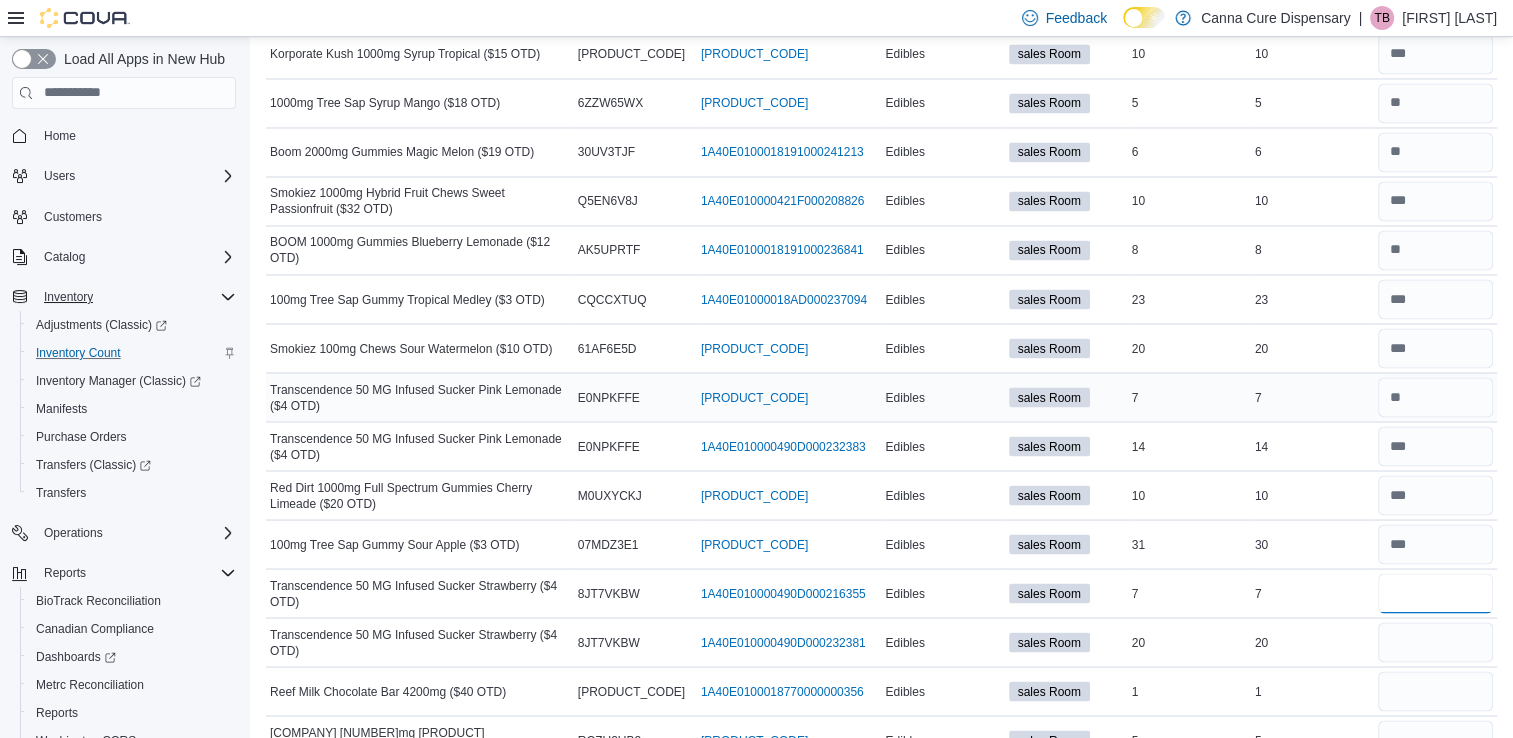 scroll, scrollTop: 3520, scrollLeft: 0, axis: vertical 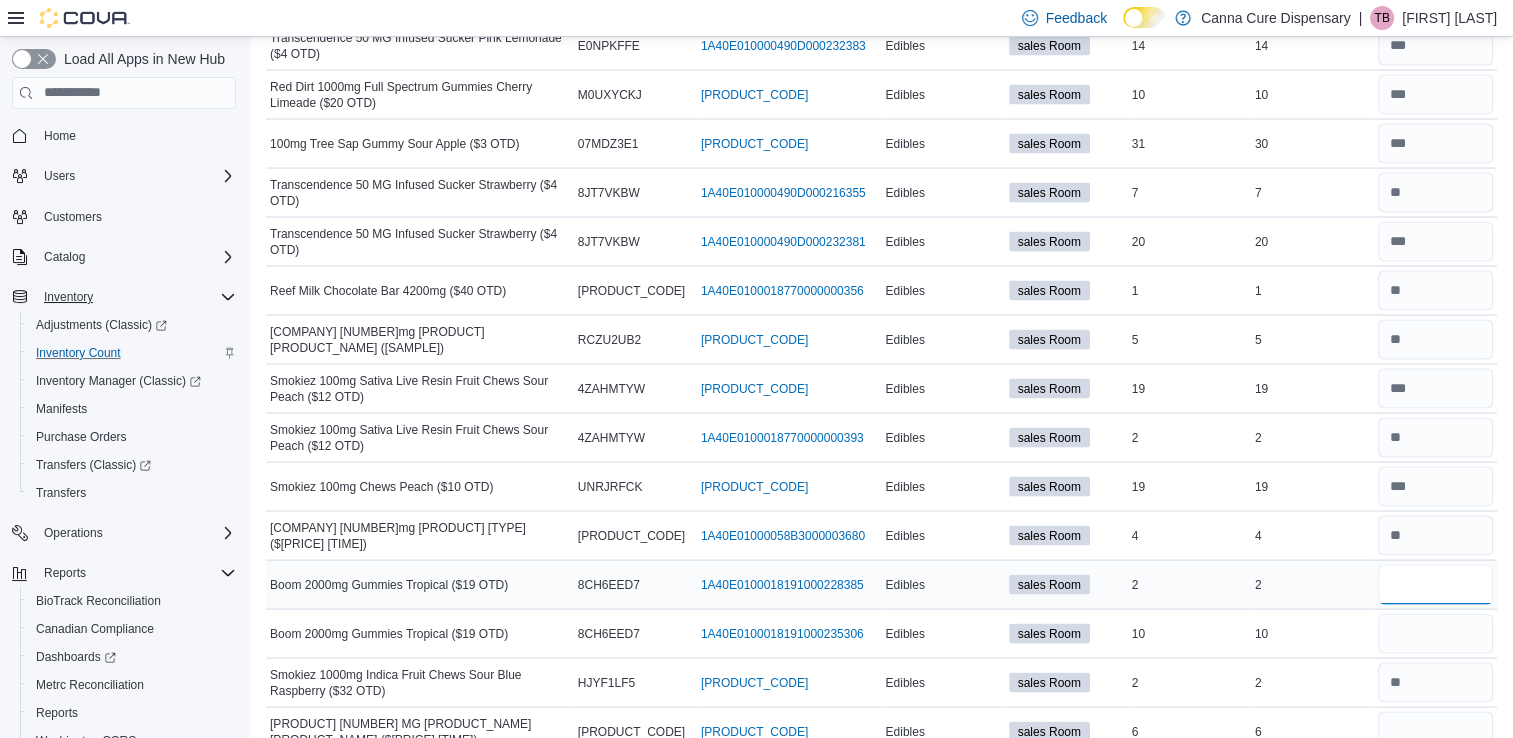 click at bounding box center (1435, 585) 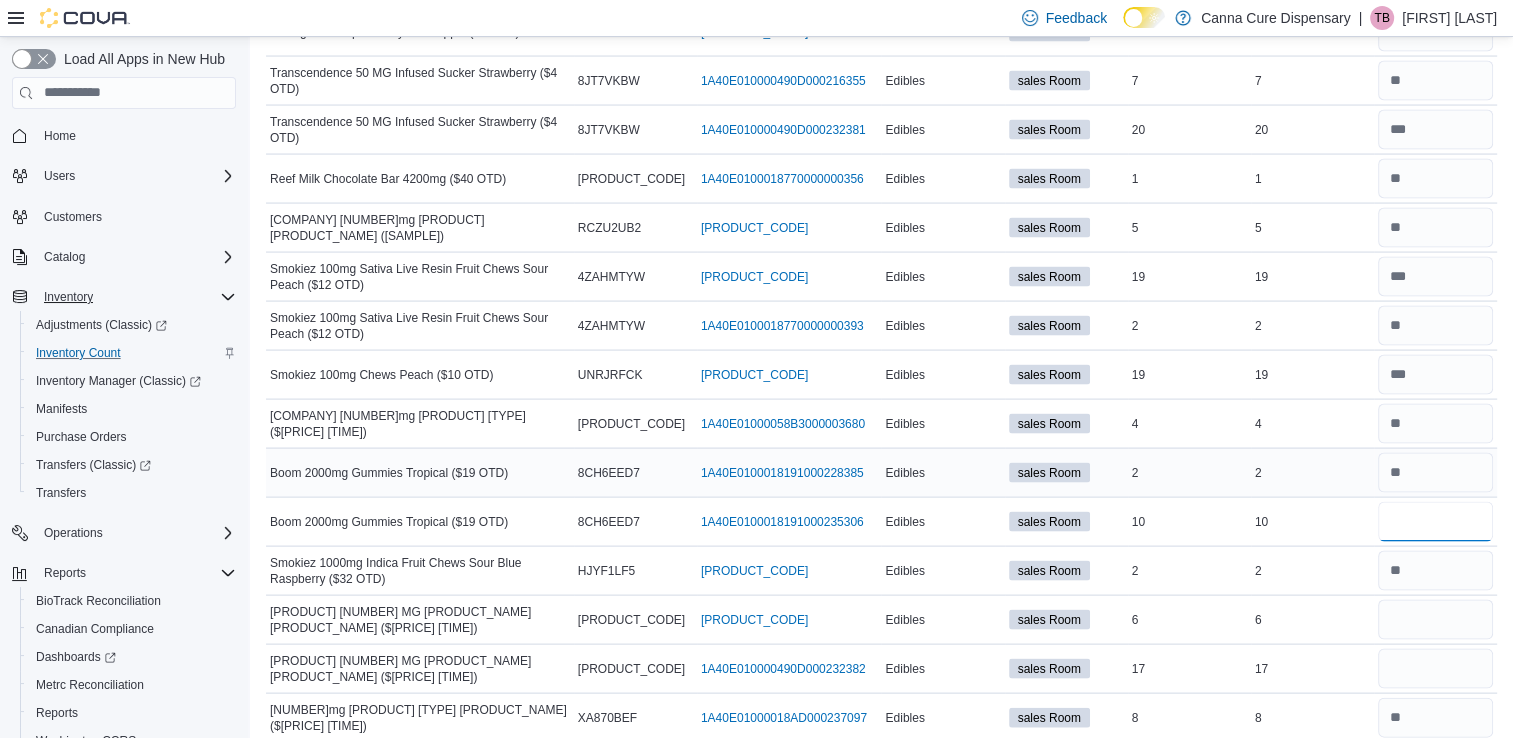 scroll, scrollTop: 4030, scrollLeft: 0, axis: vertical 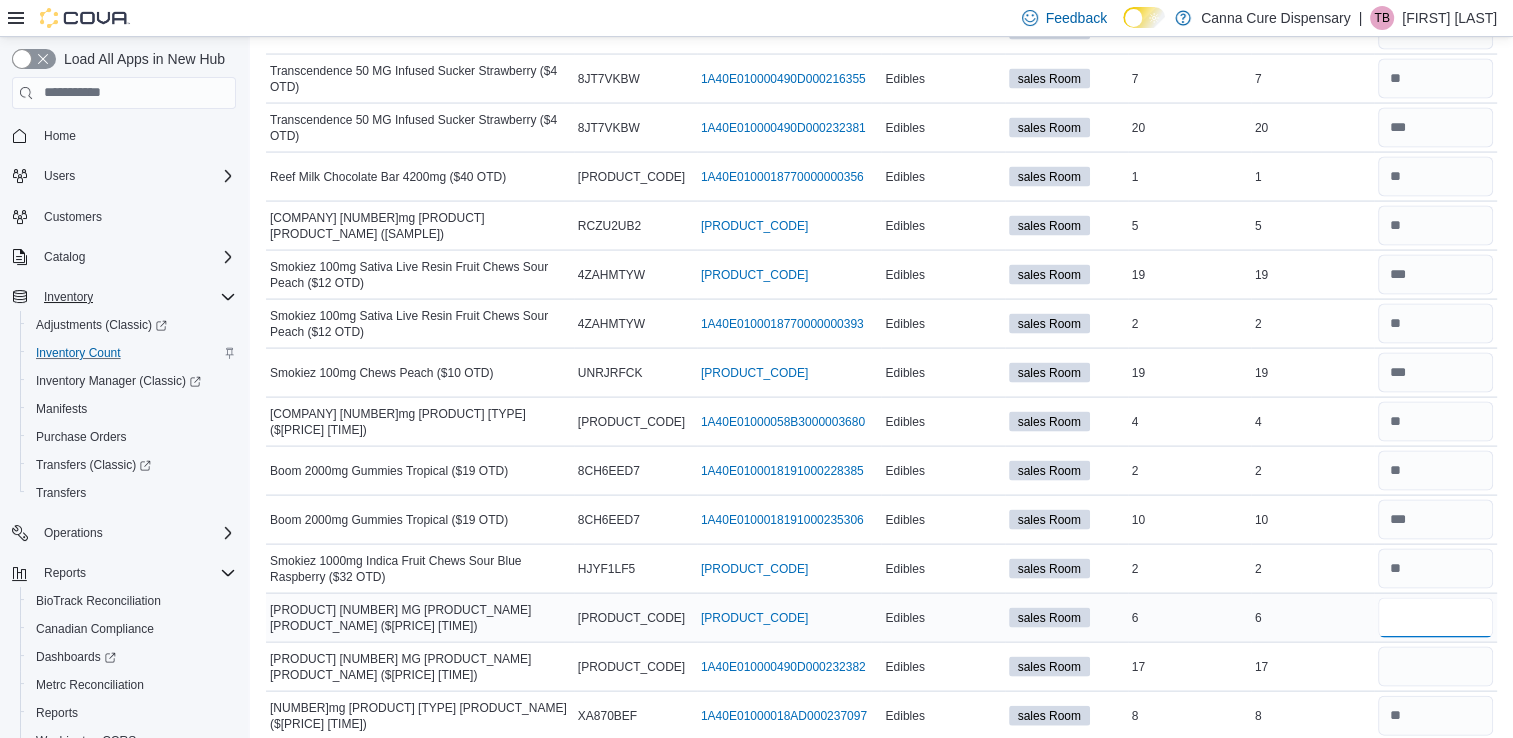 click at bounding box center (1435, 618) 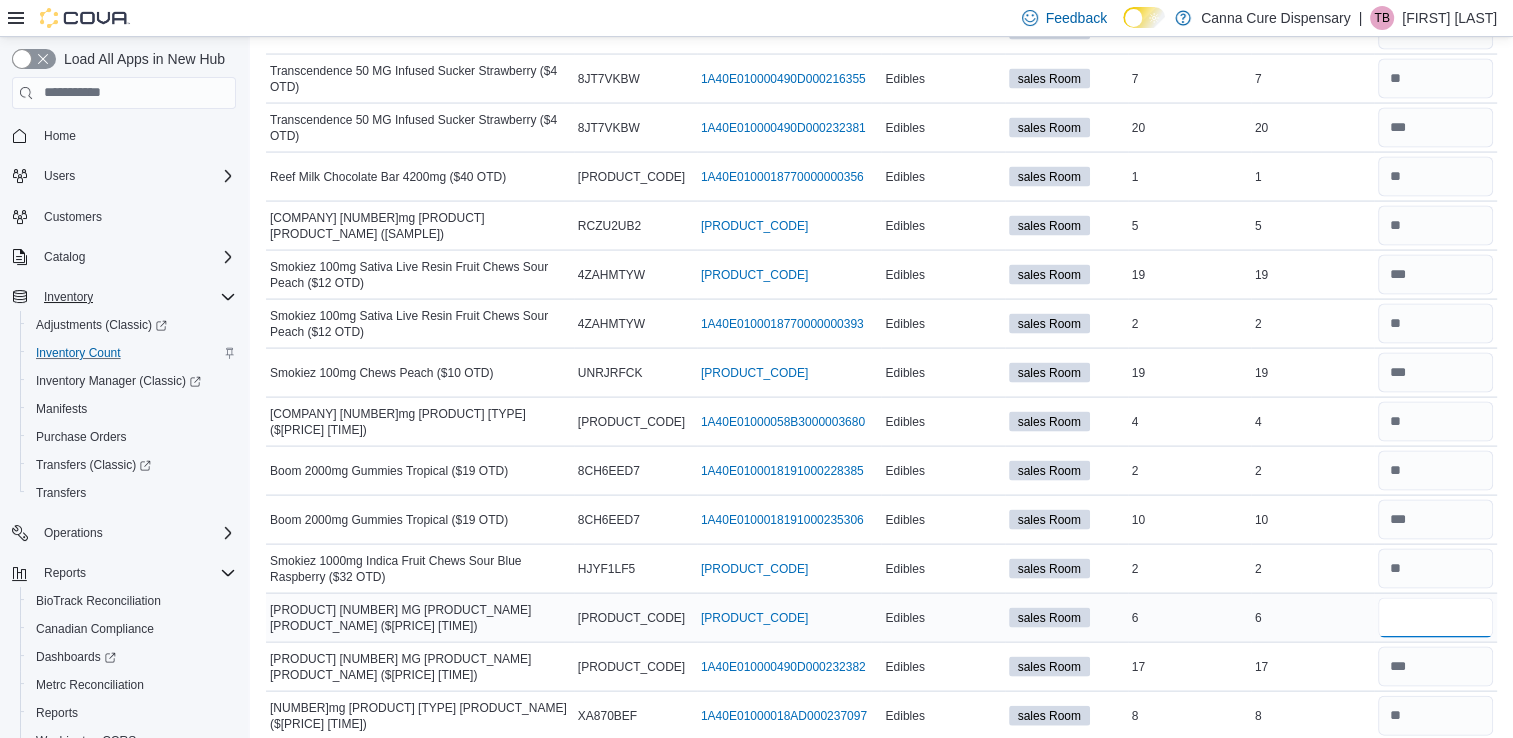 click at bounding box center [1435, 618] 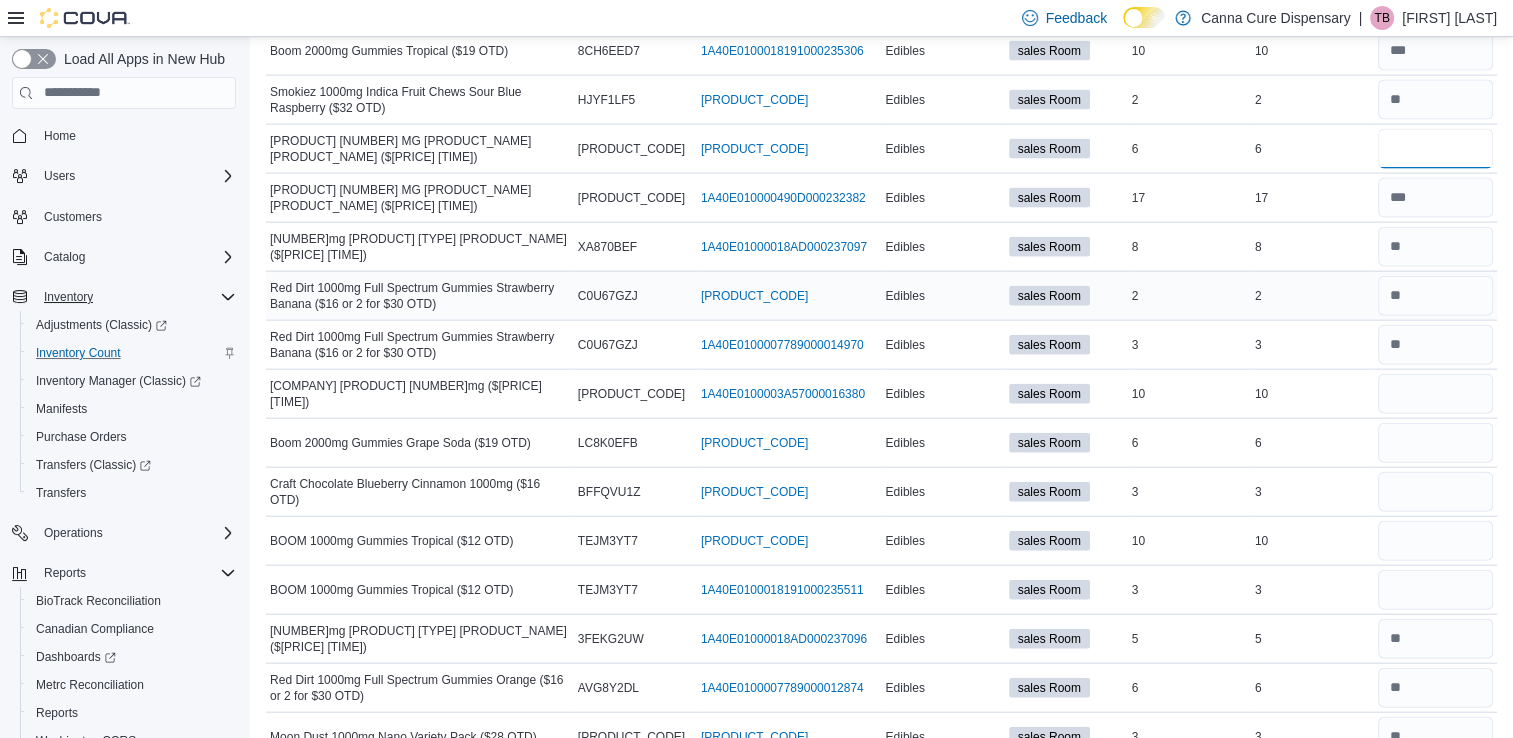 scroll, scrollTop: 4558, scrollLeft: 0, axis: vertical 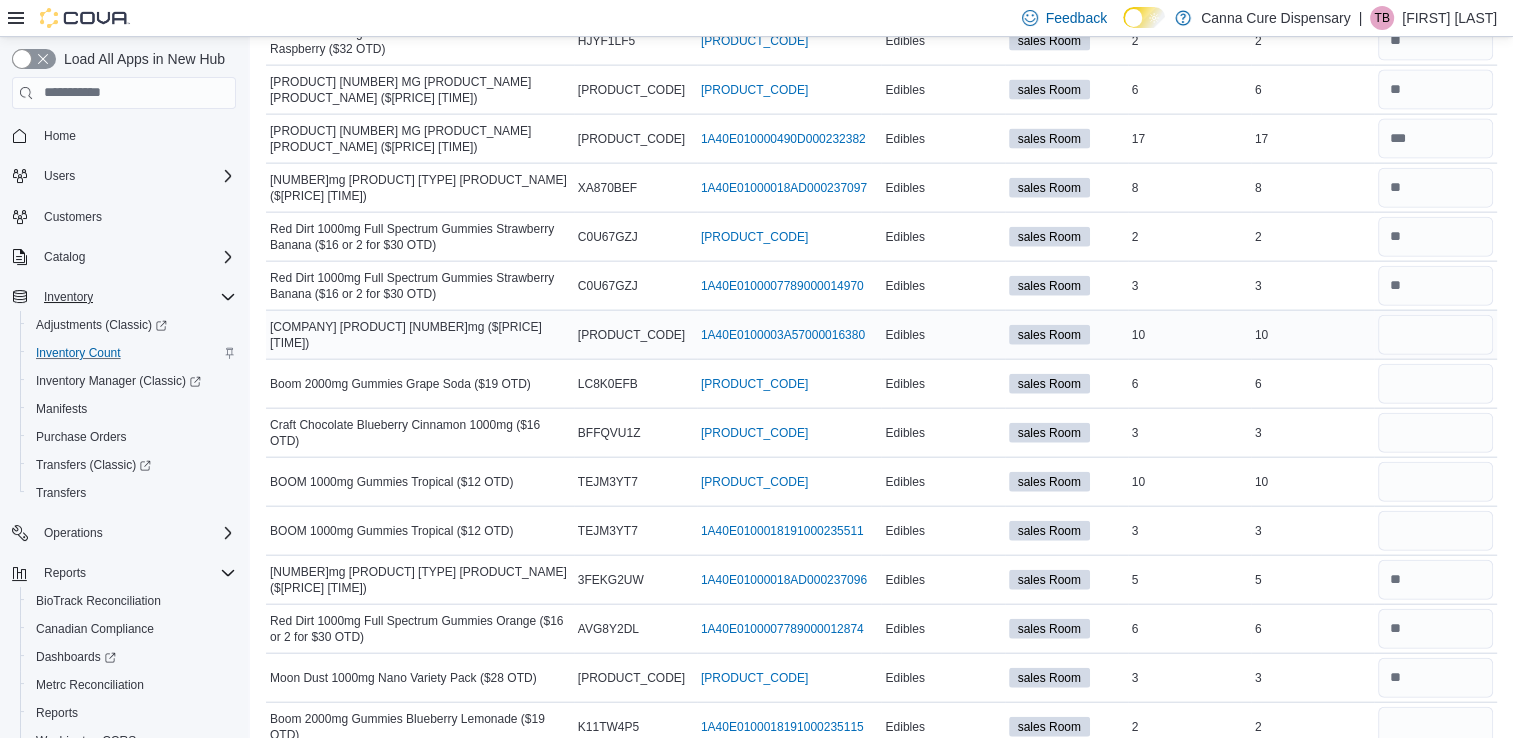 click at bounding box center [1435, 335] 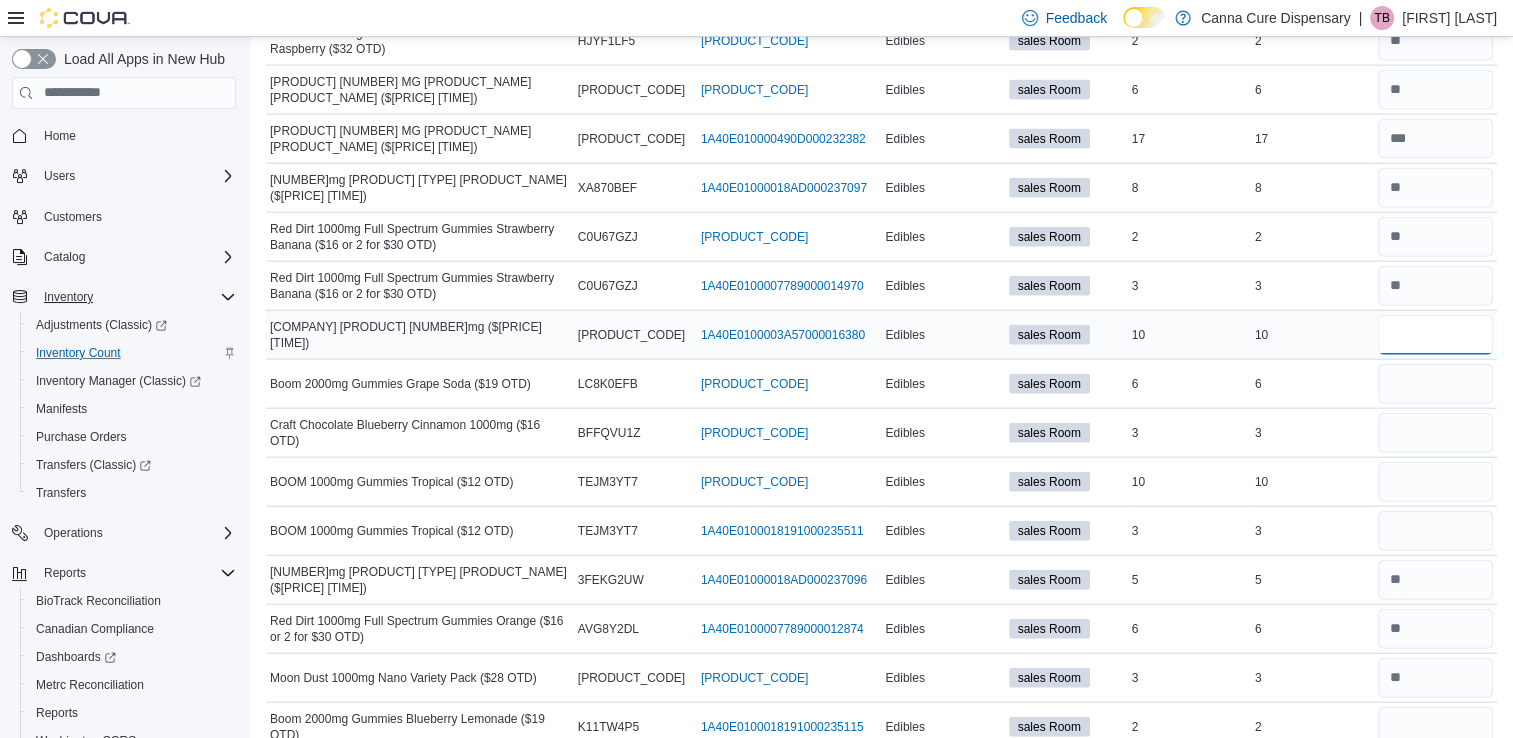 click at bounding box center [1435, 335] 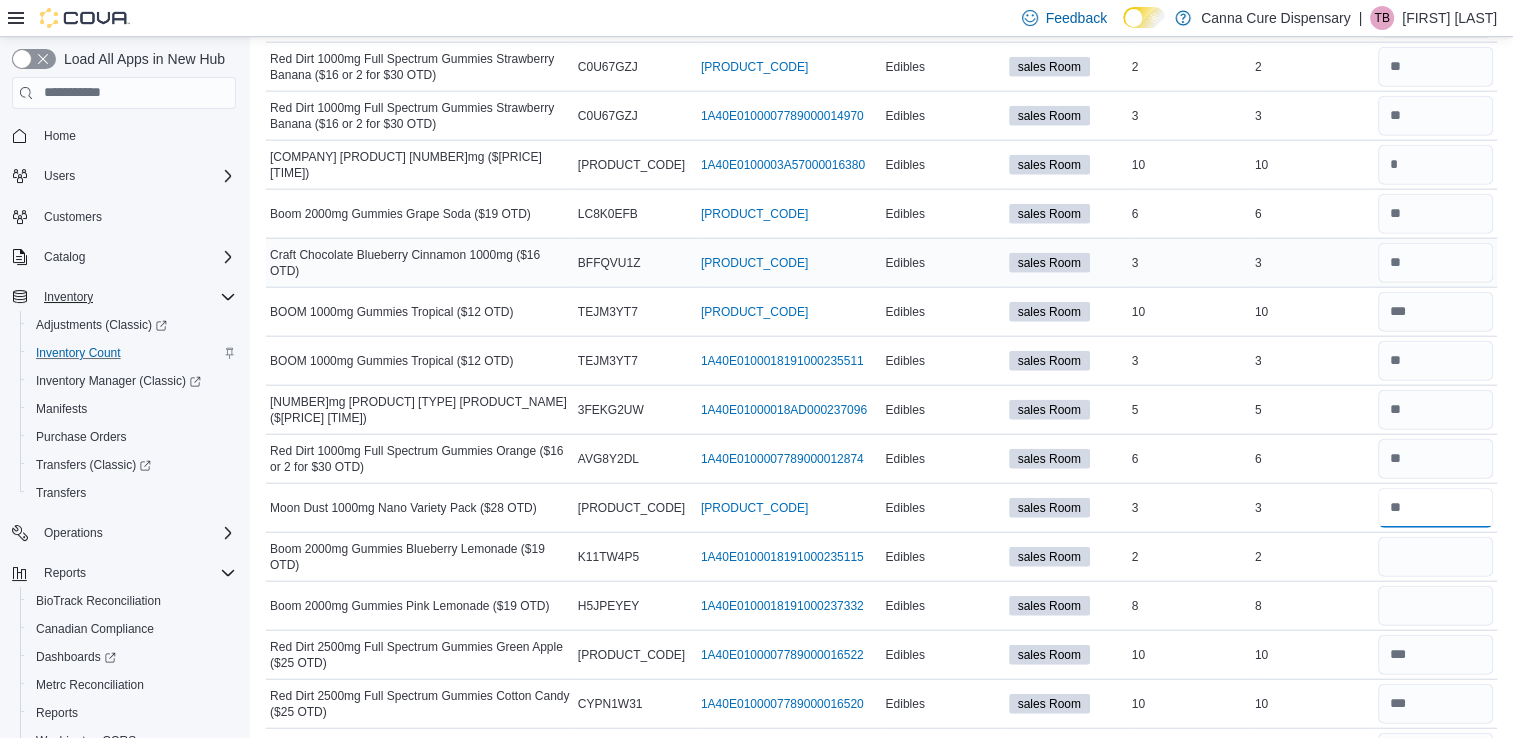 scroll, scrollTop: 4728, scrollLeft: 0, axis: vertical 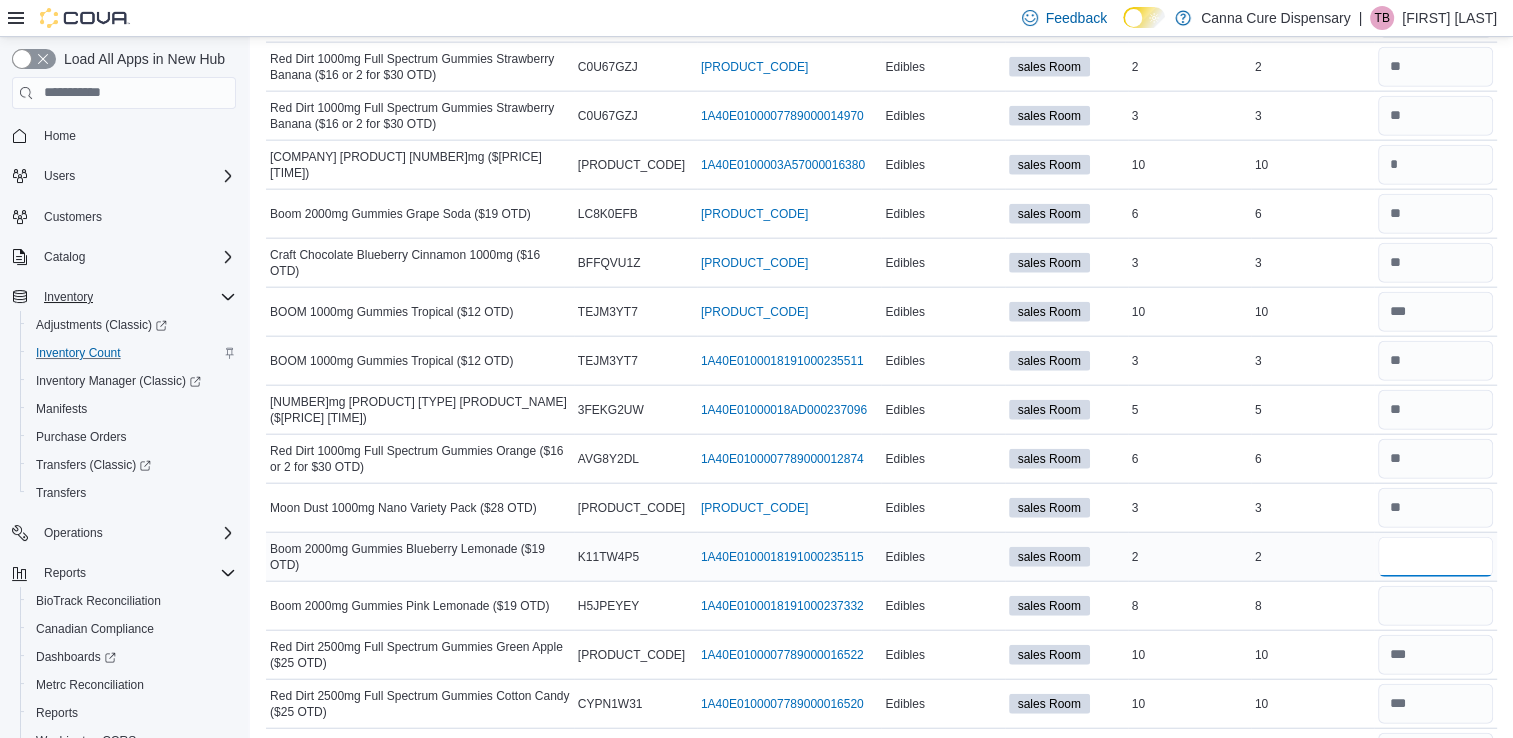 click at bounding box center (1435, 557) 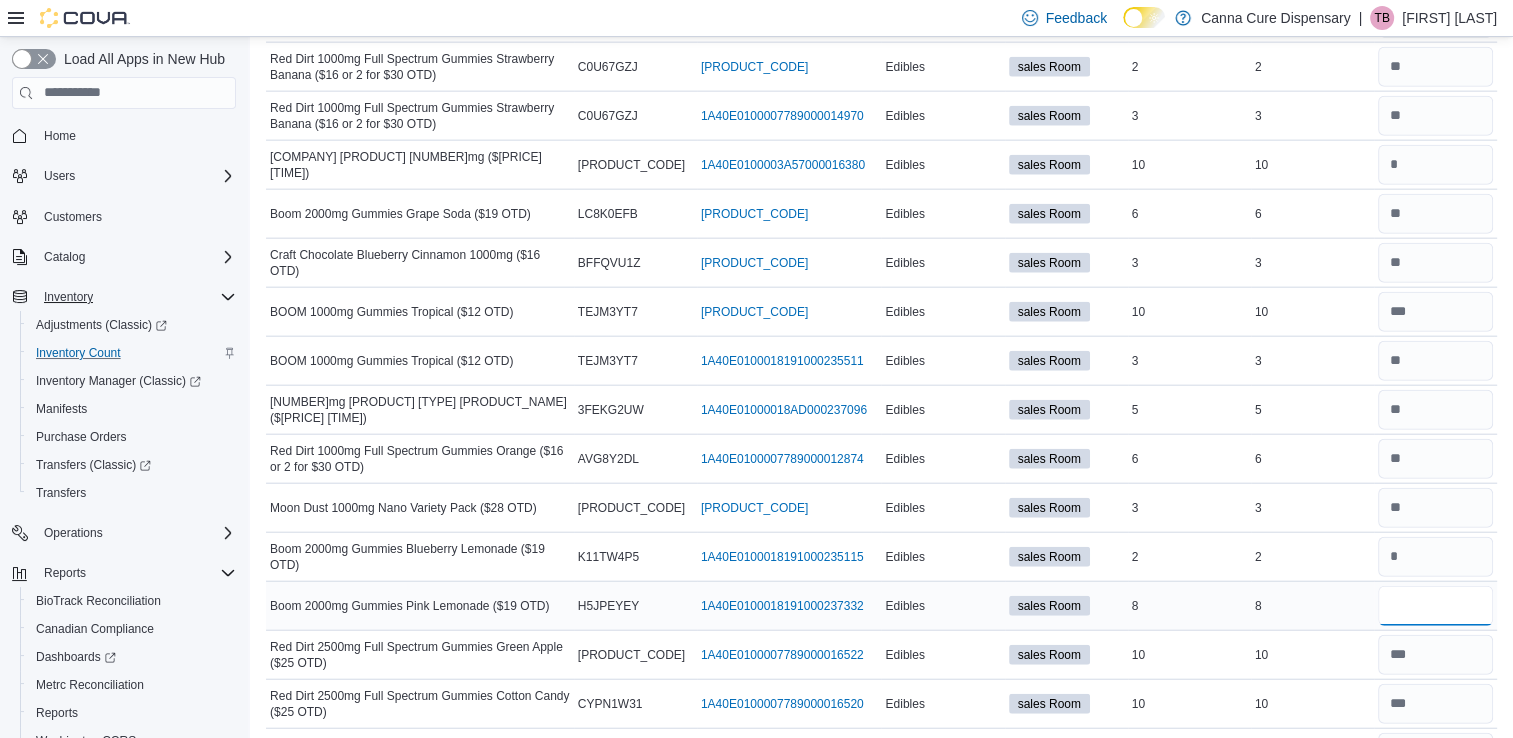 click at bounding box center (1435, 606) 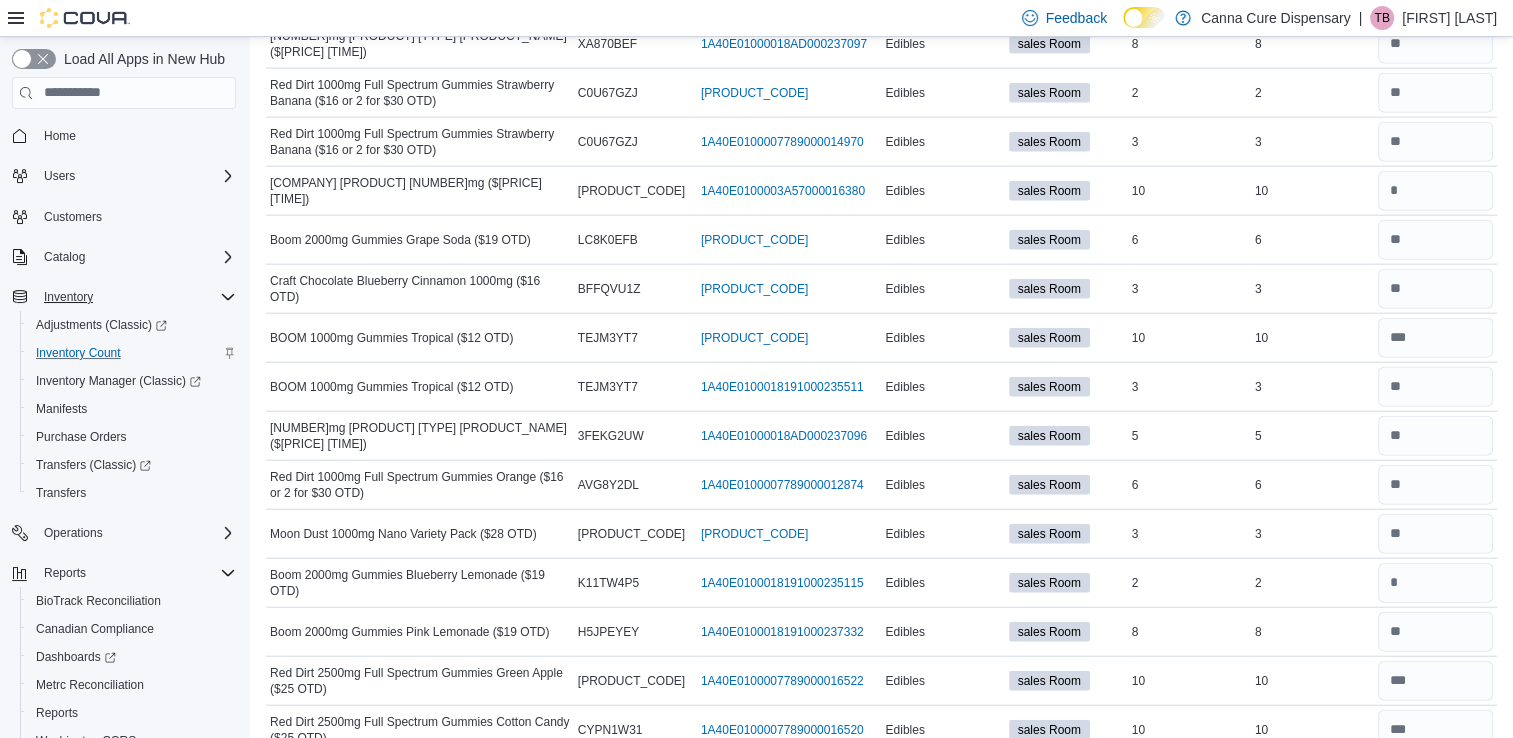 scroll, scrollTop: 4701, scrollLeft: 0, axis: vertical 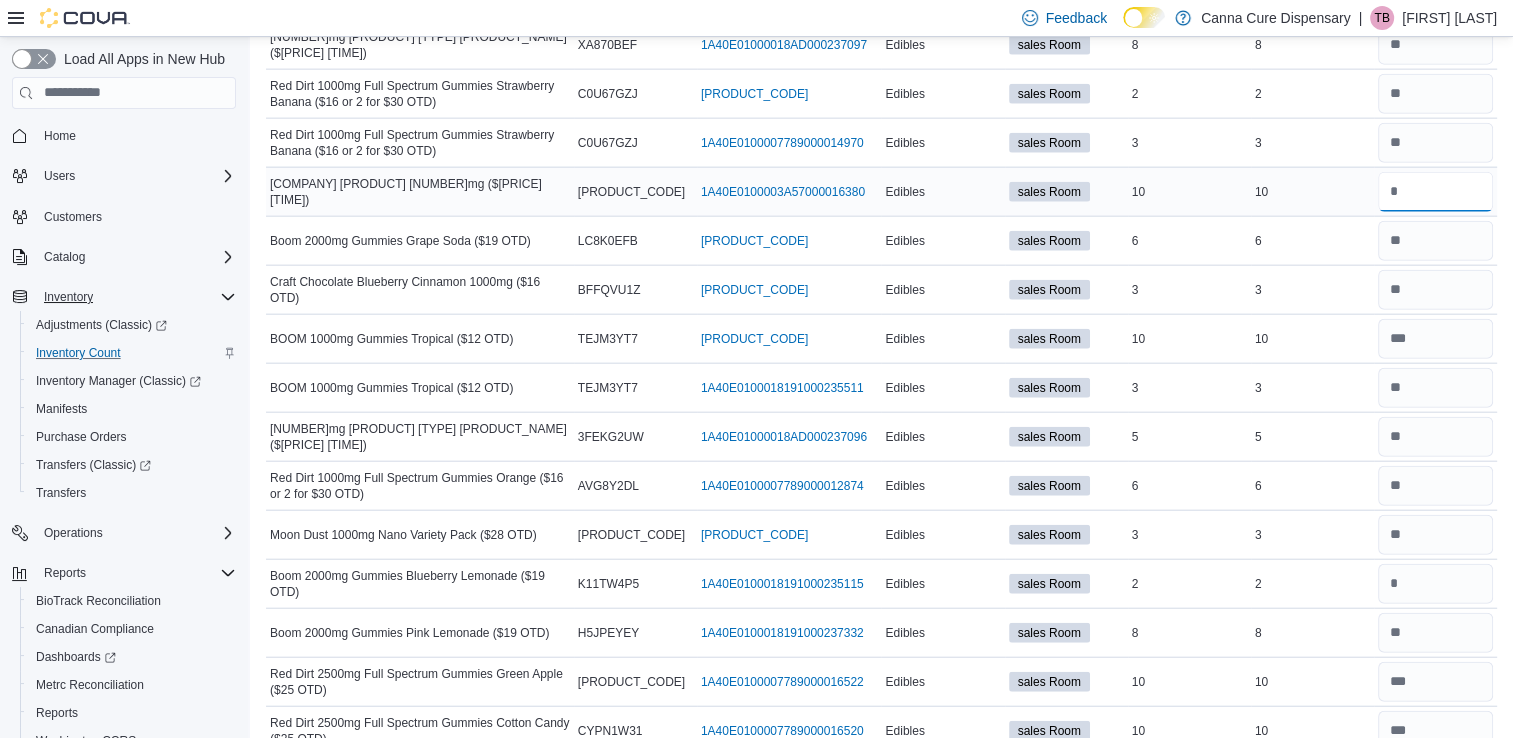 click at bounding box center [1435, 192] 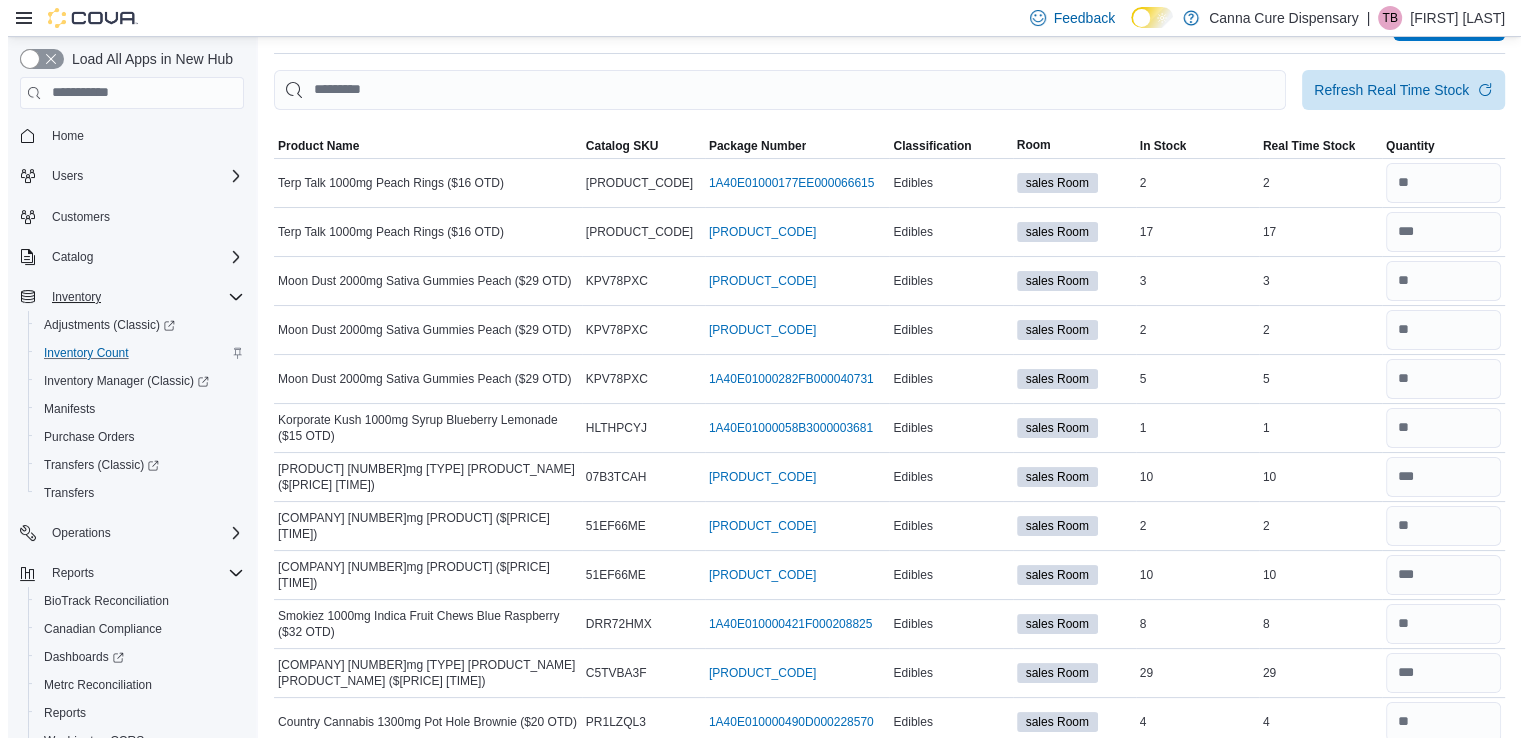 scroll, scrollTop: 0, scrollLeft: 0, axis: both 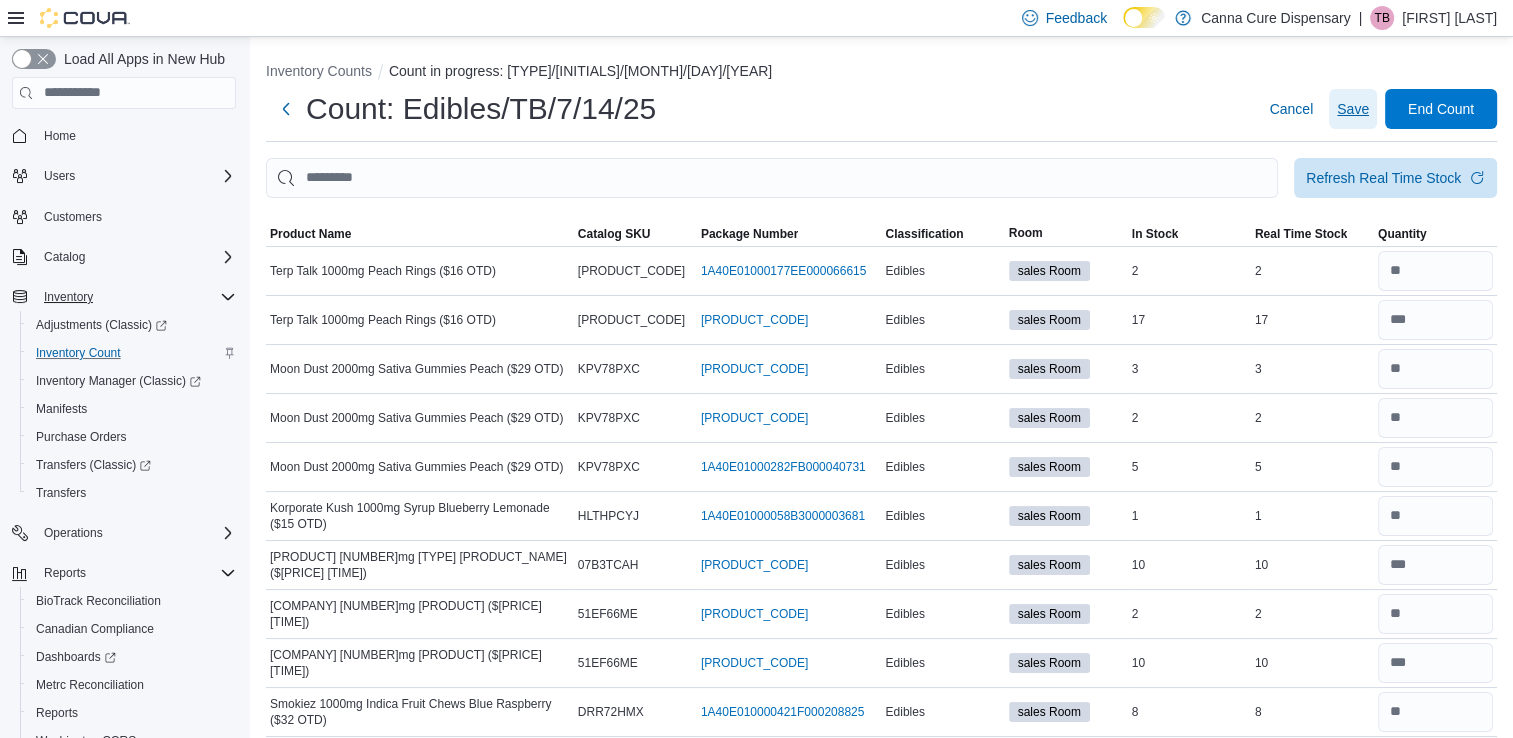 click on "Save" at bounding box center (1353, 109) 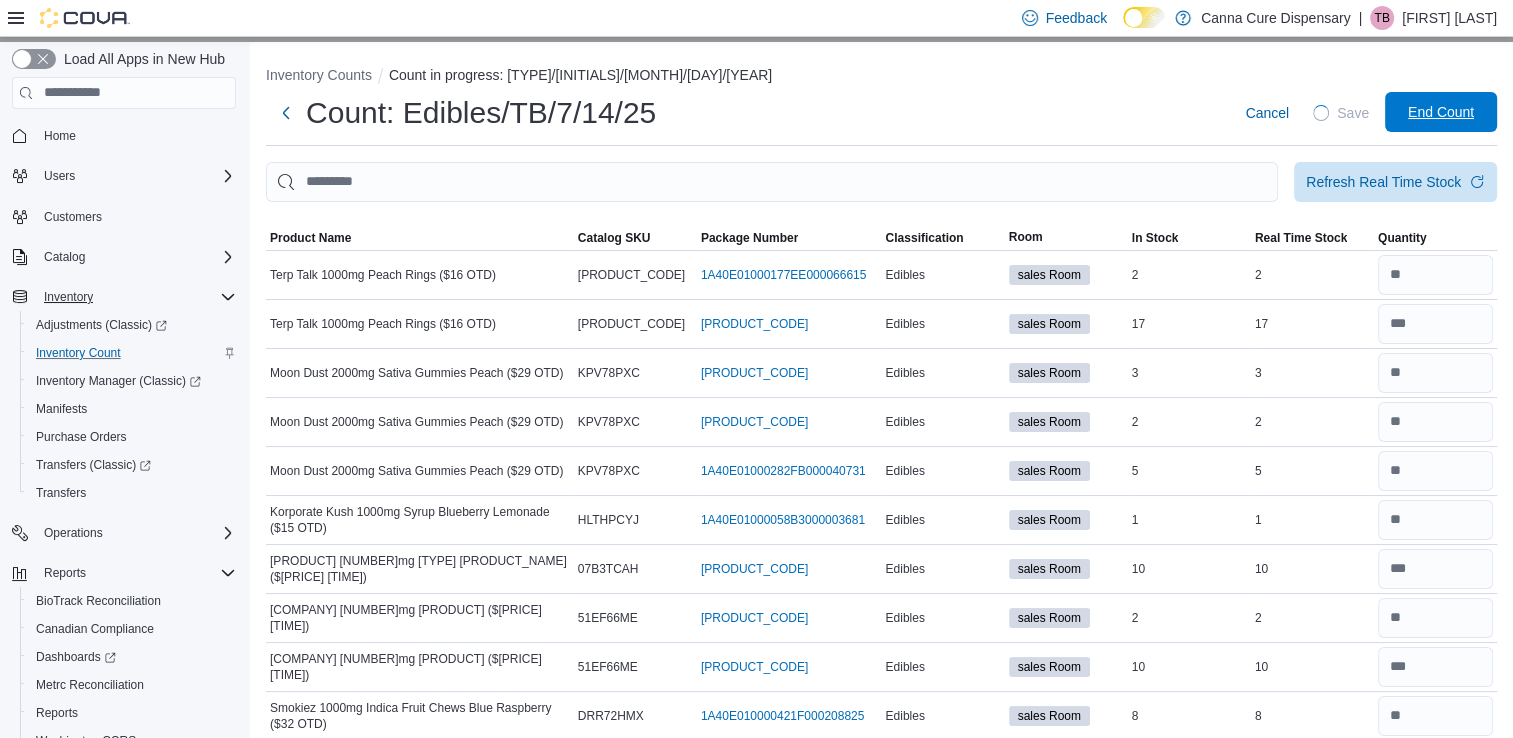 click on "End Count" at bounding box center (1441, 112) 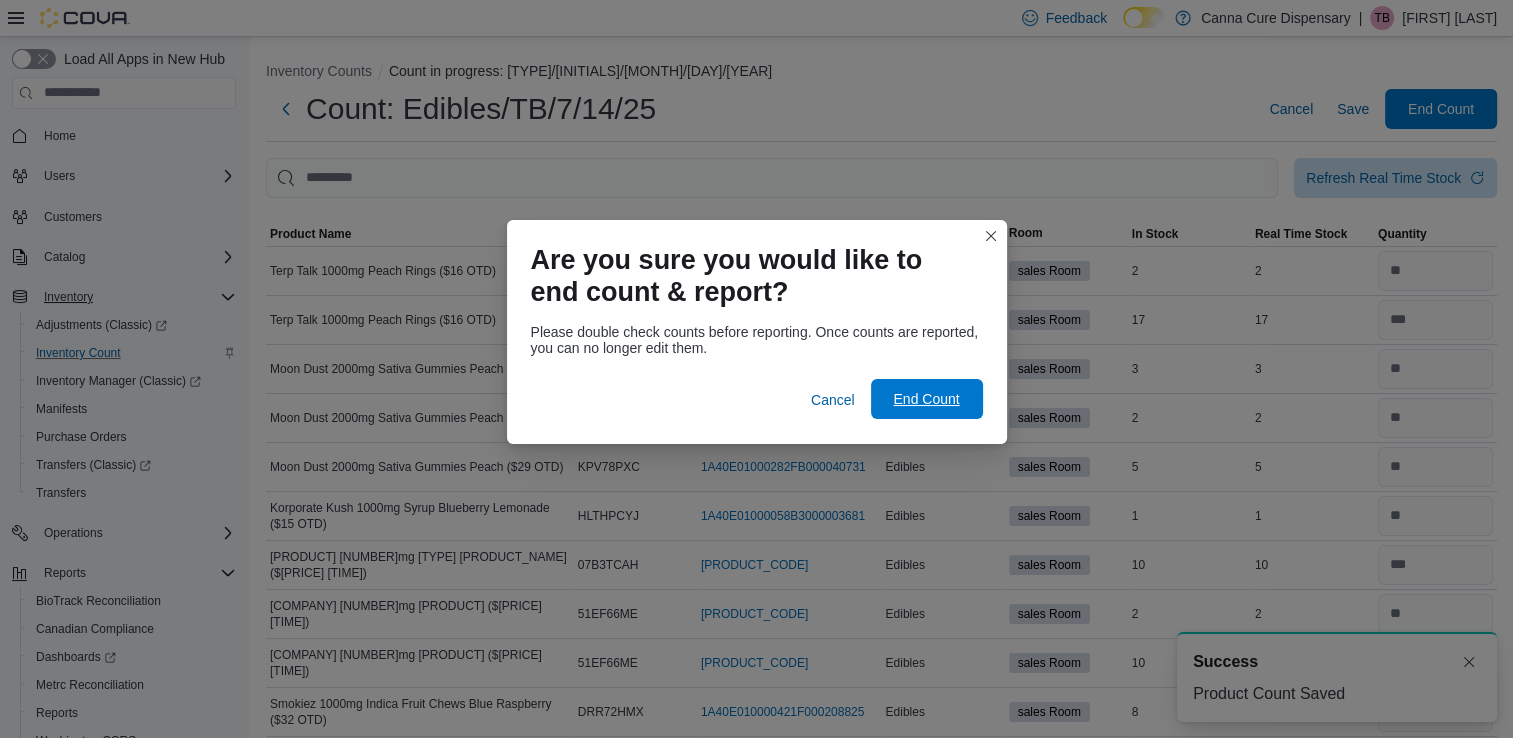 click on "End Count" at bounding box center (926, 399) 